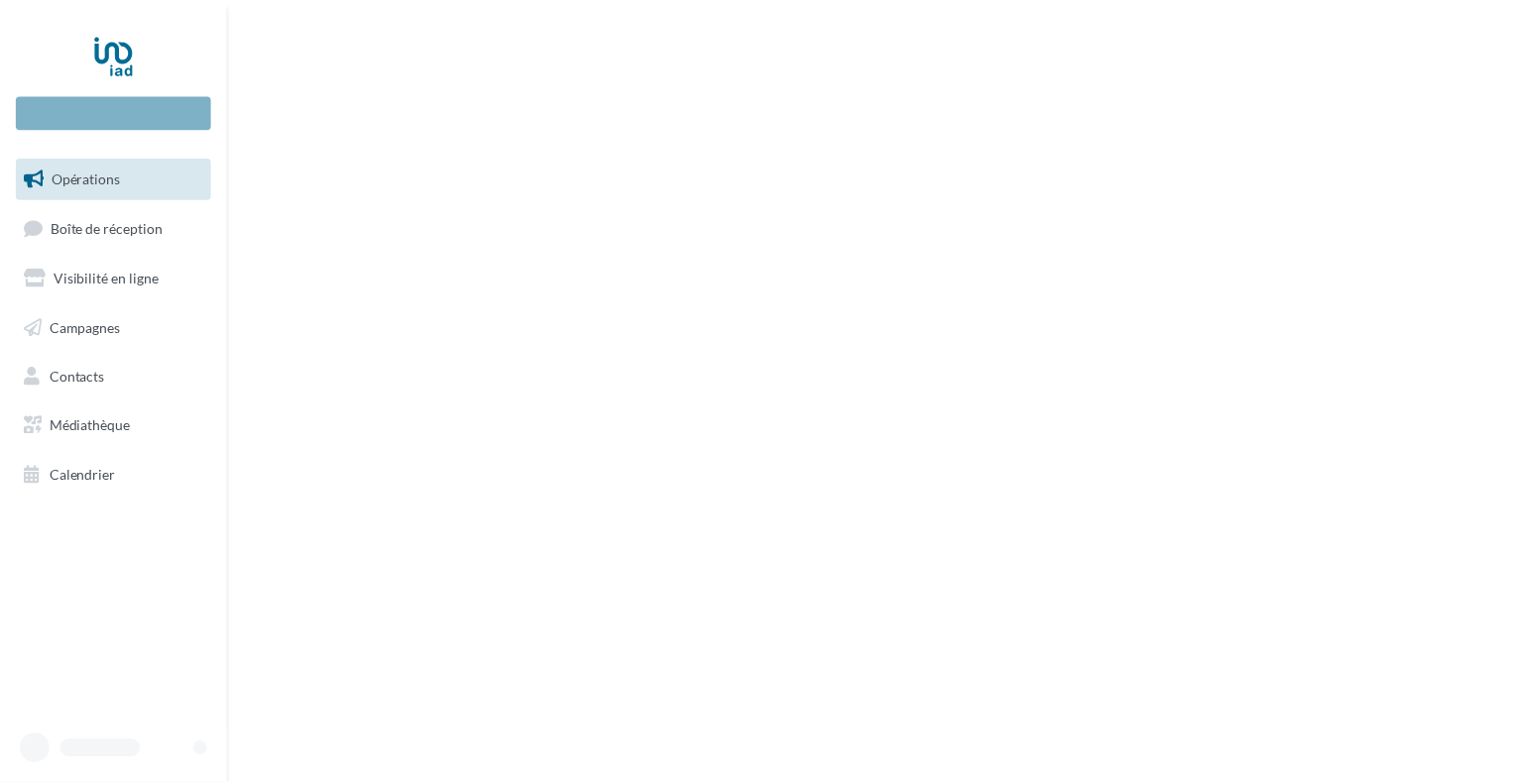 scroll, scrollTop: 0, scrollLeft: 0, axis: both 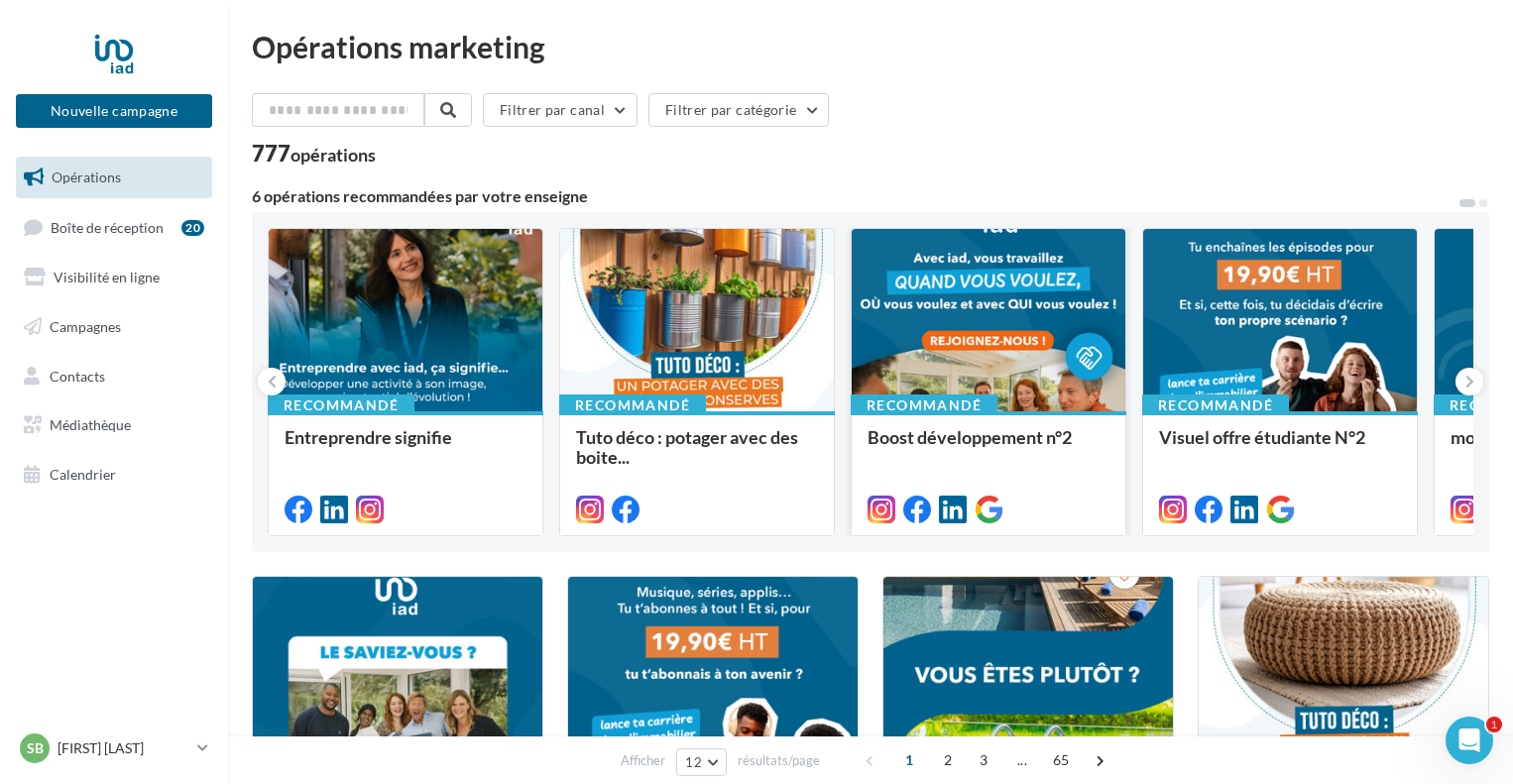 click at bounding box center [989, 321] 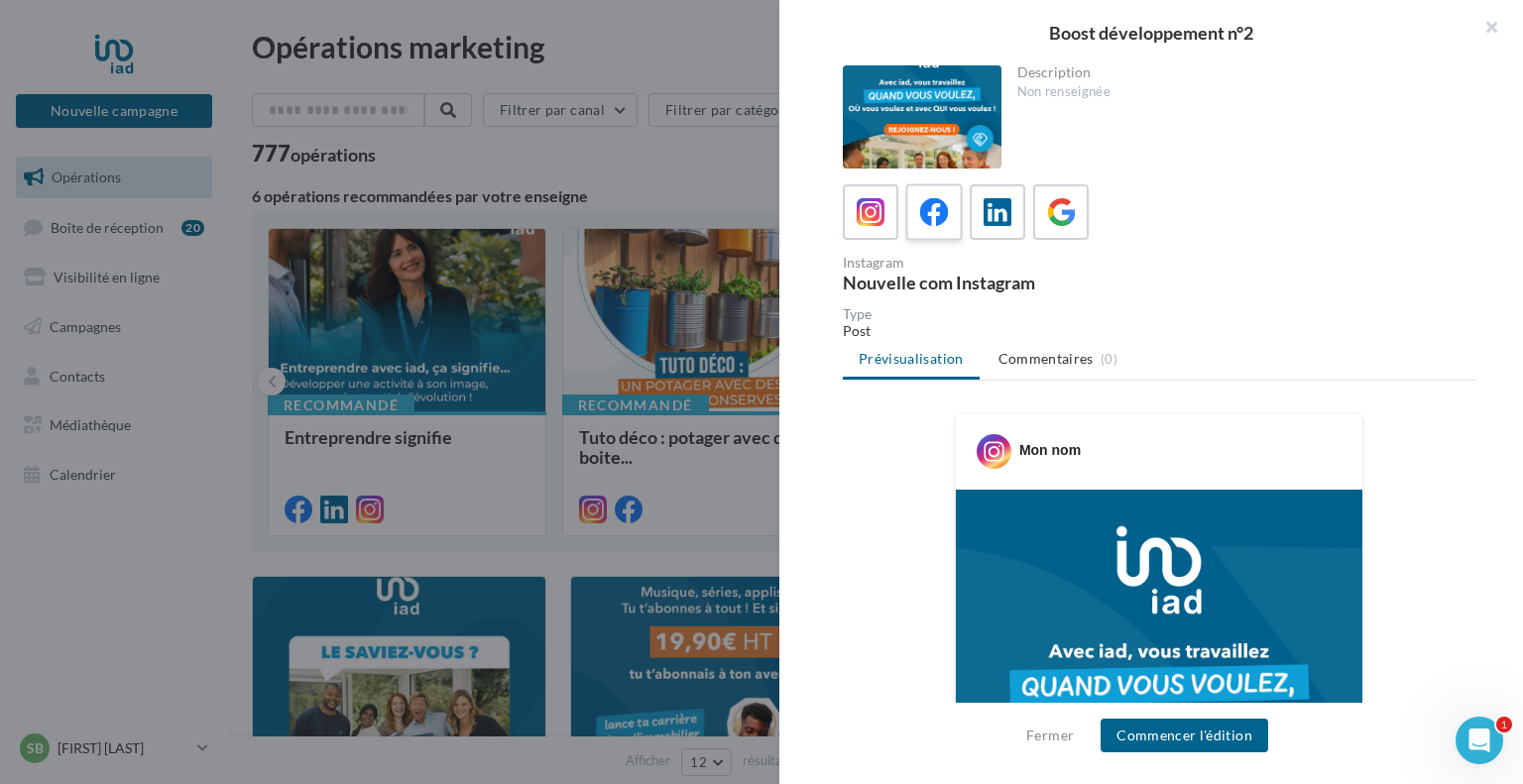 click at bounding box center [934, 212] 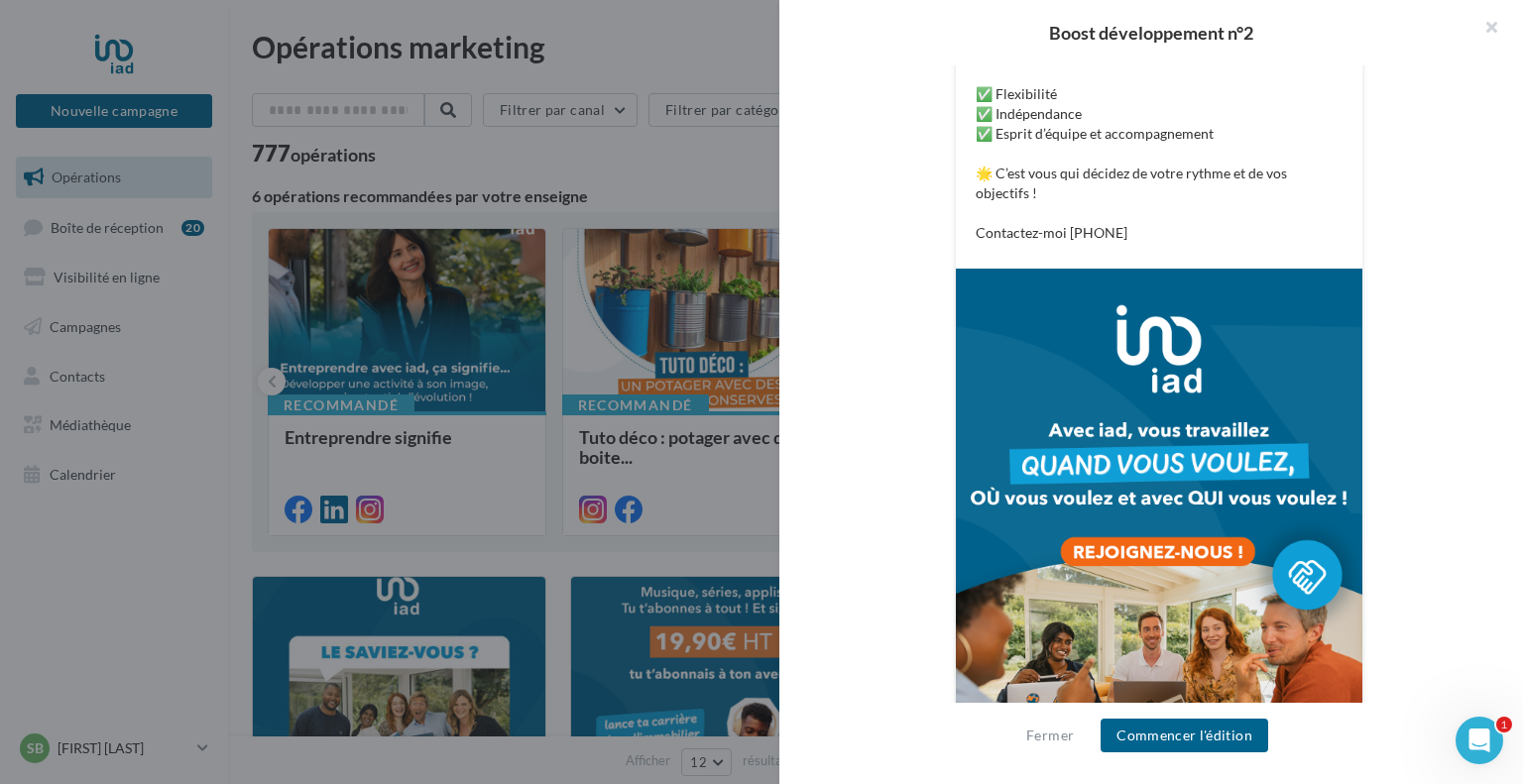 scroll, scrollTop: 567, scrollLeft: 0, axis: vertical 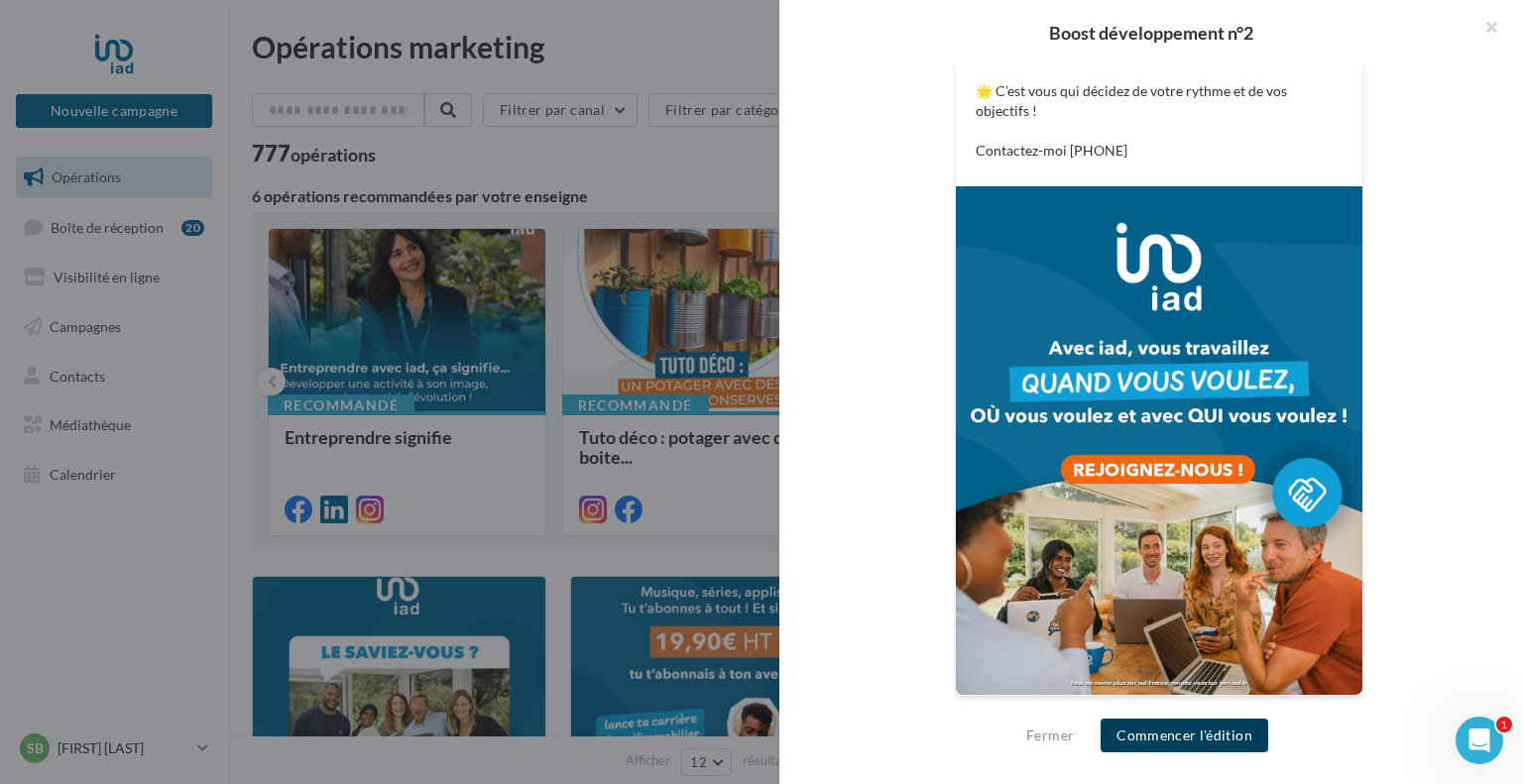 click on "Commencer l'édition" at bounding box center (1184, 735) 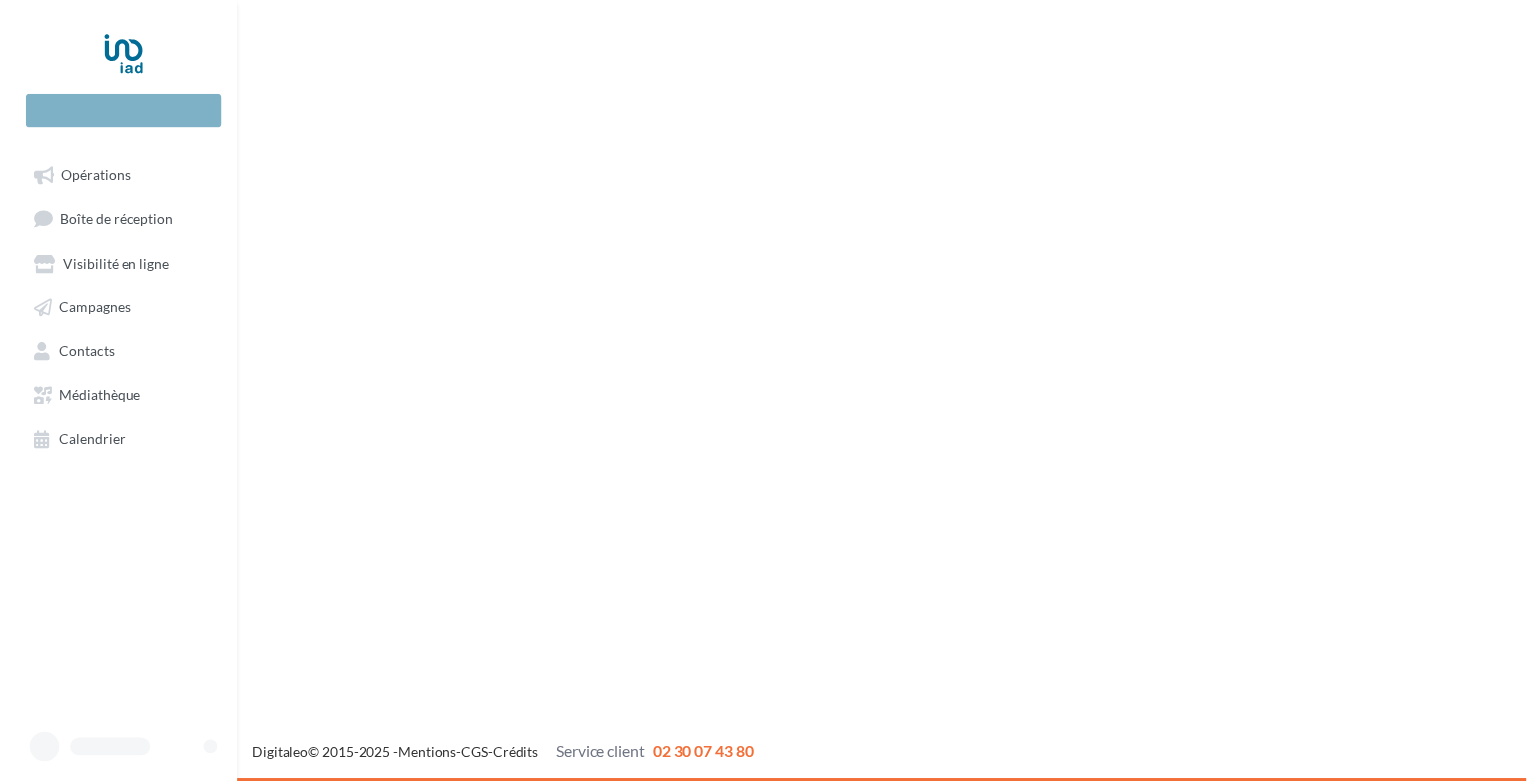 scroll, scrollTop: 0, scrollLeft: 0, axis: both 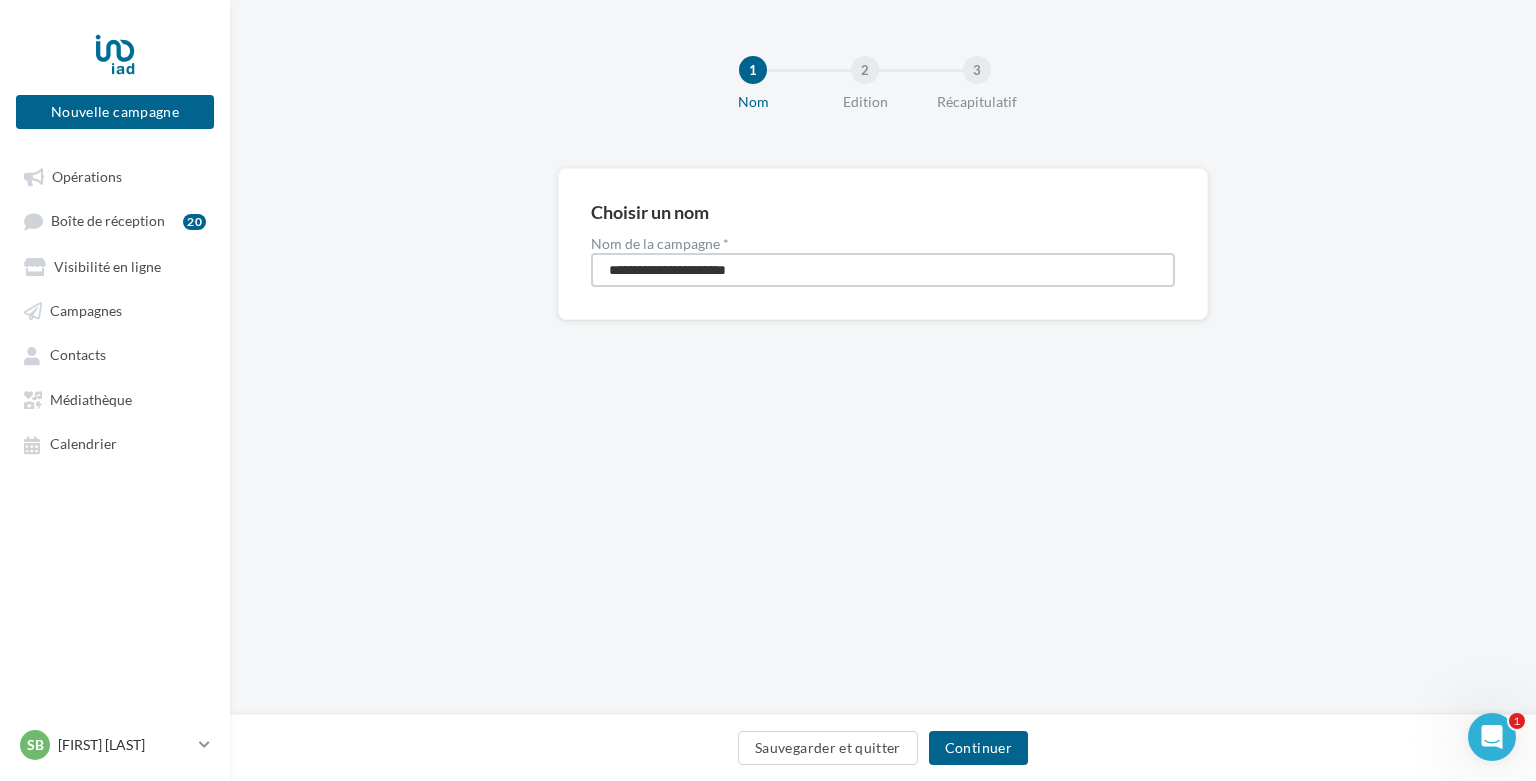click on "**********" at bounding box center (883, 270) 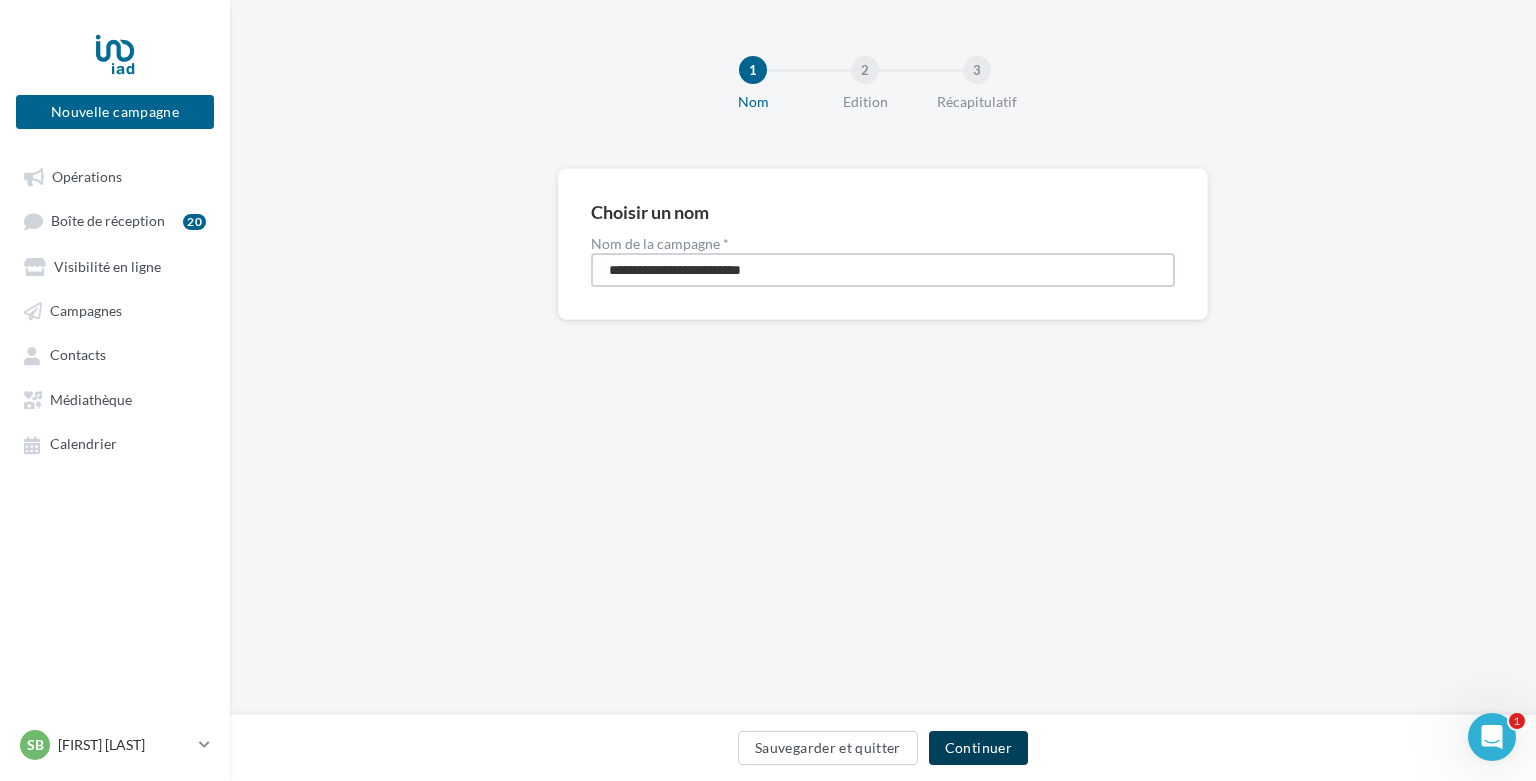 type on "**********" 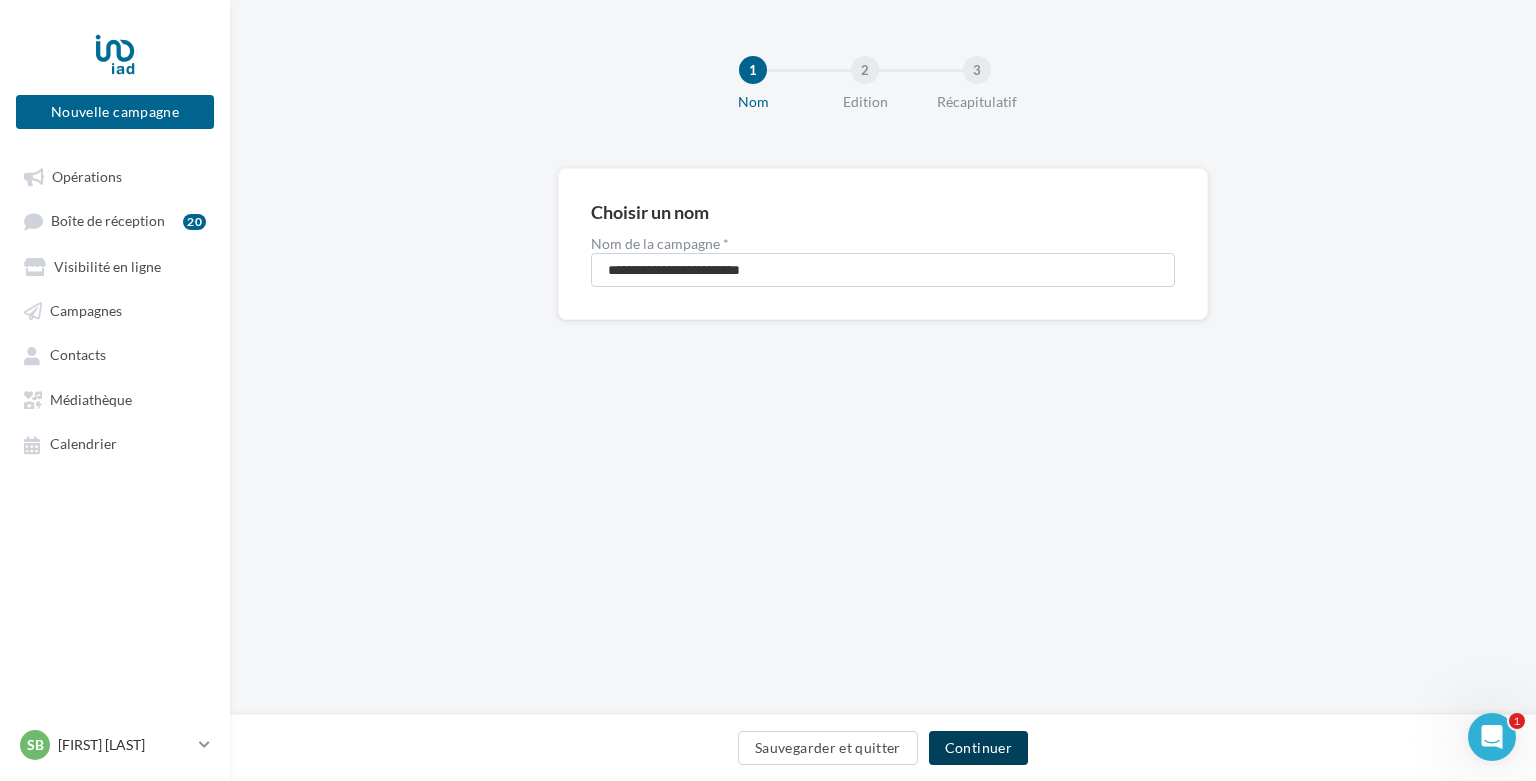 click on "Continuer" at bounding box center [978, 748] 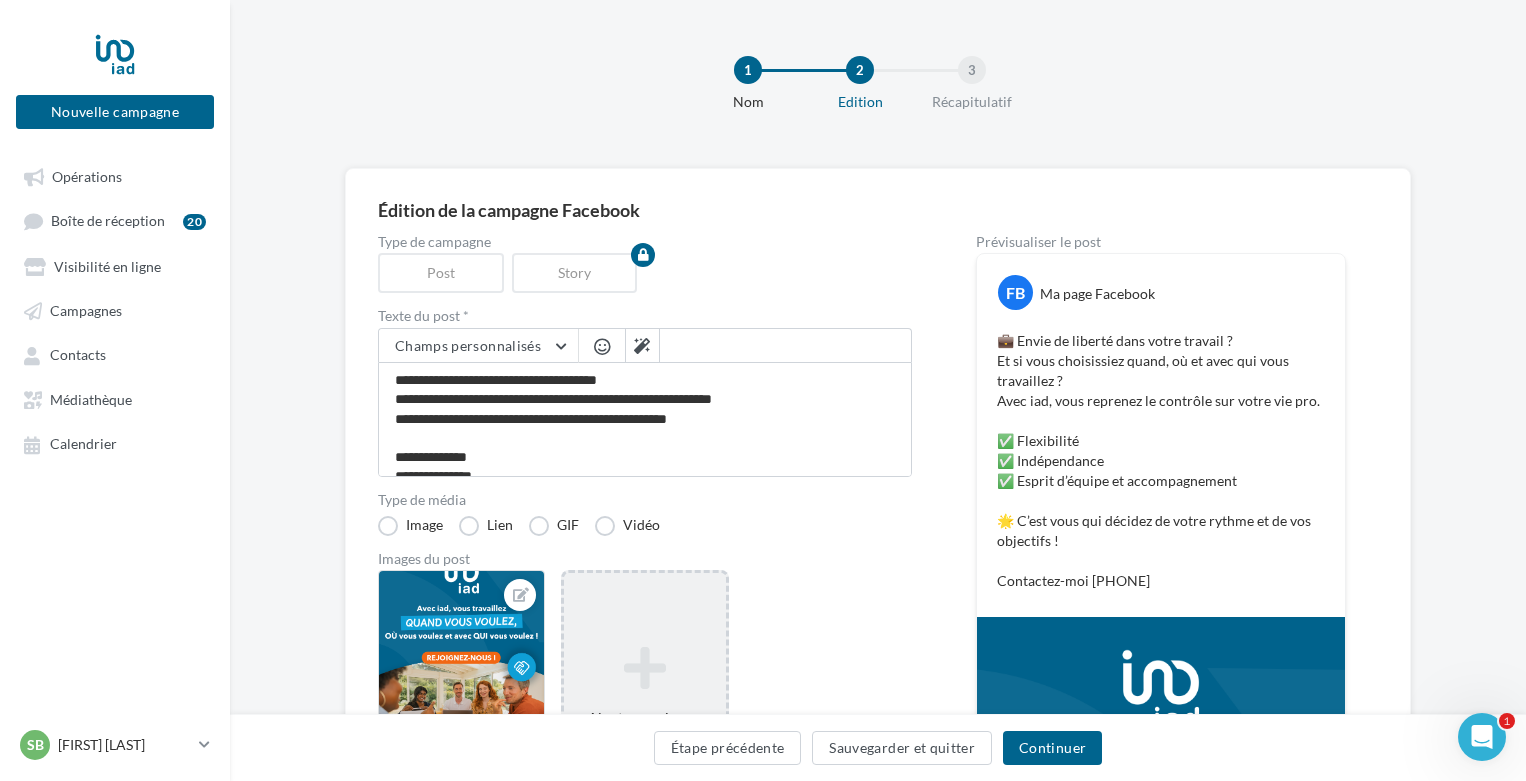 click on "Ajouter une image     Format: png, jpg" at bounding box center (644, 700) 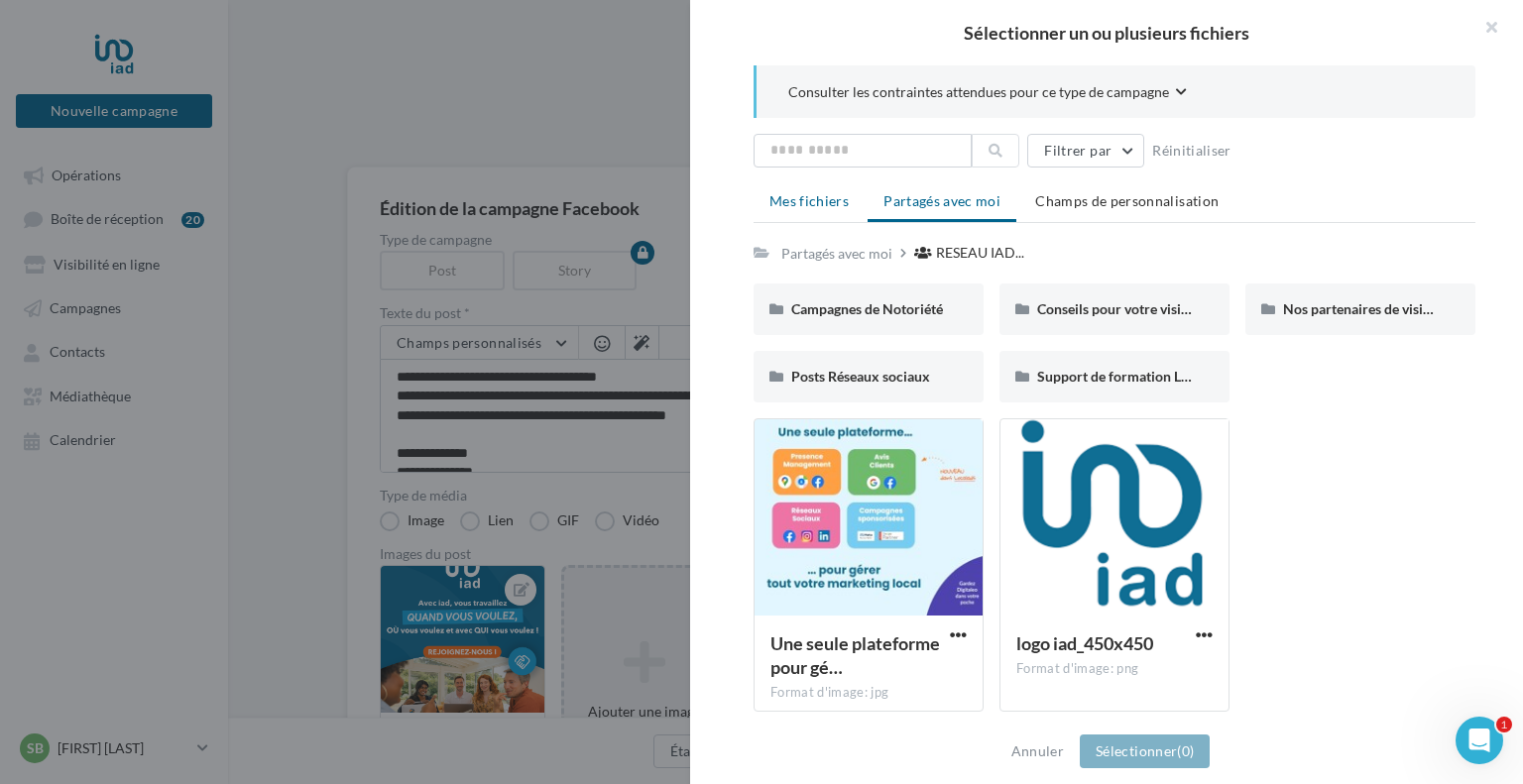 click on "Mes fichiers" at bounding box center [809, 200] 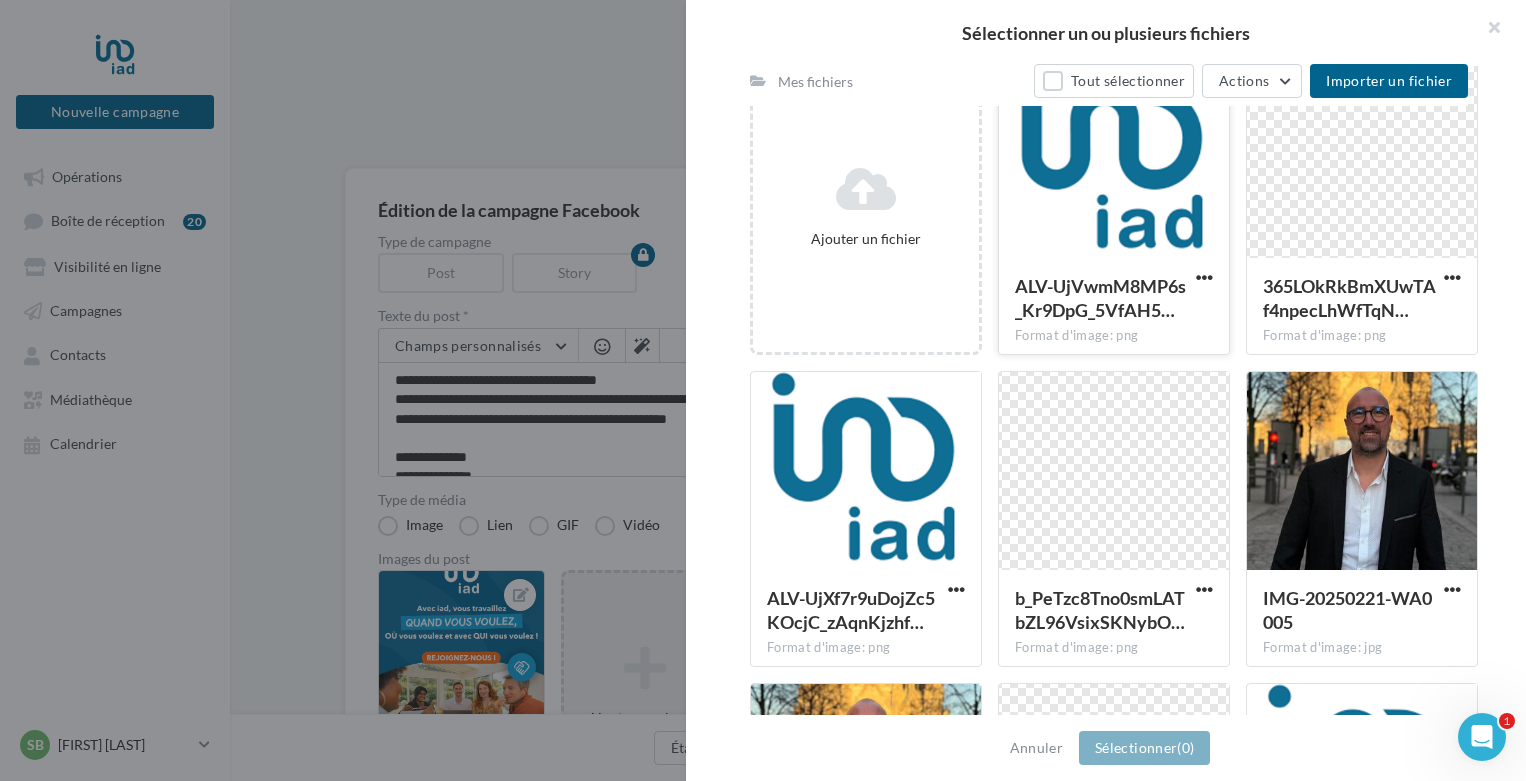 scroll, scrollTop: 400, scrollLeft: 0, axis: vertical 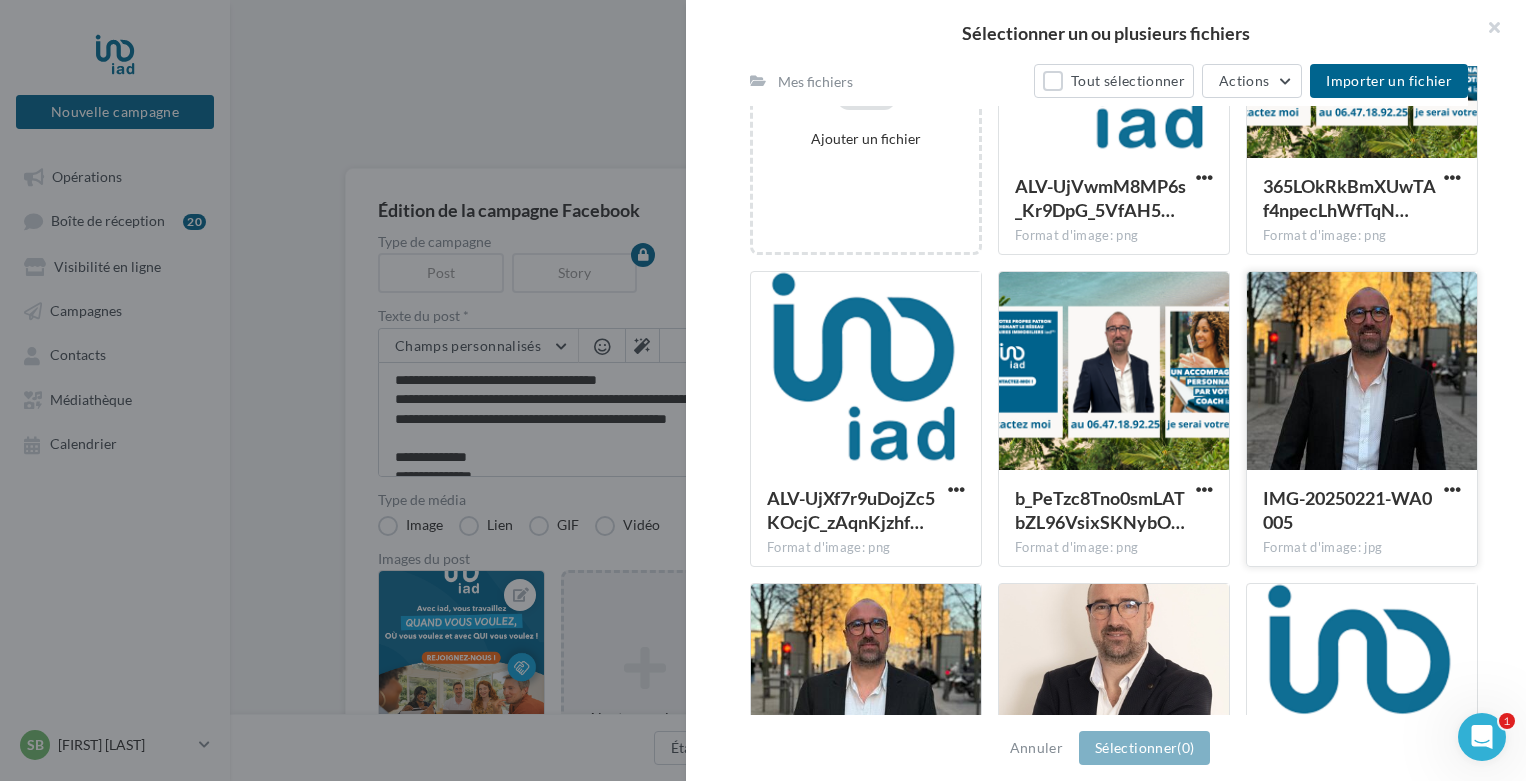 click at bounding box center [1362, 372] 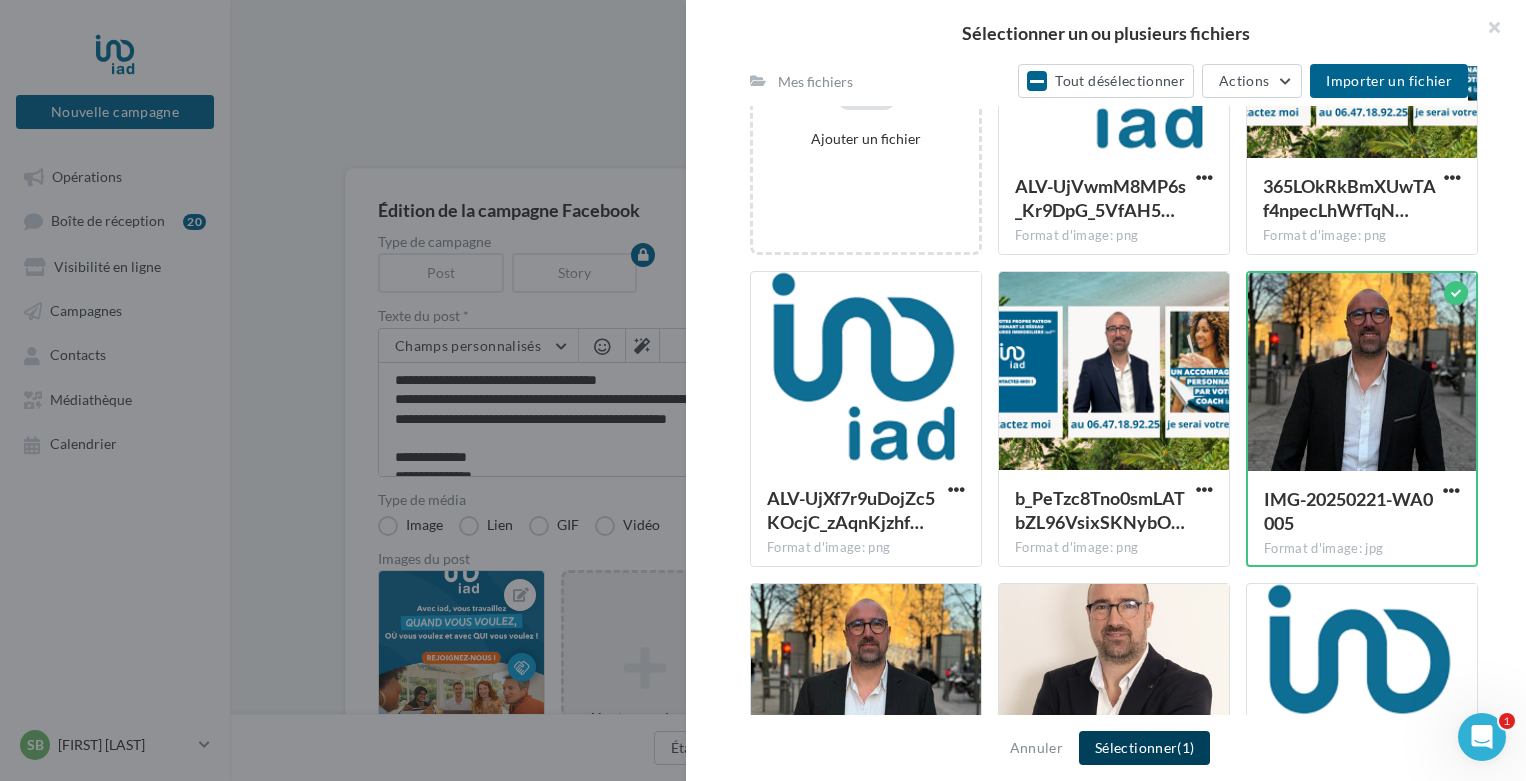 click on "Sélectionner   (1)" at bounding box center (1144, 748) 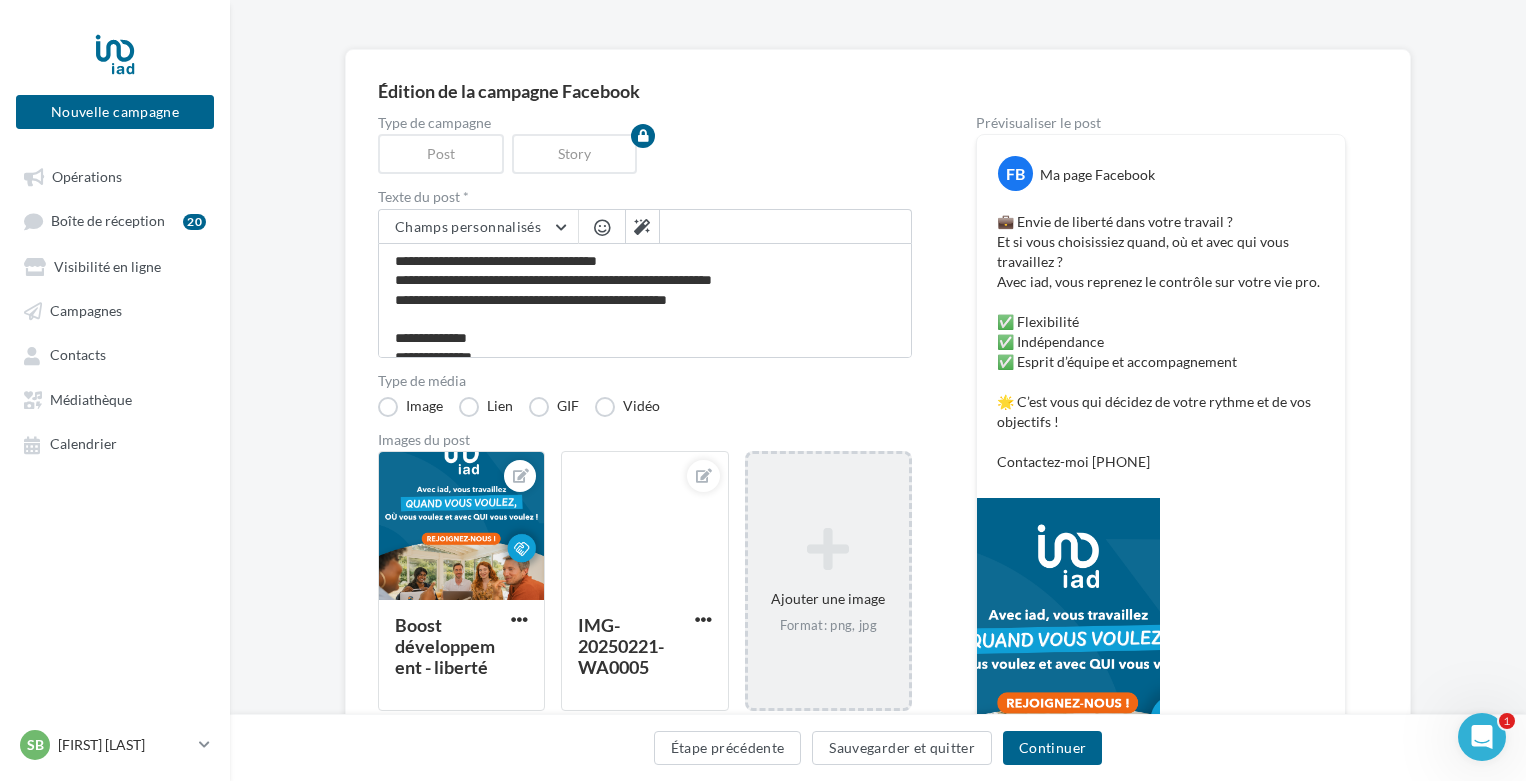 scroll, scrollTop: 200, scrollLeft: 0, axis: vertical 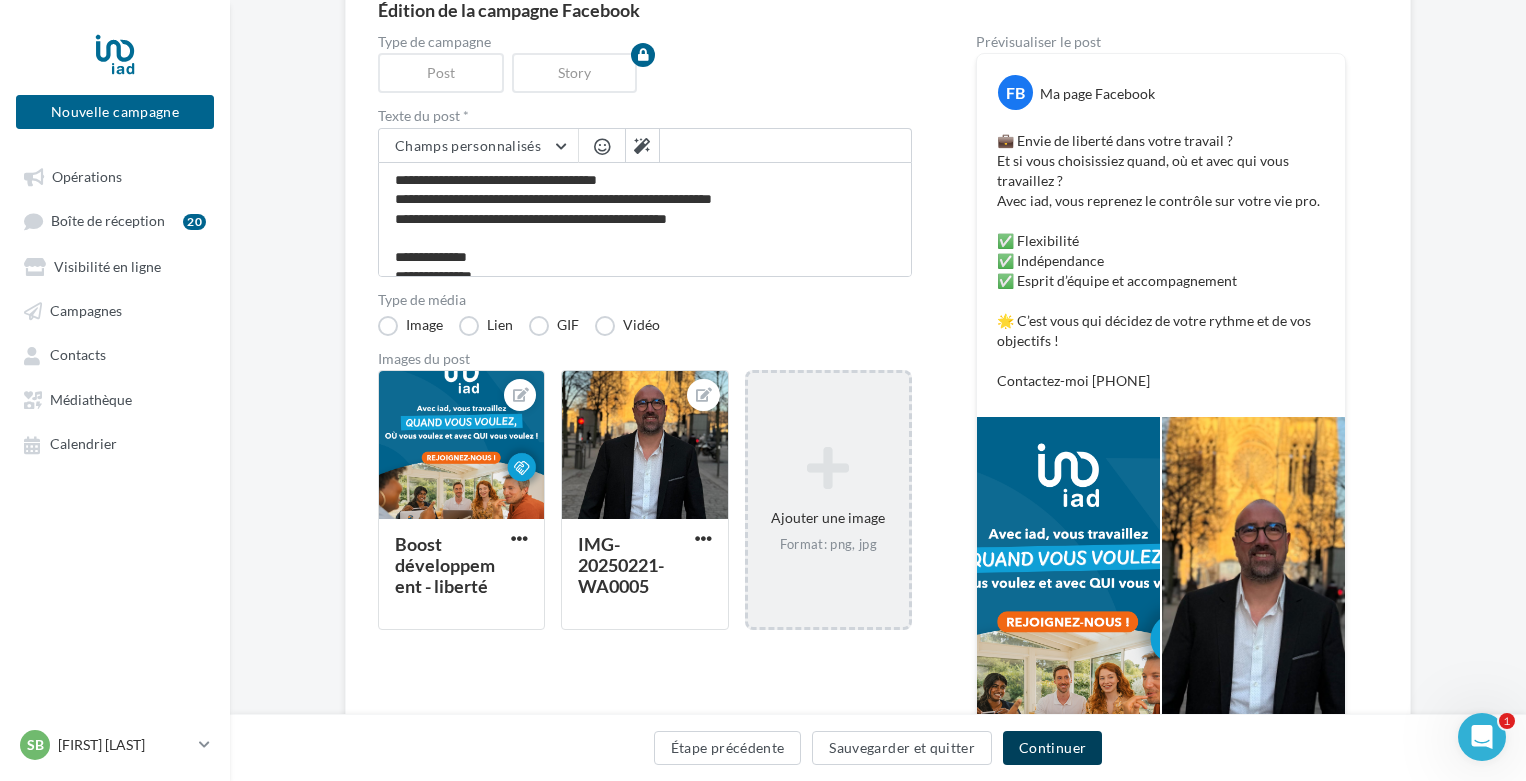 click on "Continuer" at bounding box center [1052, 748] 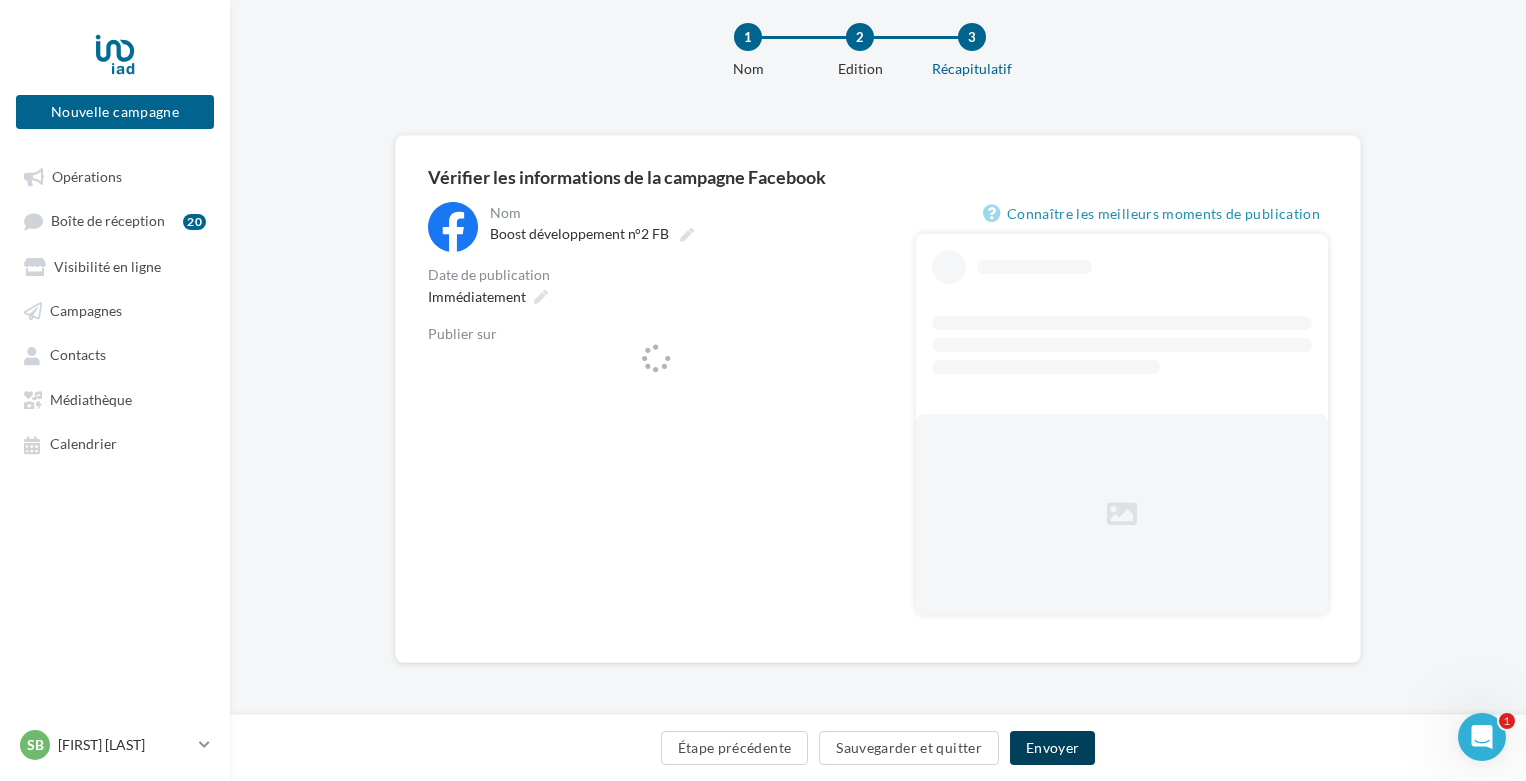 scroll, scrollTop: 32, scrollLeft: 0, axis: vertical 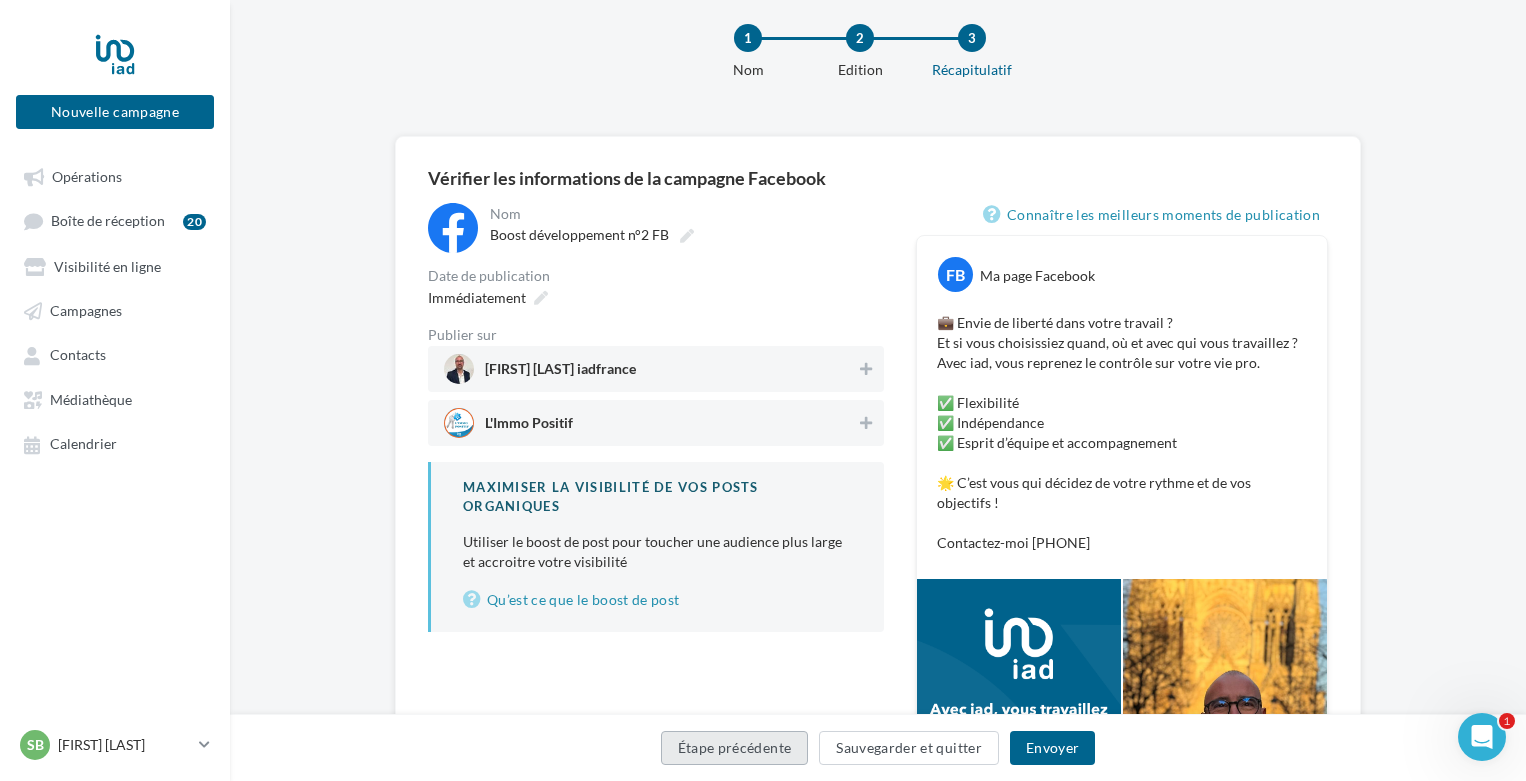 click on "Étape précédente" at bounding box center (735, 748) 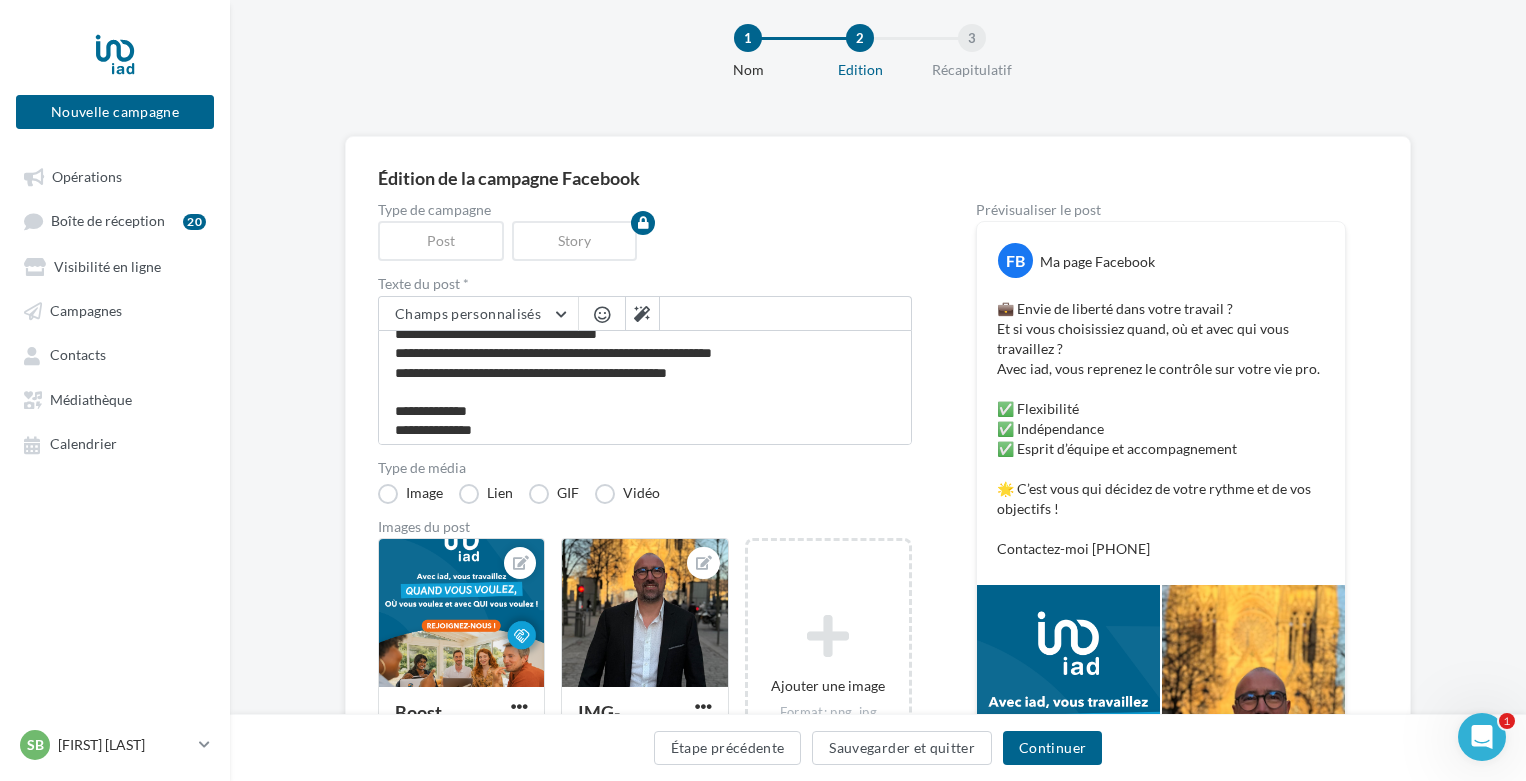 scroll, scrollTop: 114, scrollLeft: 0, axis: vertical 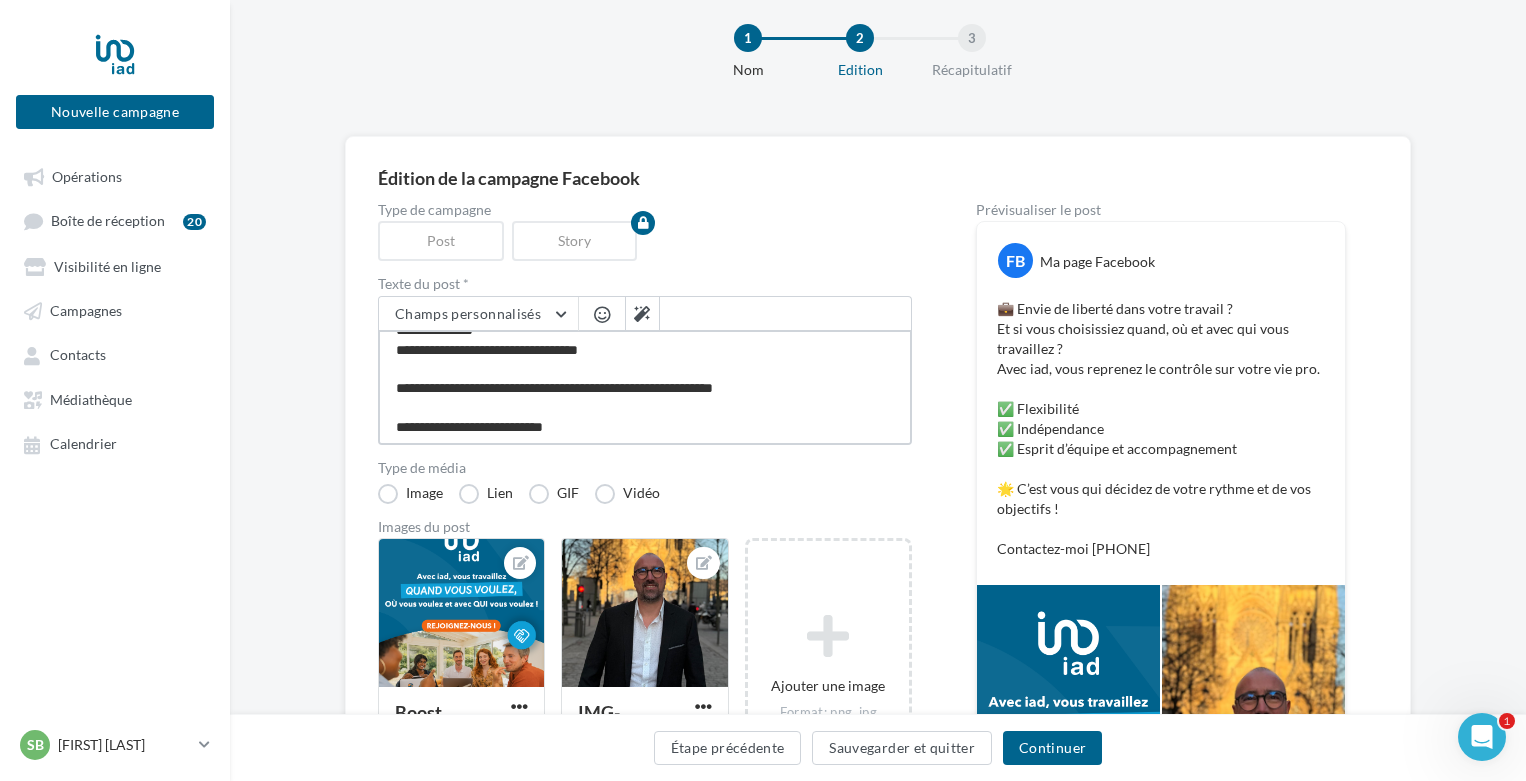 drag, startPoint x: 418, startPoint y: 354, endPoint x: 398, endPoint y: 354, distance: 20 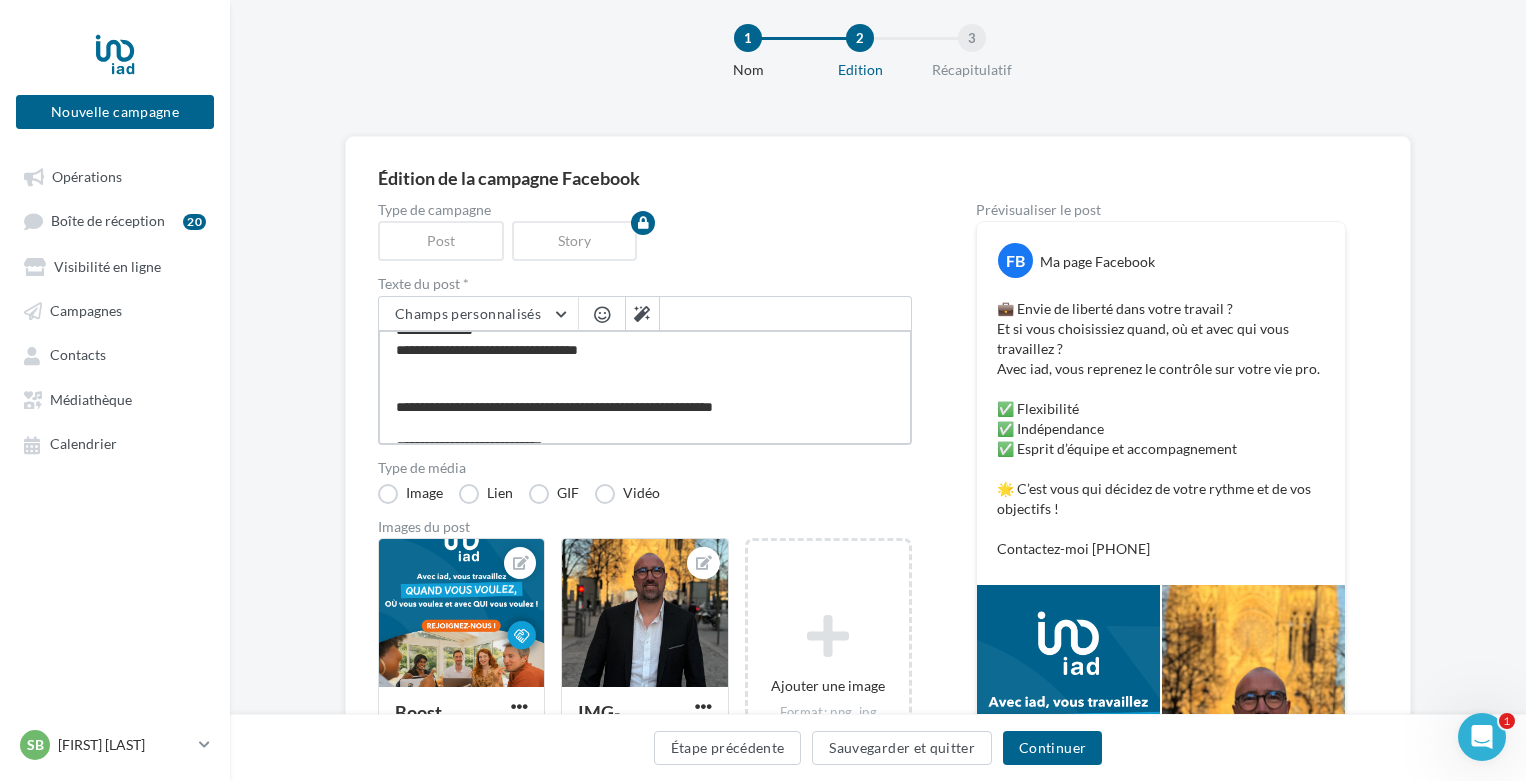 paste on "*" 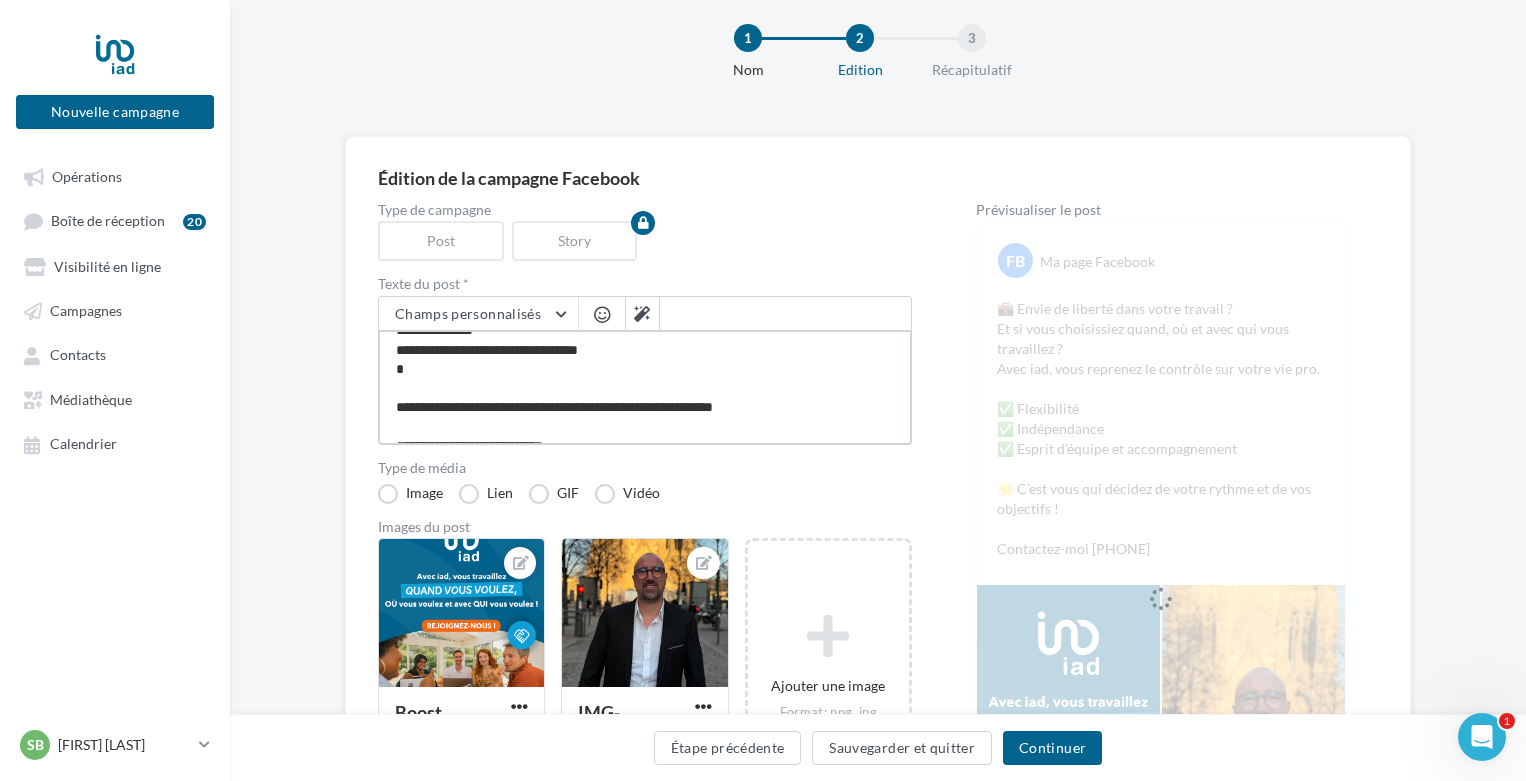 click on "**********" at bounding box center [645, 387] 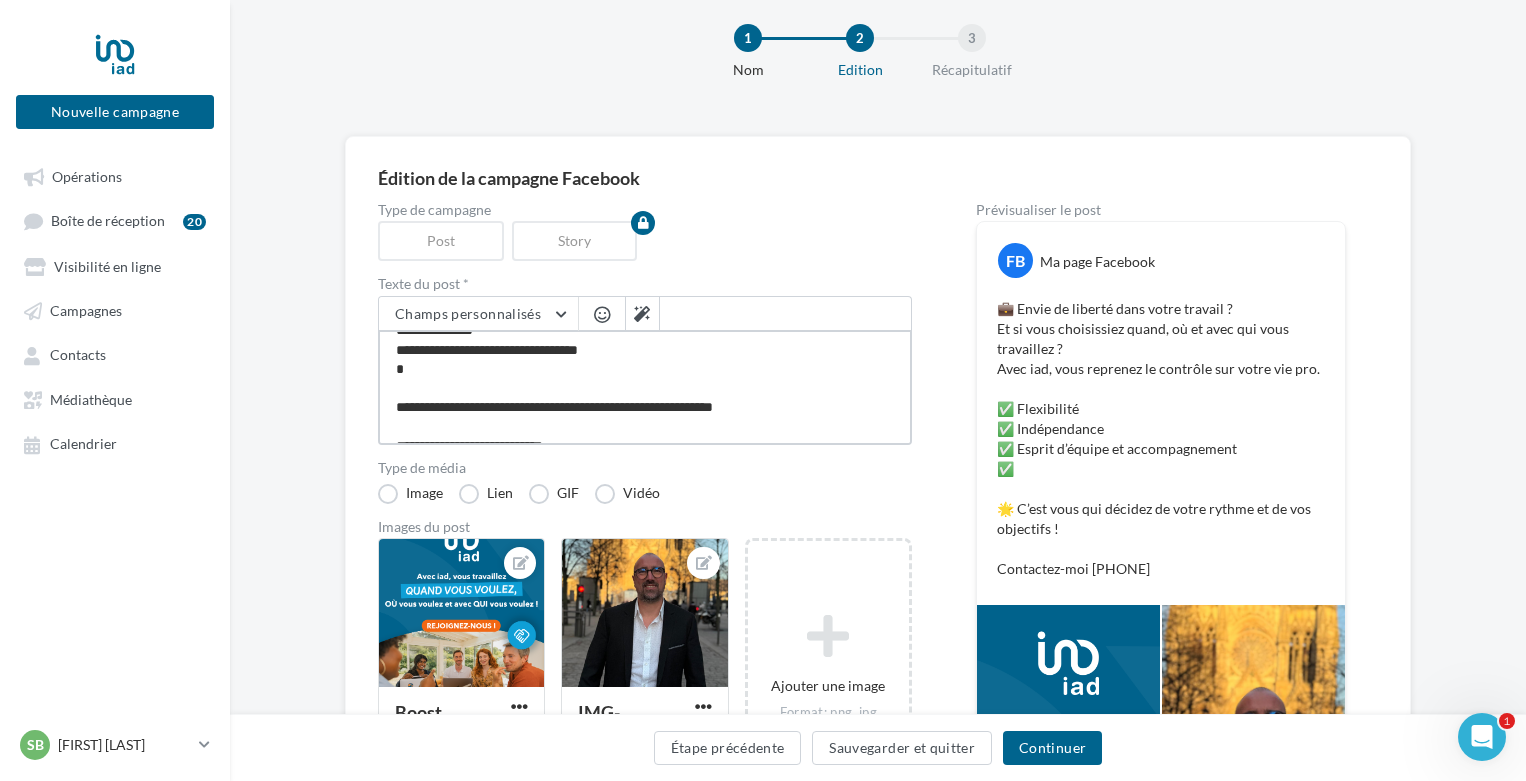 type on "**********" 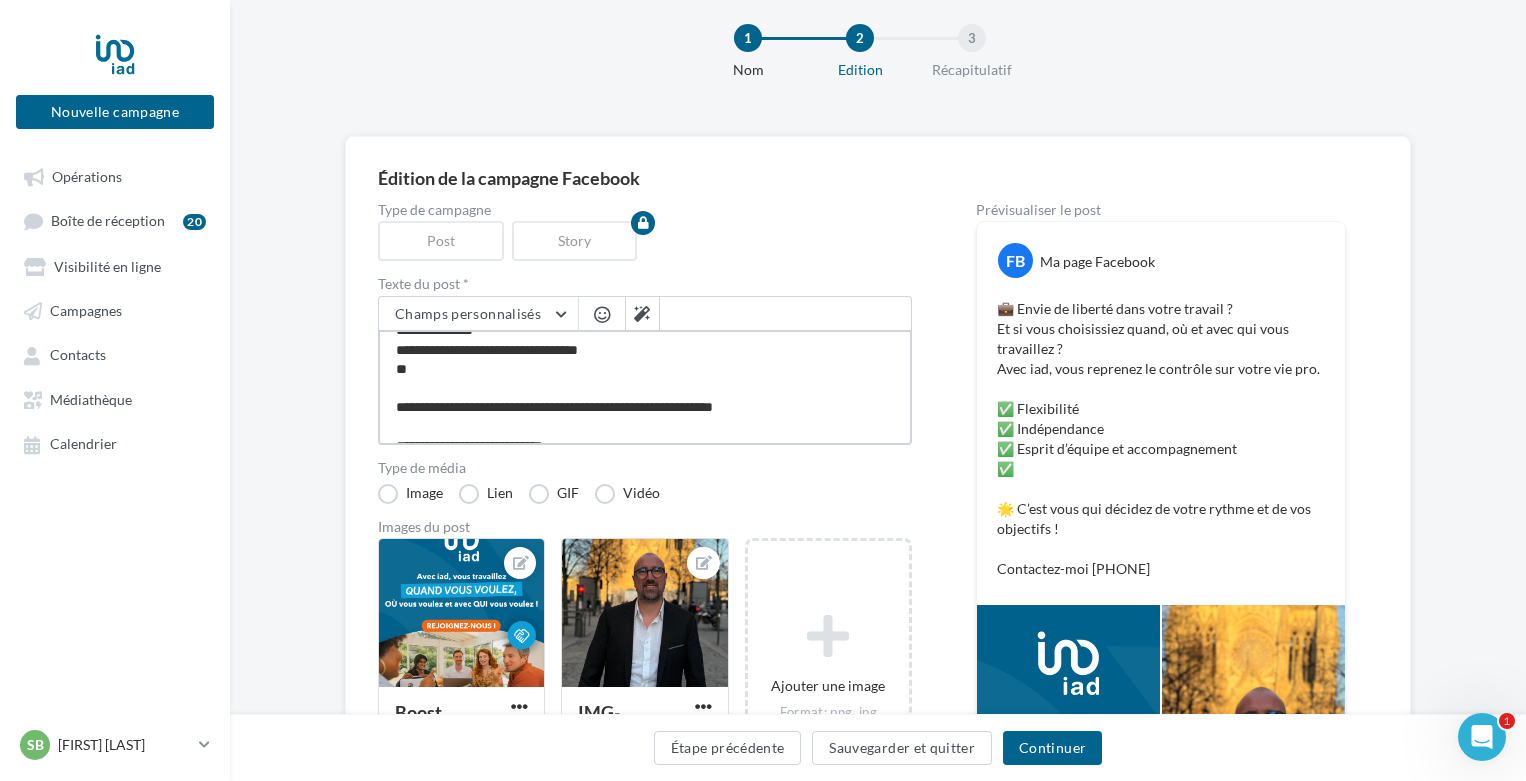 click on "**********" at bounding box center (645, 387) 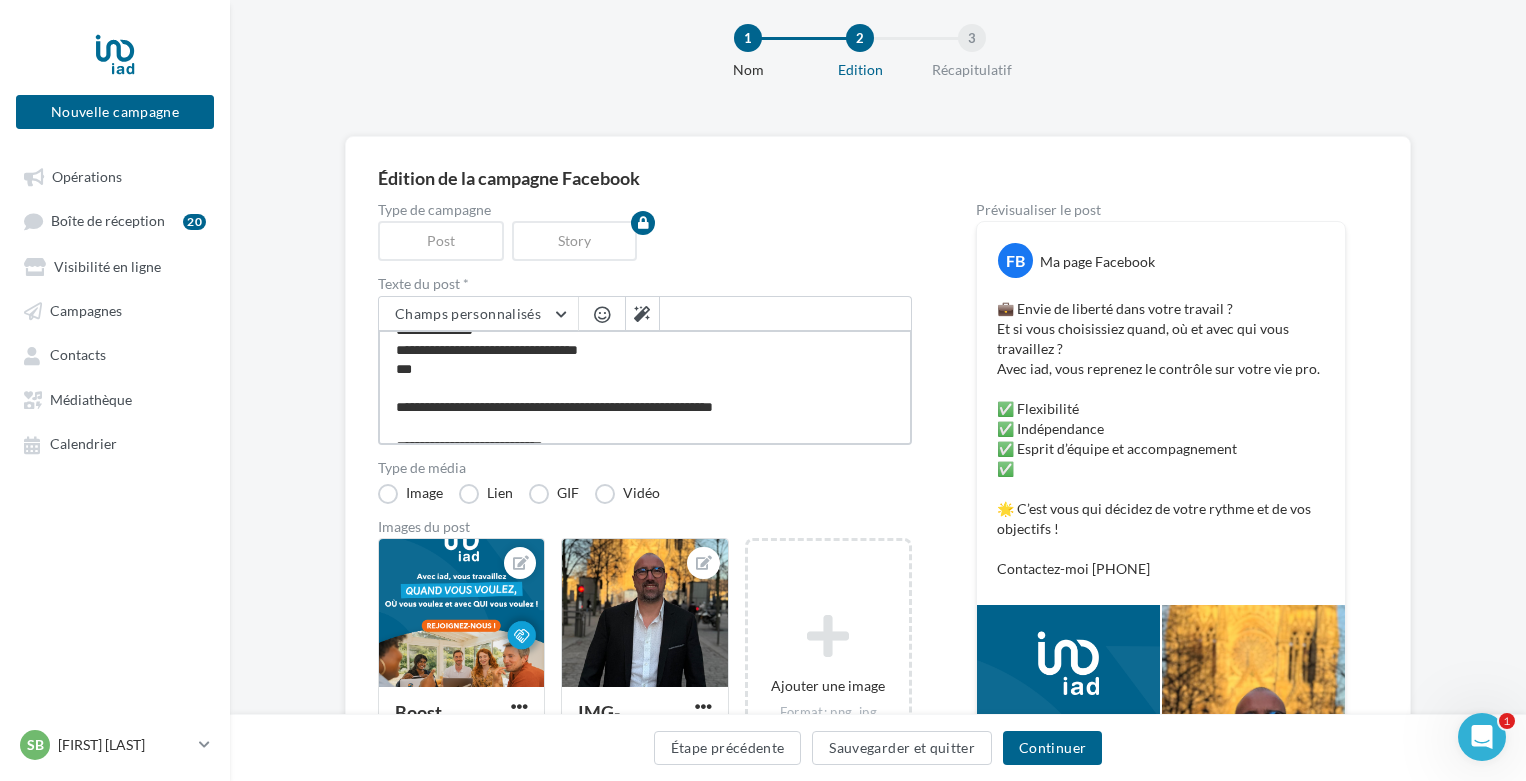 type on "**********" 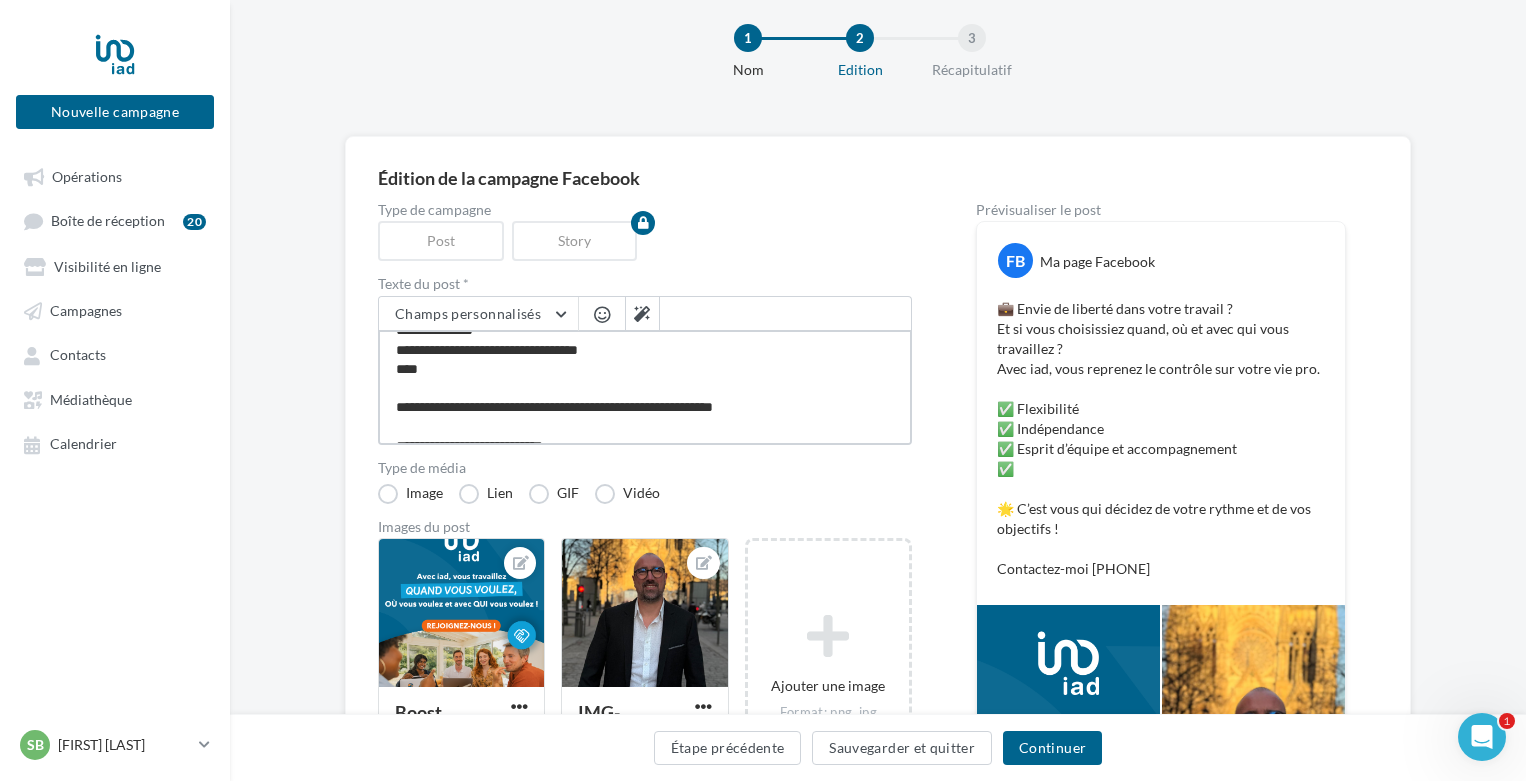 type on "**********" 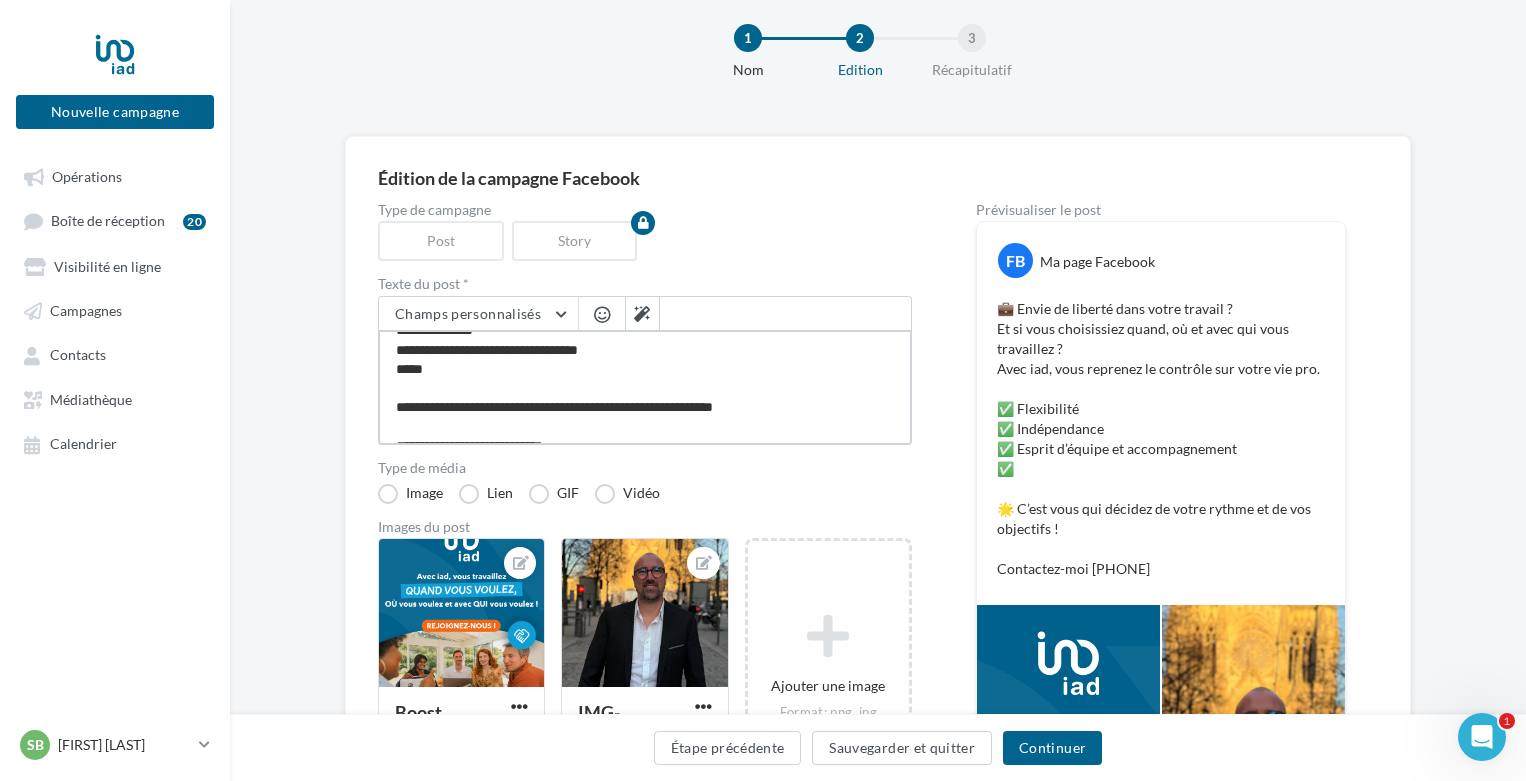 type on "**********" 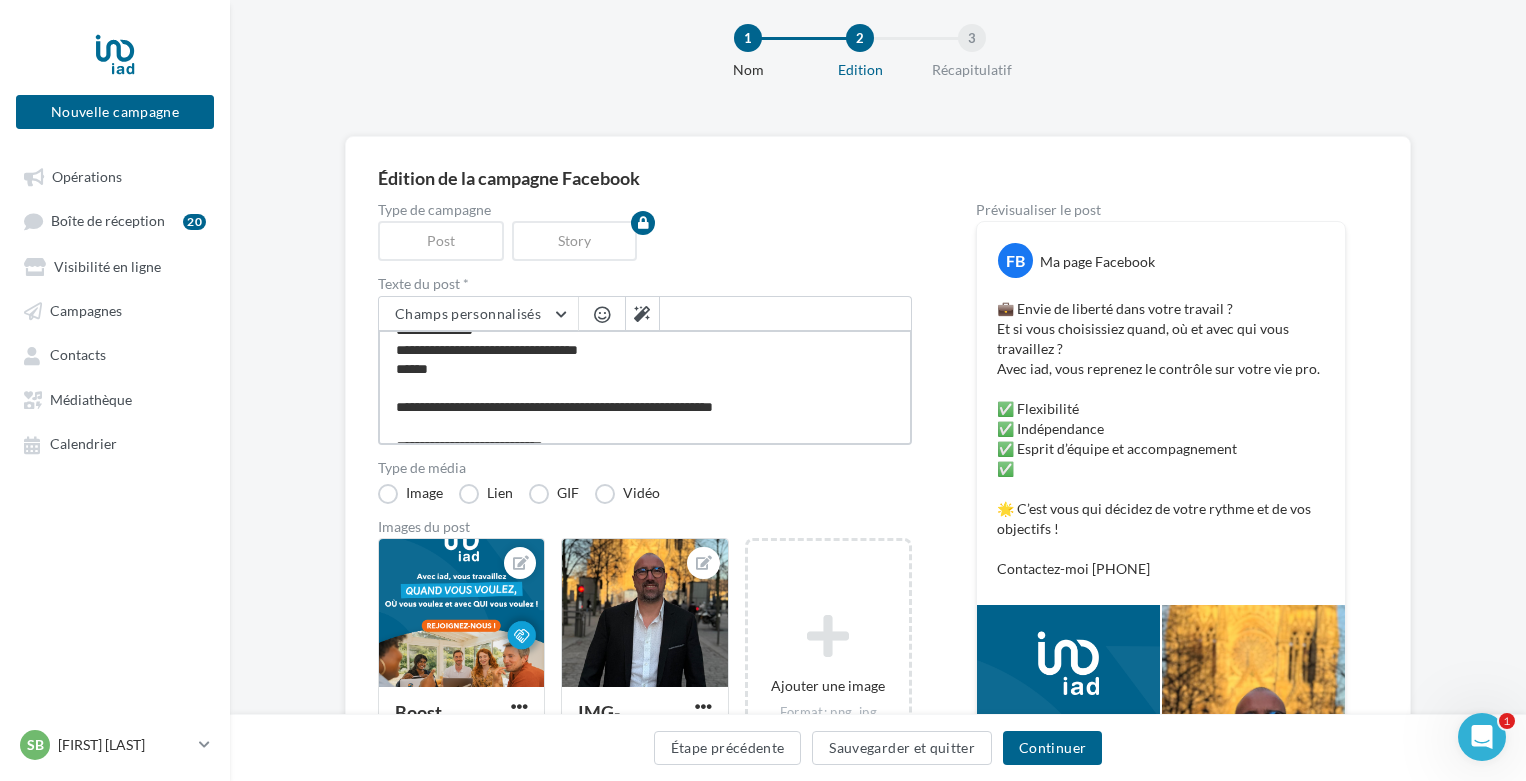 type on "**********" 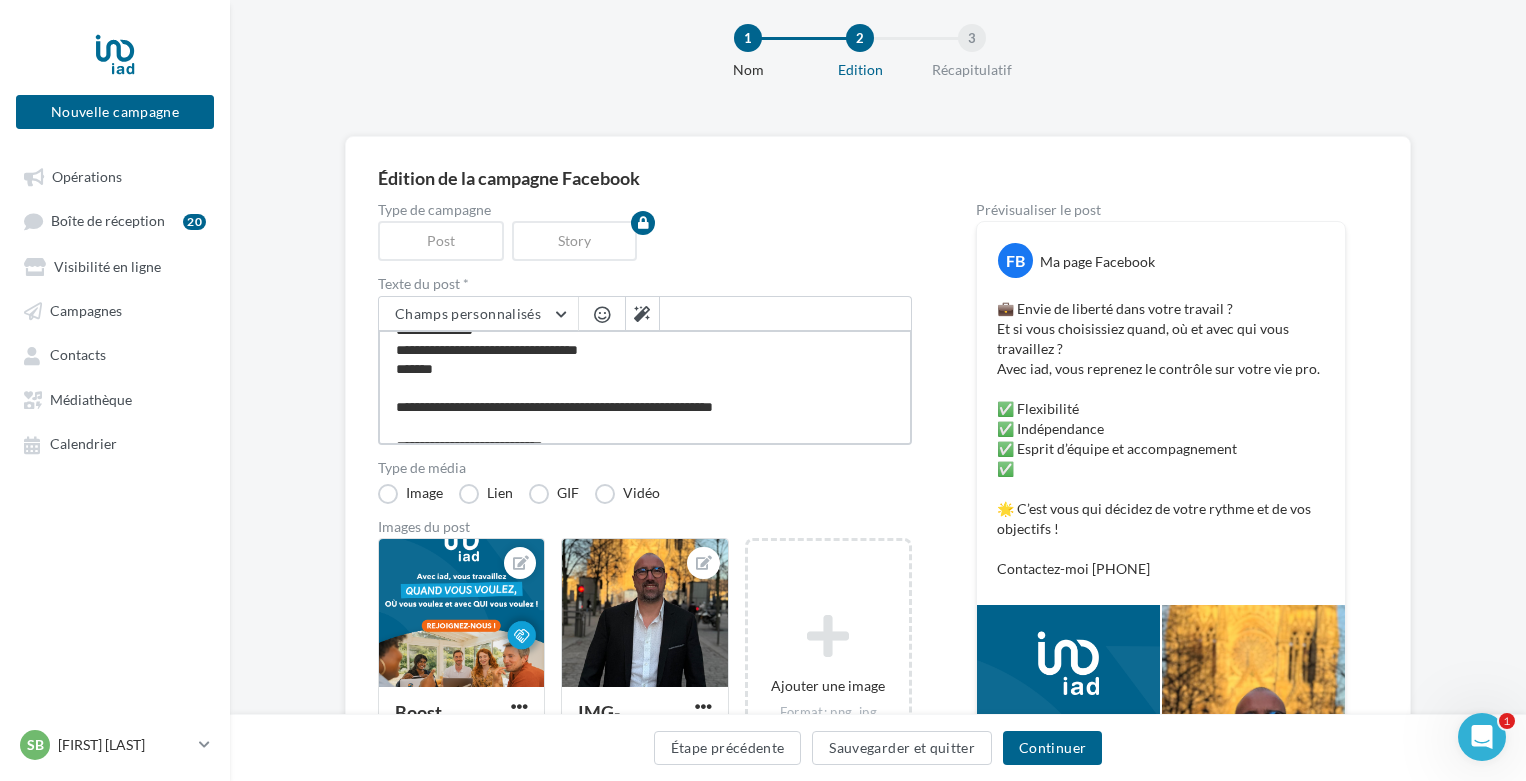 type on "**********" 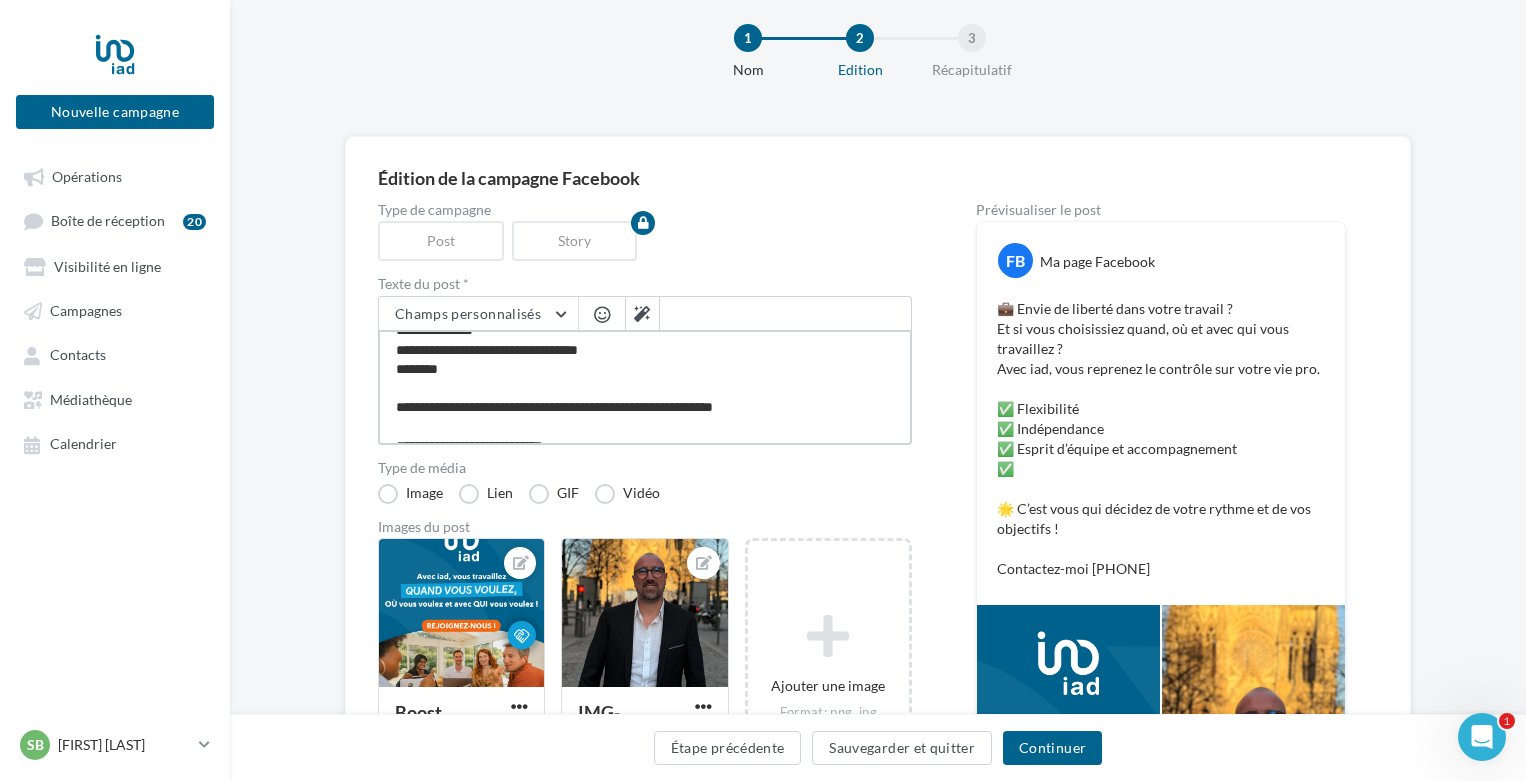 type on "**********" 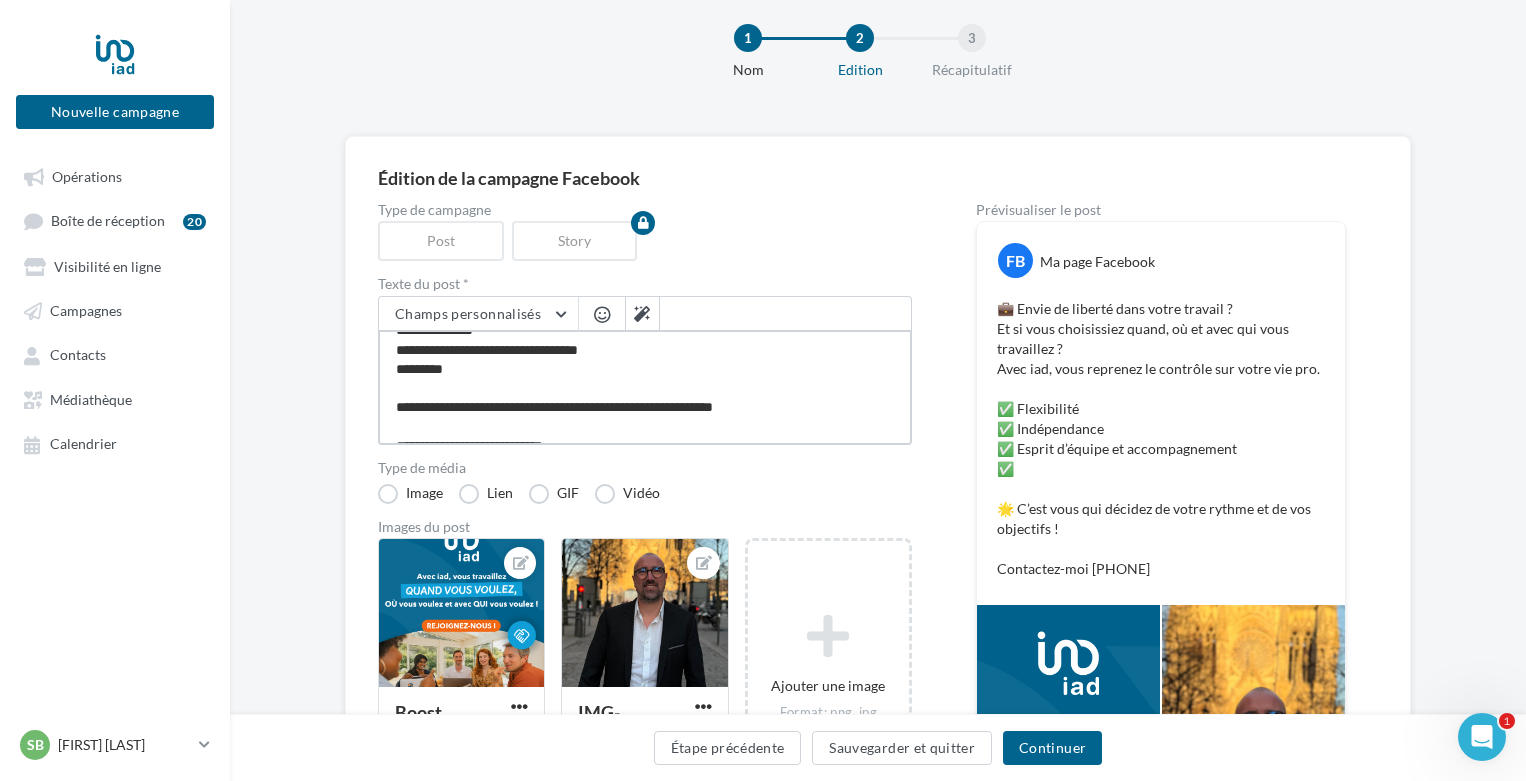 type on "**********" 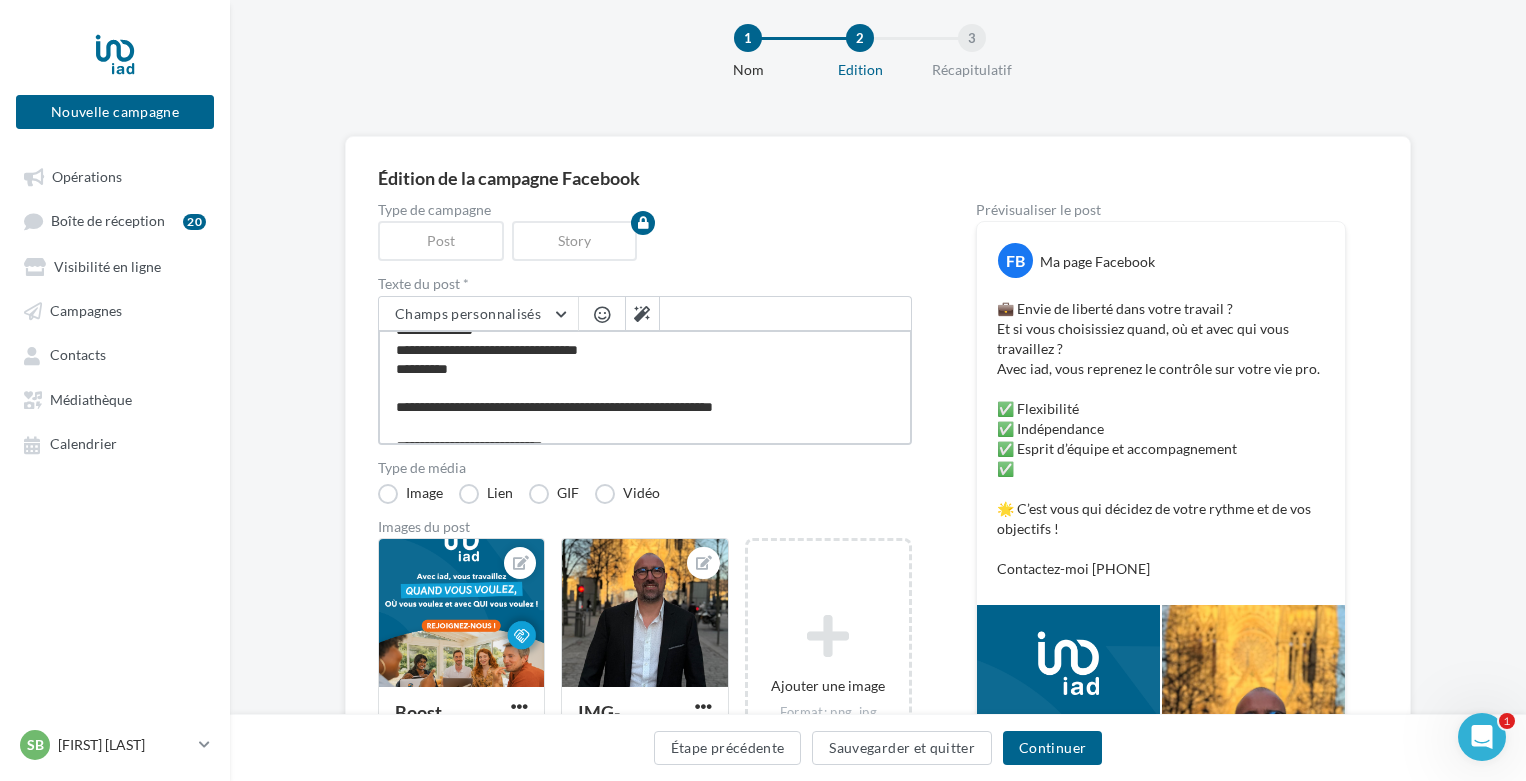 type on "**********" 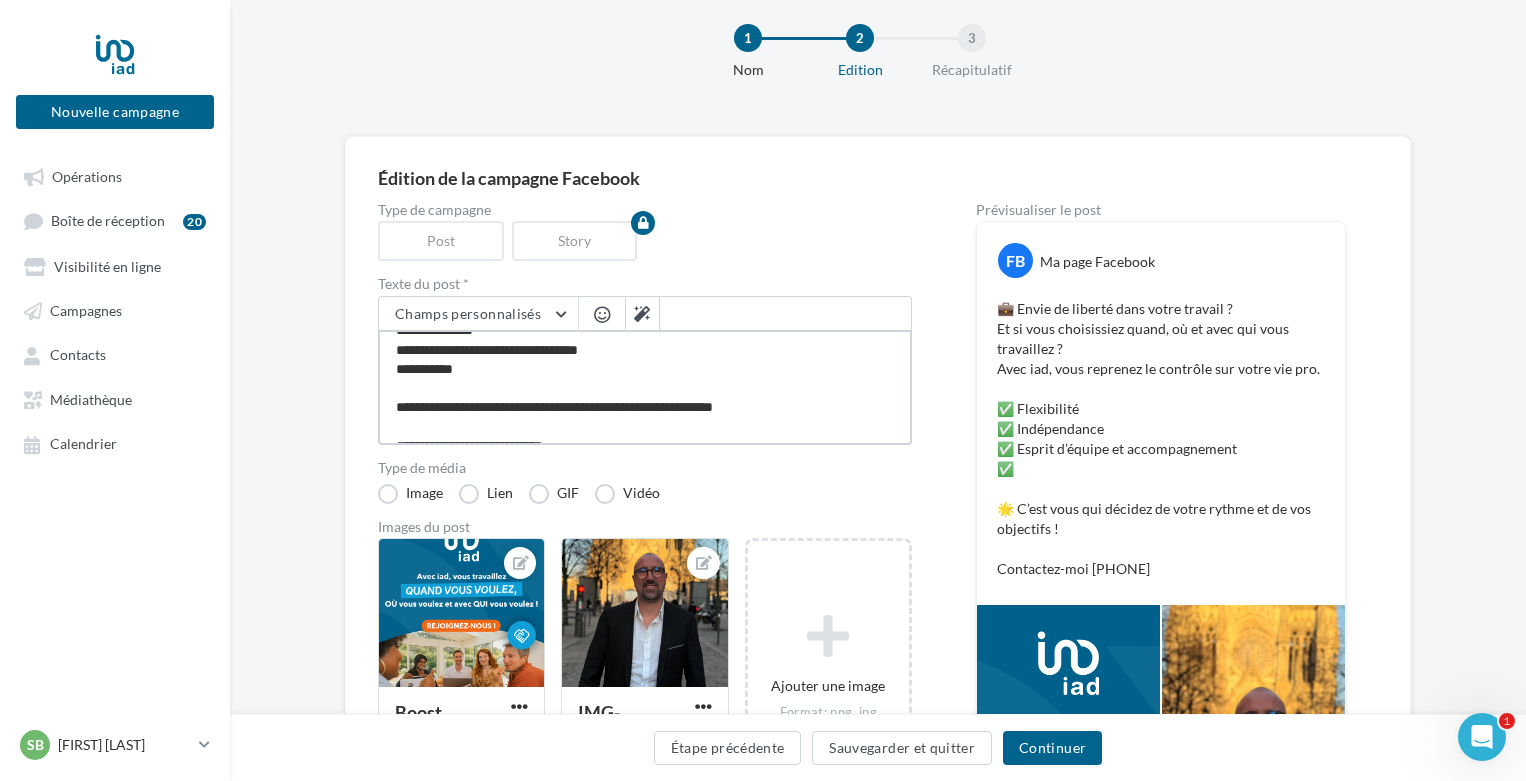 type on "**********" 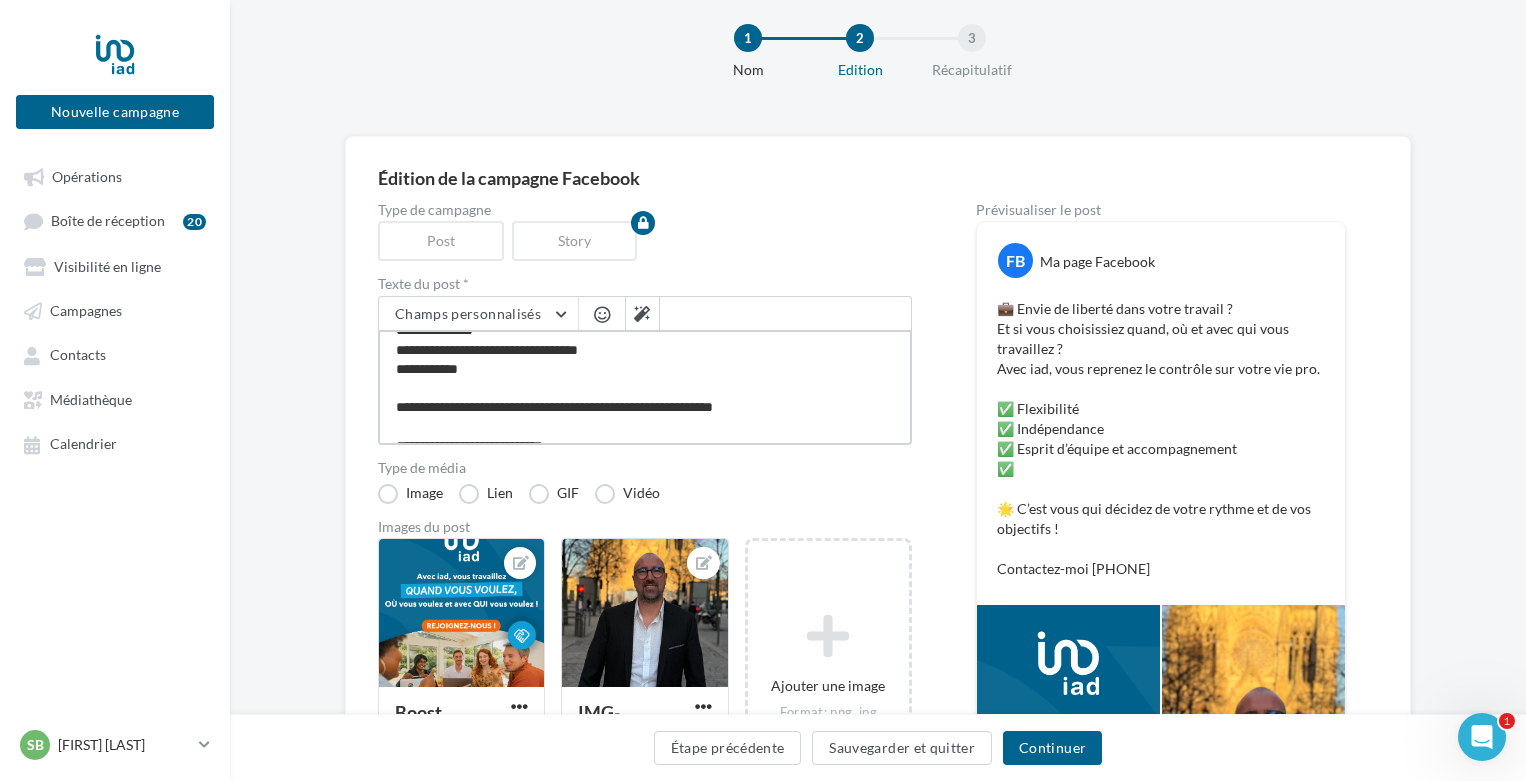 type on "**********" 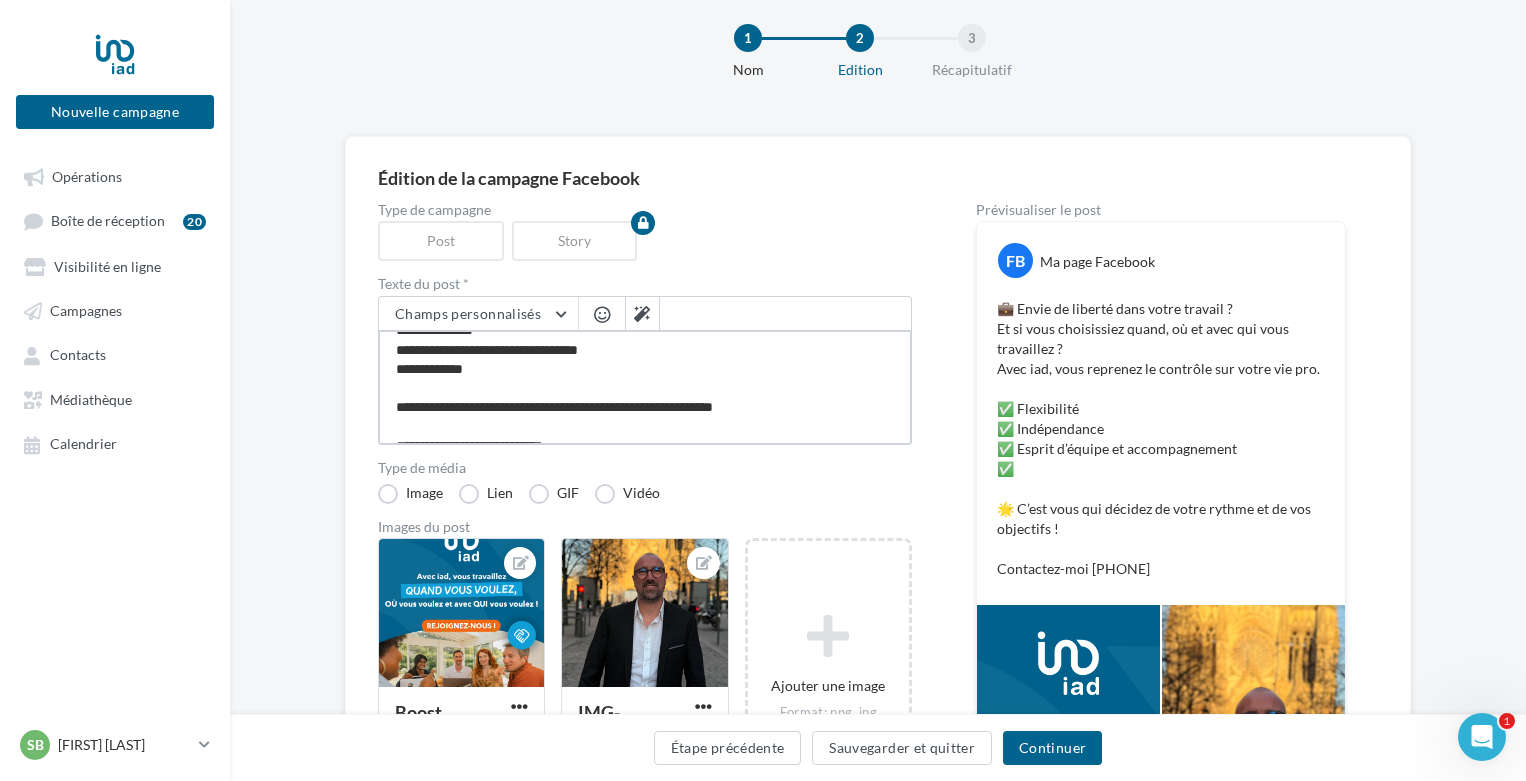 type on "**********" 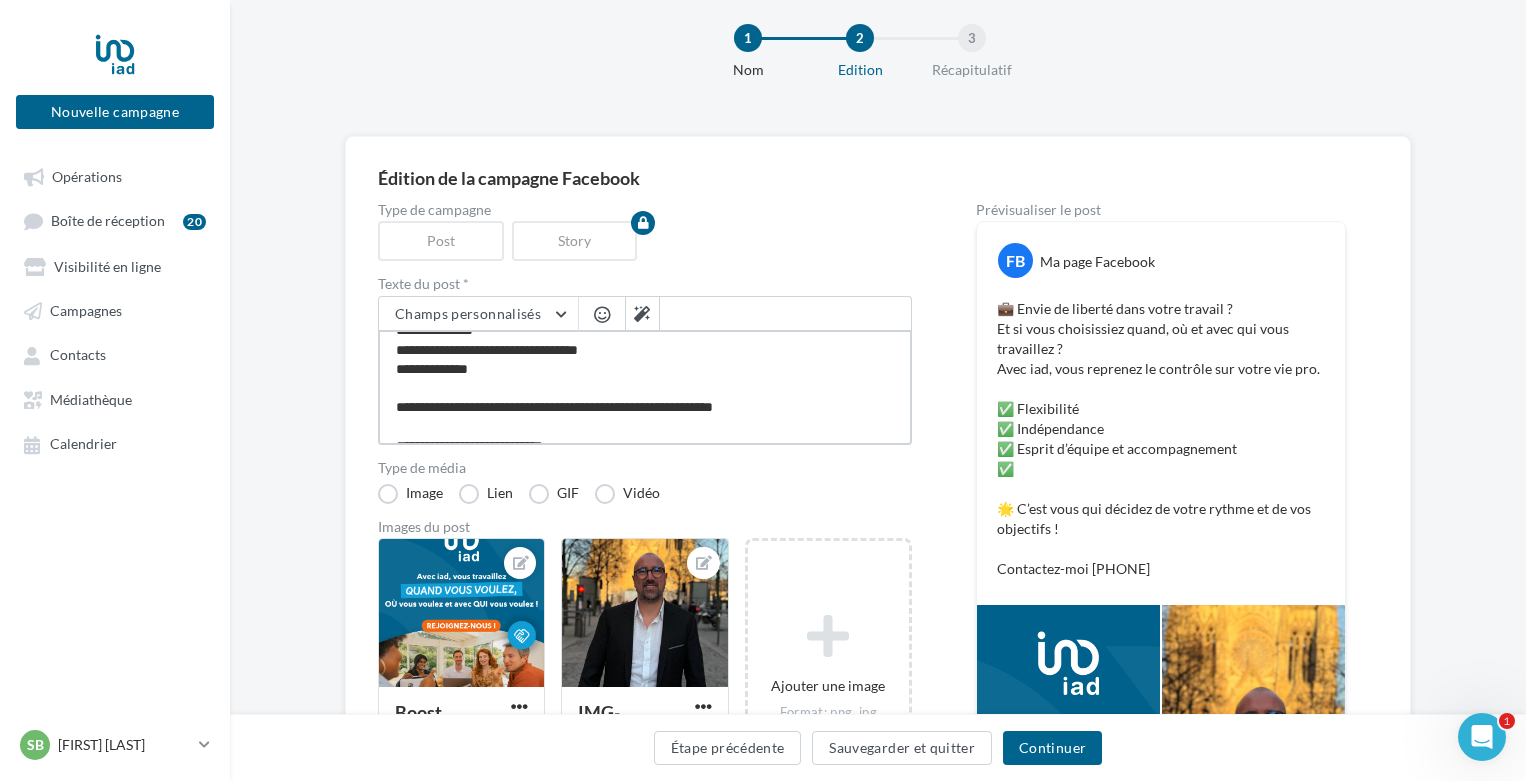 type on "**********" 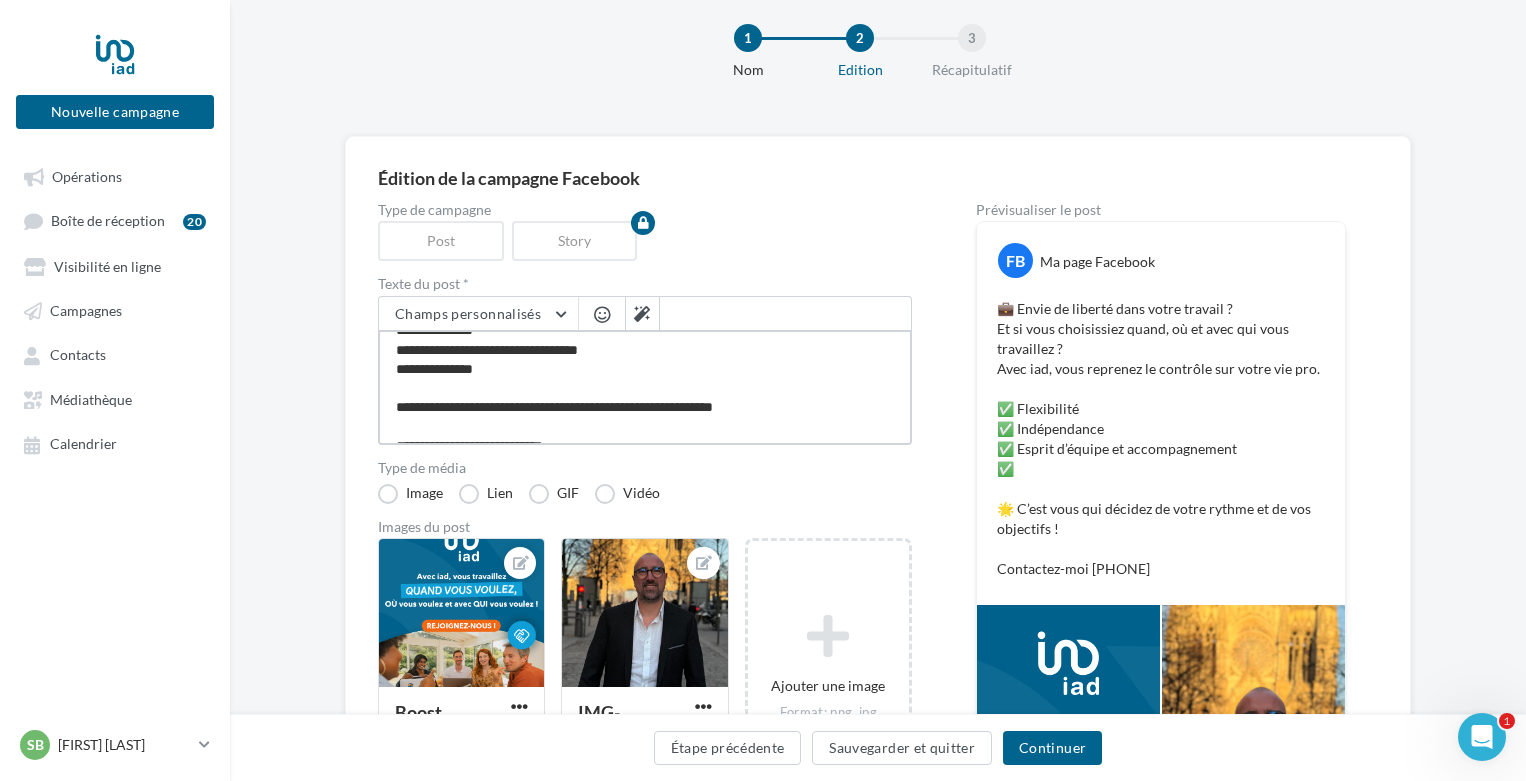 type on "**********" 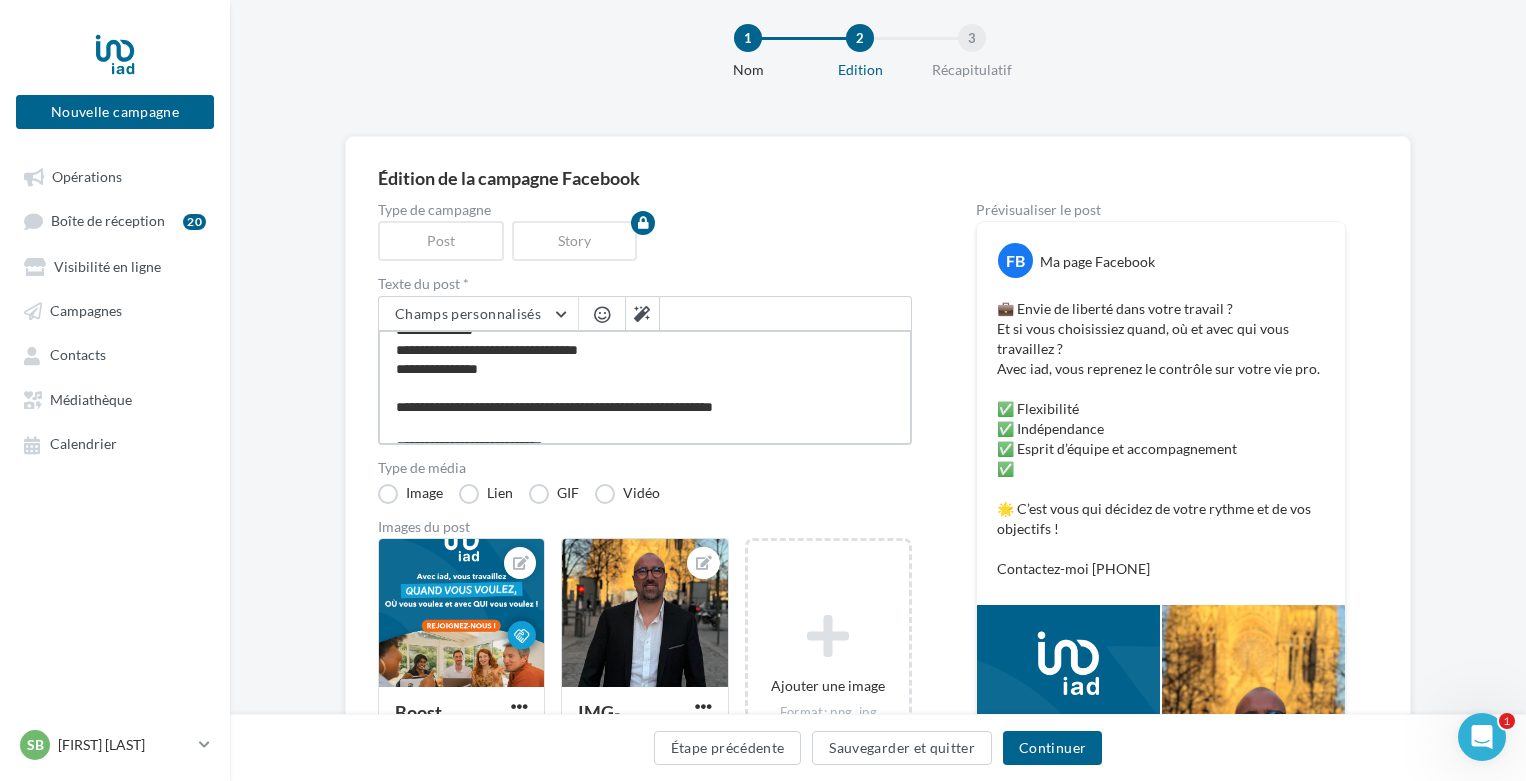 type on "**********" 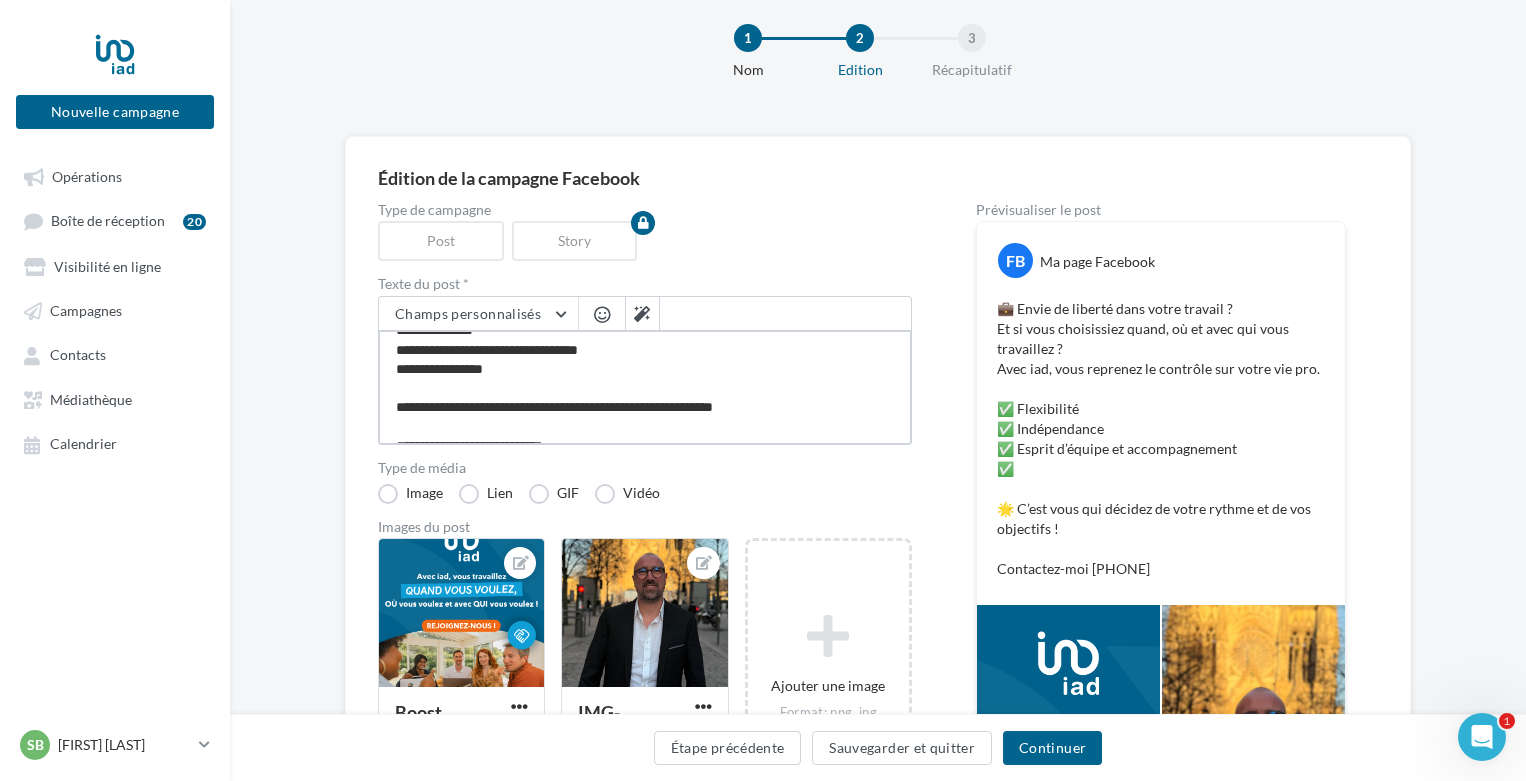 type on "**********" 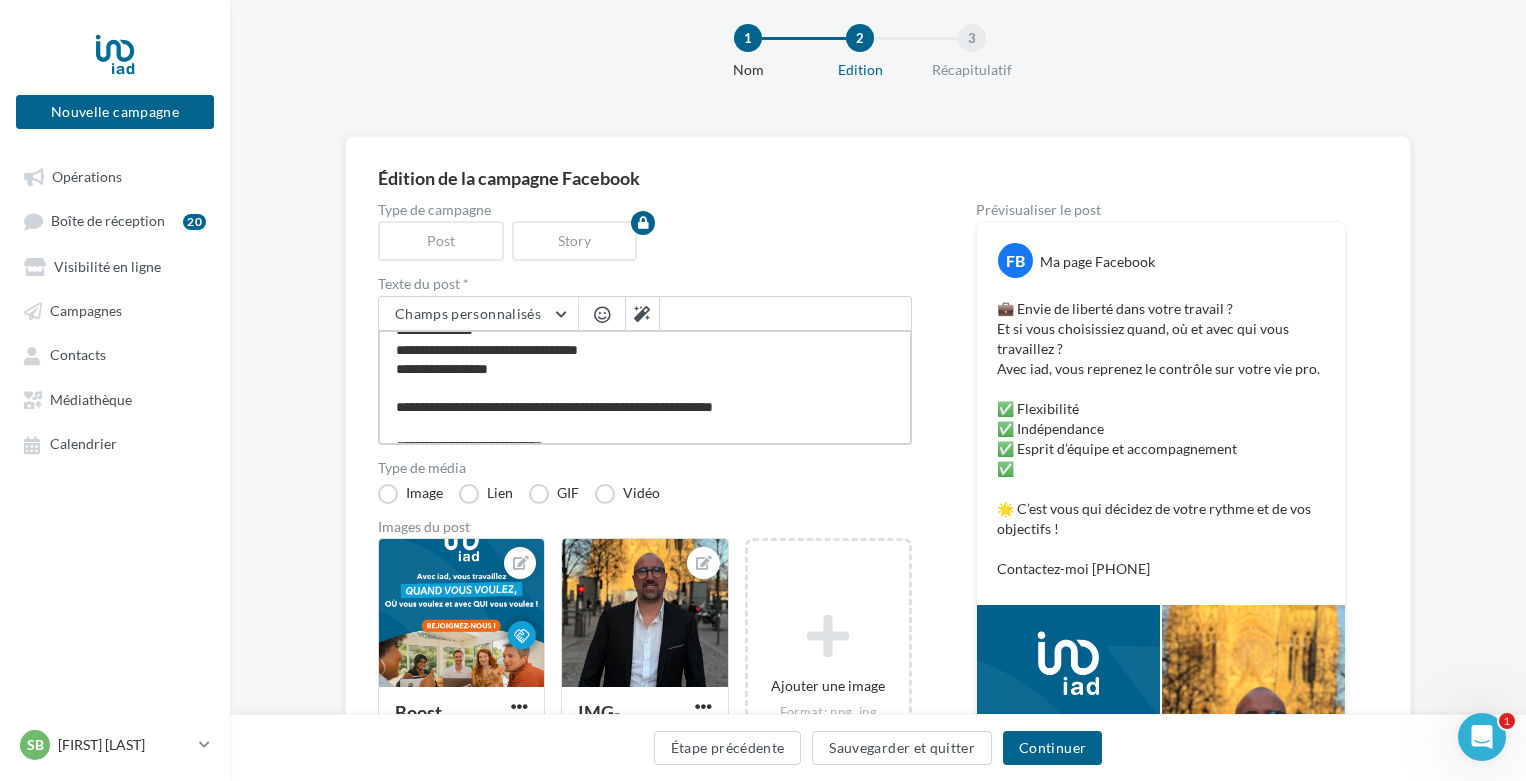 type on "**********" 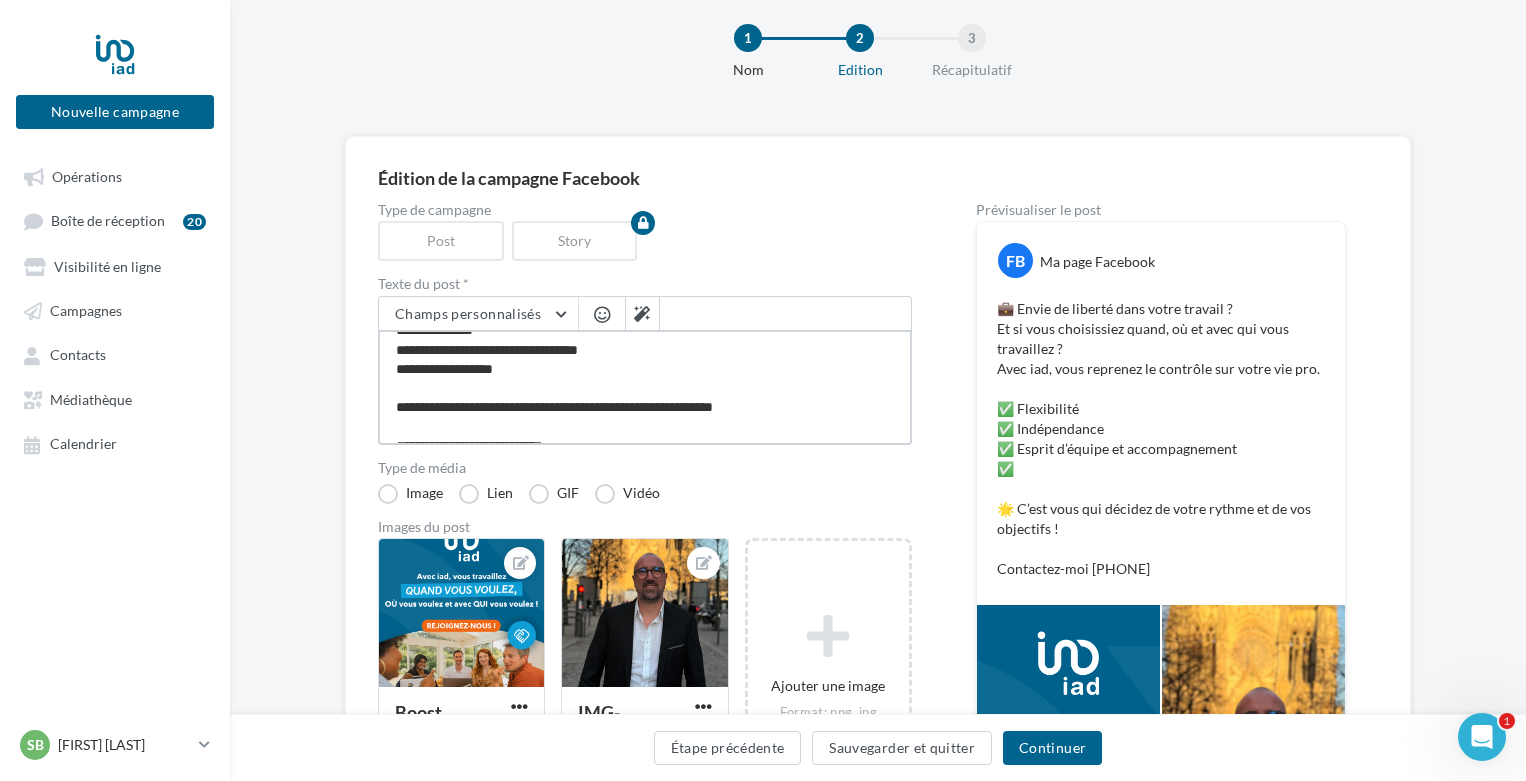 type on "**********" 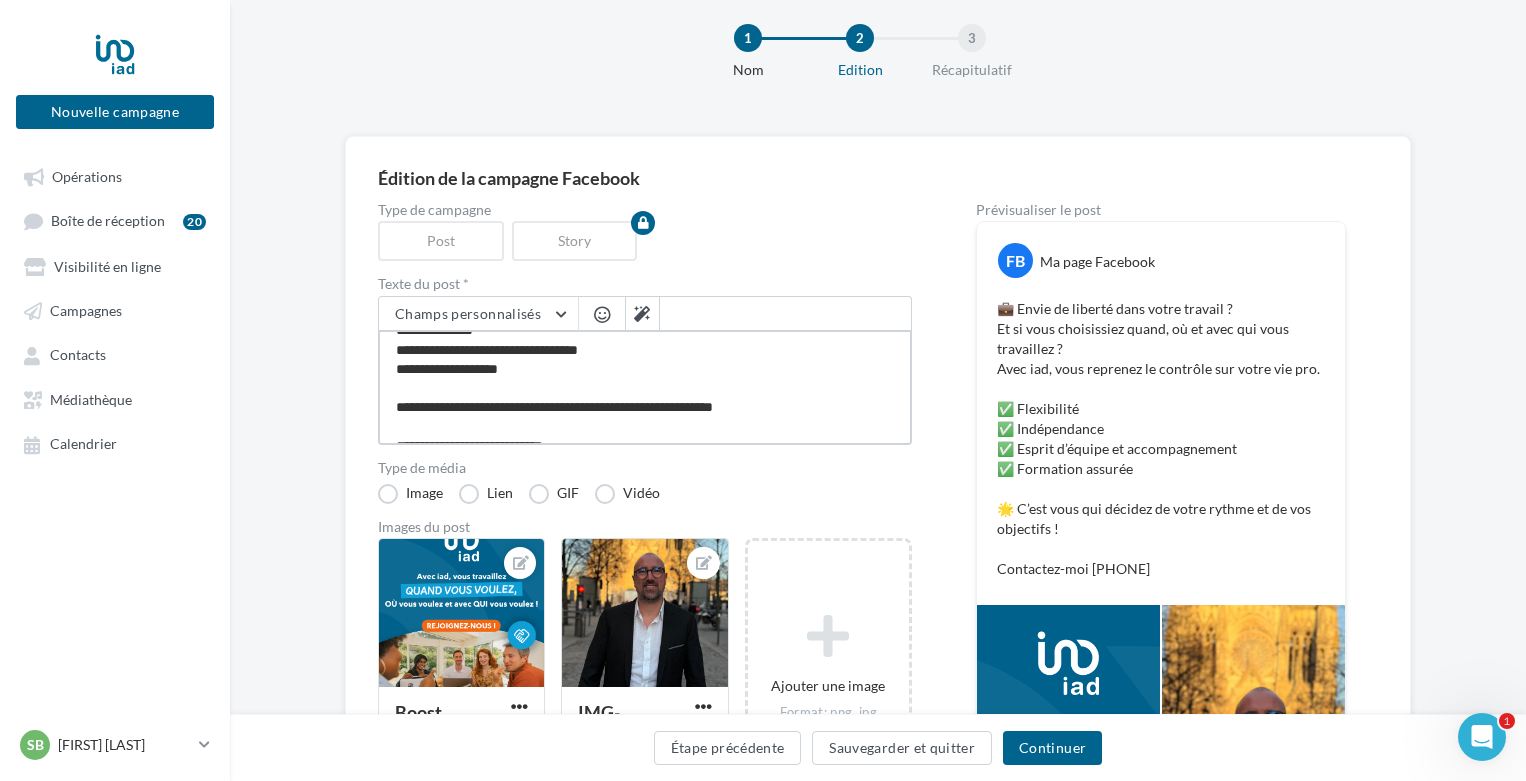 drag, startPoint x: 539, startPoint y: 367, endPoint x: 402, endPoint y: 369, distance: 137.0146 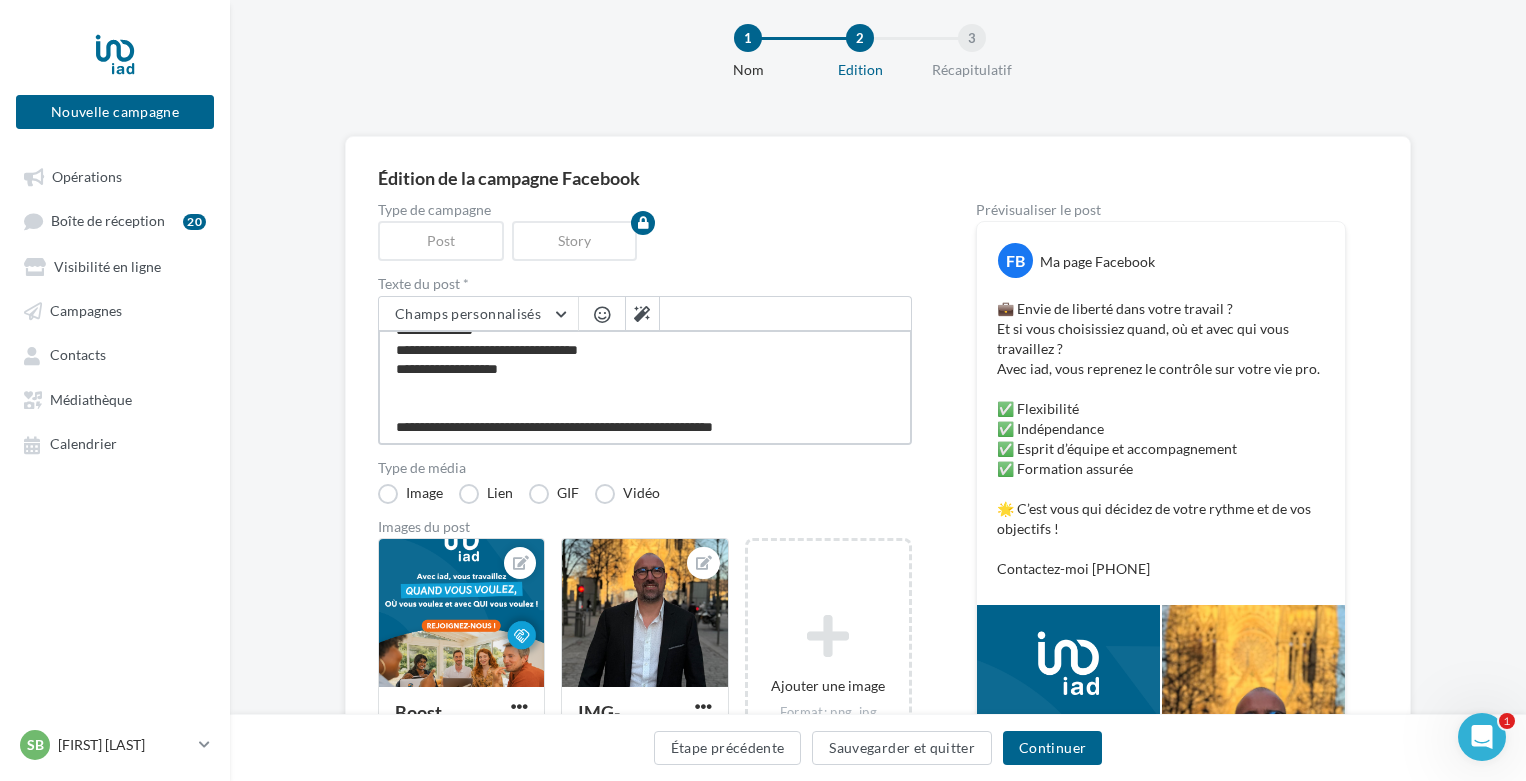paste on "**********" 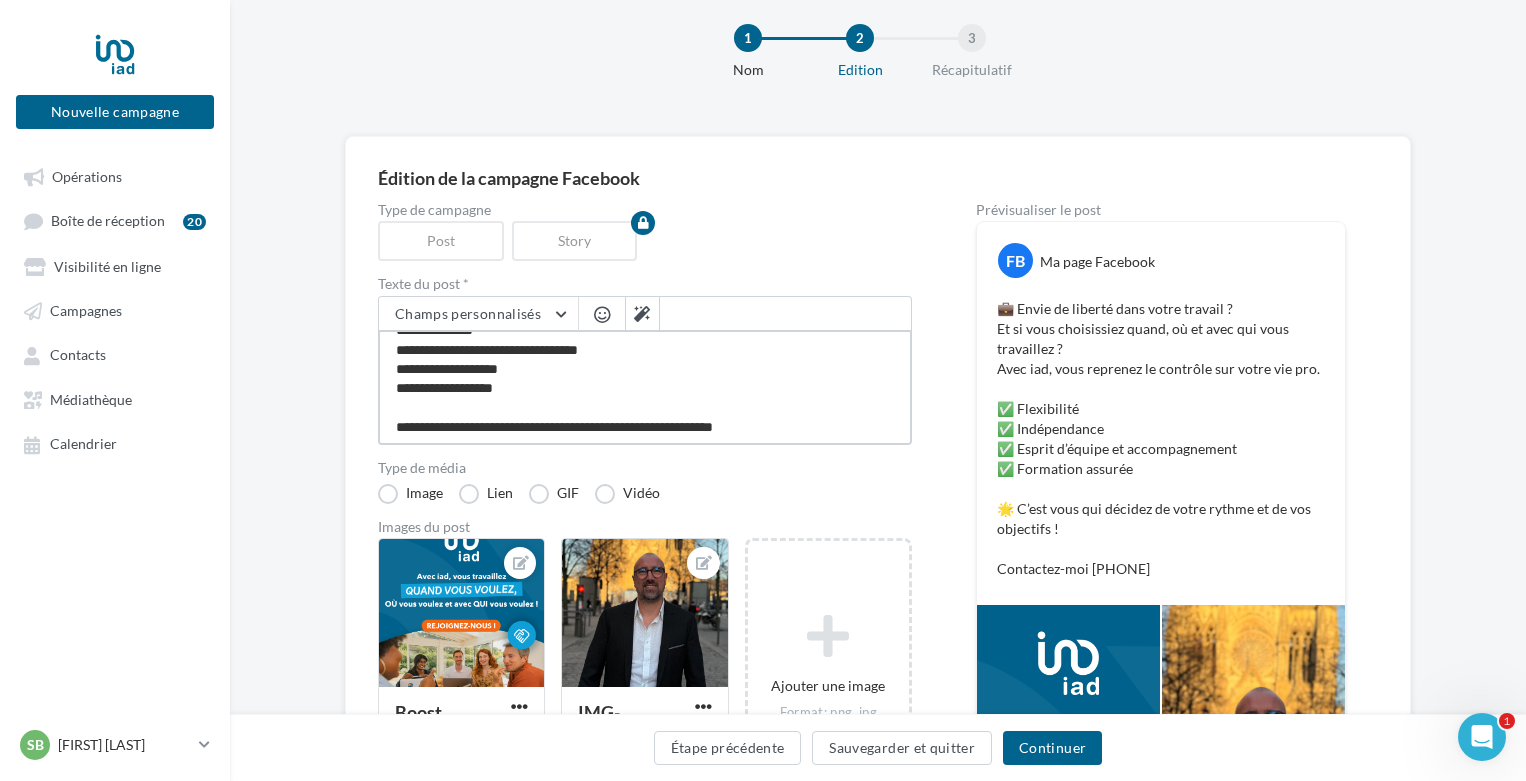 click on "**********" at bounding box center (645, 387) 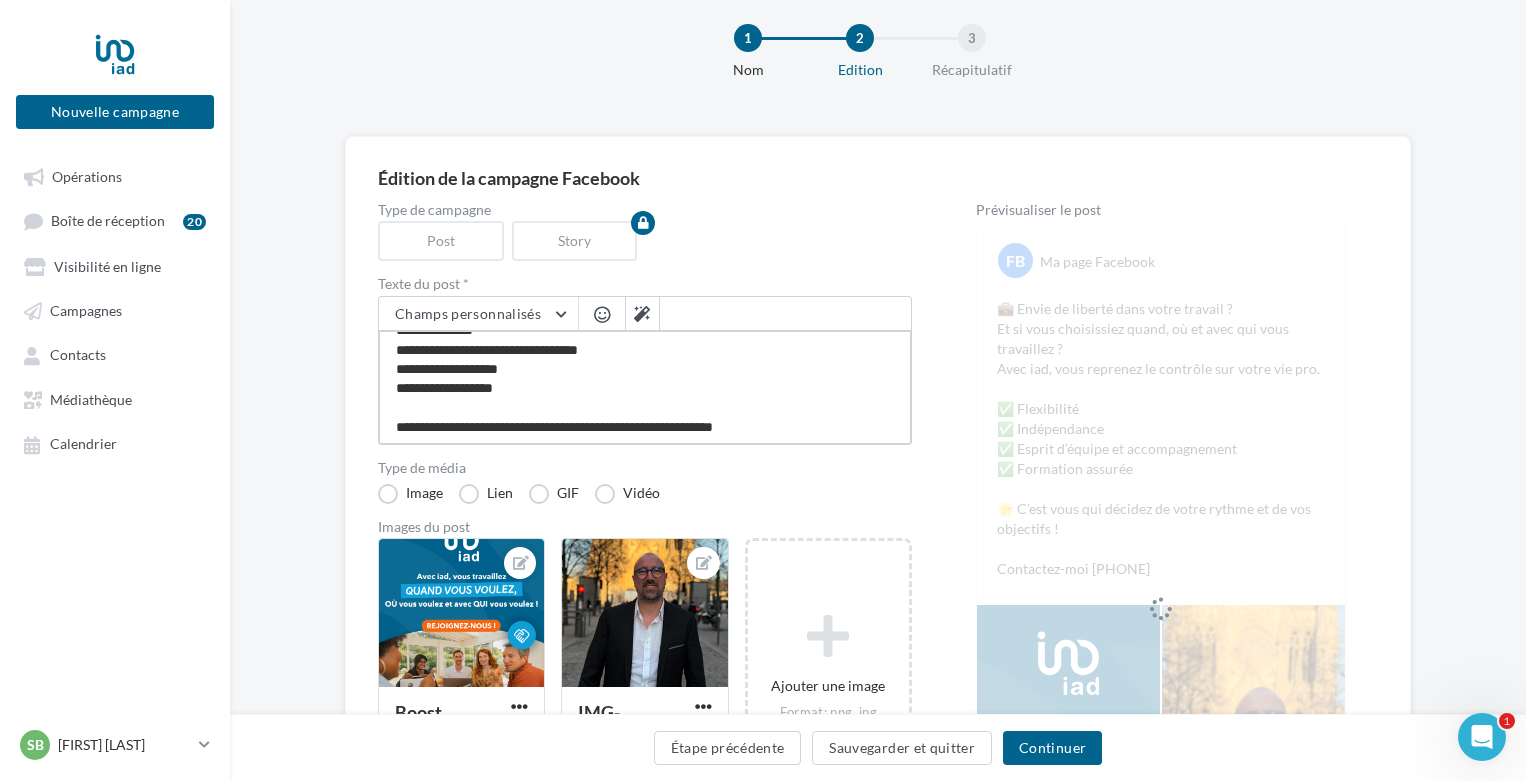 type on "**********" 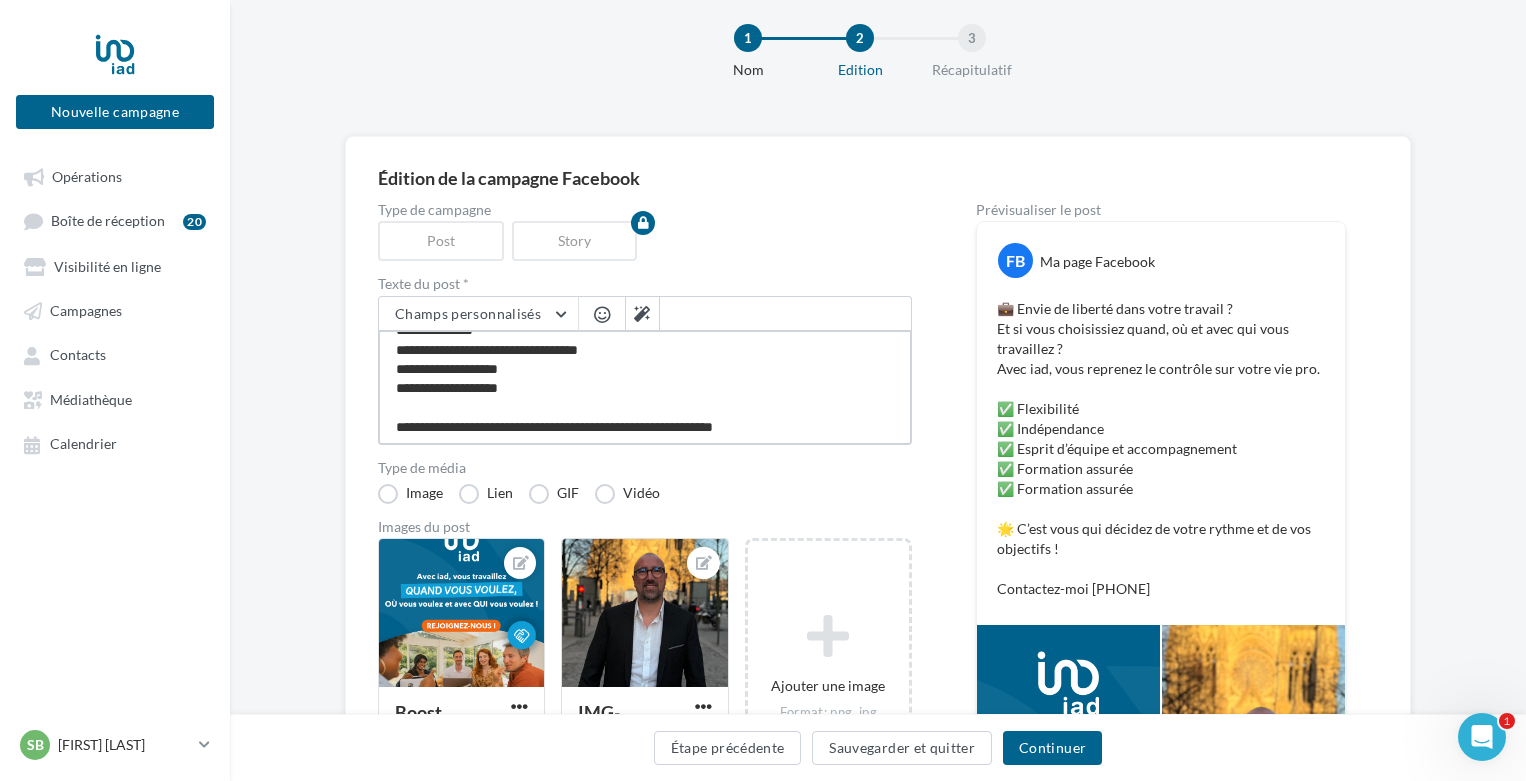 click on "**********" at bounding box center (645, 387) 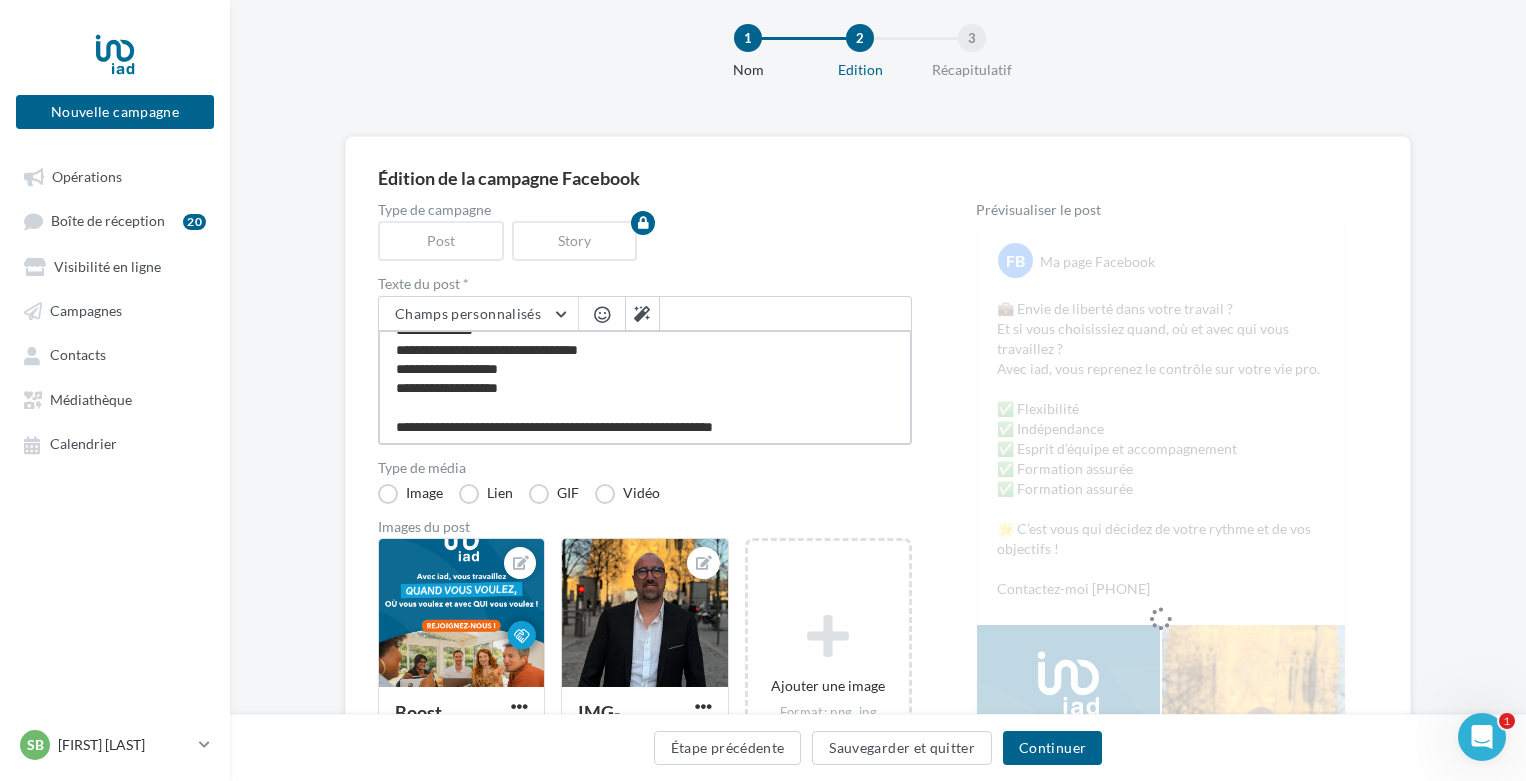type on "**********" 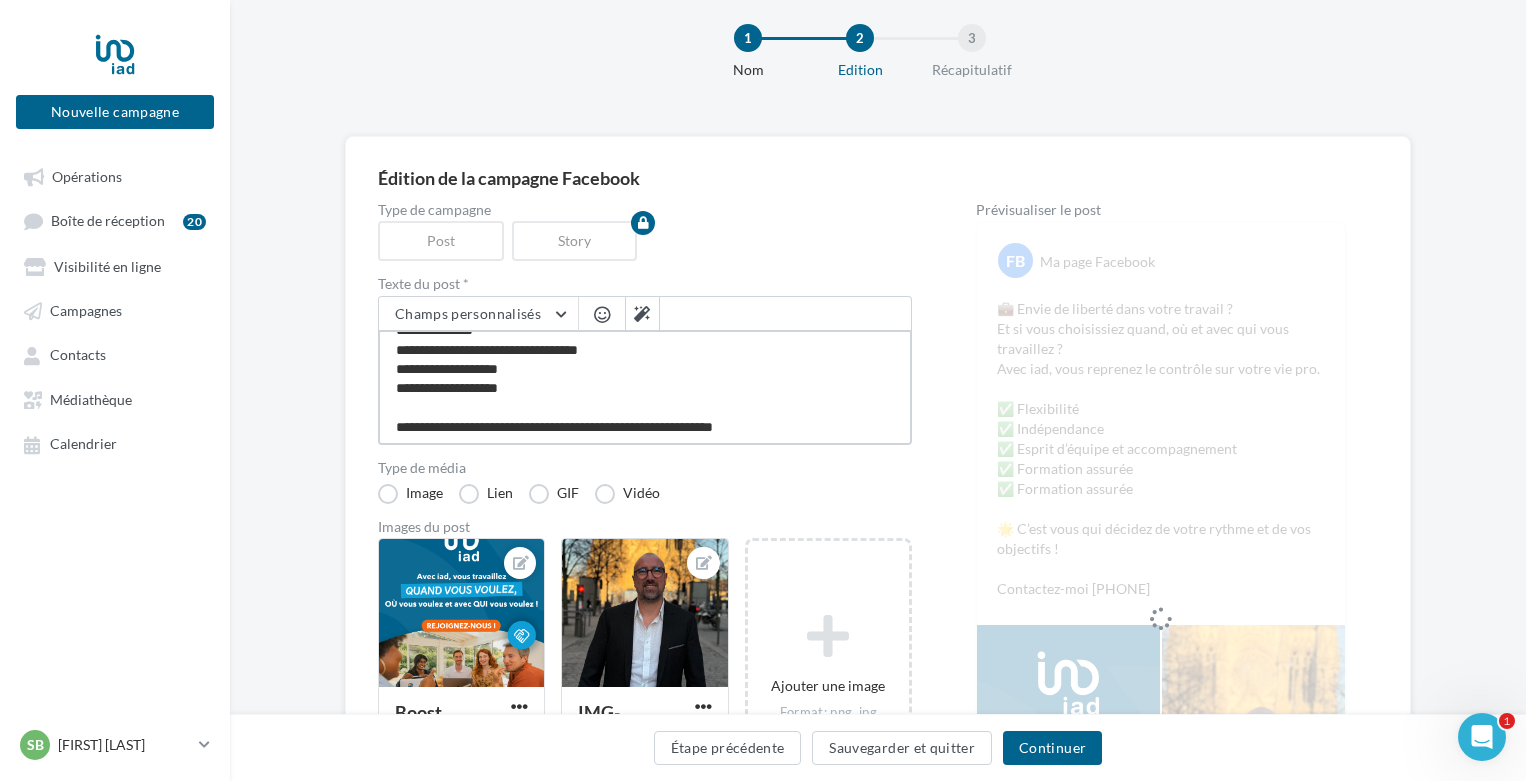 type on "**********" 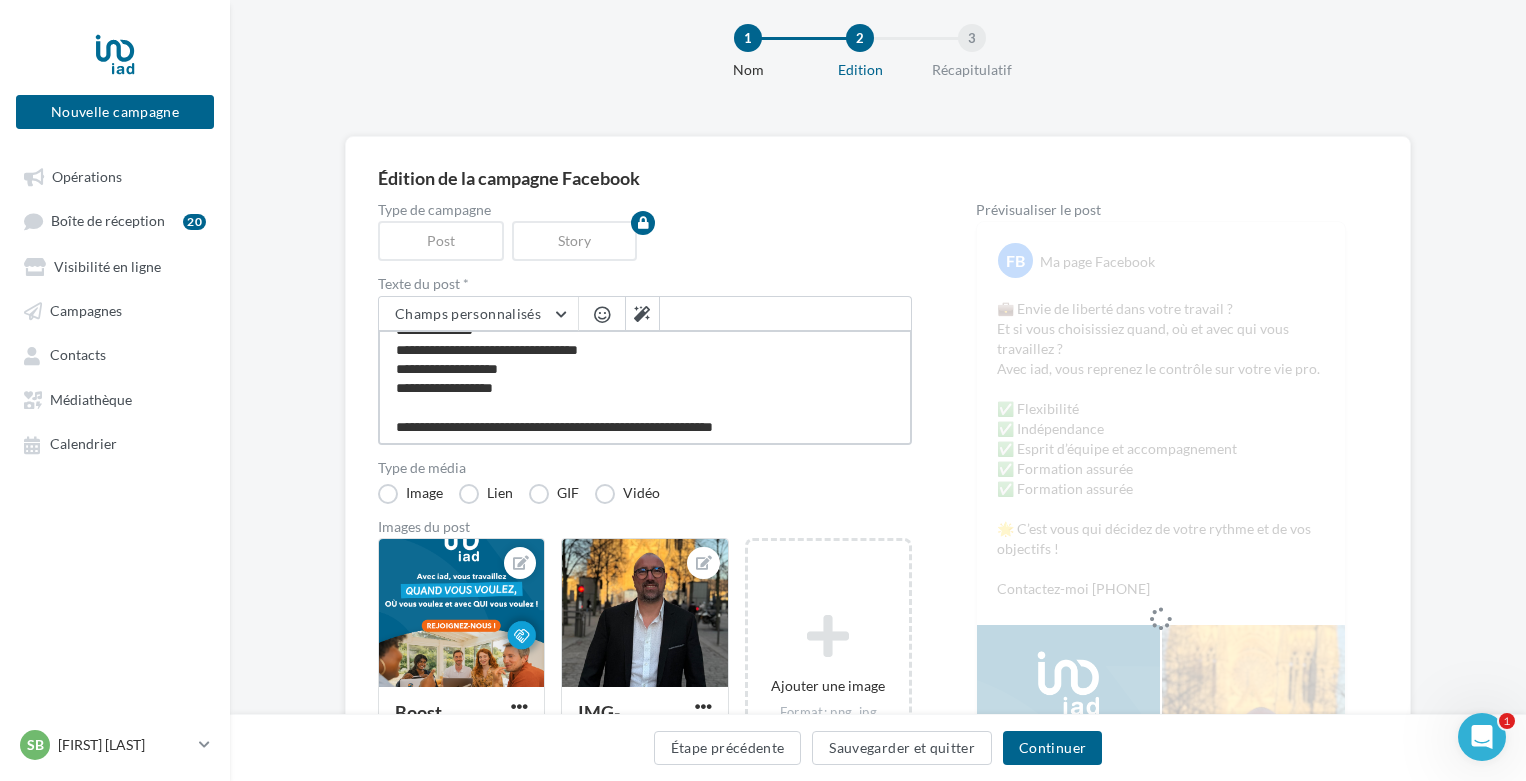 type on "**********" 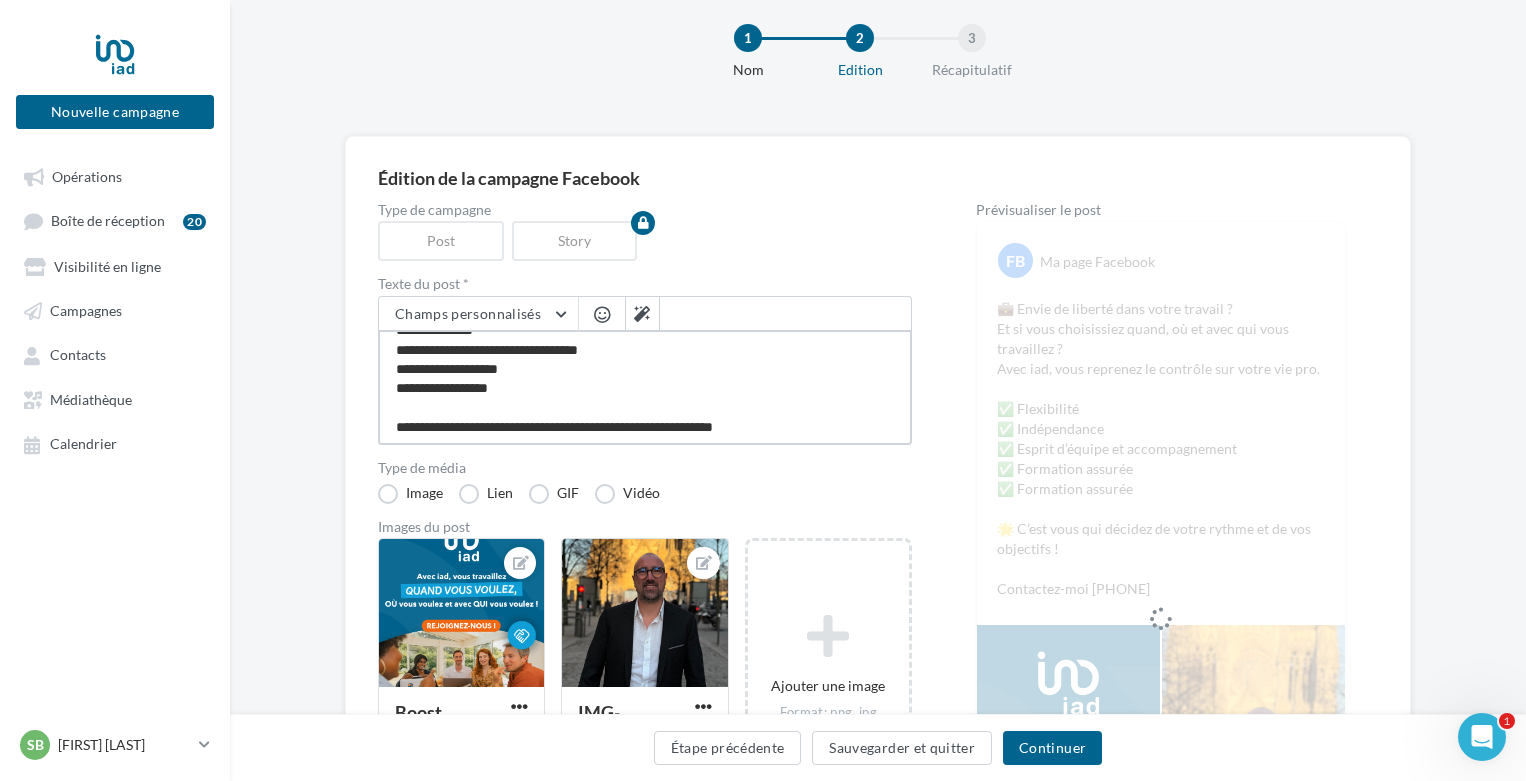 type on "**********" 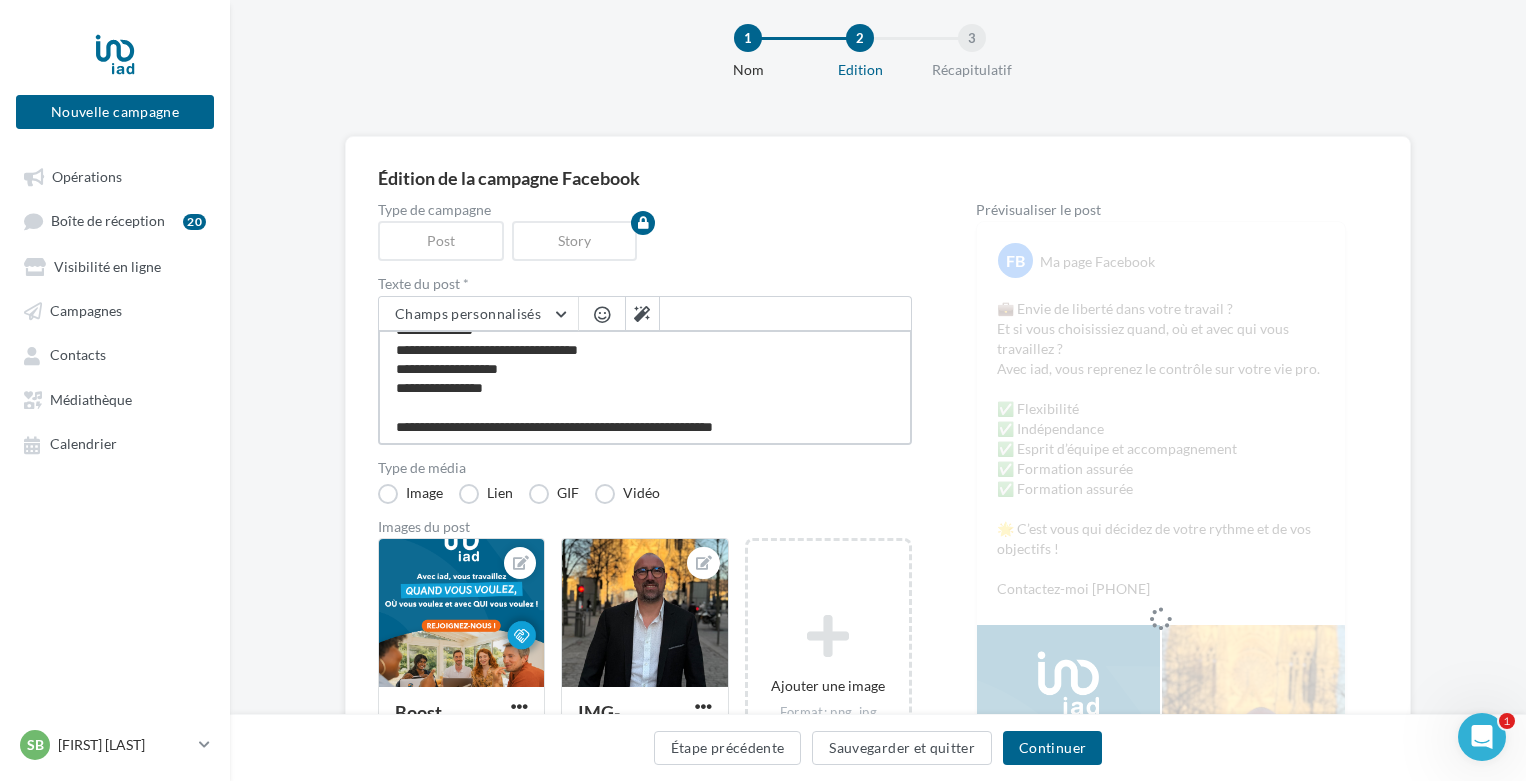 type on "**********" 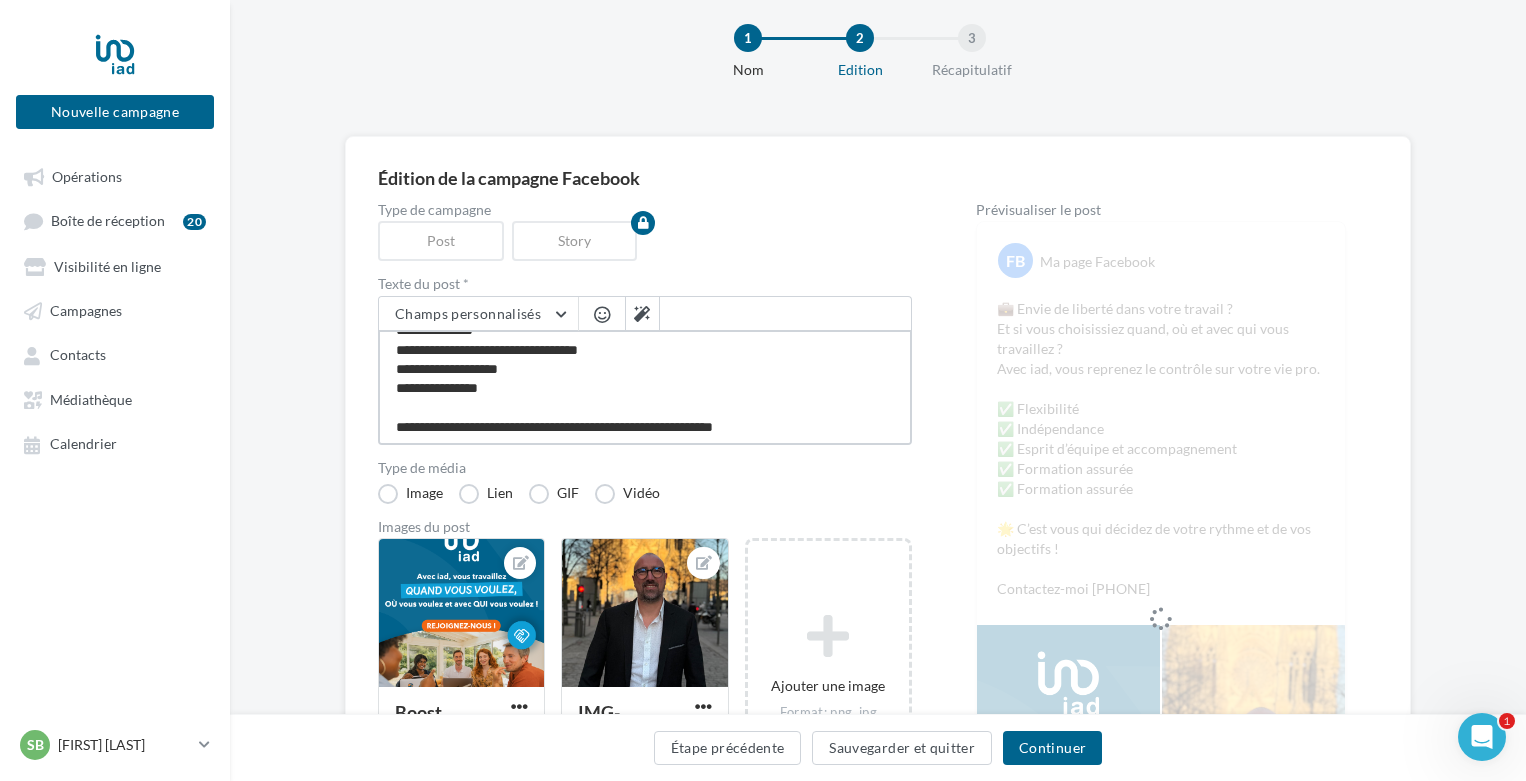type on "**********" 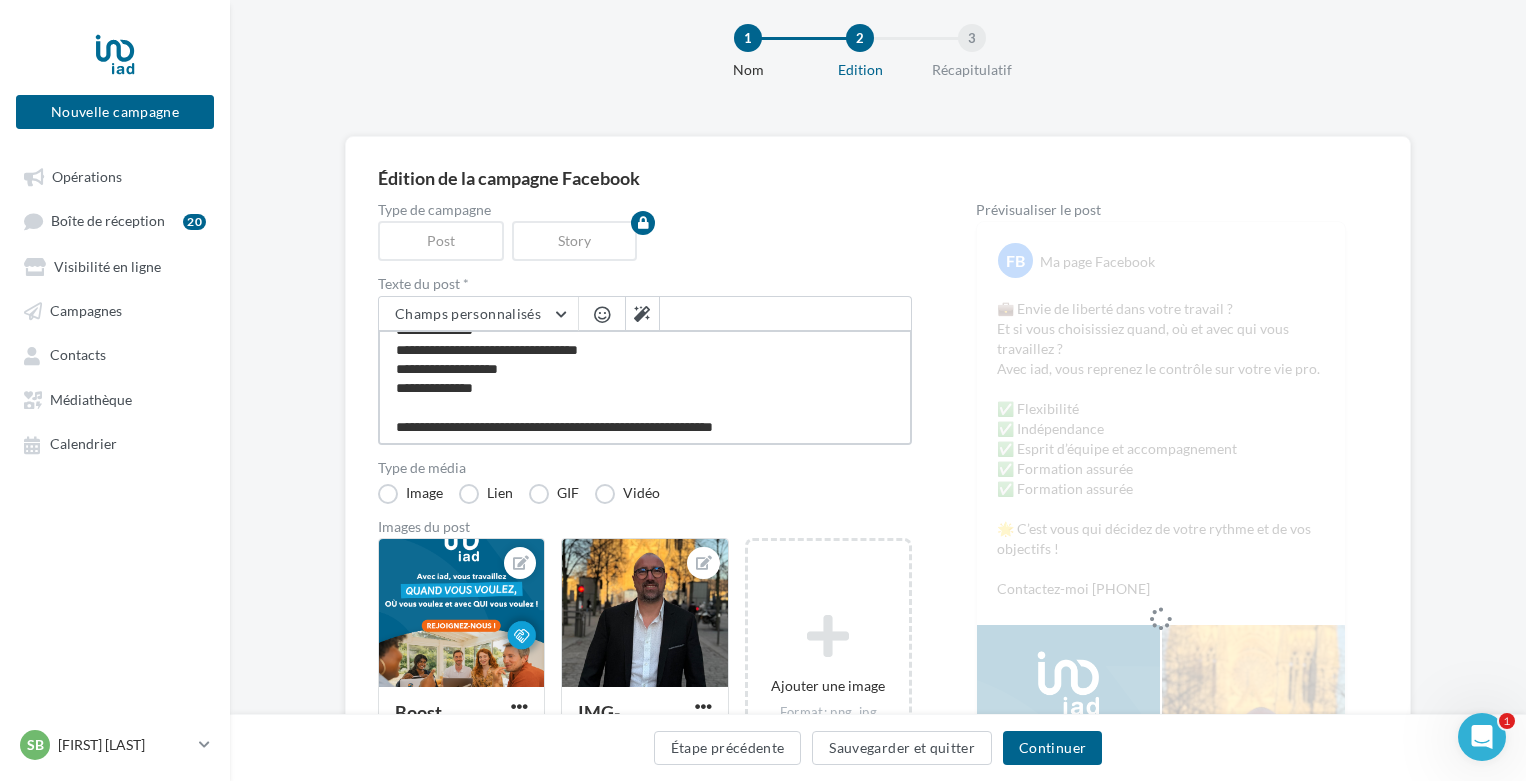 type on "**********" 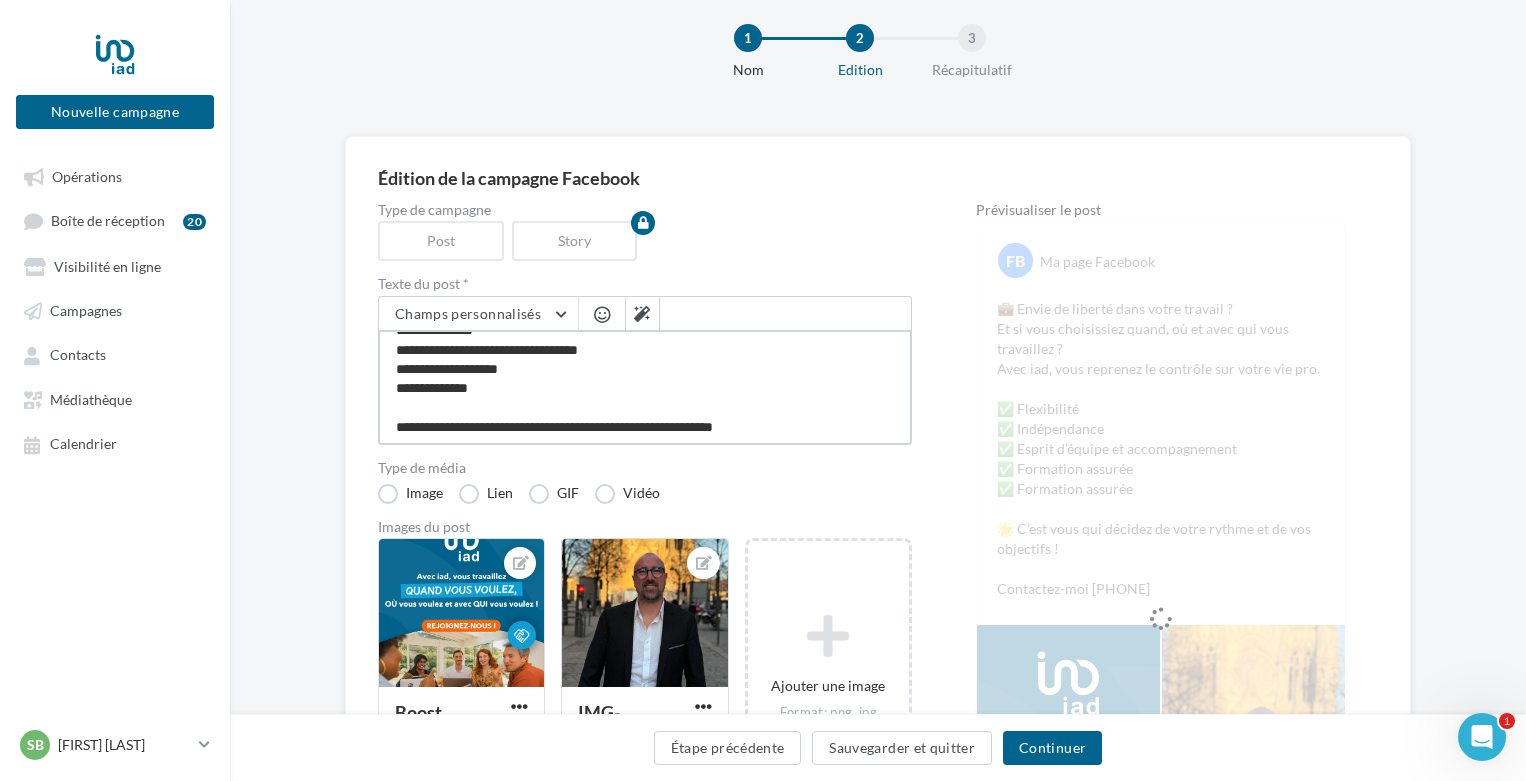 type on "**********" 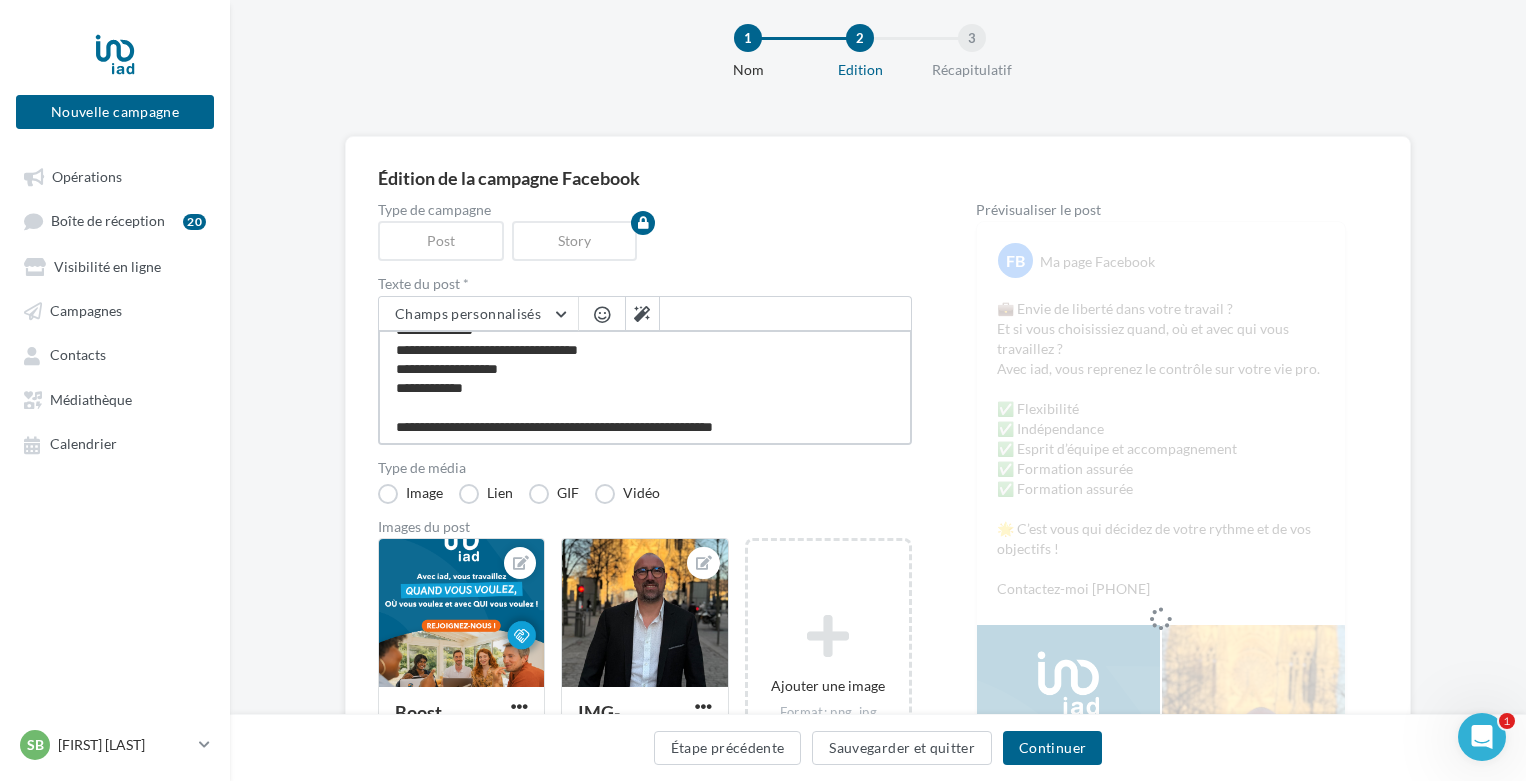 type on "**********" 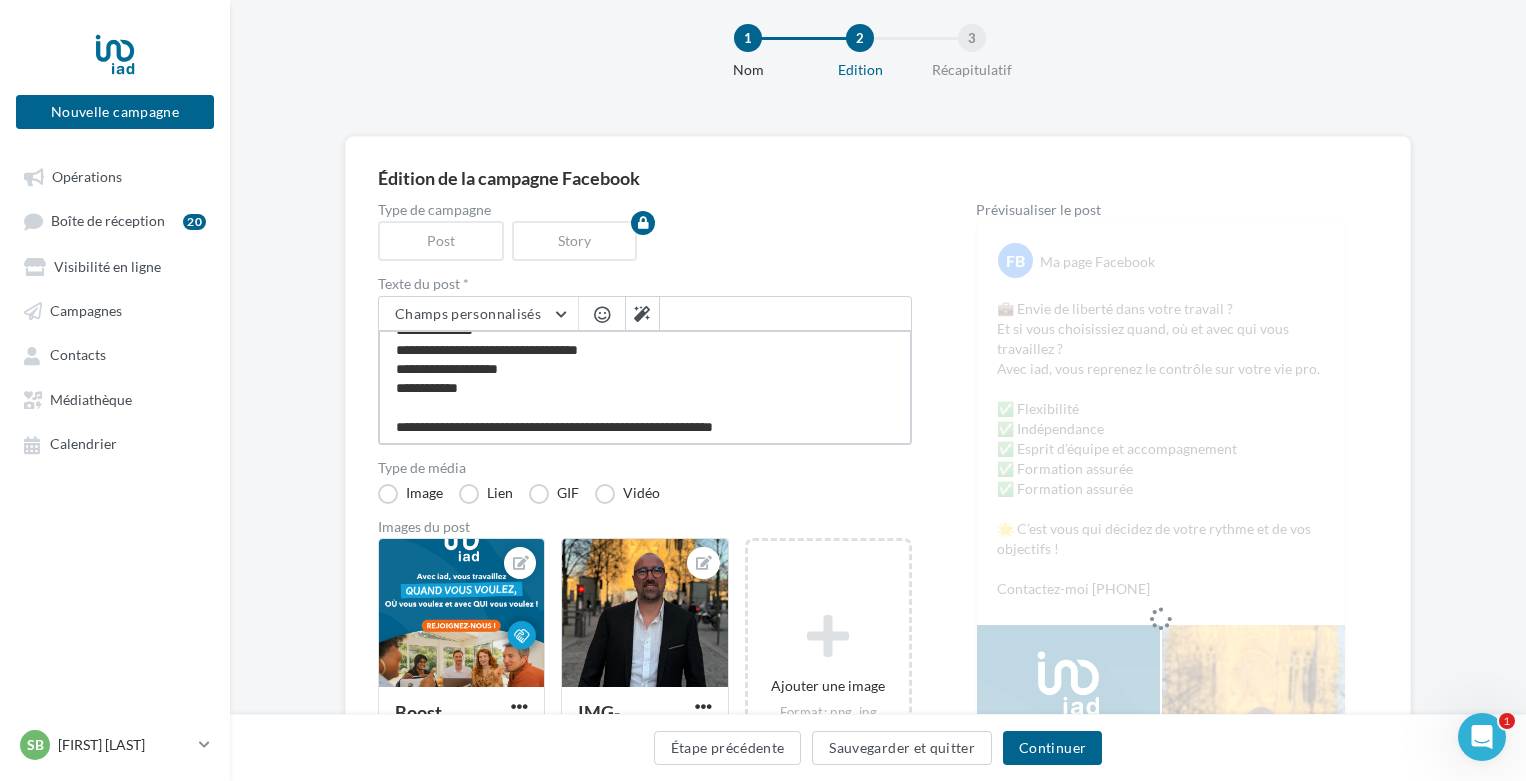 type on "**********" 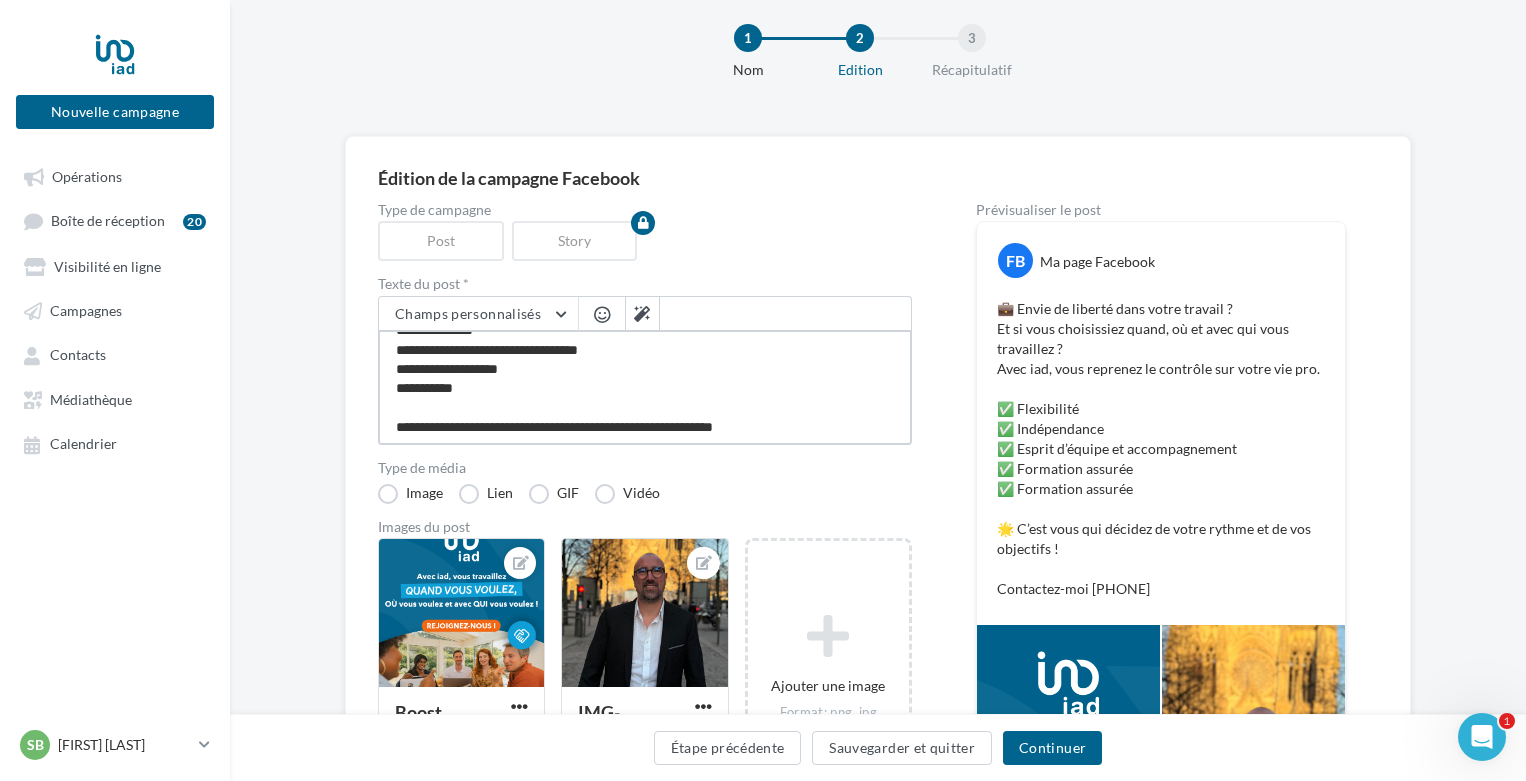 type on "**********" 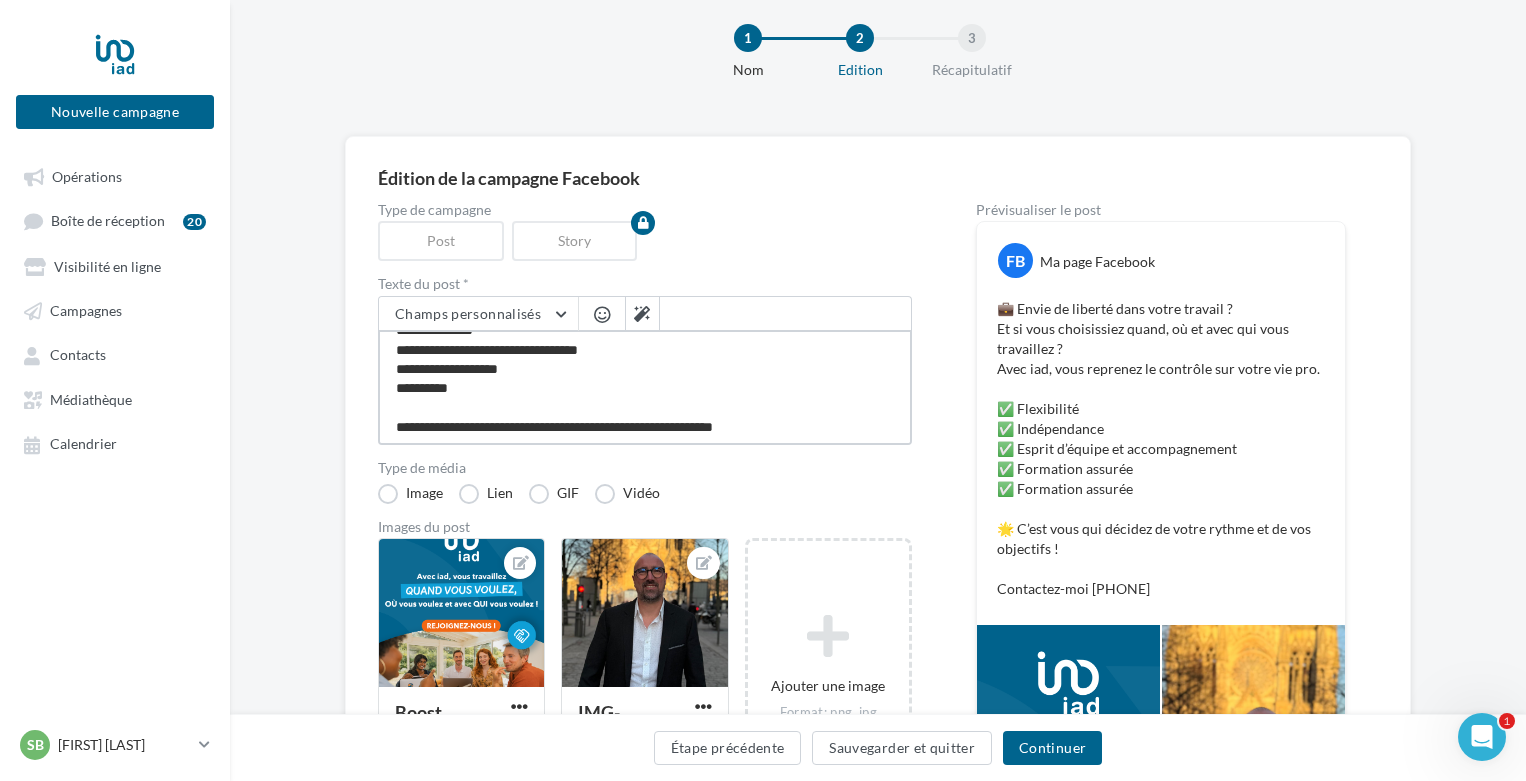 type on "**********" 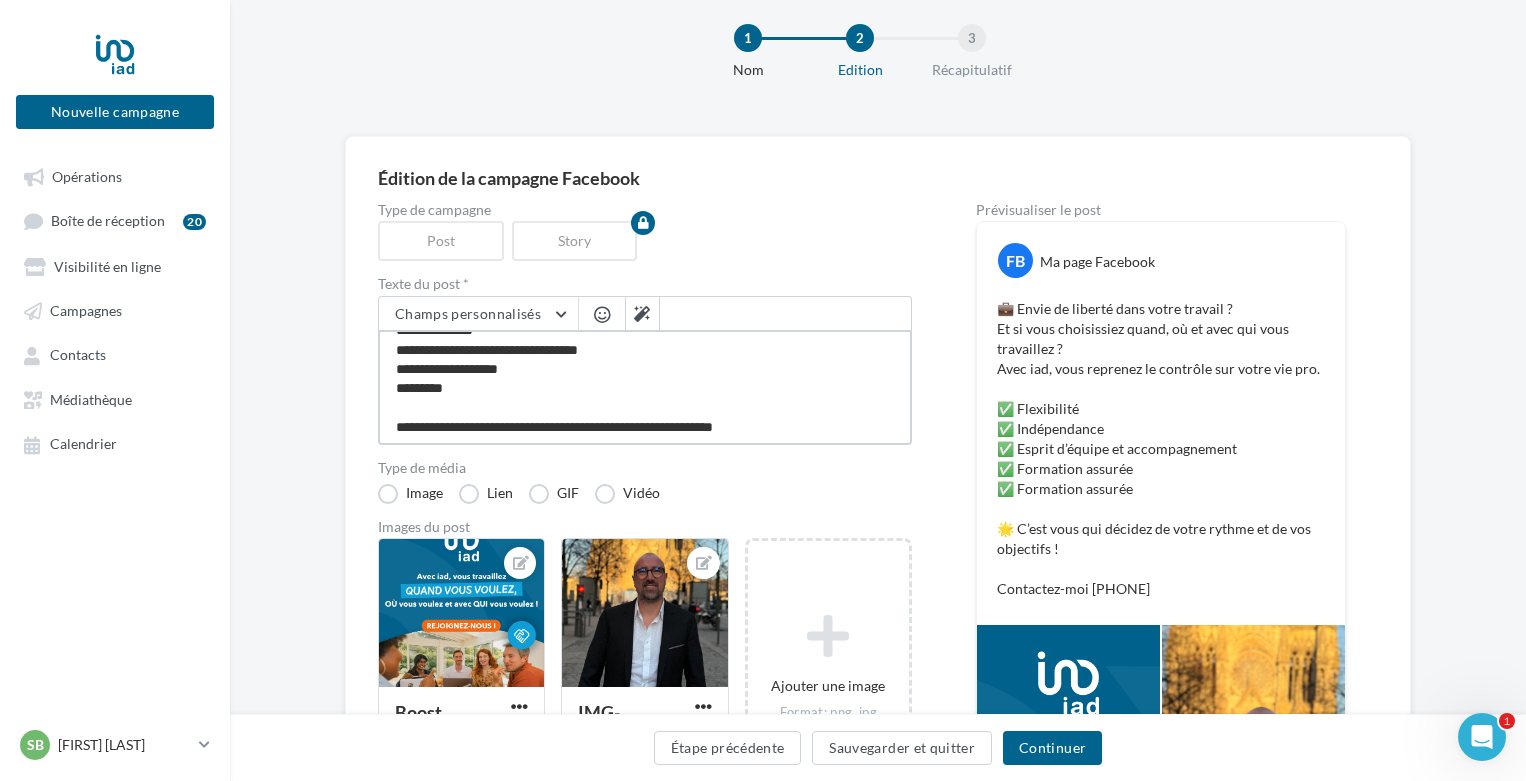 type on "**********" 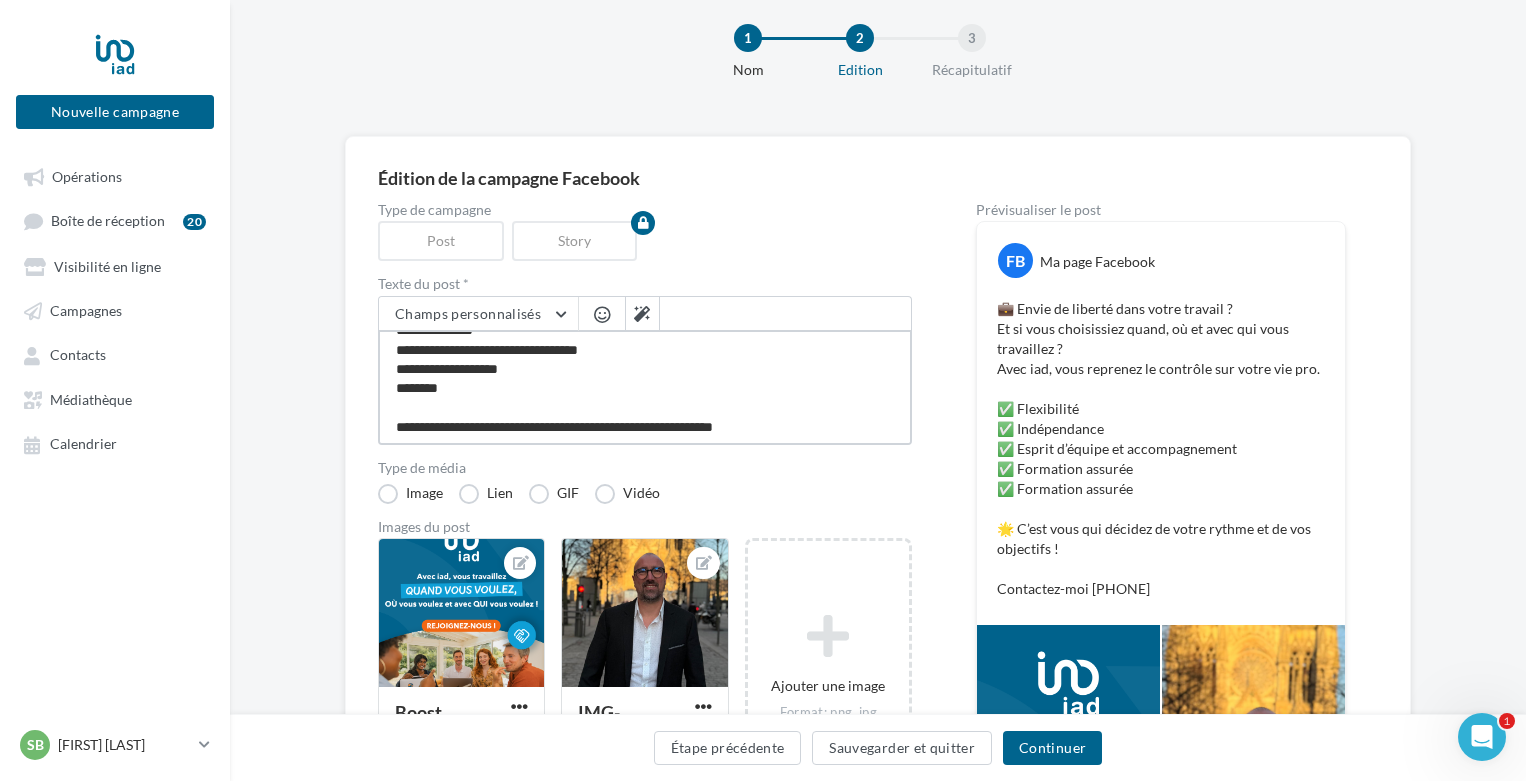 type on "**********" 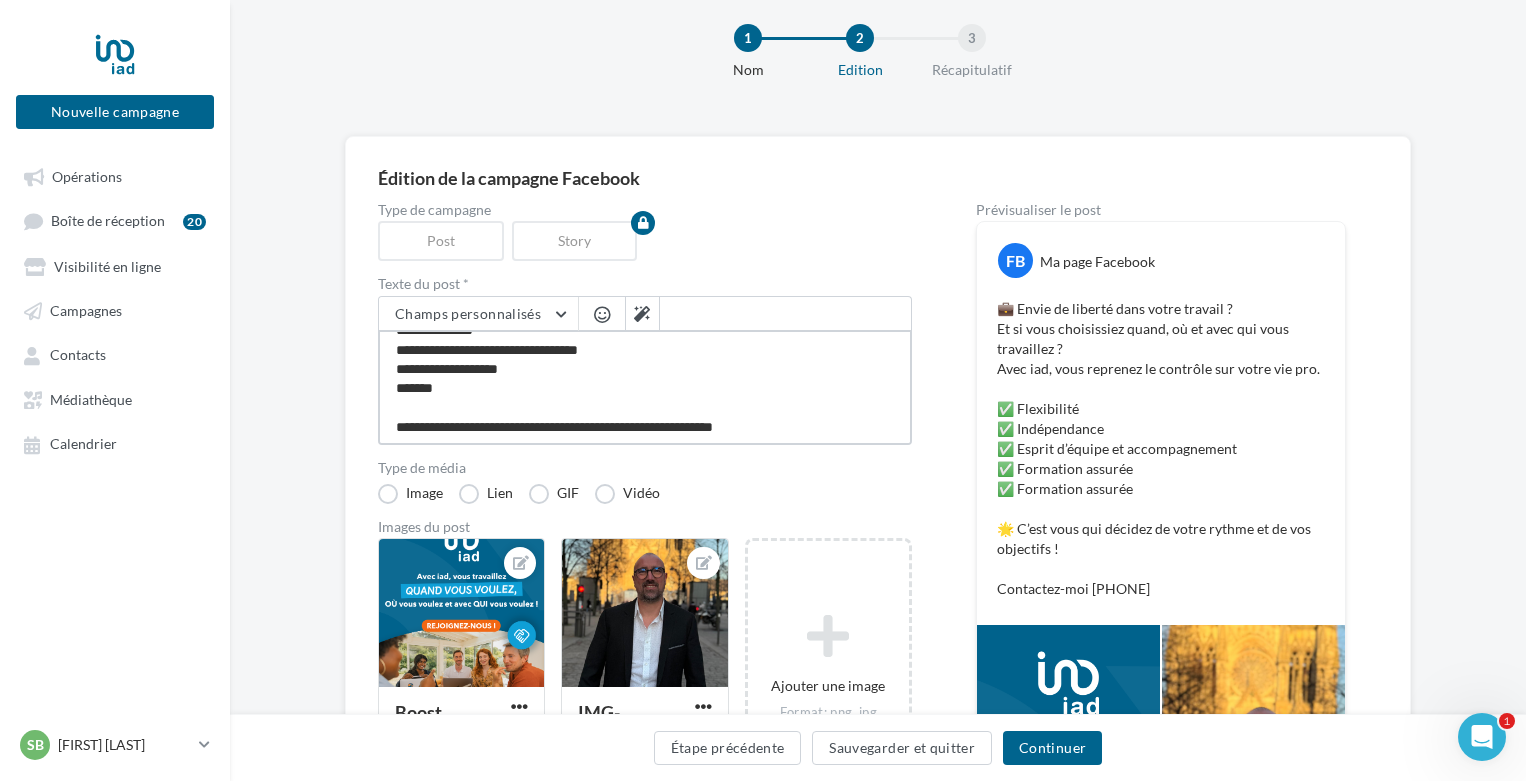 type on "**********" 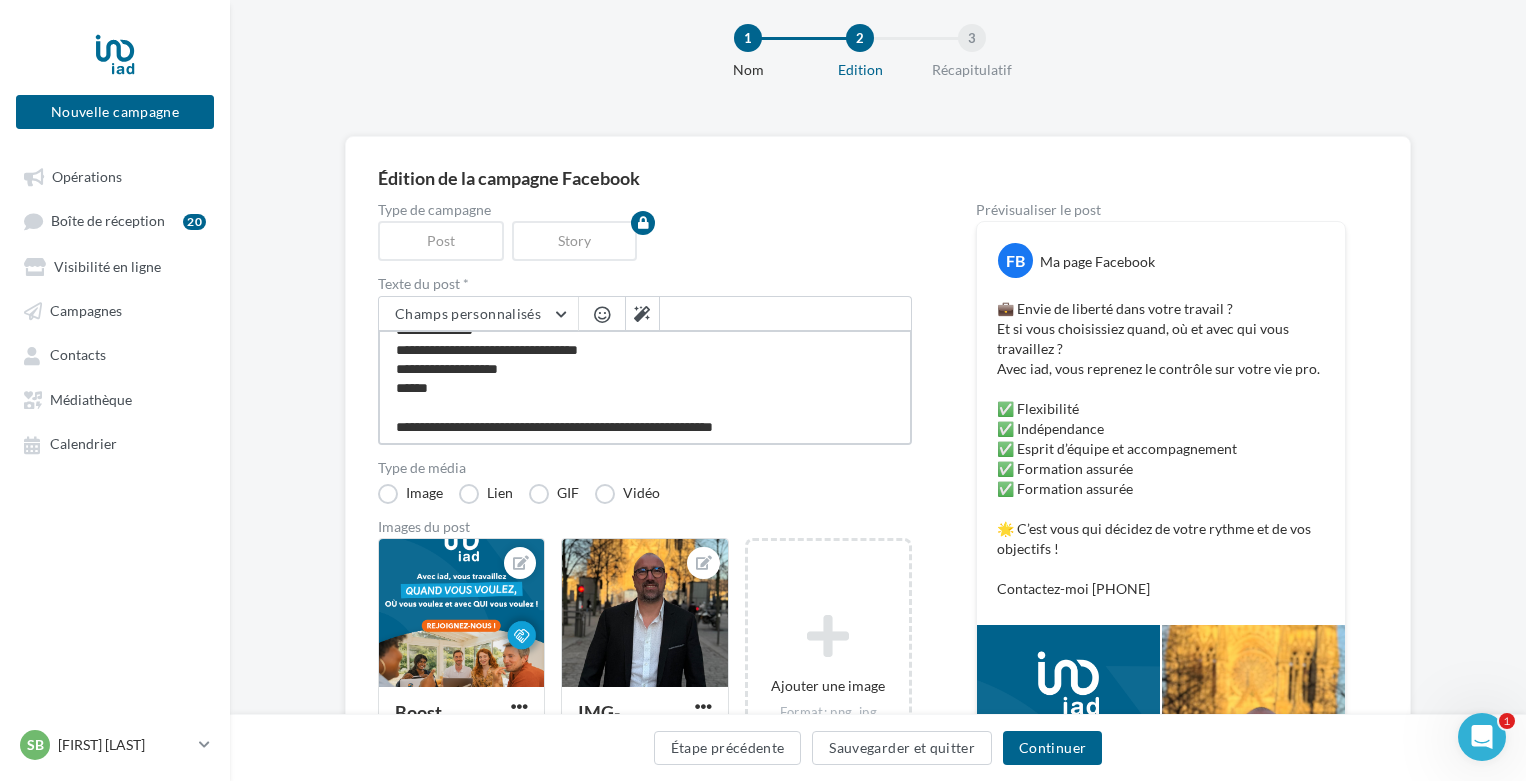 type on "**********" 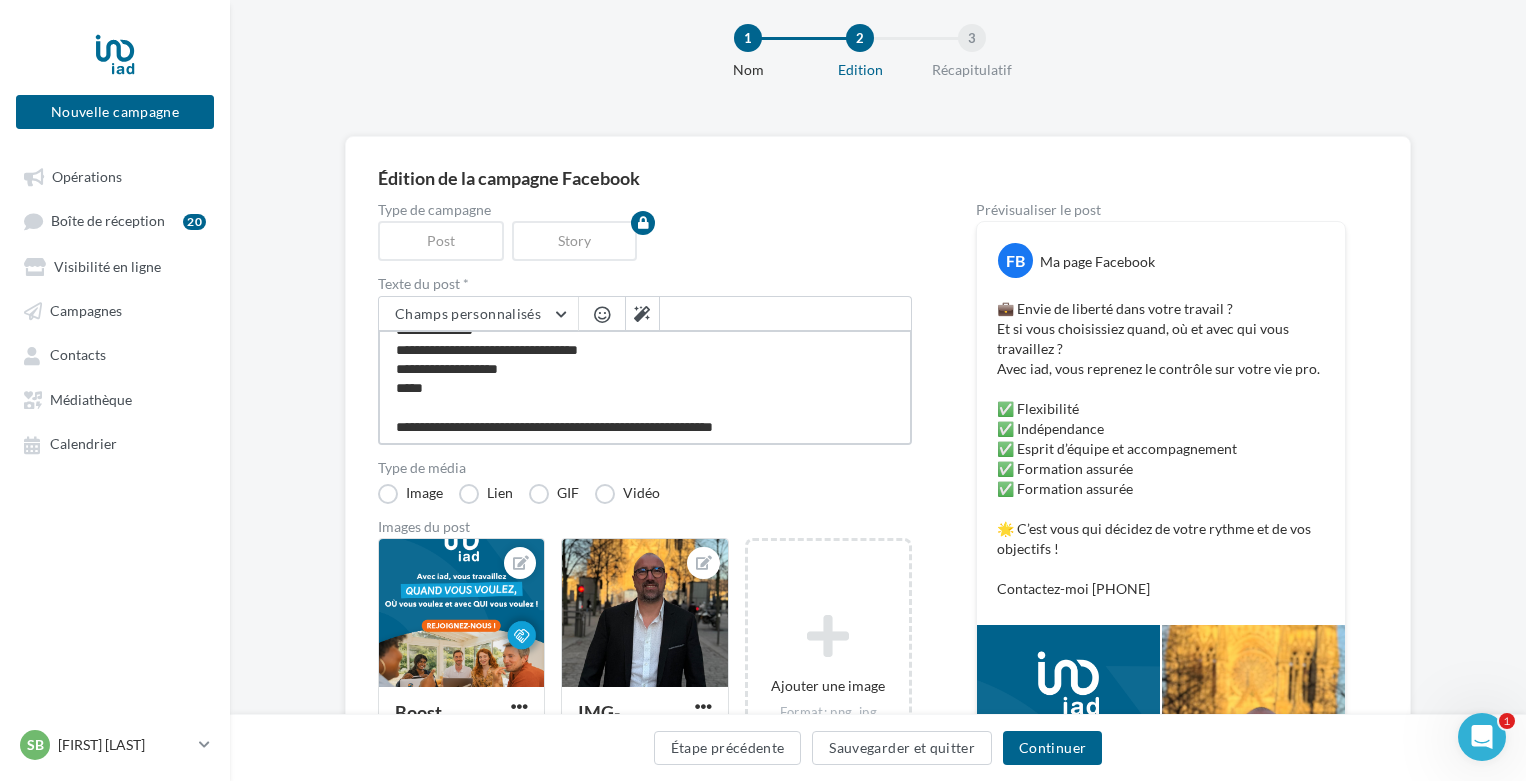 type on "**********" 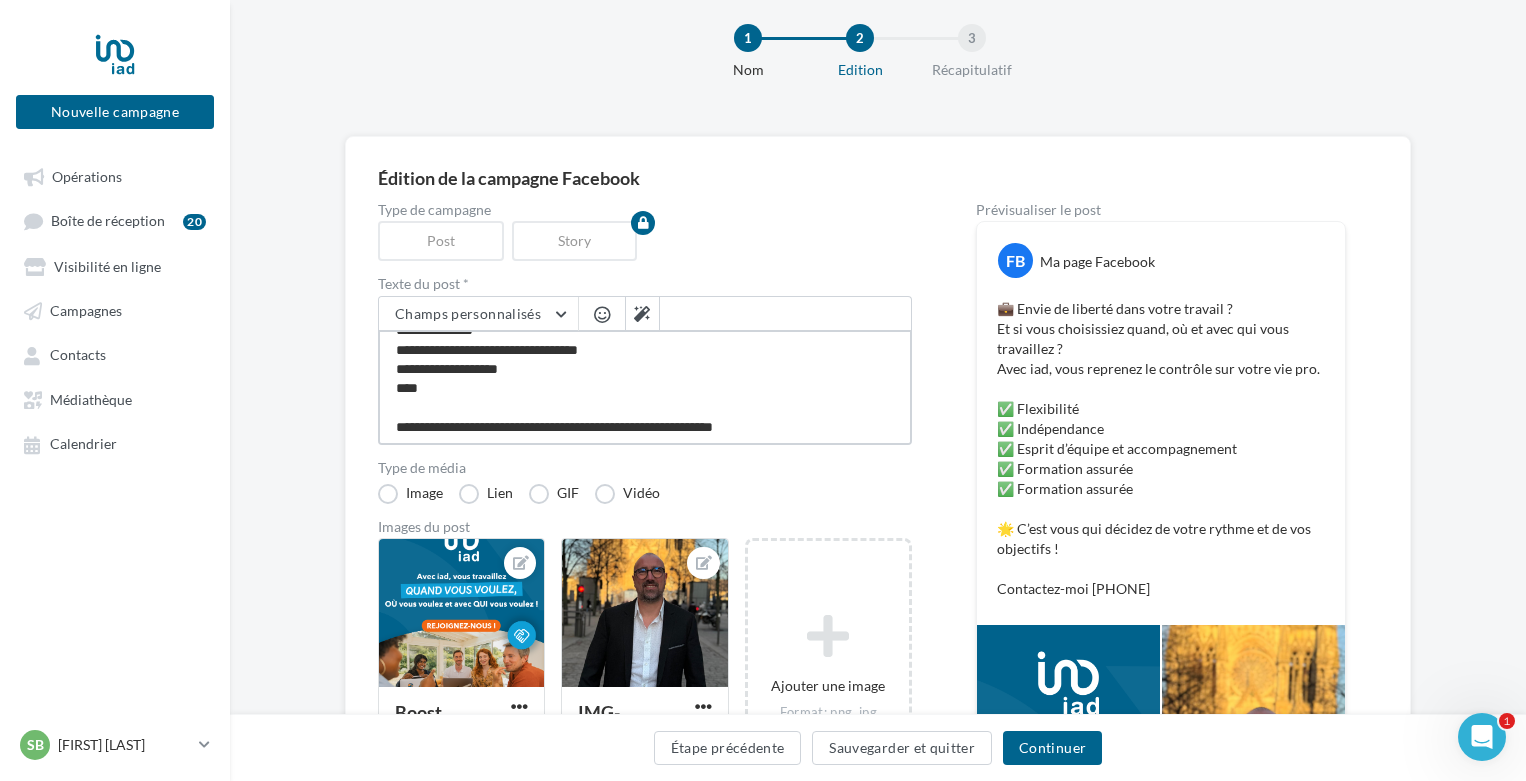 type on "**********" 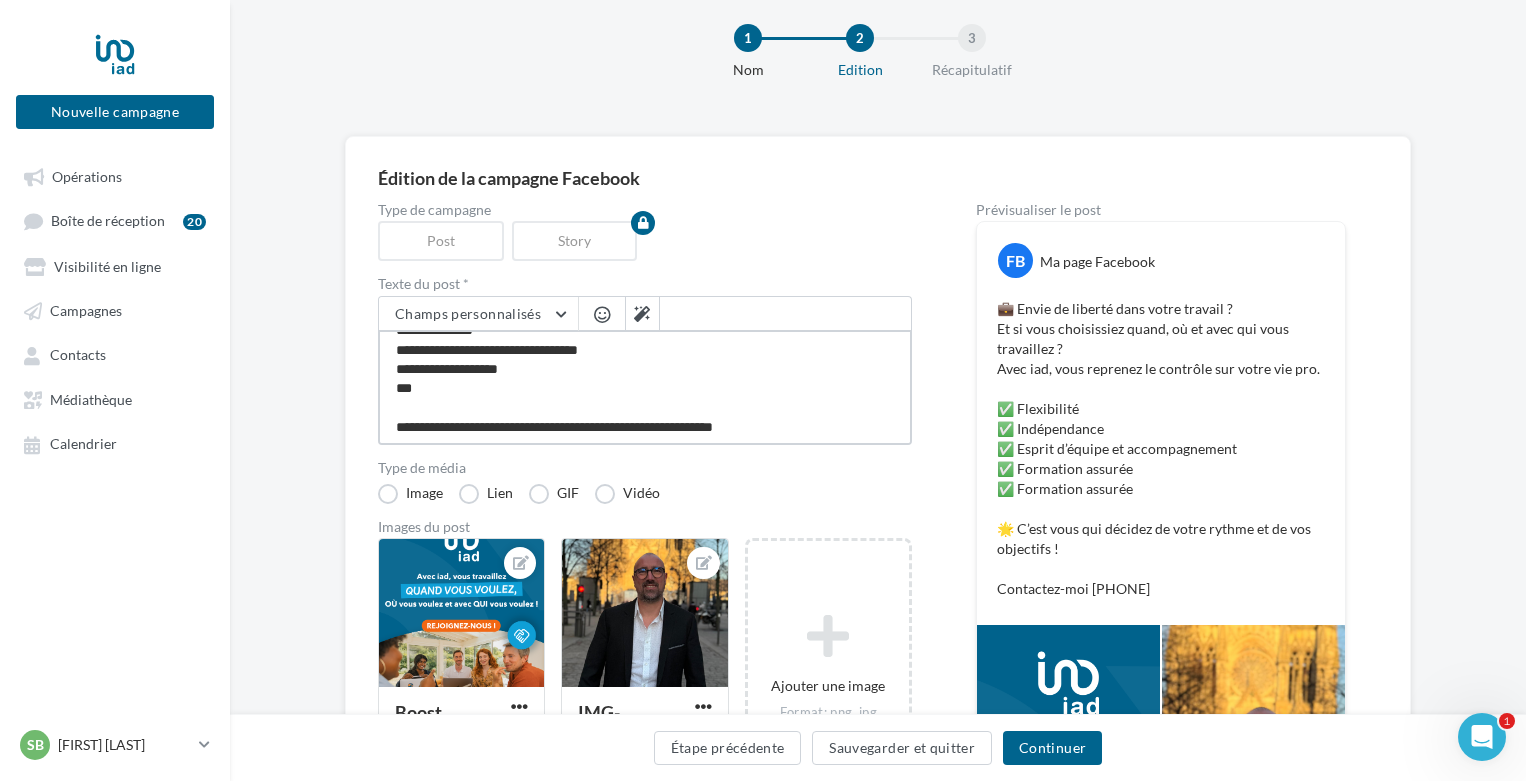 type on "**********" 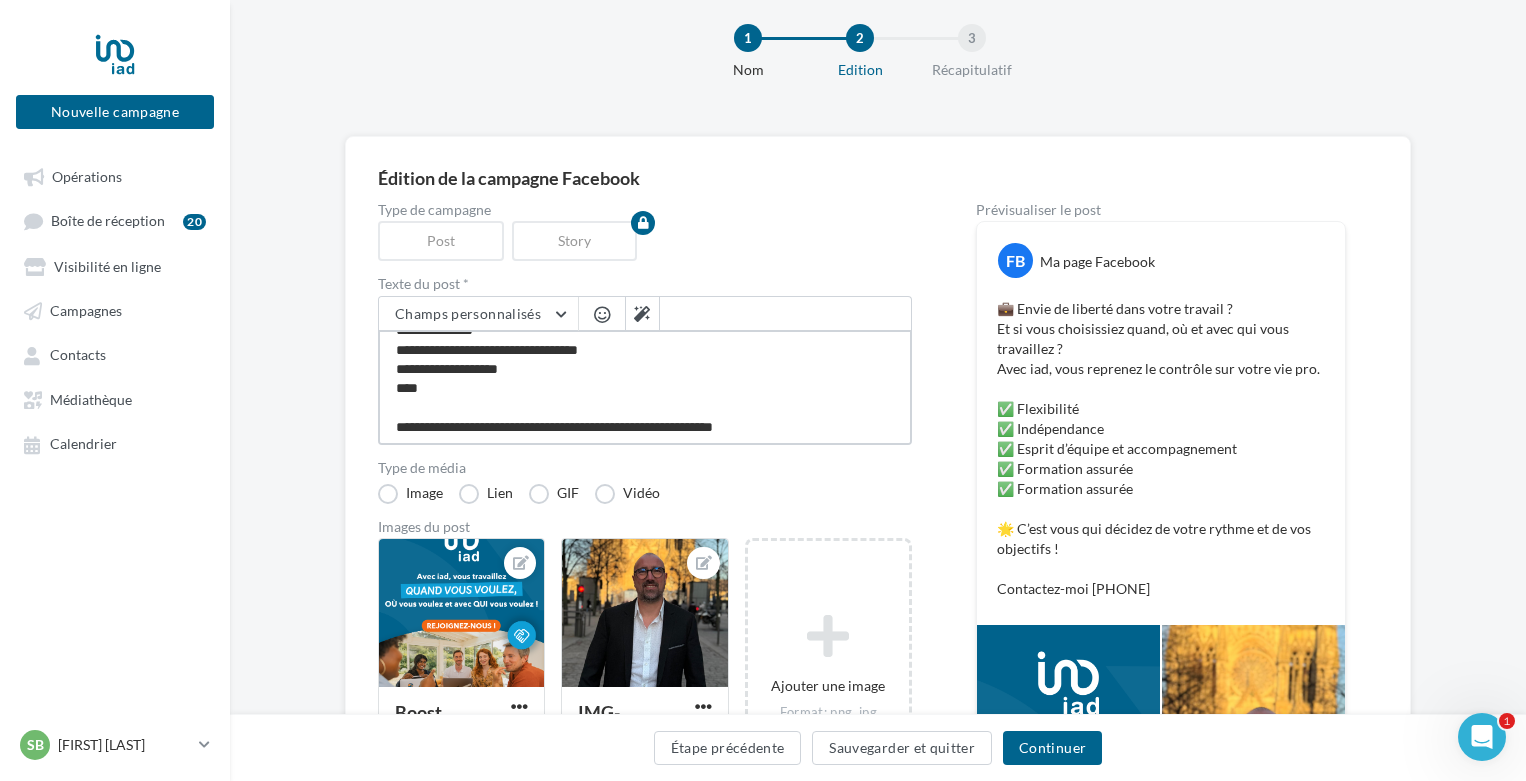 type on "**********" 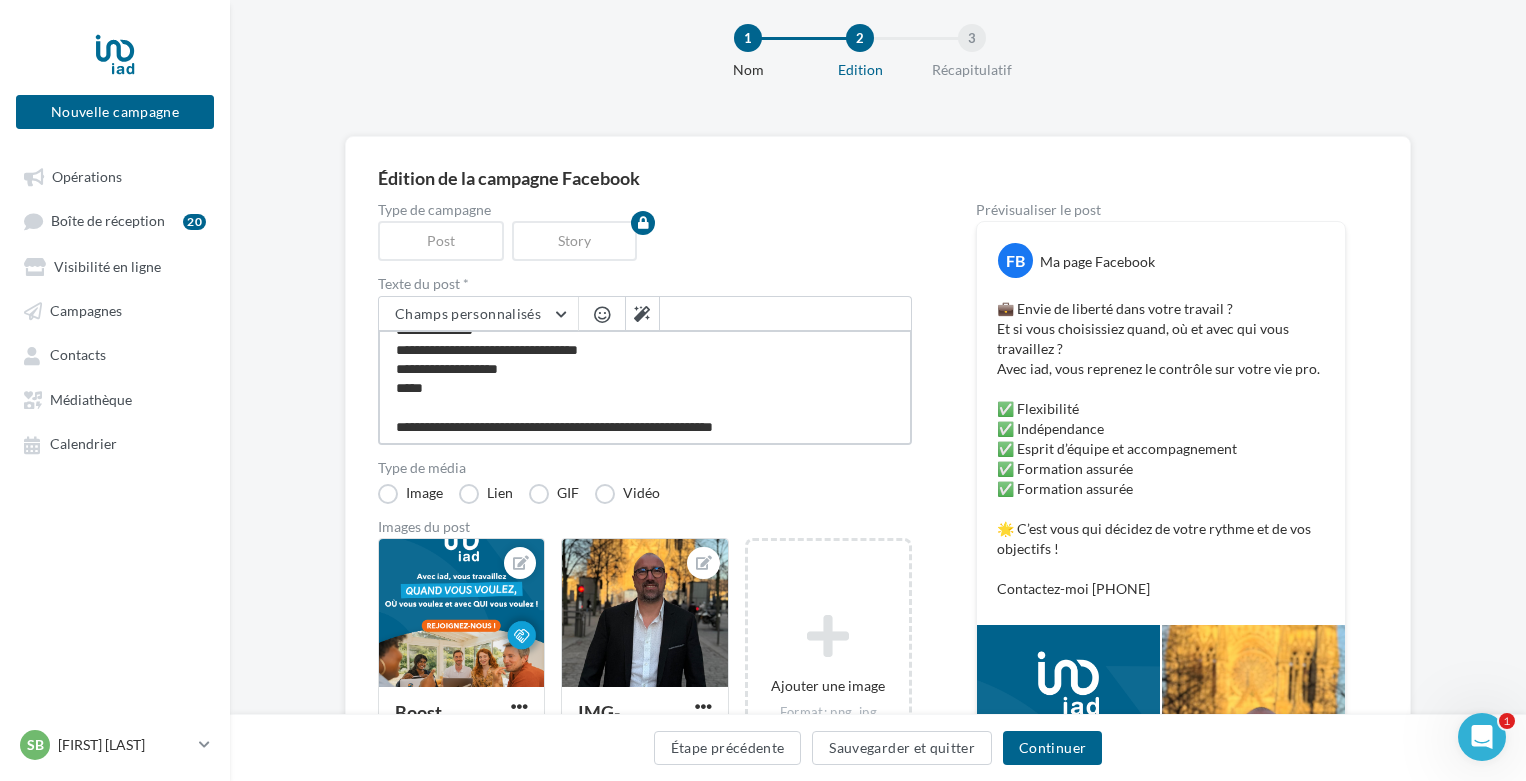 type on "**********" 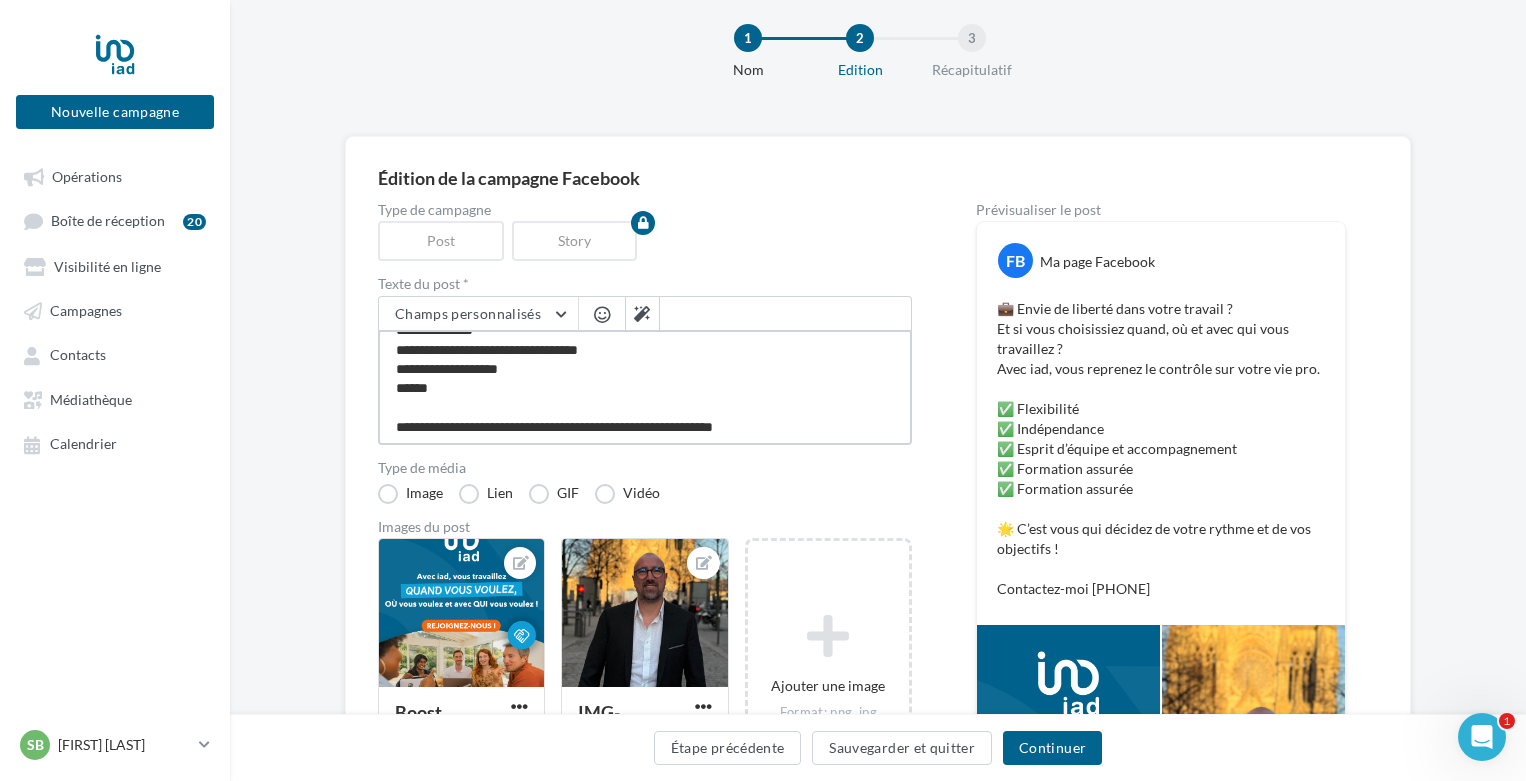 type on "**********" 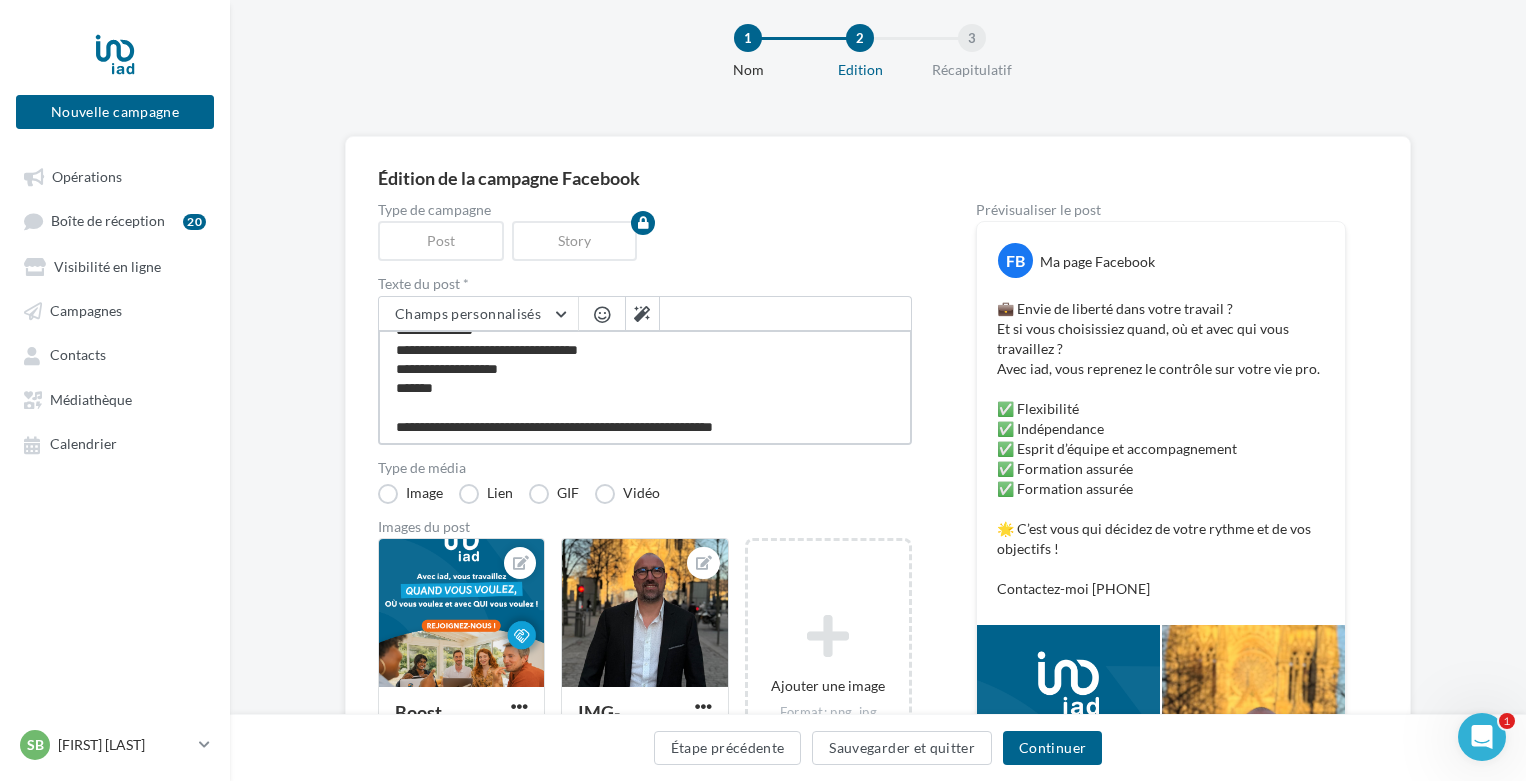 type on "**********" 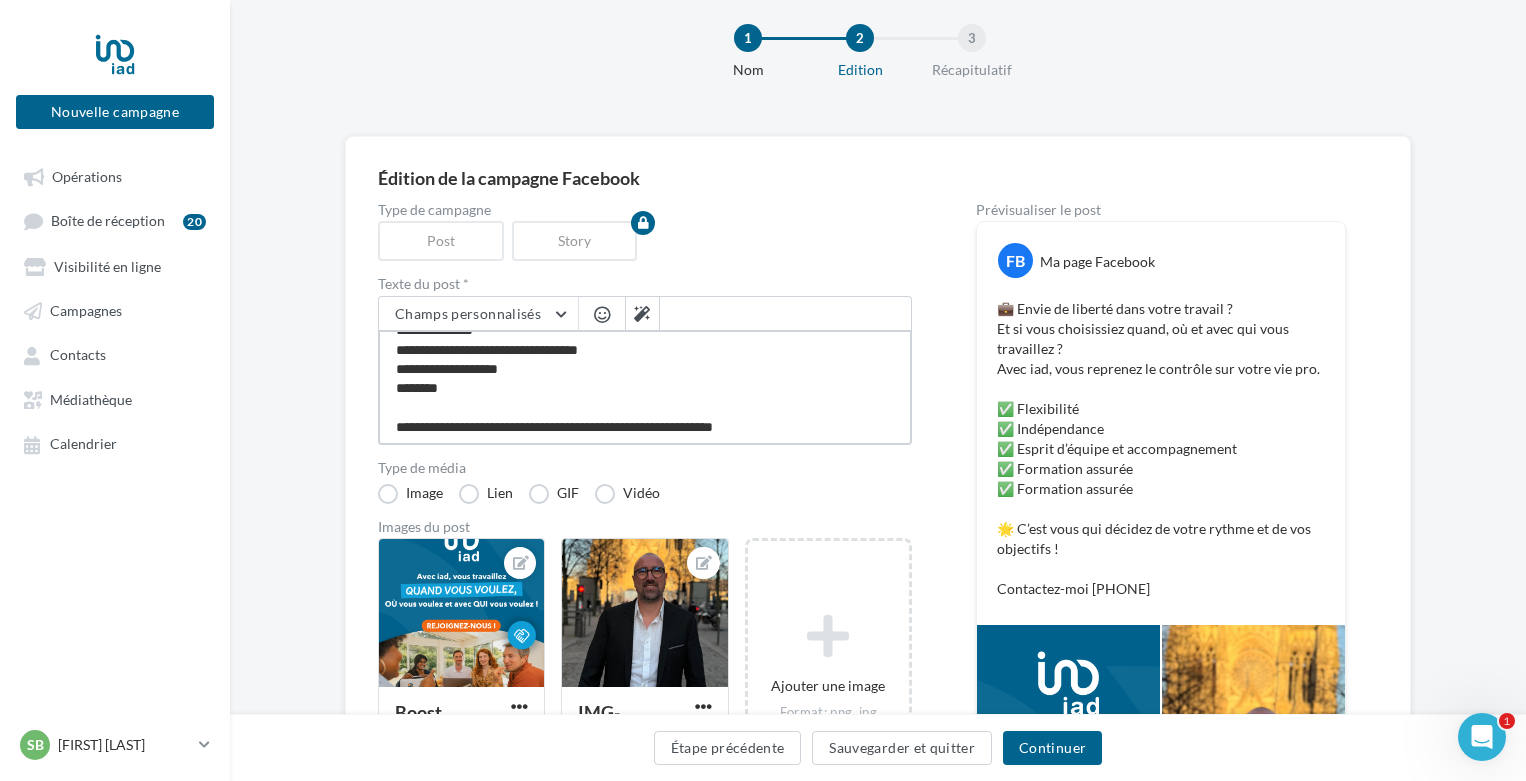 type on "**********" 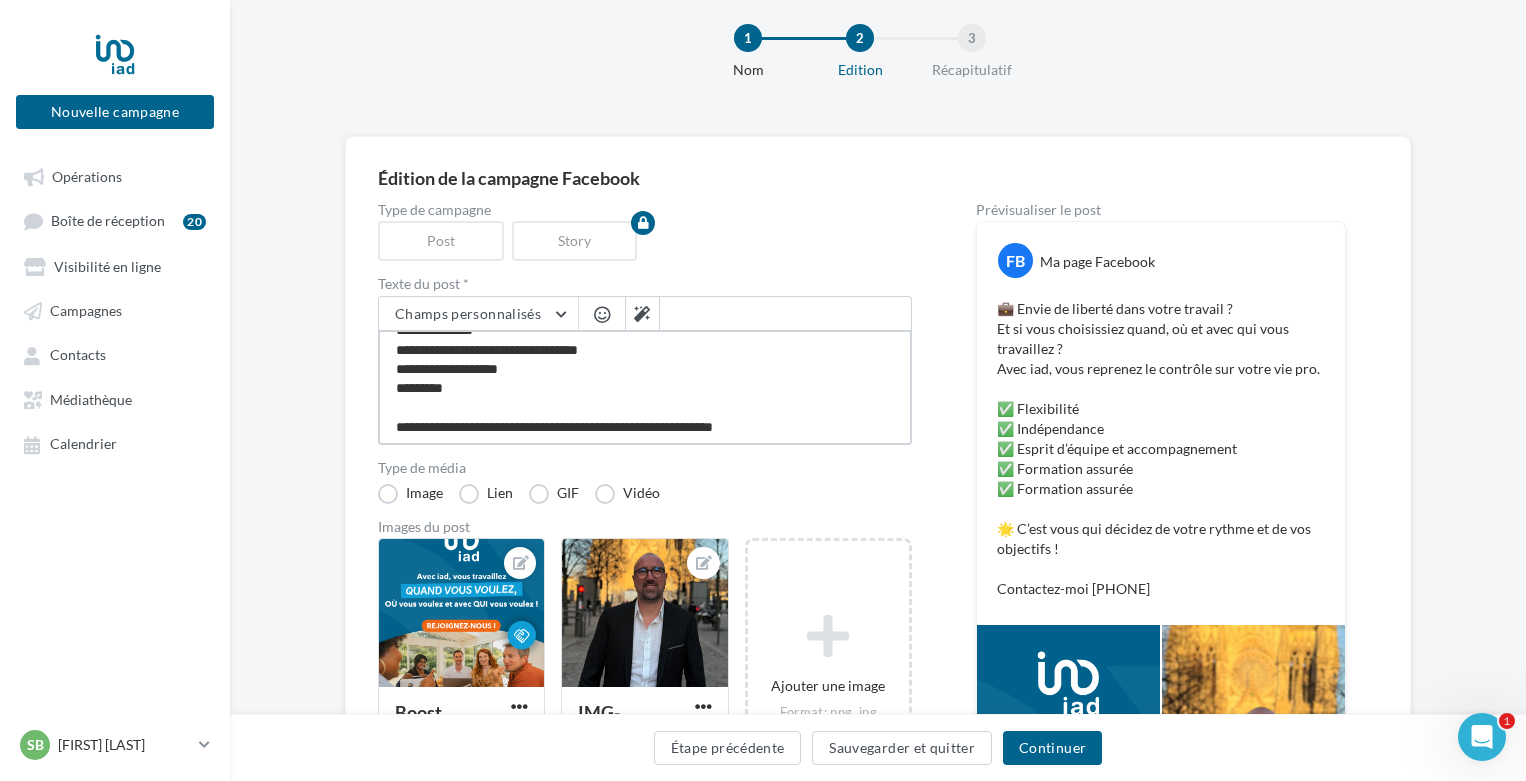 type on "**********" 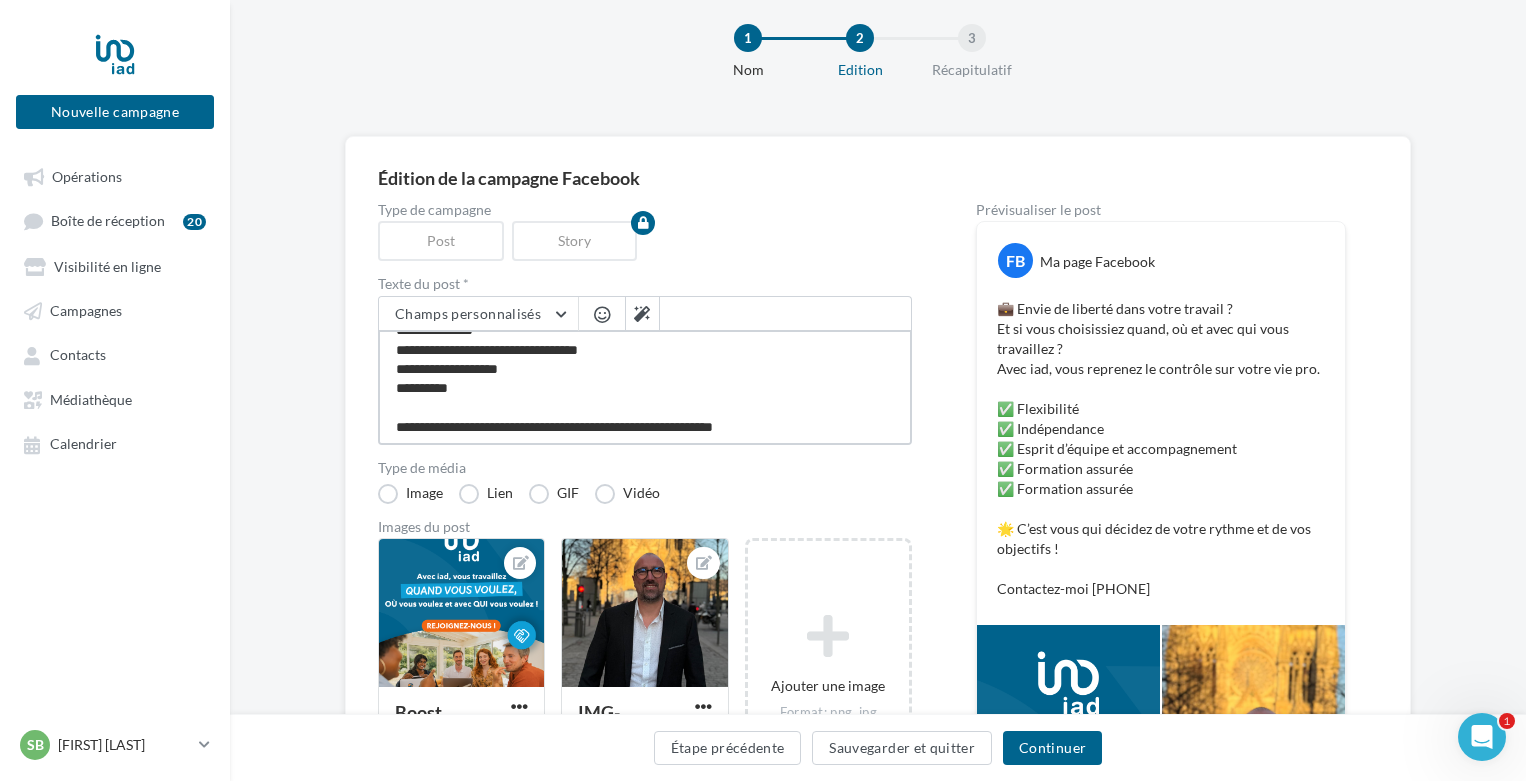 type on "**********" 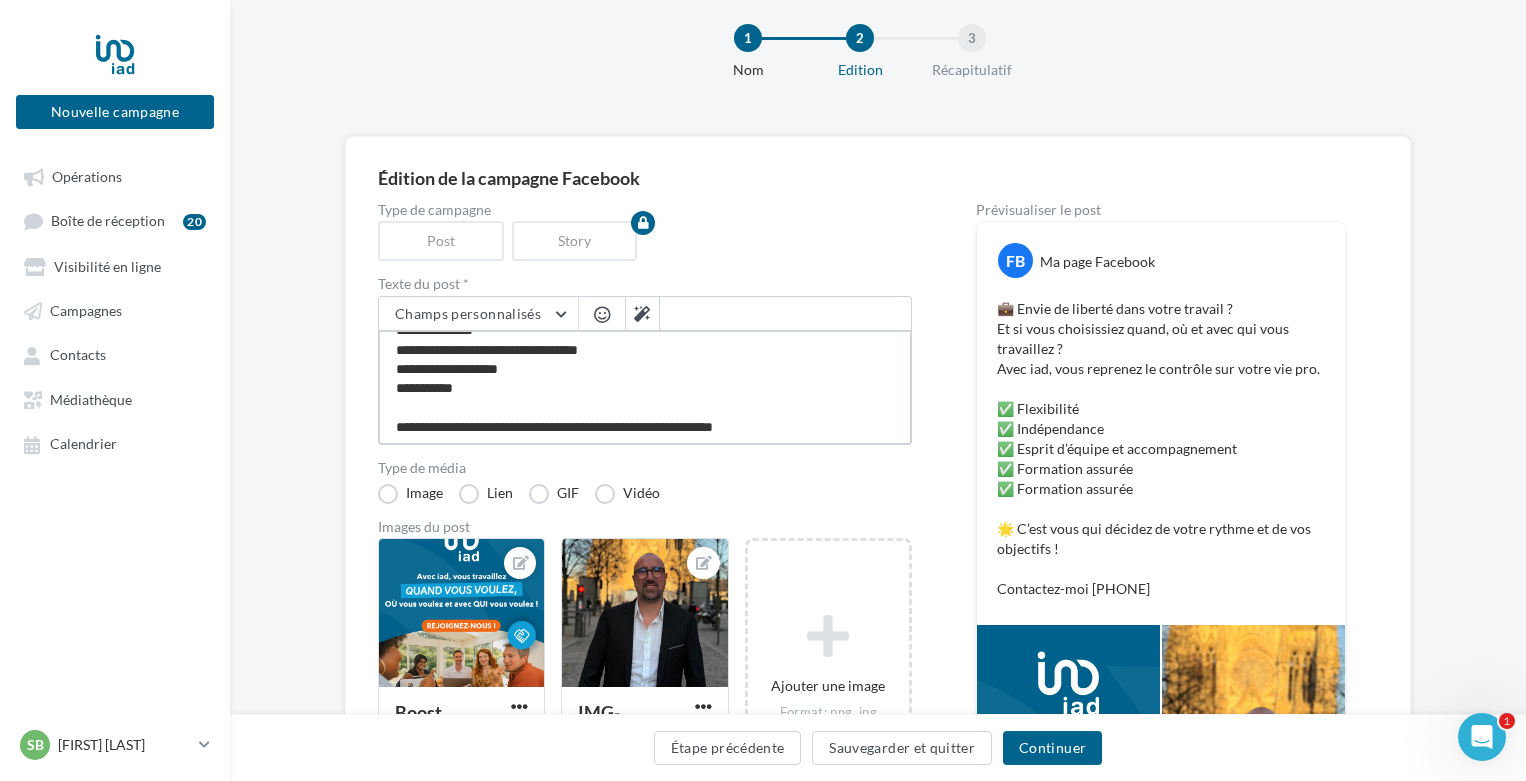 type on "**********" 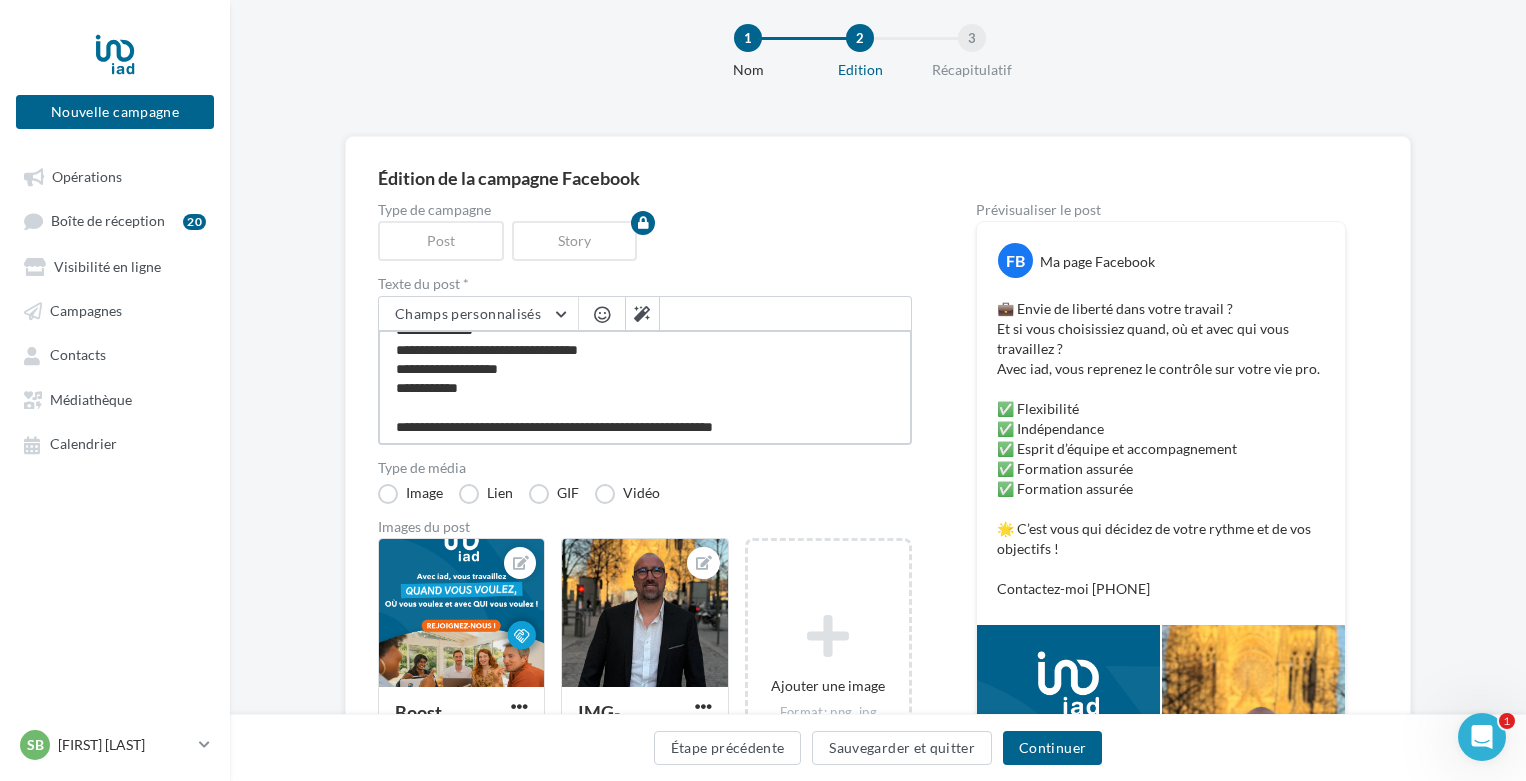 type on "**********" 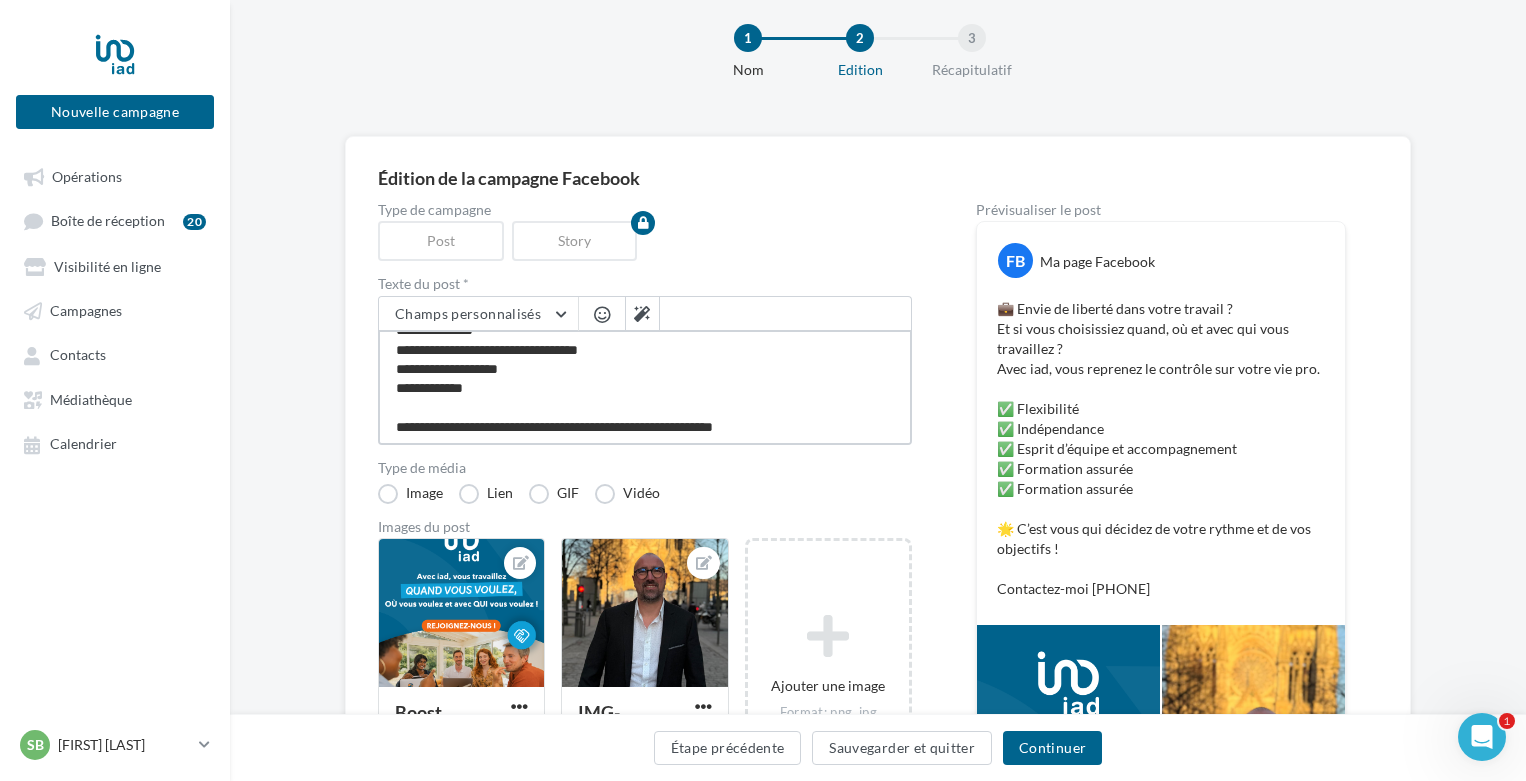 type on "**********" 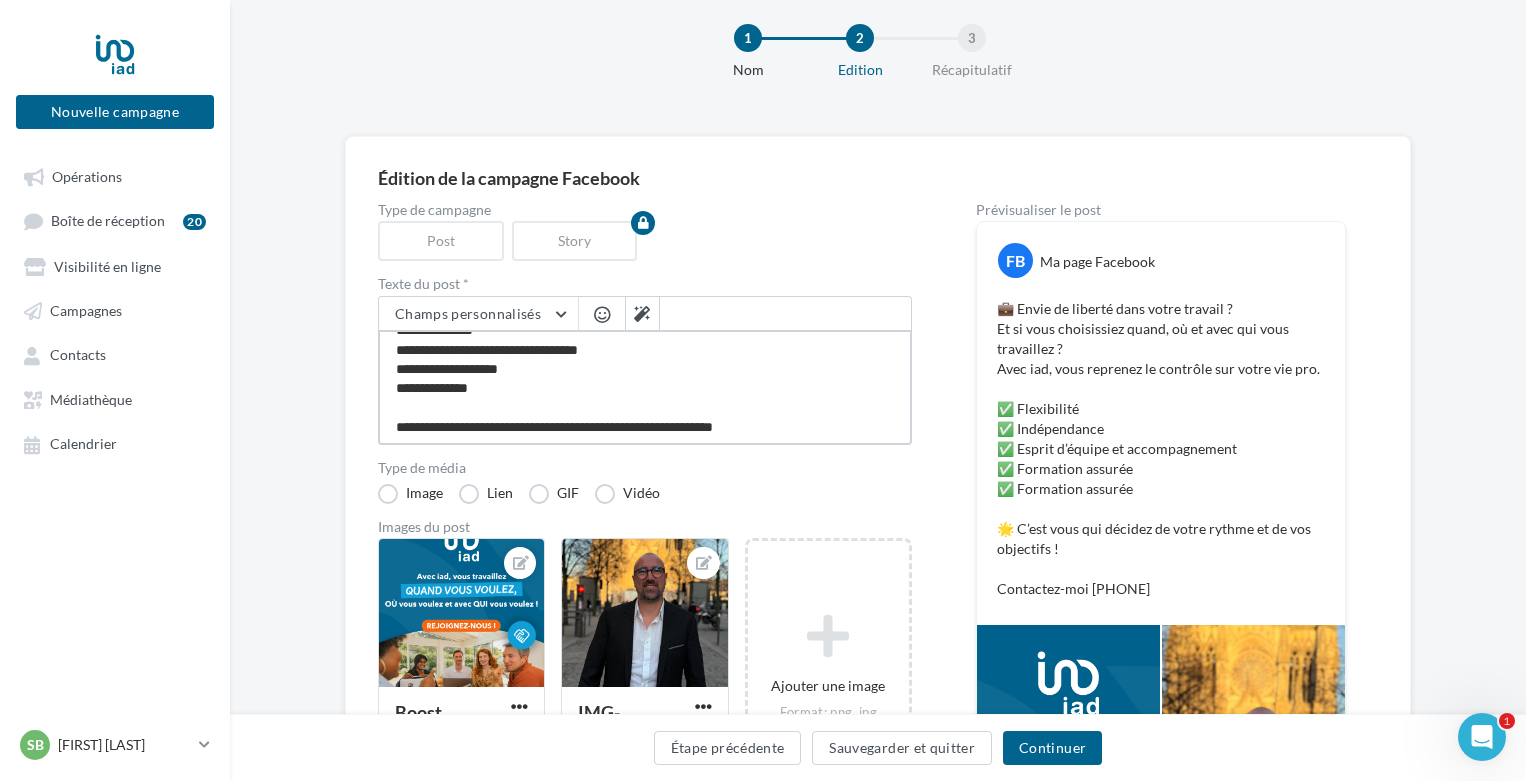 type on "**********" 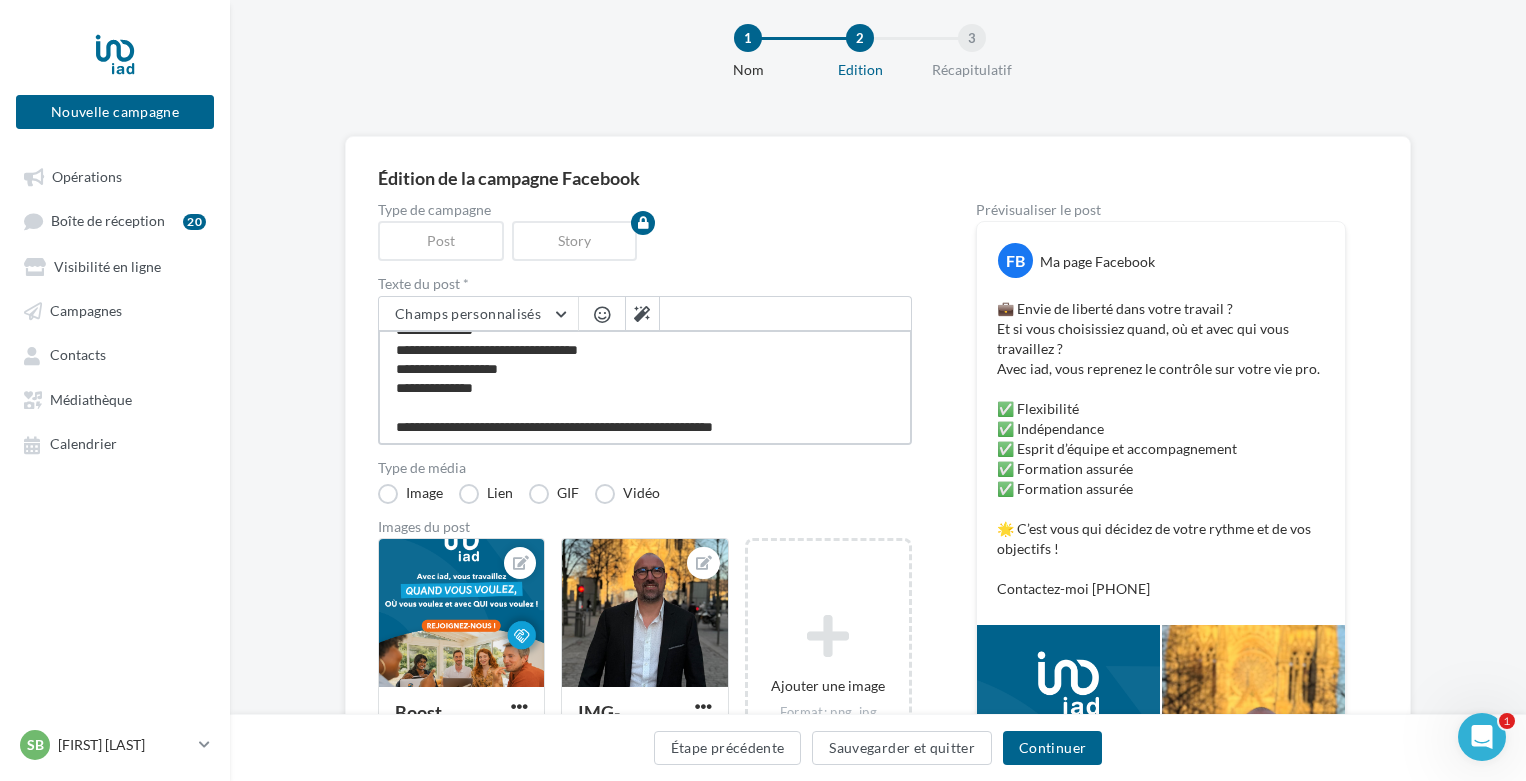 type on "**********" 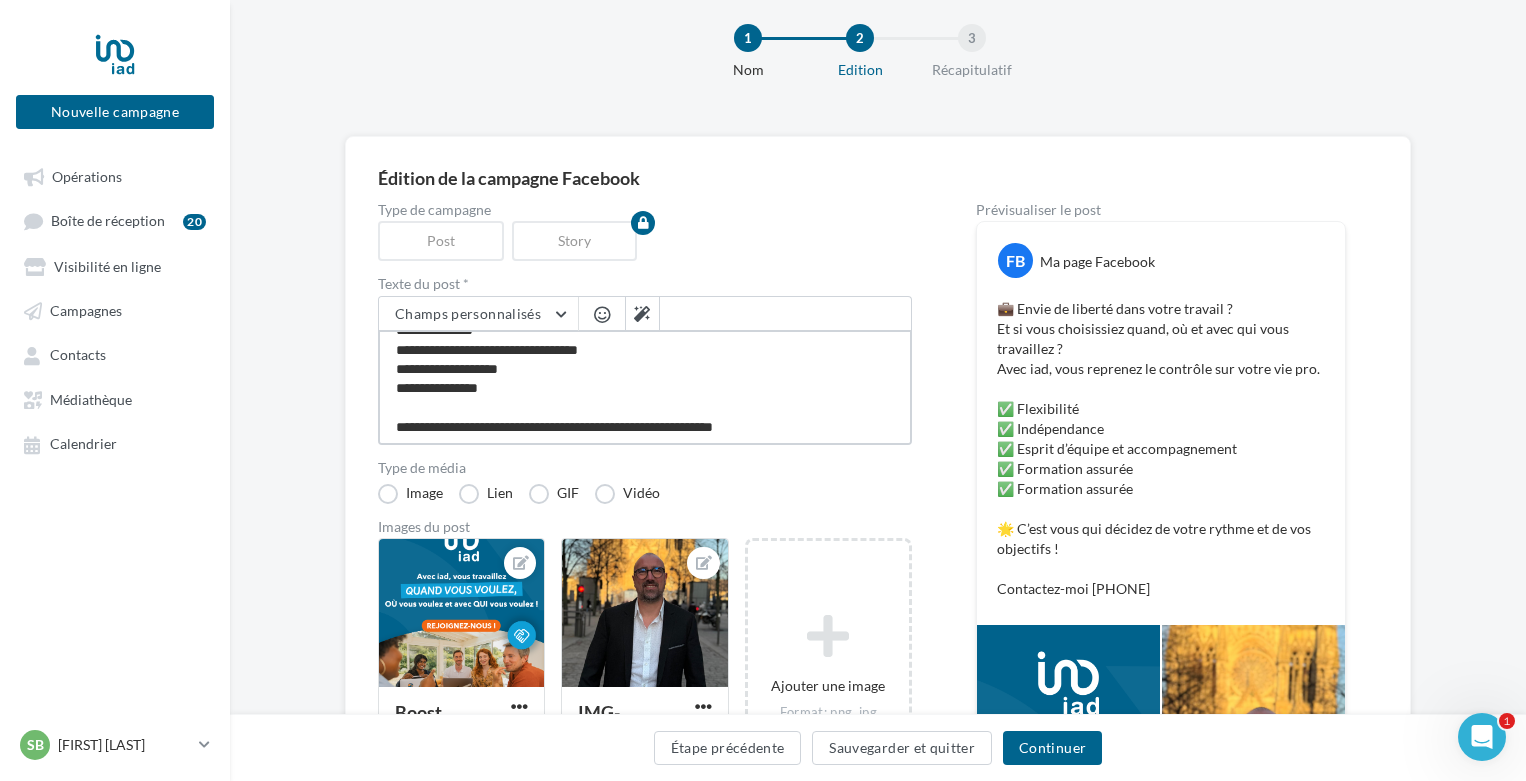 type on "**********" 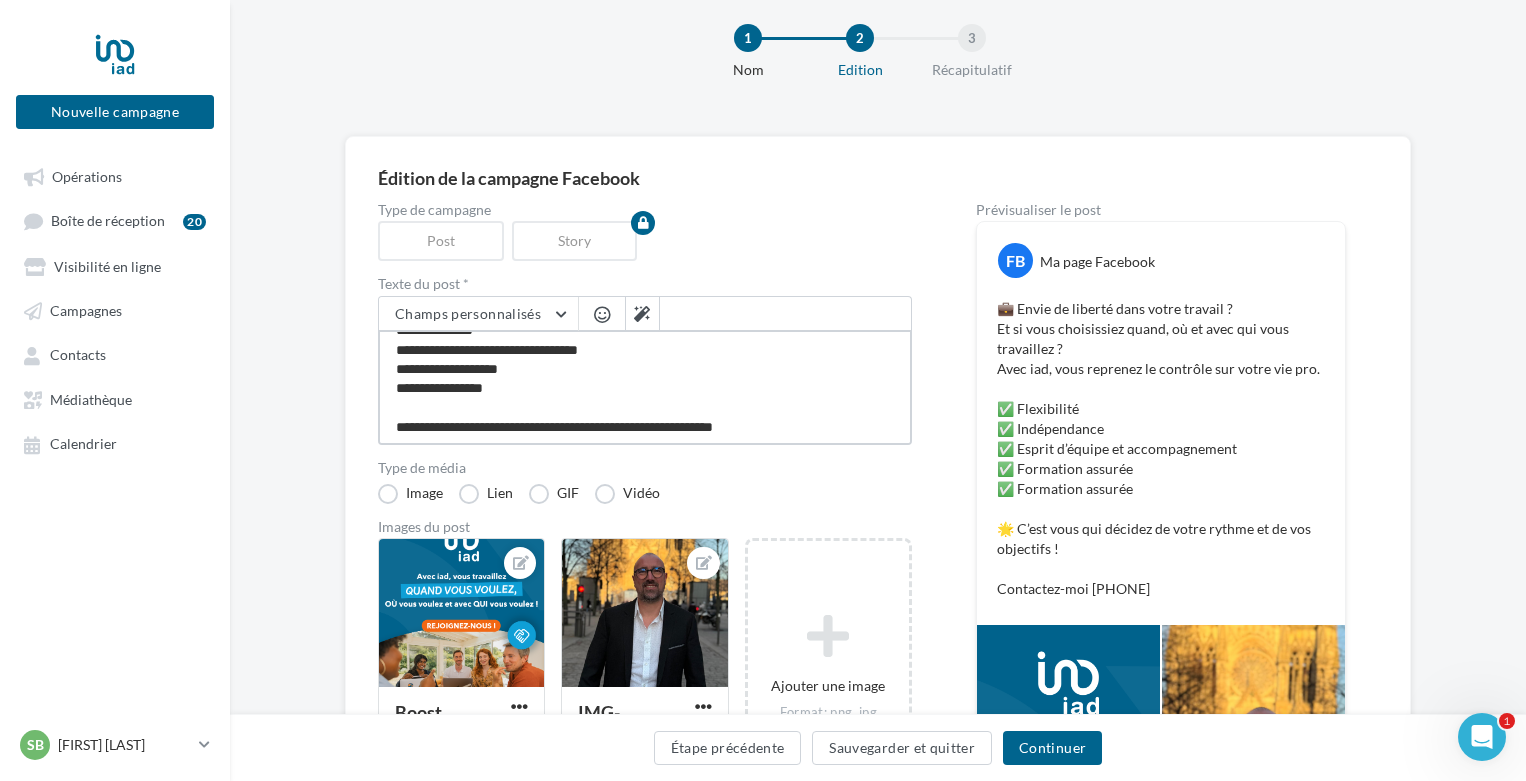 type on "**********" 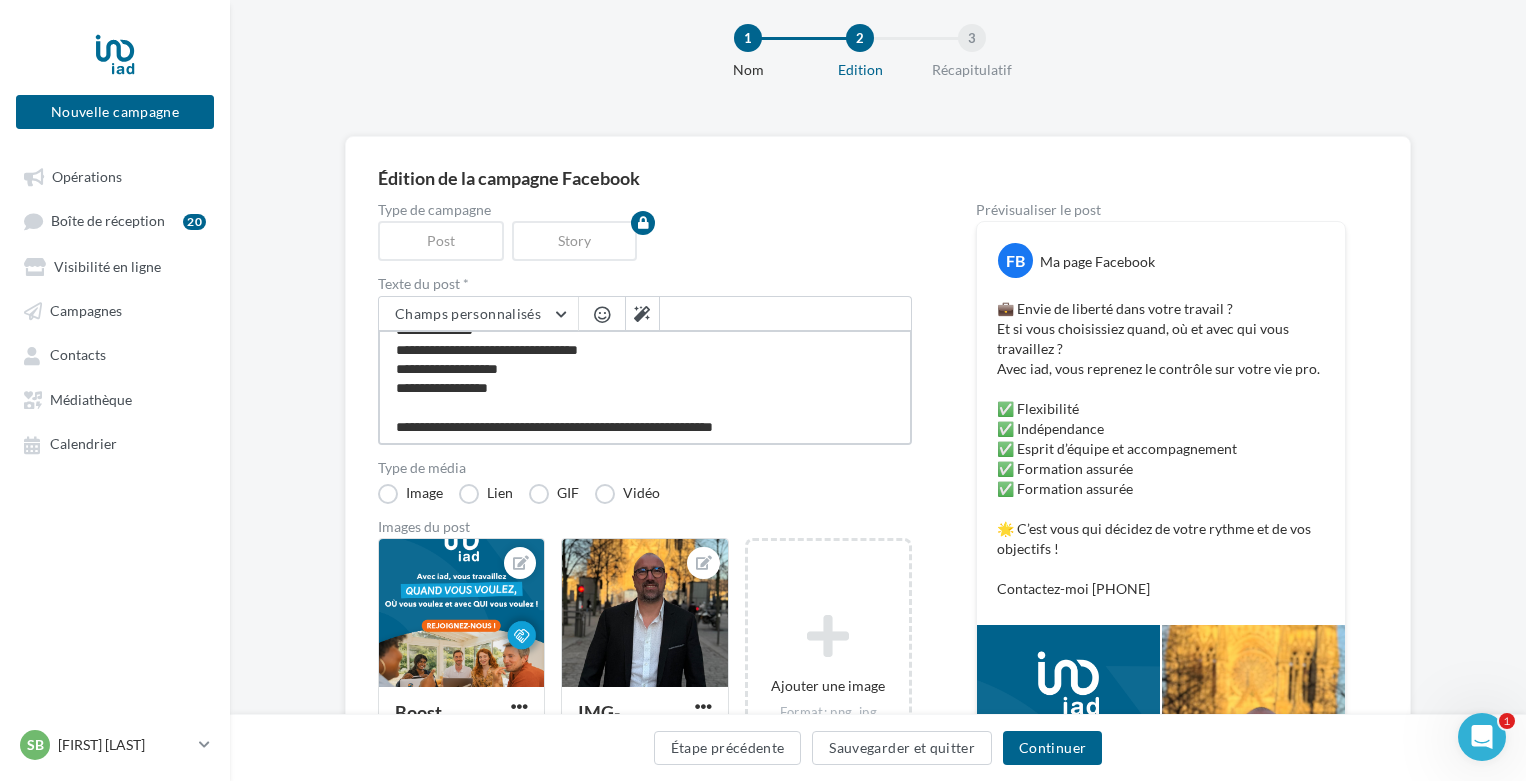 type on "**********" 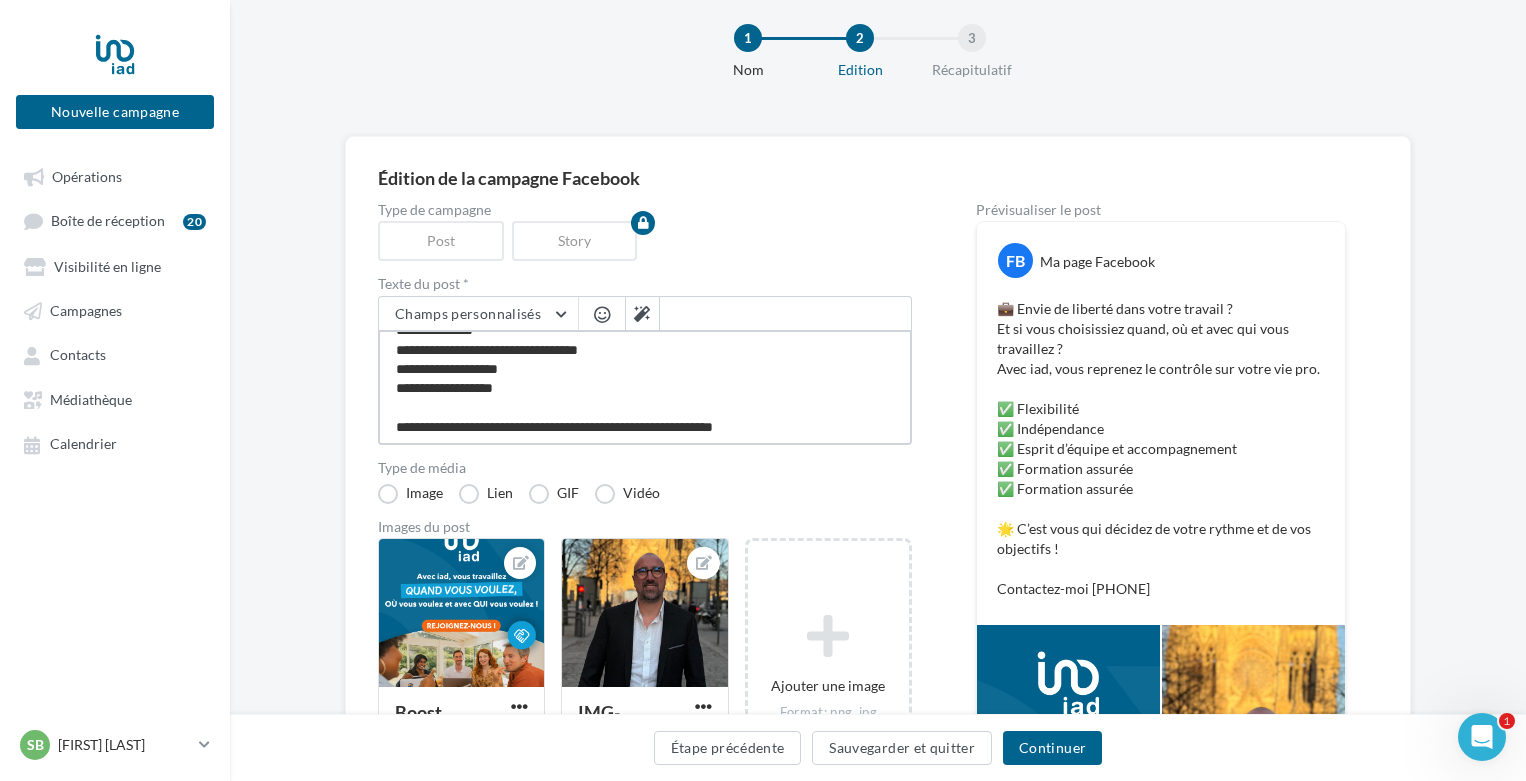 type on "**********" 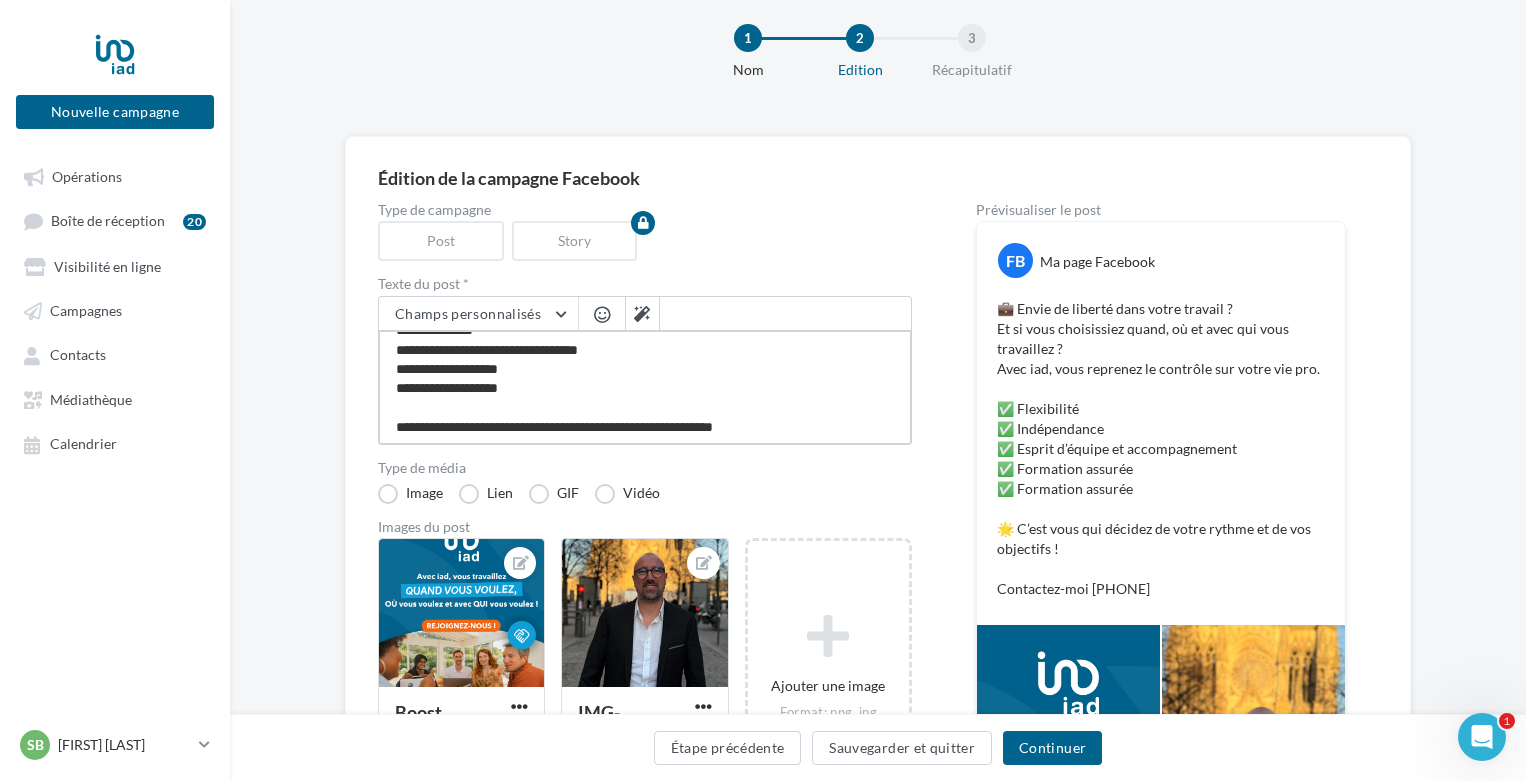 type on "**********" 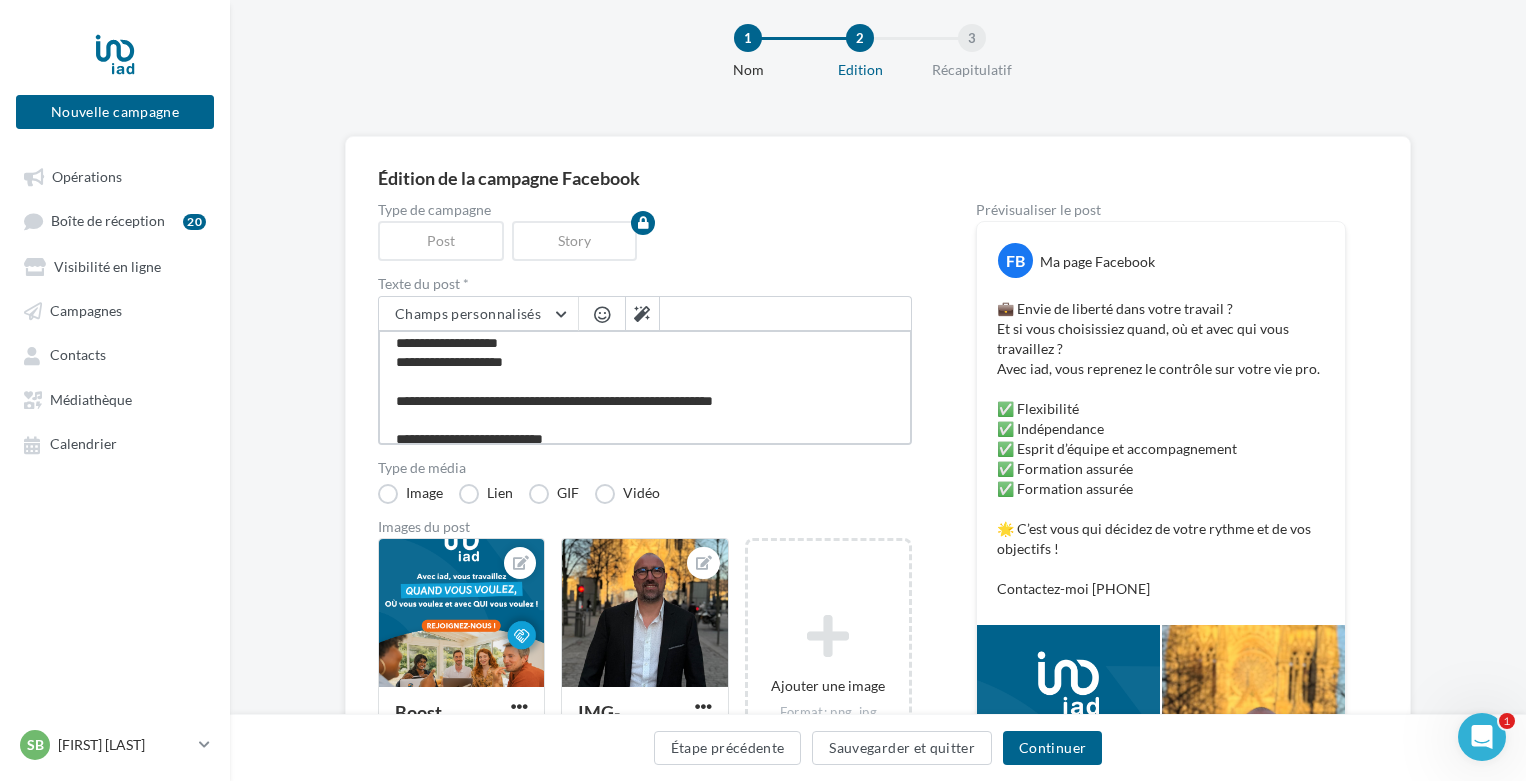scroll, scrollTop: 155, scrollLeft: 0, axis: vertical 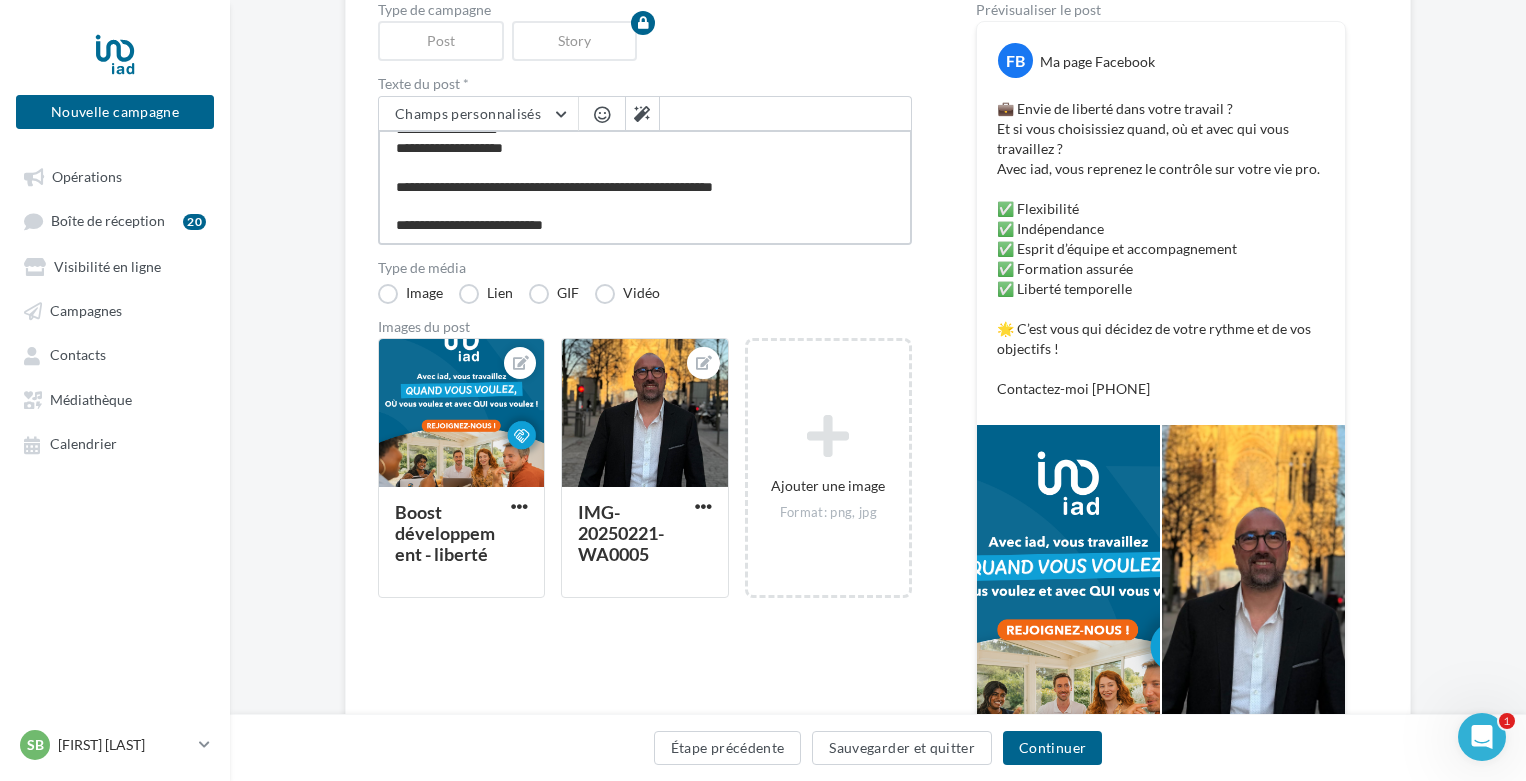 type on "**********" 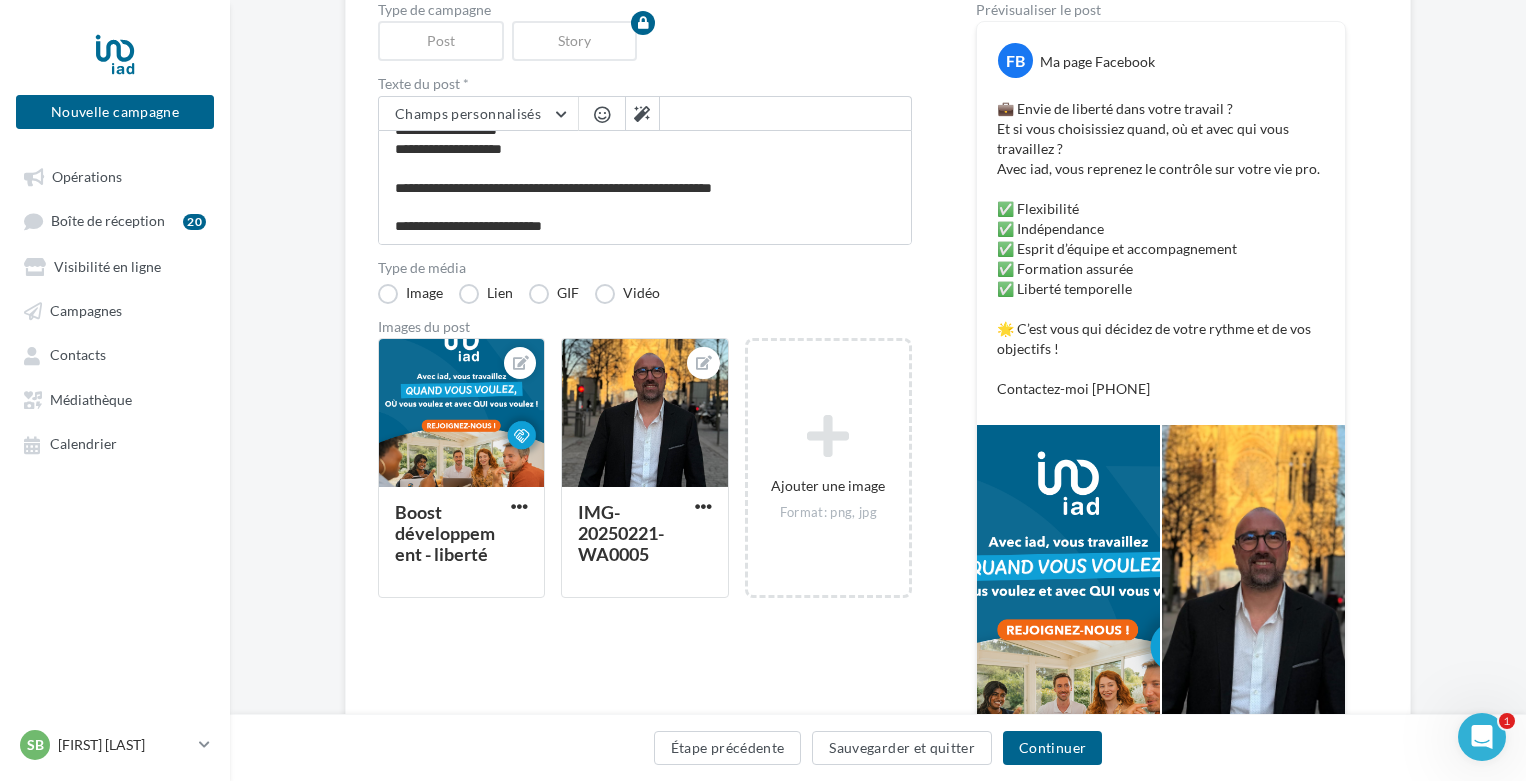 scroll, scrollTop: 152, scrollLeft: 0, axis: vertical 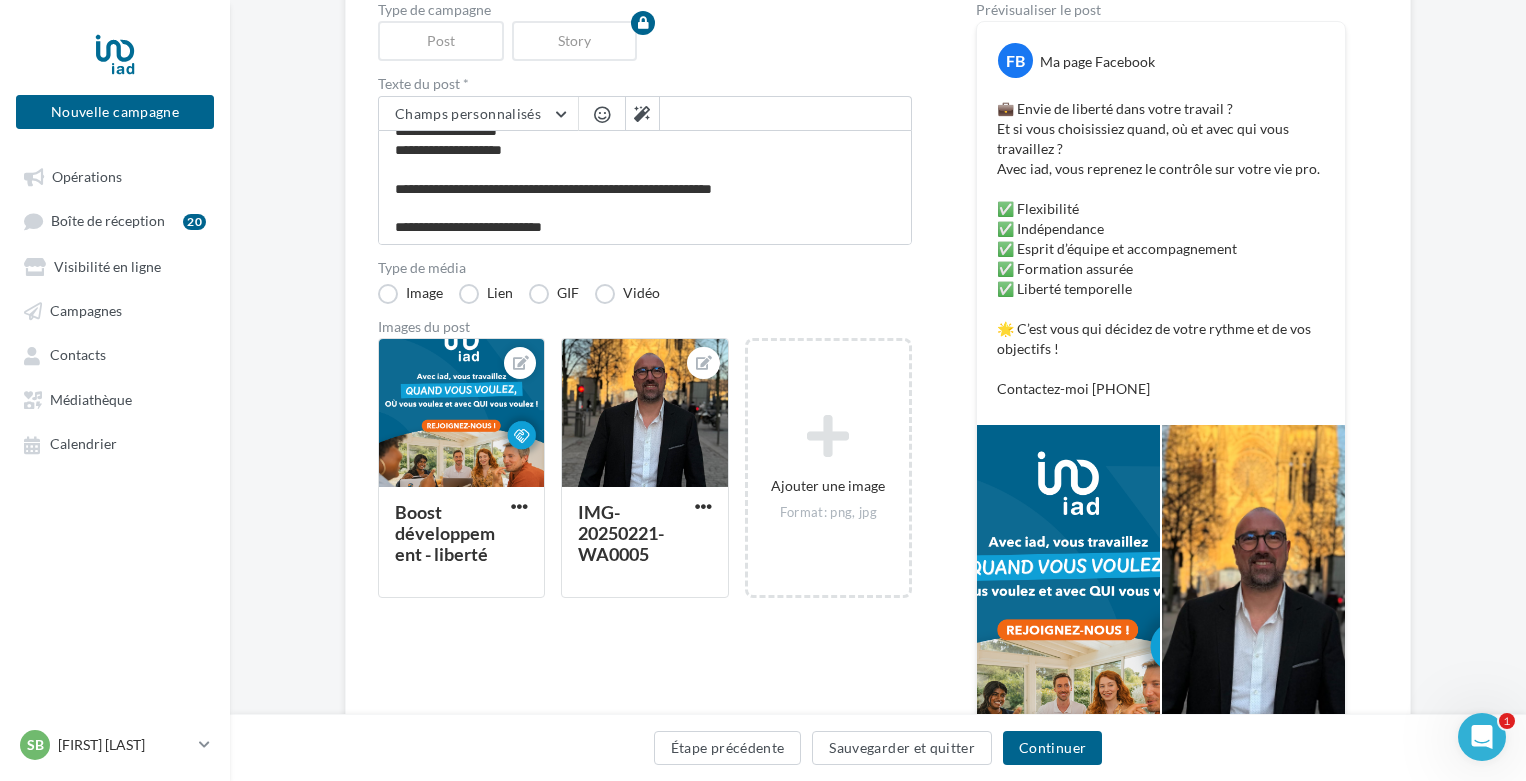 drag, startPoint x: 999, startPoint y: 113, endPoint x: 1244, endPoint y: 397, distance: 375.07465 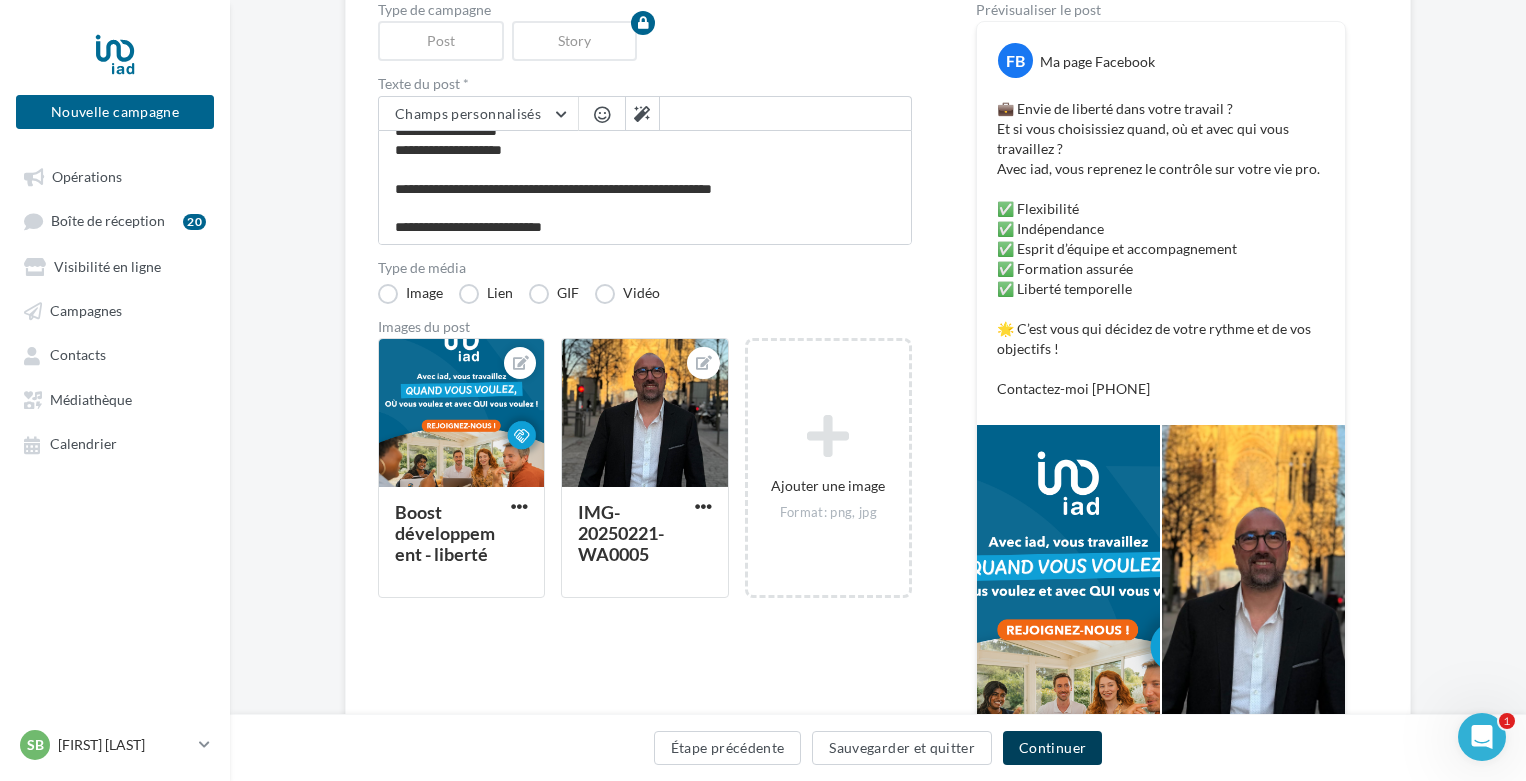 click on "Continuer" at bounding box center (1052, 748) 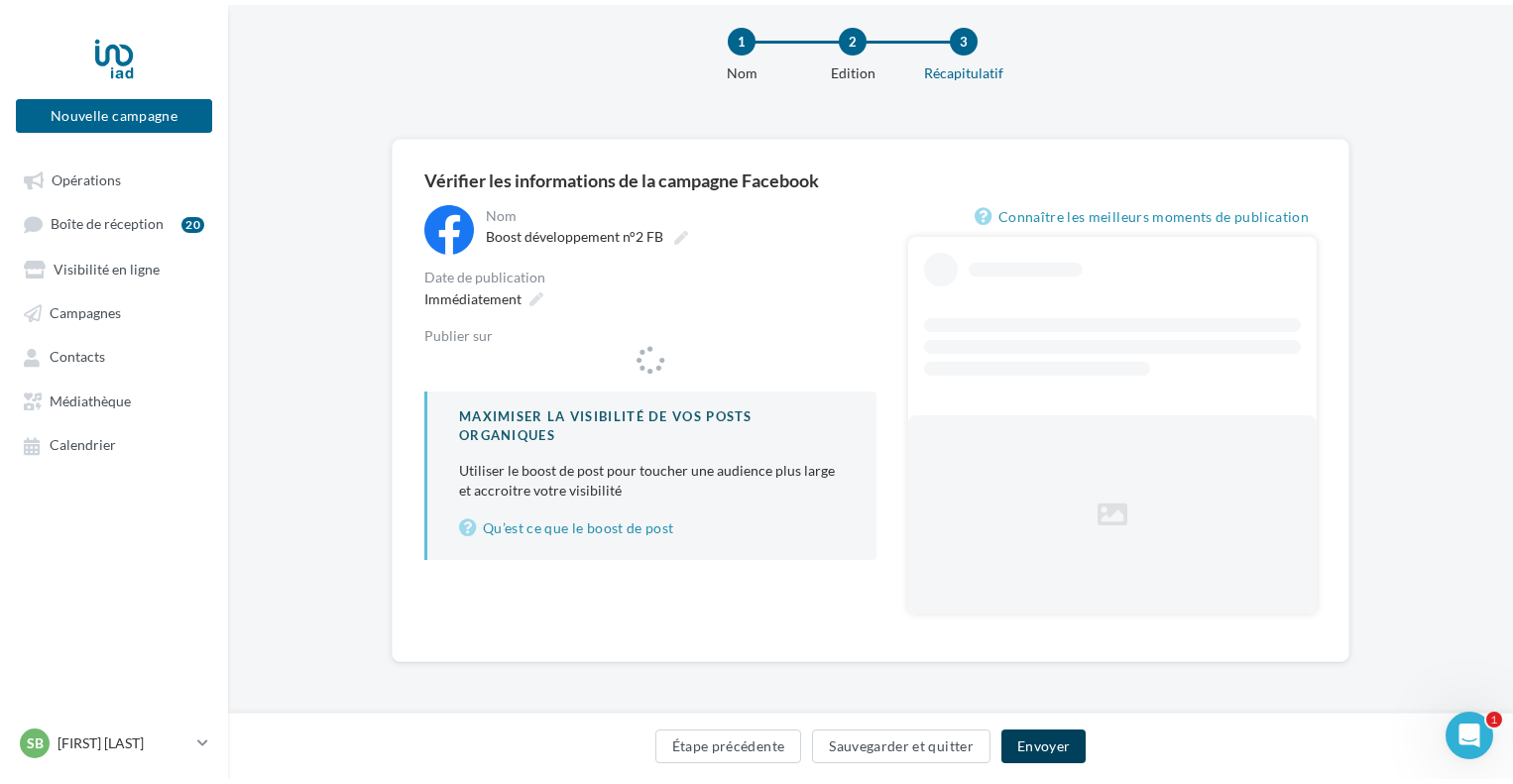 scroll, scrollTop: 0, scrollLeft: 0, axis: both 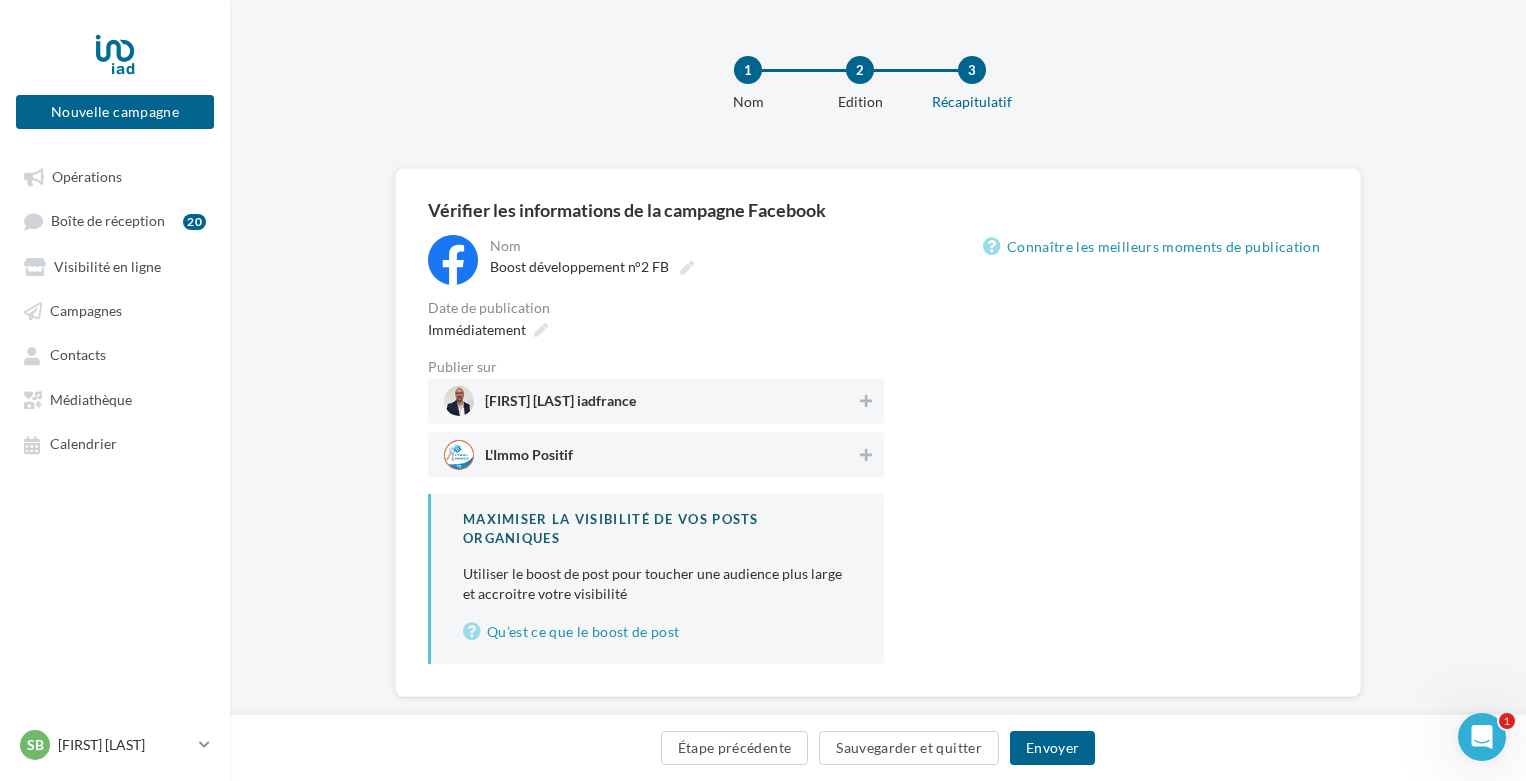 click on "Sébastien vadde Iad france" at bounding box center (650, 401) 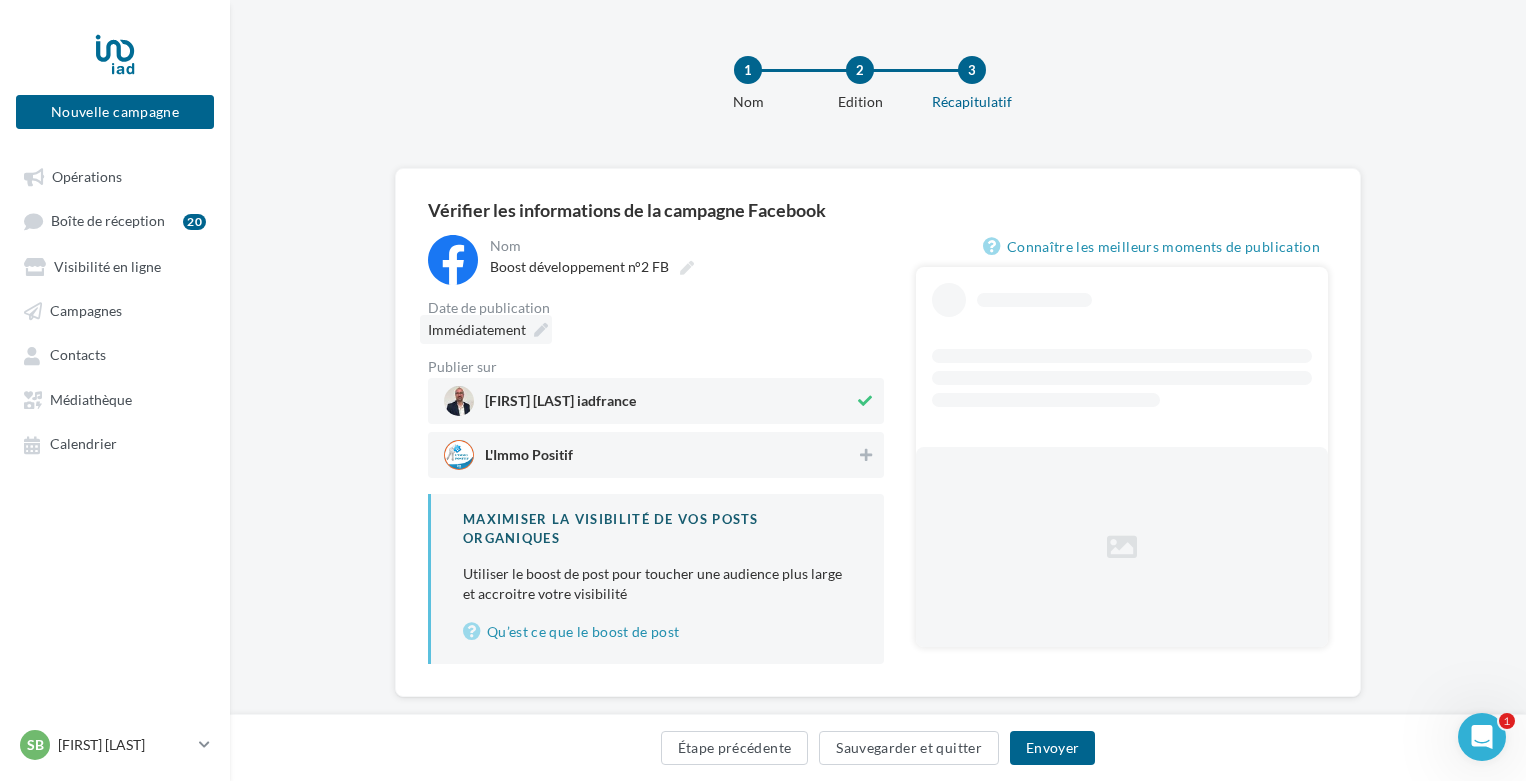 click on "Immédiatement" at bounding box center (477, 329) 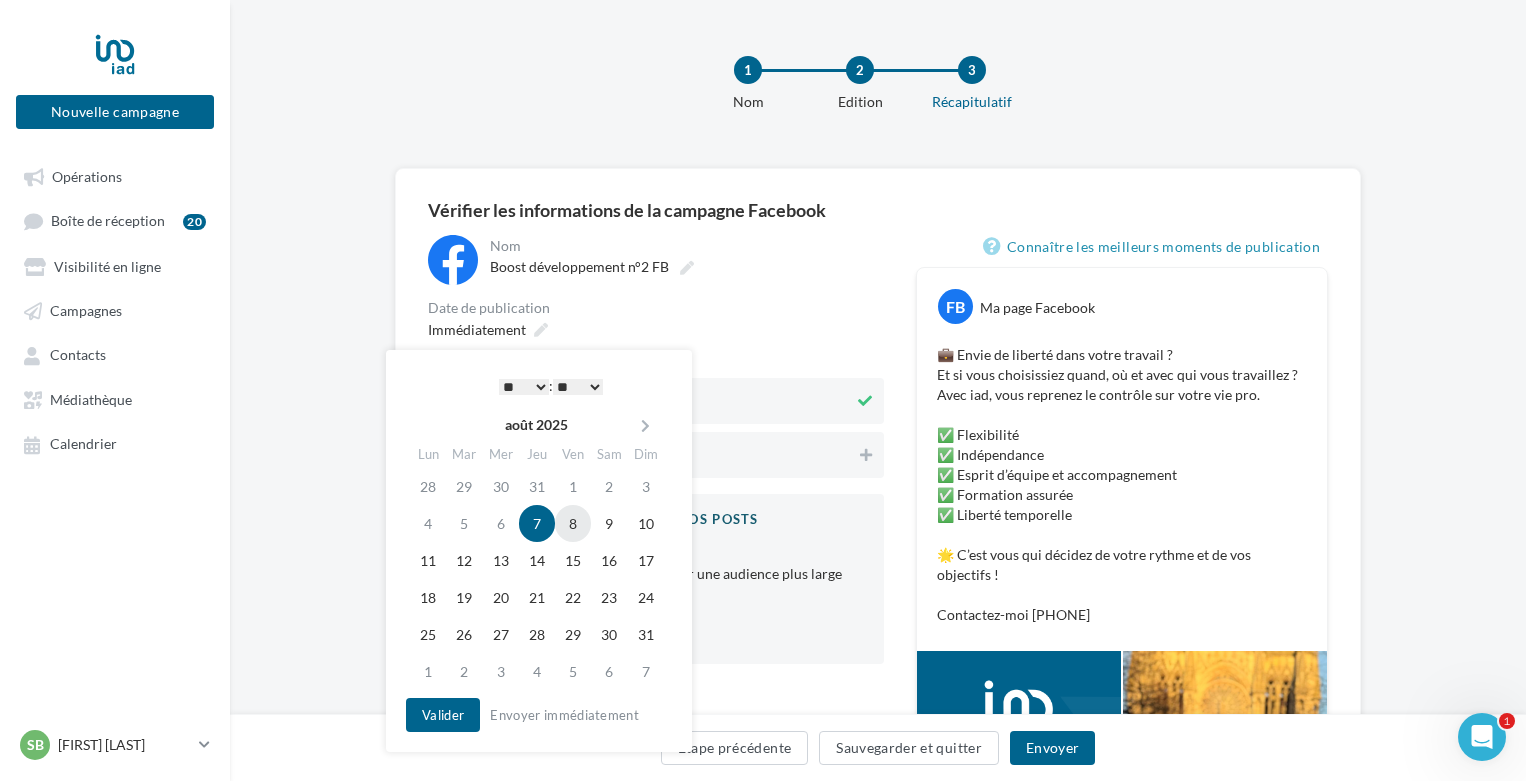 click on "8" at bounding box center [573, 523] 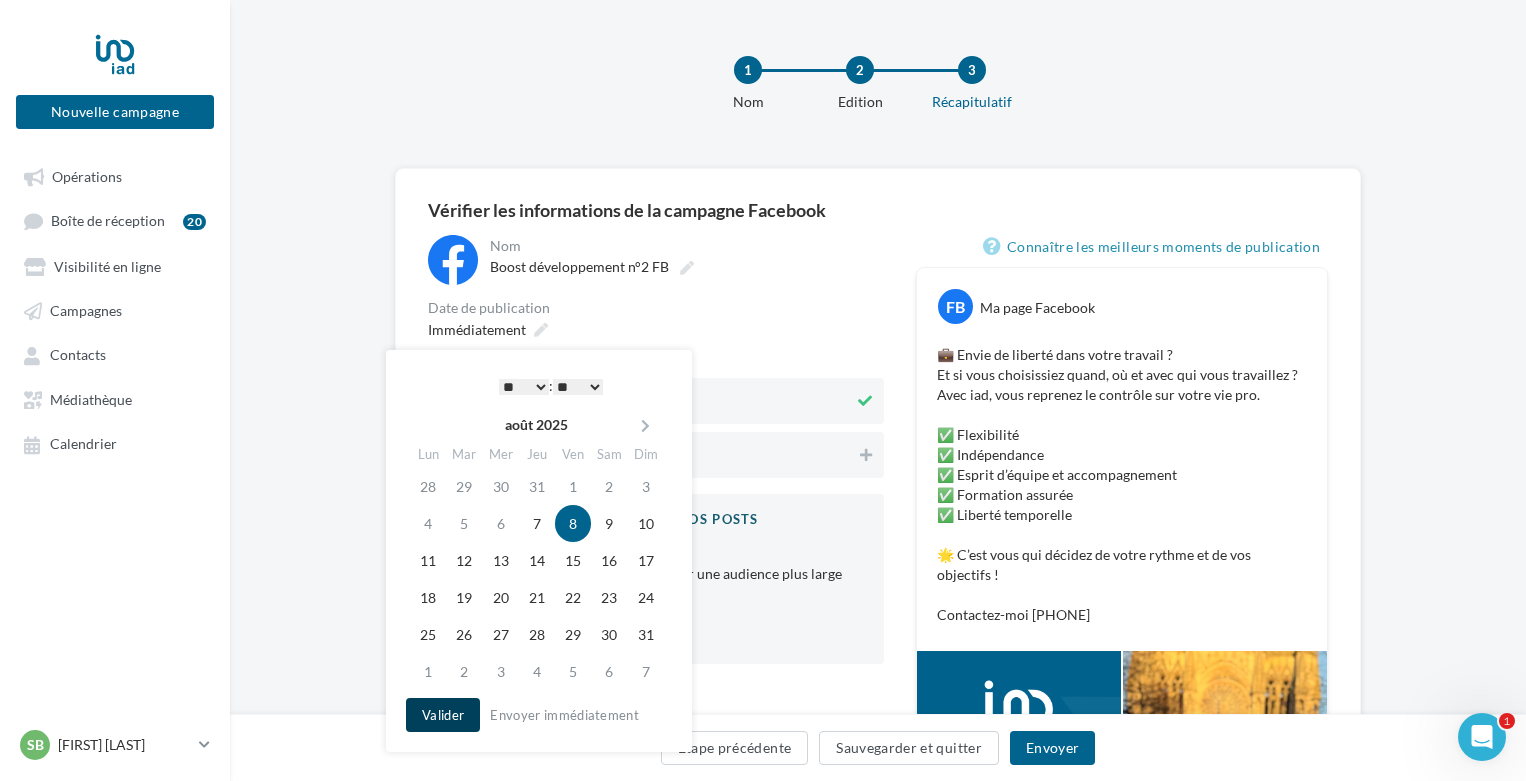 click on "Valider" at bounding box center (443, 715) 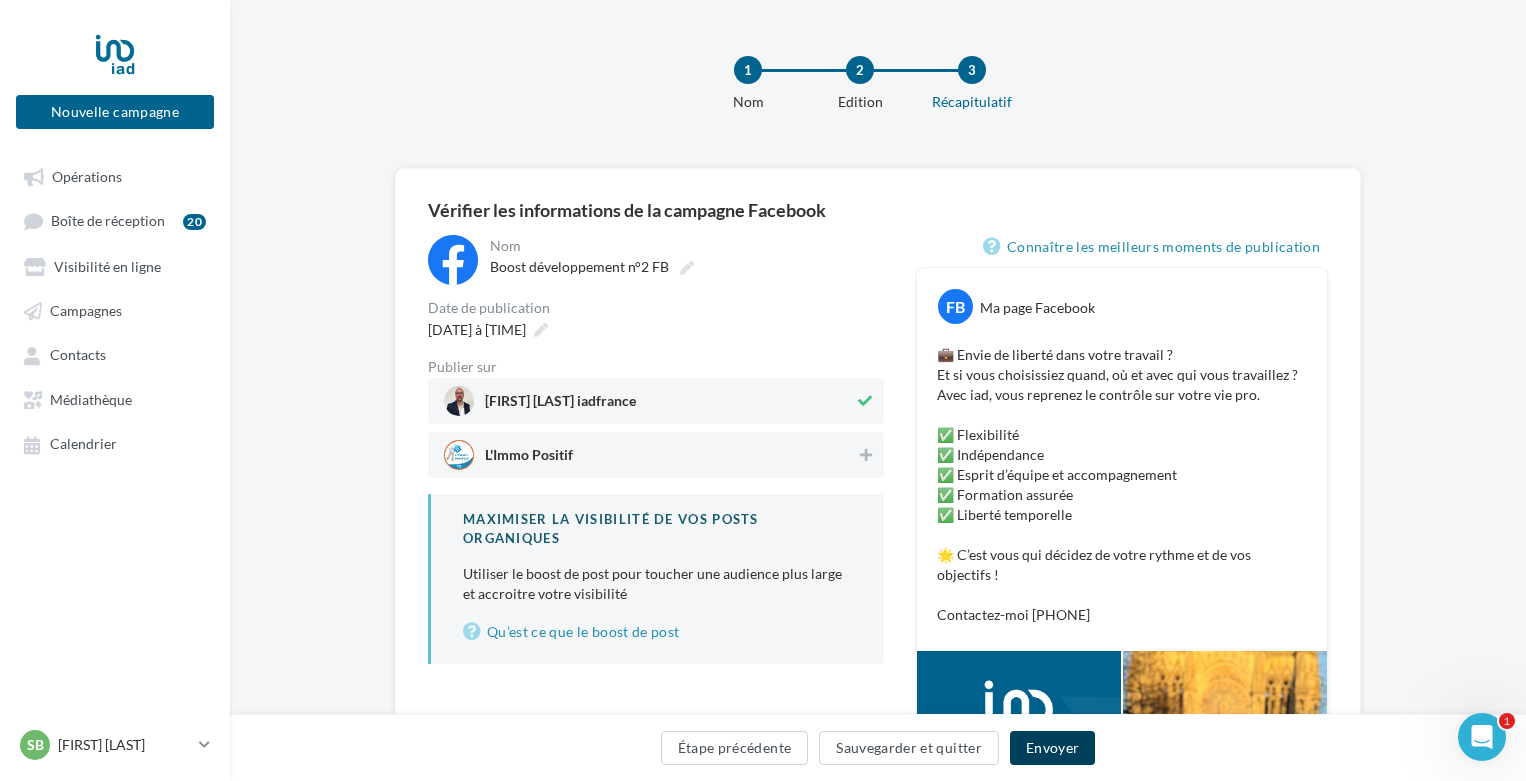 click on "Envoyer" at bounding box center (1052, 748) 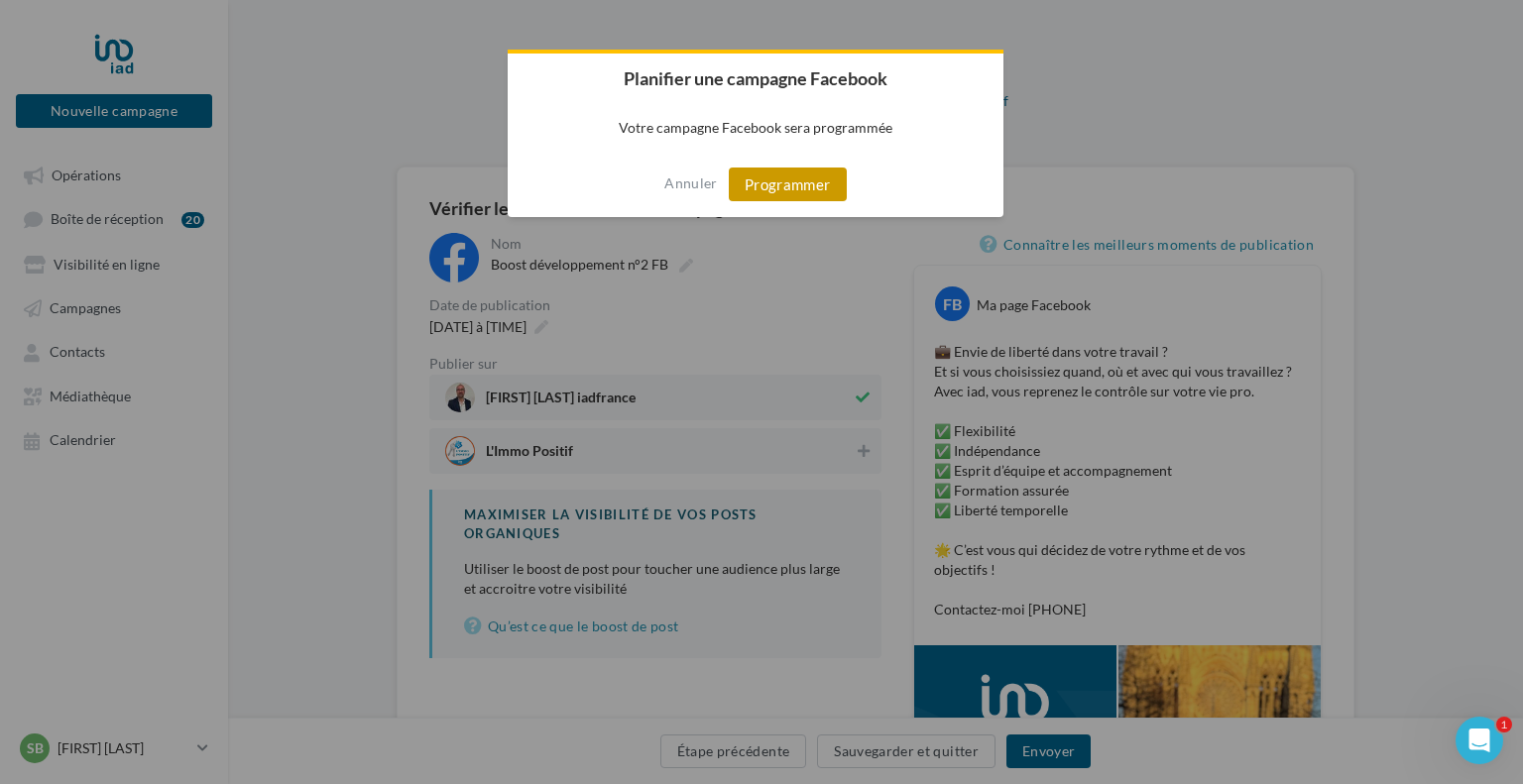 click on "Programmer" at bounding box center [787, 184] 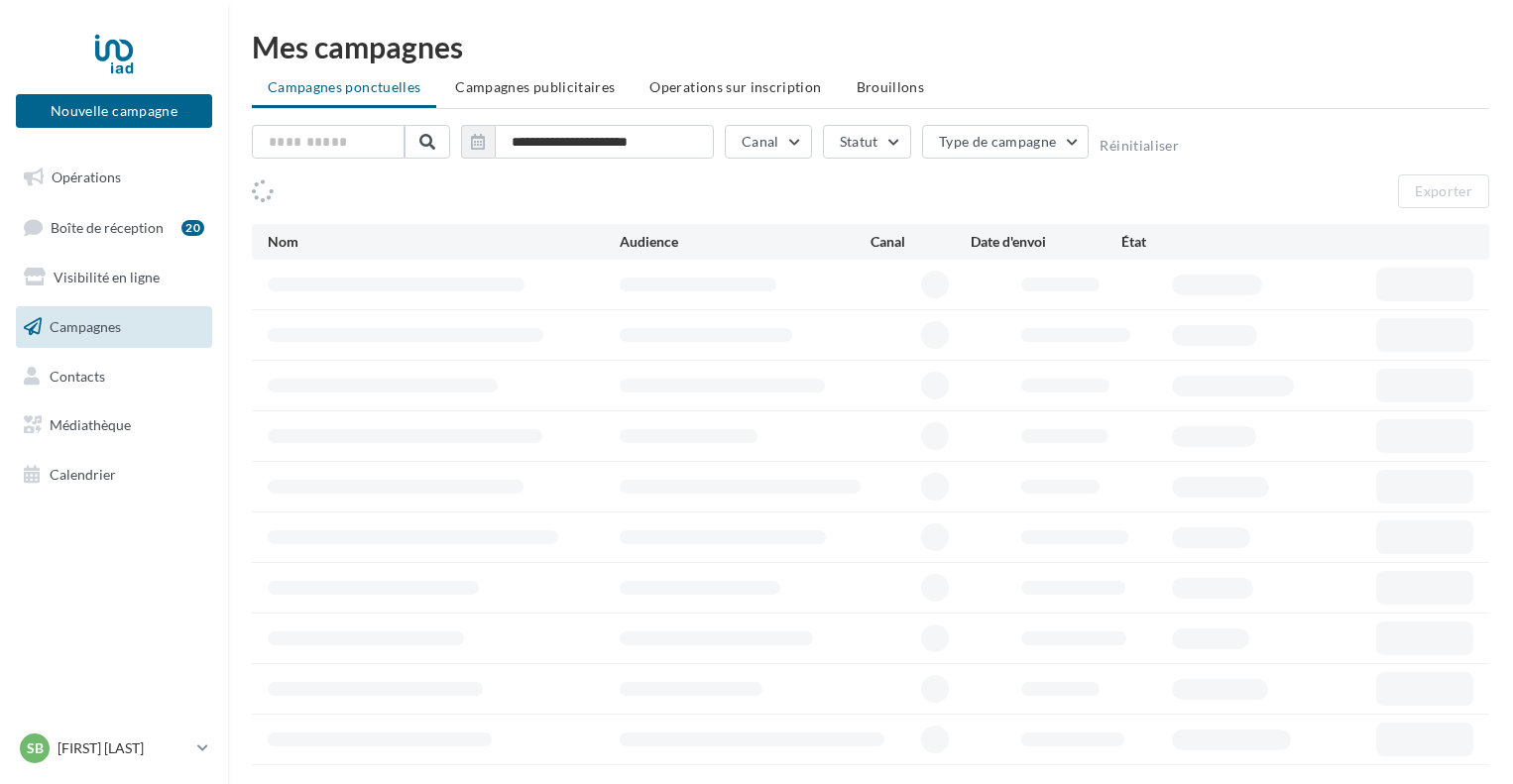 scroll, scrollTop: 0, scrollLeft: 0, axis: both 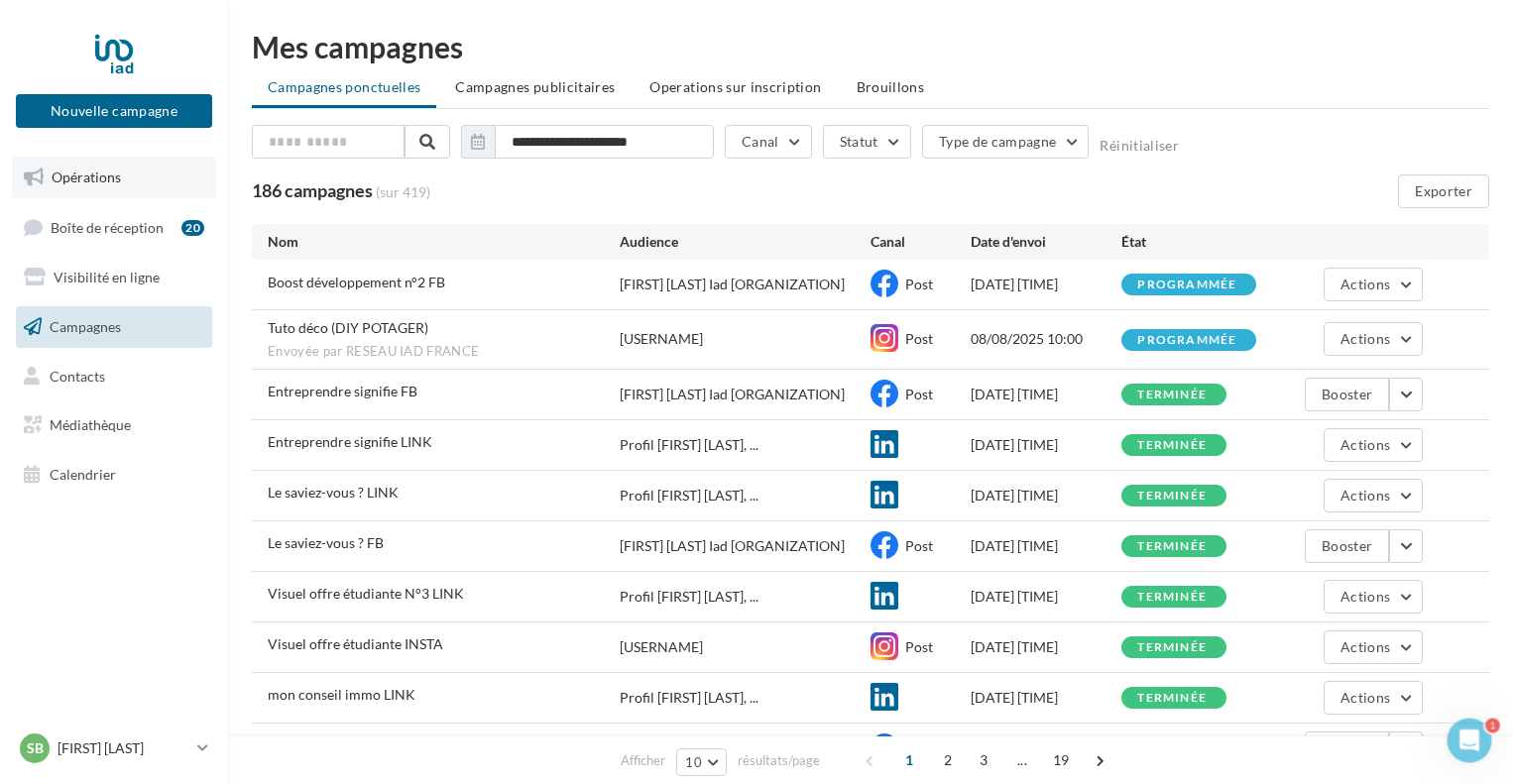 click on "Opérations" at bounding box center [86, 176] 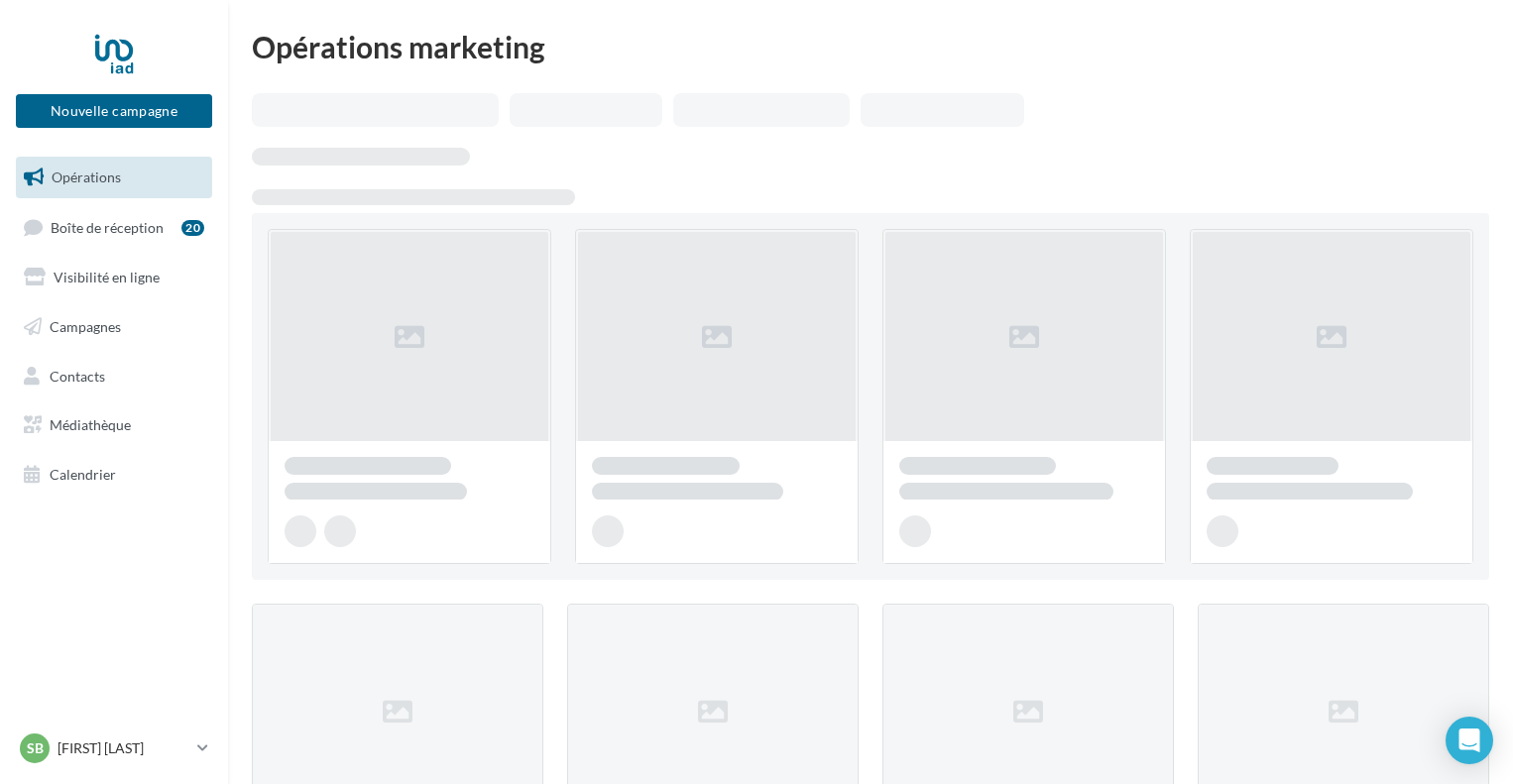scroll, scrollTop: 0, scrollLeft: 0, axis: both 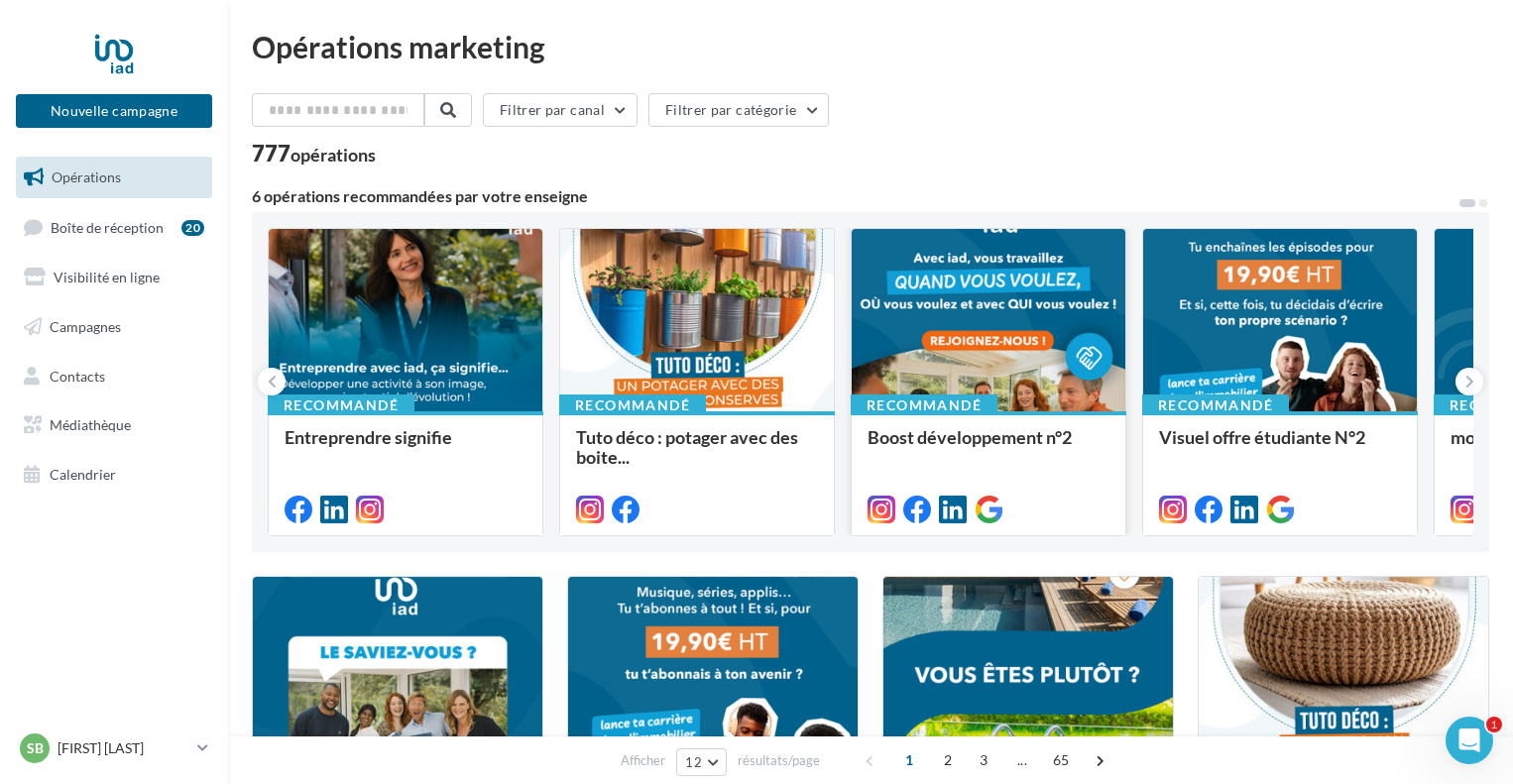 click on "Boost développement n°2" at bounding box center (970, 437) 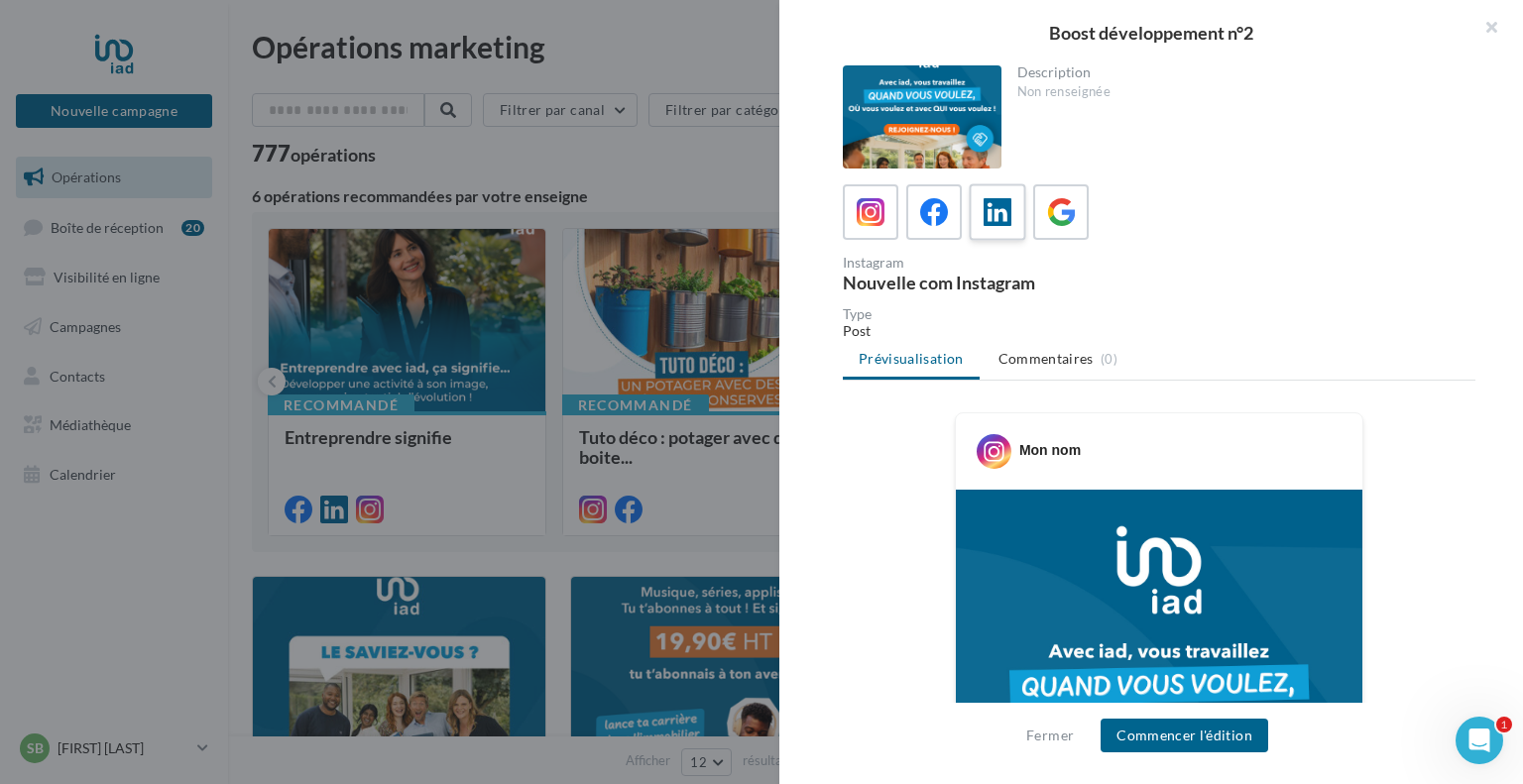 click at bounding box center (997, 212) 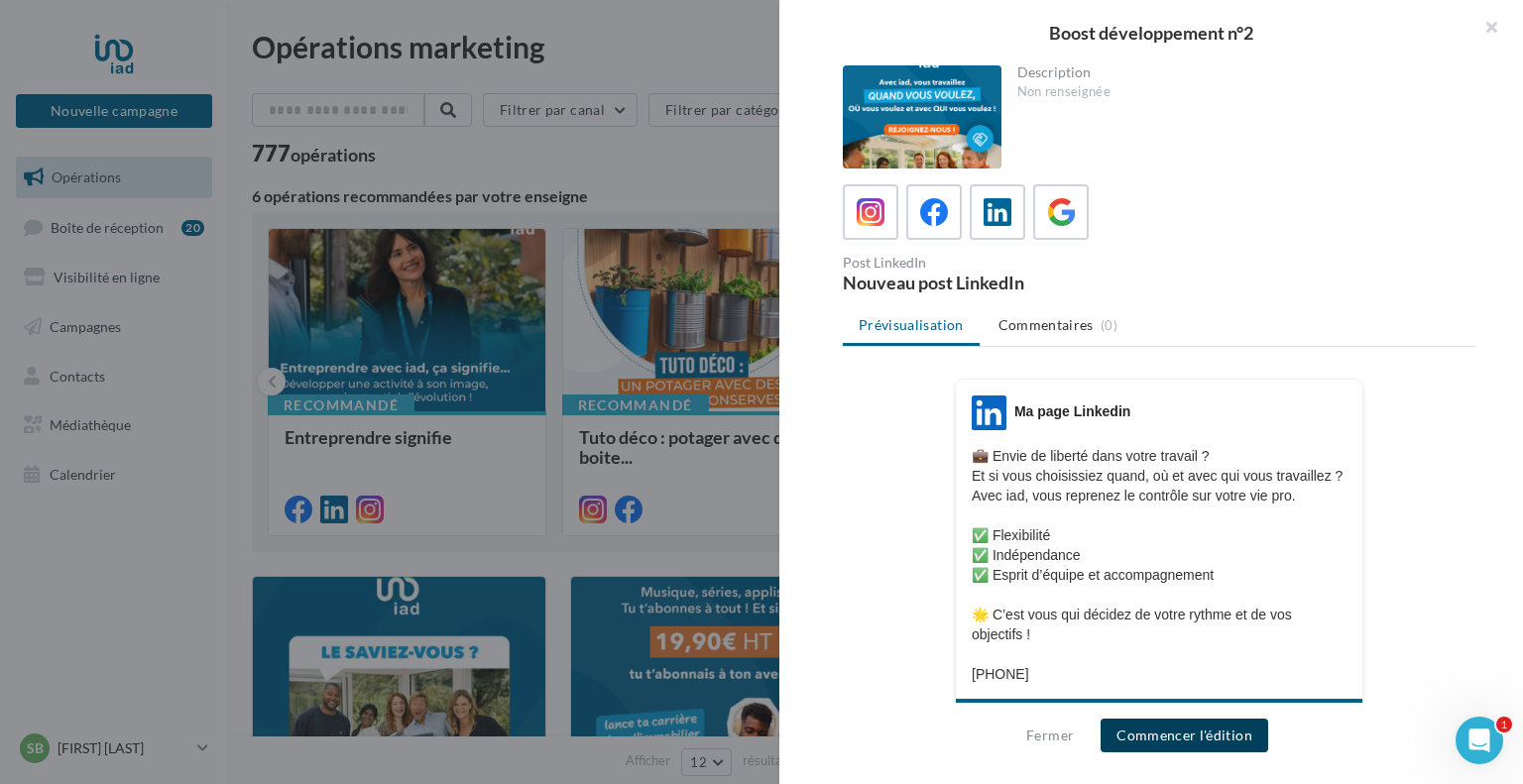 click on "Commencer l'édition" at bounding box center (1184, 735) 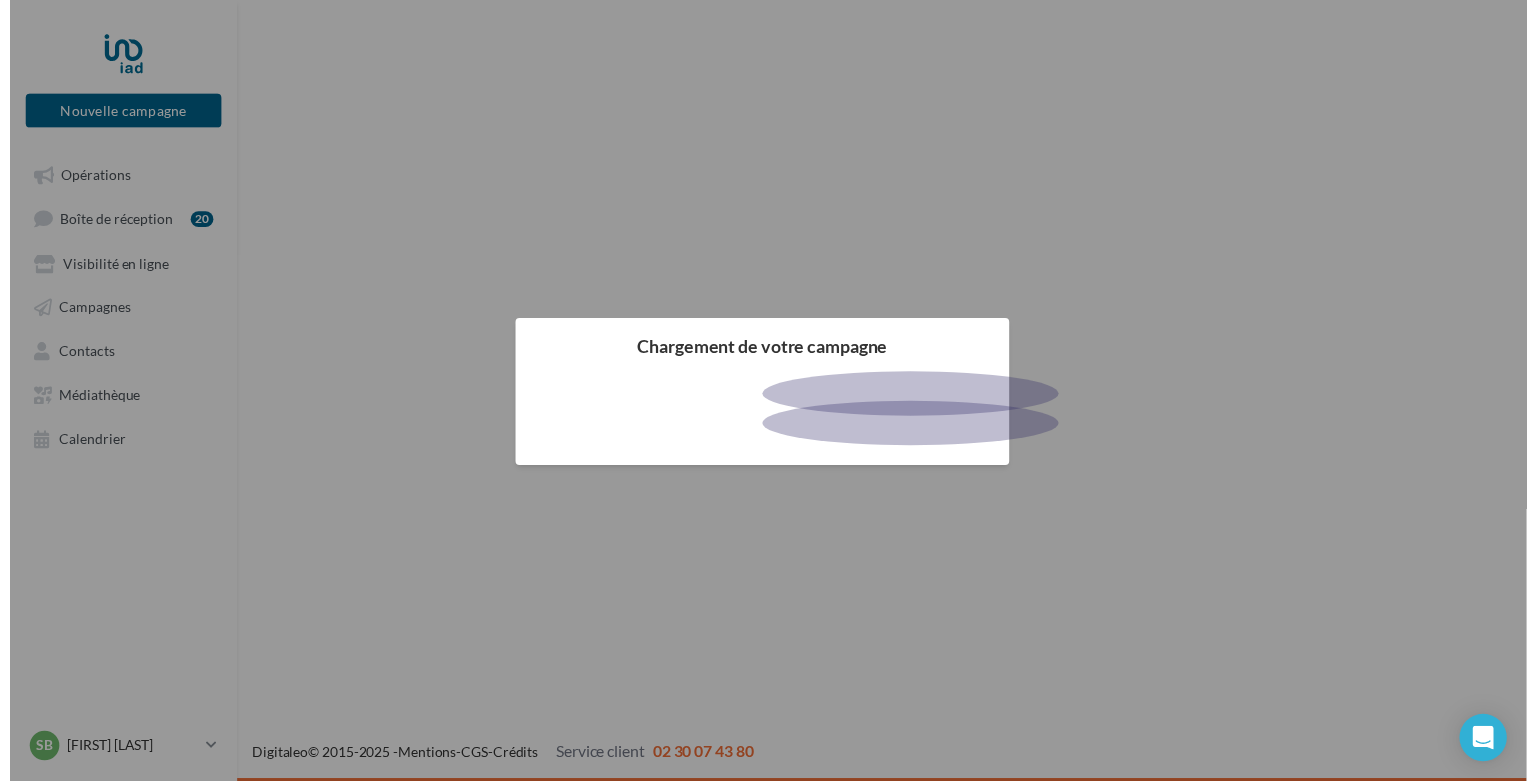 scroll, scrollTop: 0, scrollLeft: 0, axis: both 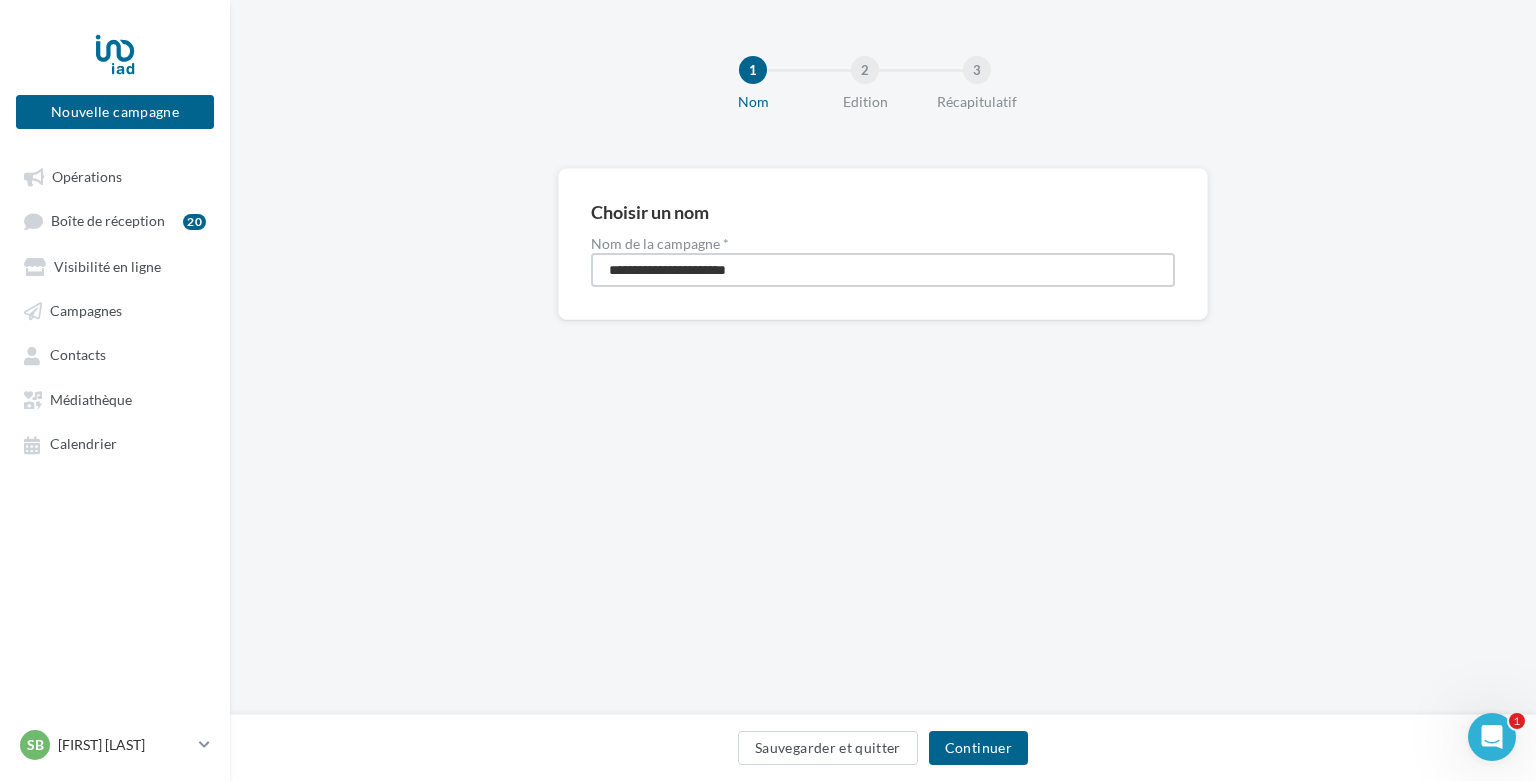 click on "**********" at bounding box center (883, 270) 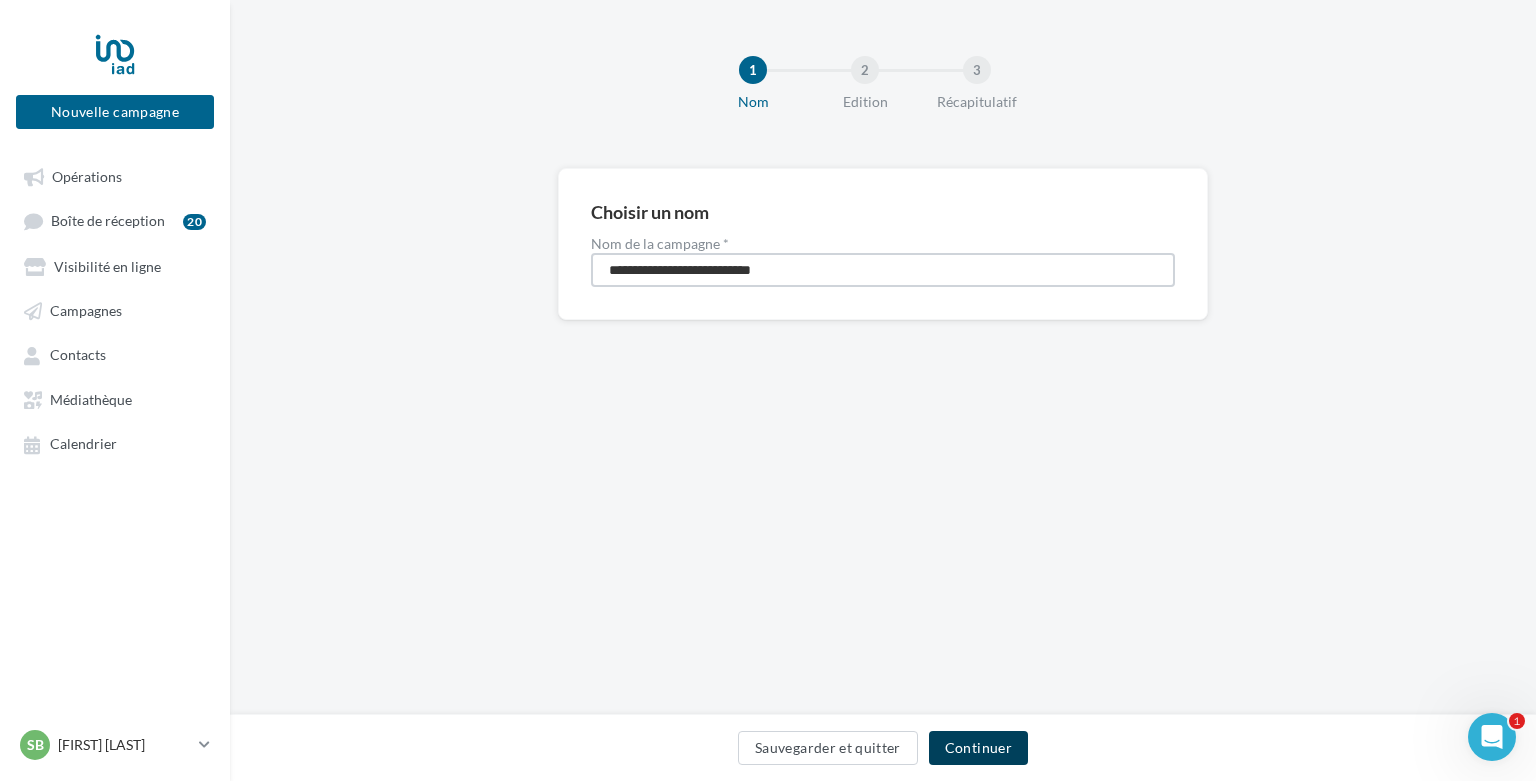 type on "**********" 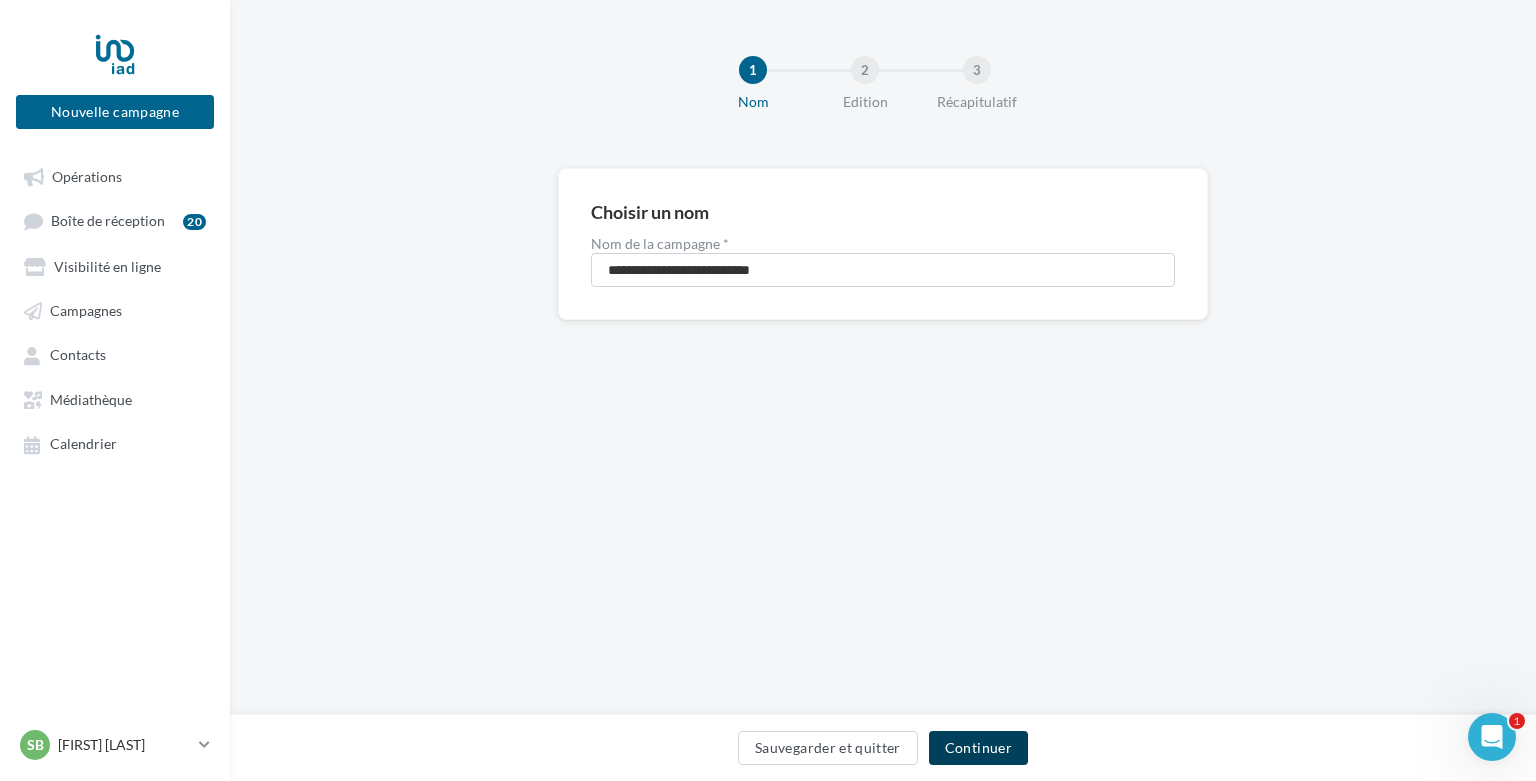 click on "Continuer" at bounding box center (978, 748) 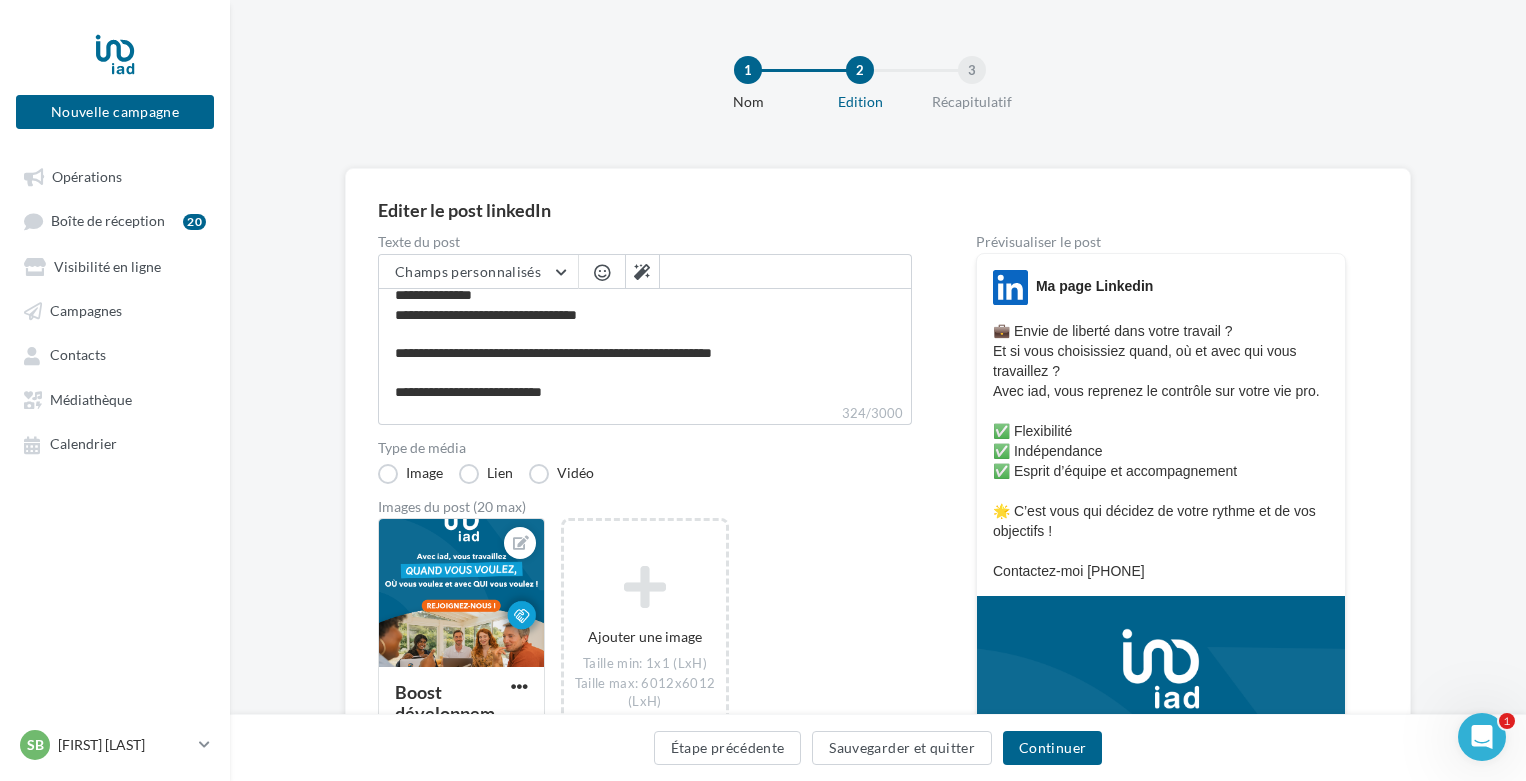 scroll, scrollTop: 113, scrollLeft: 0, axis: vertical 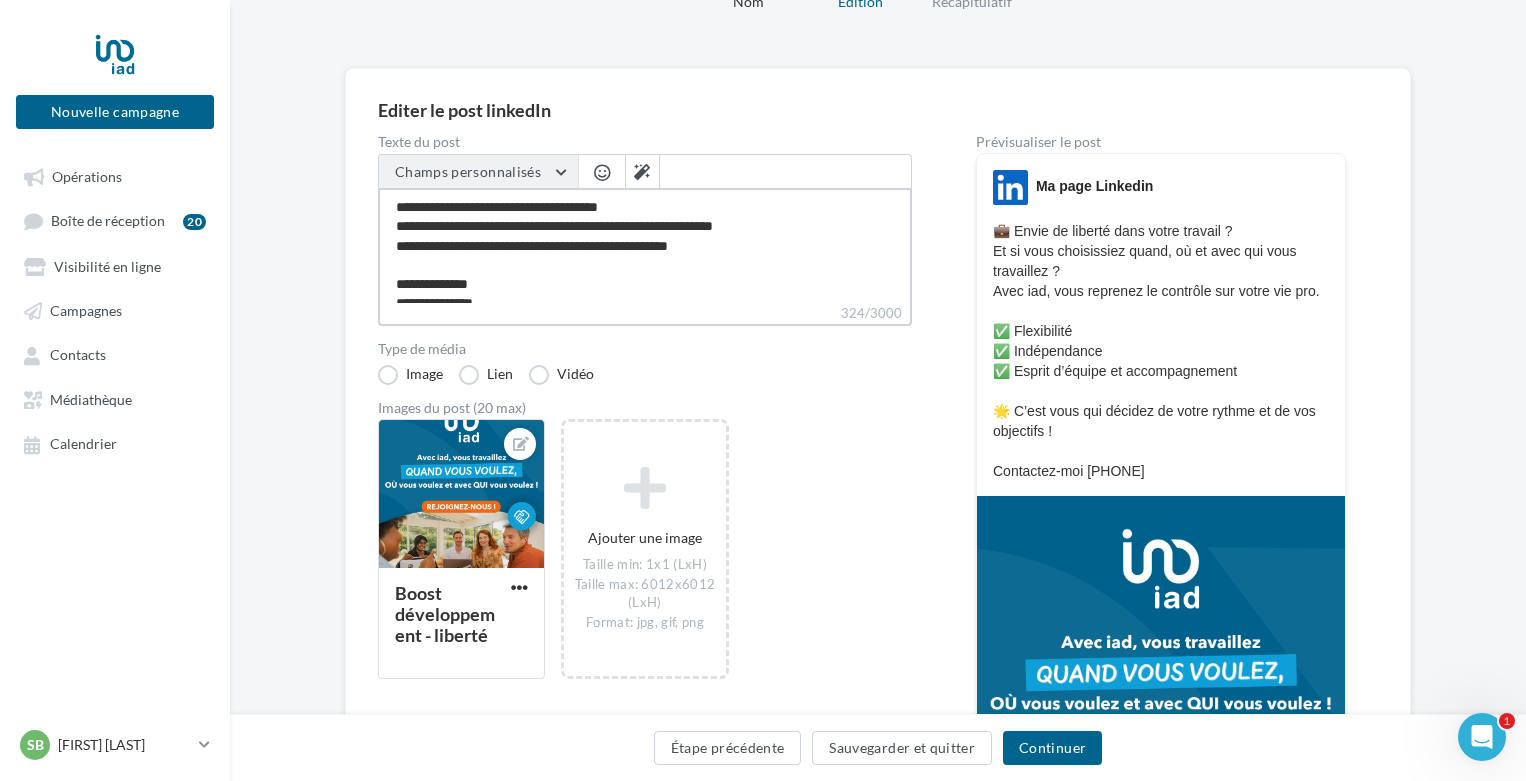 drag, startPoint x: 616, startPoint y: 286, endPoint x: 384, endPoint y: 181, distance: 254.65466 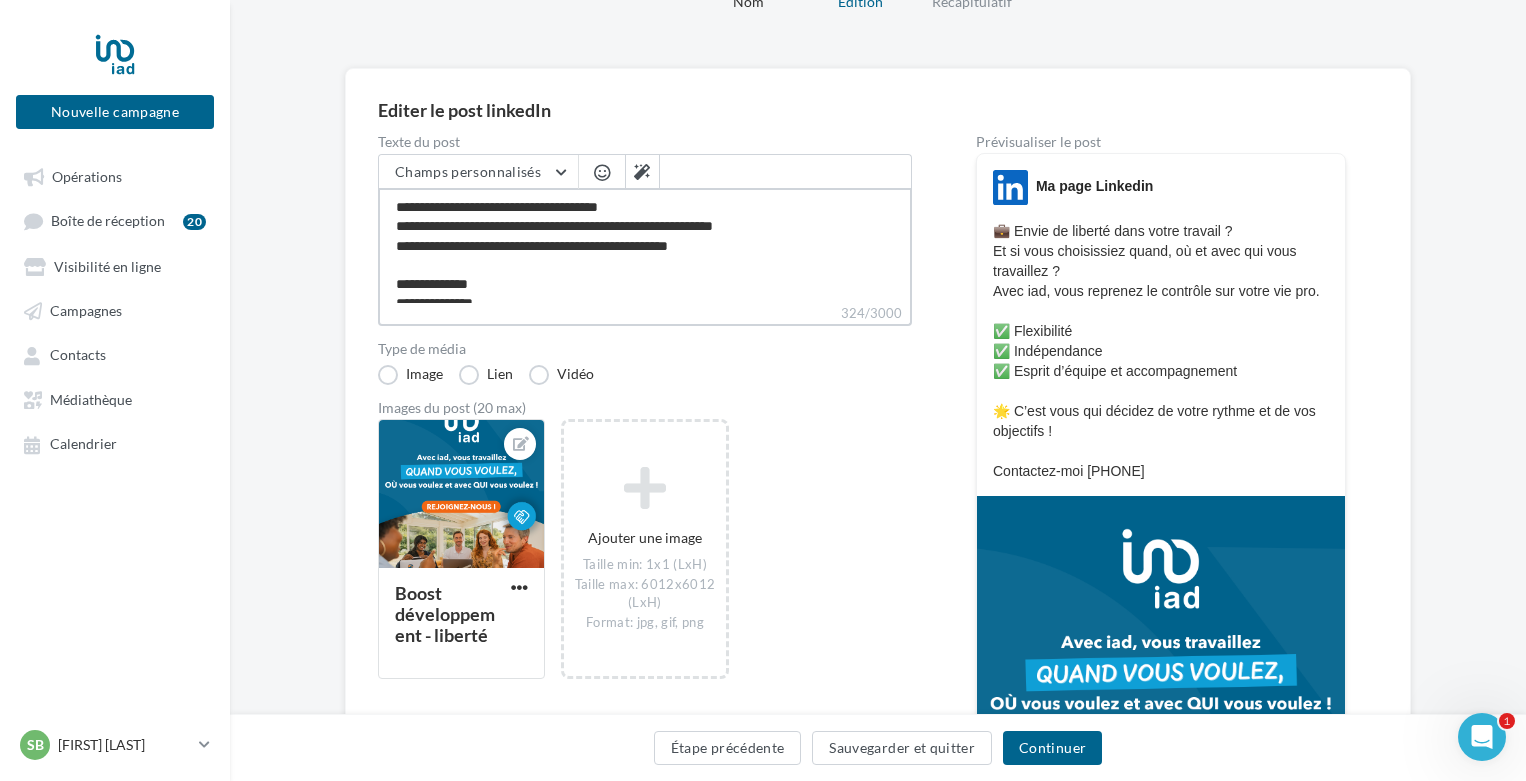 type 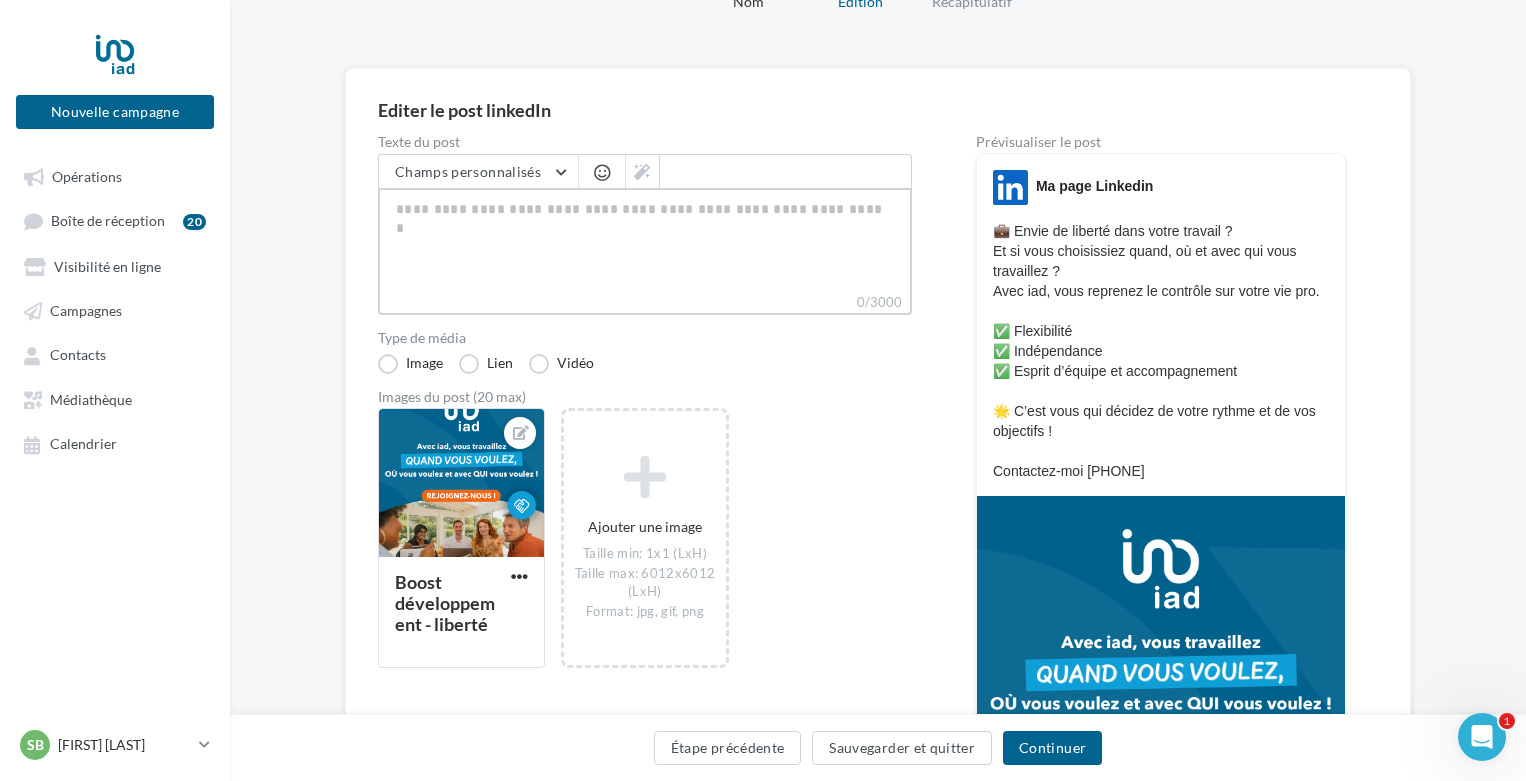 paste on "**********" 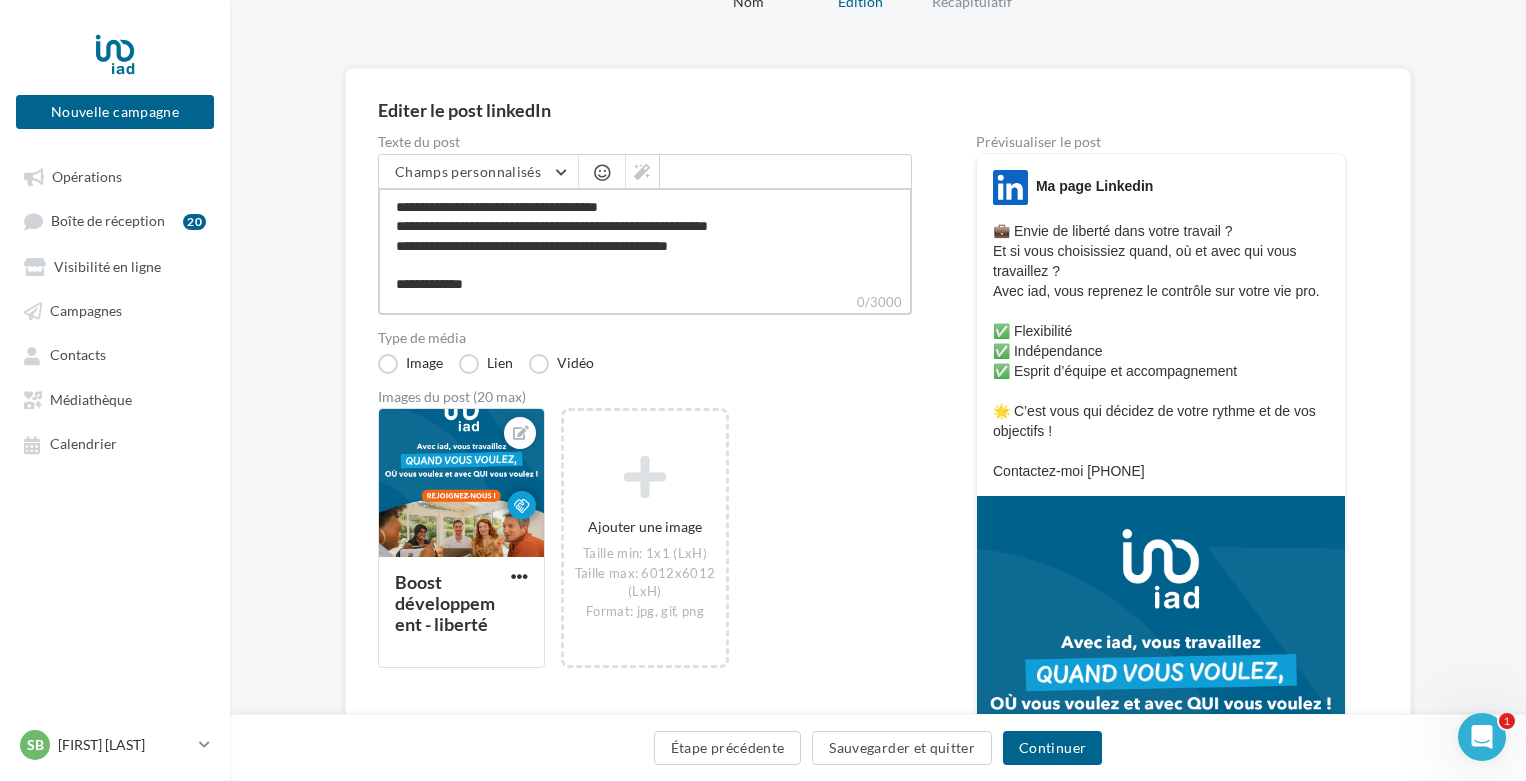 scroll, scrollTop: 144, scrollLeft: 0, axis: vertical 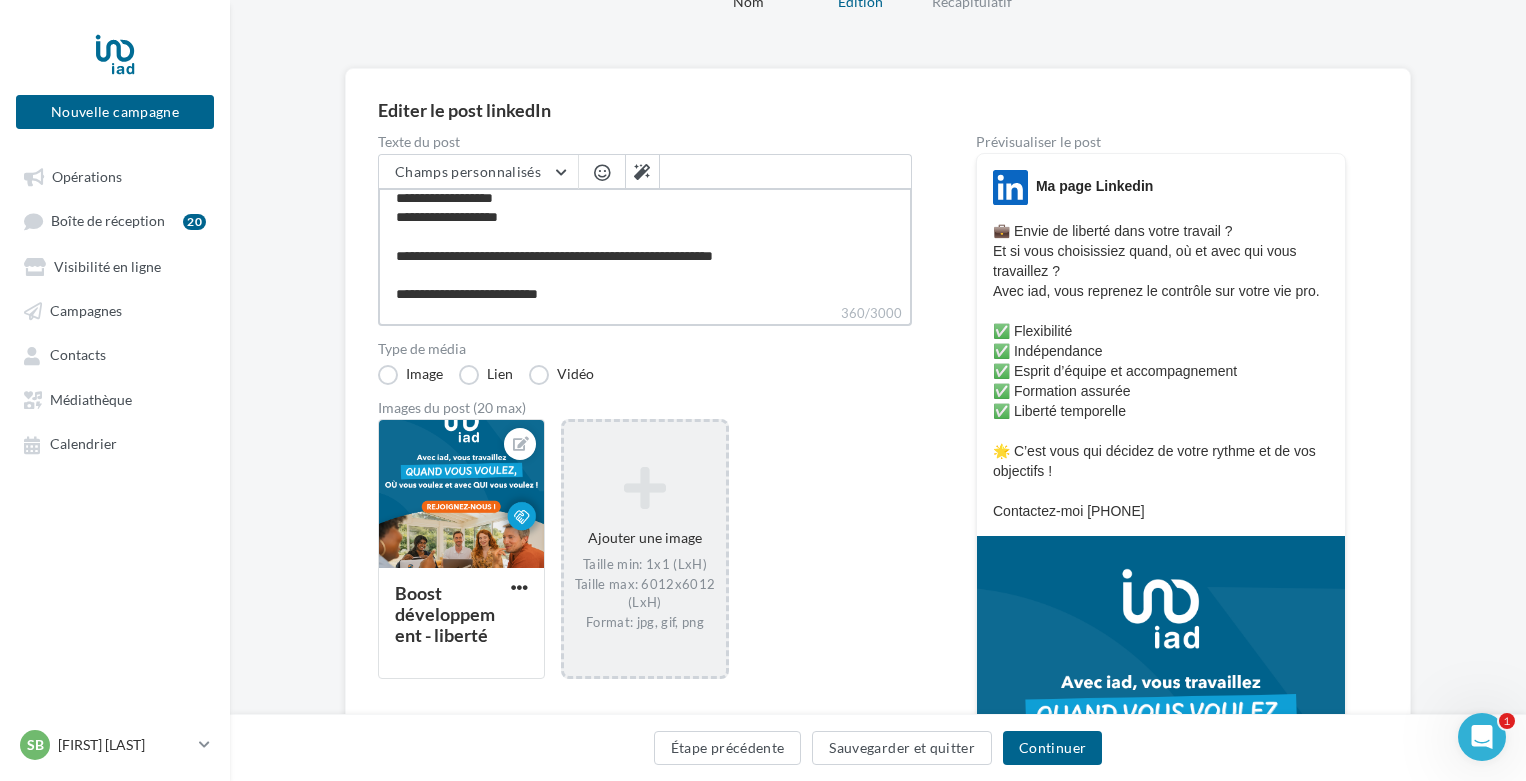 type on "**********" 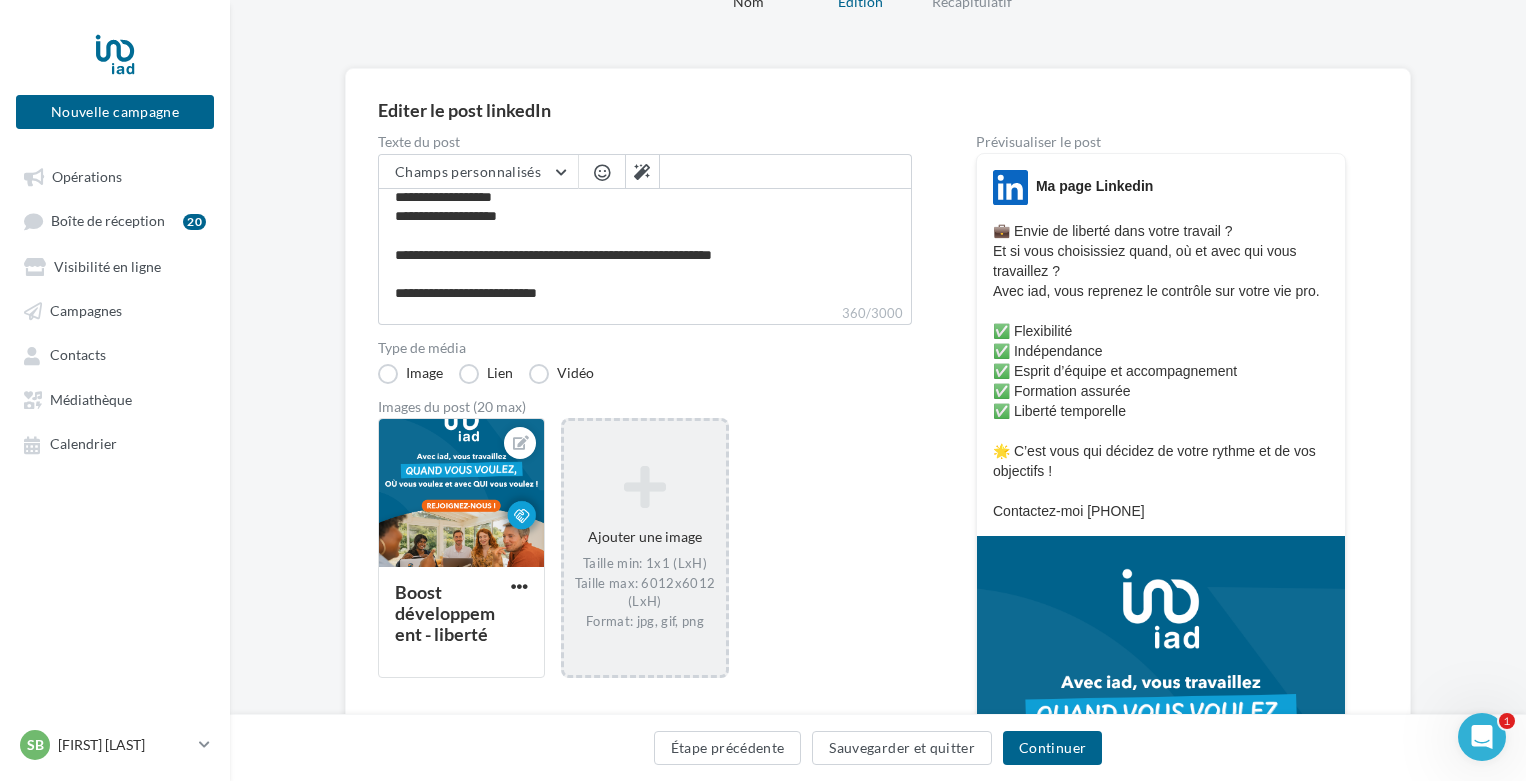 scroll, scrollTop: 142, scrollLeft: 0, axis: vertical 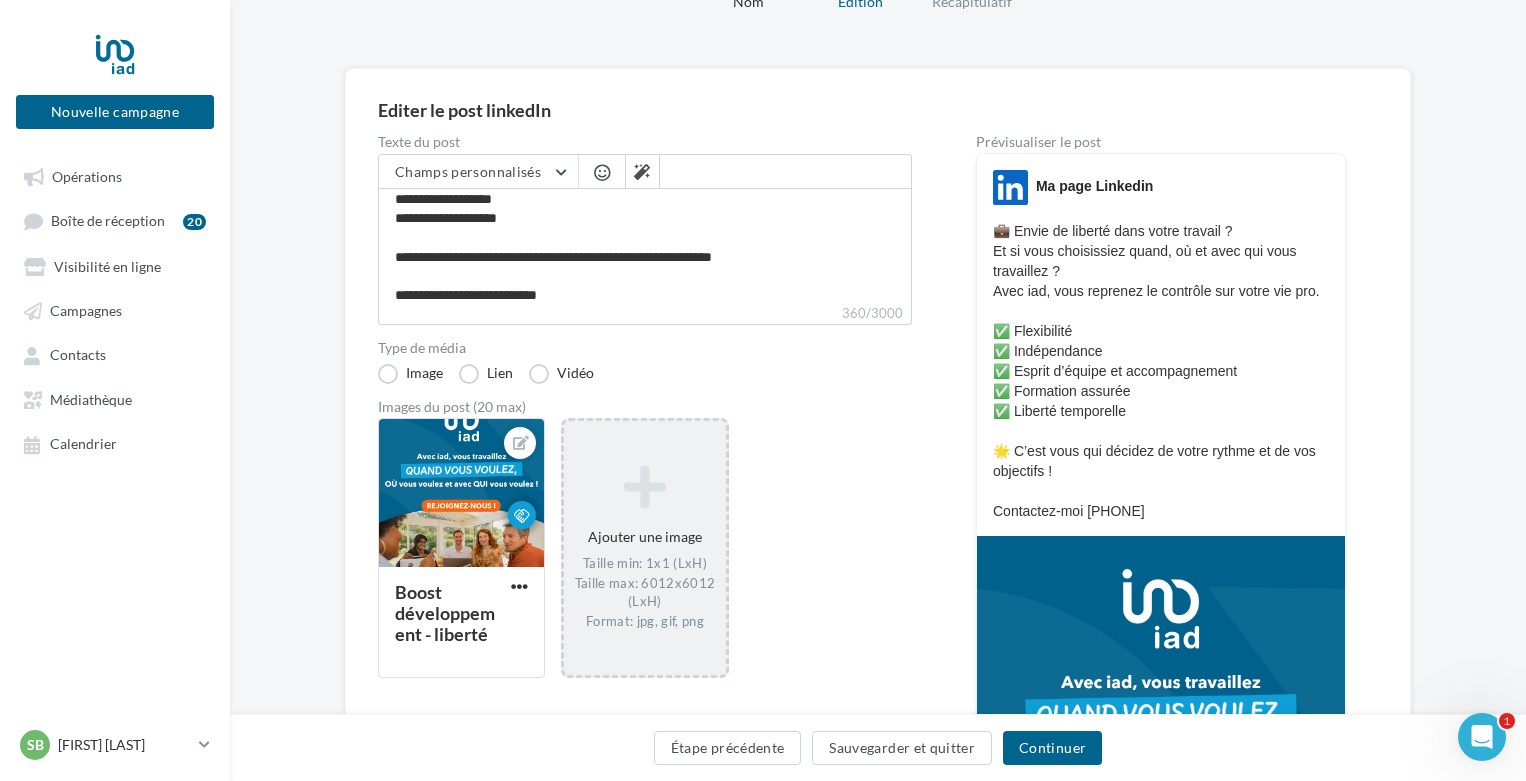 click on "Ajouter une image     Taille min: 1x1 (LxH)   Taille max: 6012x6012 (LxH)   Format: jpg, gif, png" at bounding box center [644, 548] 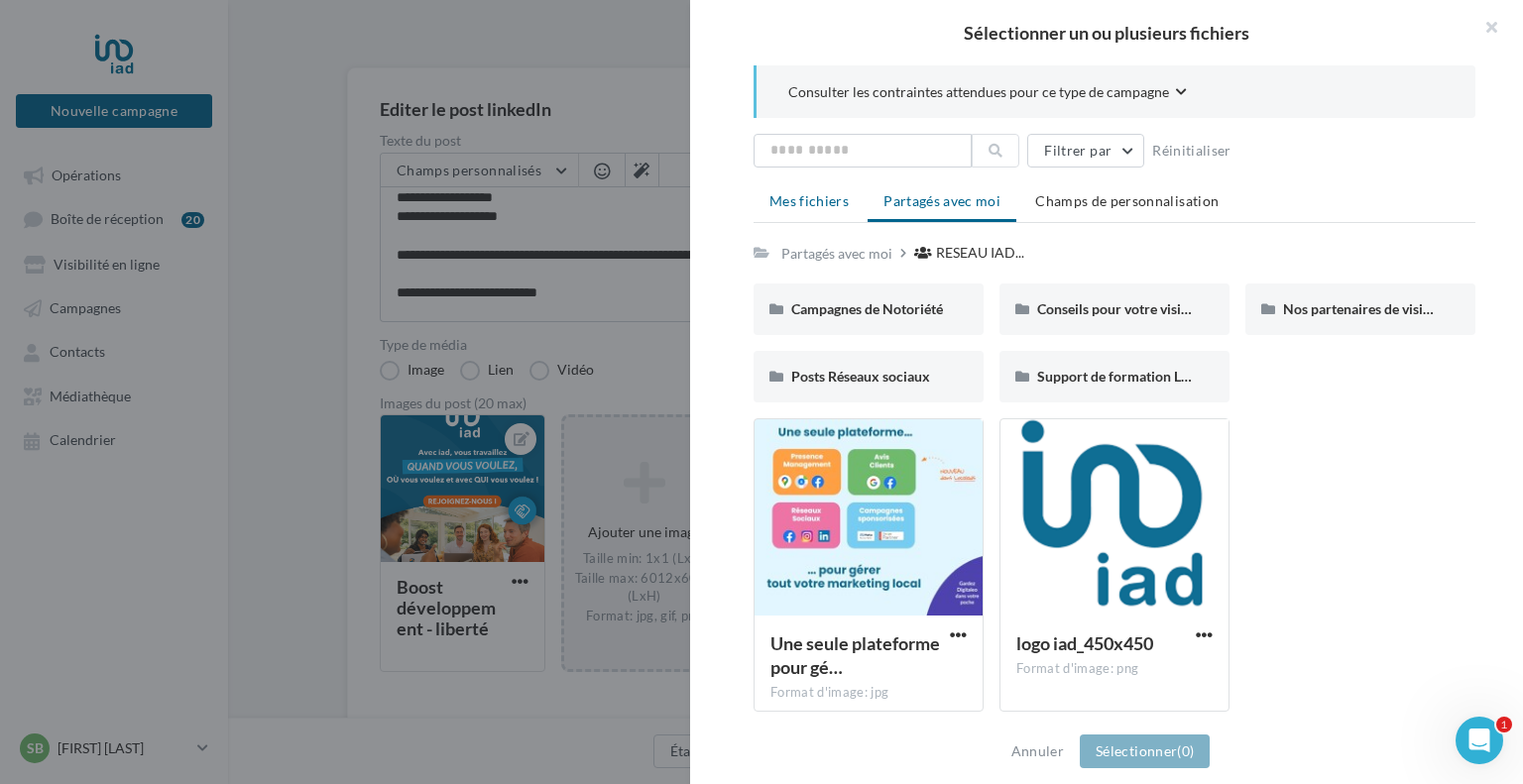 click on "Mes fichiers" at bounding box center (809, 200) 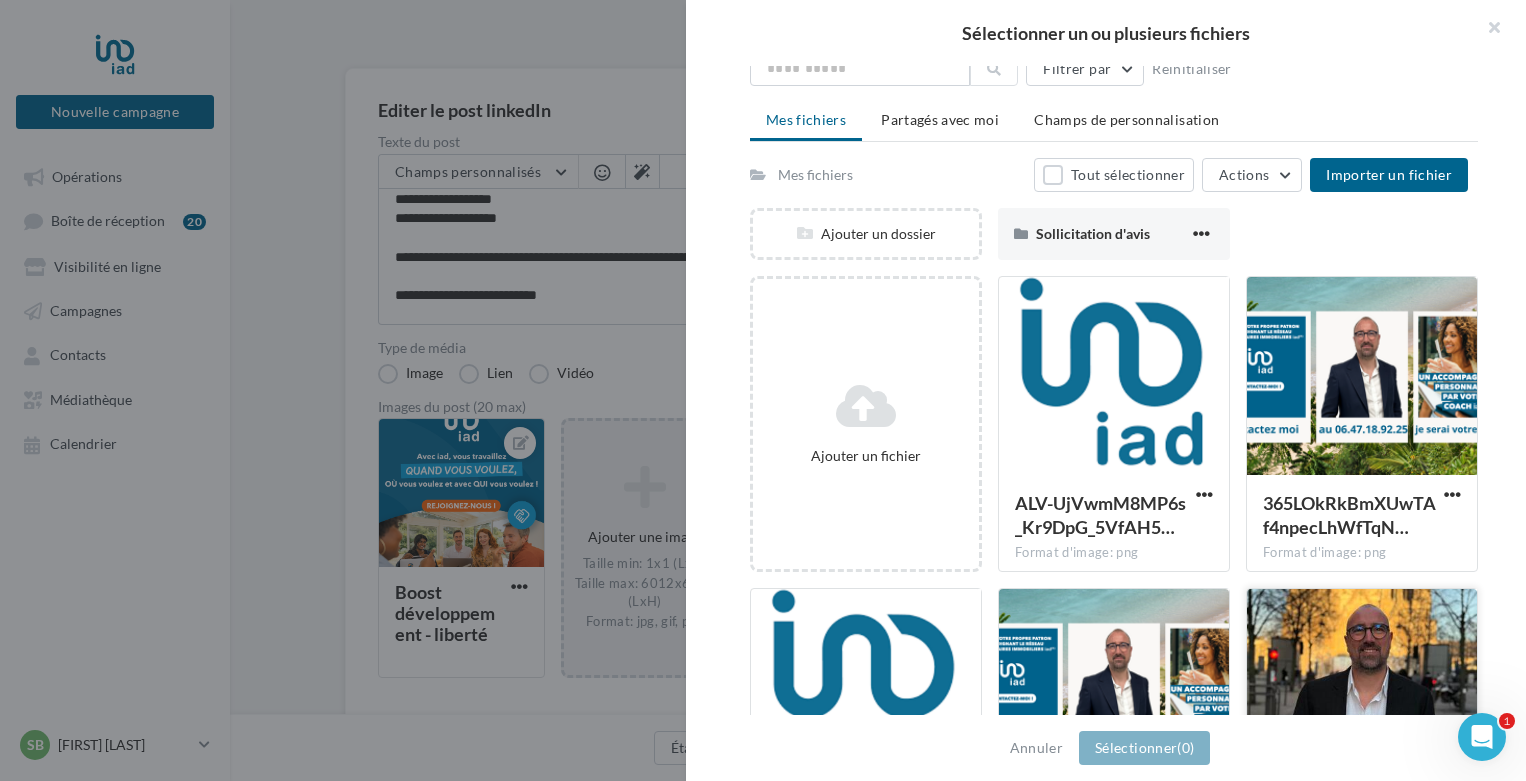 scroll, scrollTop: 200, scrollLeft: 0, axis: vertical 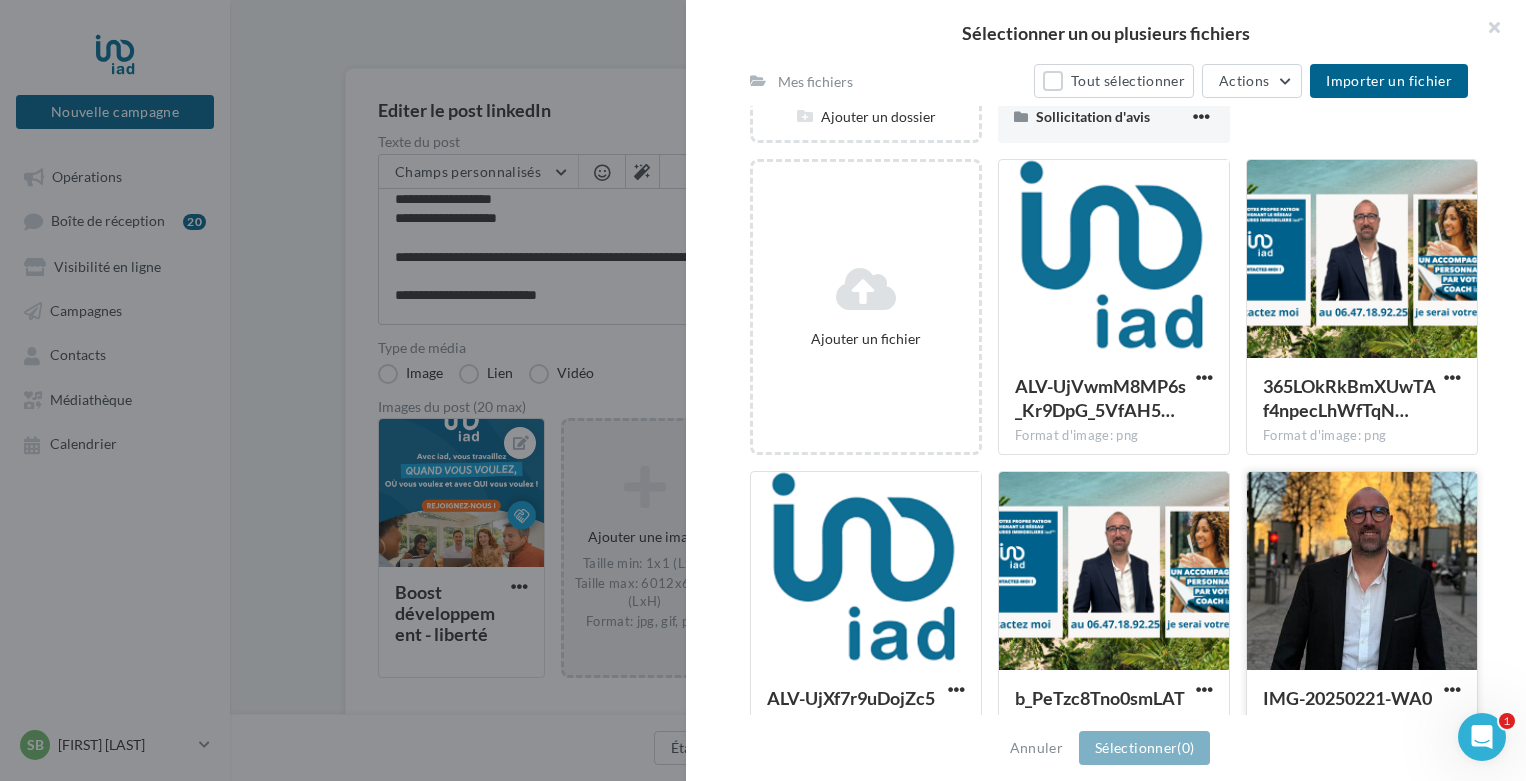 click at bounding box center [1362, 572] 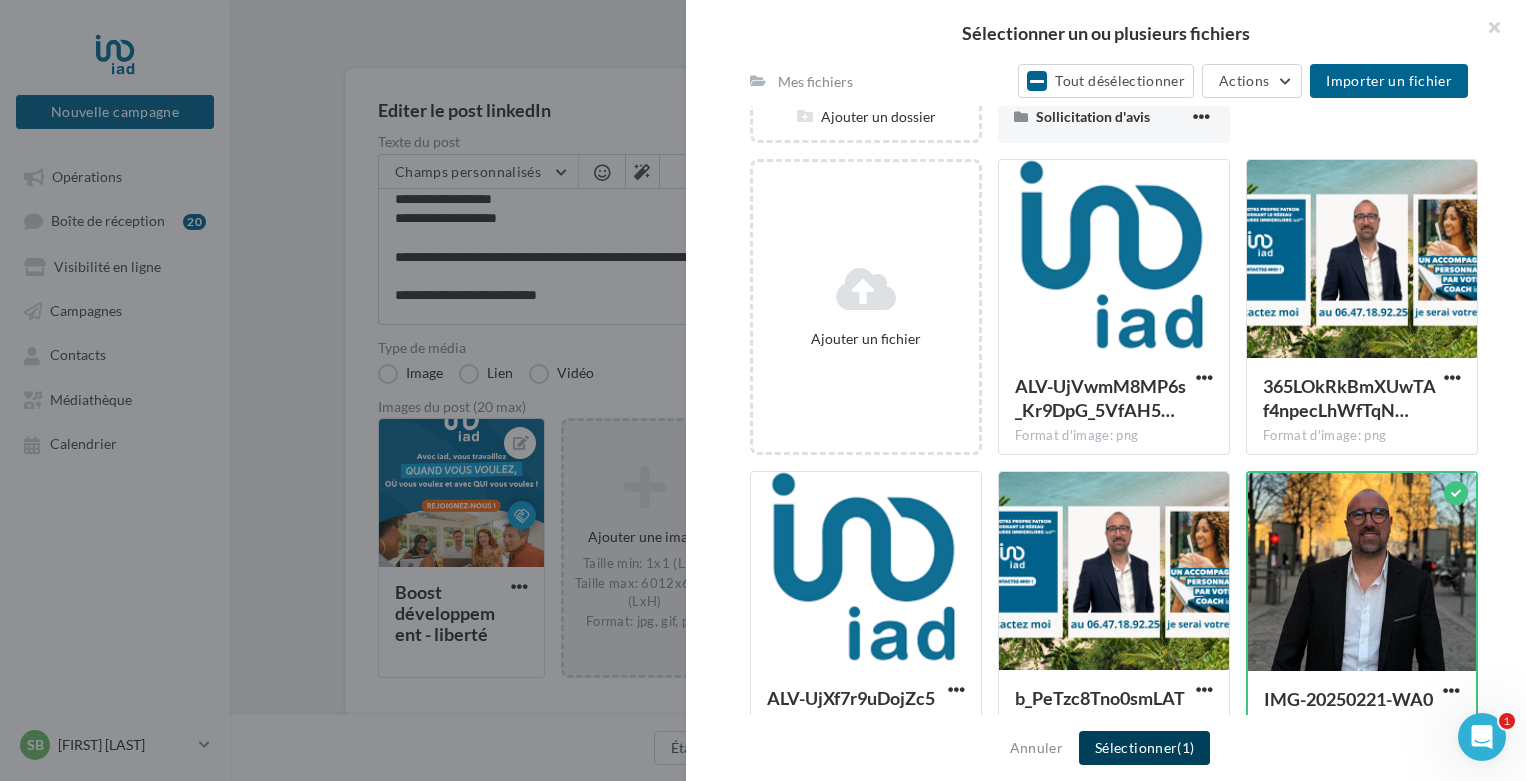 click on "Sélectionner   (1)" at bounding box center [1144, 748] 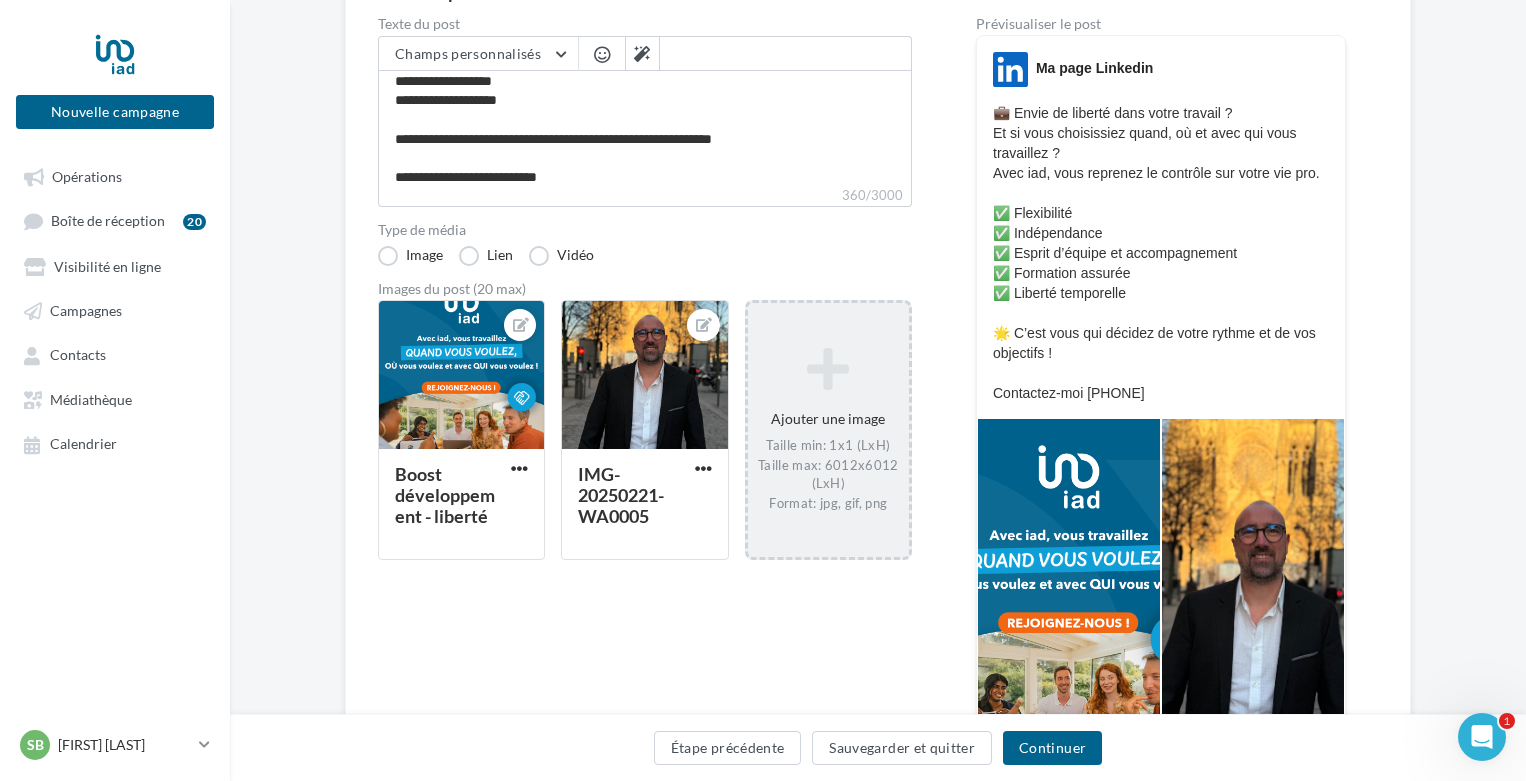 scroll, scrollTop: 300, scrollLeft: 0, axis: vertical 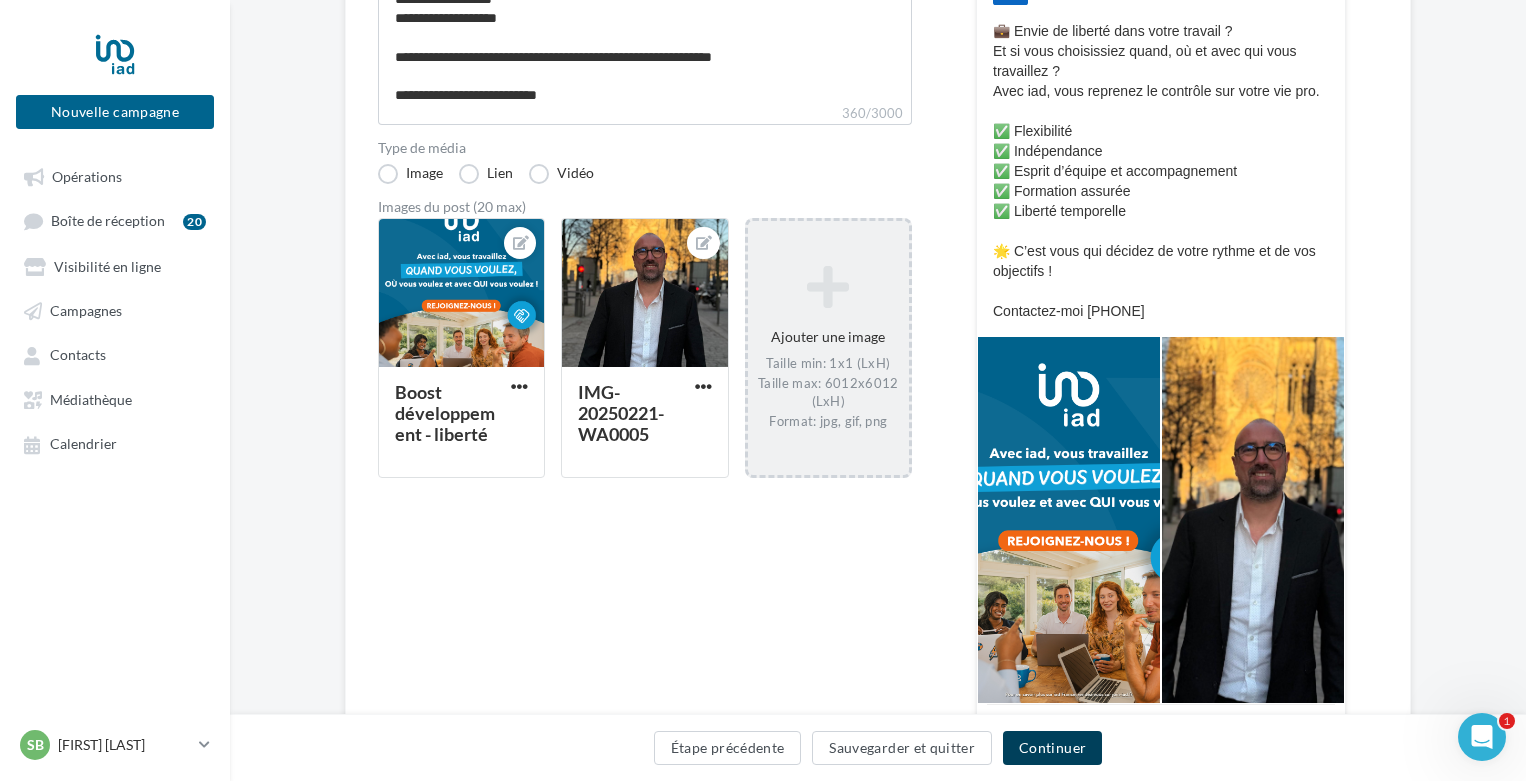 click on "Continuer" at bounding box center [1052, 748] 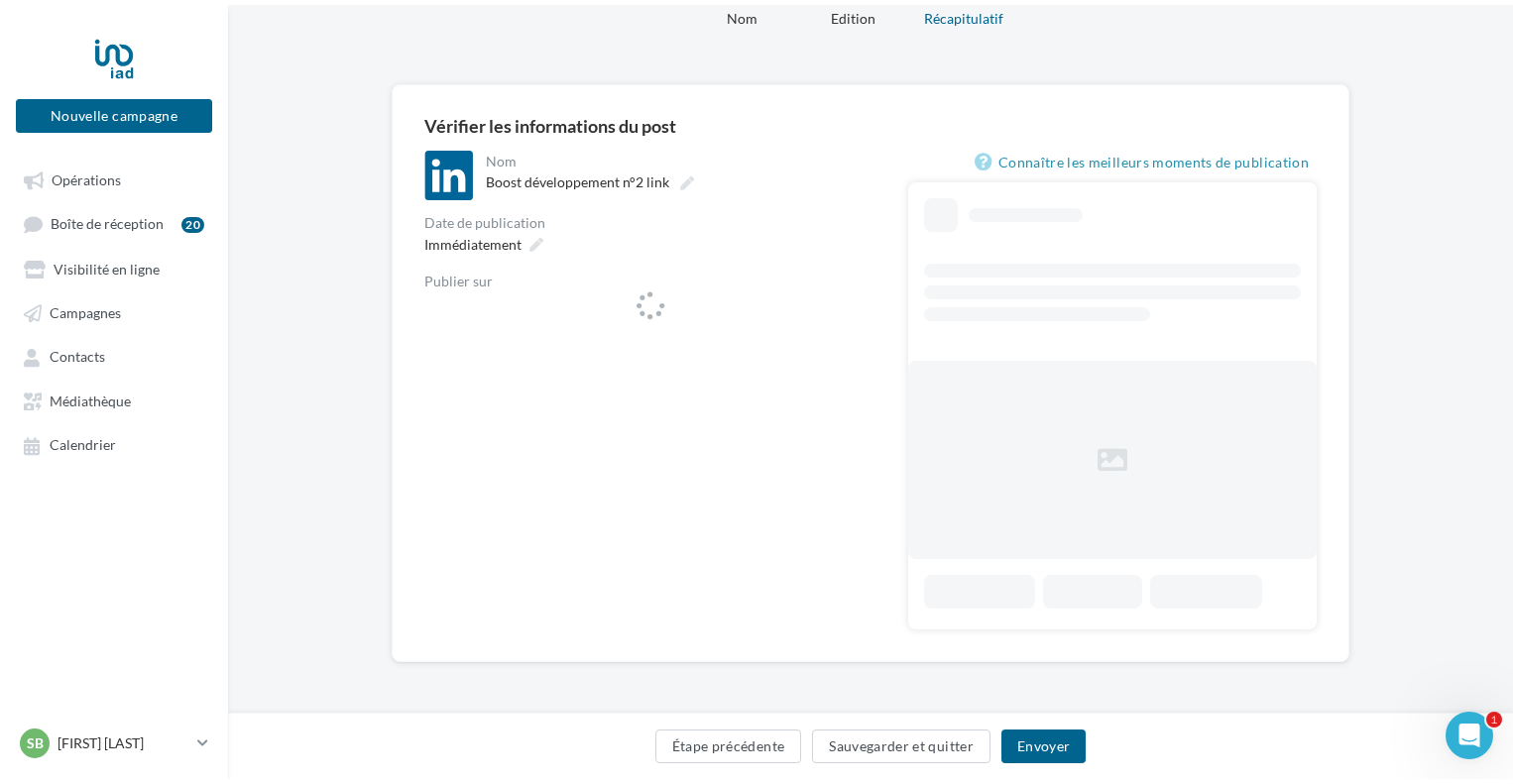 scroll, scrollTop: 0, scrollLeft: 0, axis: both 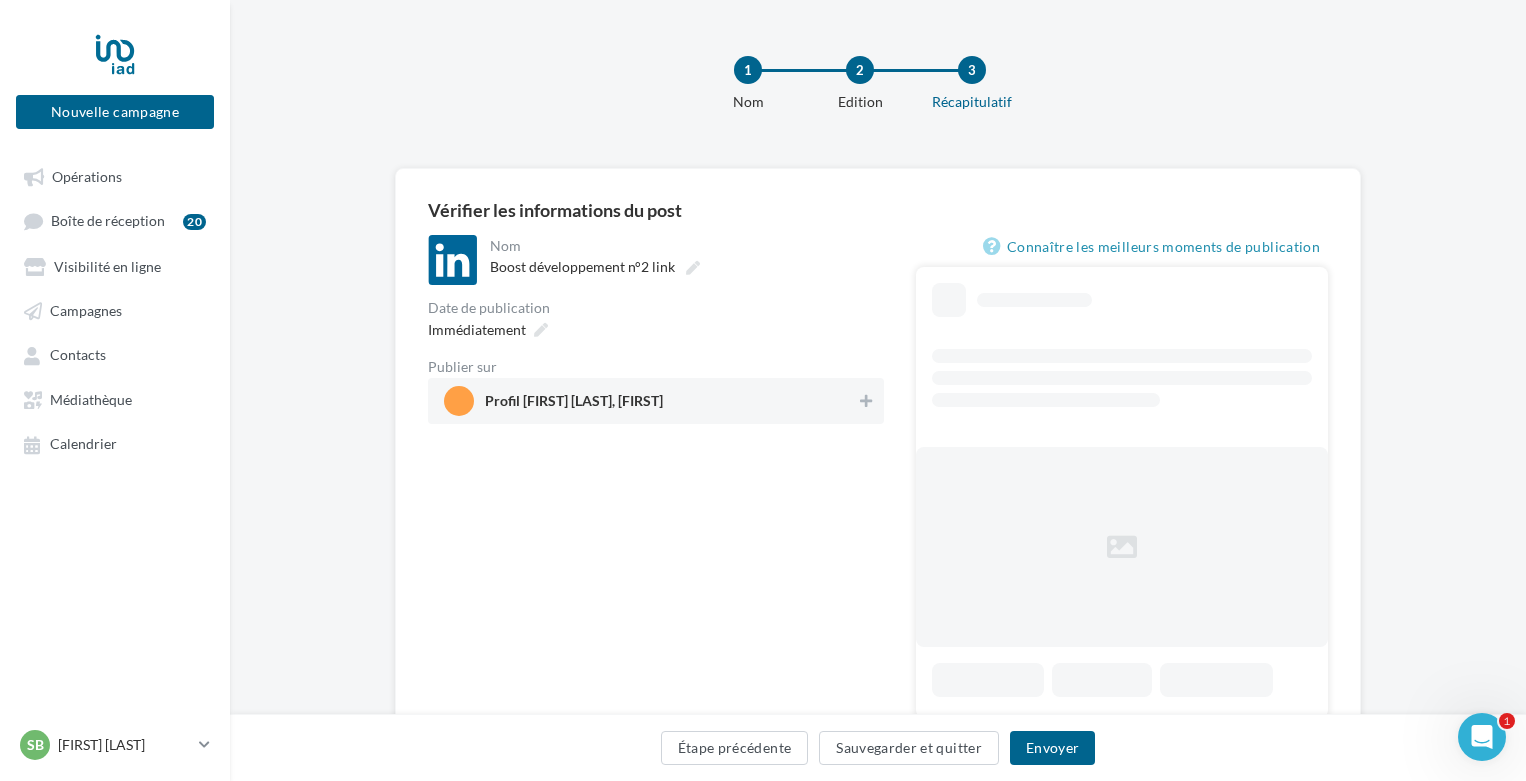 click on "Profil [NAME] [LAST],  [NAME]" at bounding box center (574, 405) 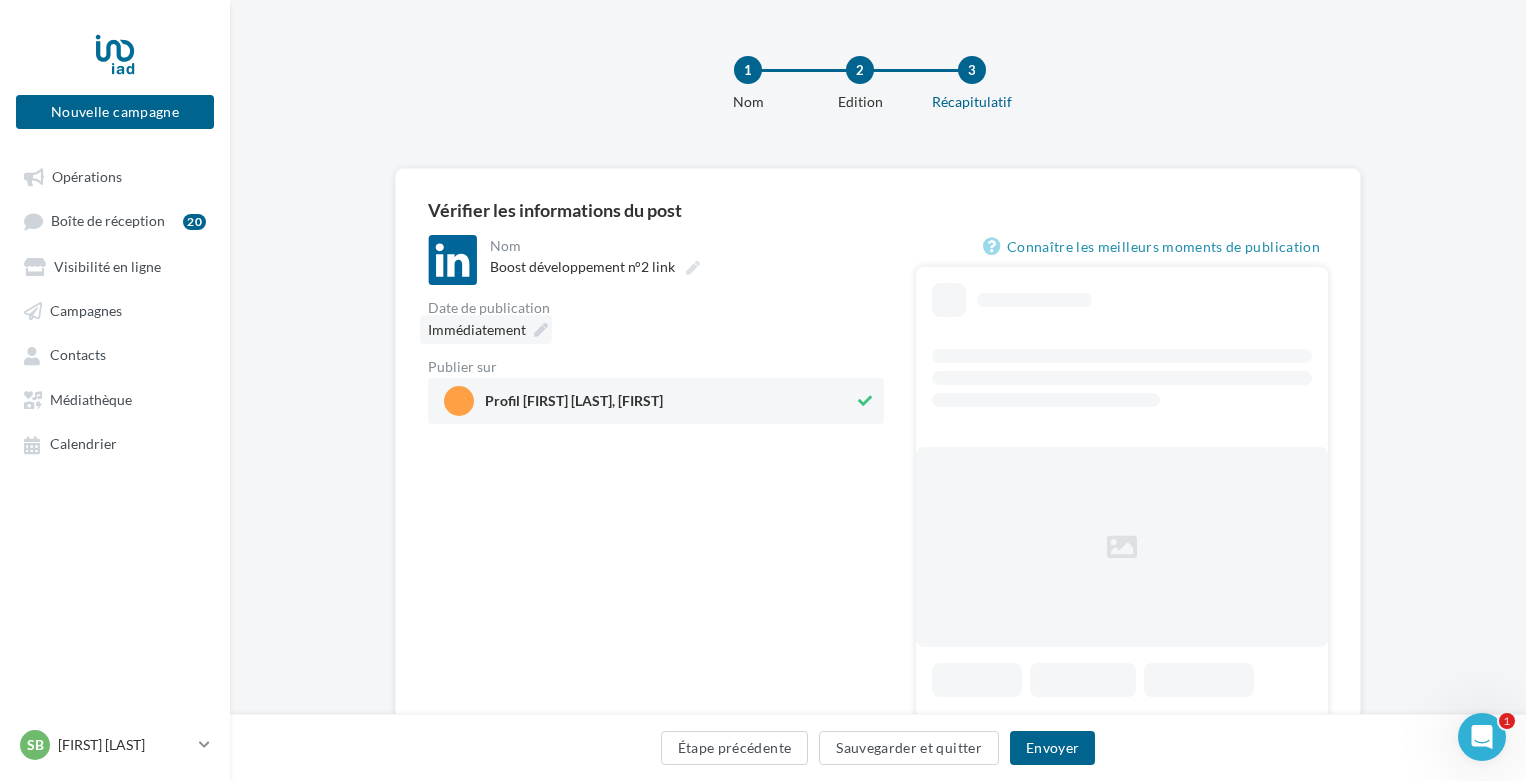 click on "Immédiatement" at bounding box center (486, 329) 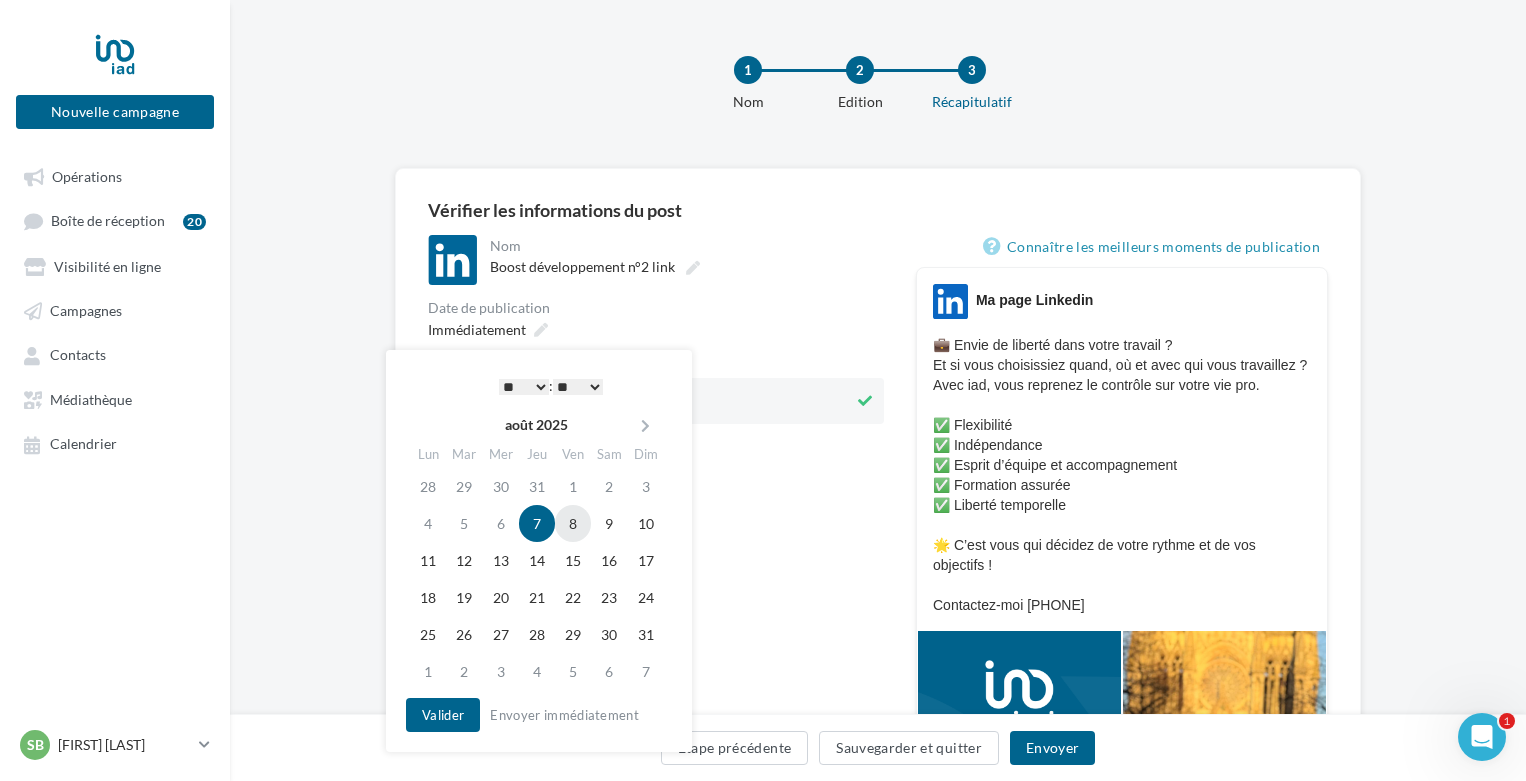 click on "8" at bounding box center (573, 523) 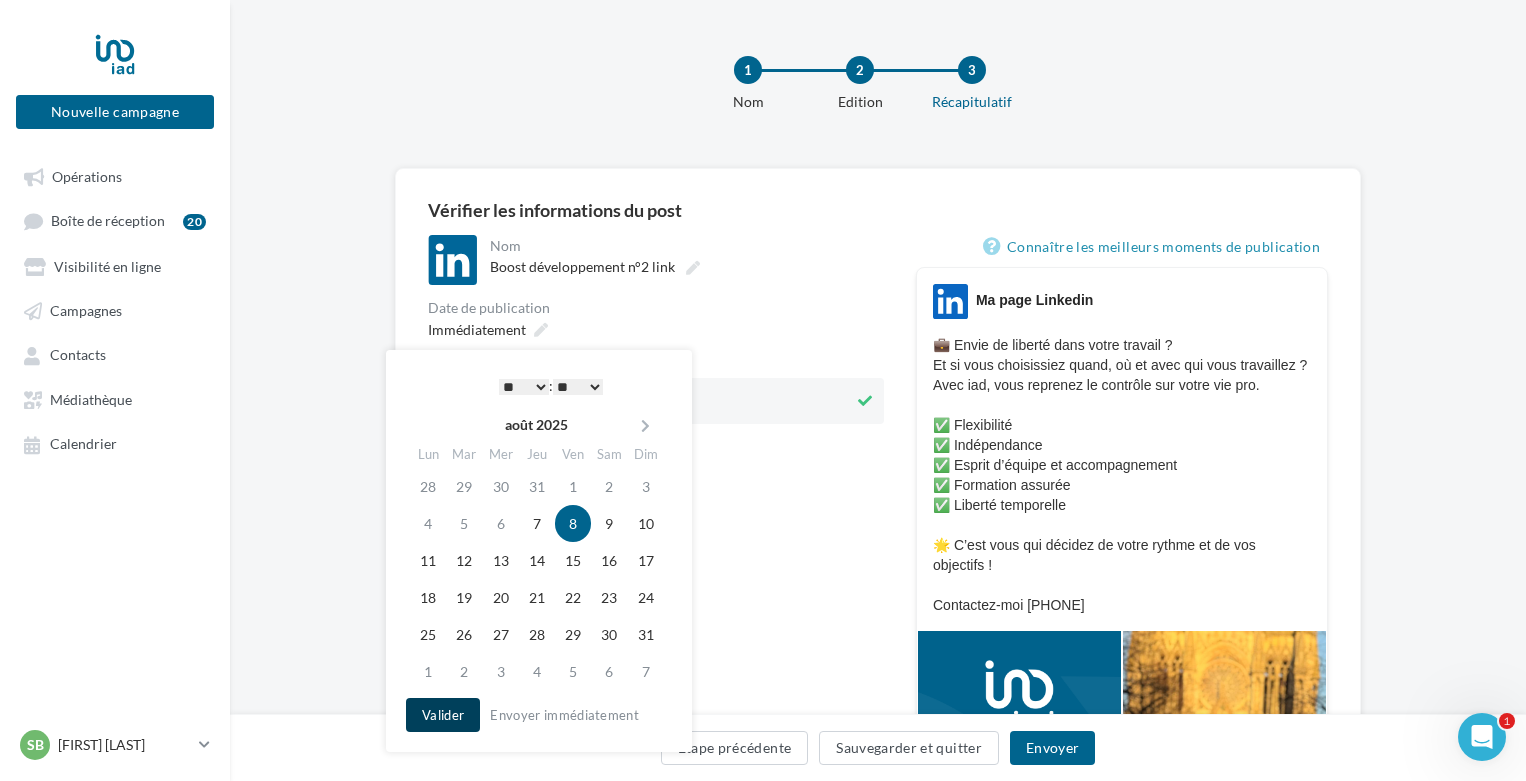 click on "Valider" at bounding box center (443, 715) 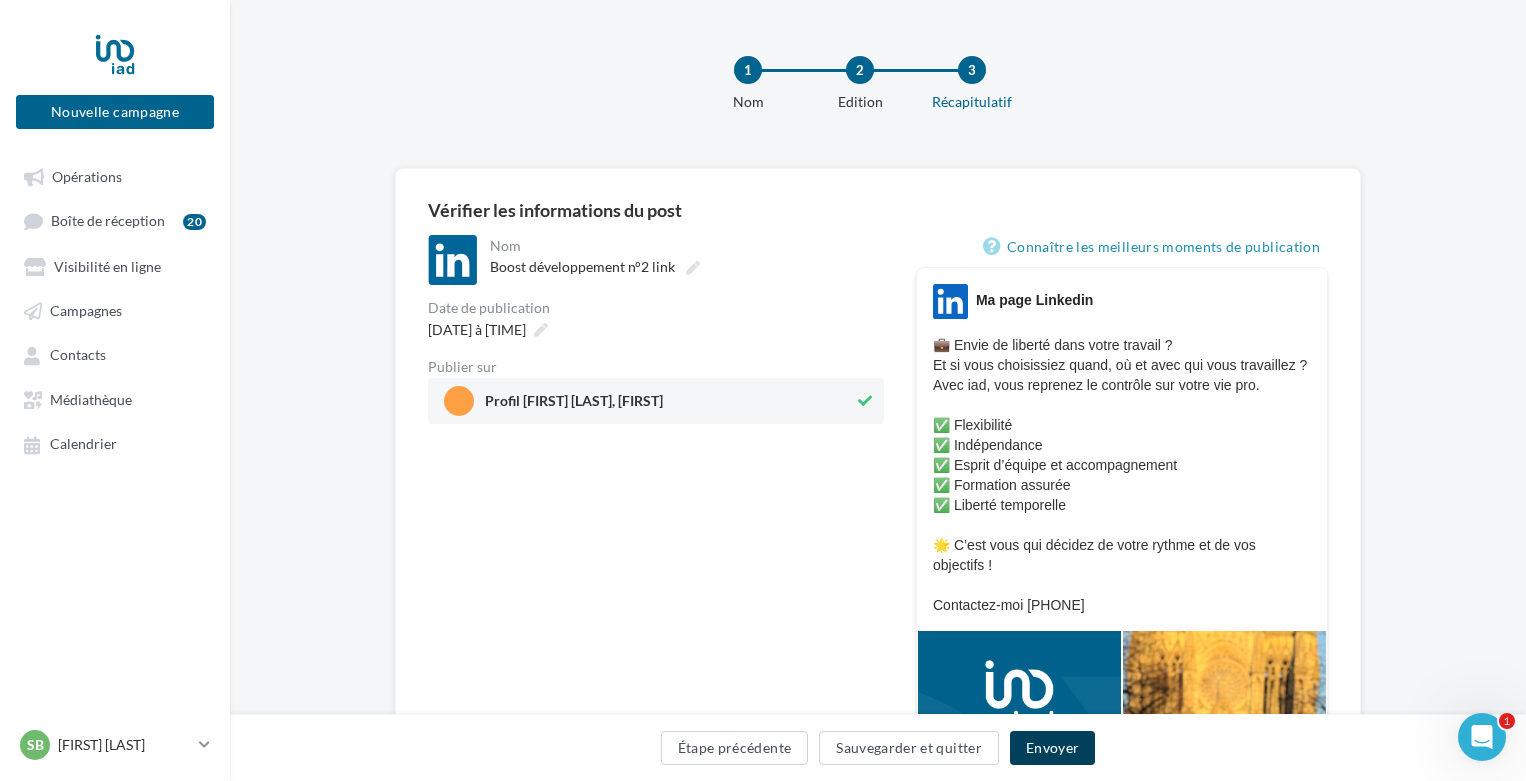 click on "Envoyer" at bounding box center (1052, 748) 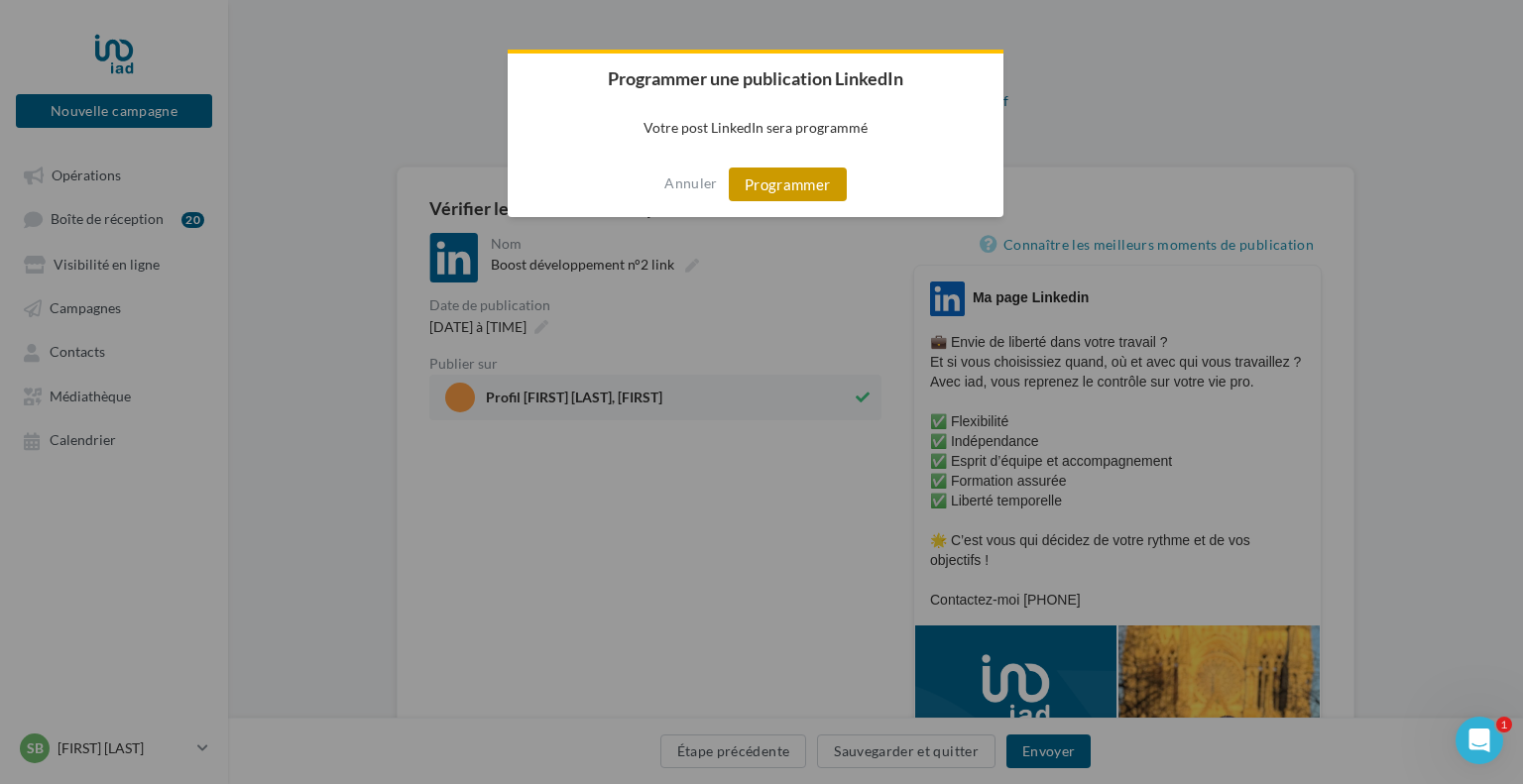 click on "Programmer" at bounding box center [787, 184] 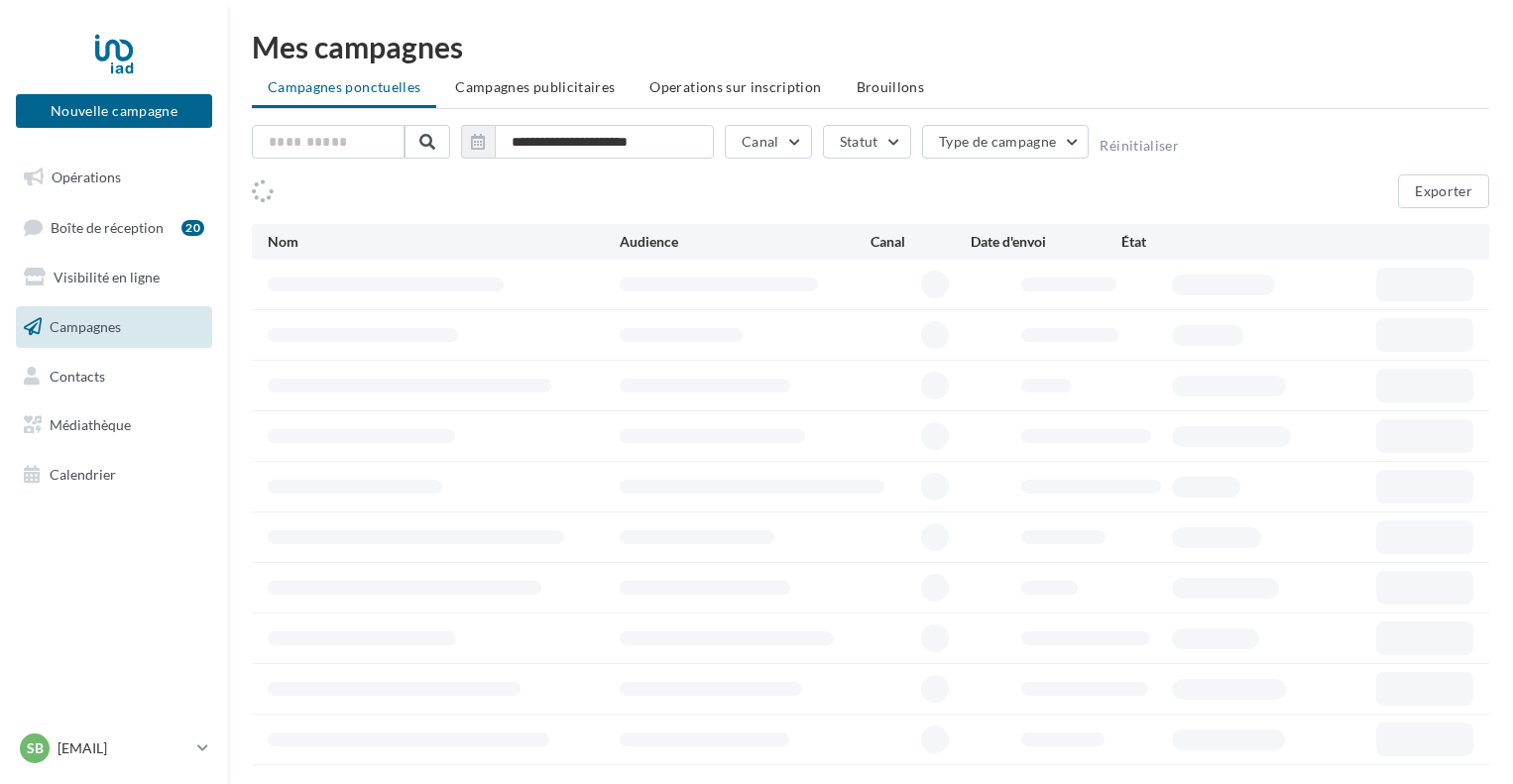 scroll, scrollTop: 0, scrollLeft: 0, axis: both 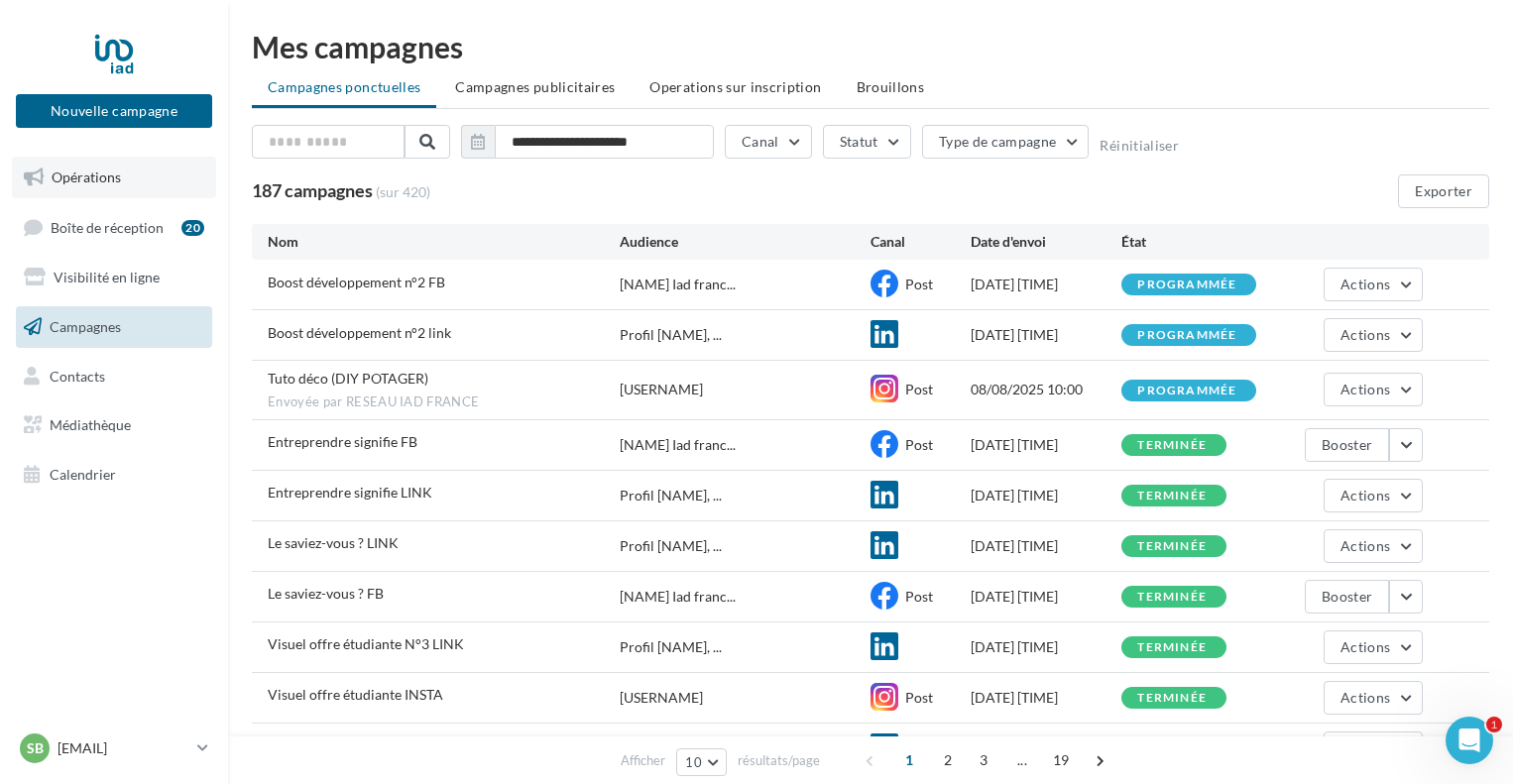 click on "Opérations" at bounding box center (86, 176) 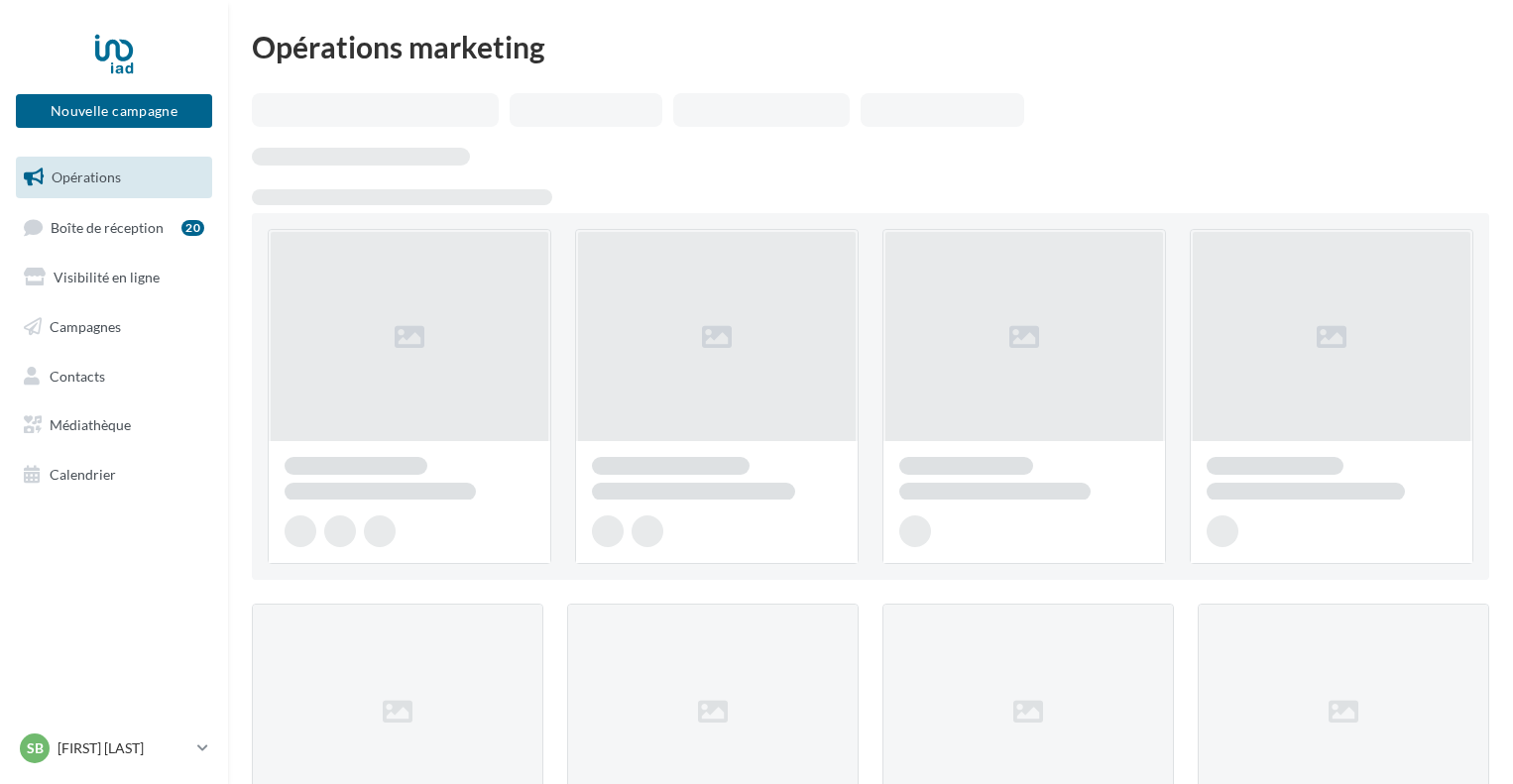 scroll, scrollTop: 0, scrollLeft: 0, axis: both 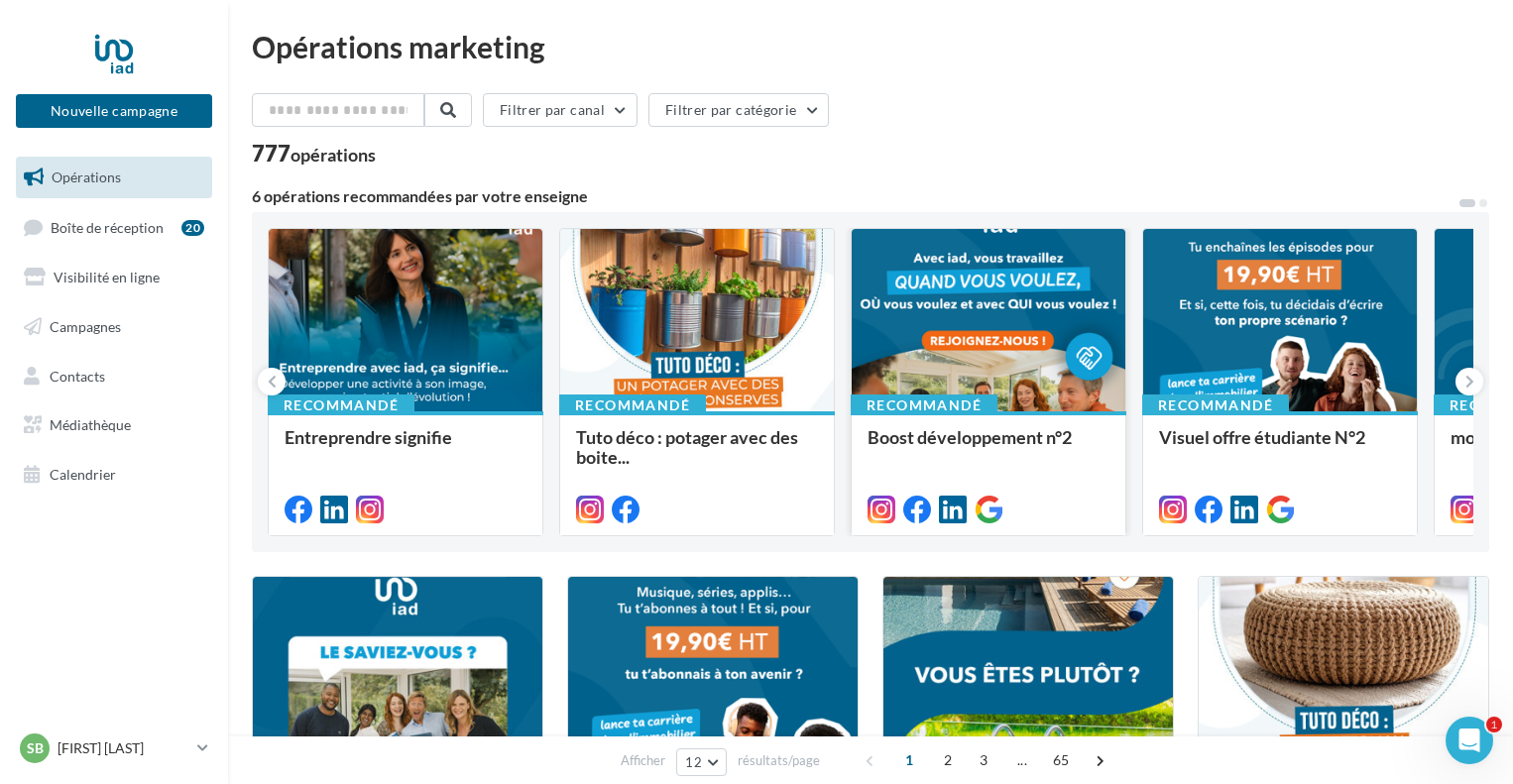 click on "Boost développement n°2" at bounding box center (989, 447) 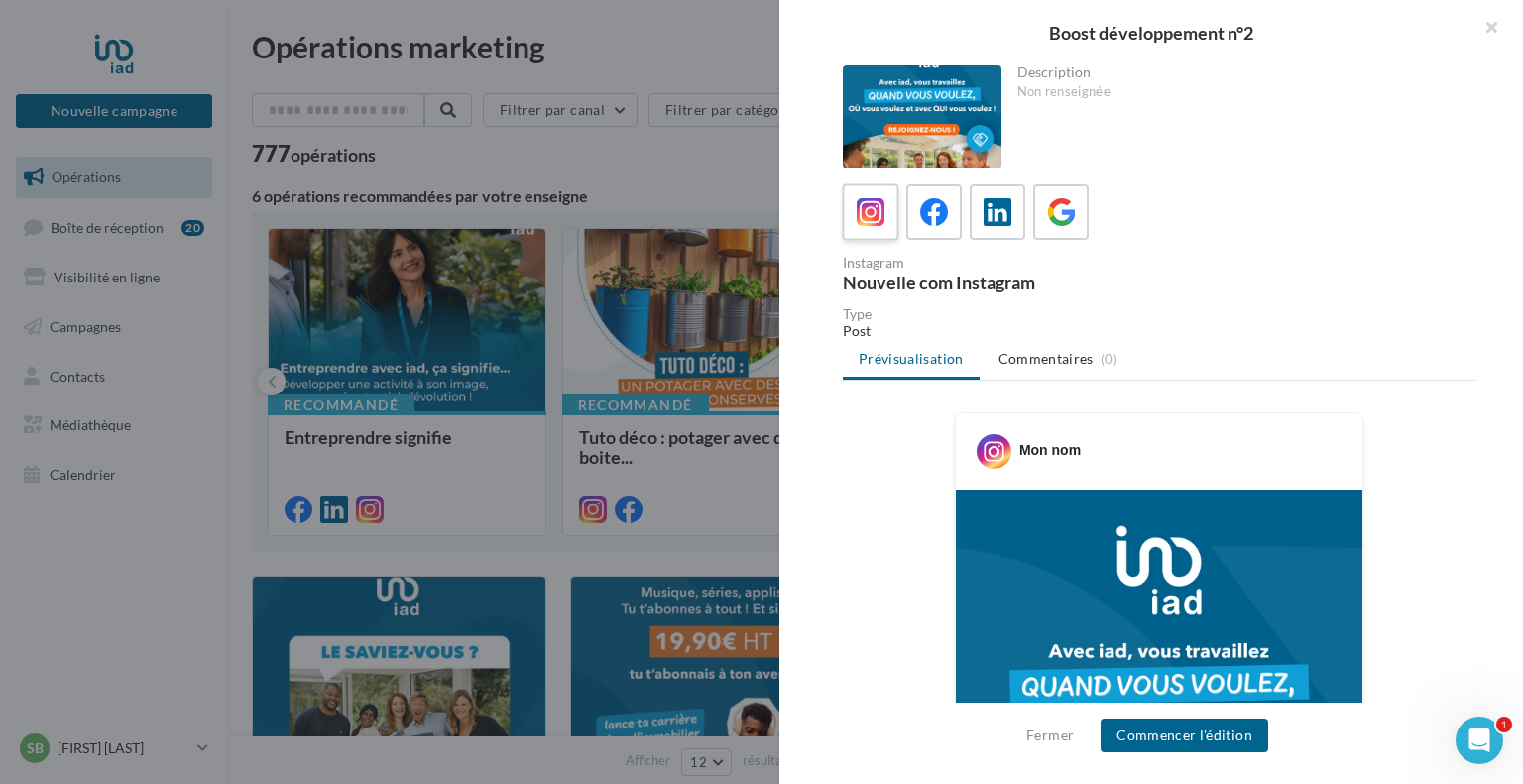 click at bounding box center [871, 212] 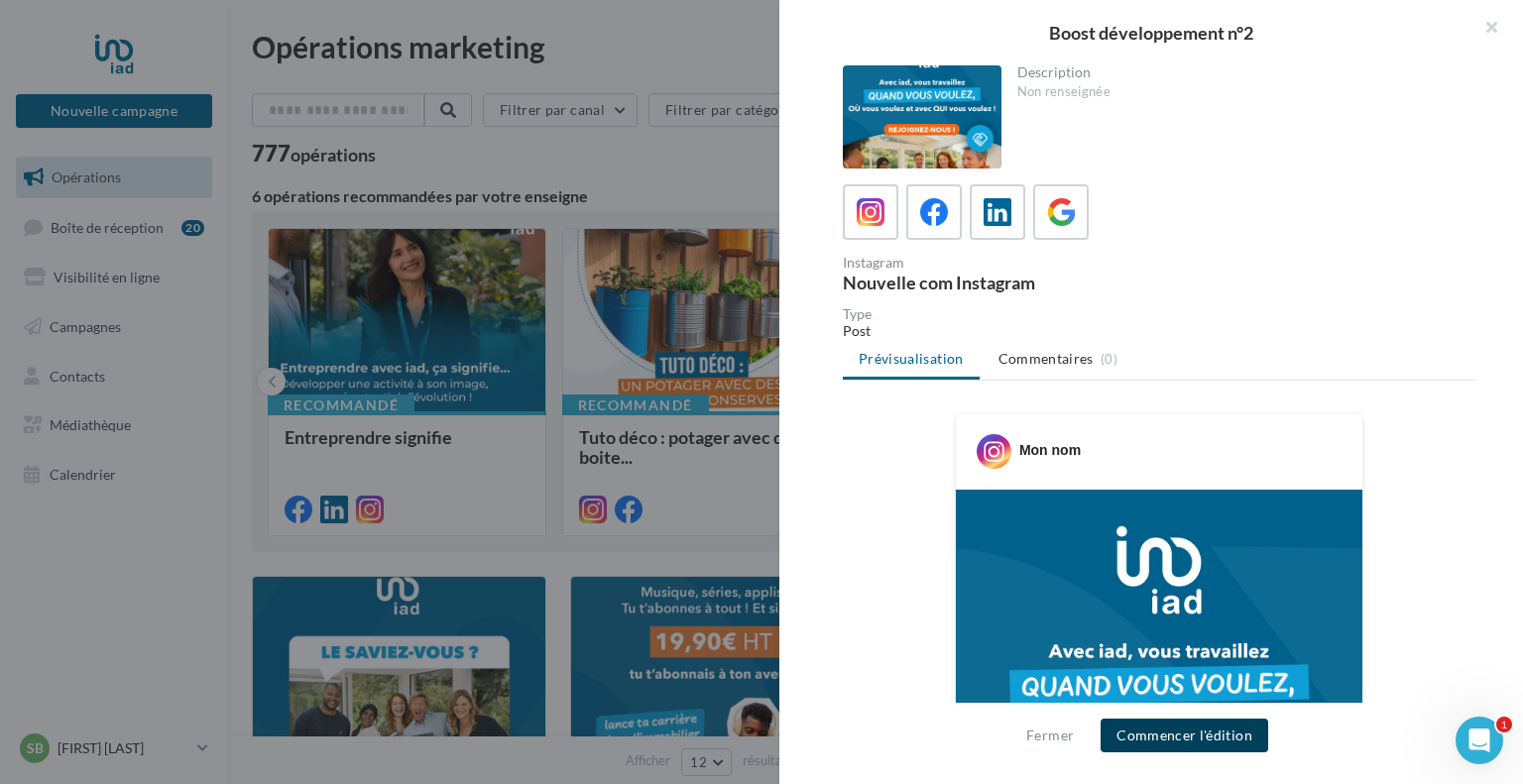 click on "Commencer l'édition" at bounding box center (1184, 735) 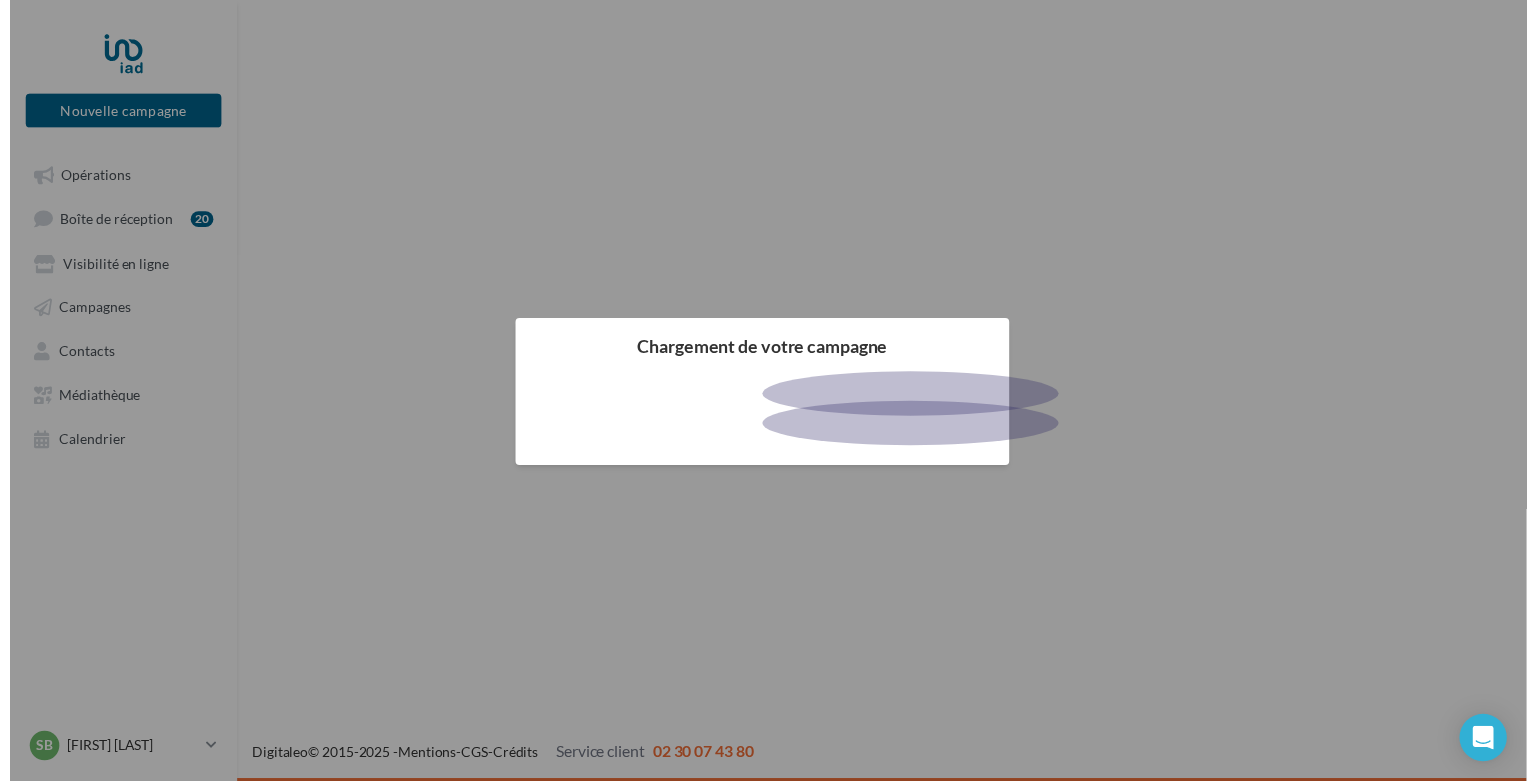 scroll, scrollTop: 0, scrollLeft: 0, axis: both 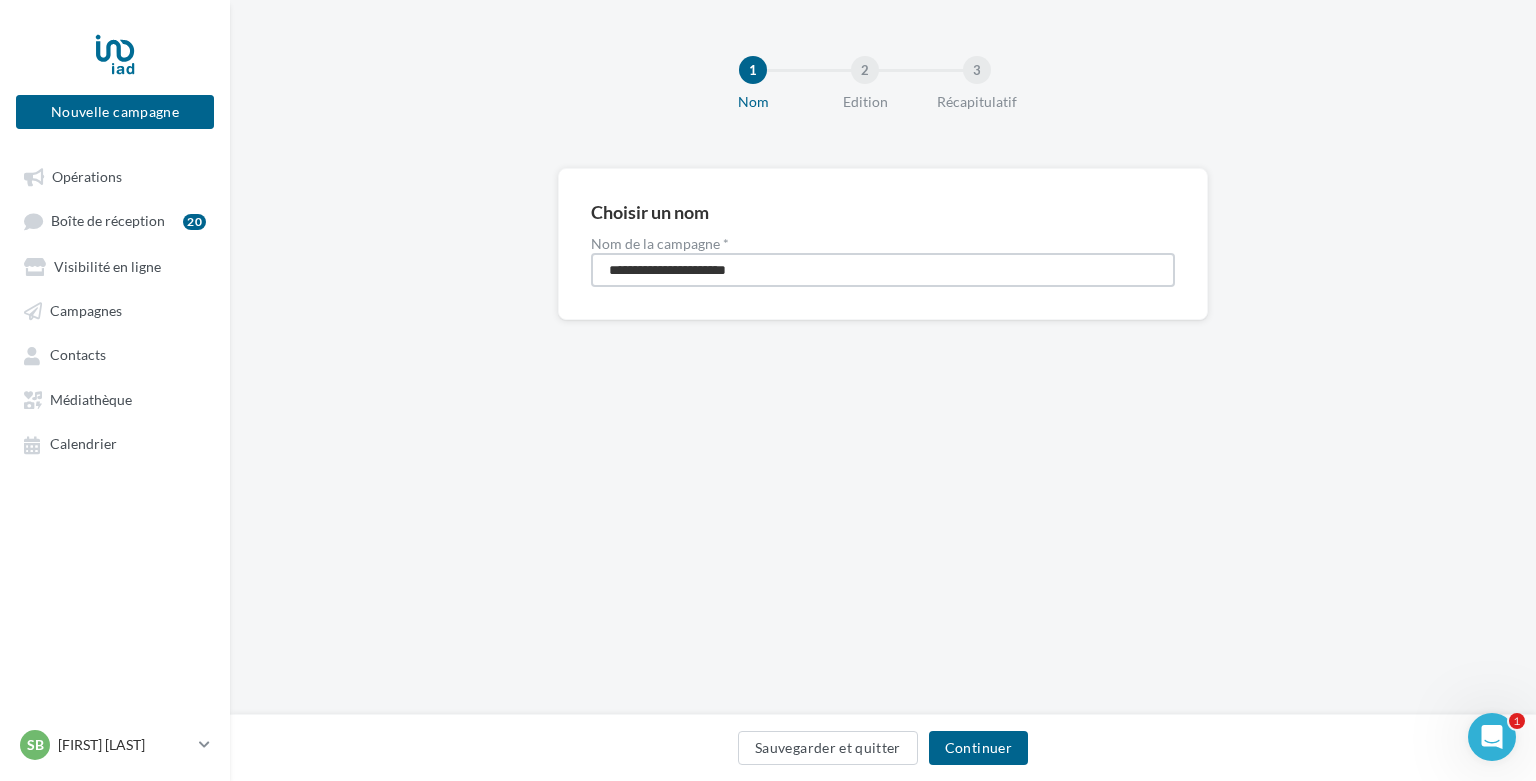 click on "**********" at bounding box center (883, 270) 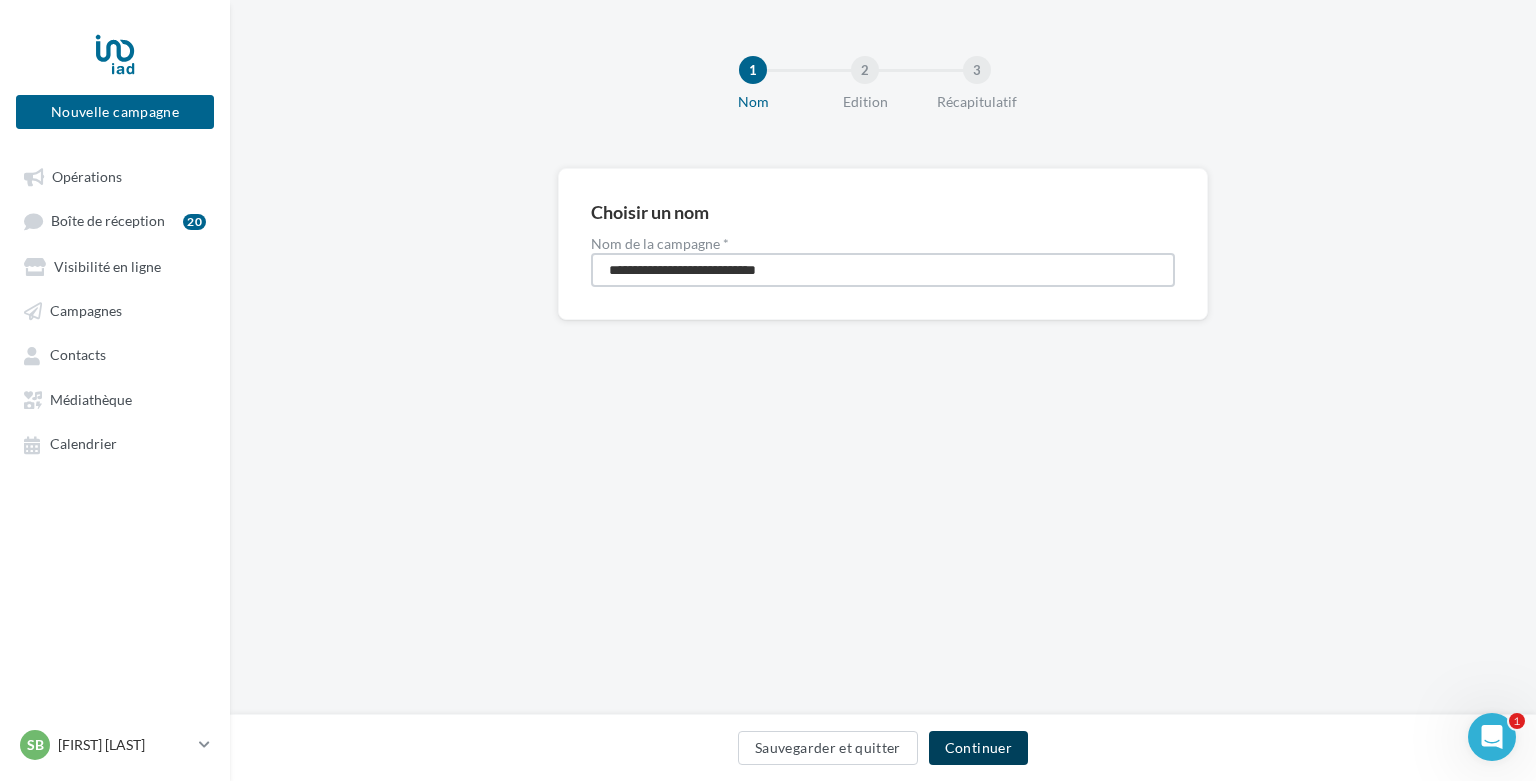 type on "**********" 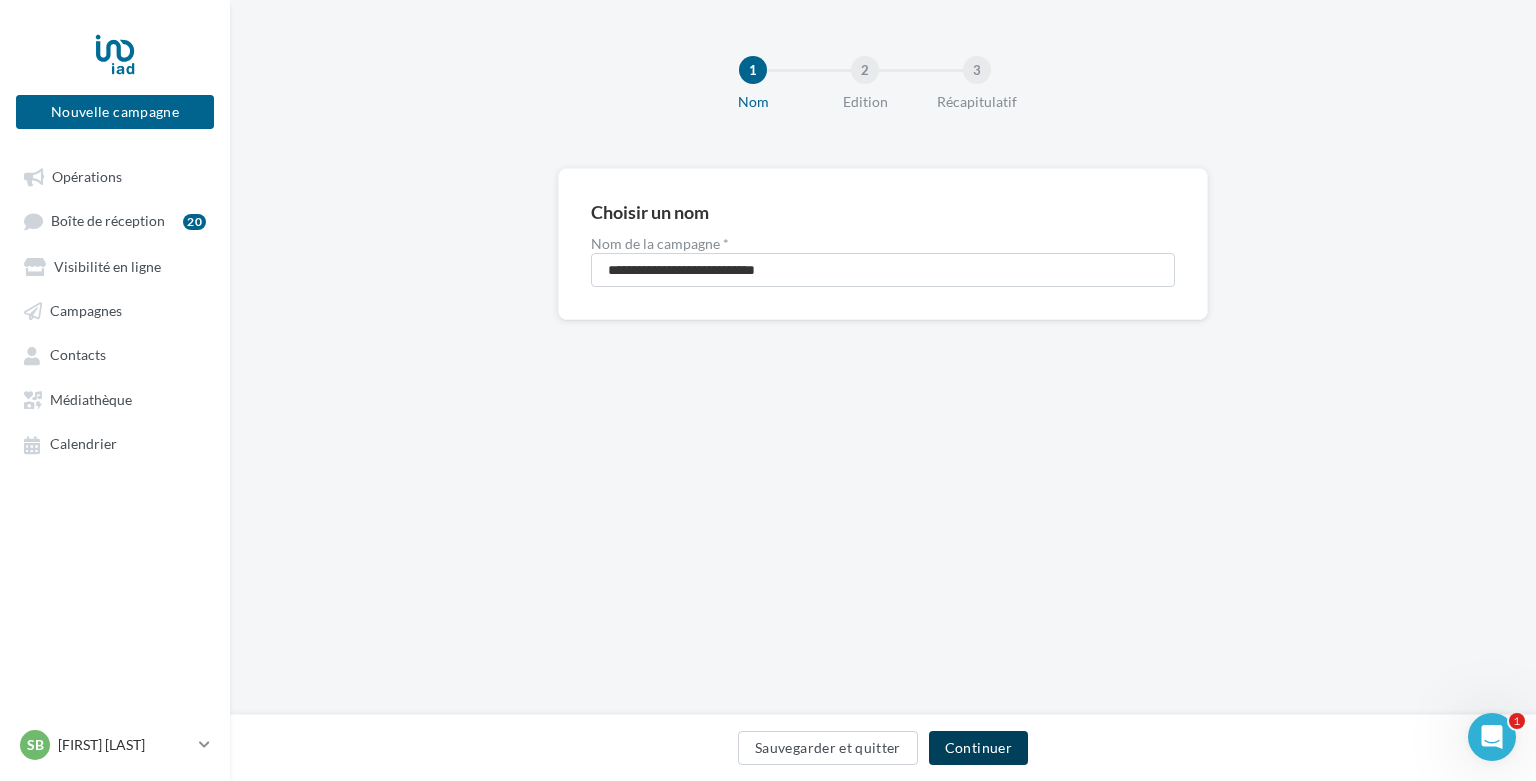 click on "Continuer" at bounding box center [978, 748] 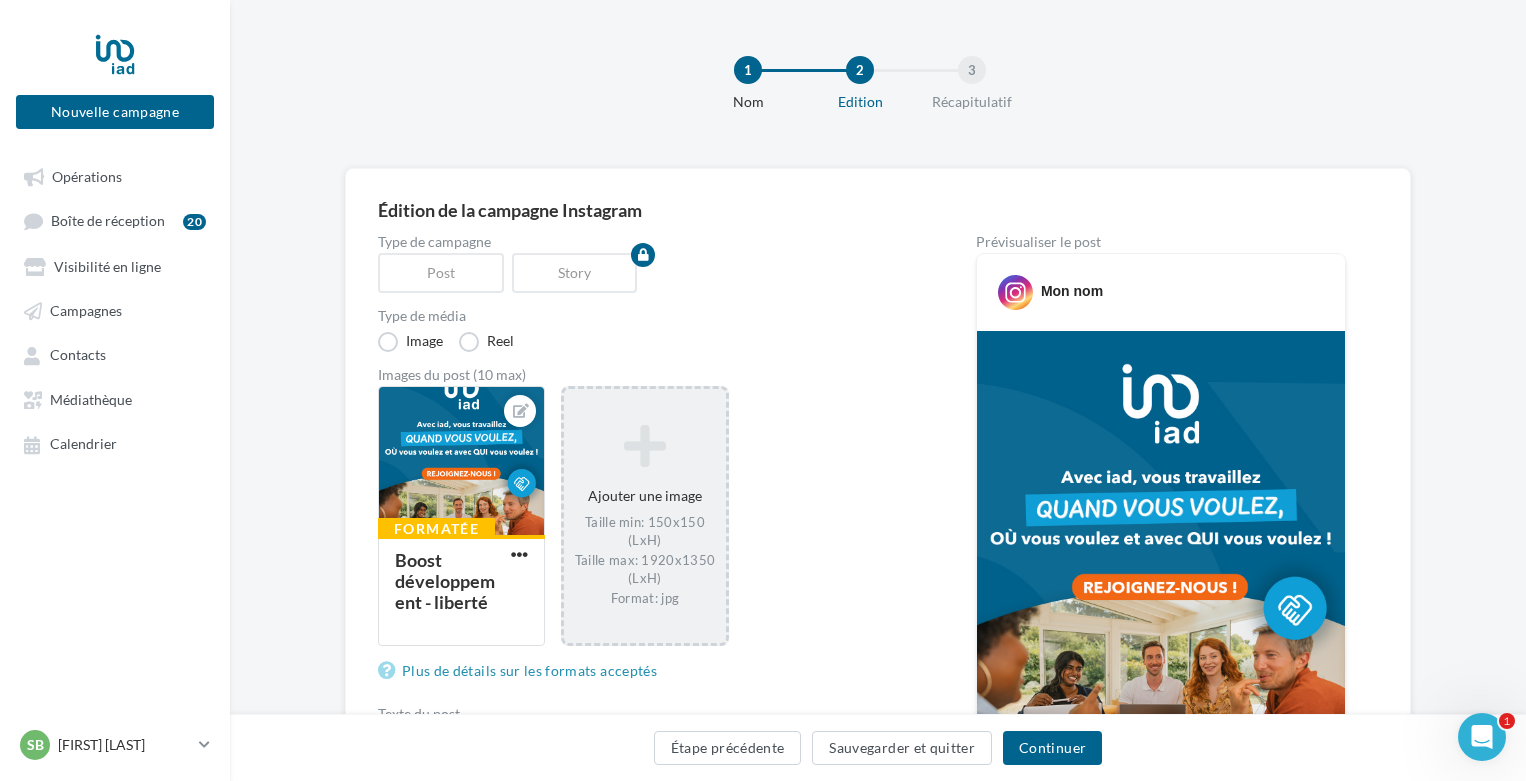 click on "Taille min: 150x150 (LxH)   Taille max: 1920x1350 (LxH)   Format: jpg" at bounding box center (644, 560) 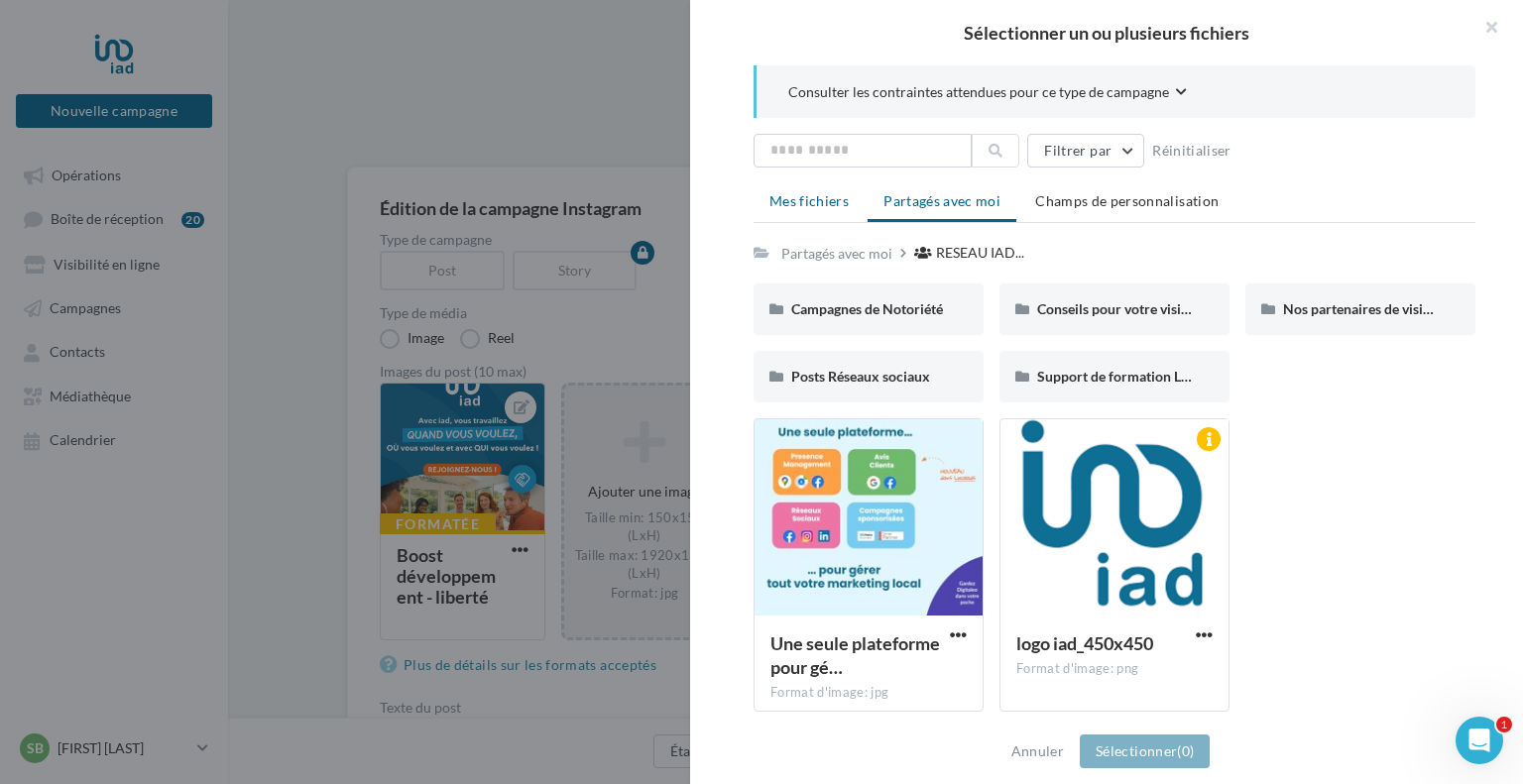 click on "Mes fichiers" at bounding box center (809, 200) 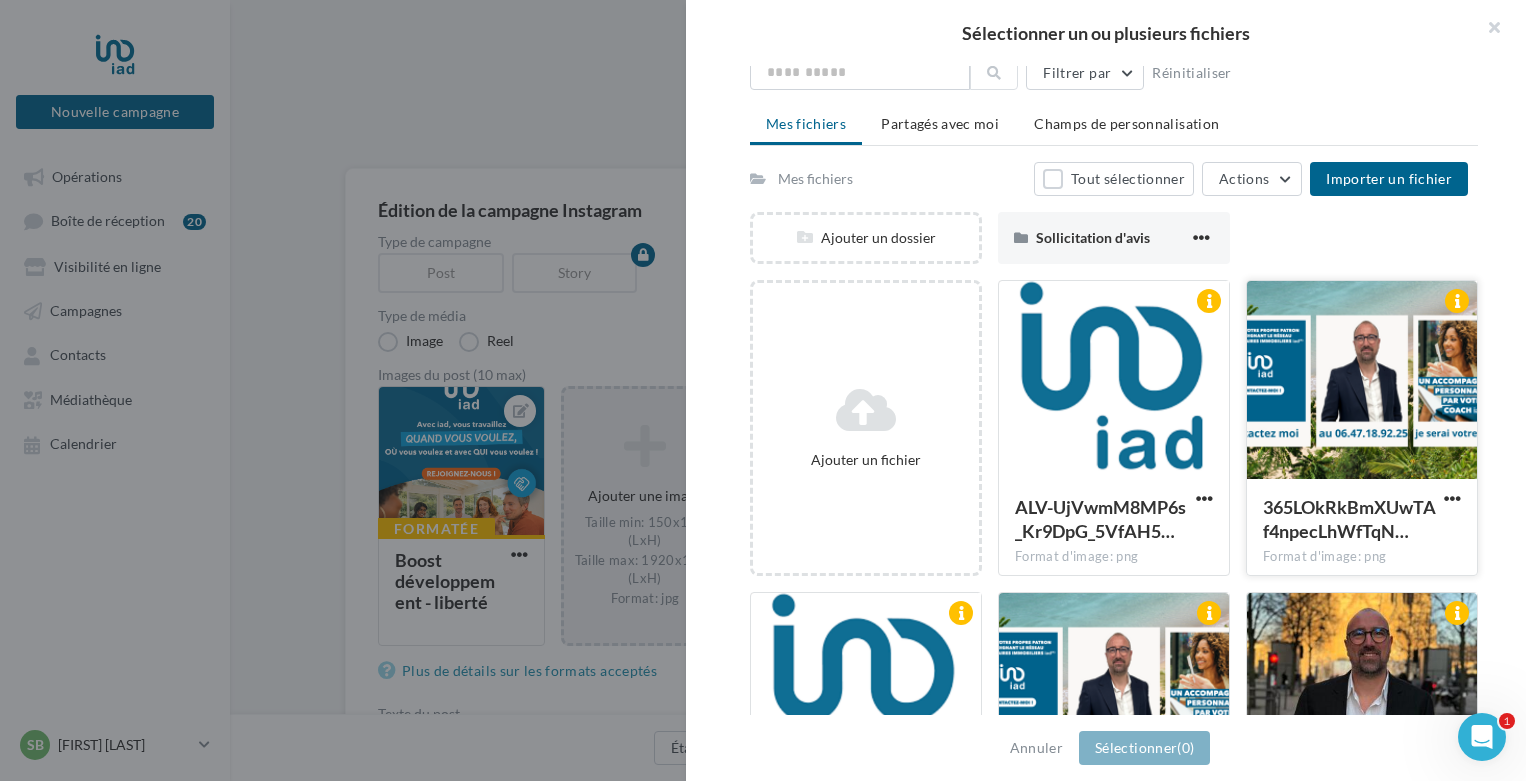 scroll, scrollTop: 200, scrollLeft: 0, axis: vertical 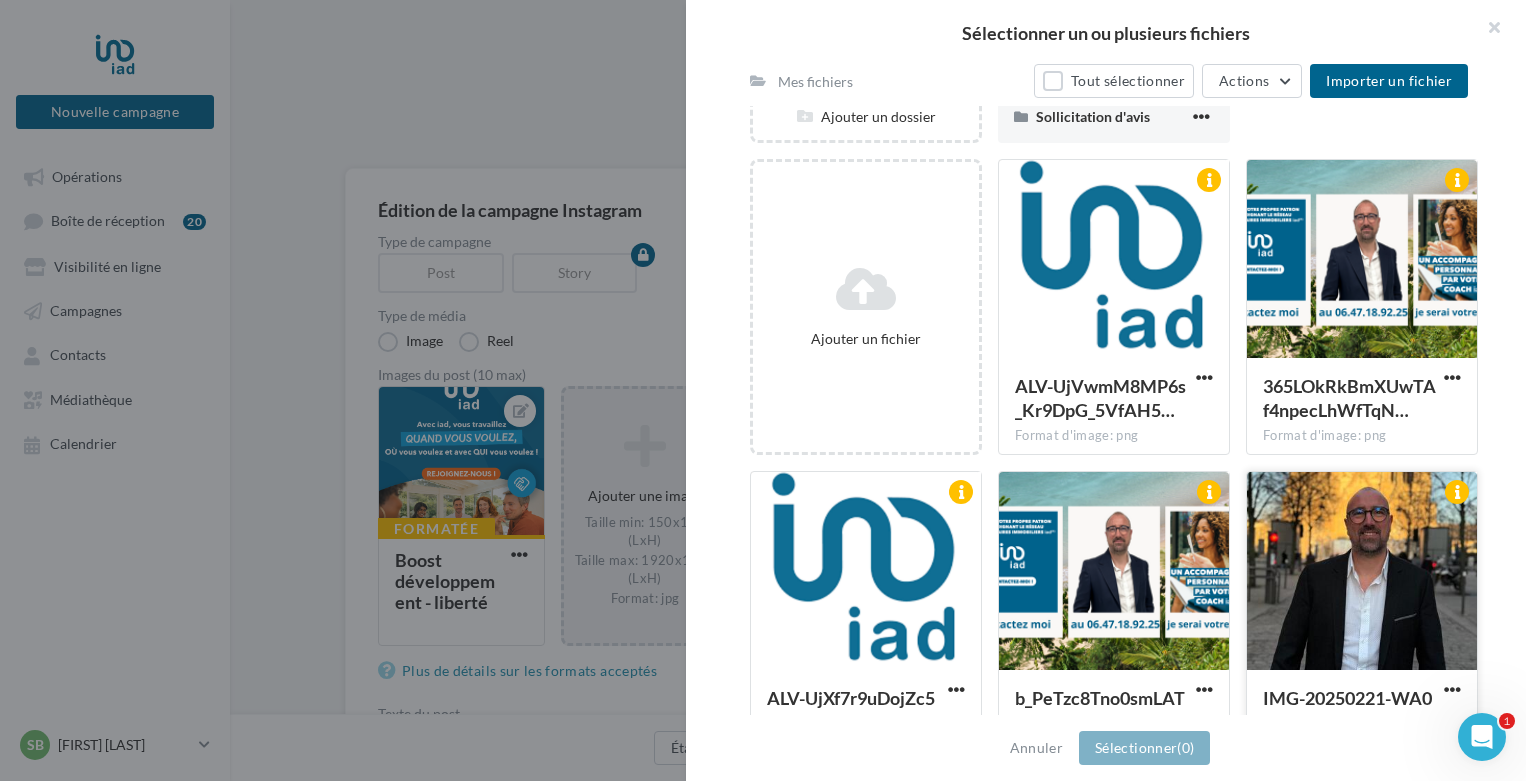 click at bounding box center (1362, 572) 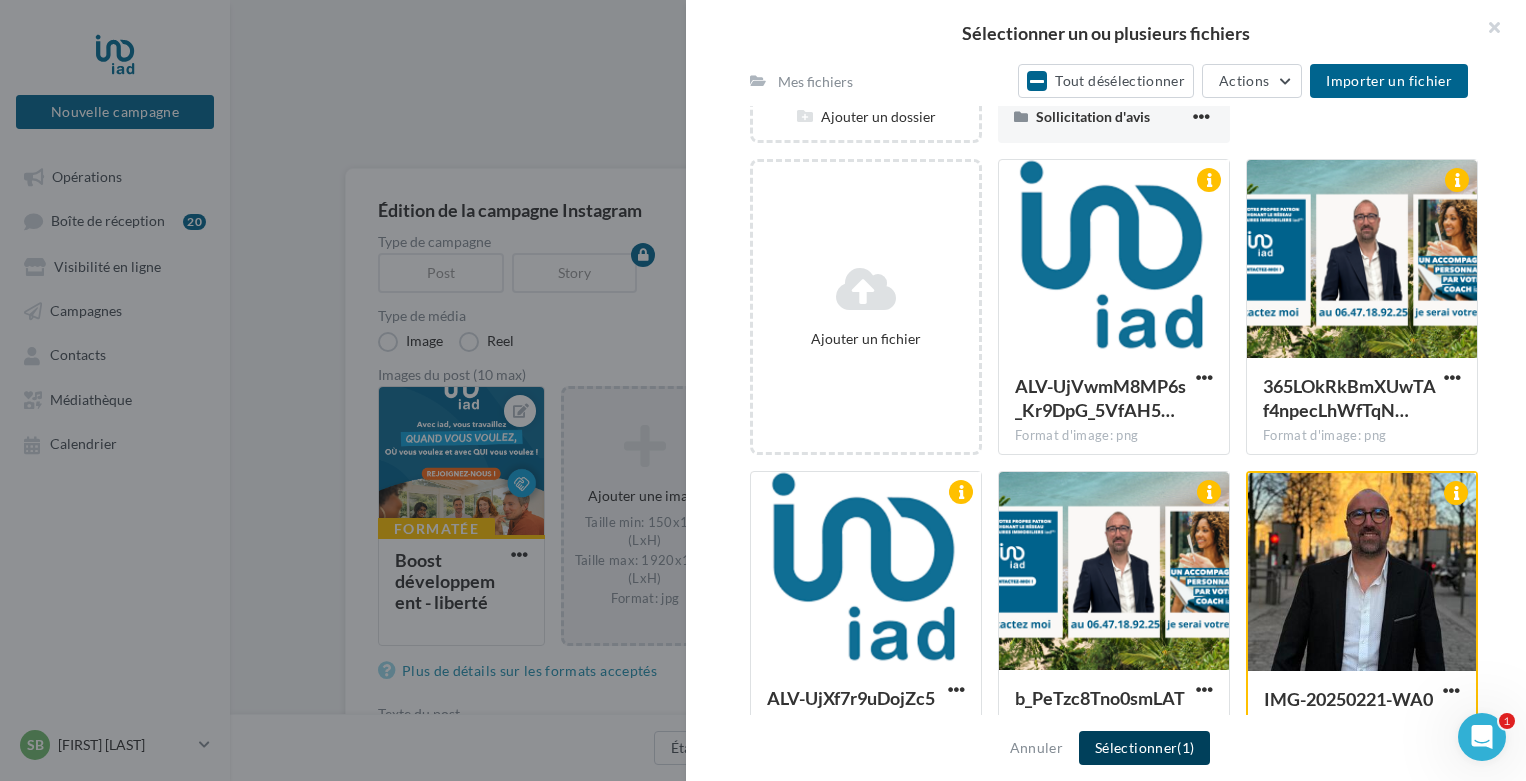 click on "Sélectionner   (1)" at bounding box center (1144, 748) 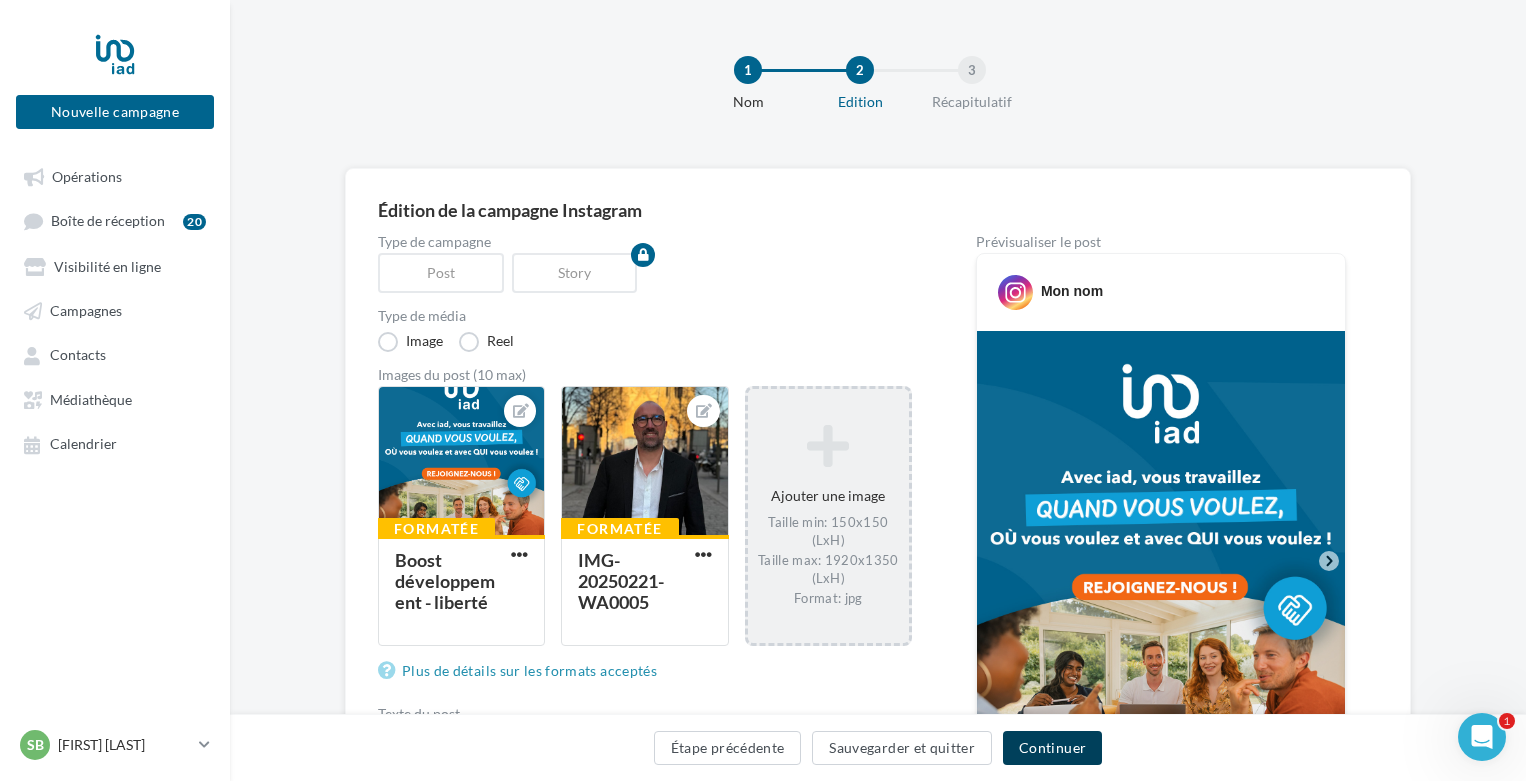 click on "Continuer" at bounding box center [1052, 748] 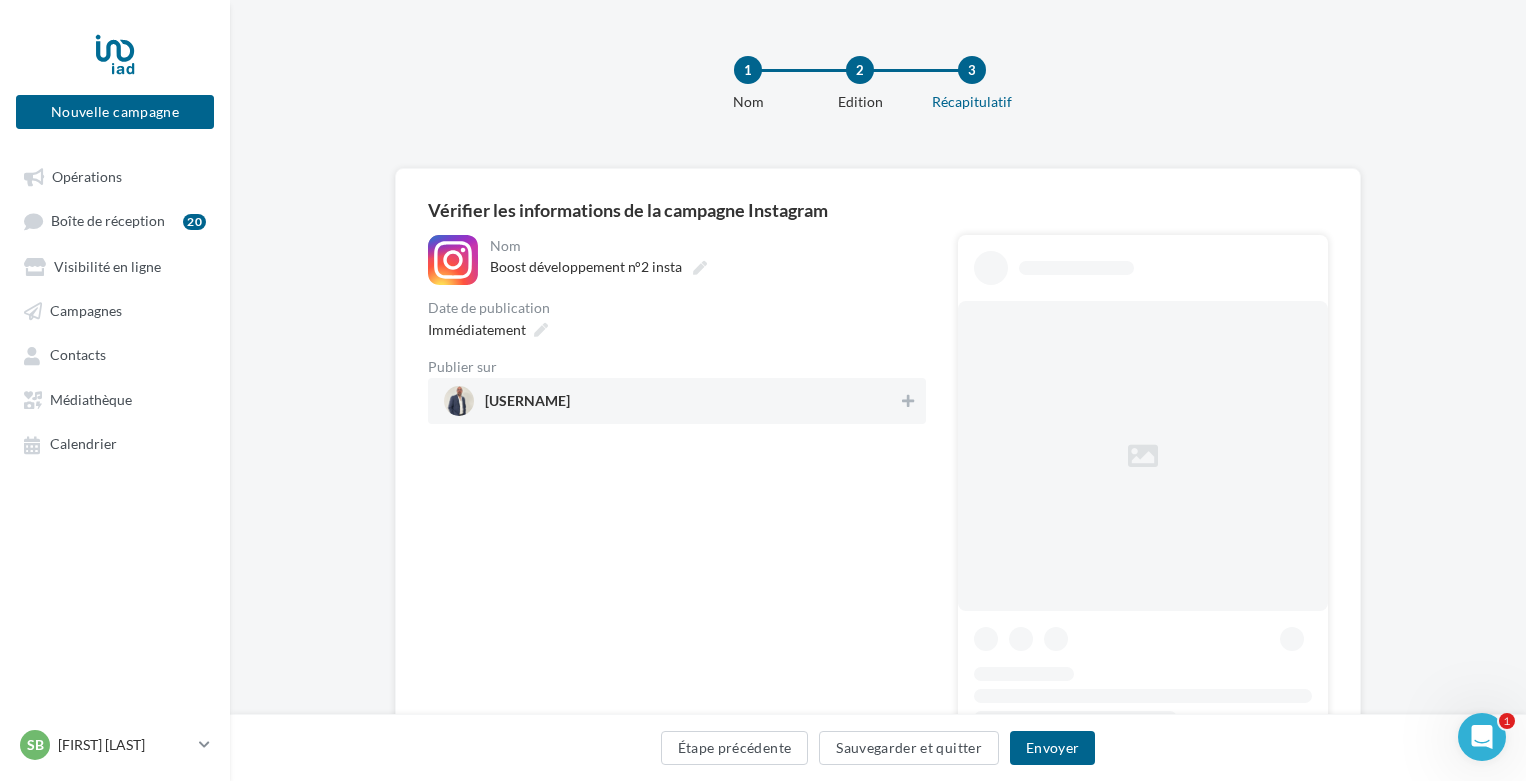 click on "sebastien_vadde" at bounding box center [671, 401] 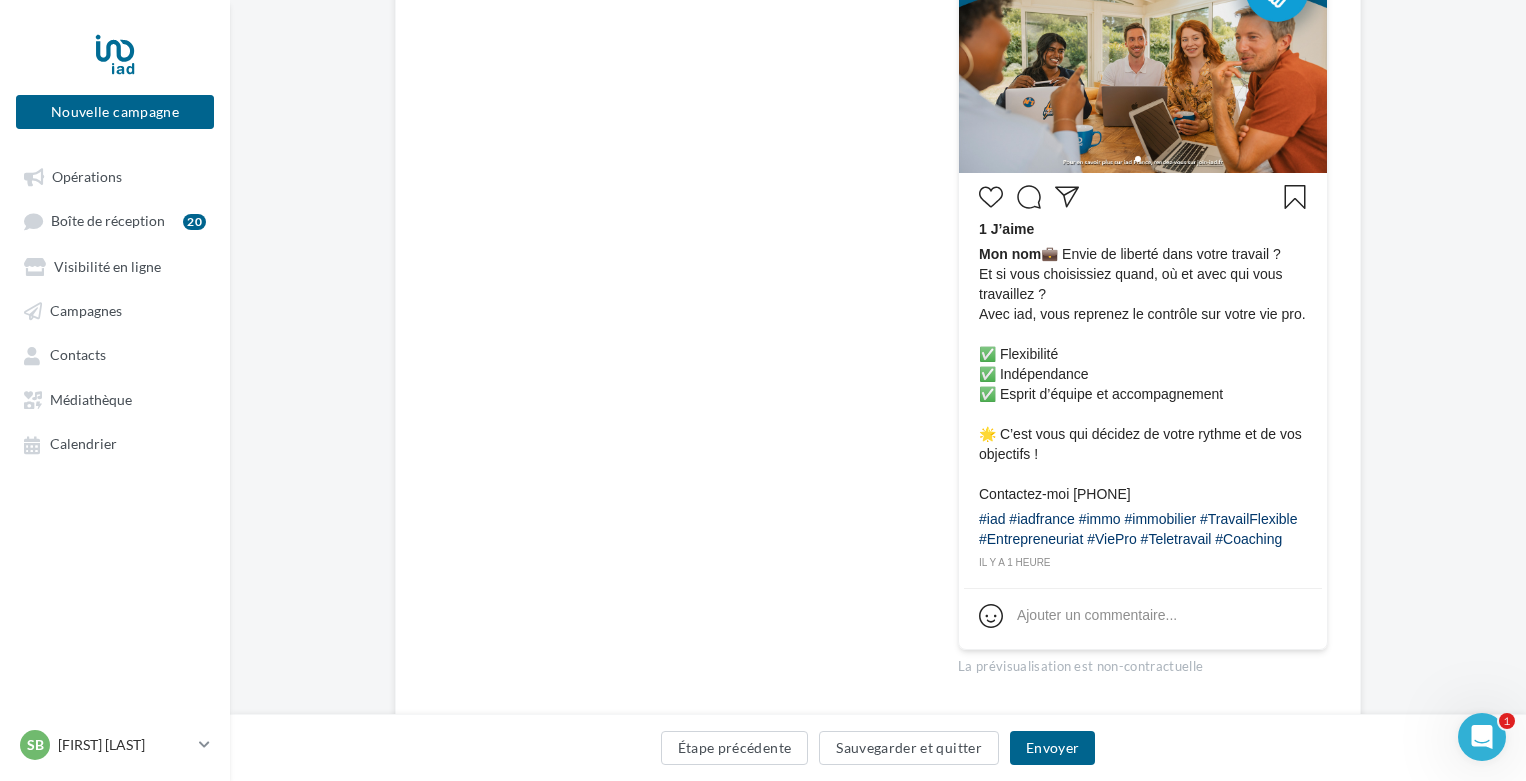 scroll, scrollTop: 681, scrollLeft: 0, axis: vertical 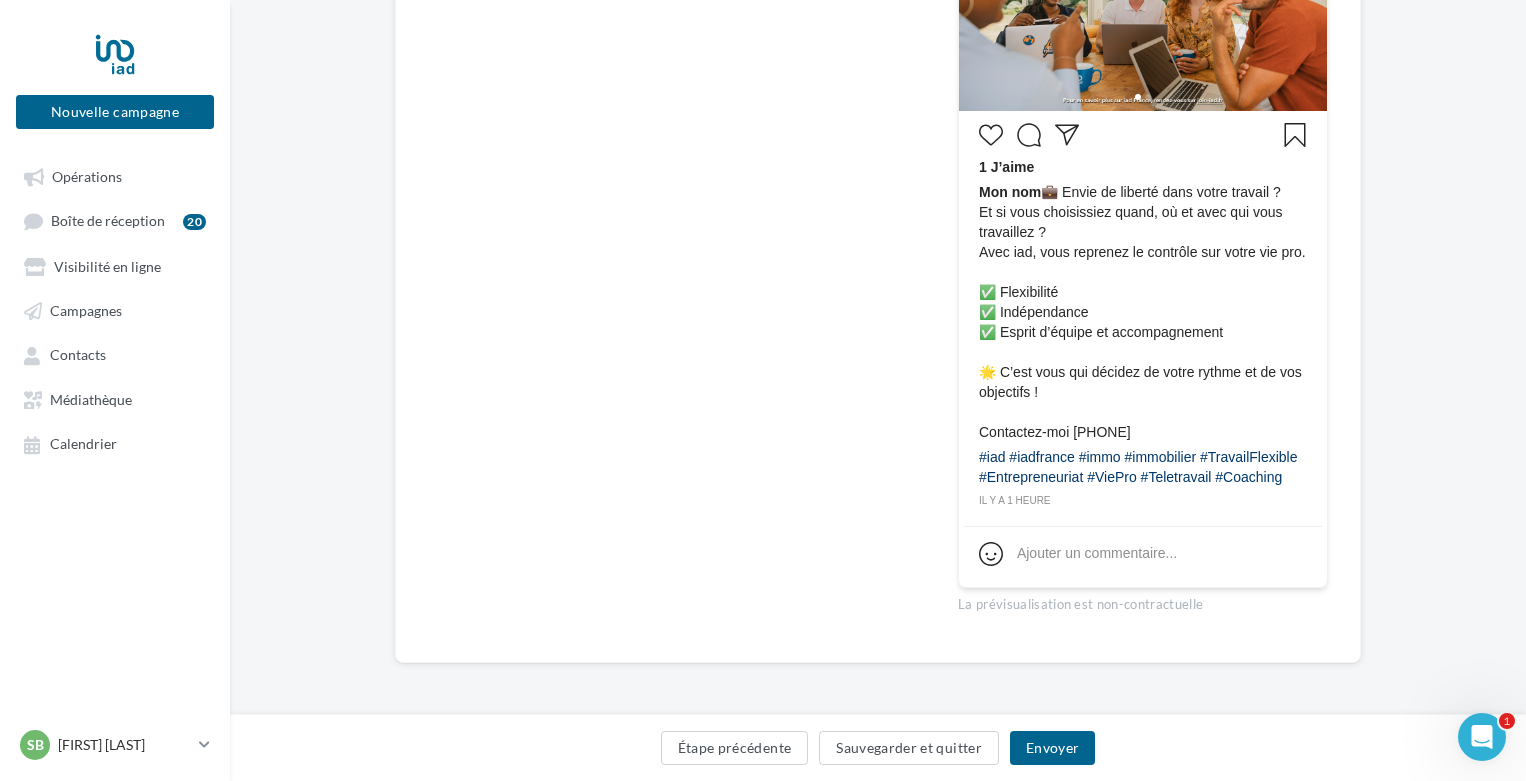 click on "Ajouter un commentaire..." at bounding box center [1097, 553] 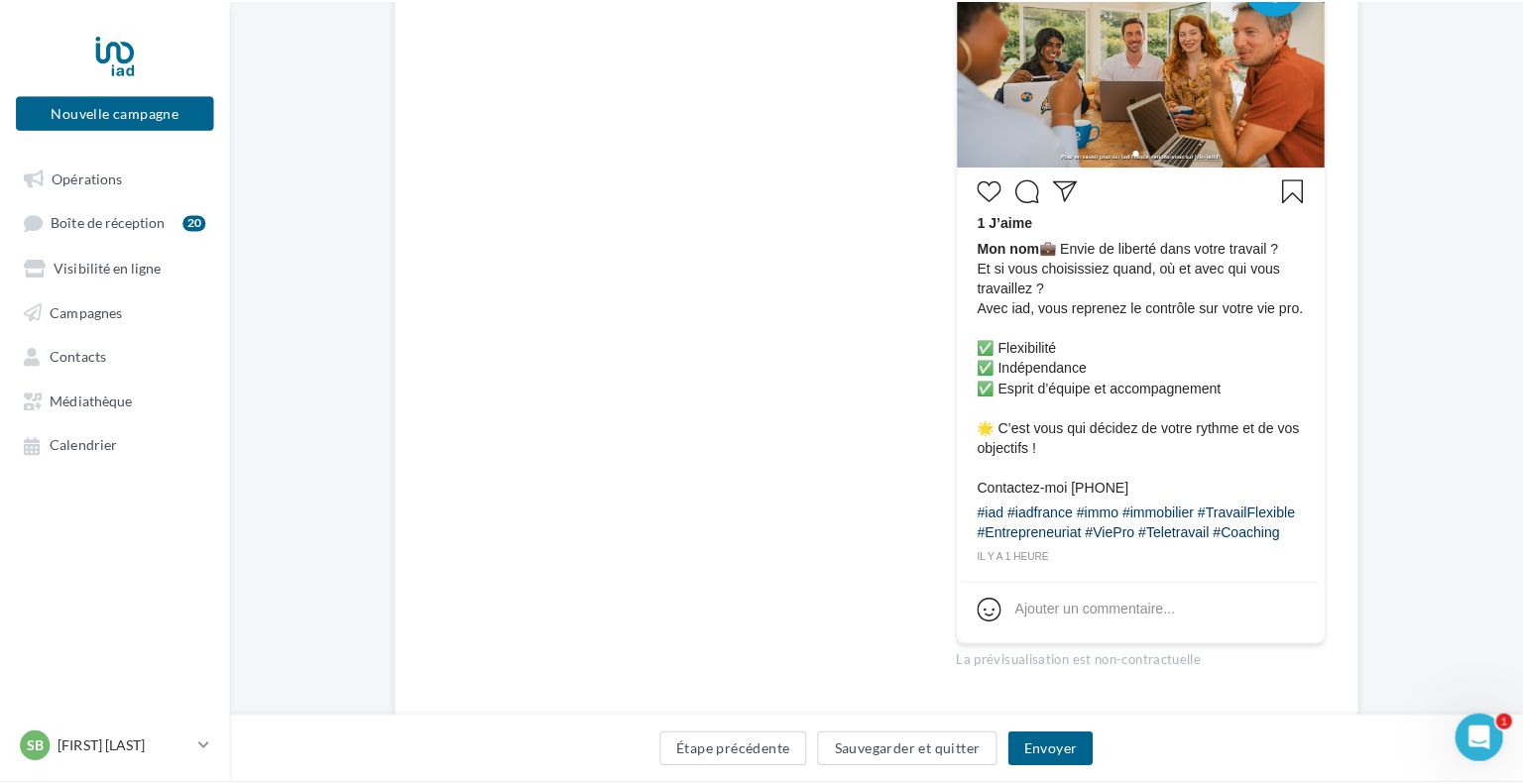 scroll, scrollTop: 576, scrollLeft: 0, axis: vertical 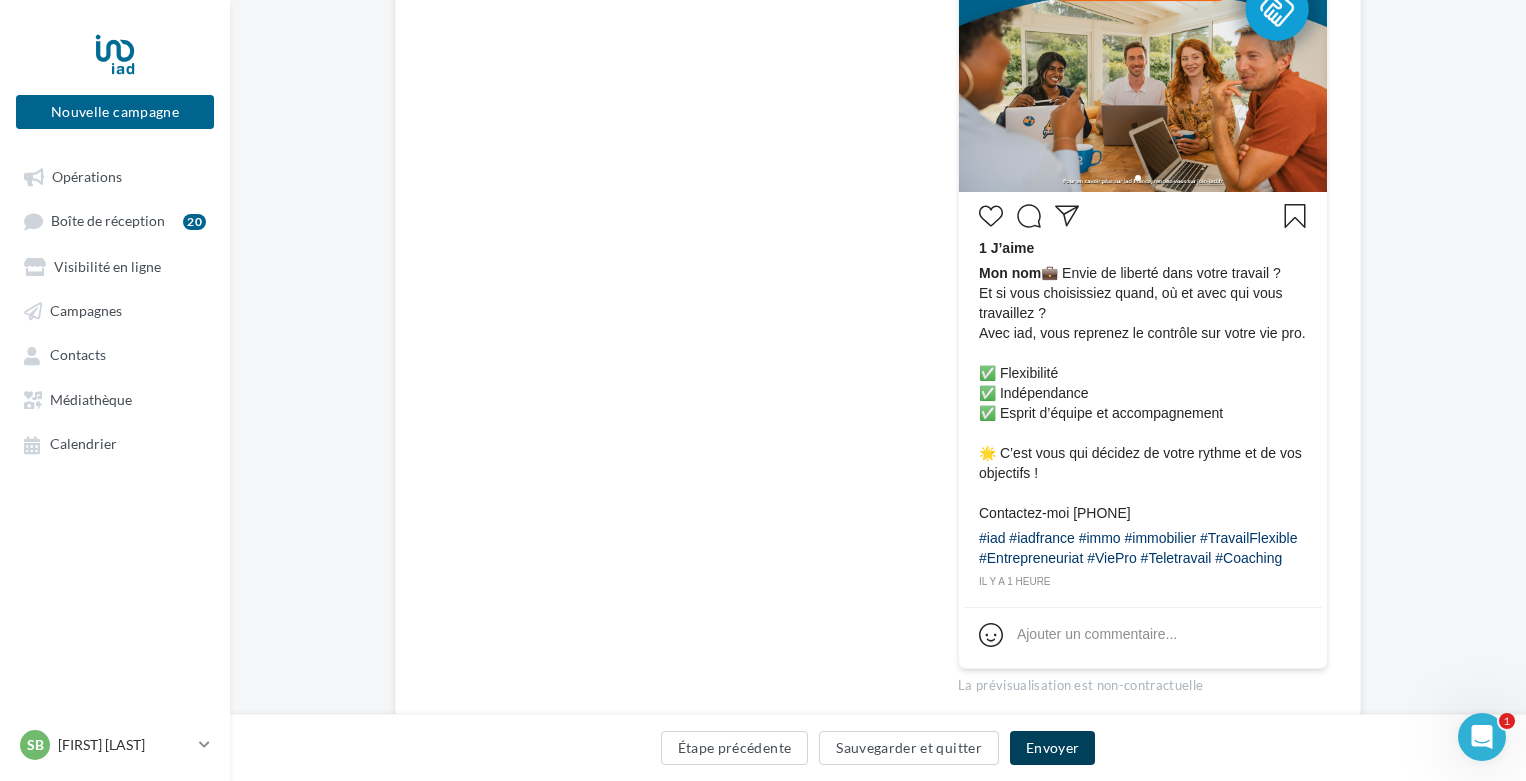 click on "Envoyer" at bounding box center (1052, 748) 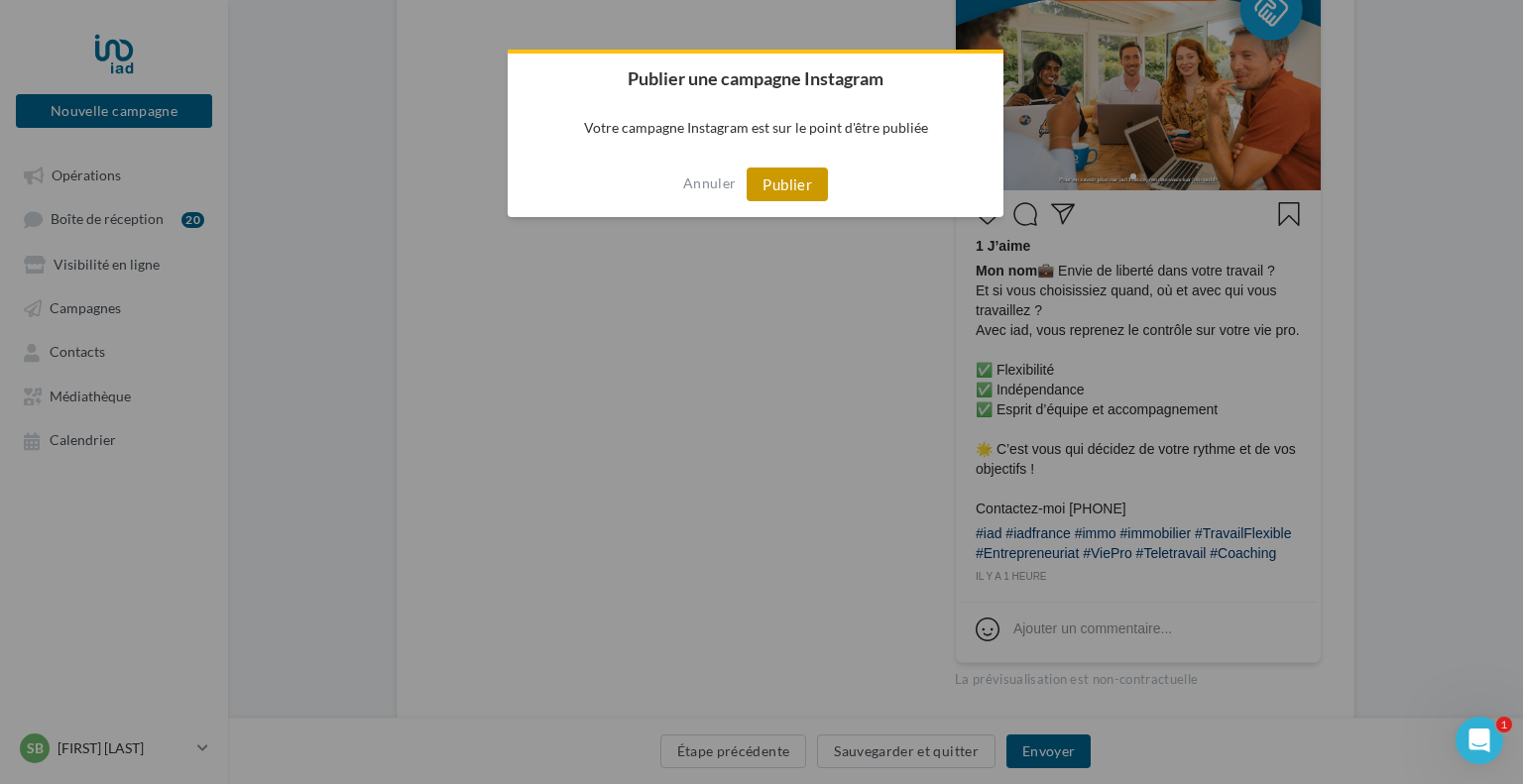 click on "Publier" at bounding box center (787, 184) 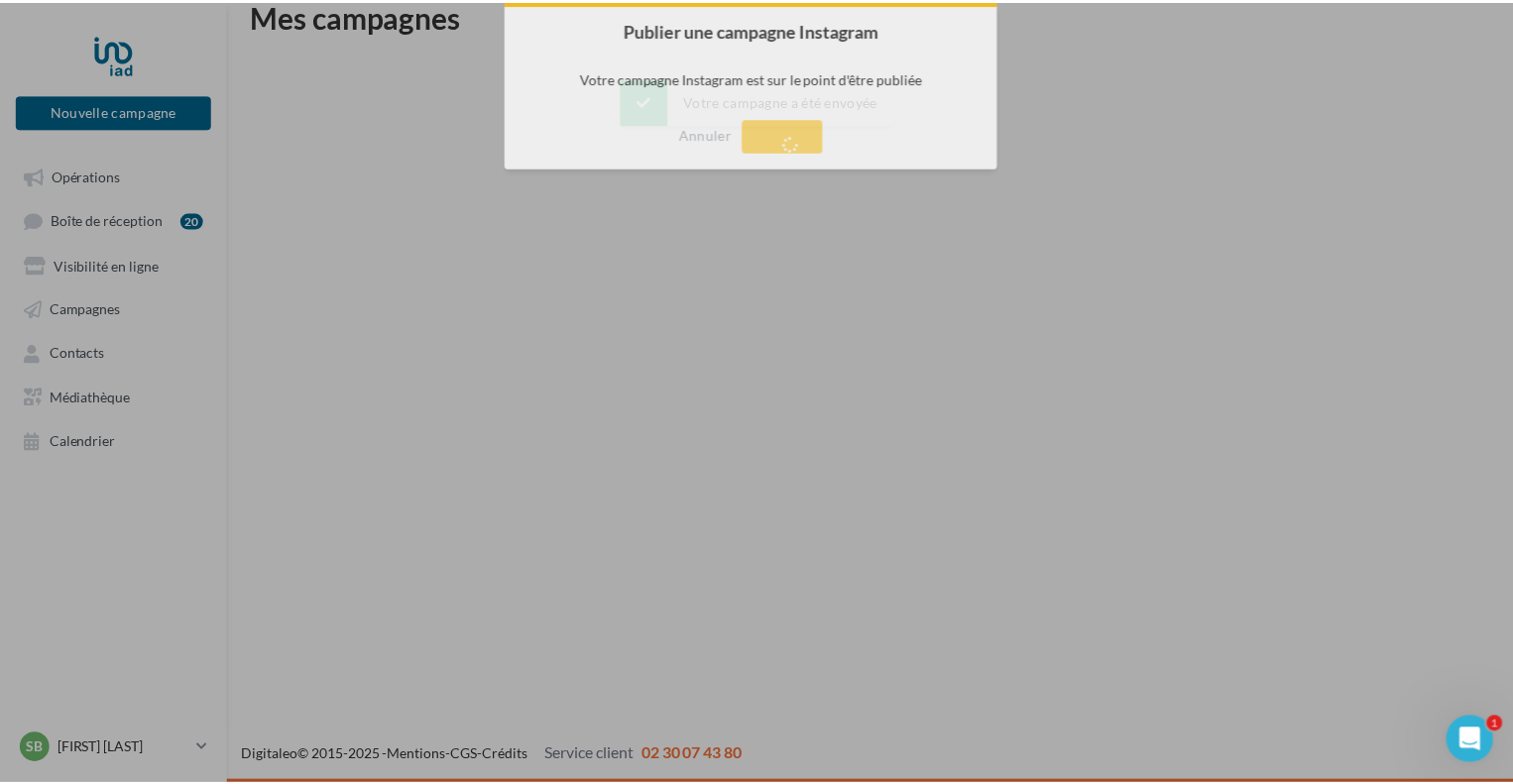 scroll, scrollTop: 32, scrollLeft: 0, axis: vertical 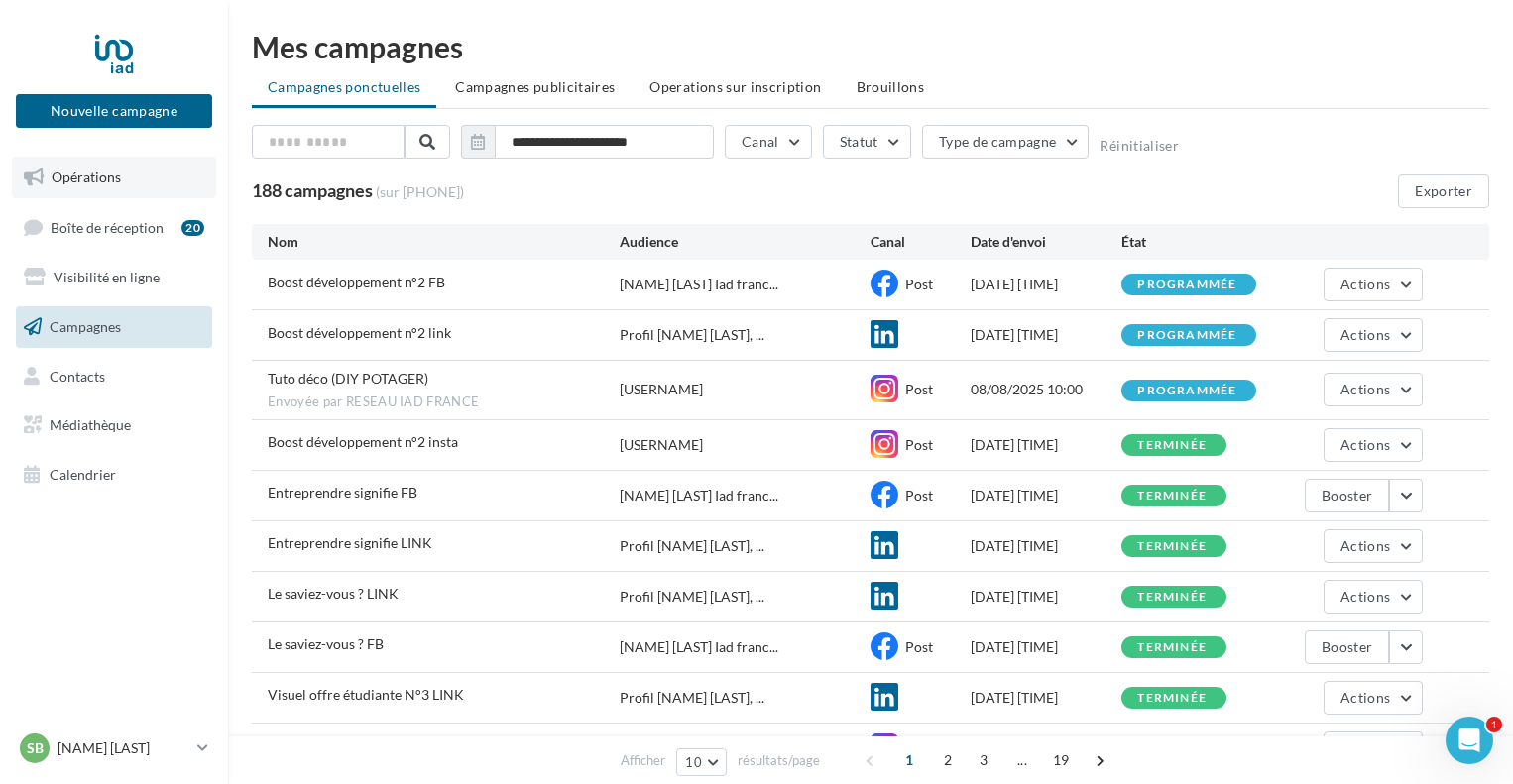 click on "Opérations" at bounding box center (86, 176) 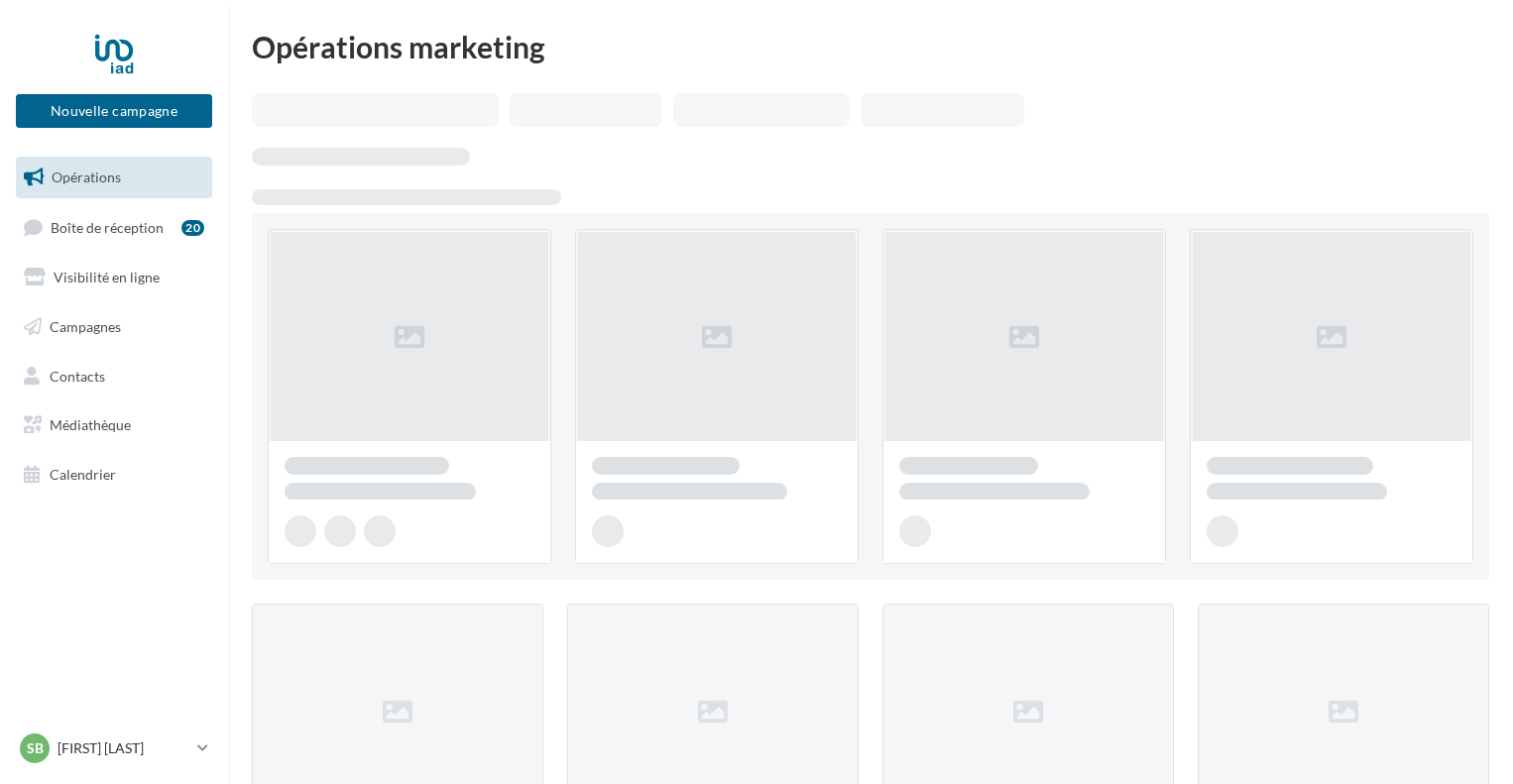 scroll, scrollTop: 0, scrollLeft: 0, axis: both 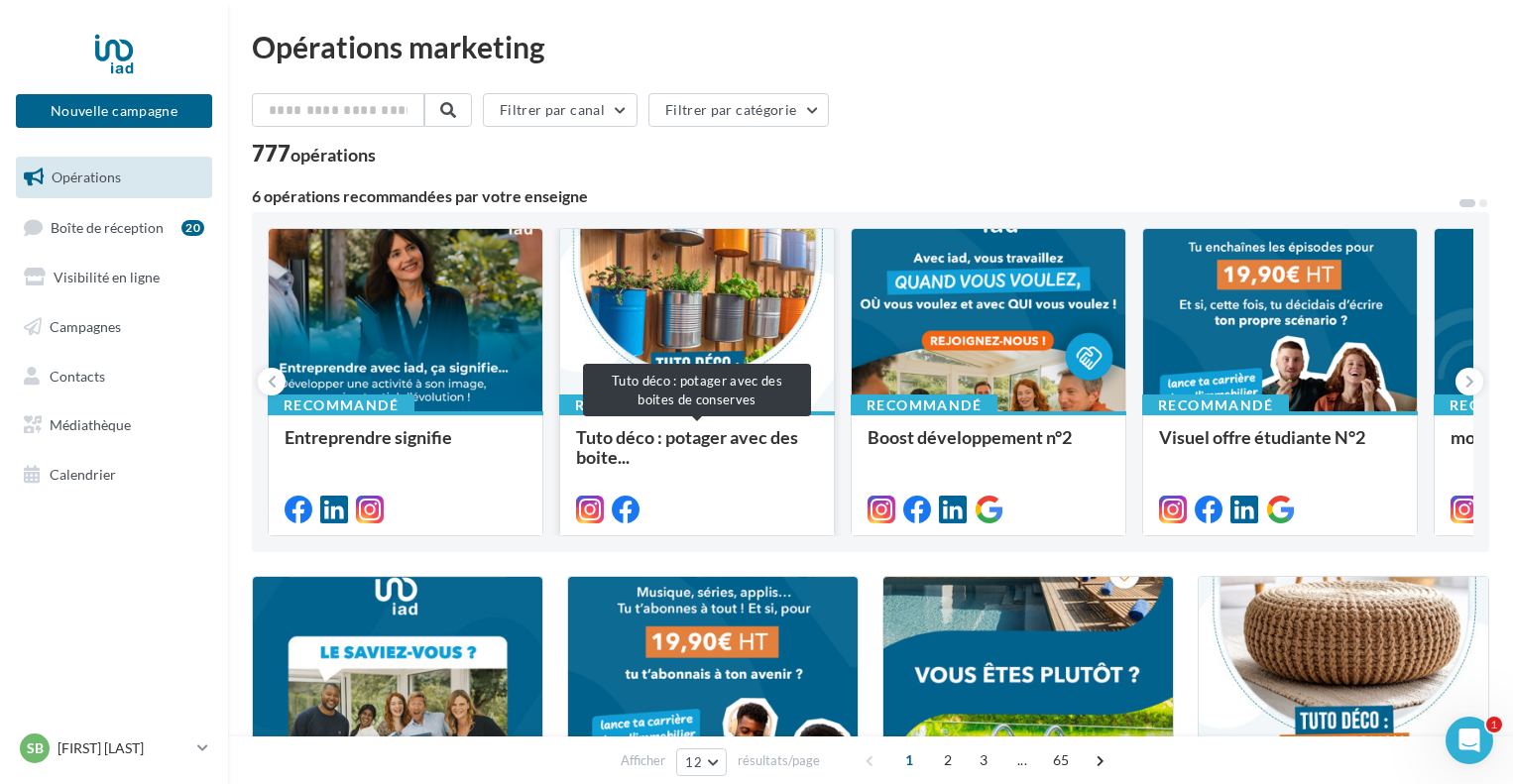 click on "Tuto déco : potager avec des boite..." at bounding box center (687, 447) 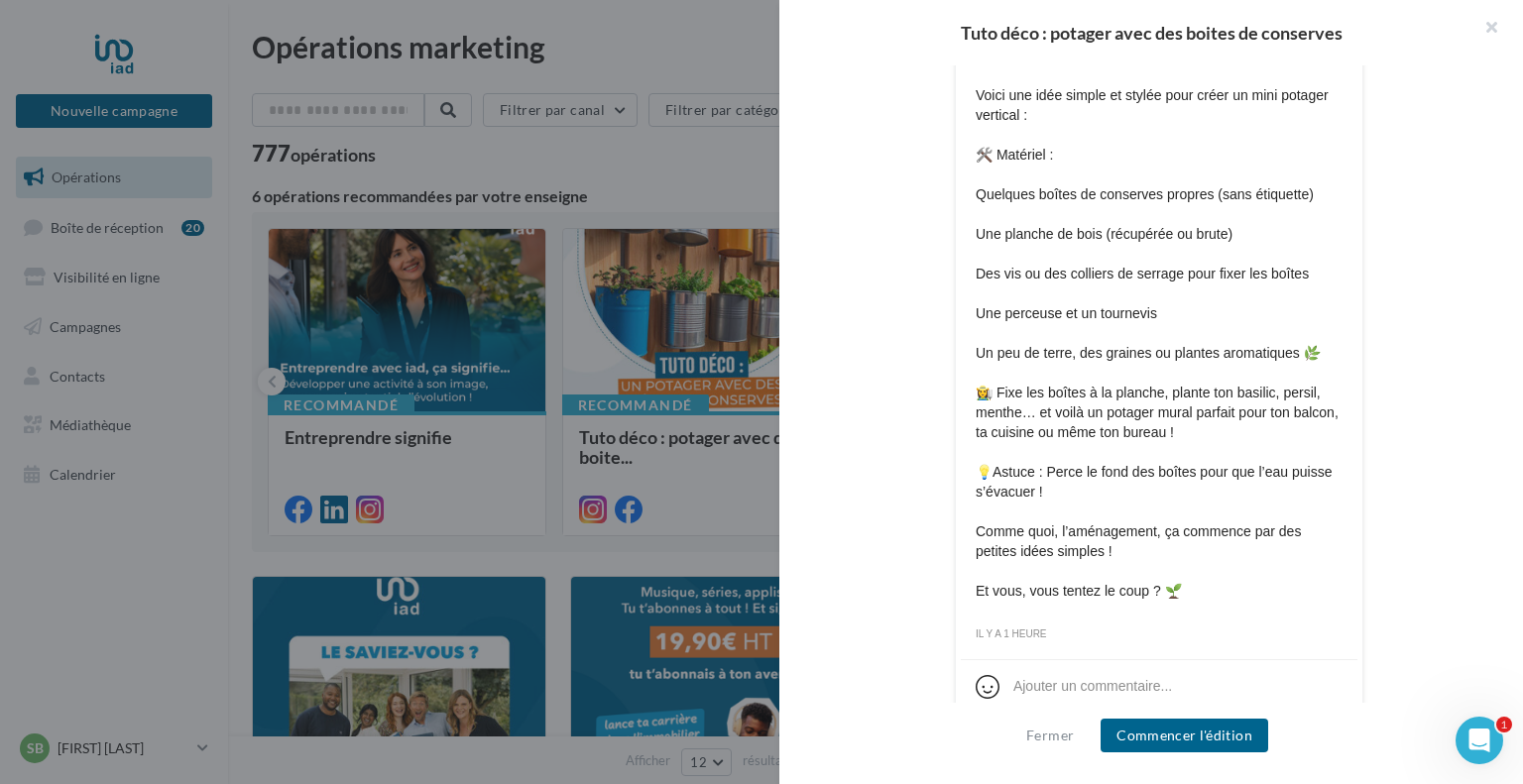 scroll, scrollTop: 1005, scrollLeft: 0, axis: vertical 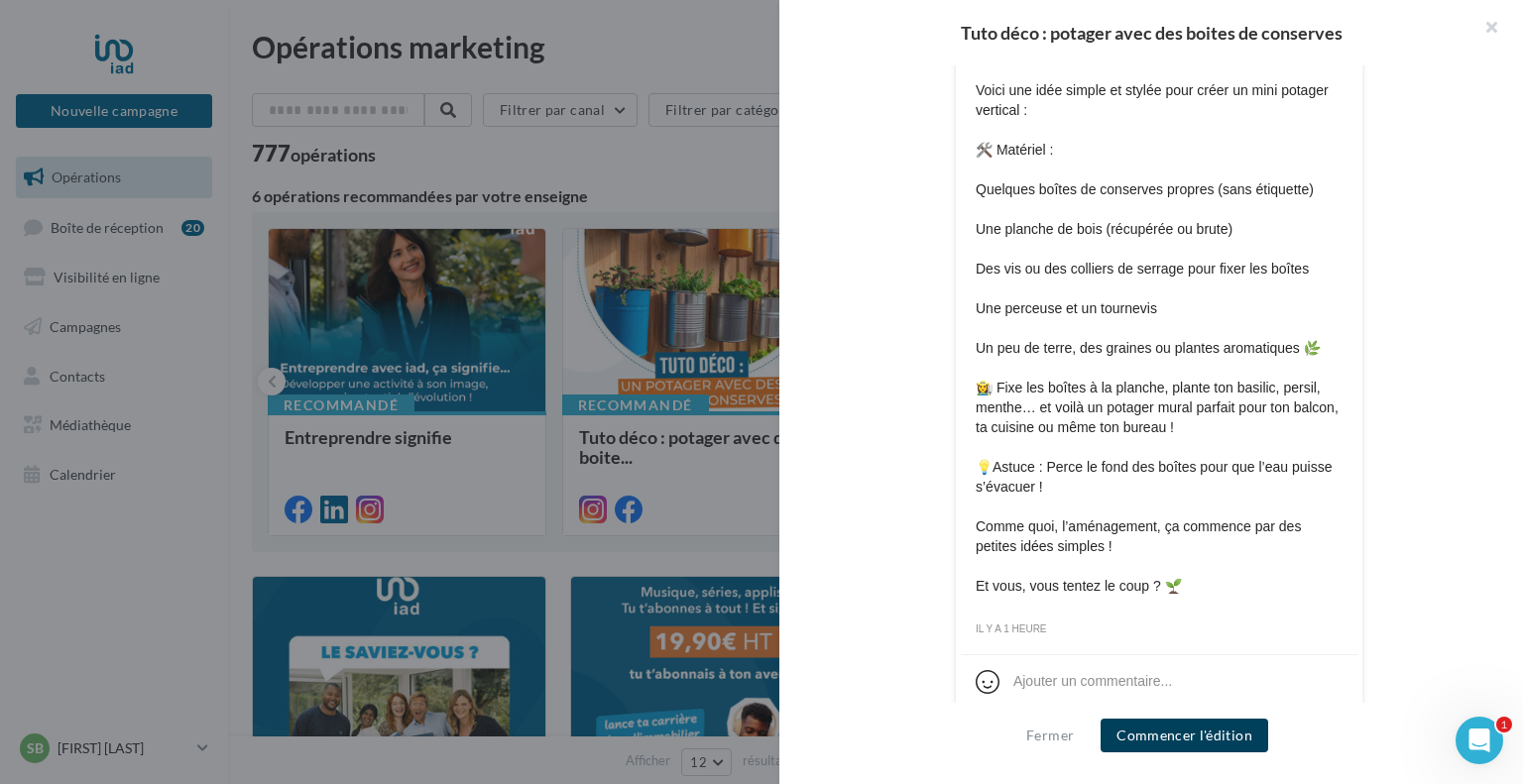 click on "Commencer l'édition" at bounding box center (1184, 735) 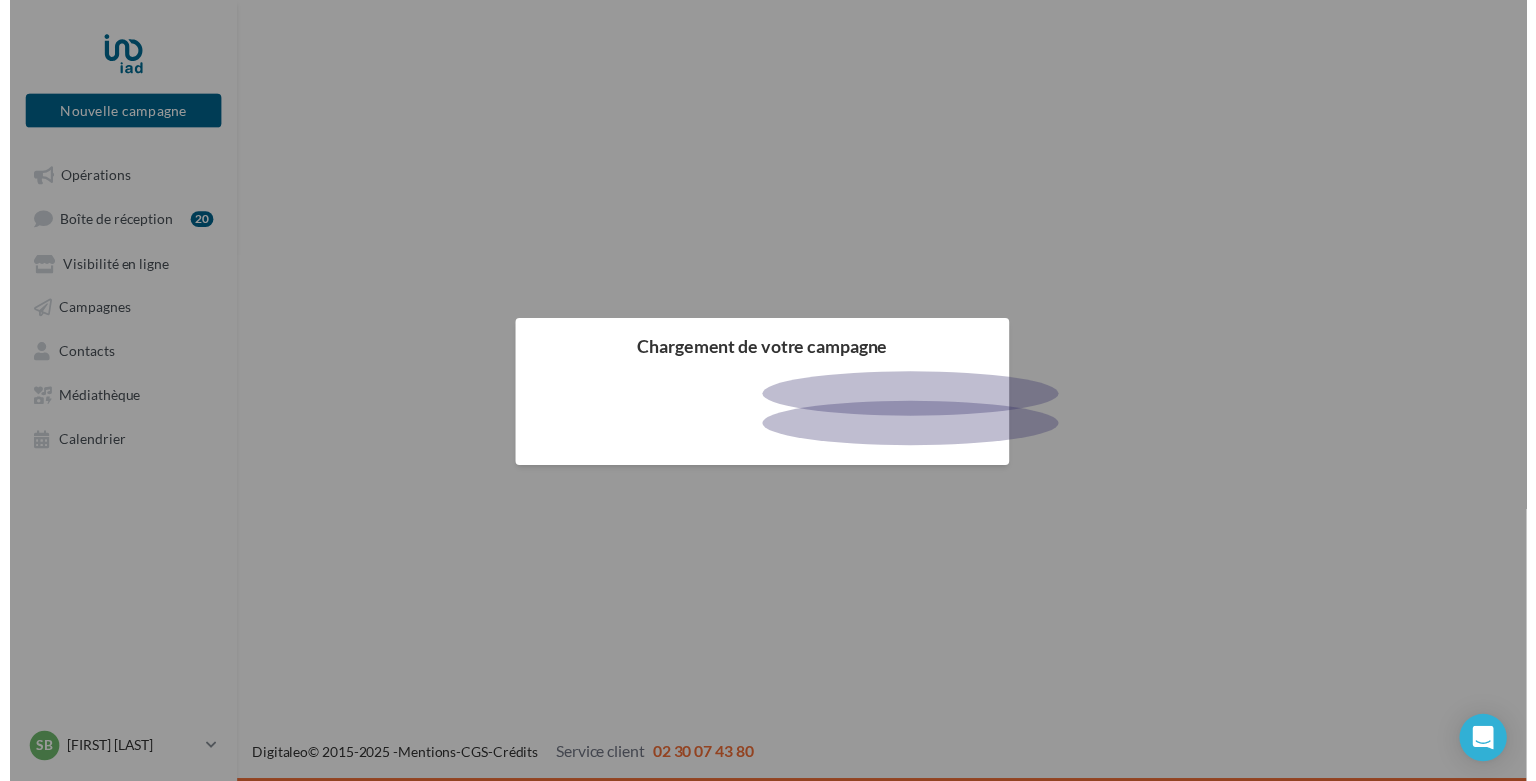 scroll, scrollTop: 0, scrollLeft: 0, axis: both 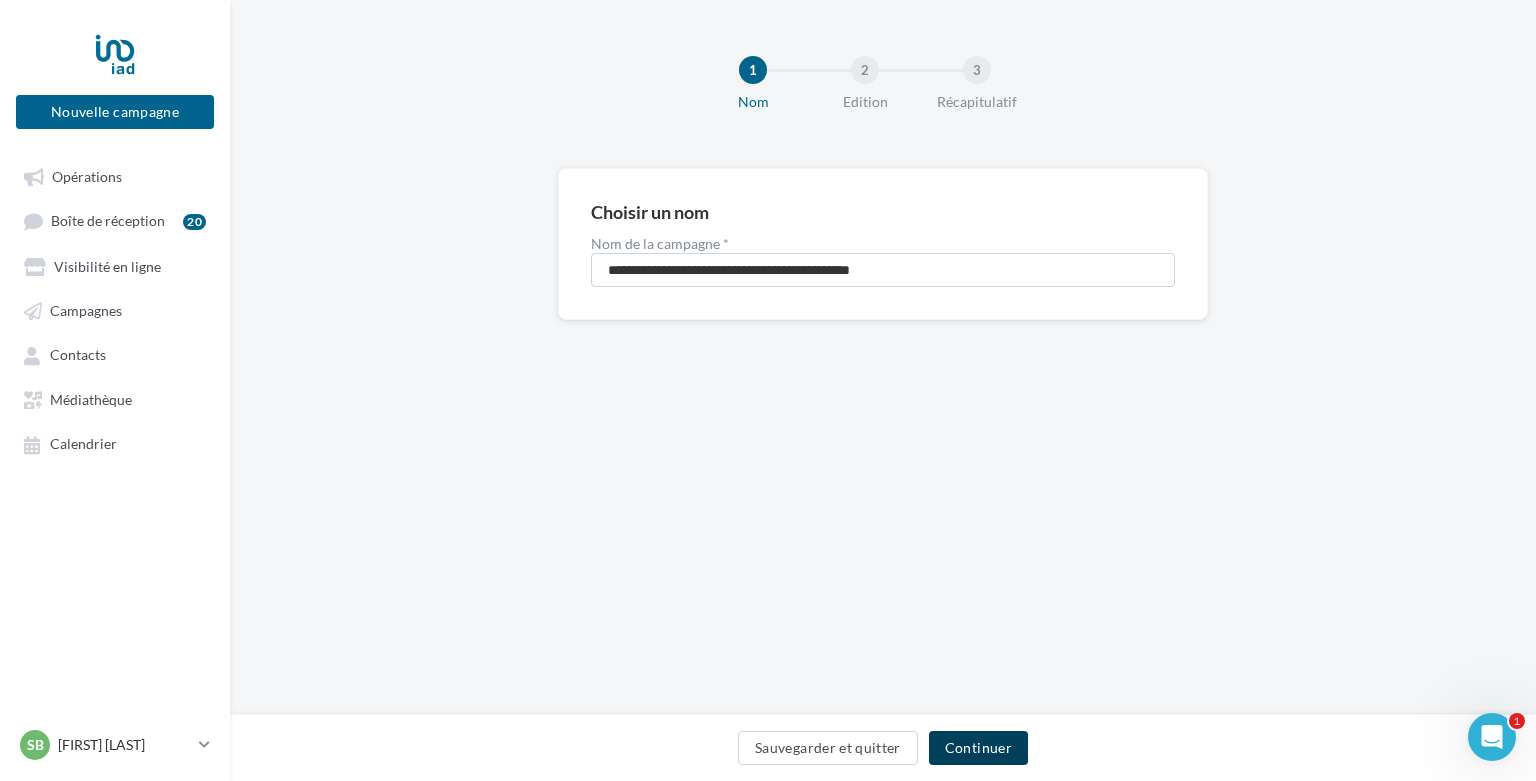 click on "Continuer" at bounding box center [978, 748] 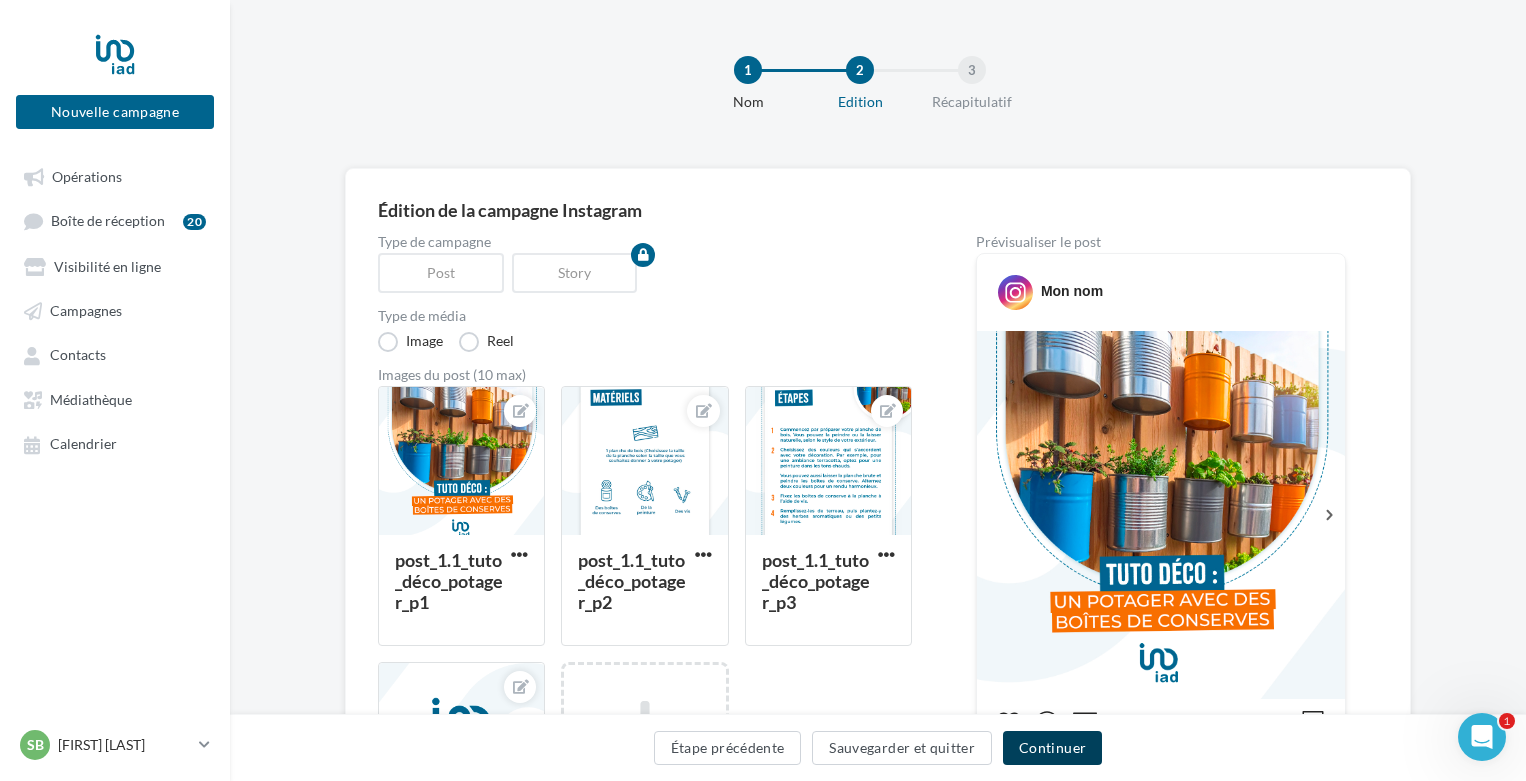 click on "Continuer" at bounding box center [1052, 748] 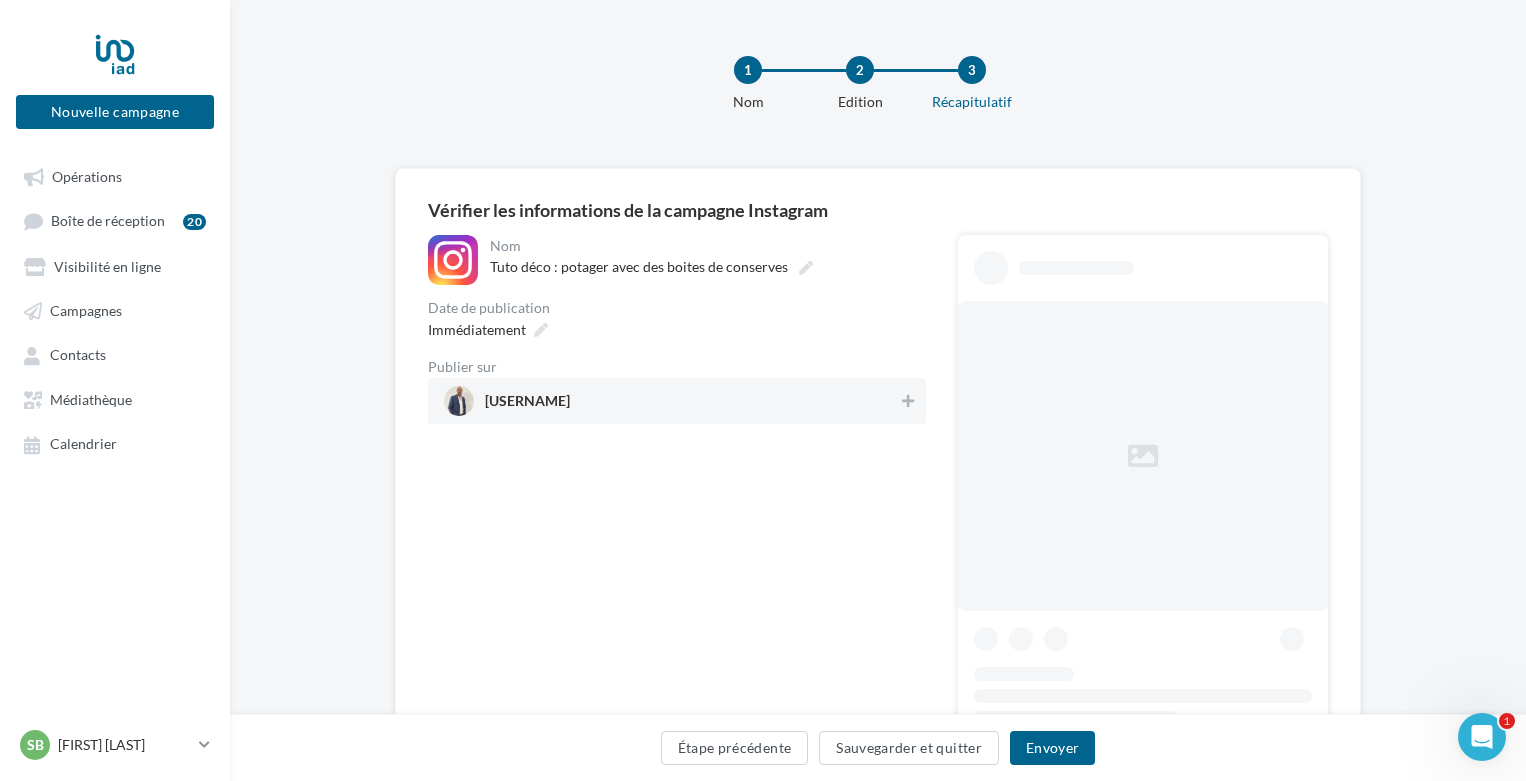 click on "sebastien_vadde" at bounding box center [671, 401] 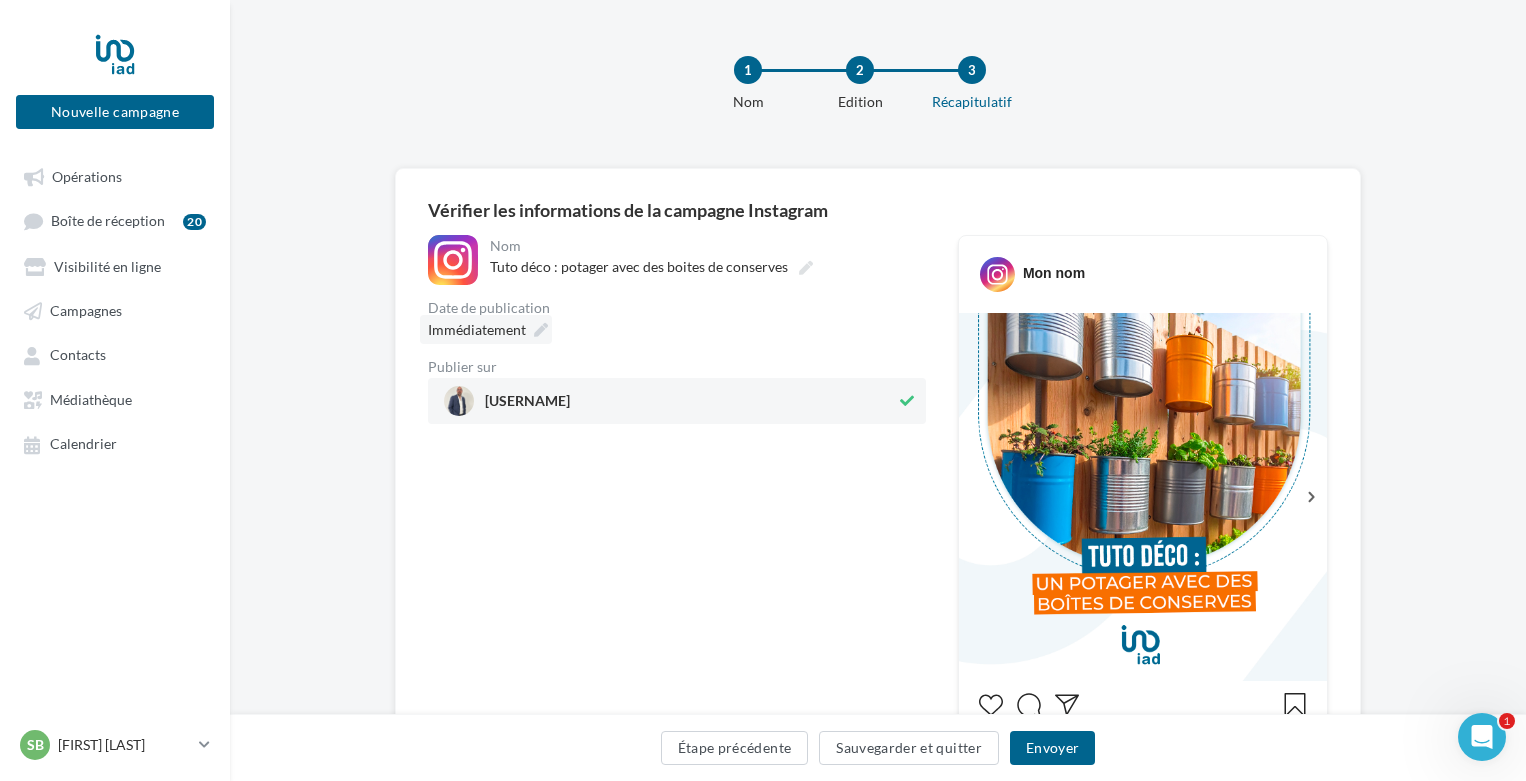 click on "Immédiatement" at bounding box center [477, 329] 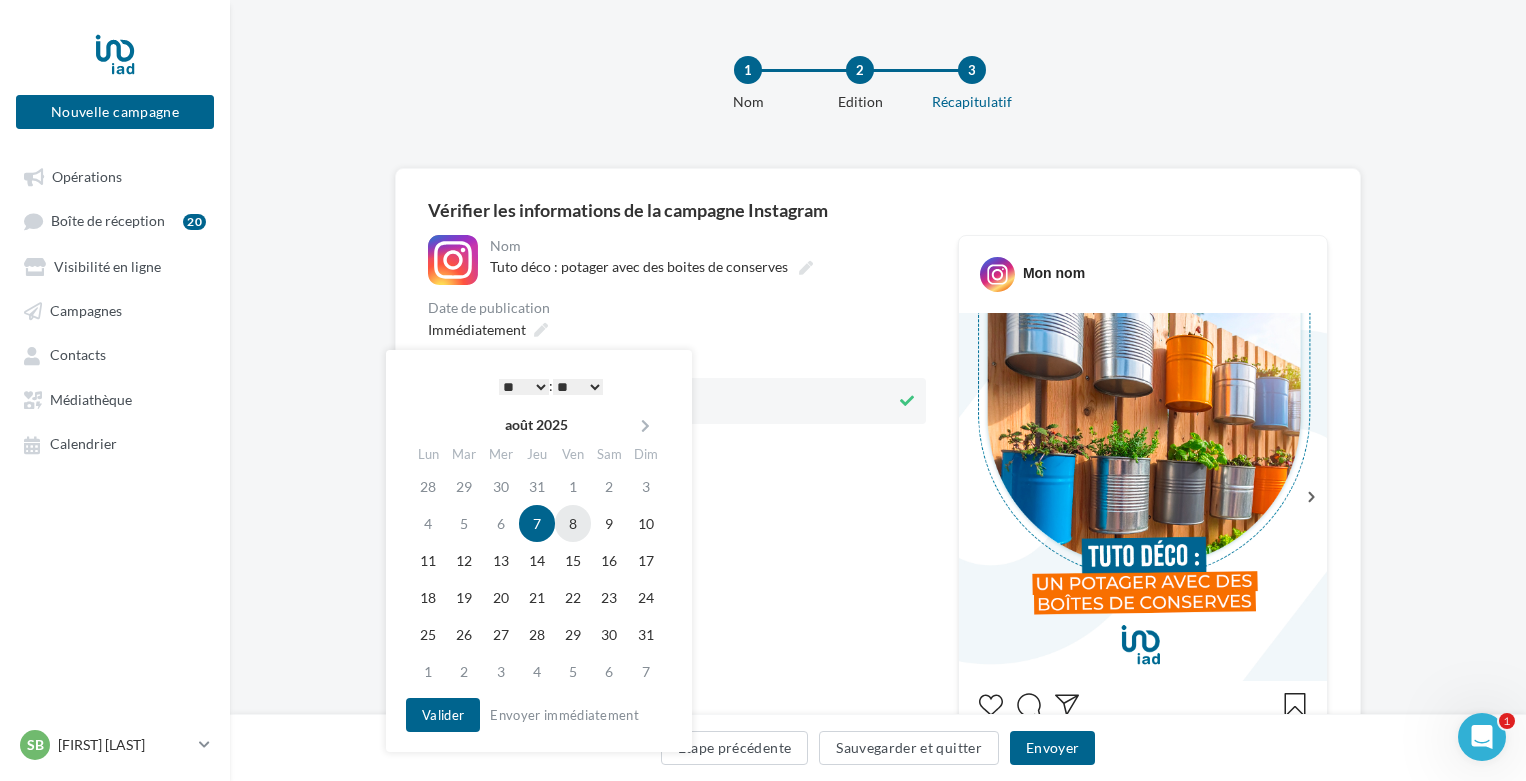 click on "8" at bounding box center (573, 523) 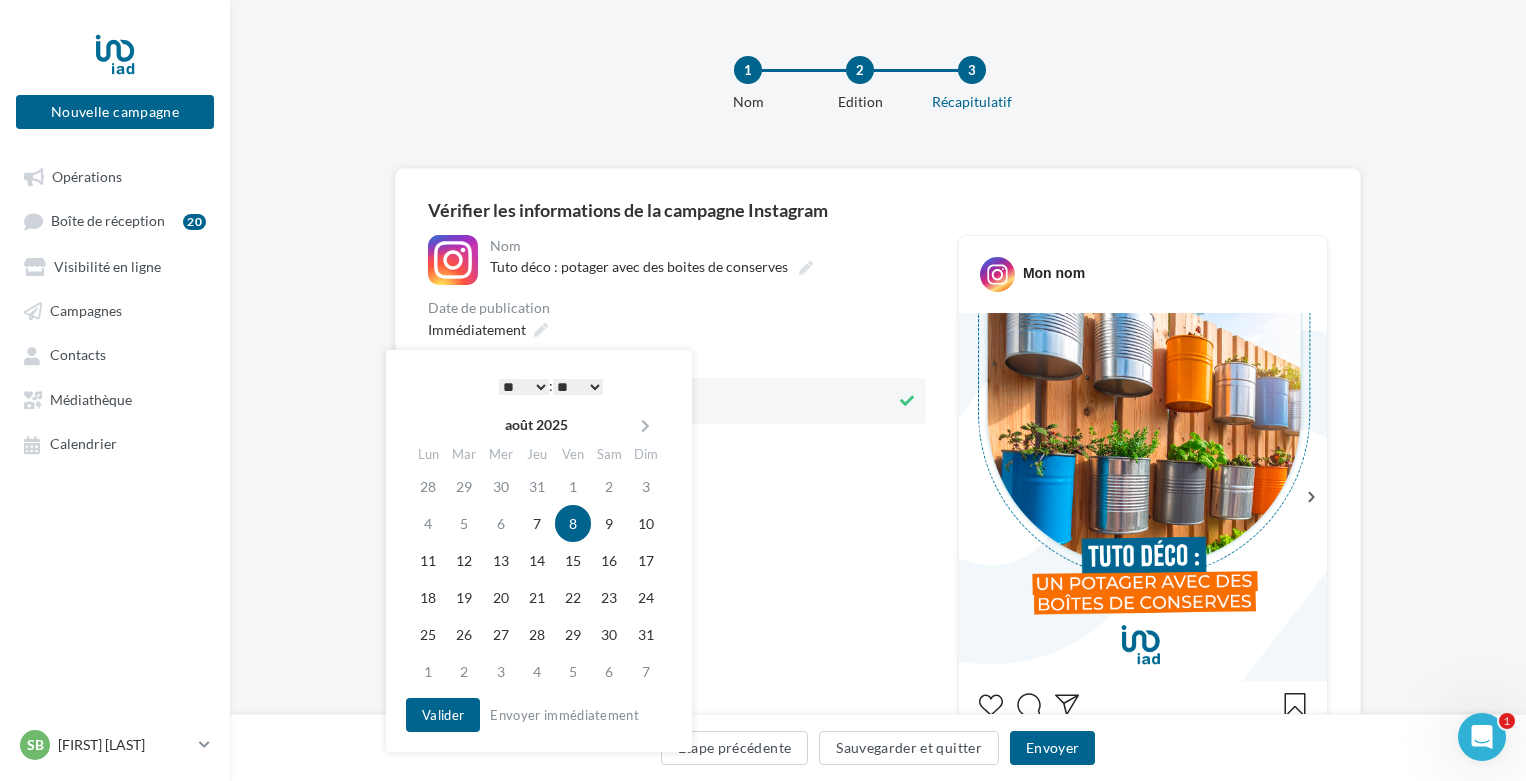 click on "* * * * * * * * * * ** ** ** ** ** ** ** ** ** ** ** ** ** **" at bounding box center [524, 387] 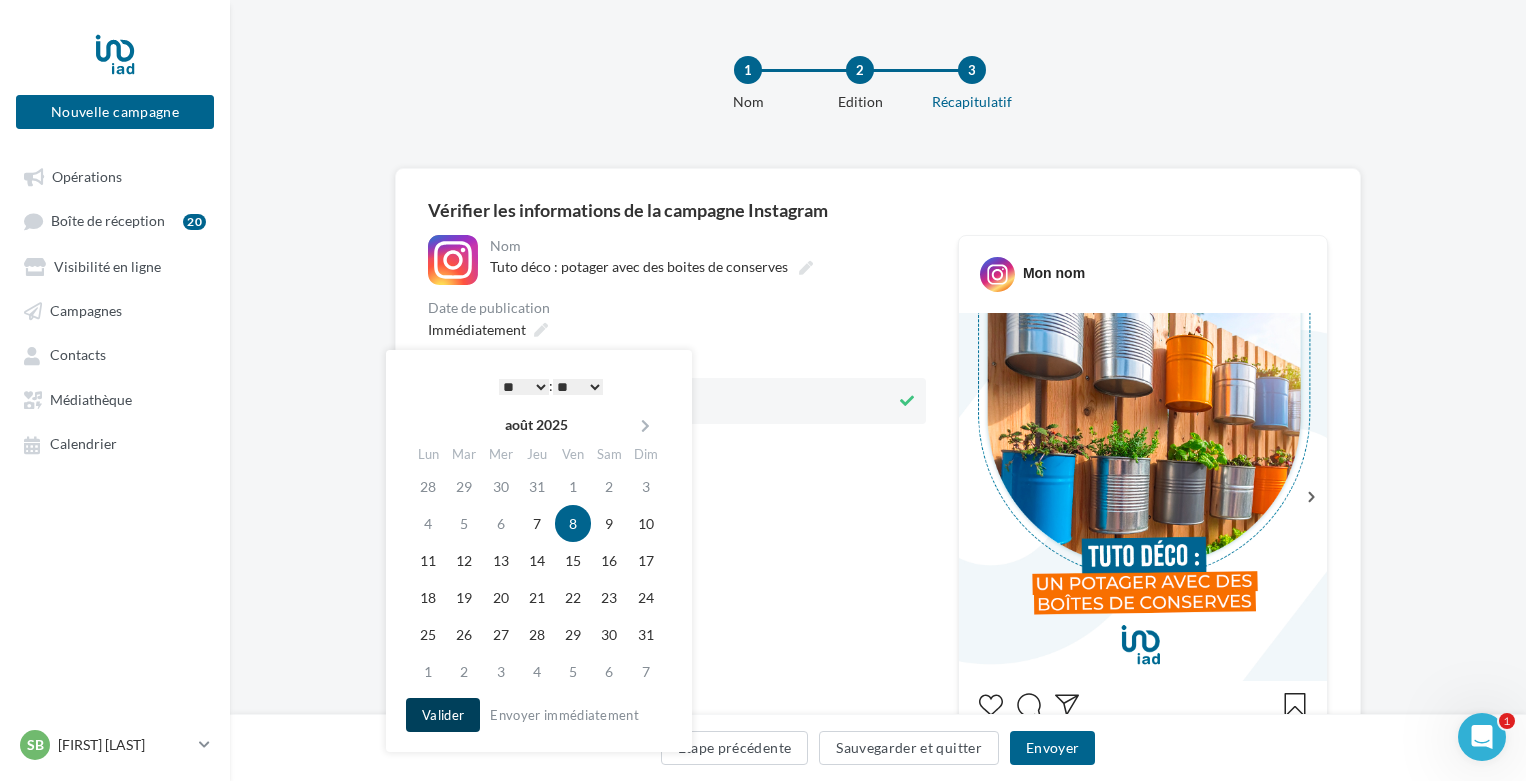 click on "Valider" at bounding box center (443, 715) 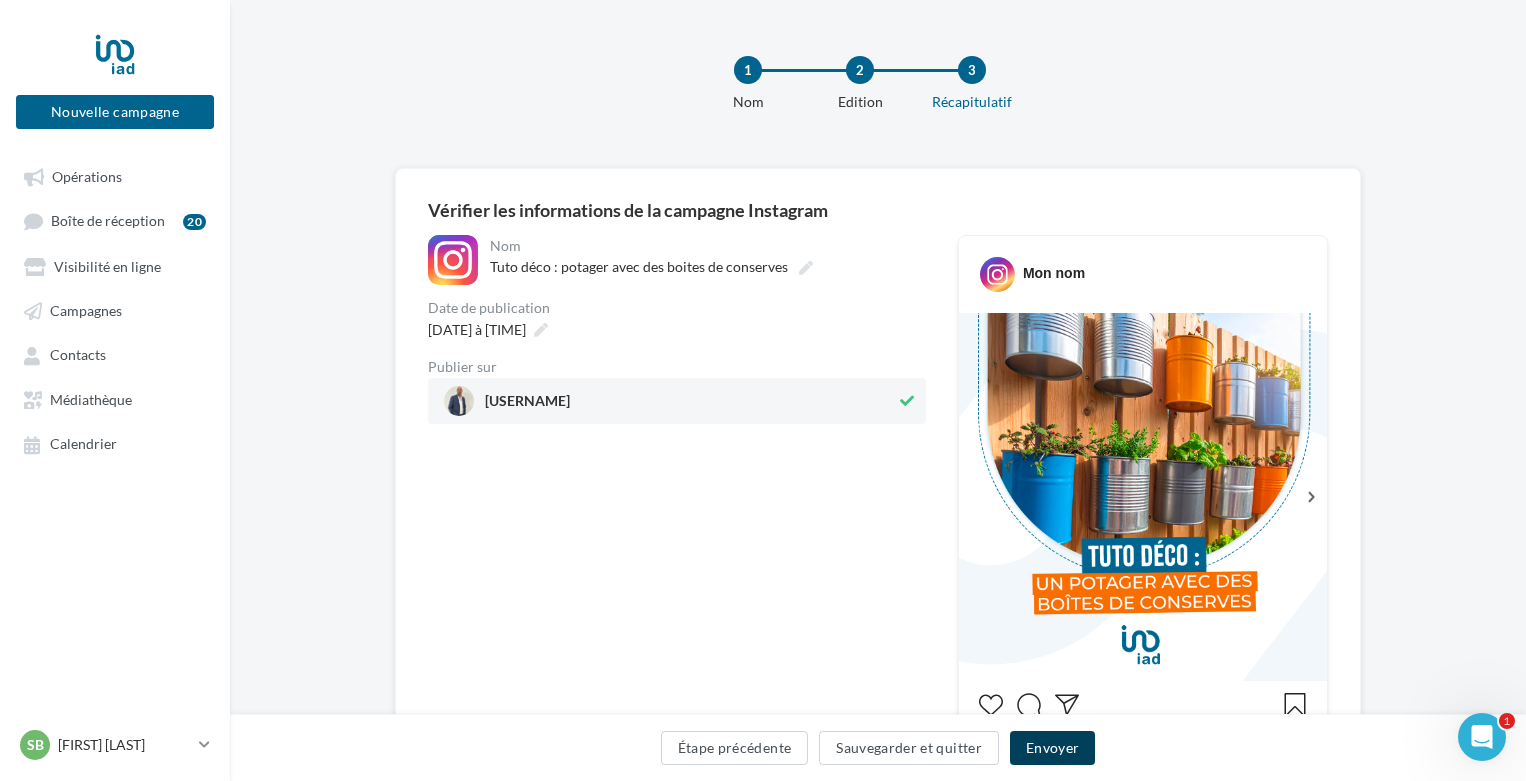click on "Envoyer" at bounding box center [1052, 748] 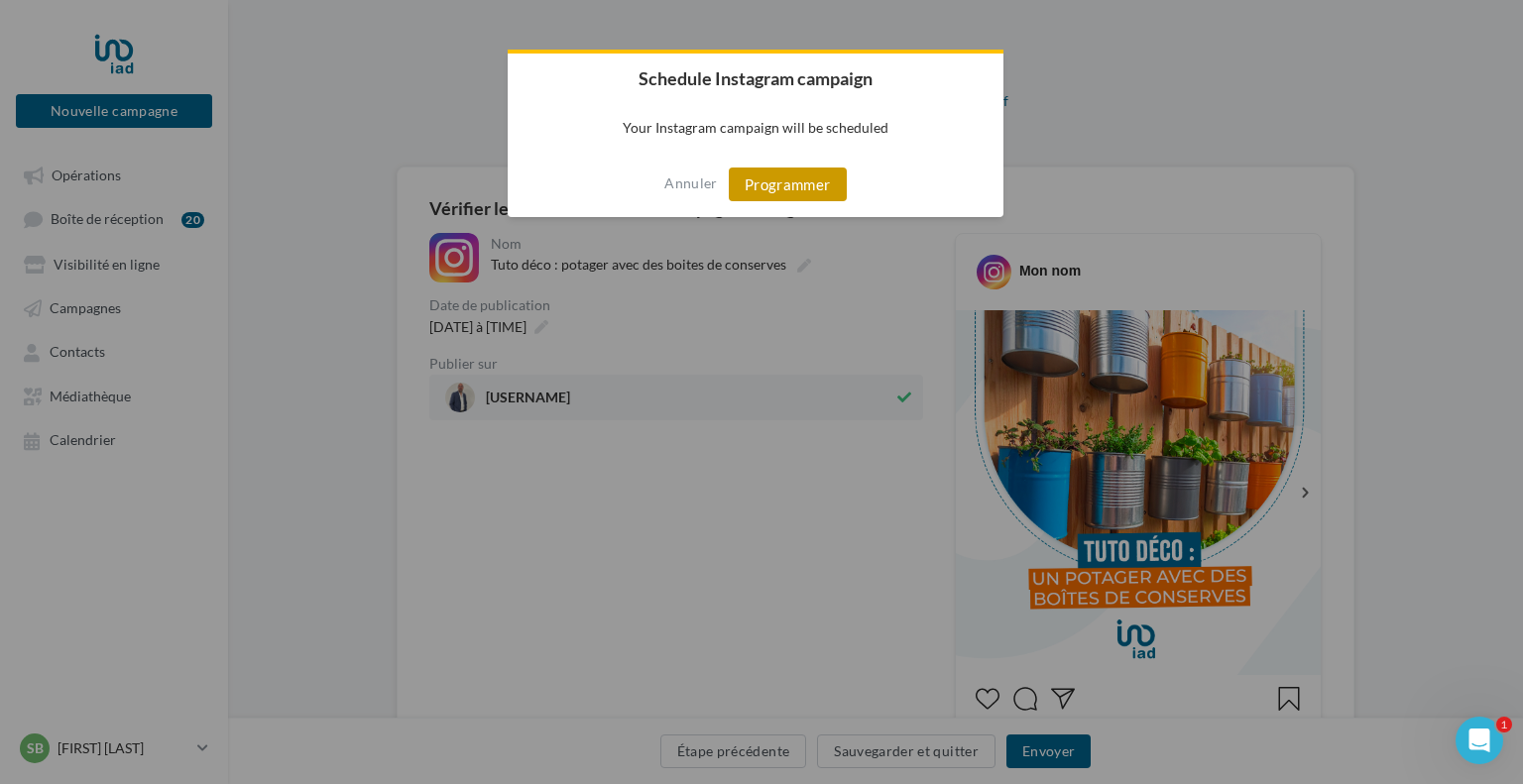 click on "Programmer" at bounding box center (787, 184) 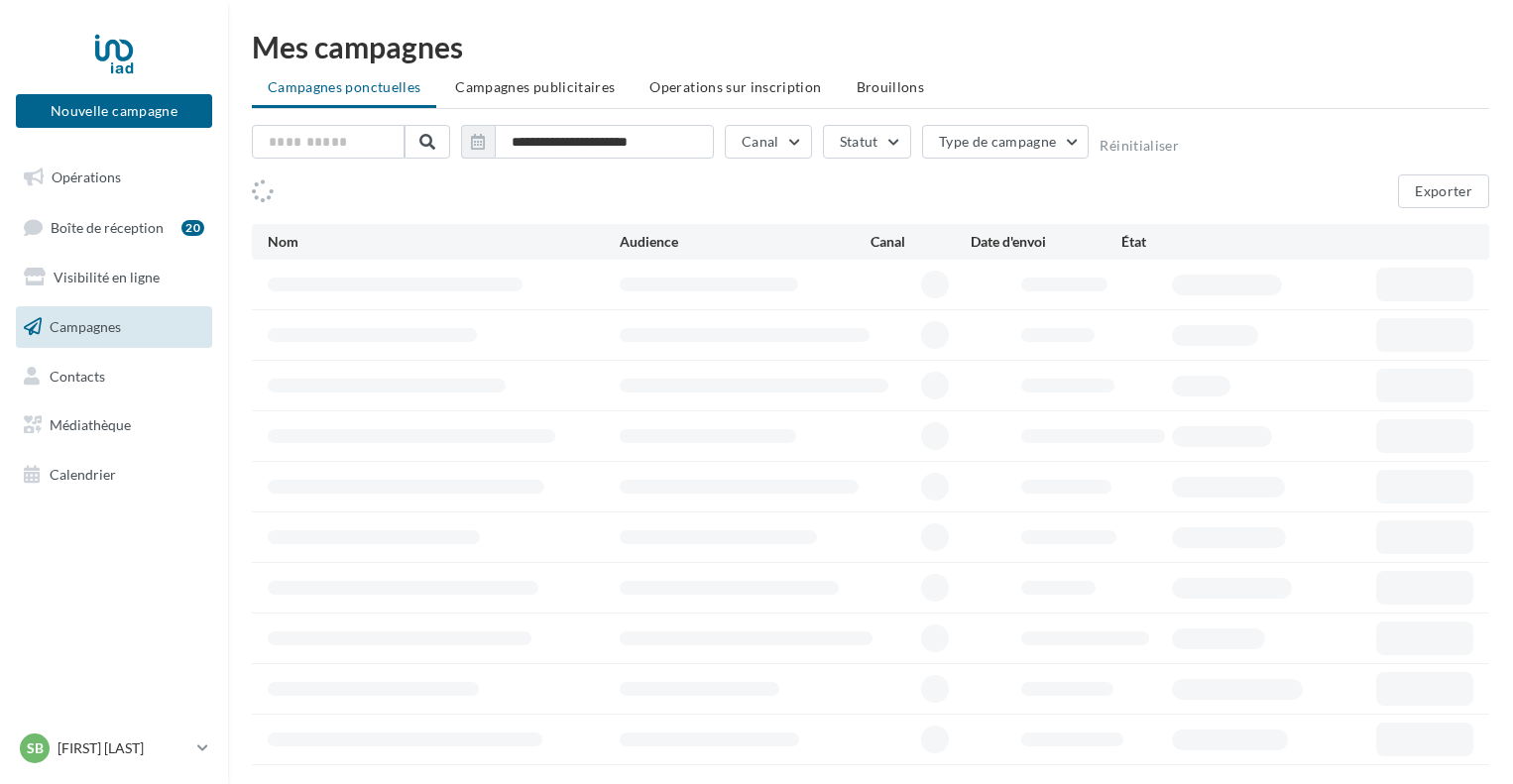 scroll, scrollTop: 0, scrollLeft: 0, axis: both 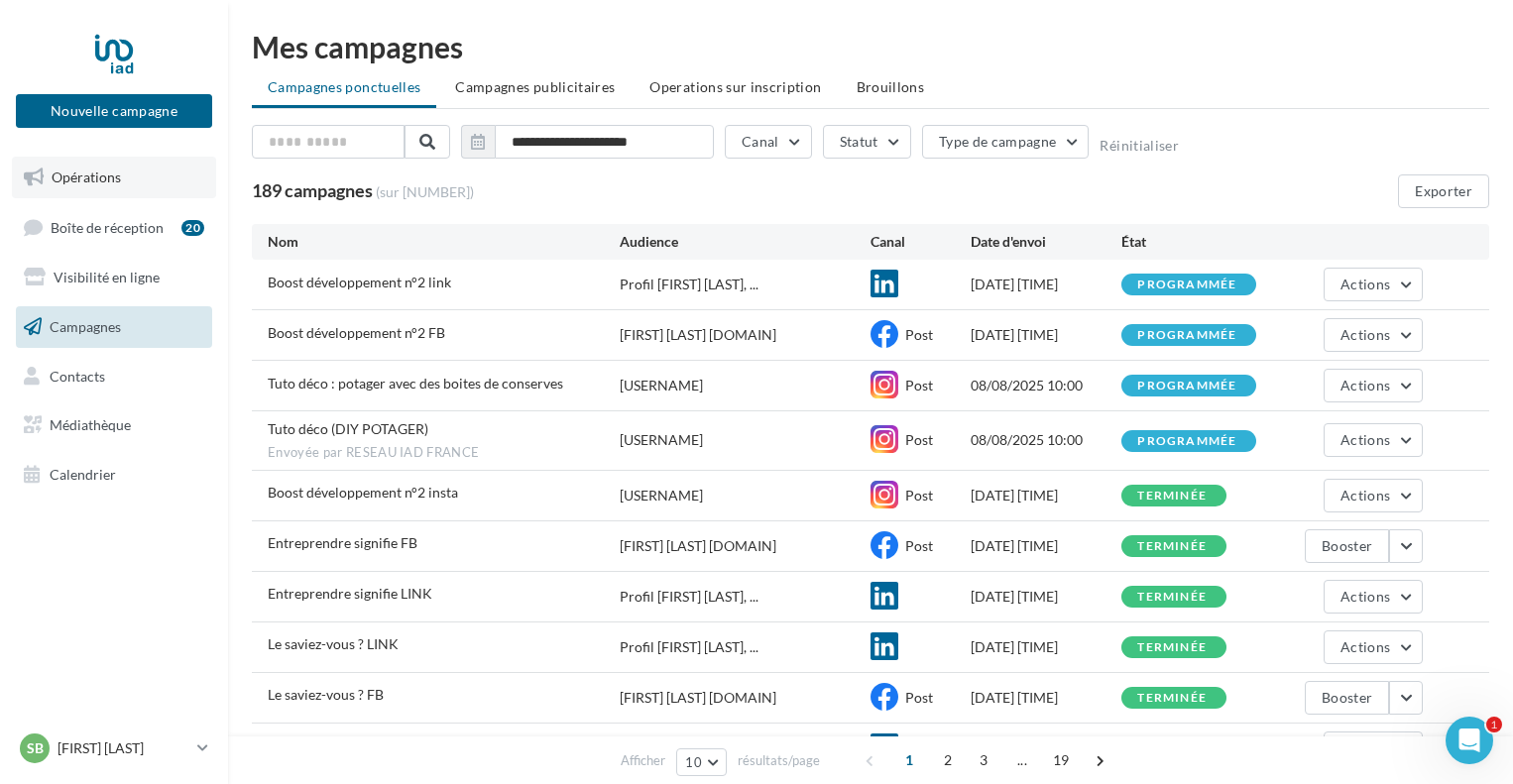 click on "Opérations" at bounding box center (86, 176) 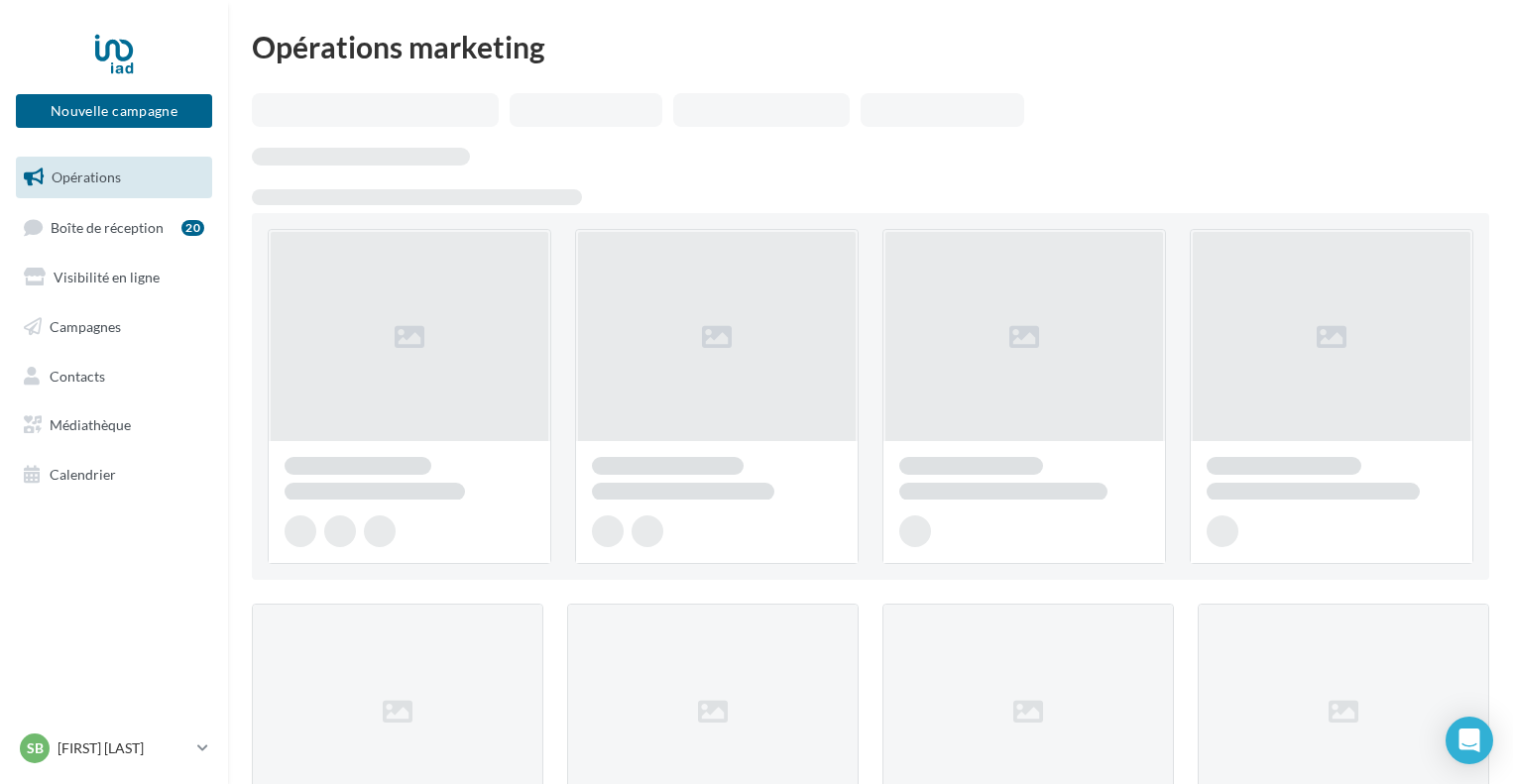 scroll, scrollTop: 0, scrollLeft: 0, axis: both 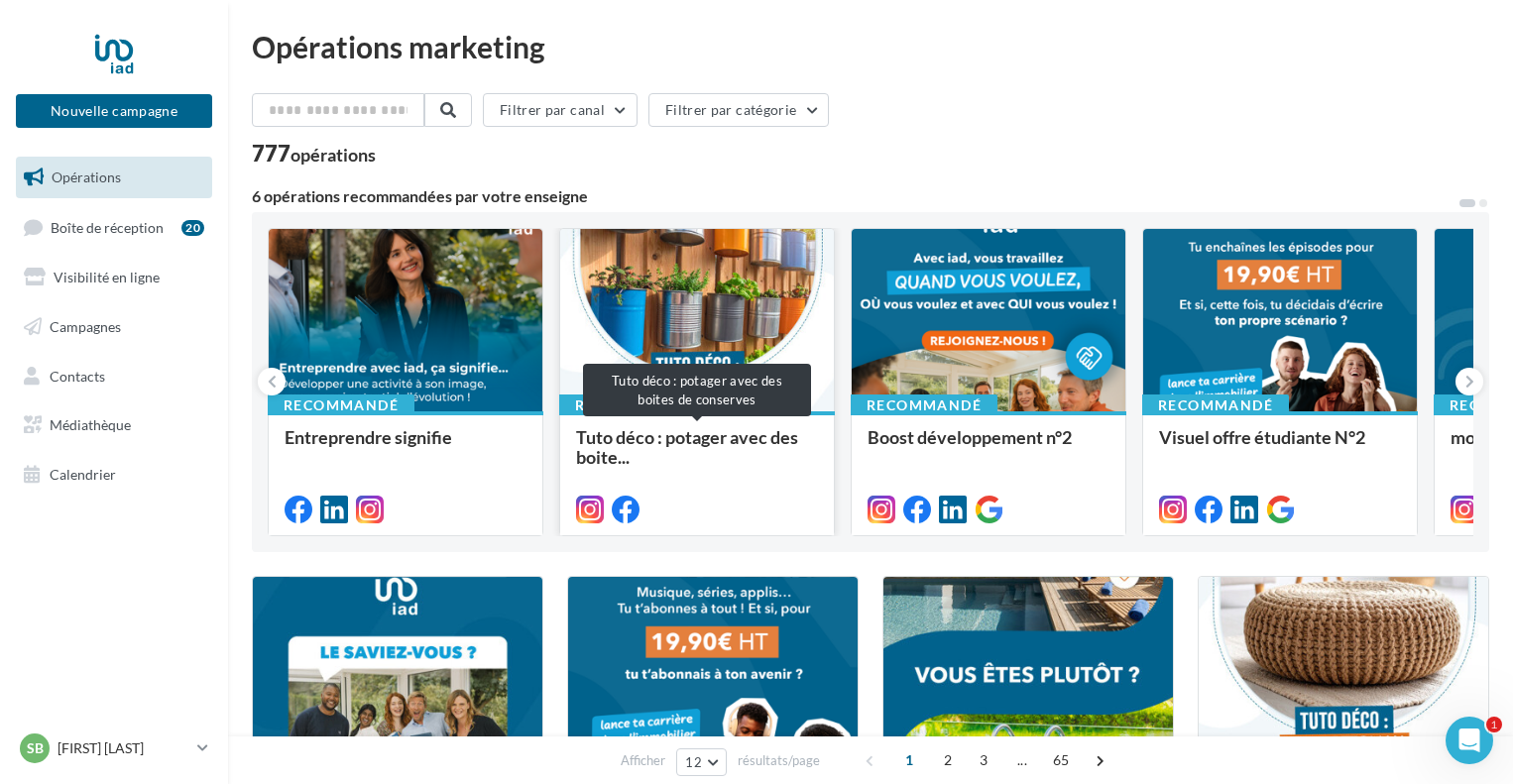 click on "Tuto déco : potager avec des boite..." at bounding box center (687, 447) 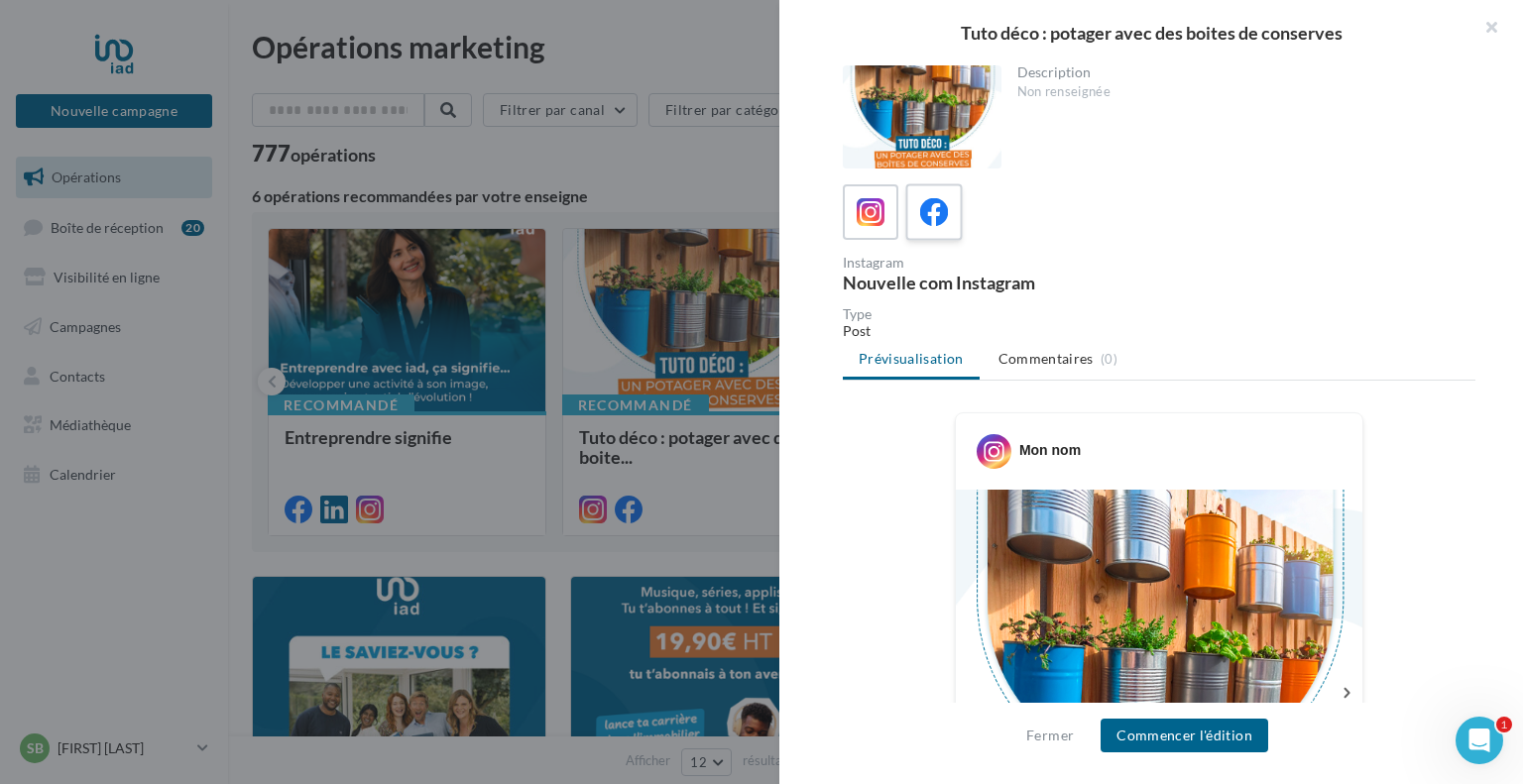 click at bounding box center [934, 212] 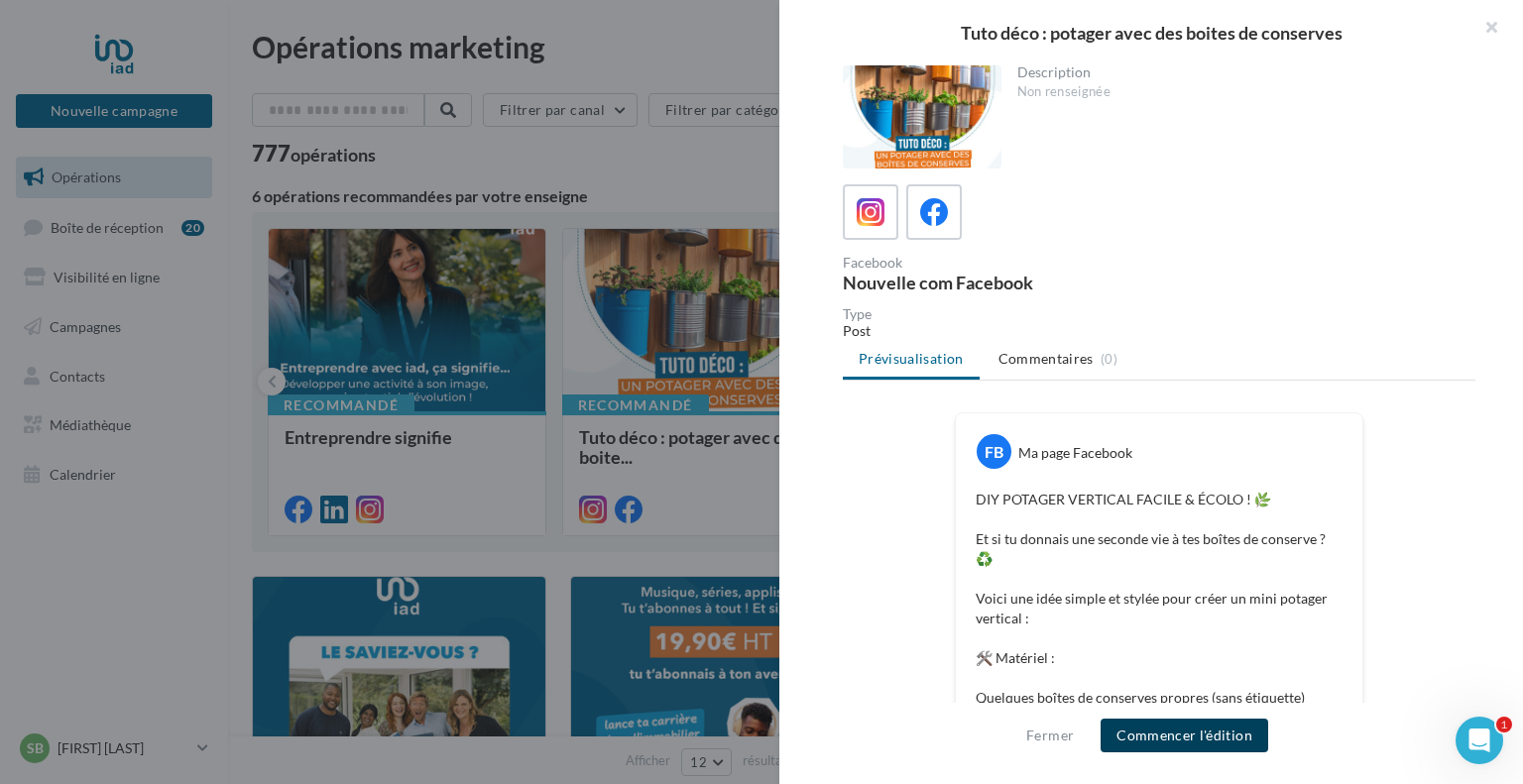 click on "Commencer l'édition" at bounding box center [1184, 735] 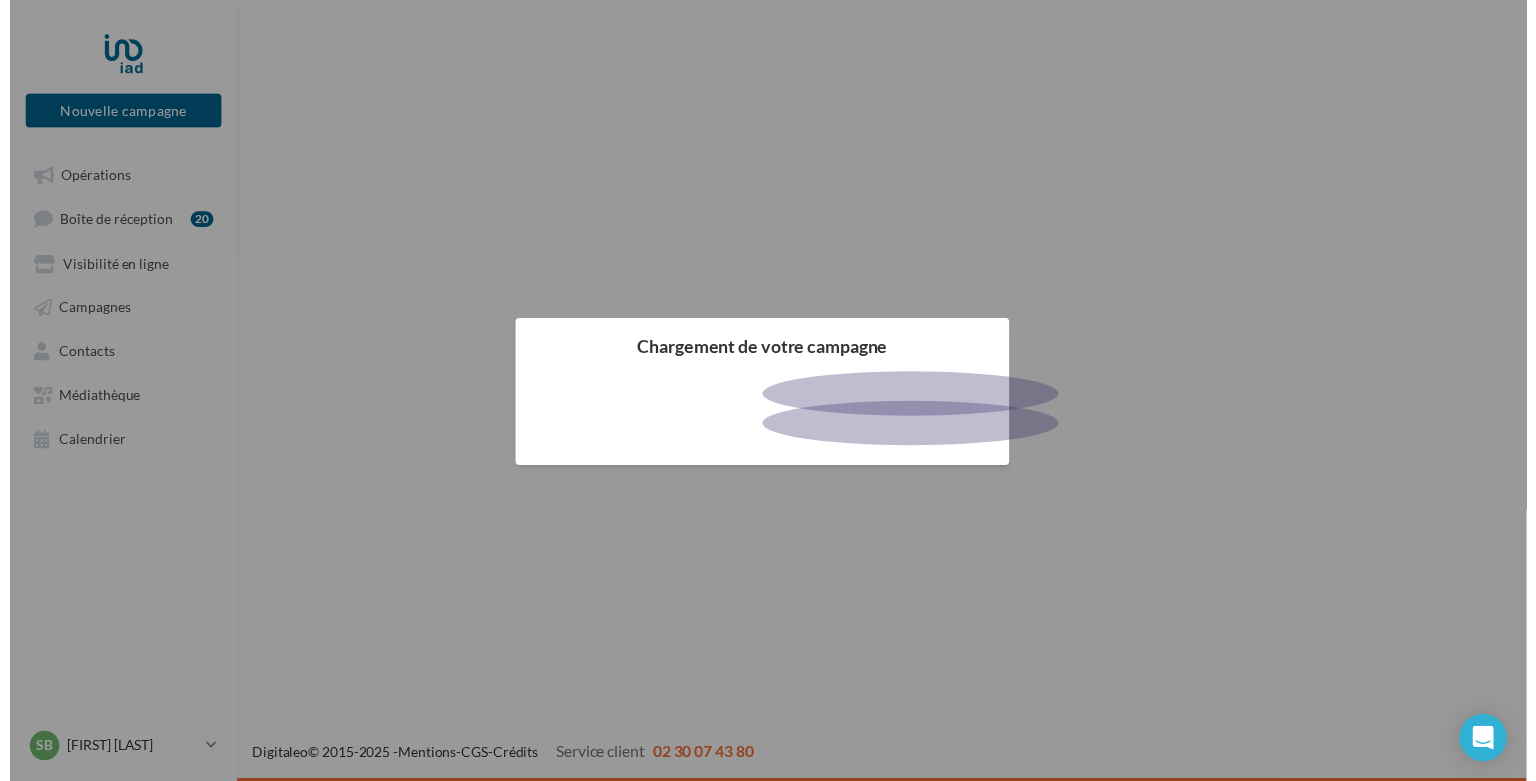scroll, scrollTop: 0, scrollLeft: 0, axis: both 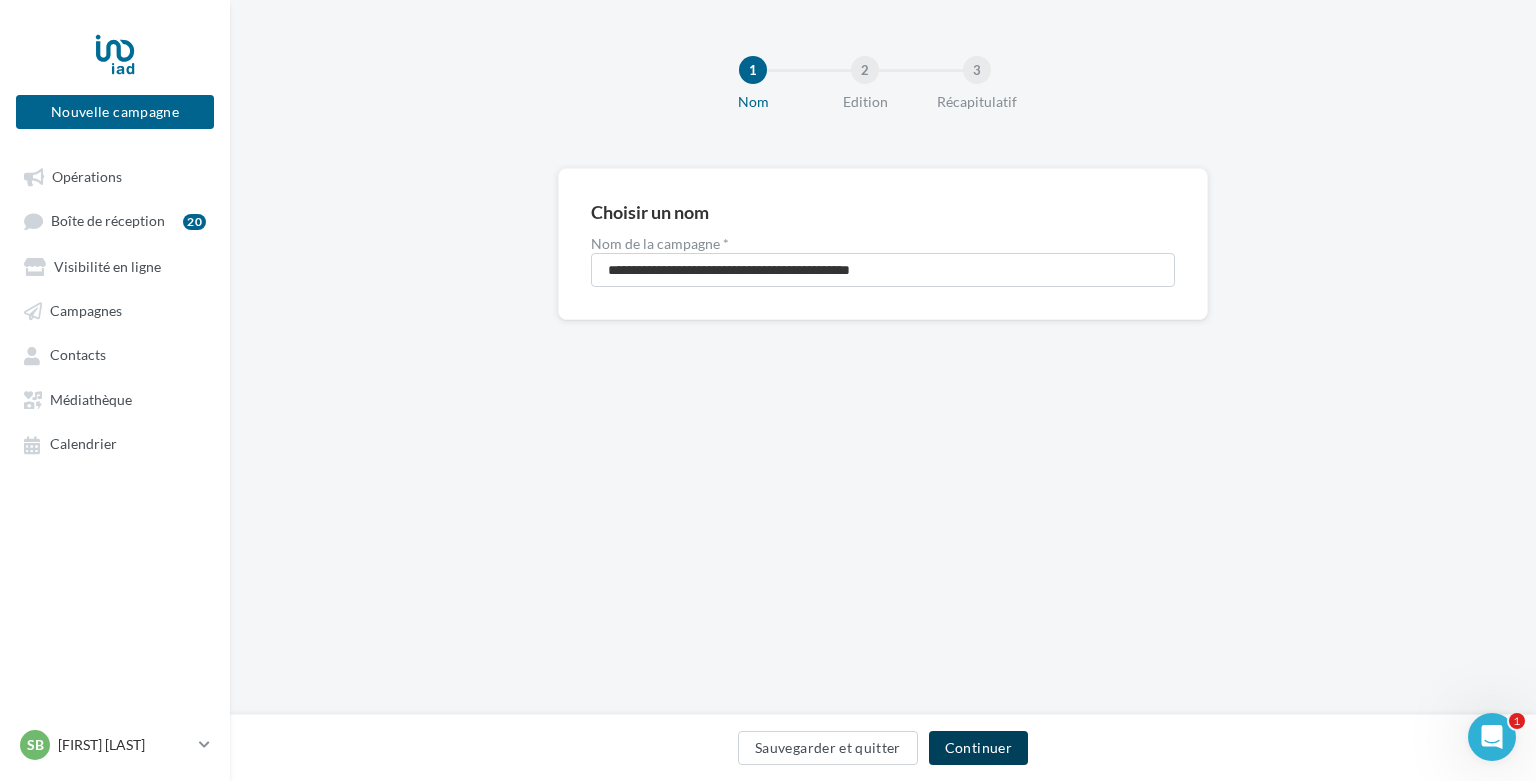 click on "Continuer" at bounding box center (978, 748) 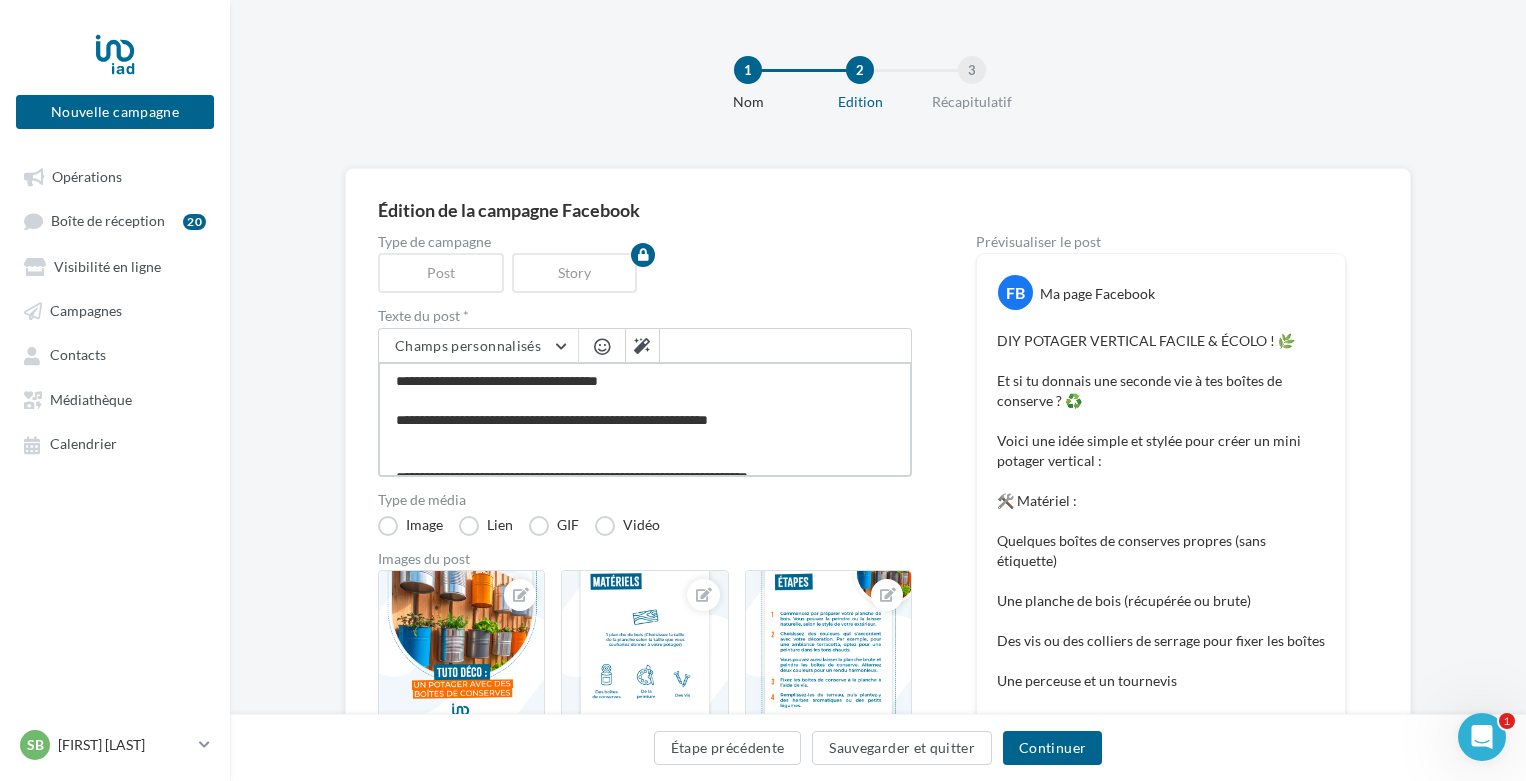 click on "**********" at bounding box center [645, 419] 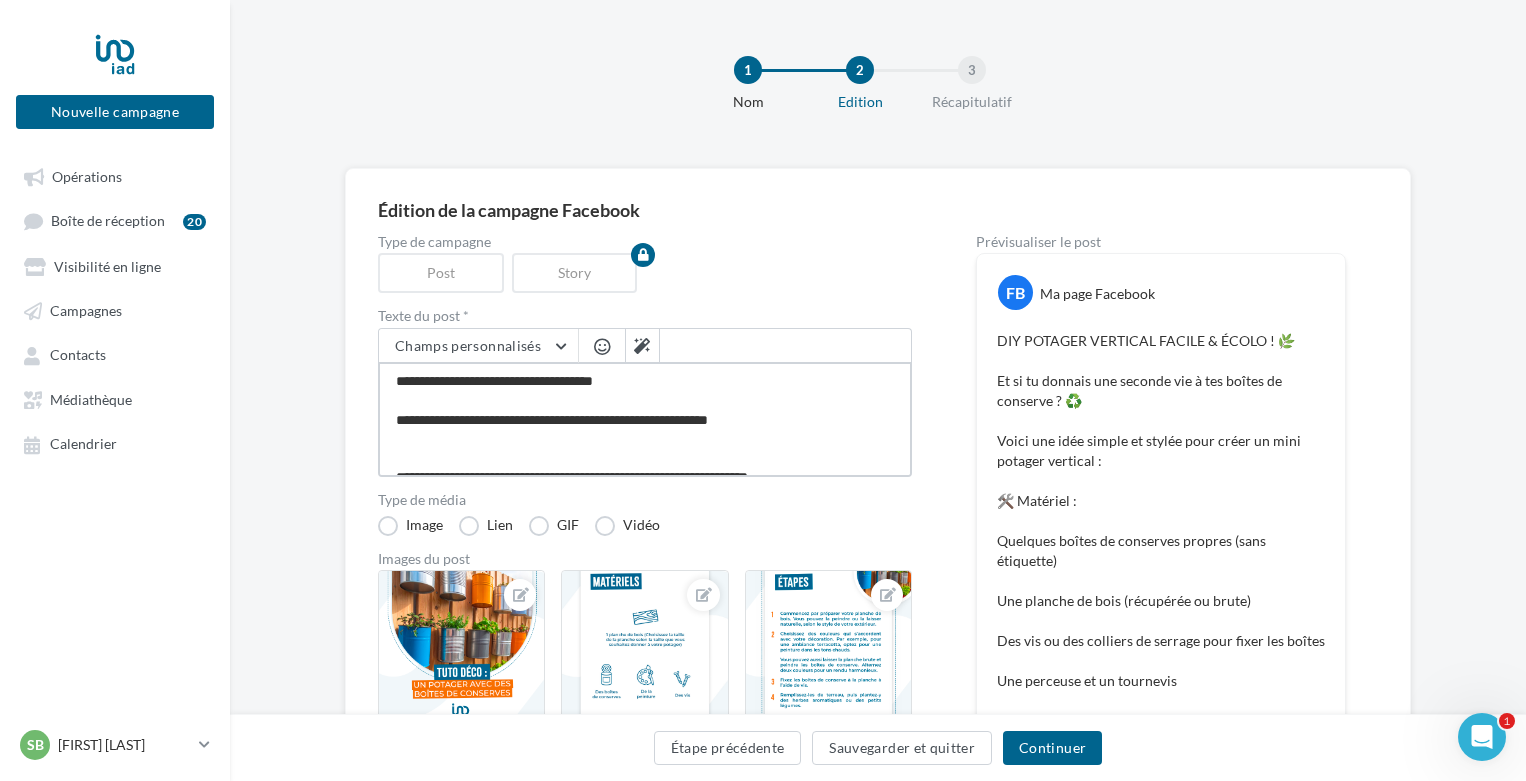 type on "**********" 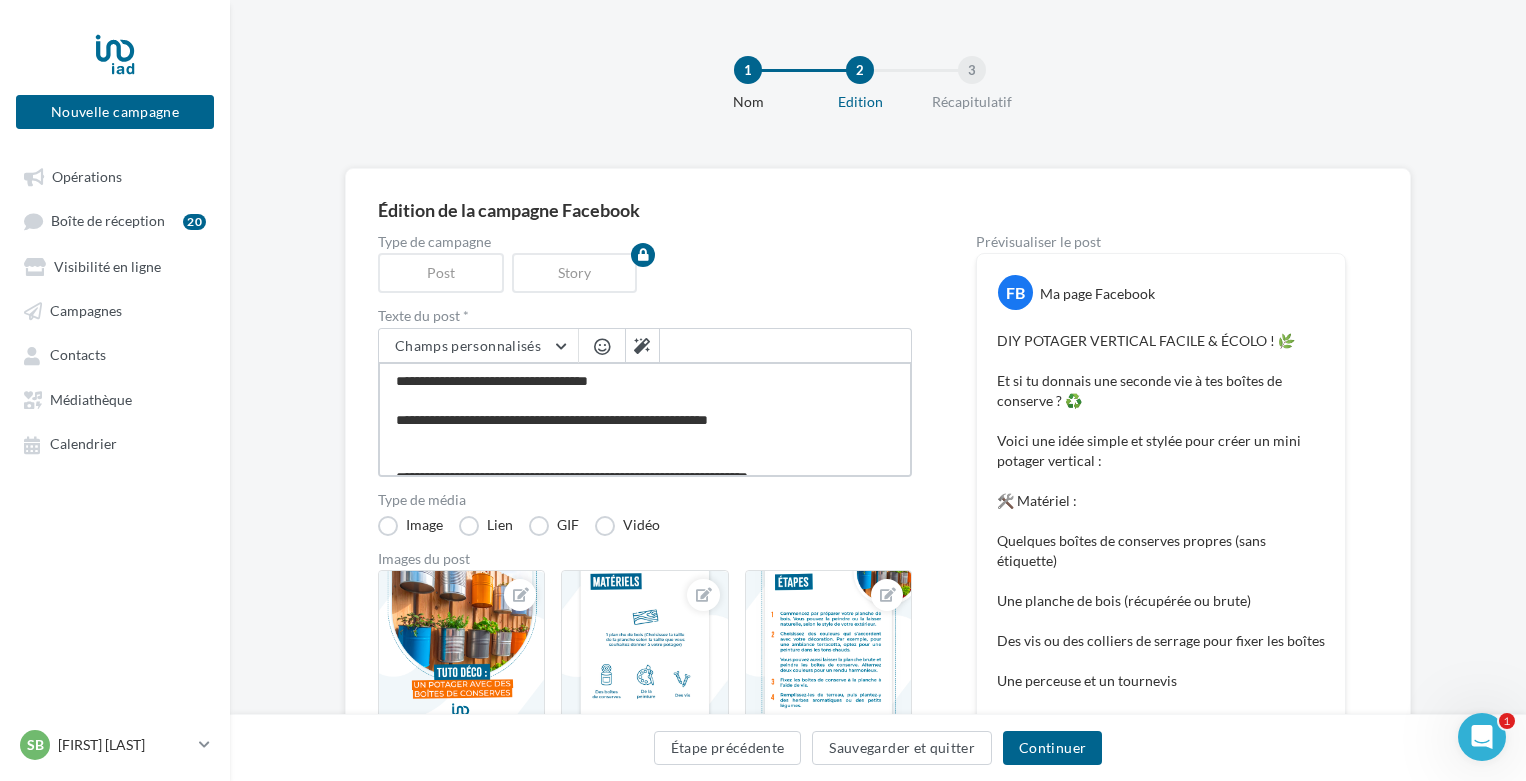 type on "**********" 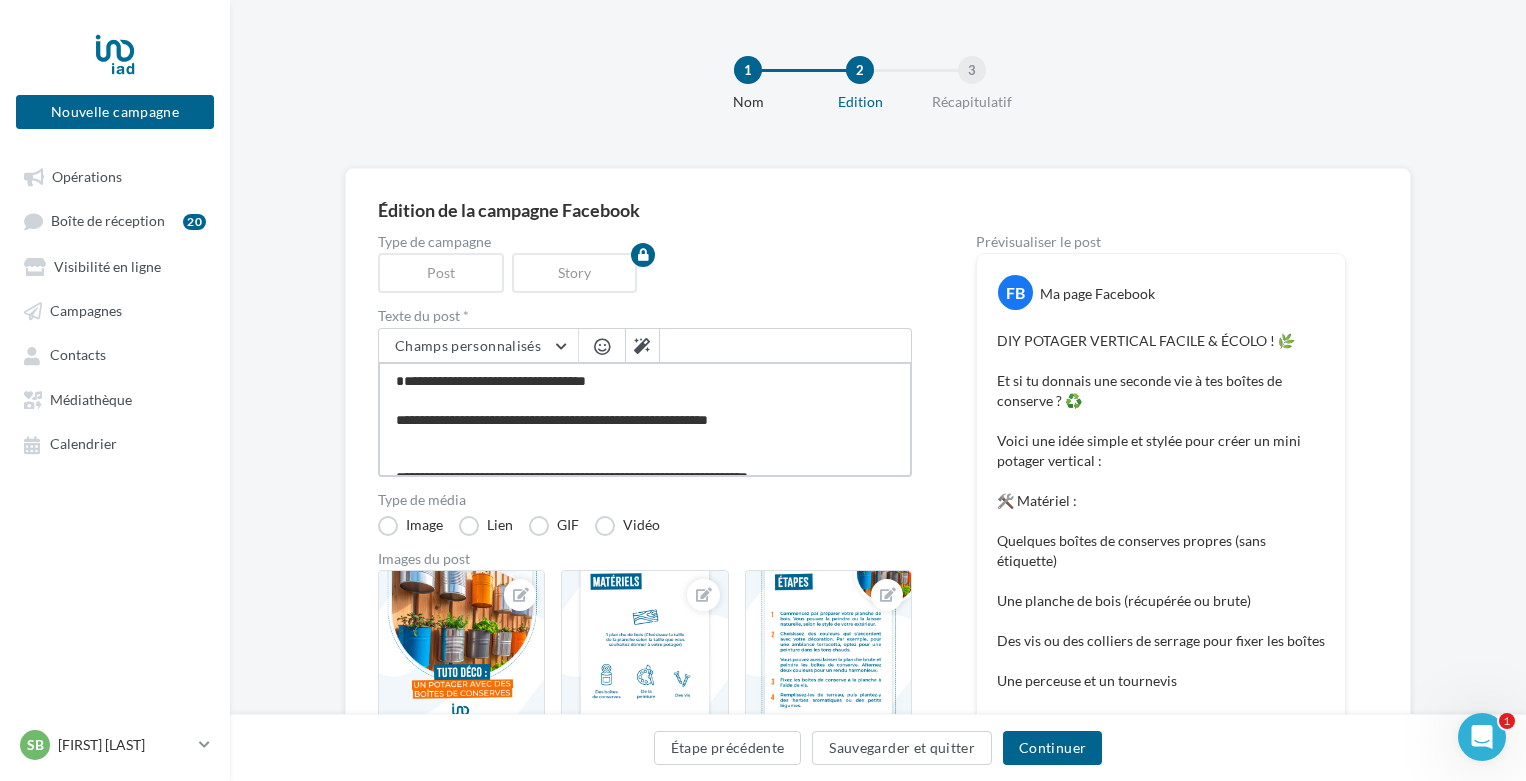 type on "**********" 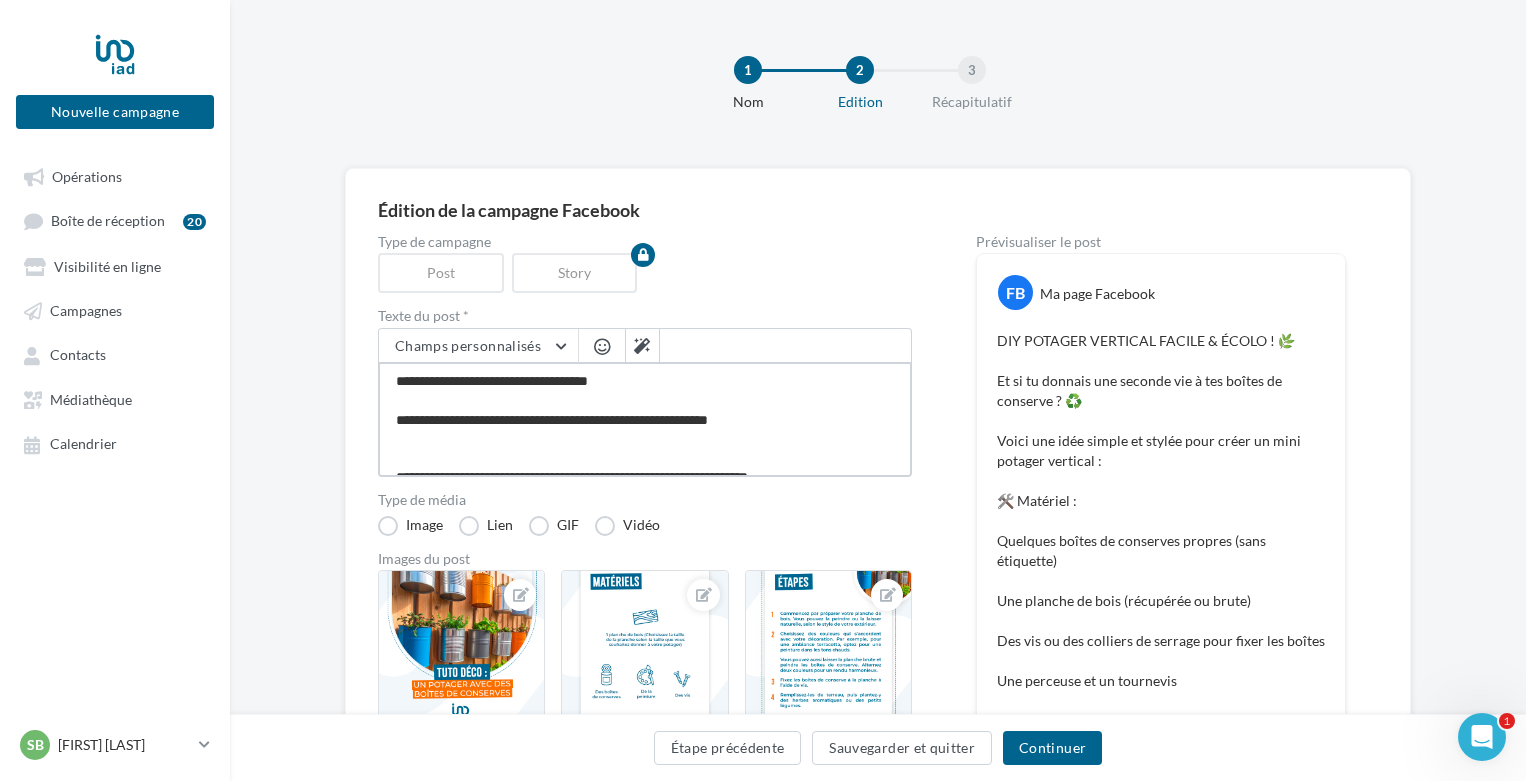 type on "**********" 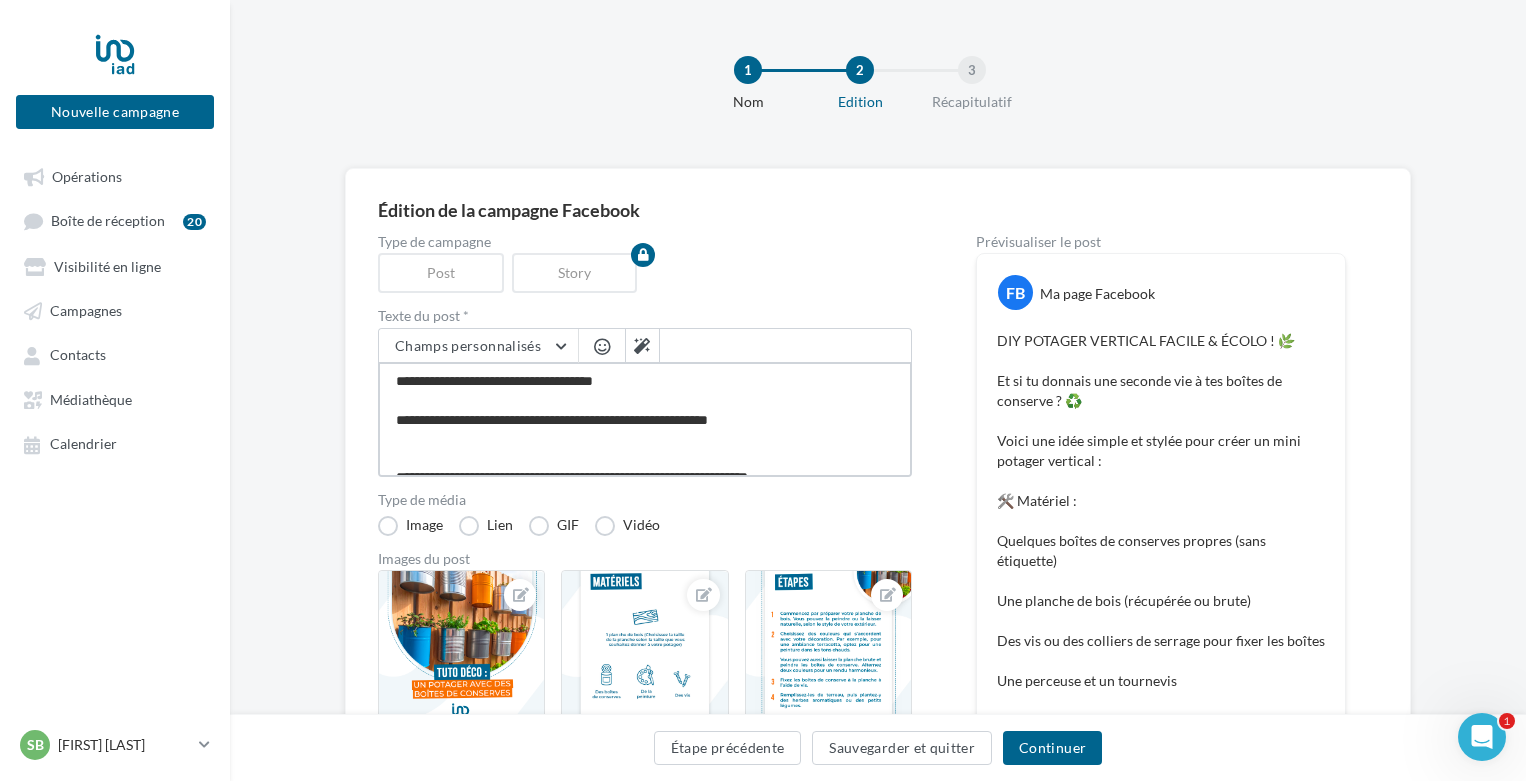 type on "**********" 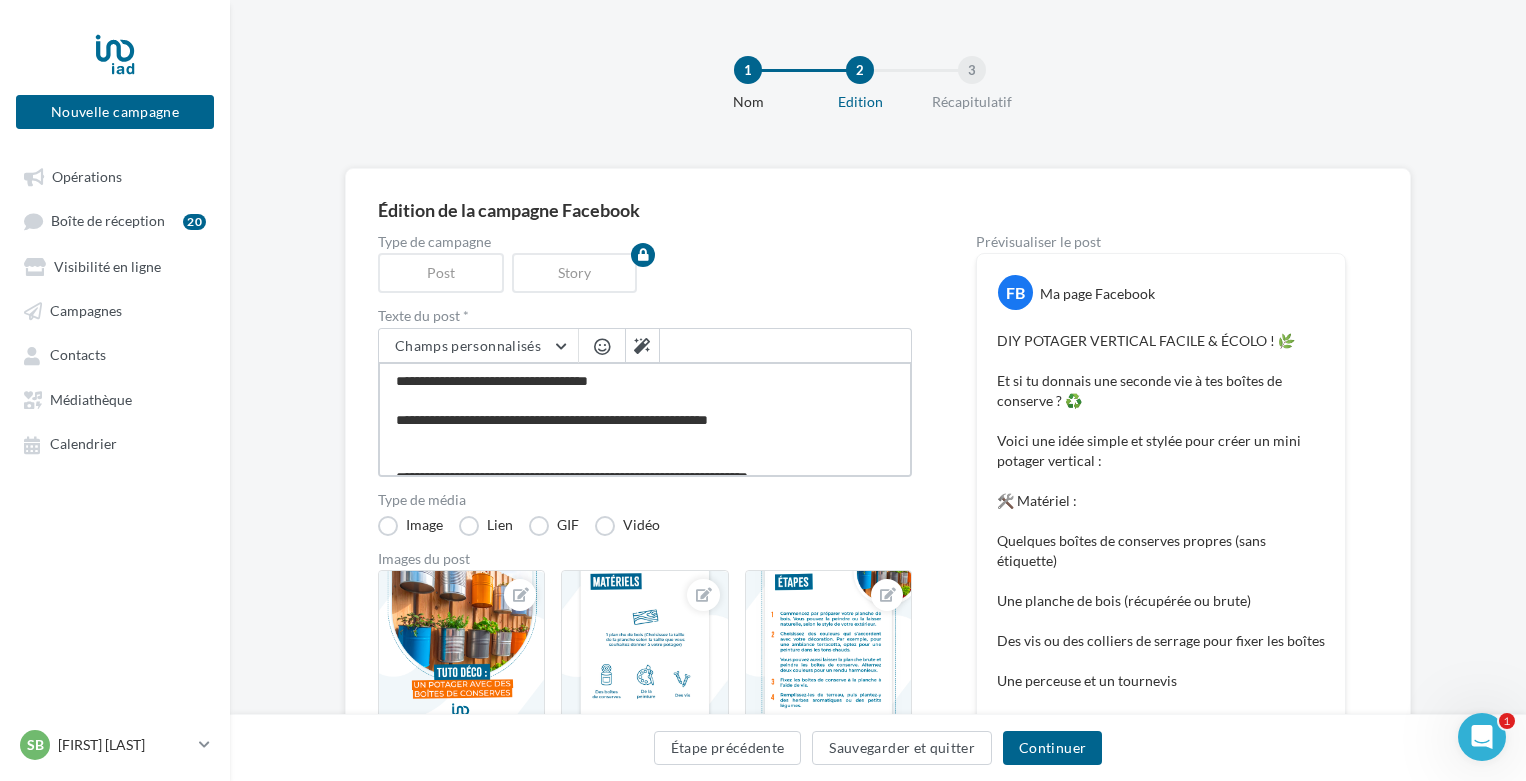 type on "**********" 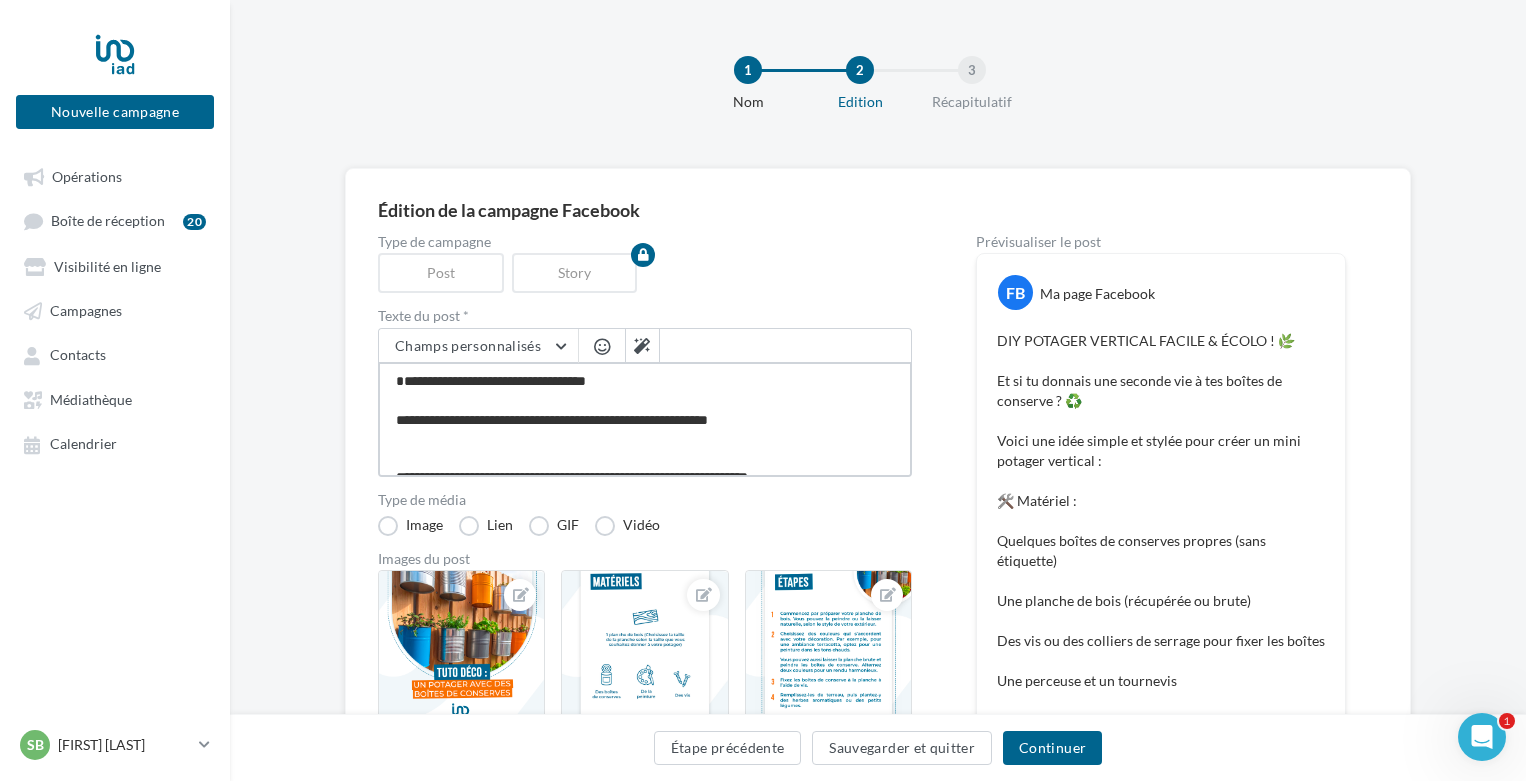 type on "**********" 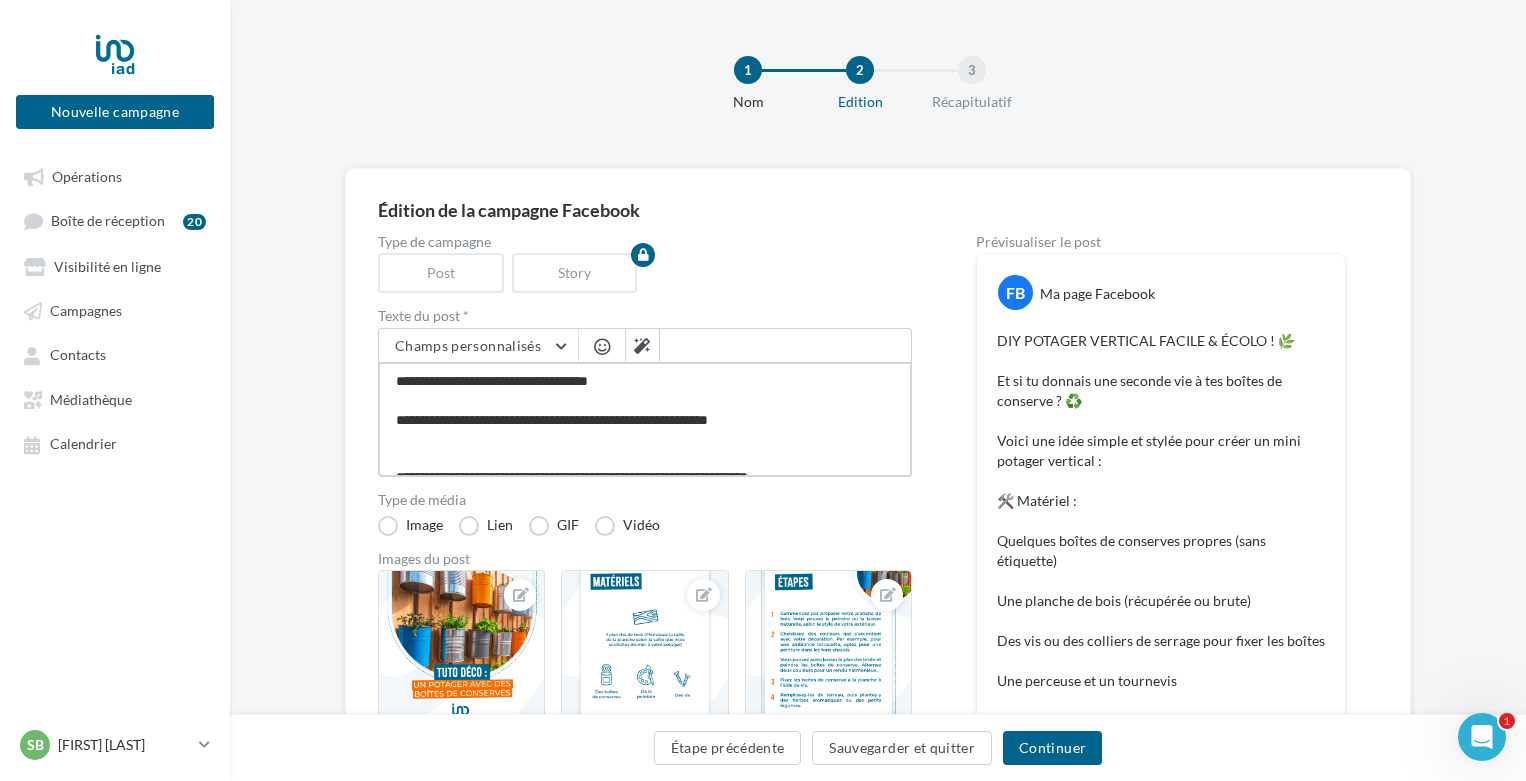 type on "**********" 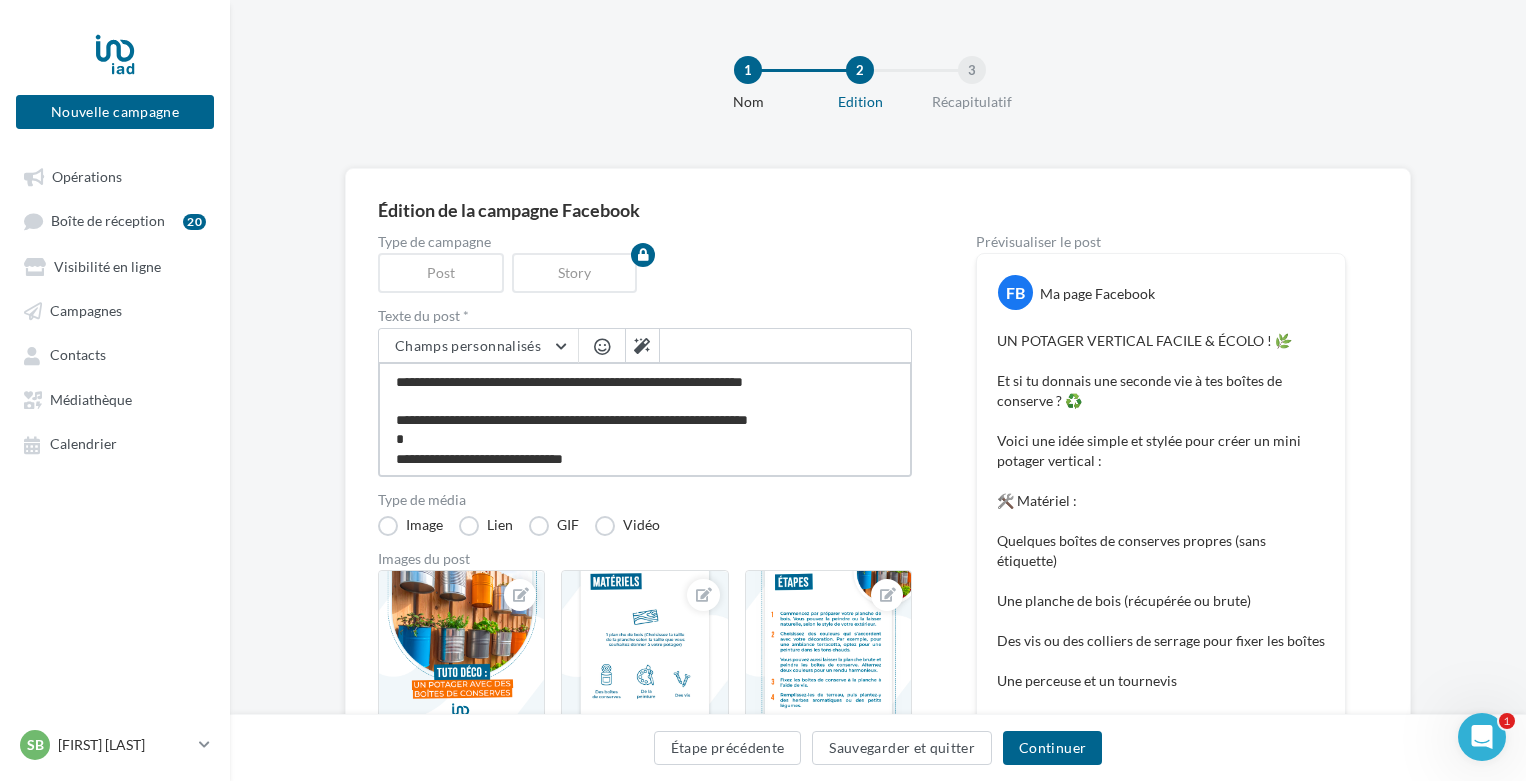 scroll, scrollTop: 501, scrollLeft: 0, axis: vertical 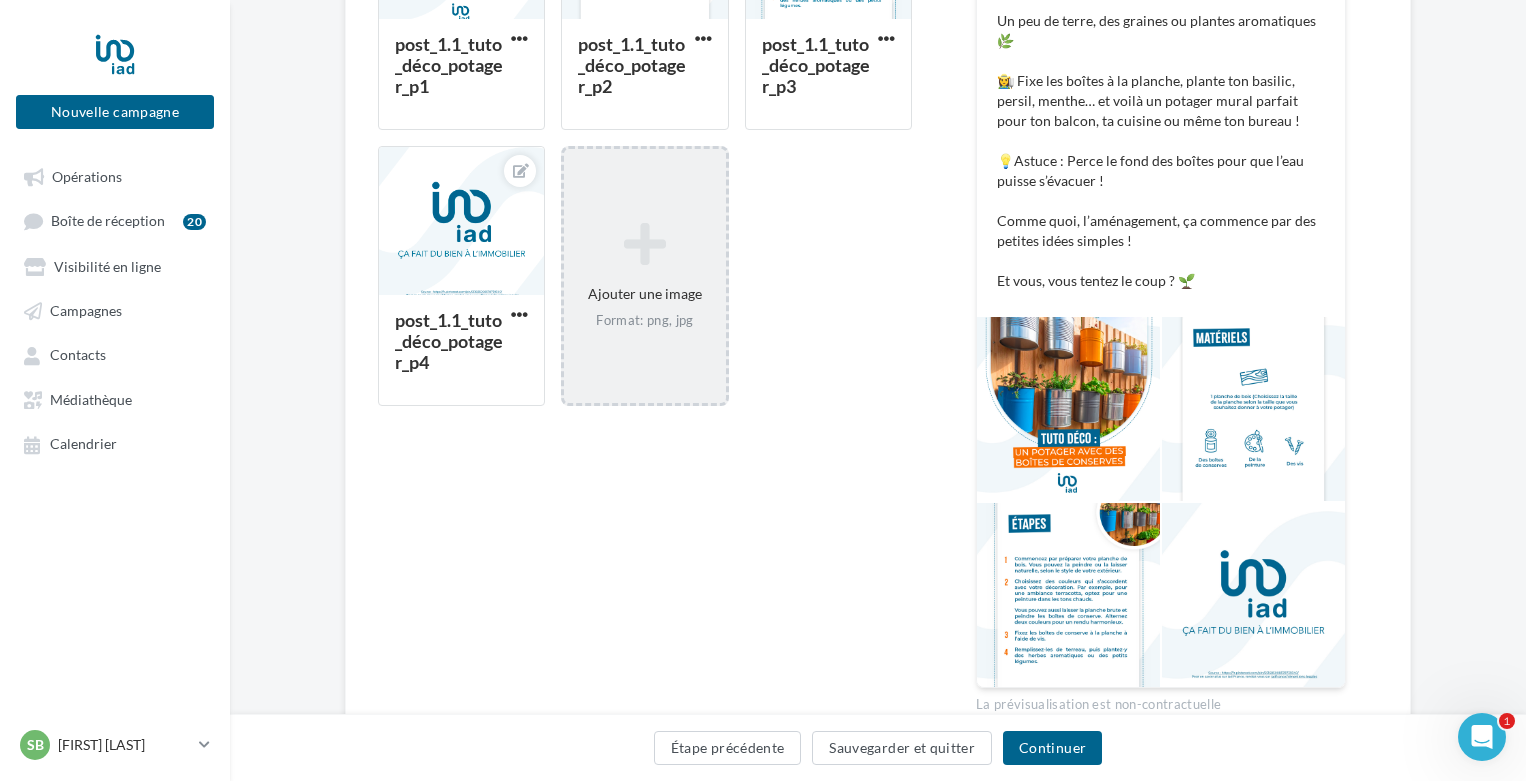 type on "**********" 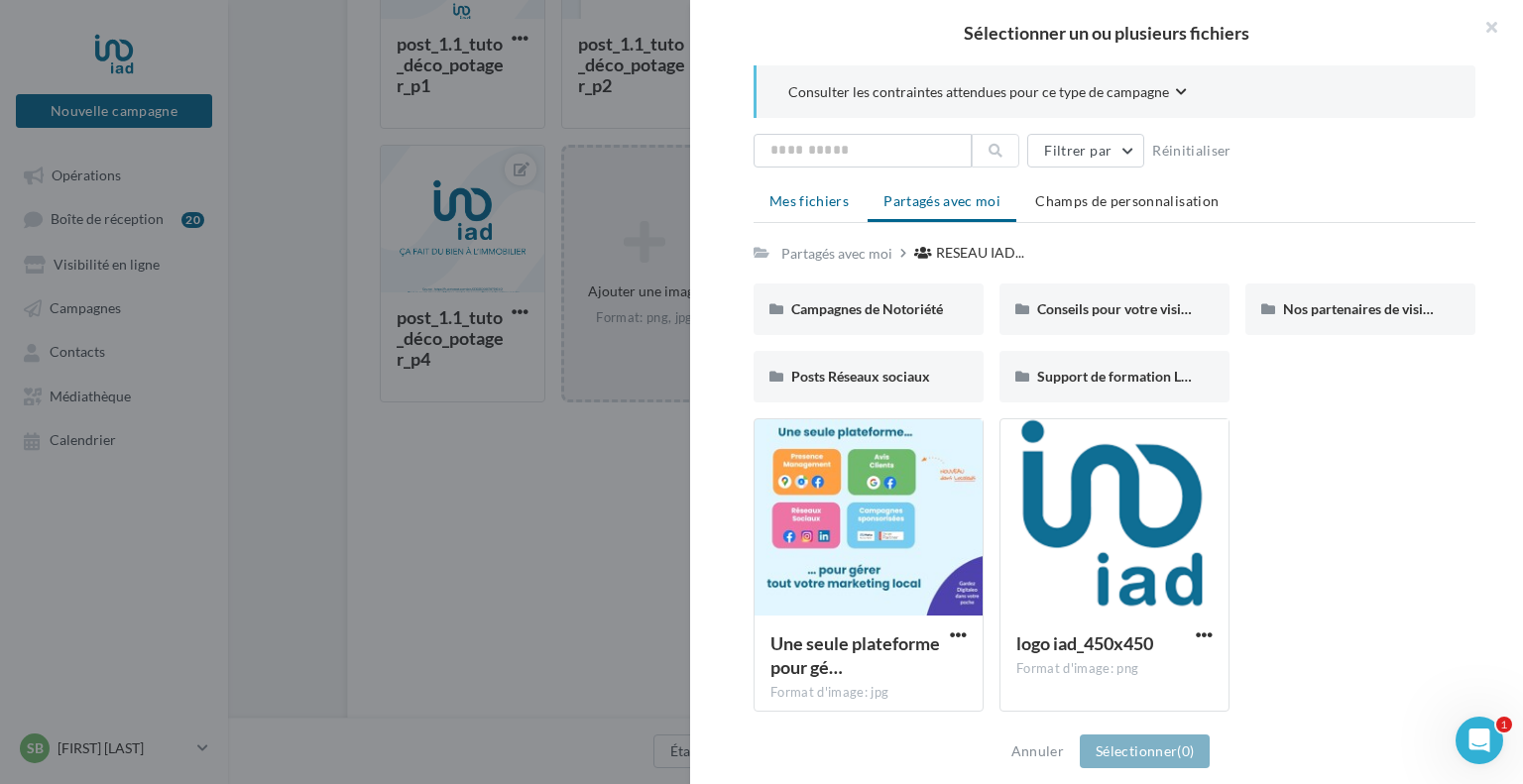 click on "Mes fichiers" at bounding box center (809, 200) 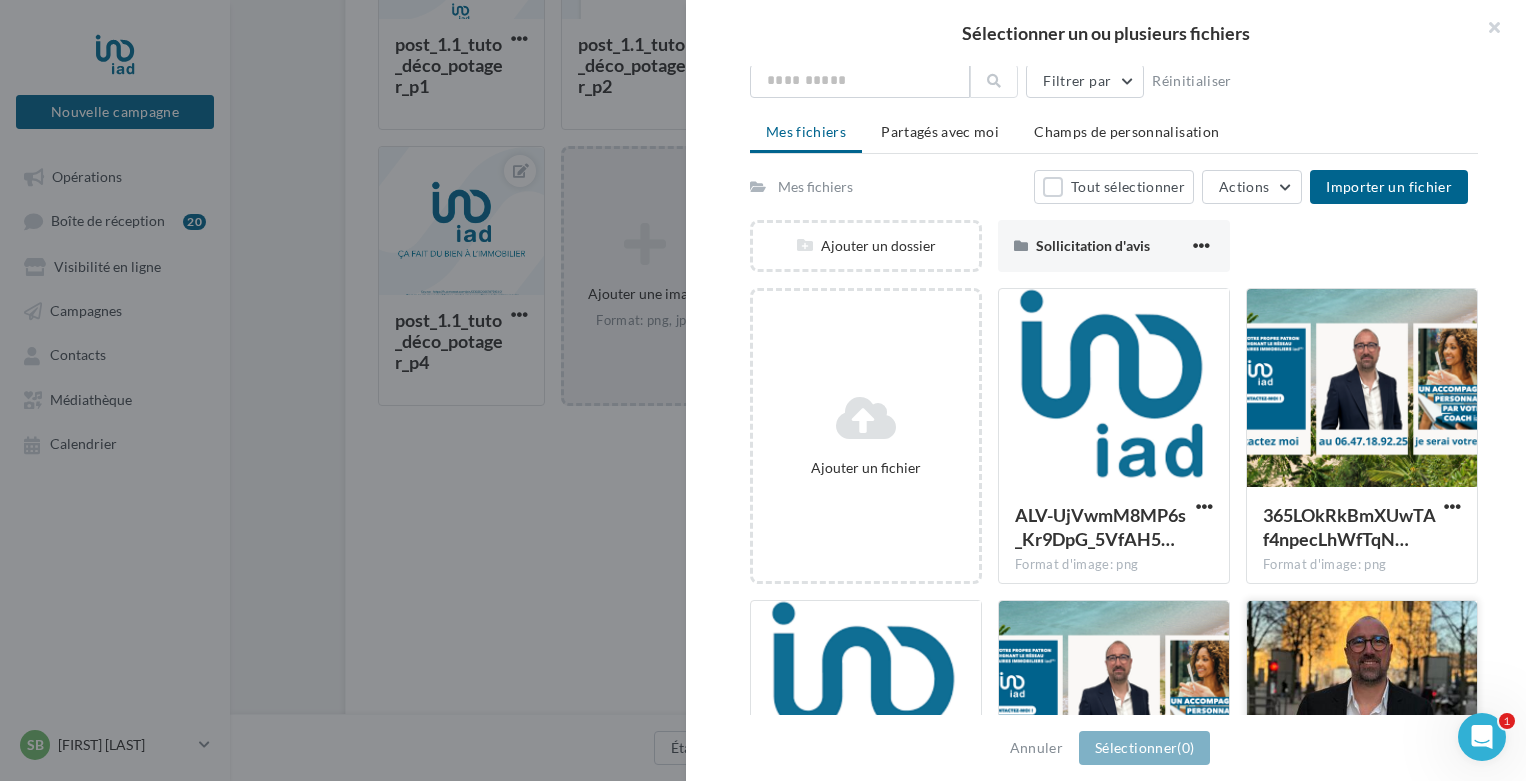 scroll, scrollTop: 100, scrollLeft: 0, axis: vertical 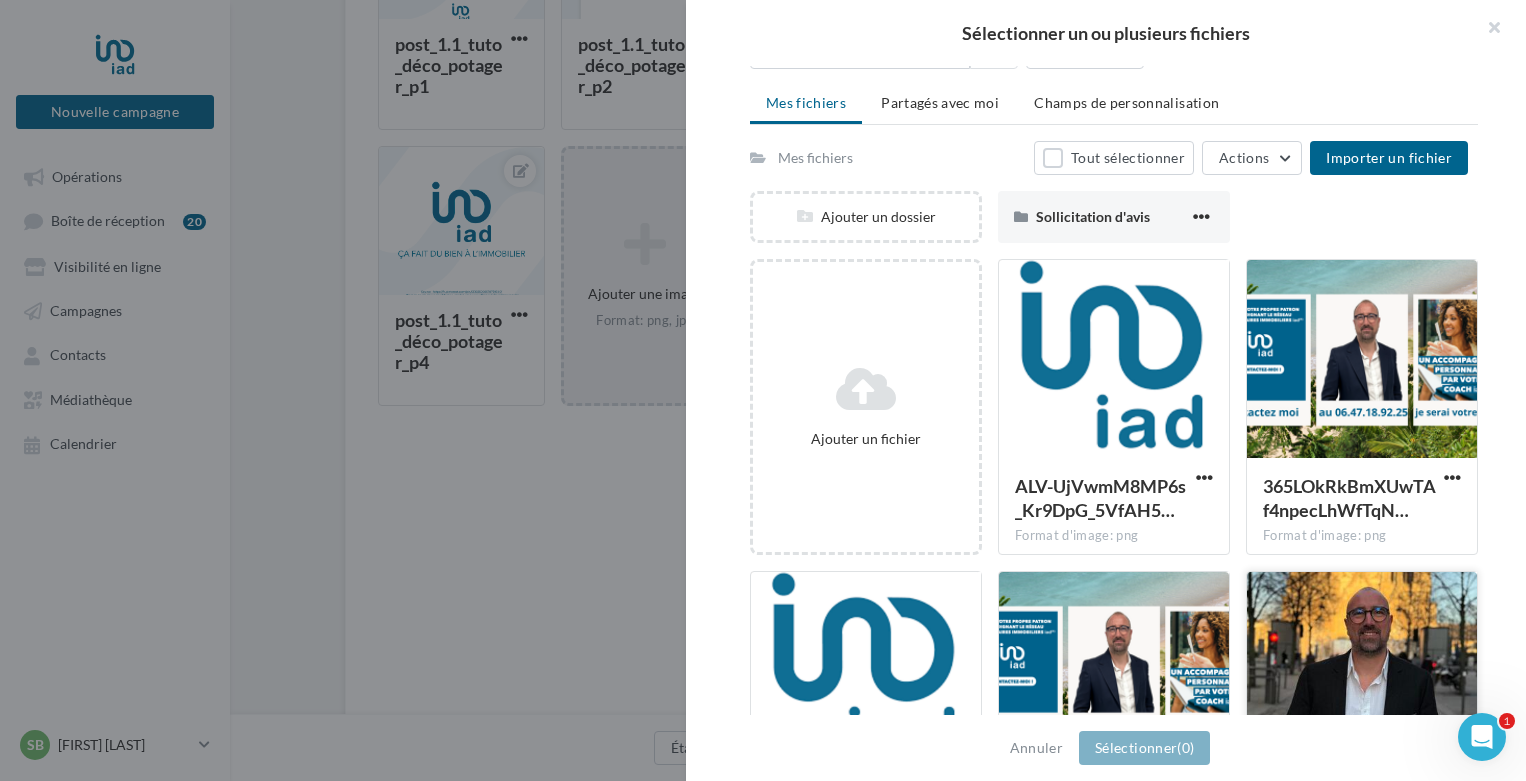 click at bounding box center [1362, 672] 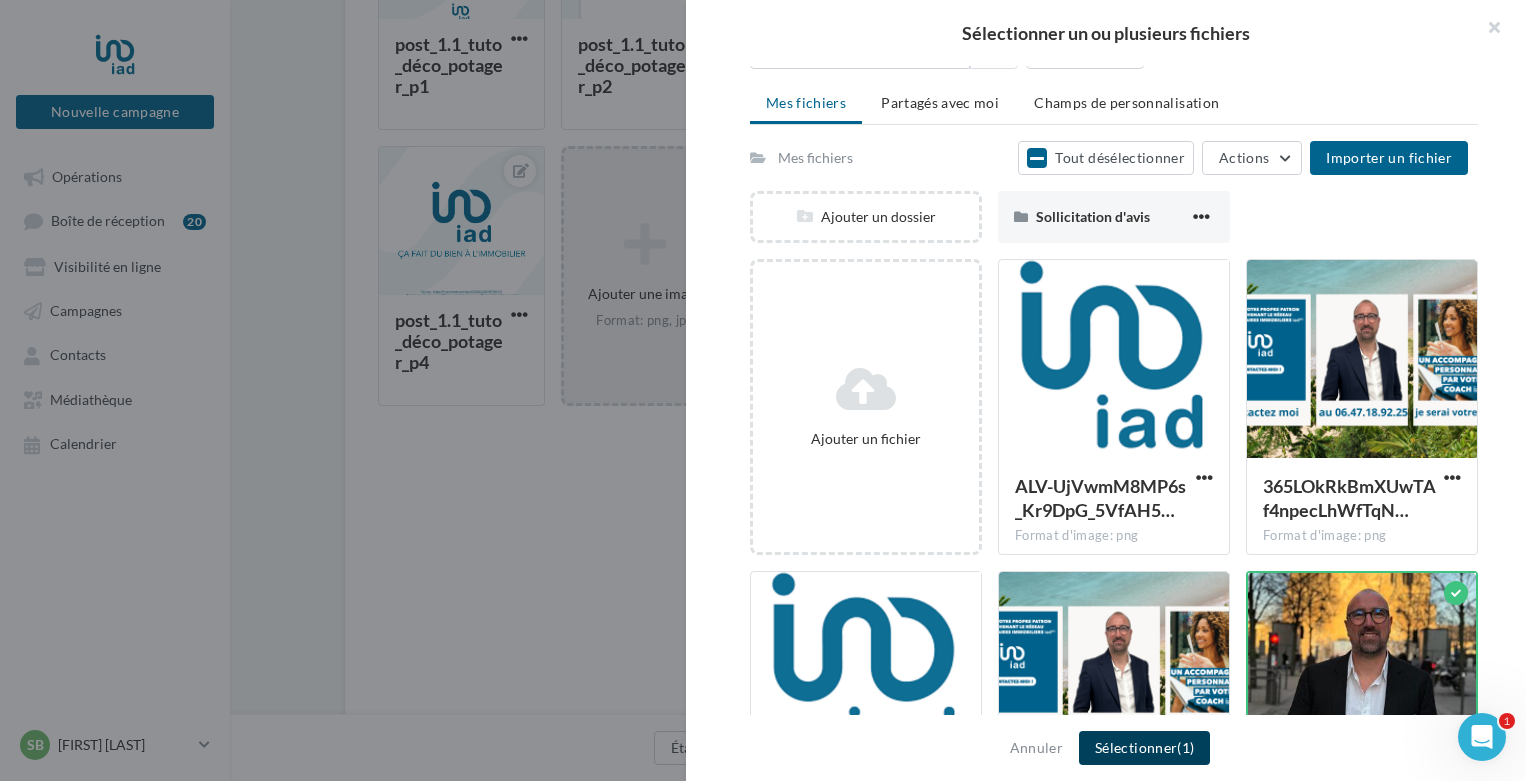 click on "Sélectionner   (1)" at bounding box center [1144, 748] 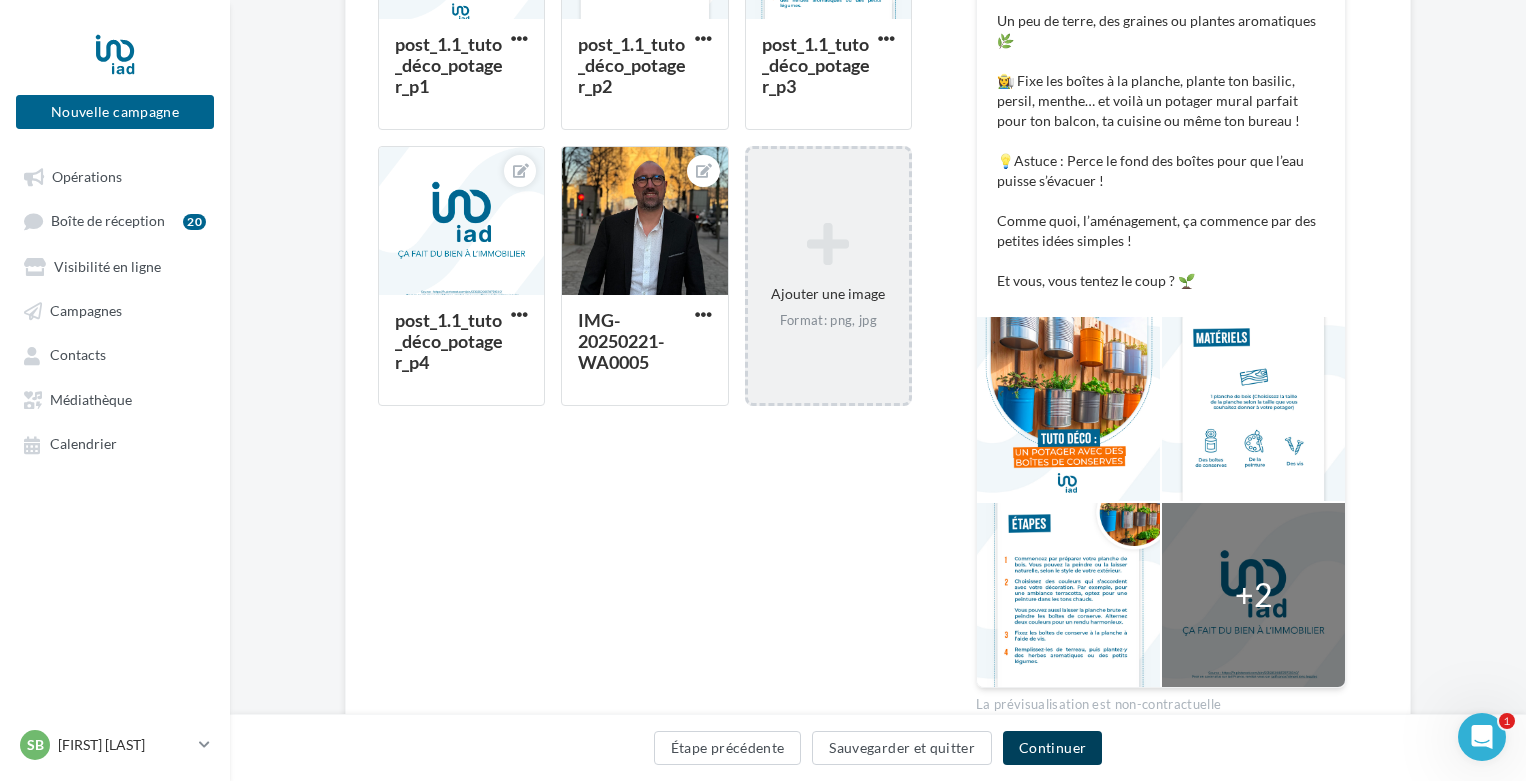 click on "Continuer" at bounding box center [1052, 748] 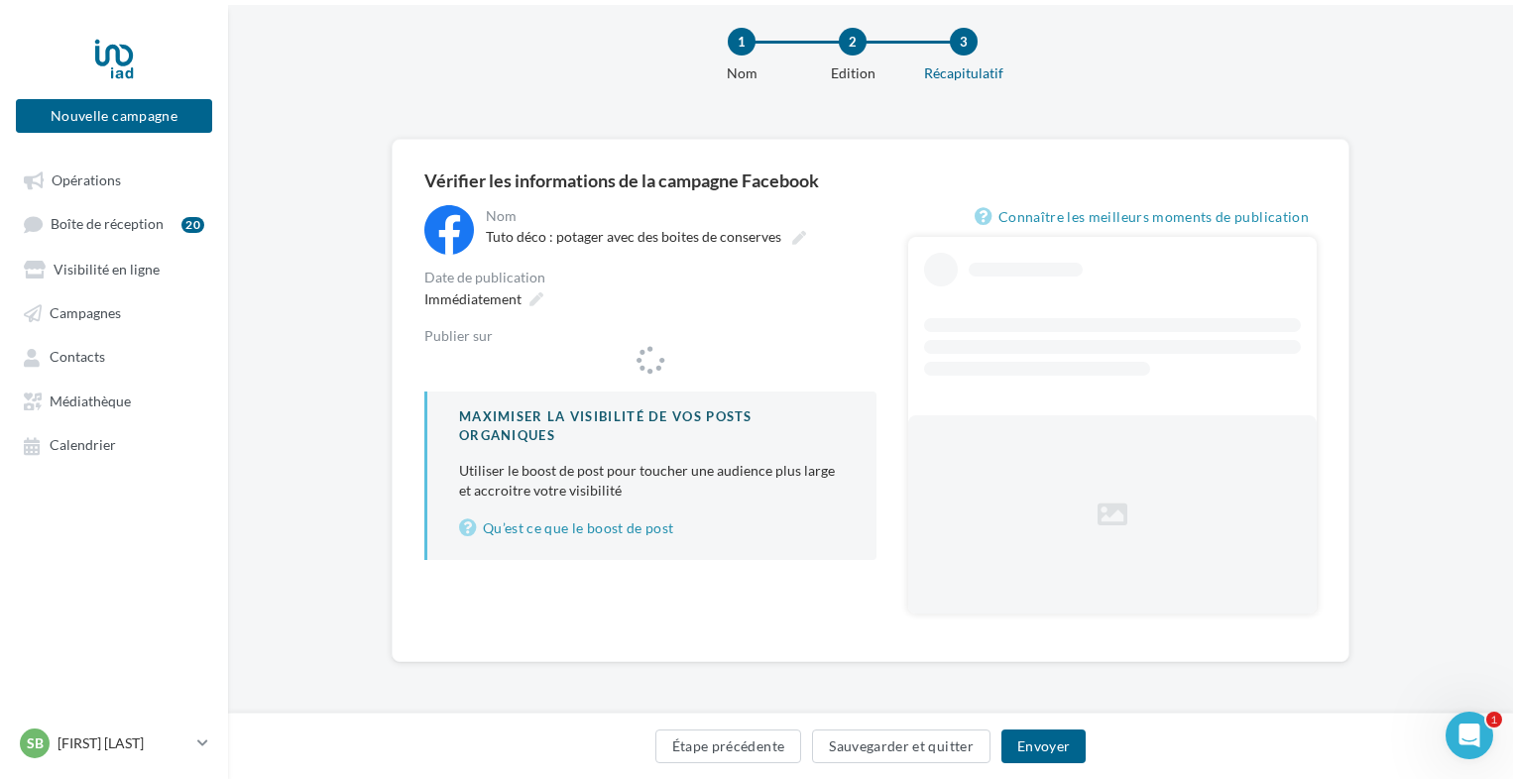 scroll, scrollTop: 0, scrollLeft: 0, axis: both 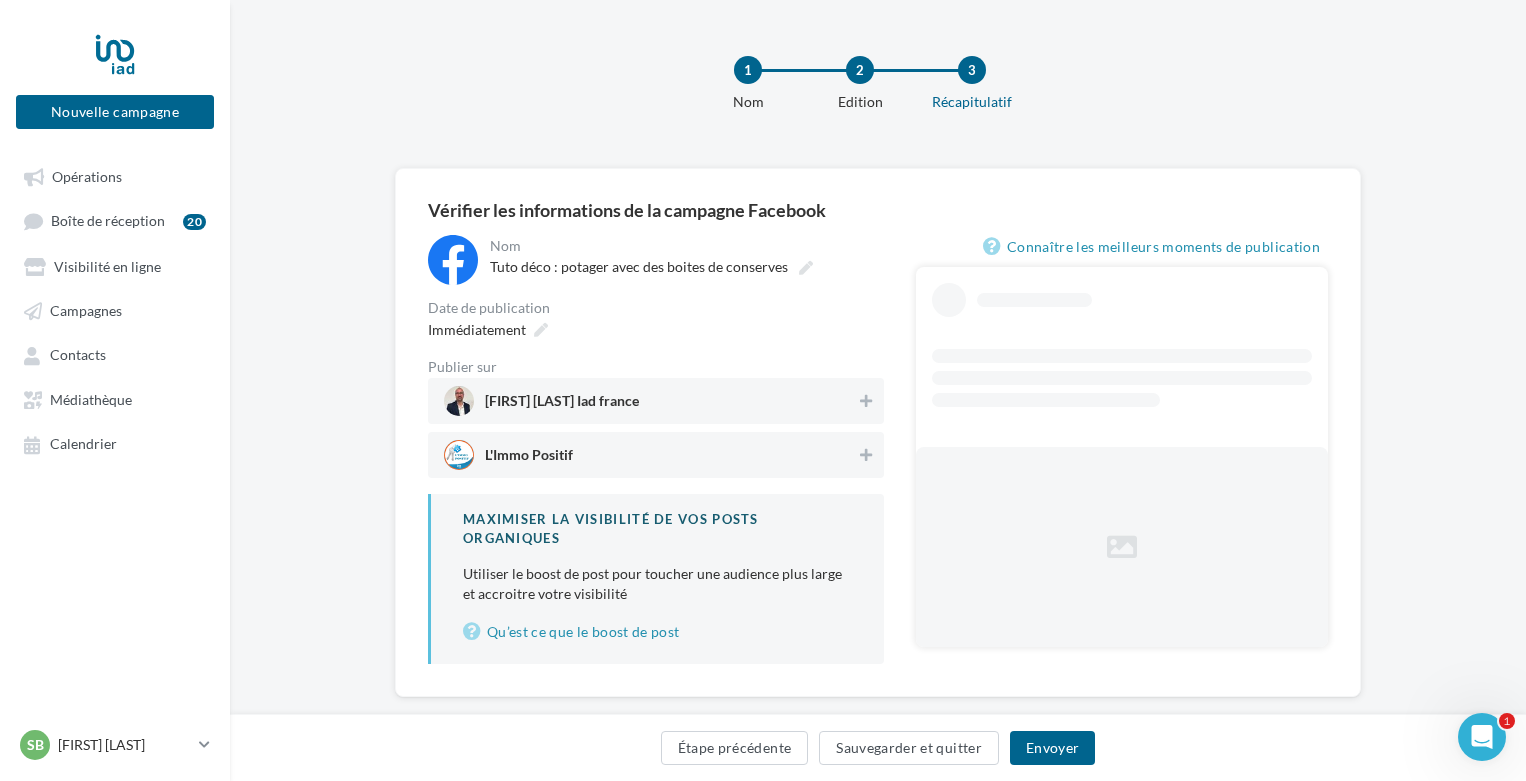 click on "Sébastien vadde Iad france" at bounding box center (562, 405) 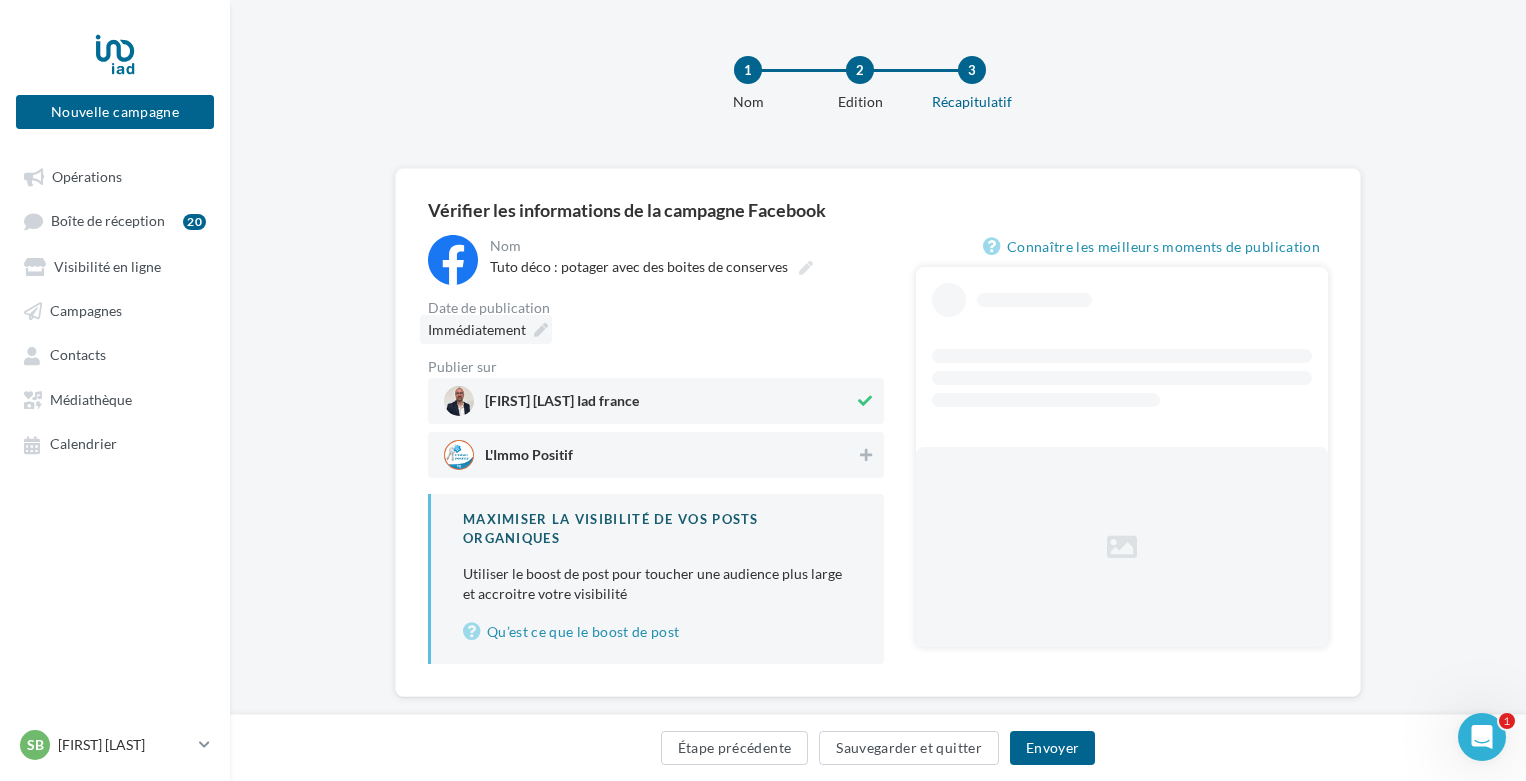 click on "Immédiatement" at bounding box center (477, 329) 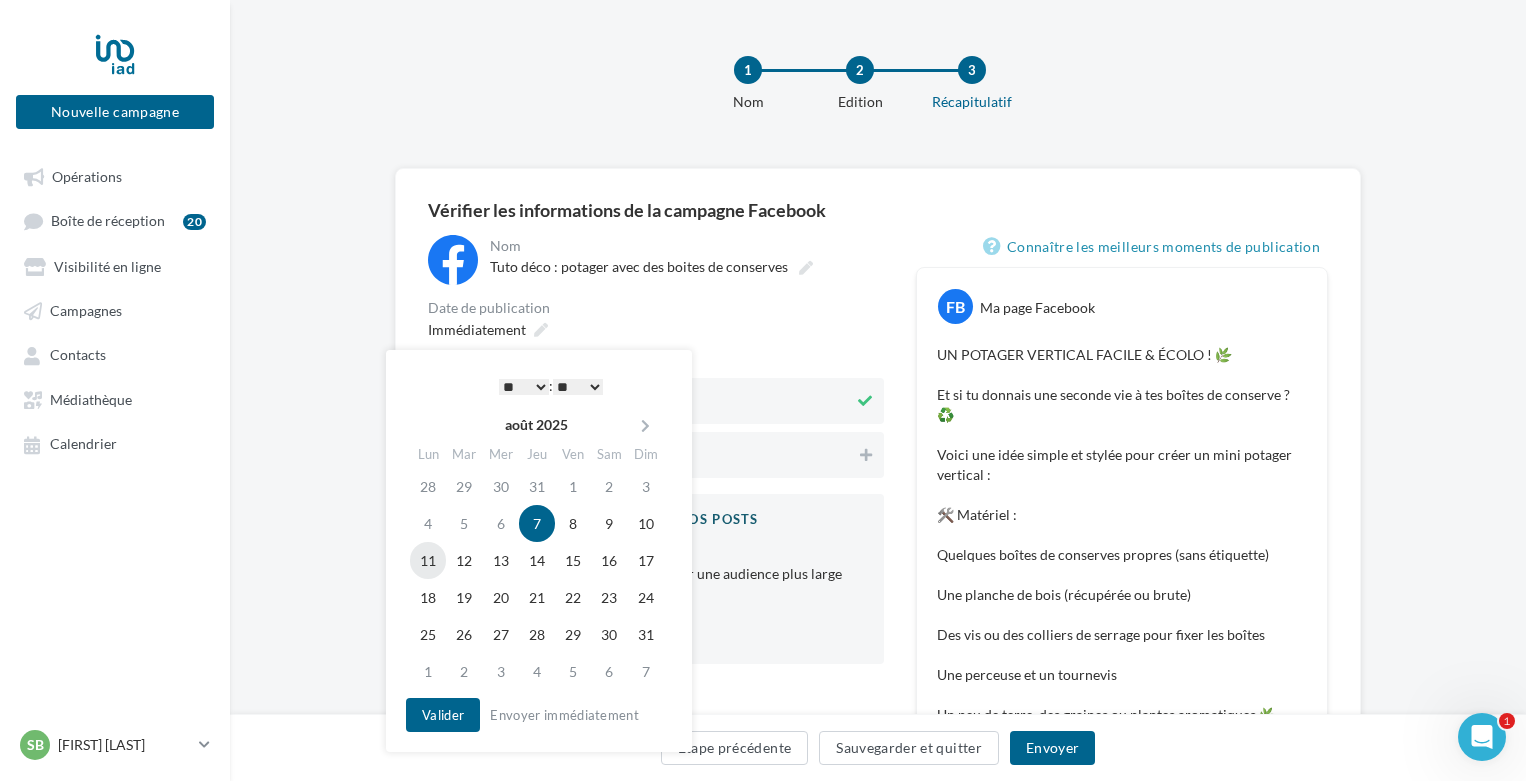 click on "11" at bounding box center [428, 560] 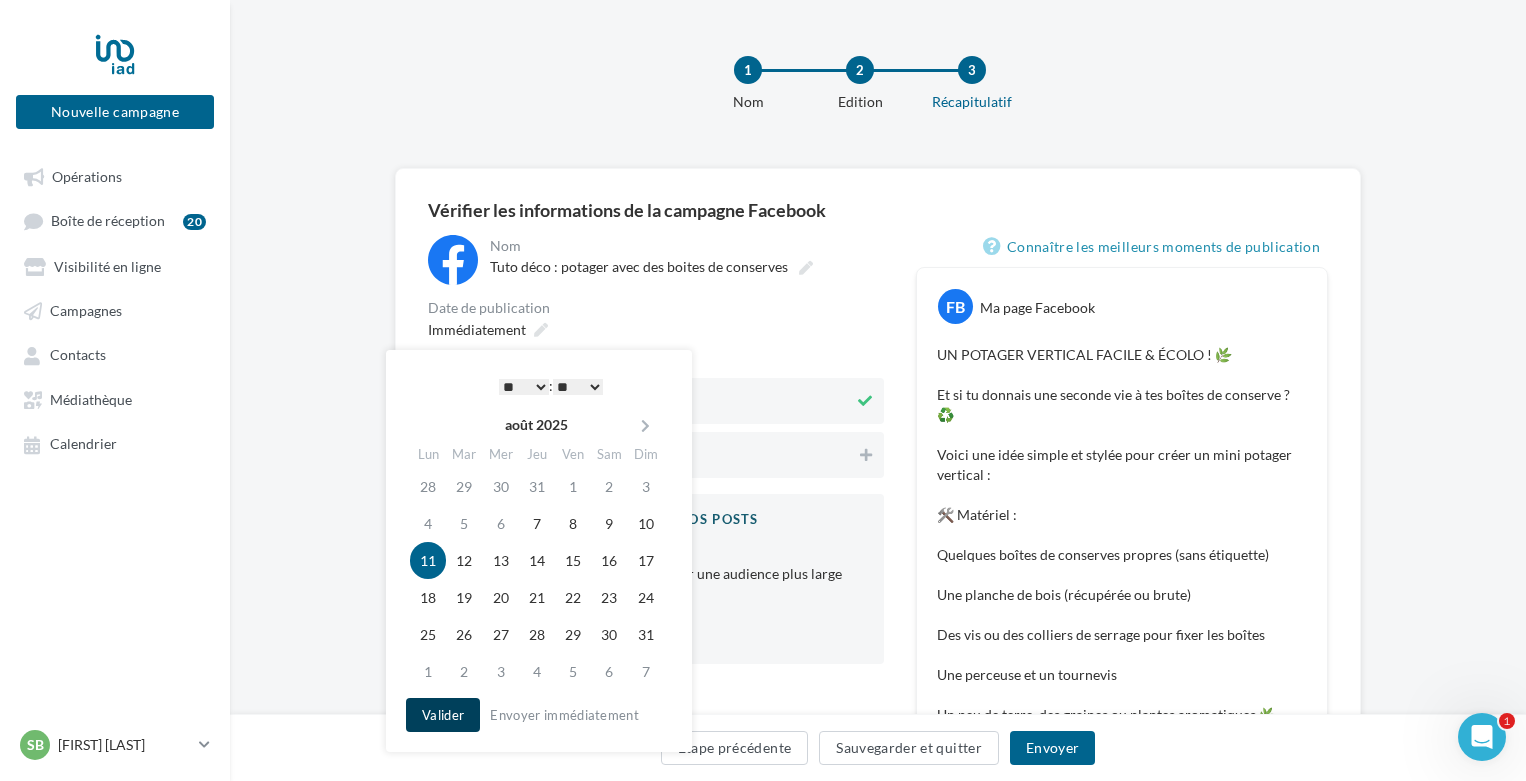 click on "Valider" at bounding box center [443, 715] 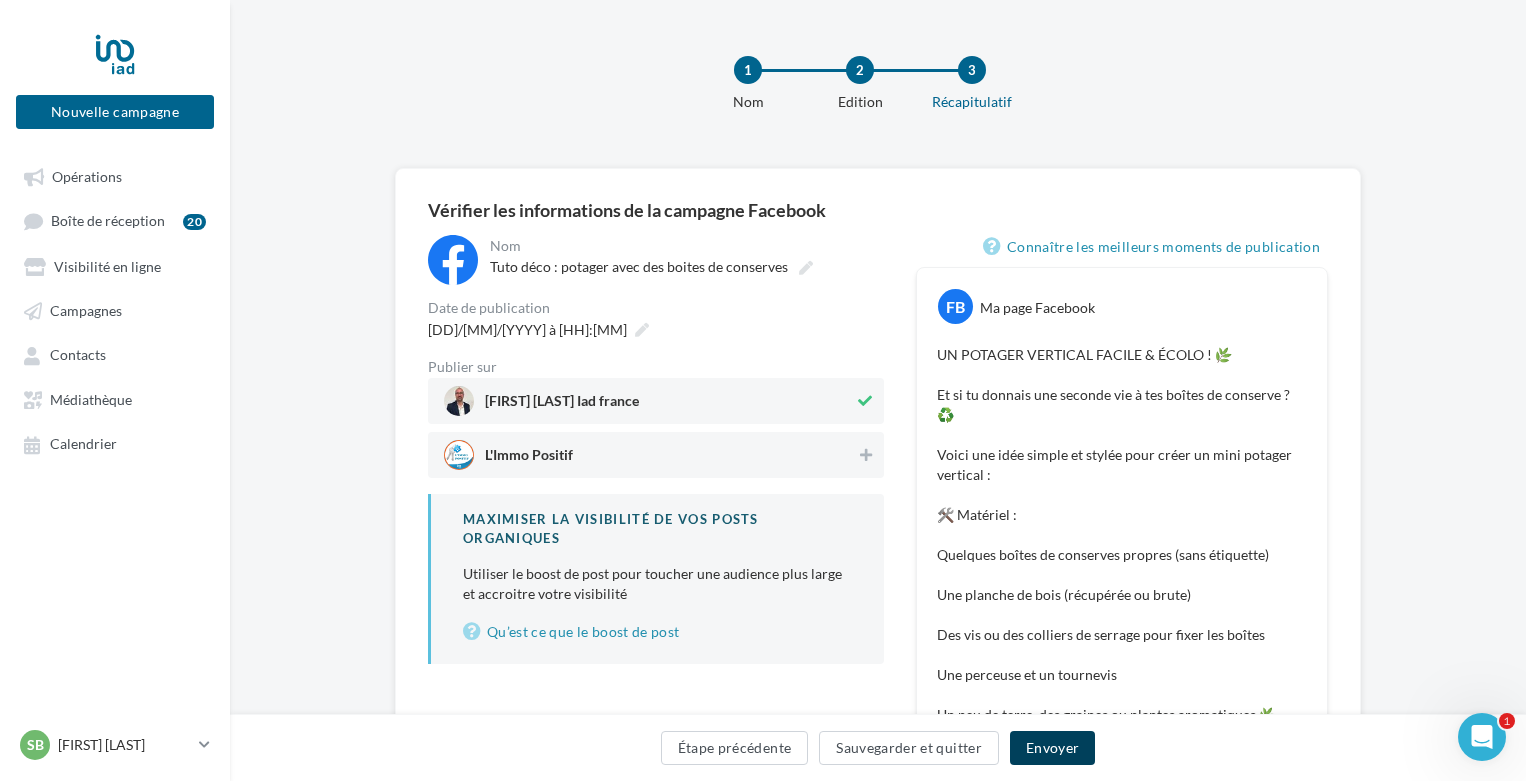 click on "Envoyer" at bounding box center (1052, 748) 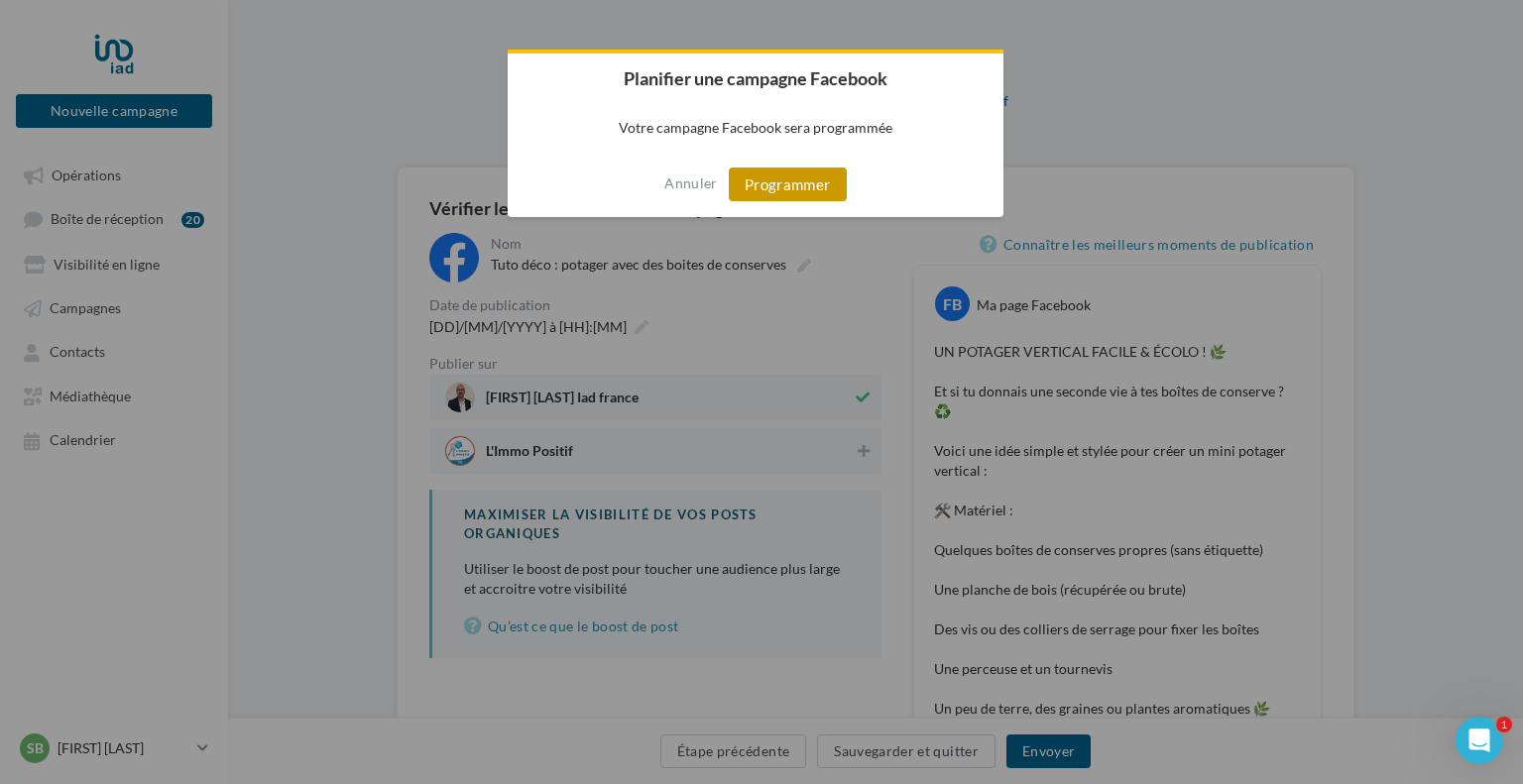 click on "Programmer" at bounding box center [787, 184] 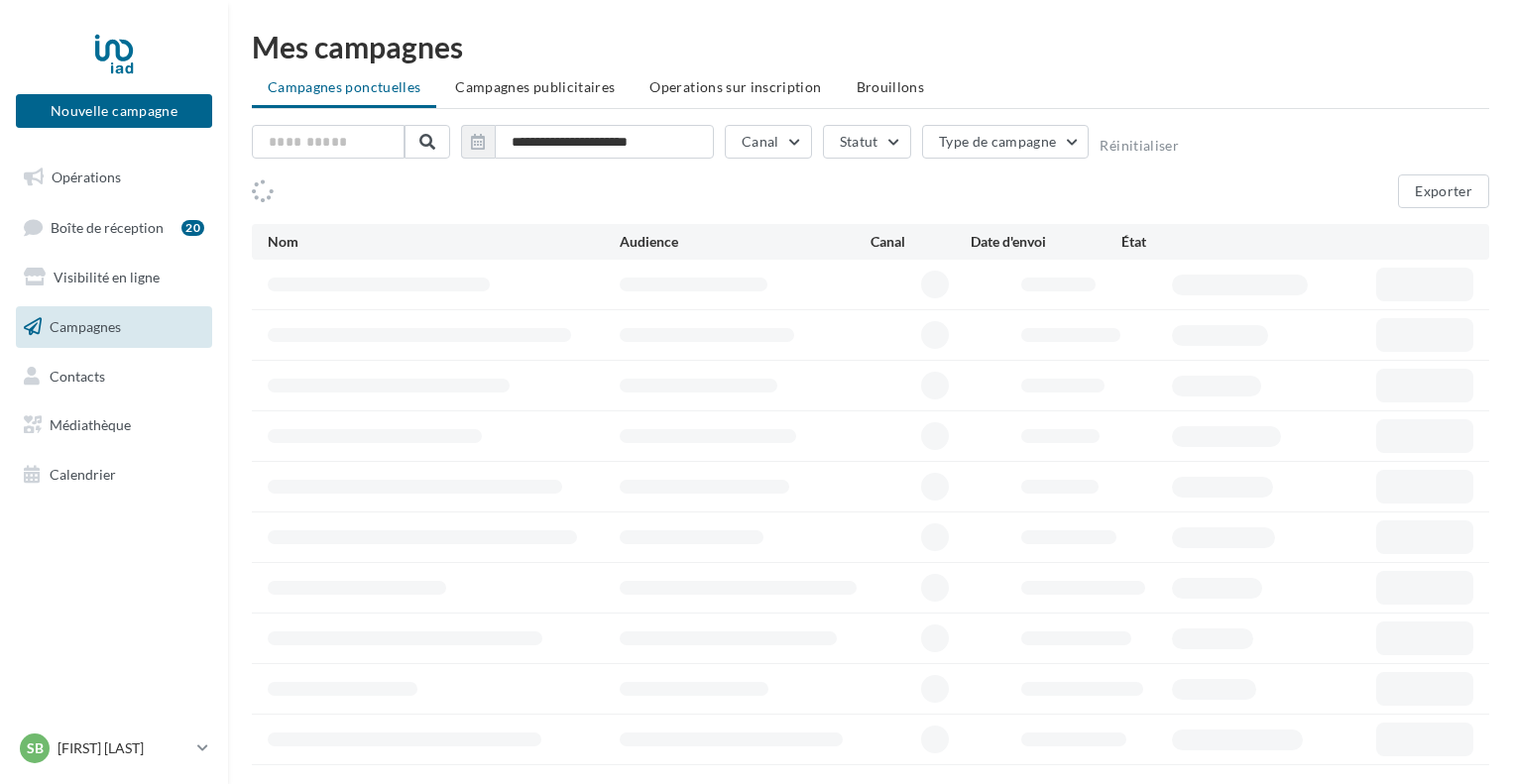 scroll, scrollTop: 0, scrollLeft: 0, axis: both 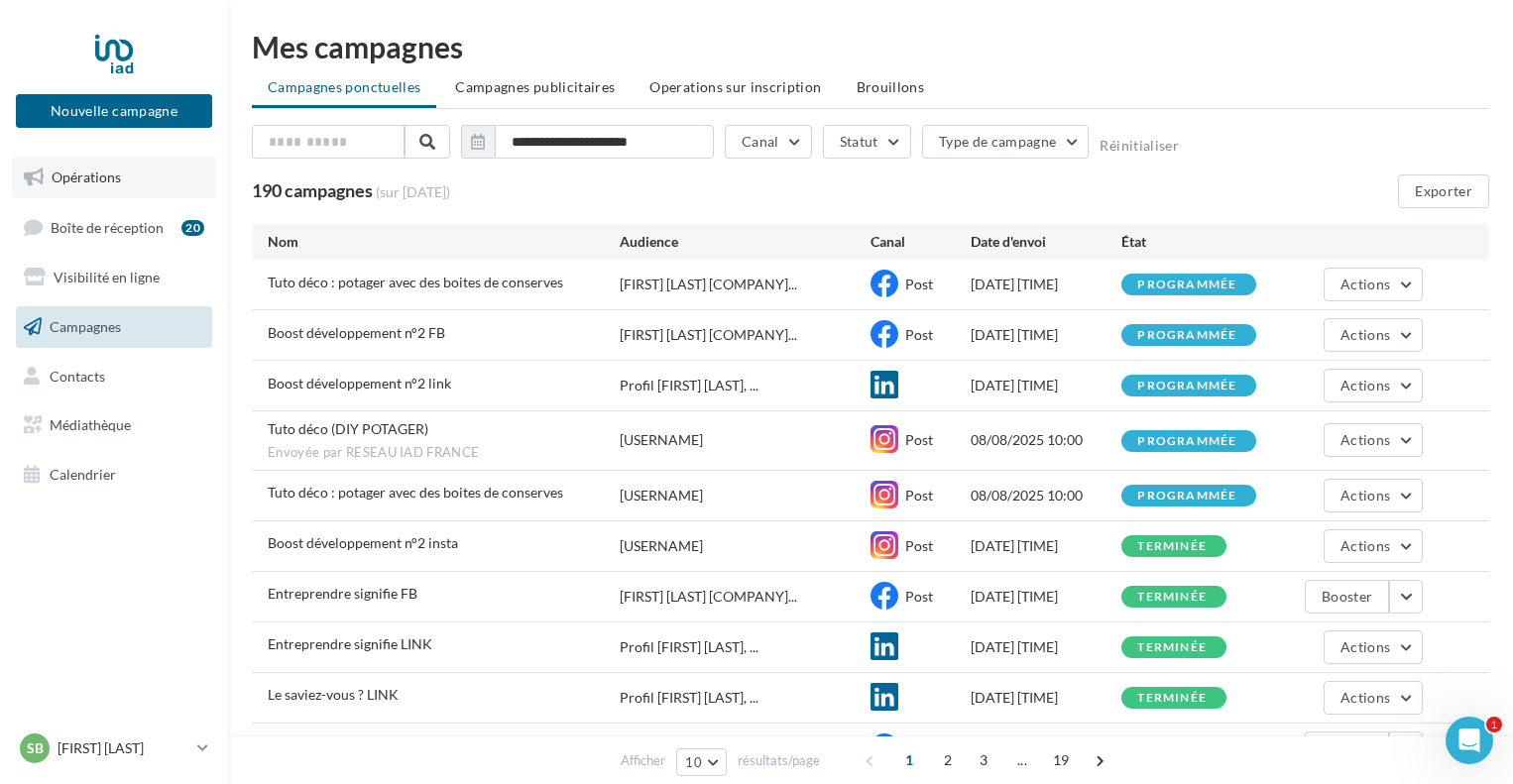 click on "Opérations" at bounding box center [86, 176] 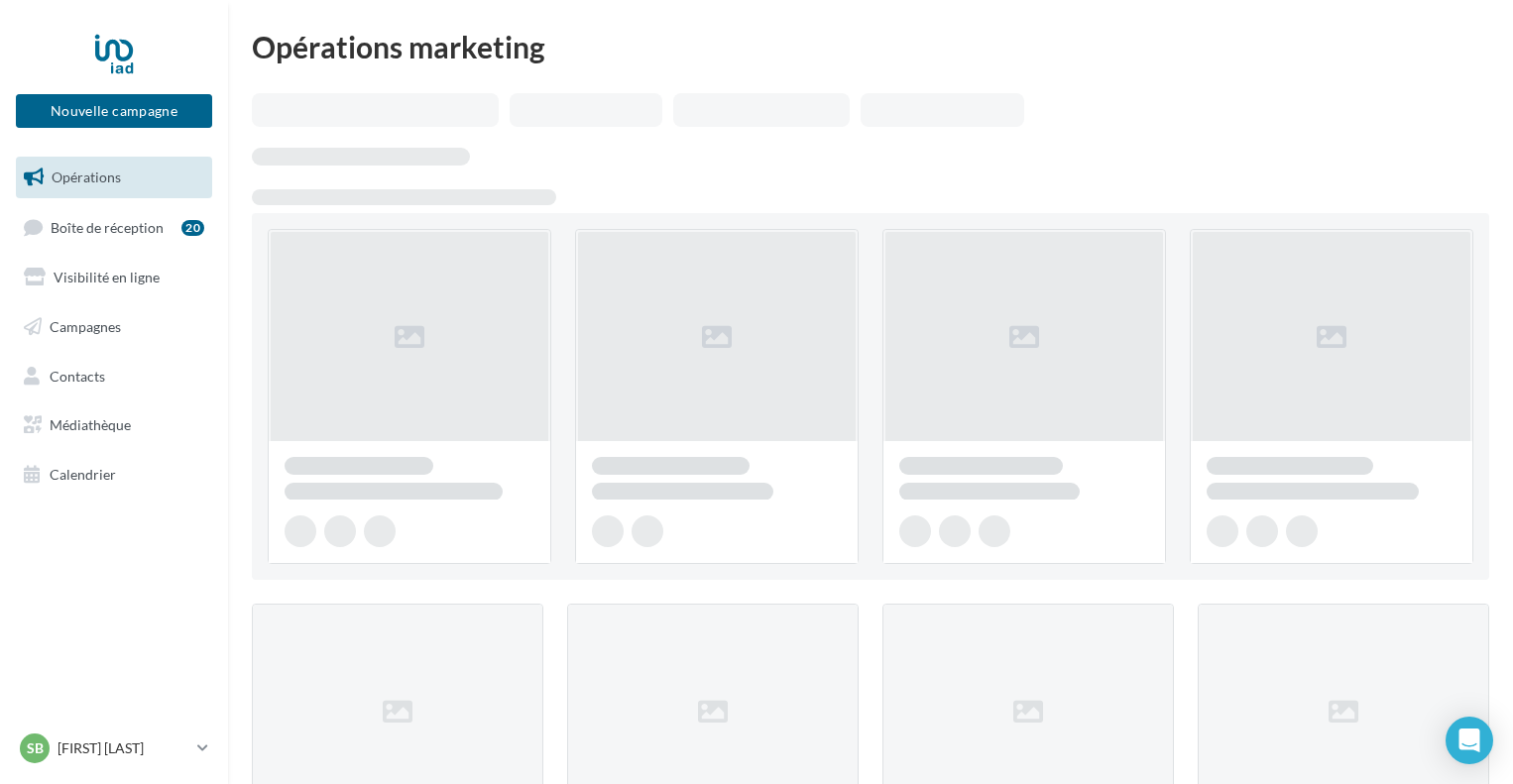 scroll, scrollTop: 0, scrollLeft: 0, axis: both 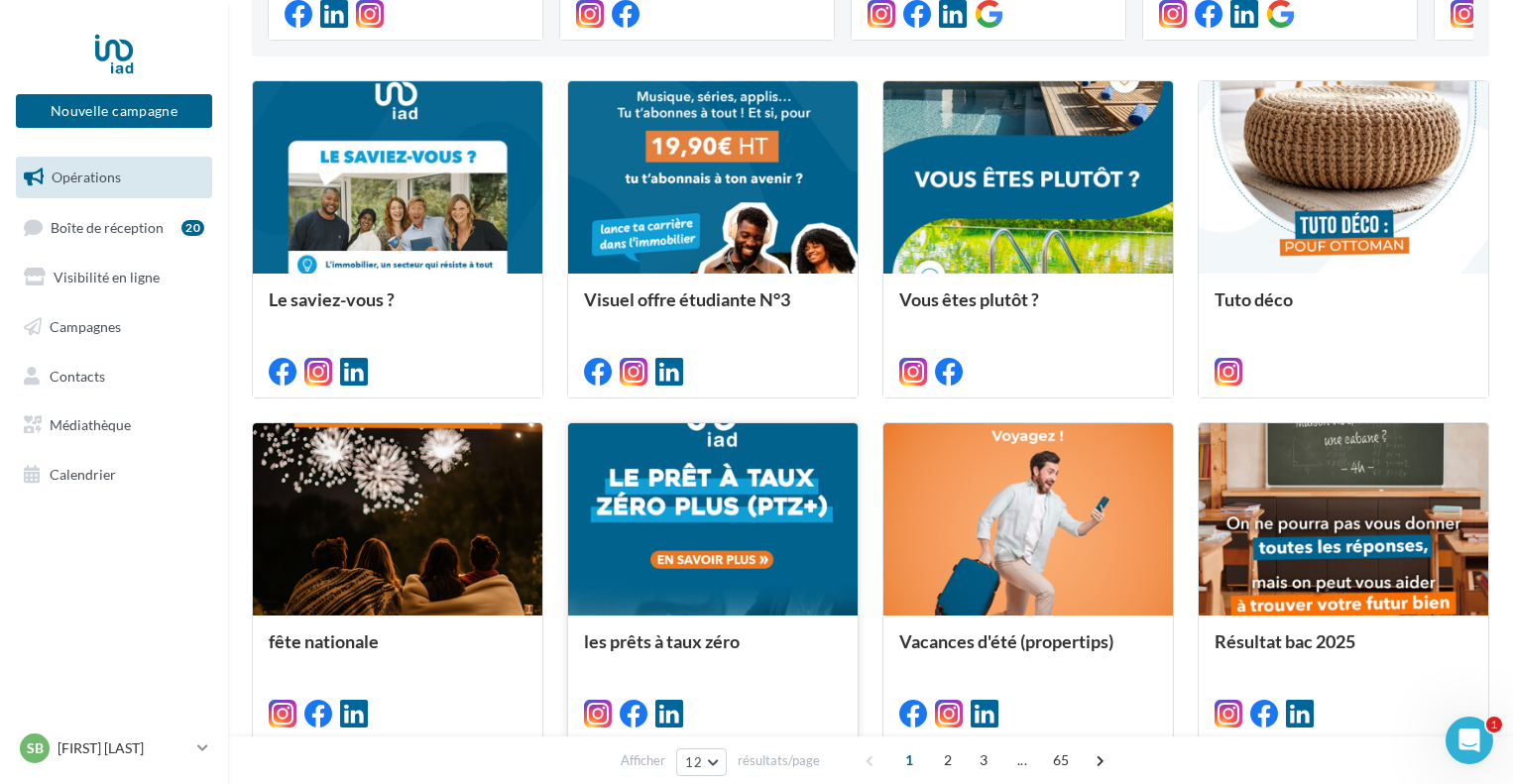 click at bounding box center [713, 520] 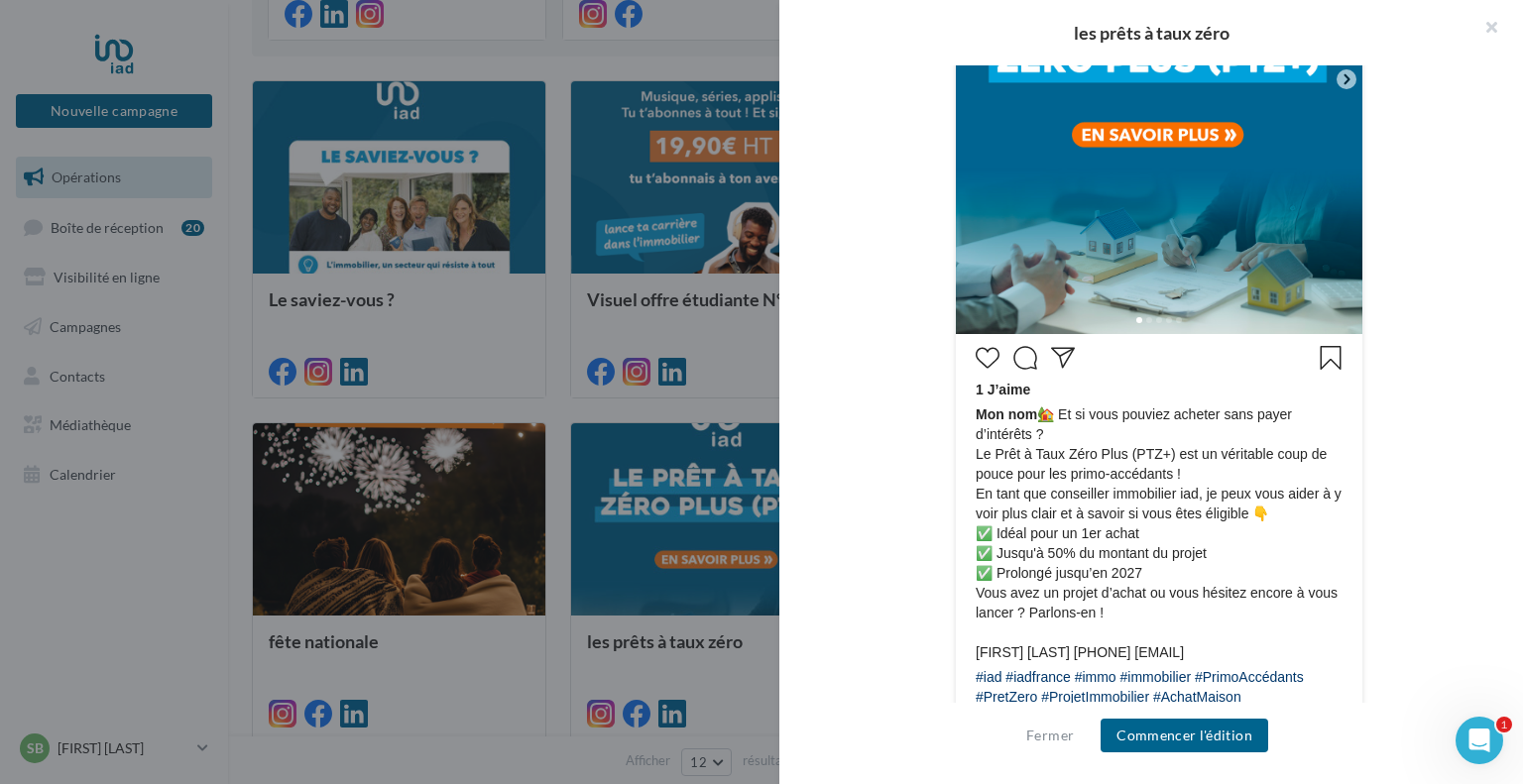 scroll, scrollTop: 694, scrollLeft: 0, axis: vertical 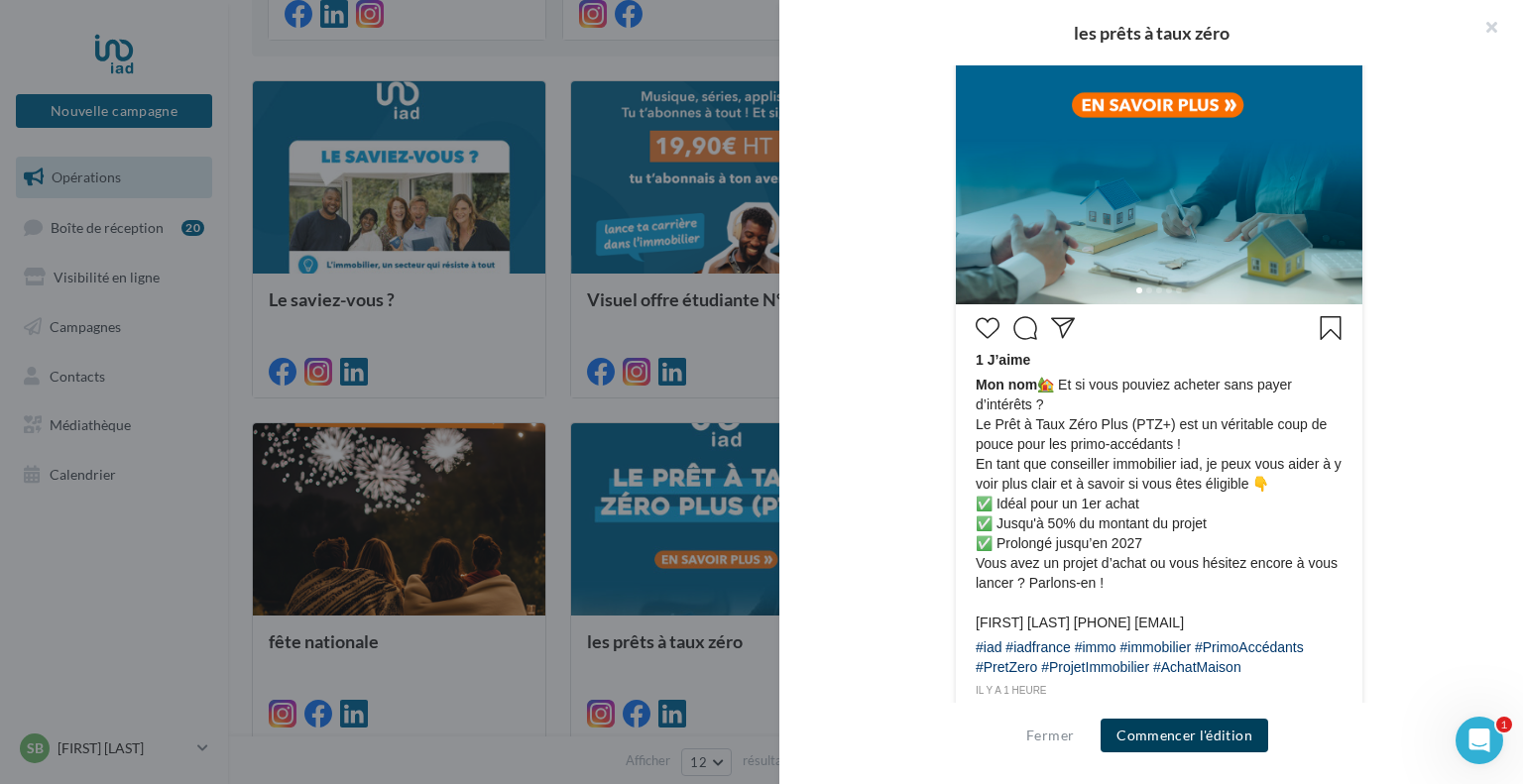 click on "Commencer l'édition" at bounding box center [1184, 735] 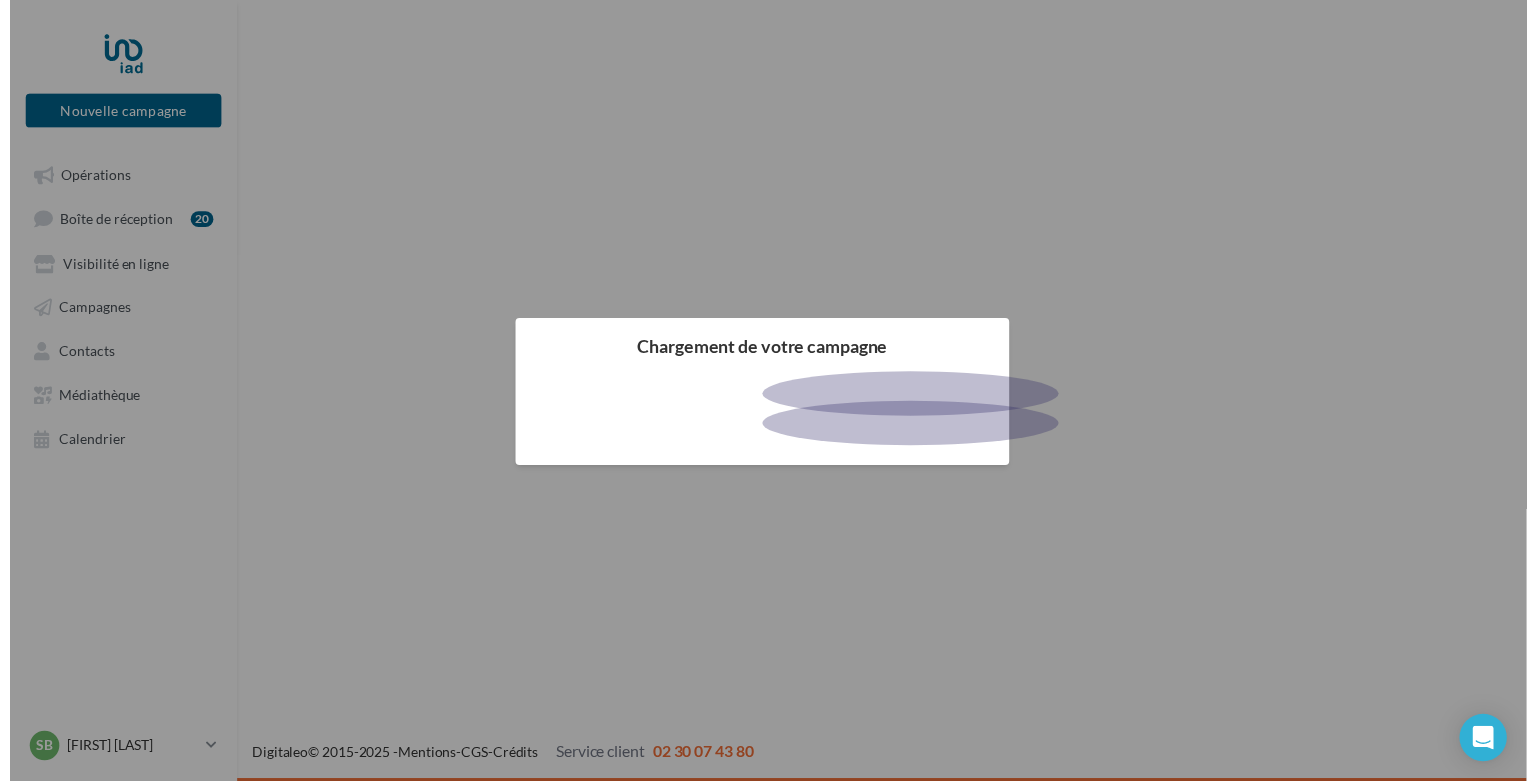 scroll, scrollTop: 0, scrollLeft: 0, axis: both 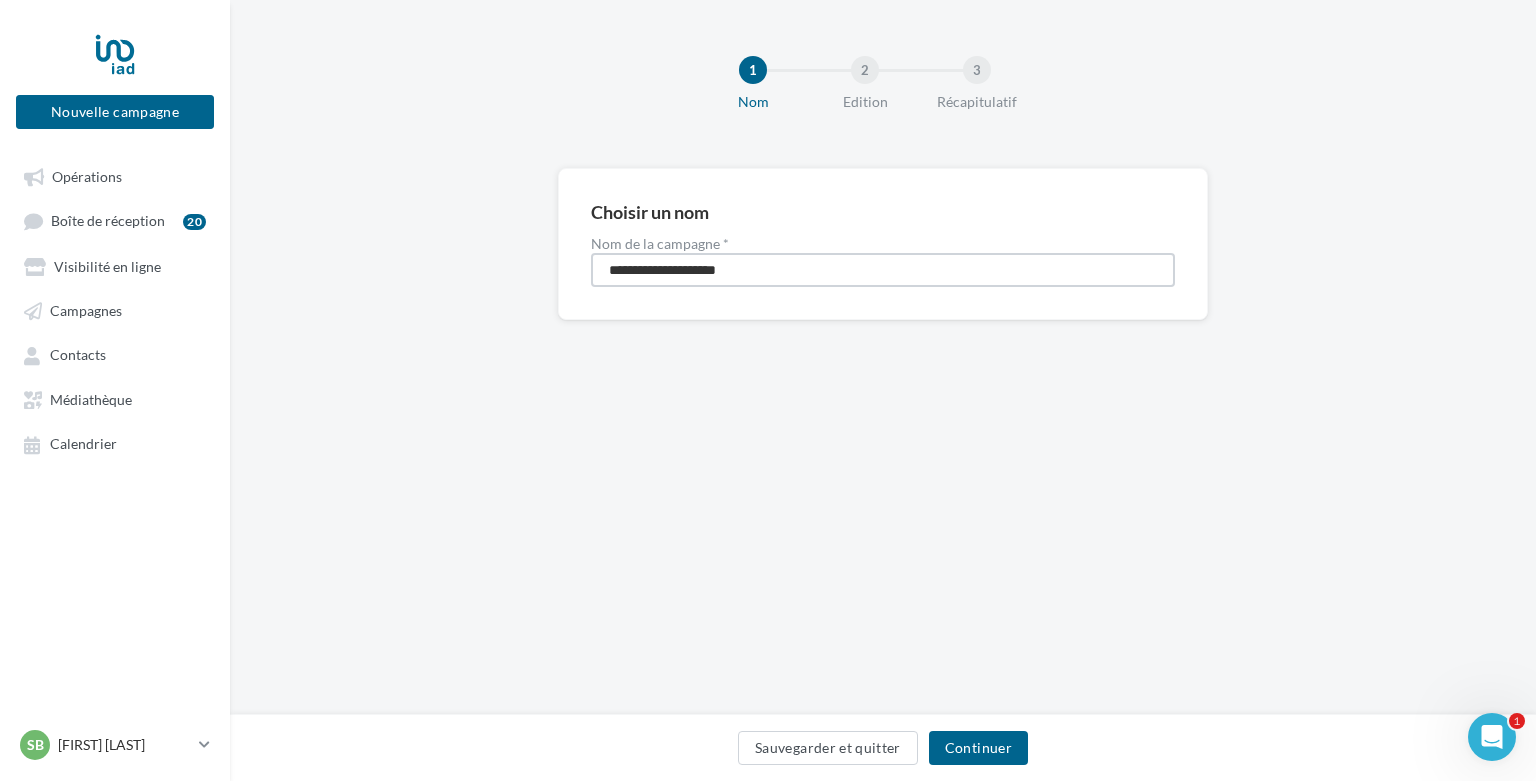 click on "**********" at bounding box center (883, 270) 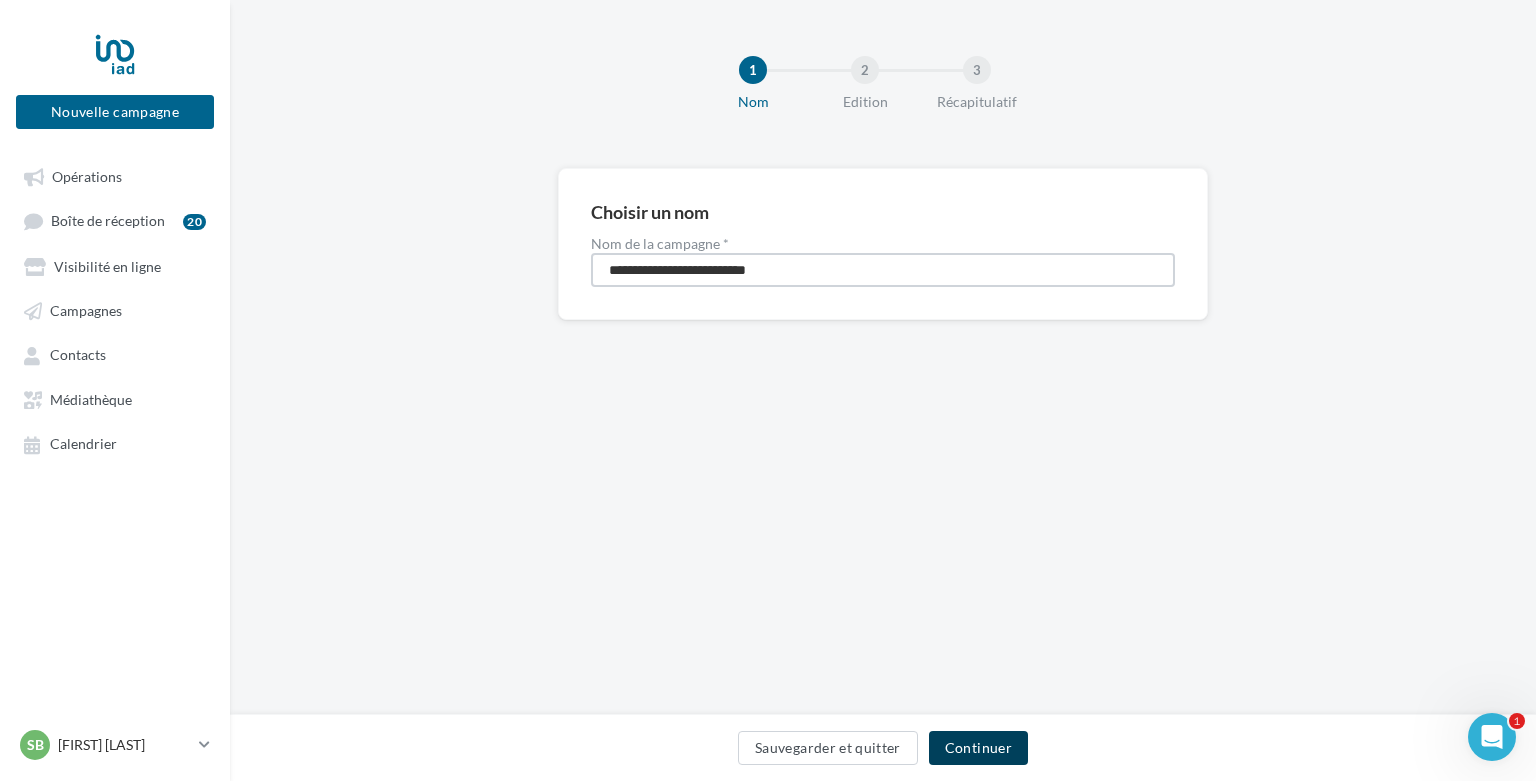 type on "**********" 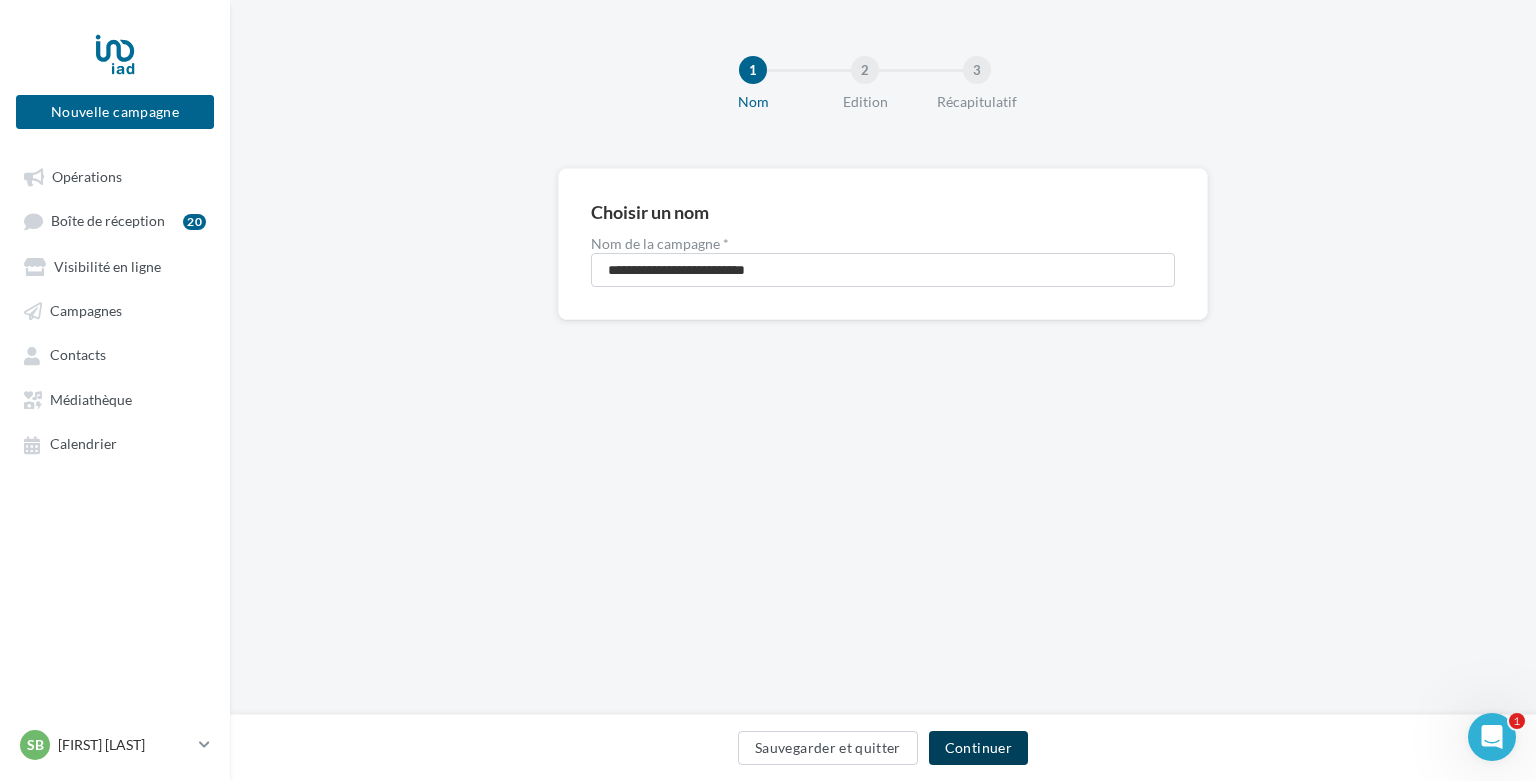 click on "Continuer" at bounding box center (978, 748) 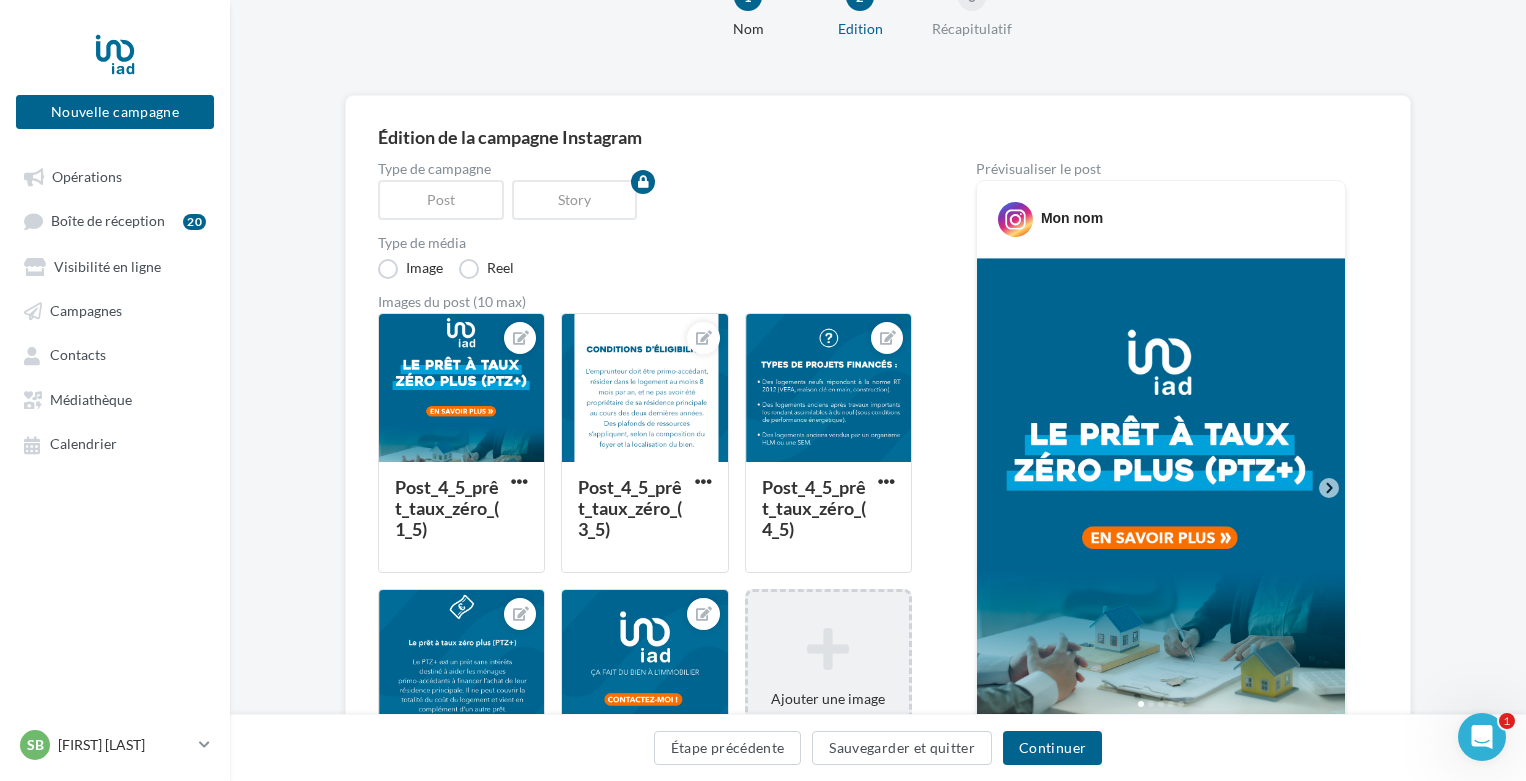 scroll, scrollTop: 200, scrollLeft: 0, axis: vertical 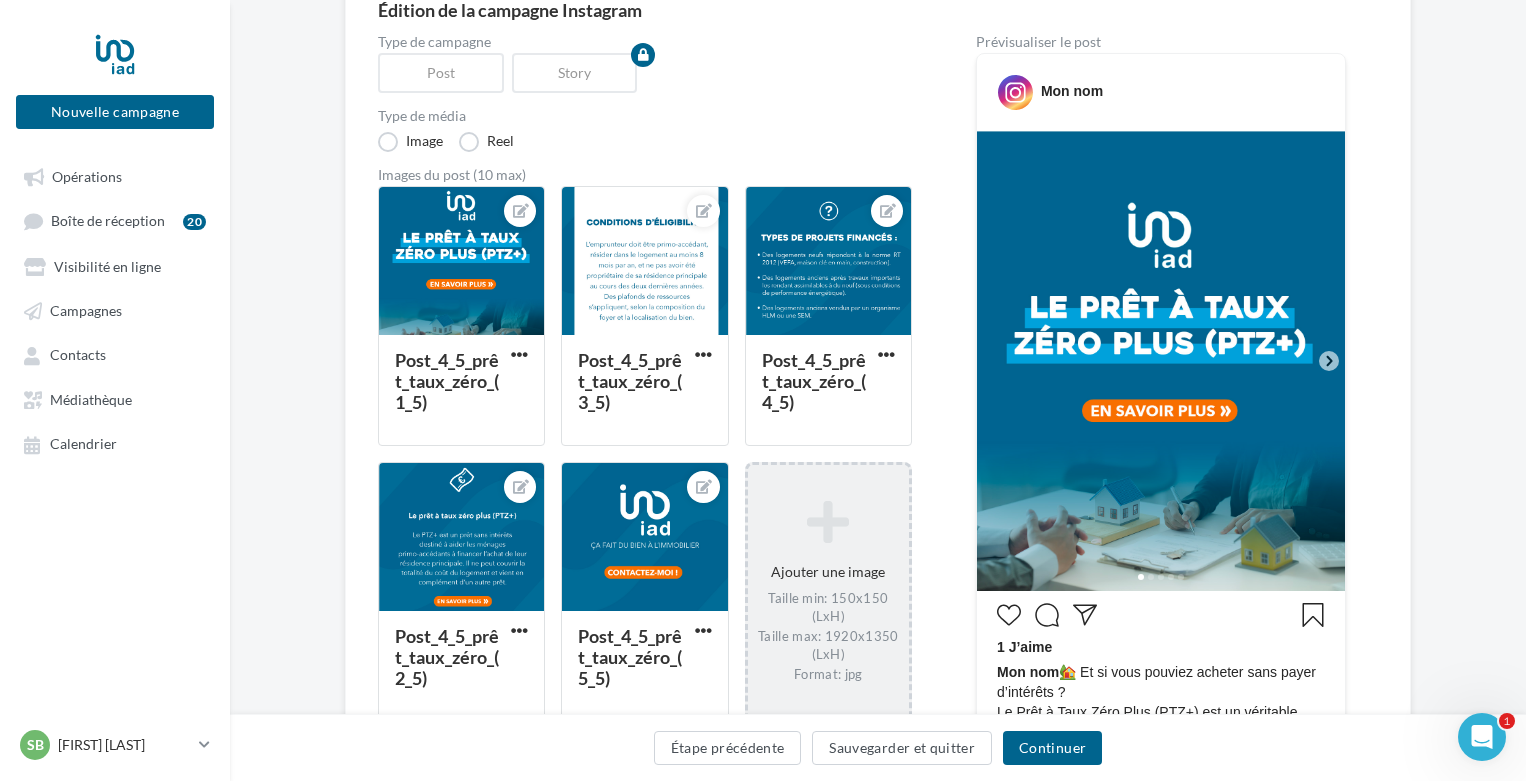 click on "Taille min: 150x150 (LxH)   Taille max: 1920x1350 (LxH)   Format: jpg" at bounding box center (828, 636) 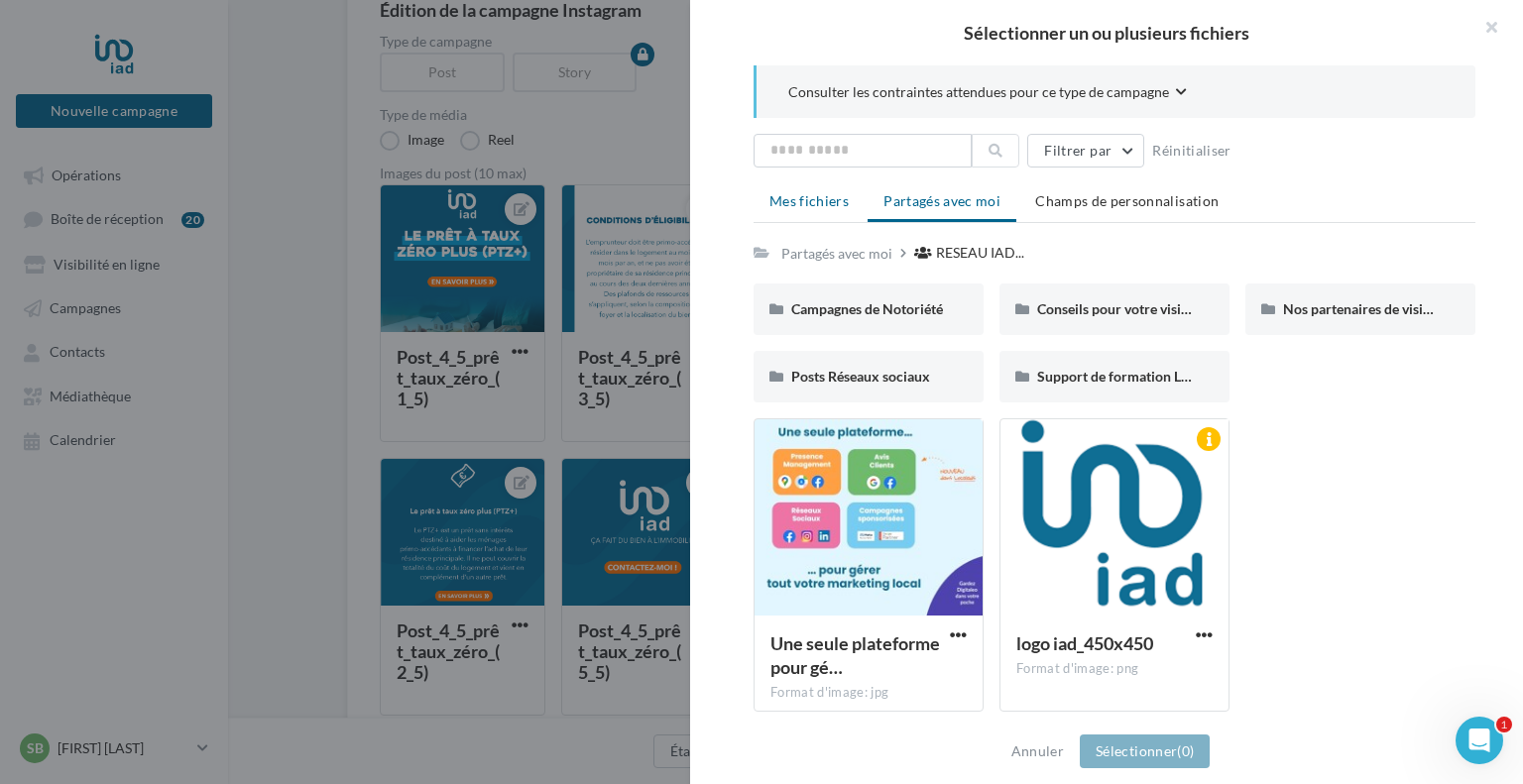 click on "Mes fichiers" at bounding box center [809, 200] 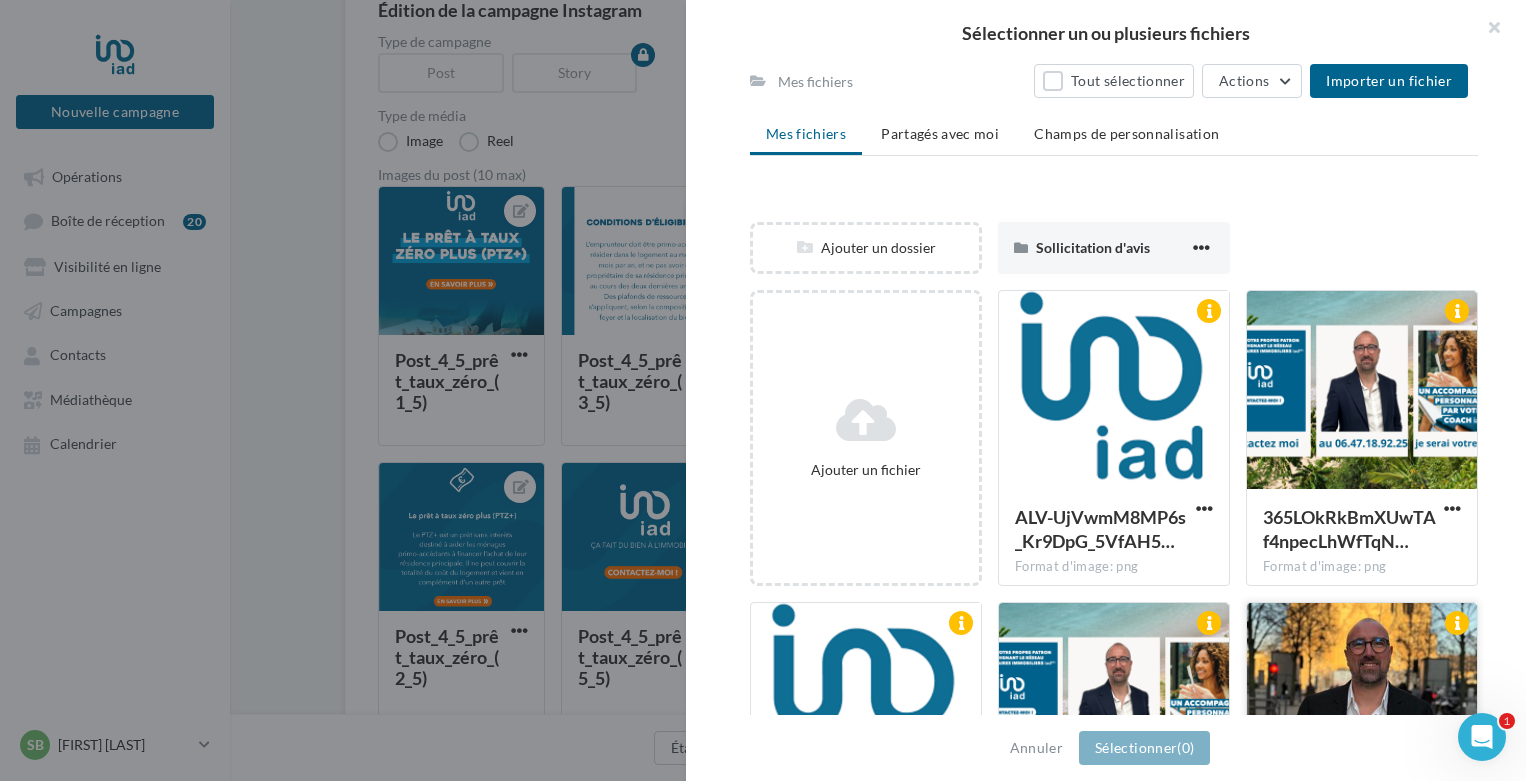 scroll, scrollTop: 254, scrollLeft: 0, axis: vertical 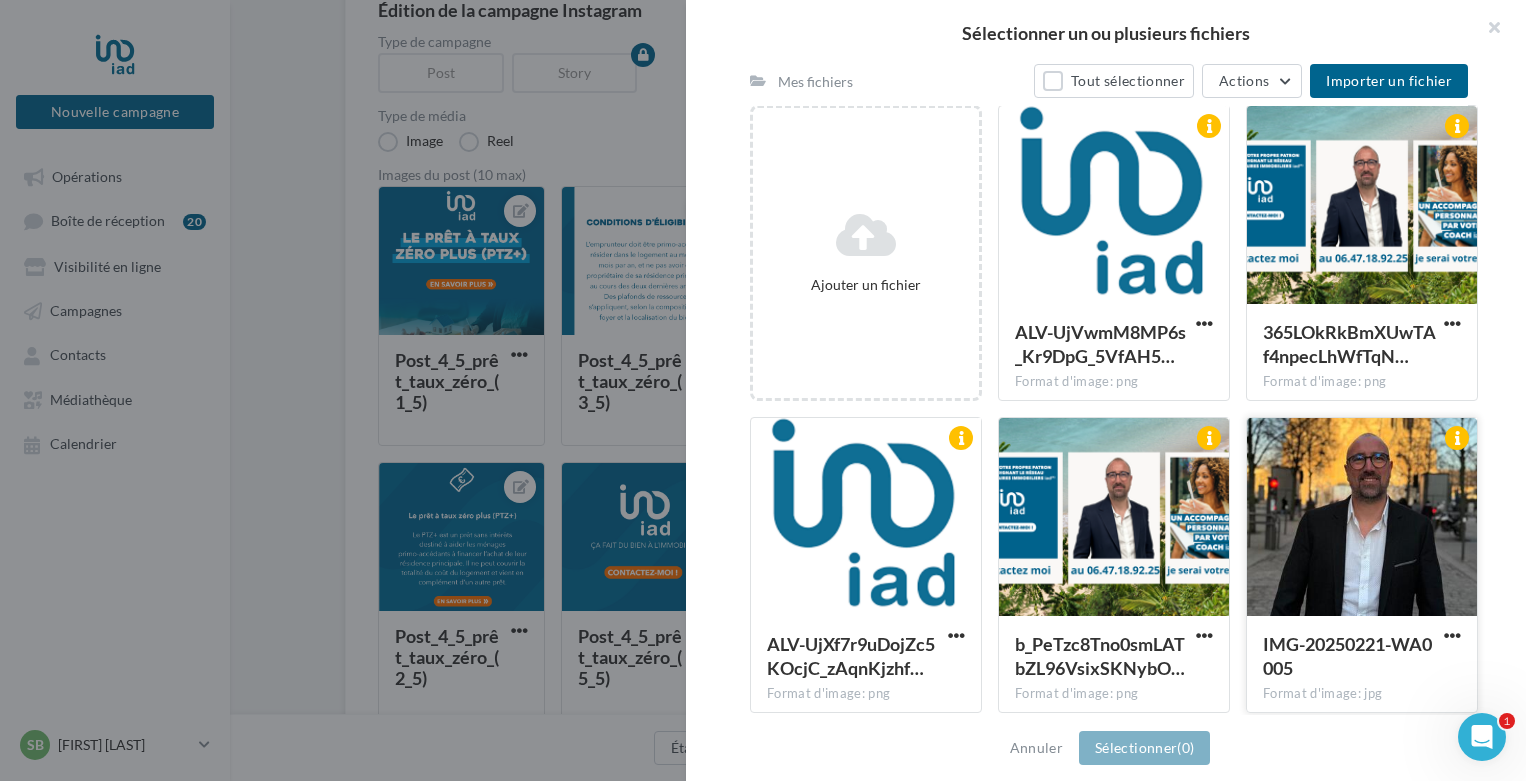 click at bounding box center [1362, 518] 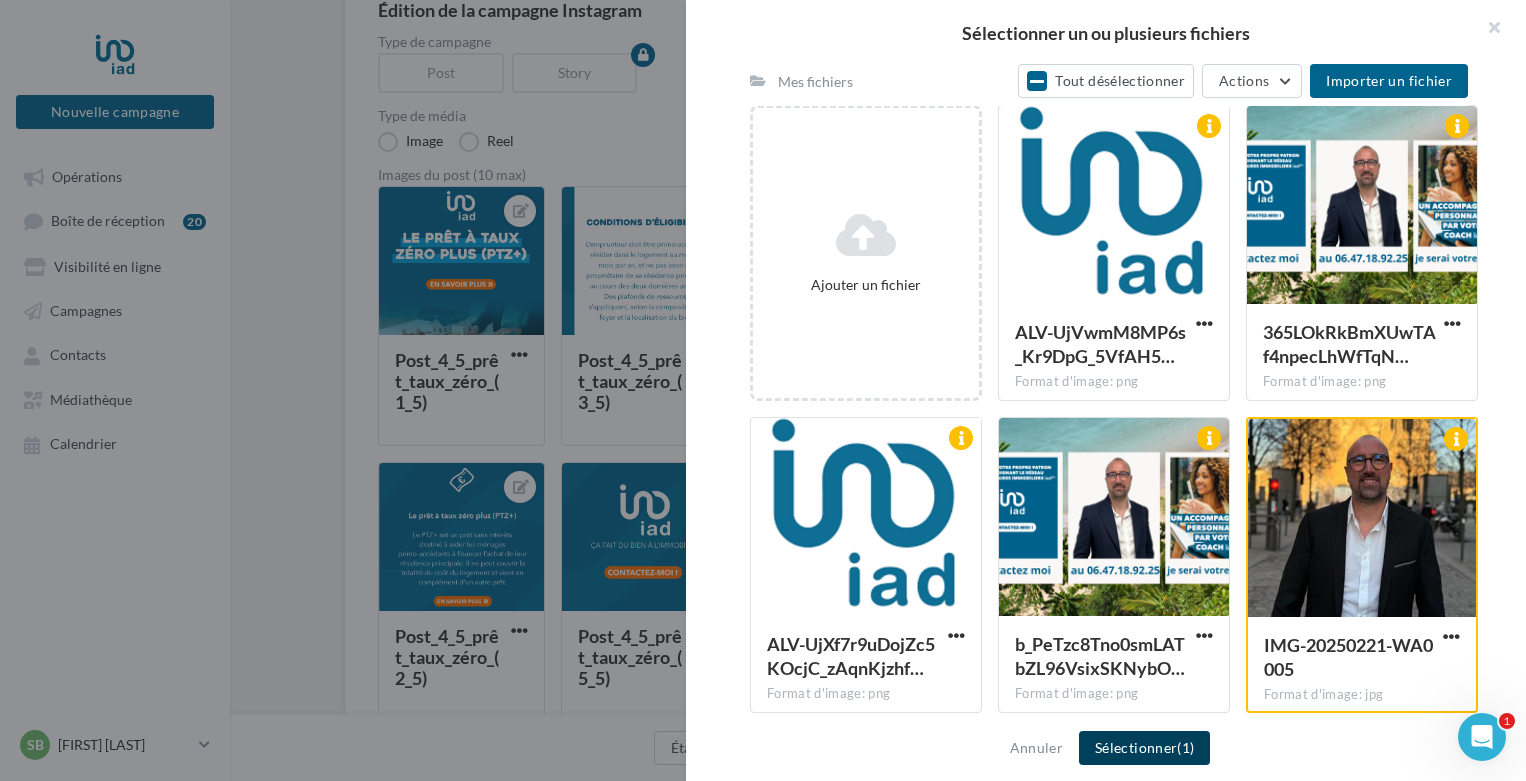 click on "Sélectionner   (1)" at bounding box center (1144, 748) 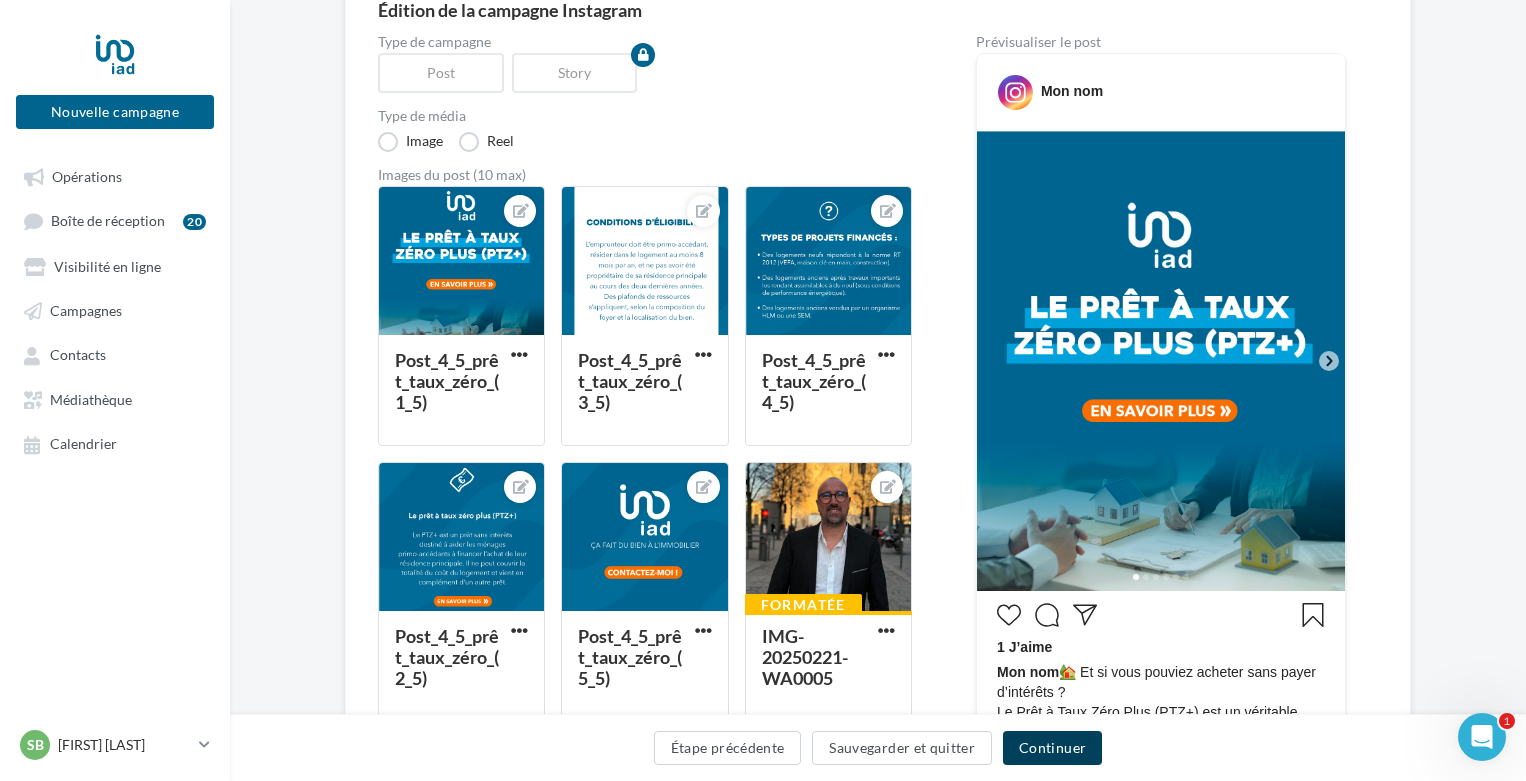 click on "Continuer" at bounding box center [1052, 748] 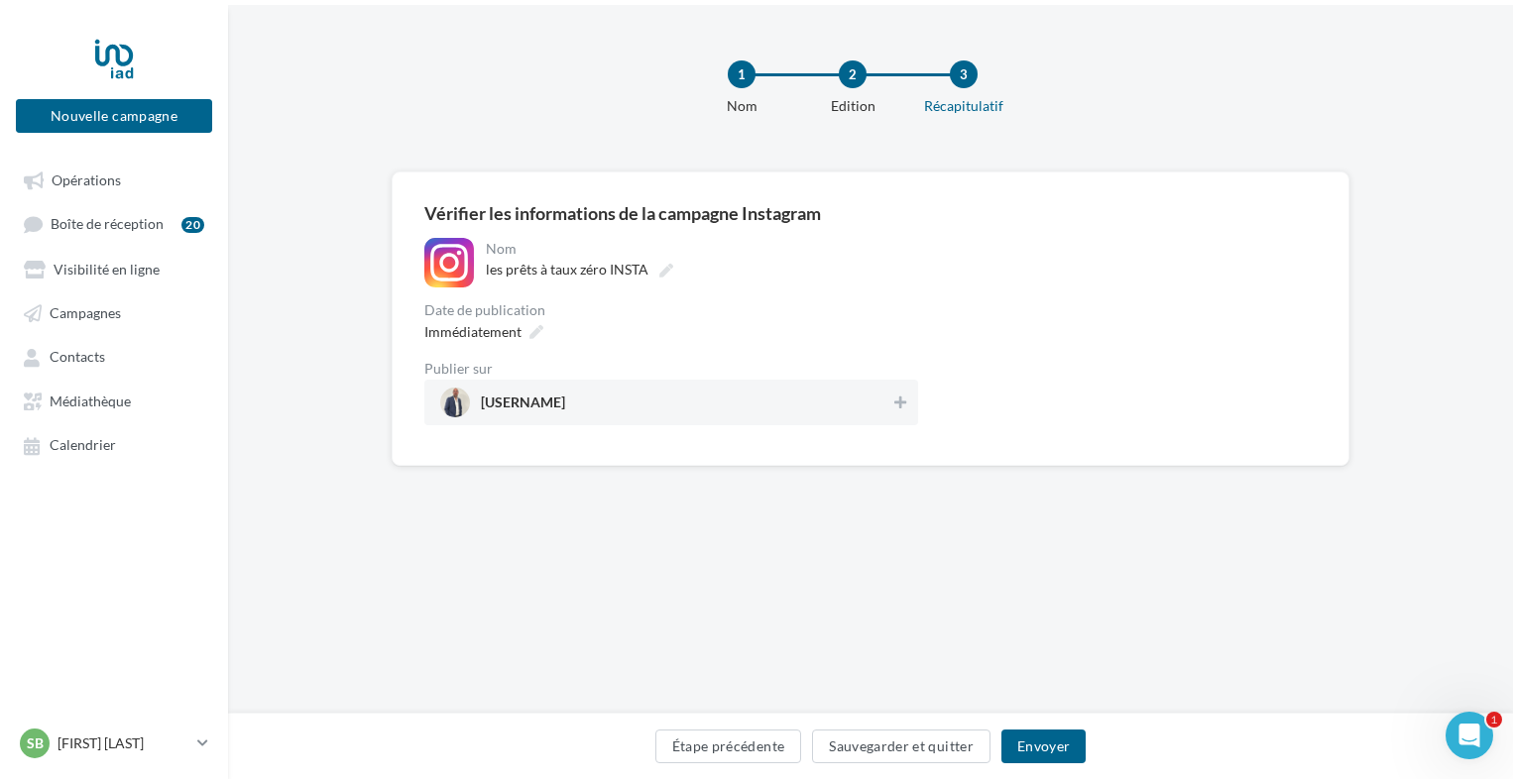scroll, scrollTop: 0, scrollLeft: 0, axis: both 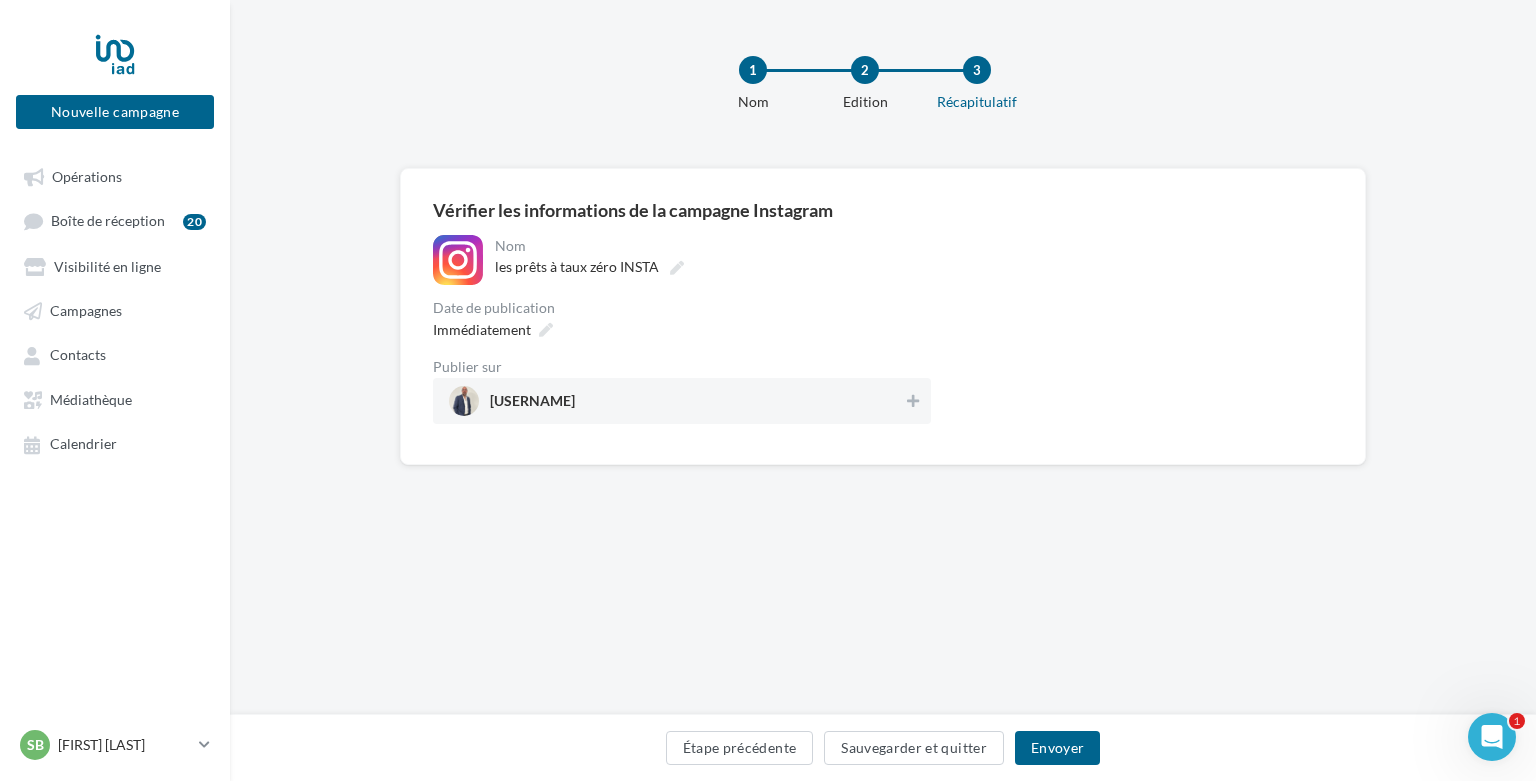 click on "**********" at bounding box center (883, 316) 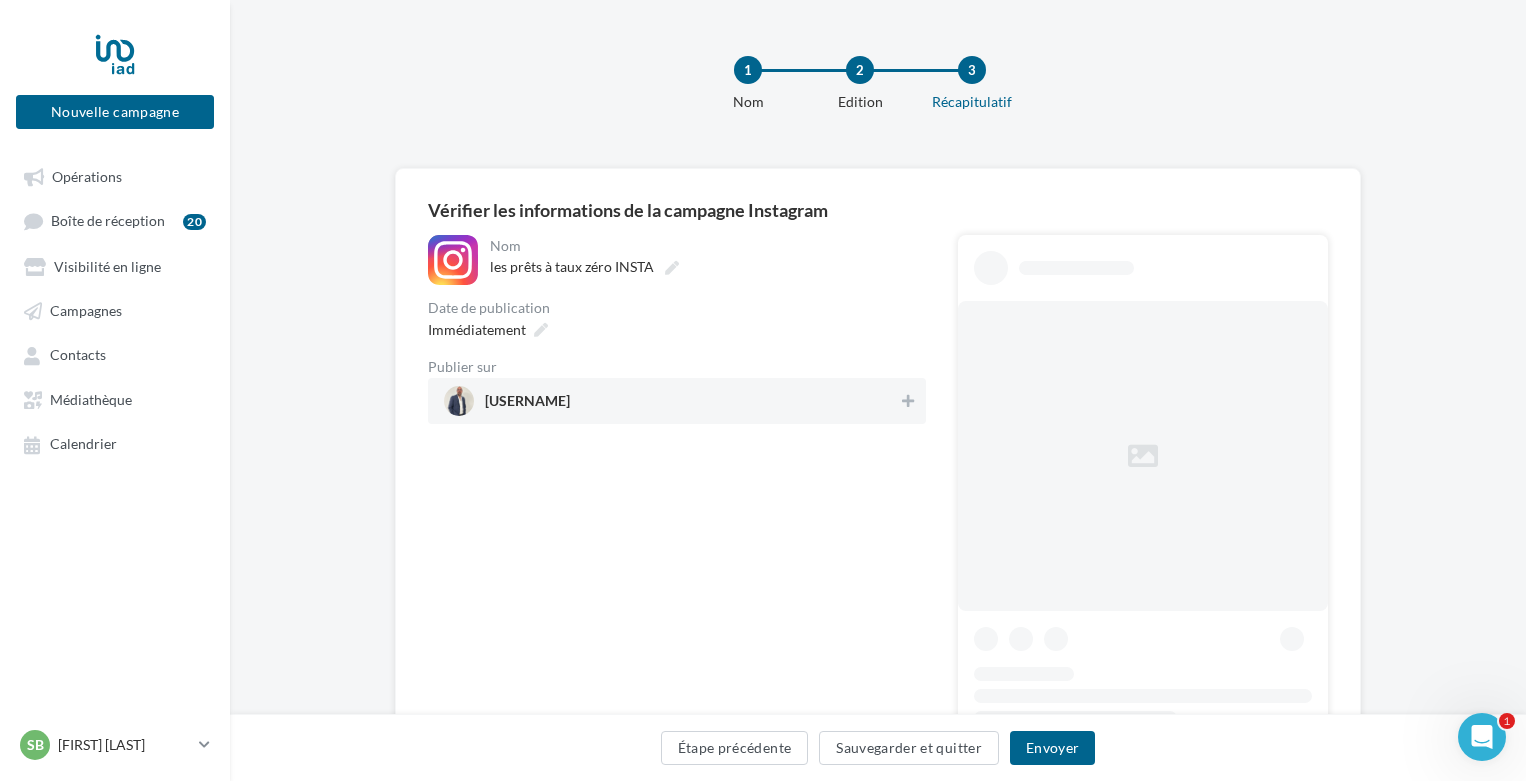 click on "[USERNAME]" at bounding box center (671, 401) 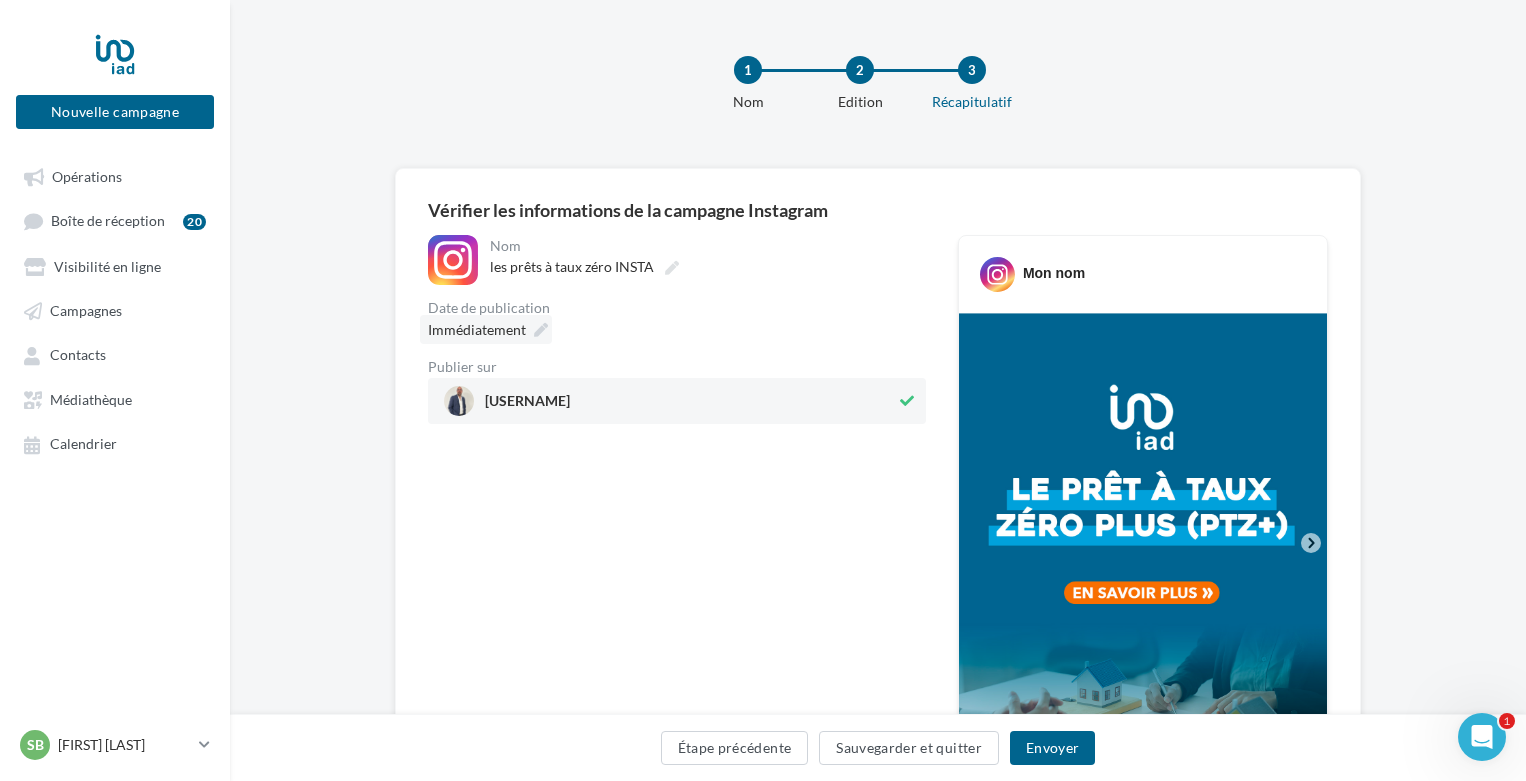click on "Immédiatement" at bounding box center (486, 329) 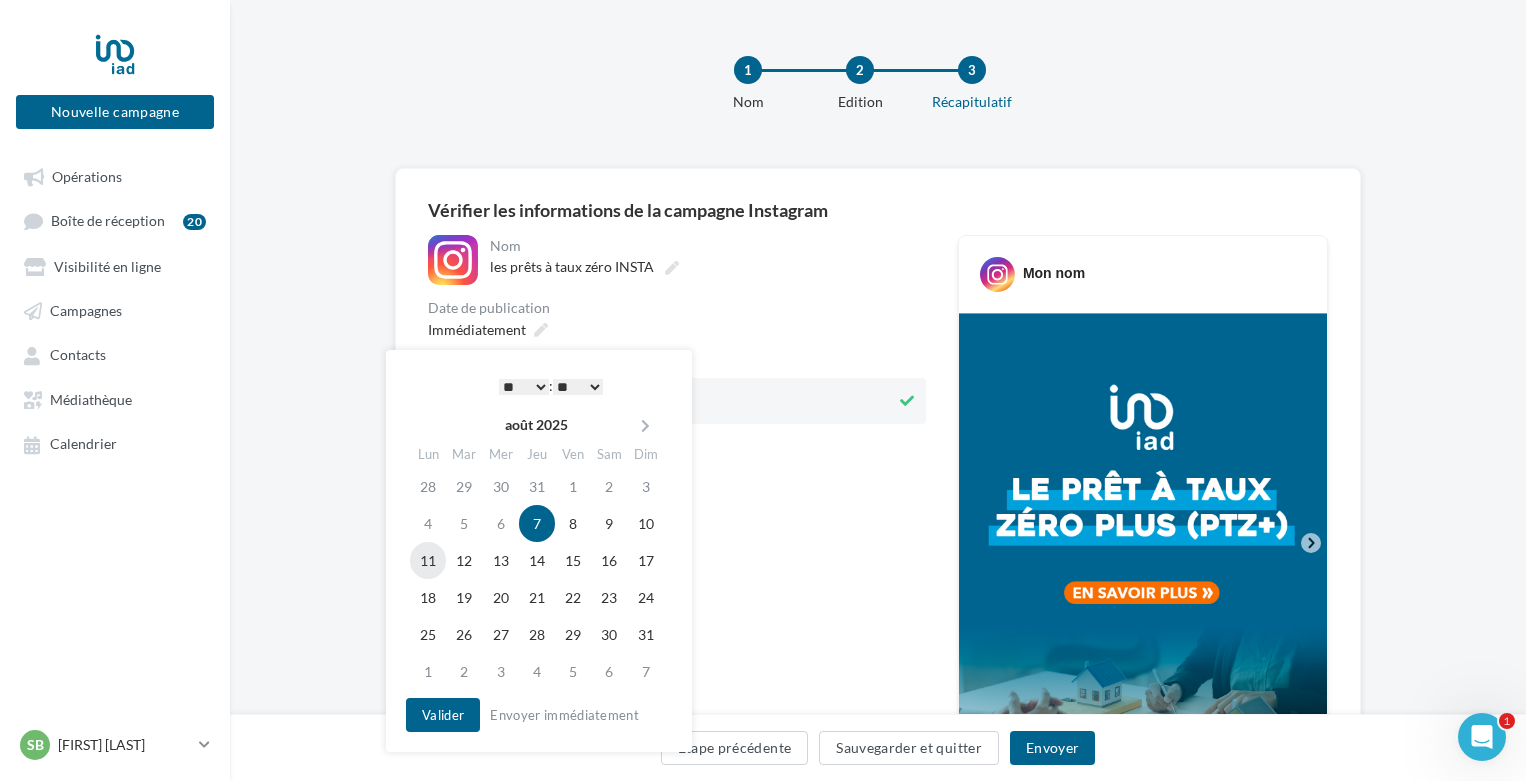 click on "11" at bounding box center [428, 560] 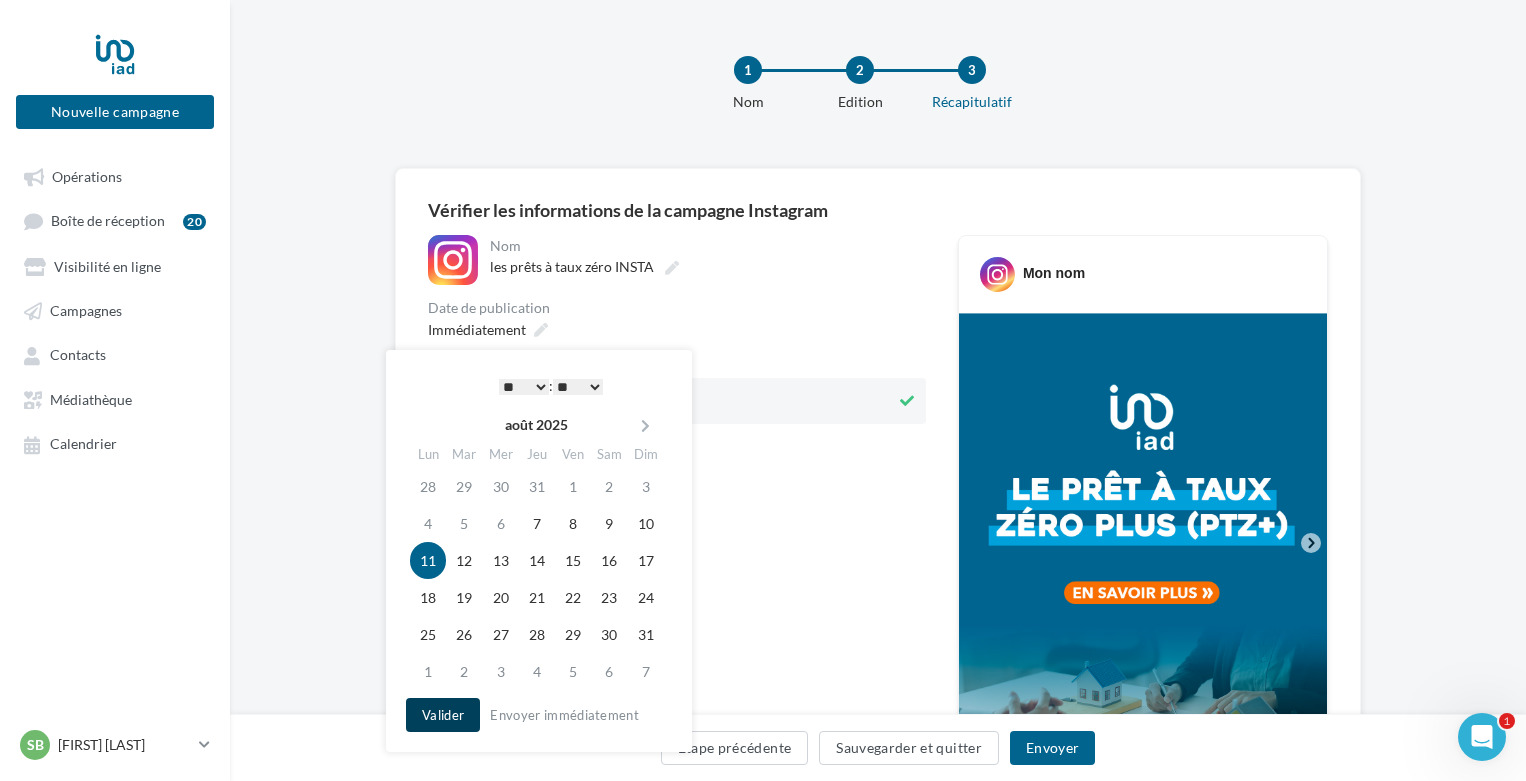 click on "Valider" at bounding box center (443, 715) 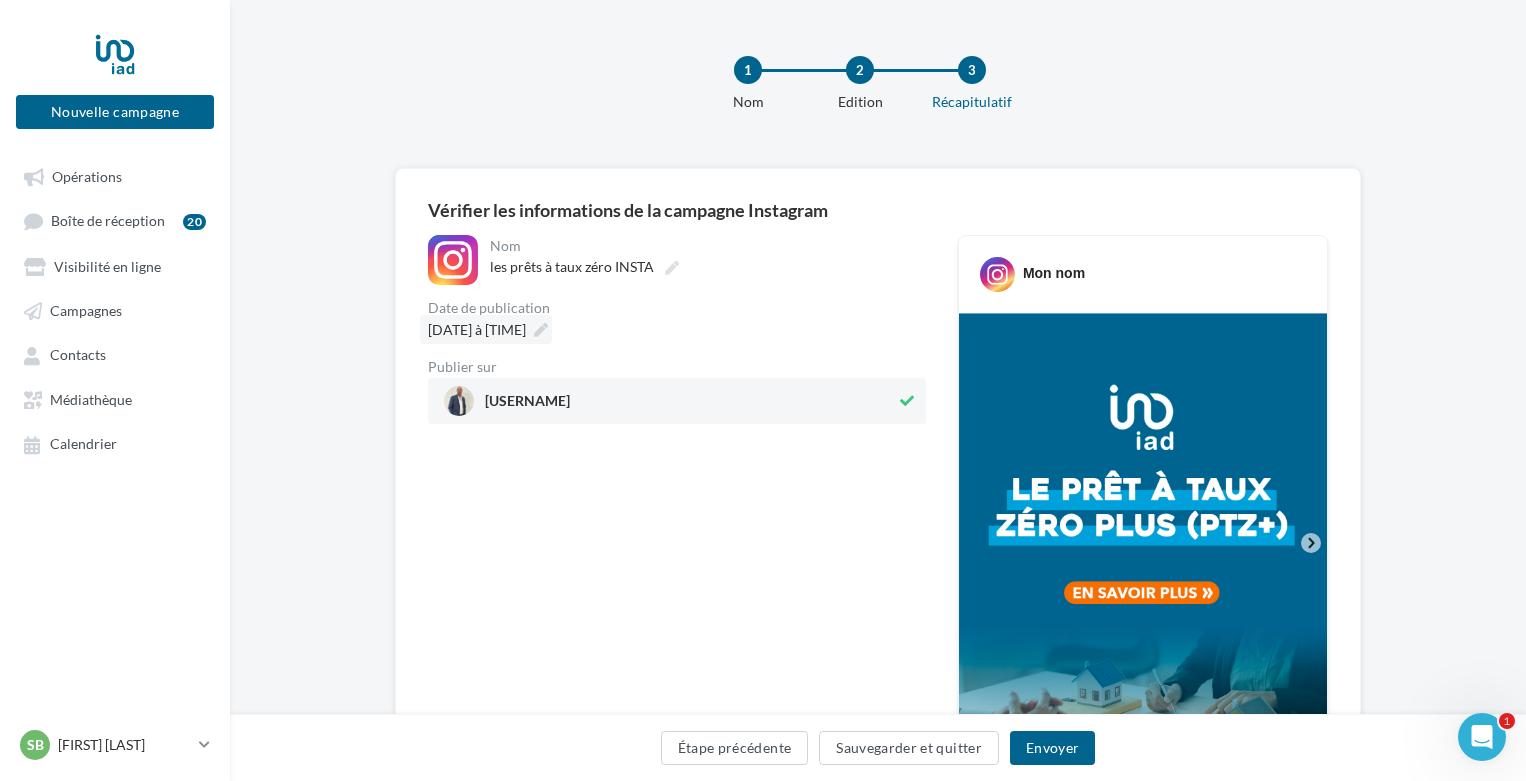 click on "11/08/2025 à 11:00" at bounding box center [477, 329] 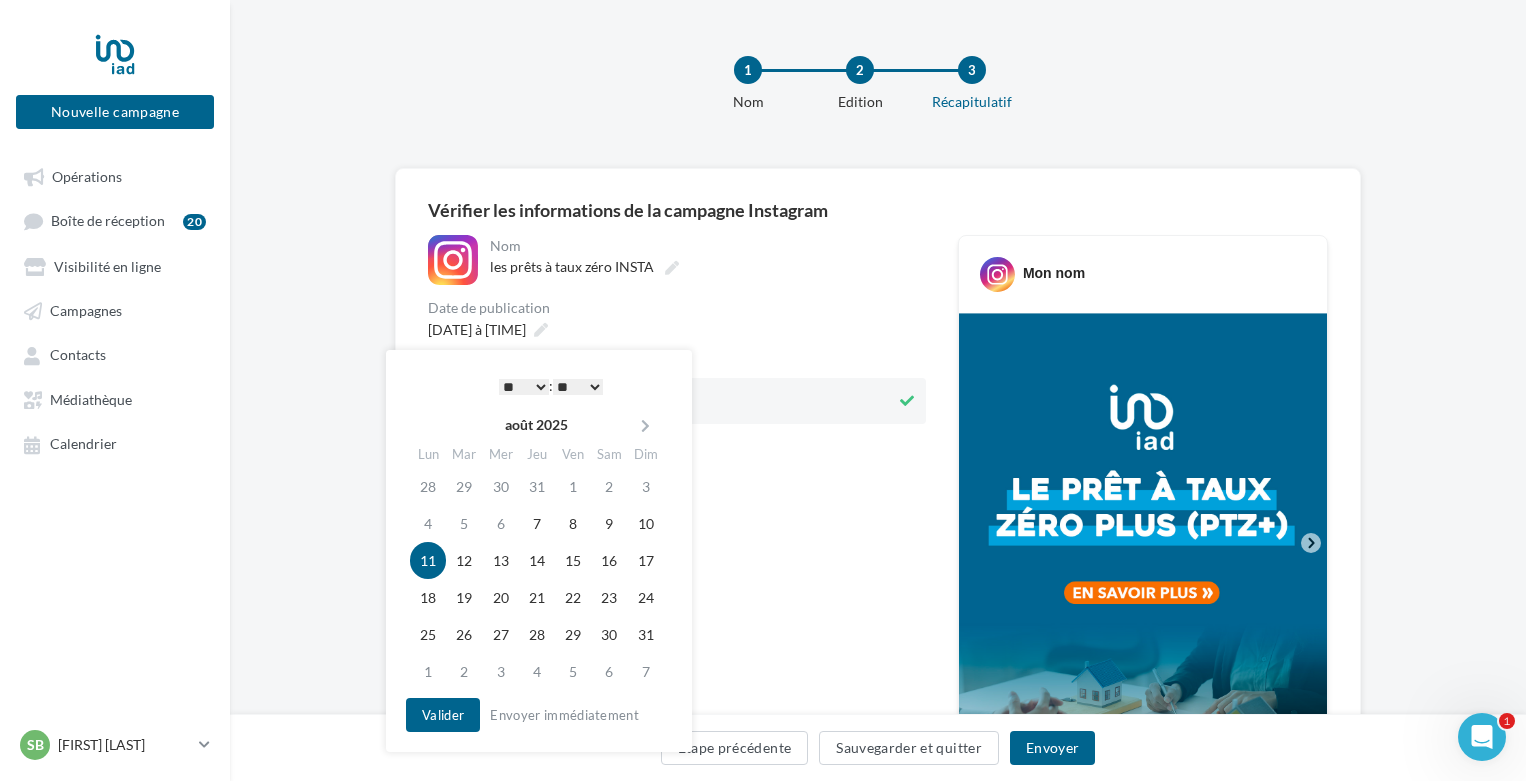 click on "* * * * * * * * * * ** ** ** ** ** ** ** ** ** ** ** ** ** **" at bounding box center [524, 387] 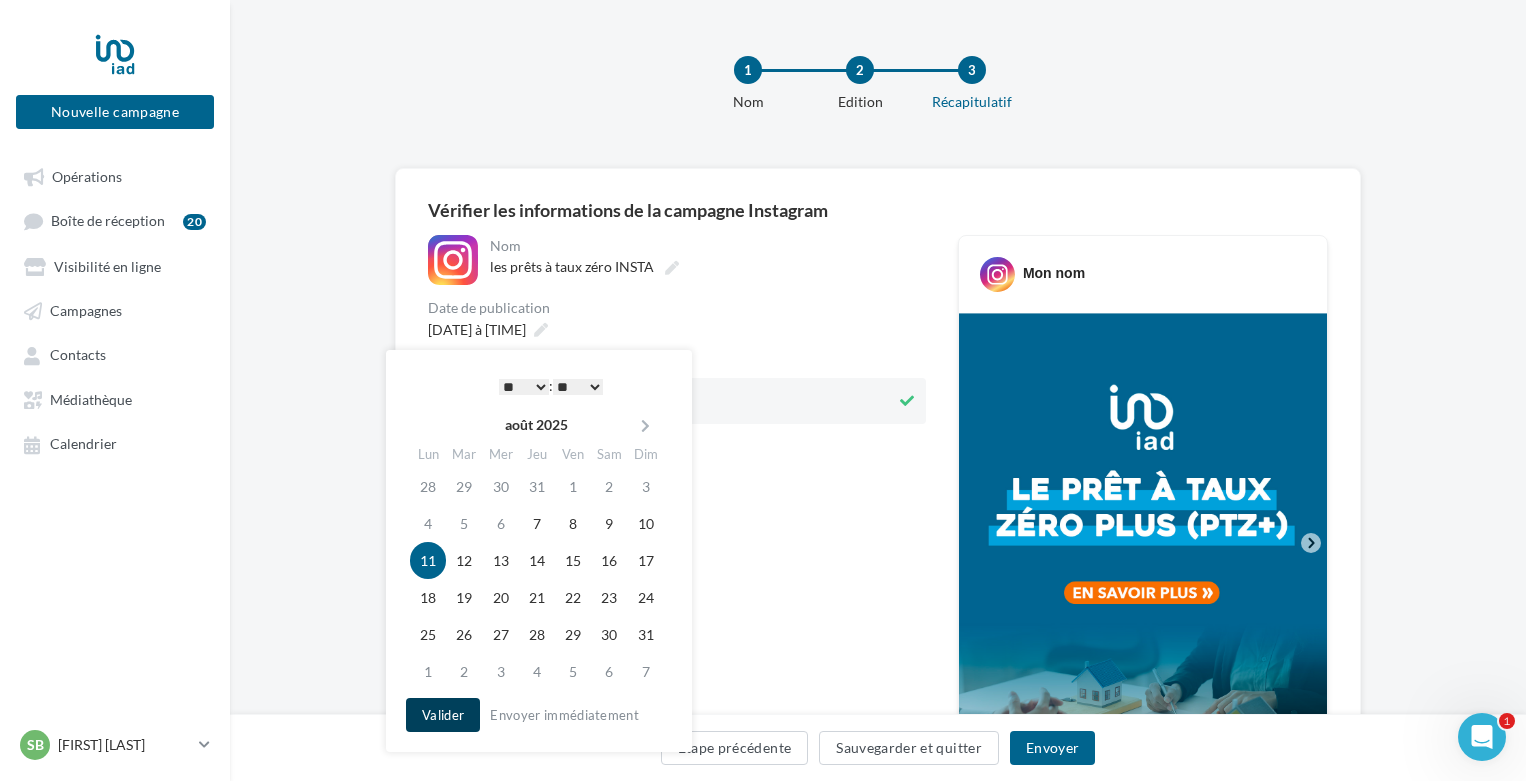 click on "Valider" at bounding box center (443, 715) 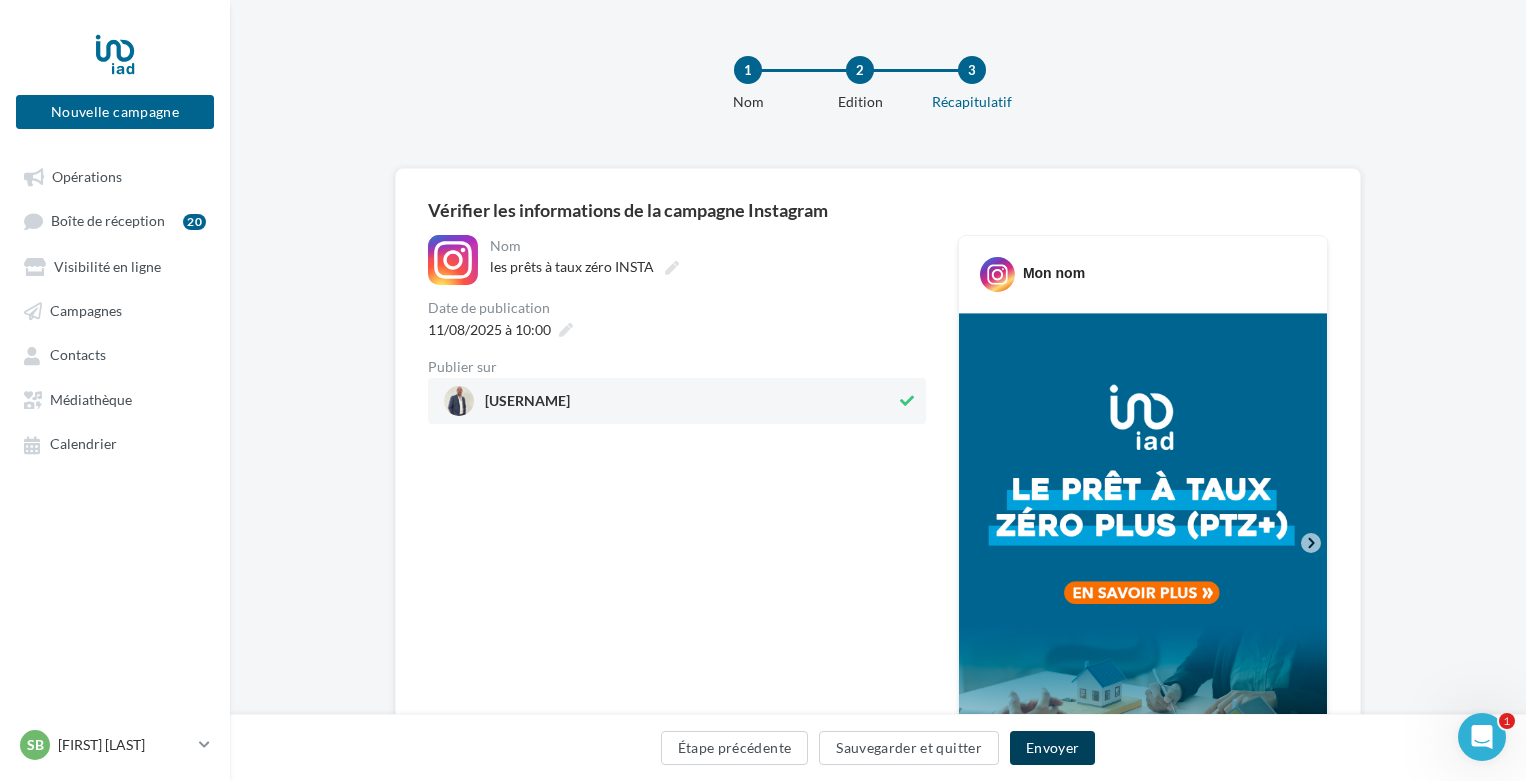 click on "Envoyer" at bounding box center (1052, 748) 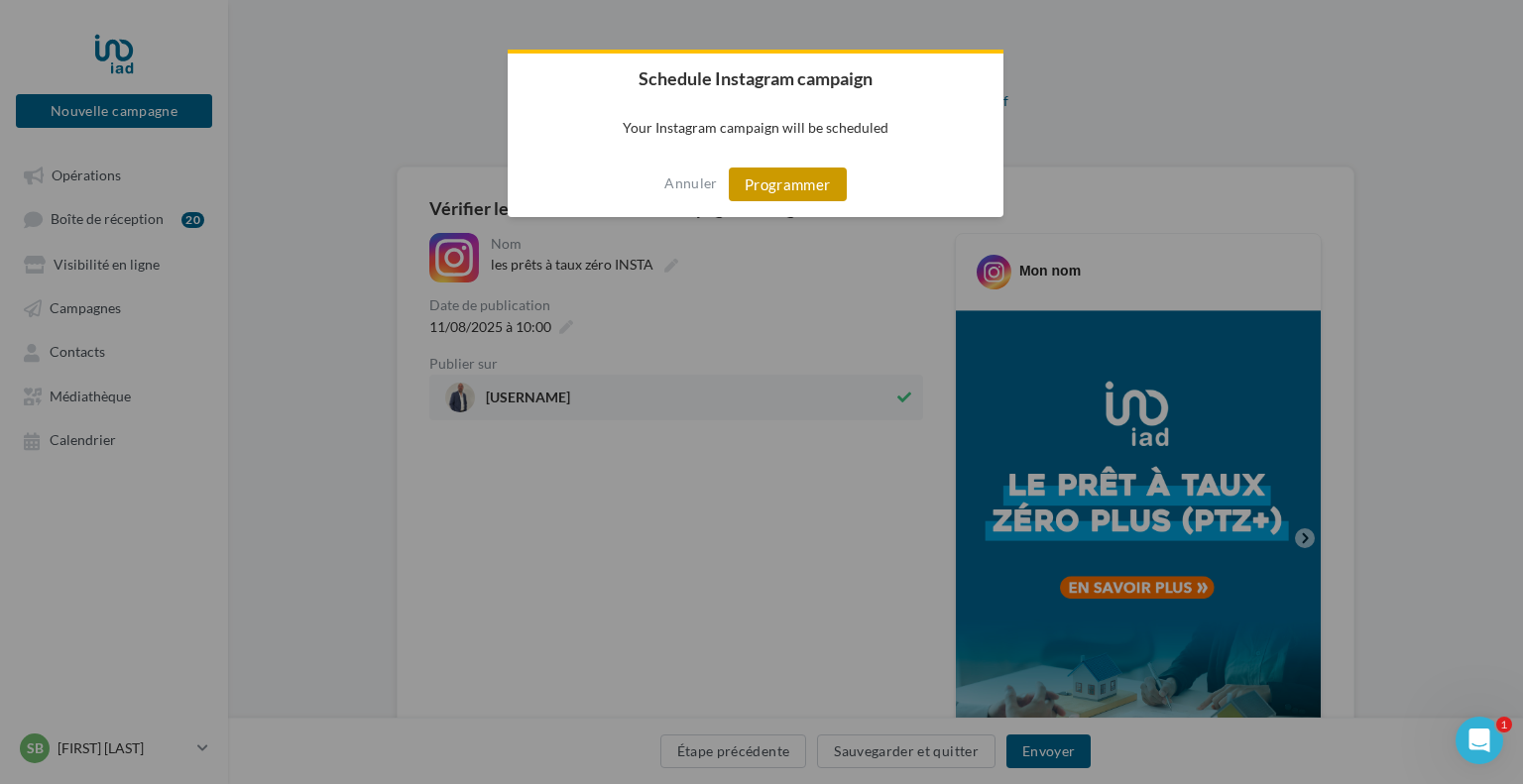 click on "Programmer" at bounding box center (787, 184) 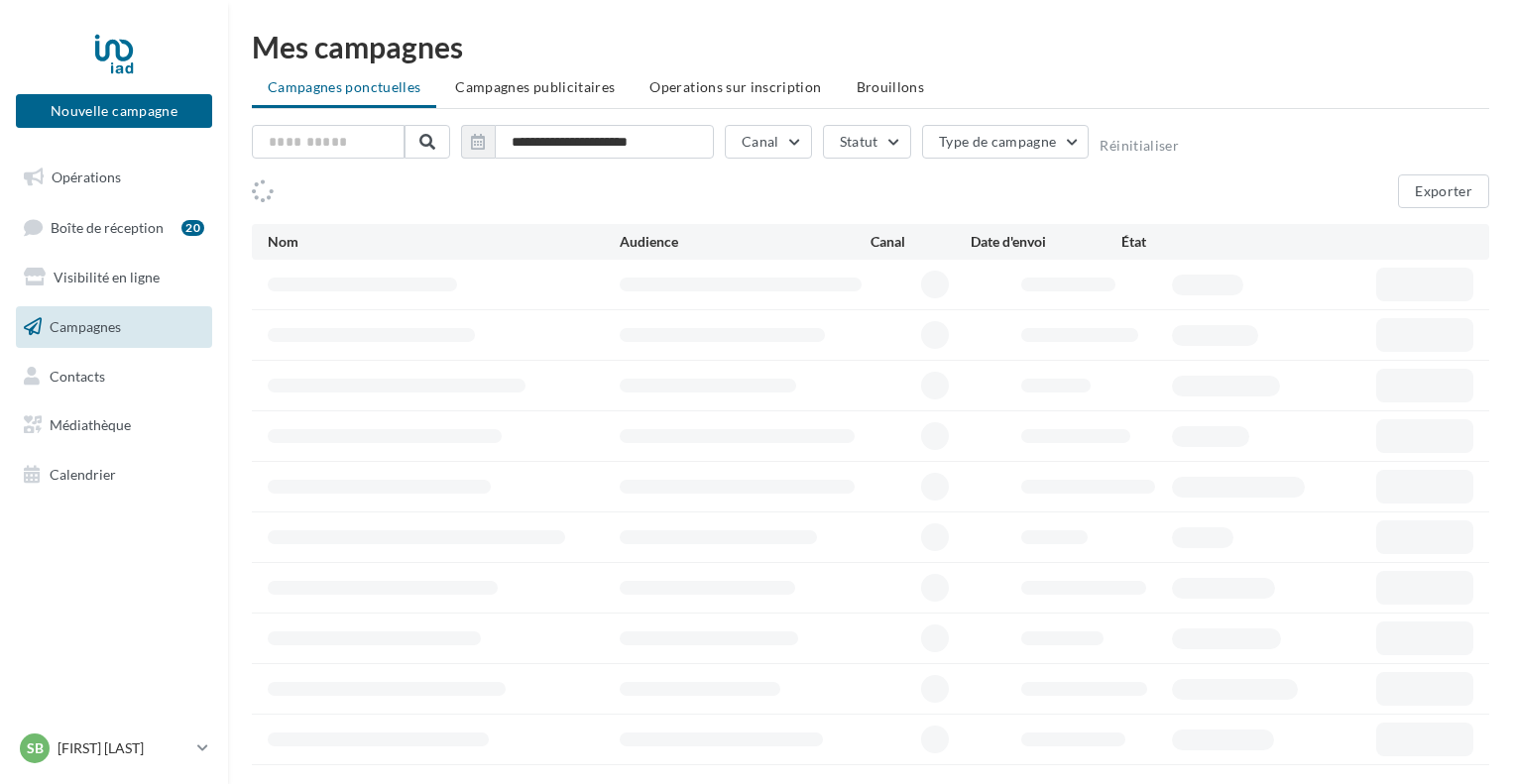 scroll, scrollTop: 0, scrollLeft: 0, axis: both 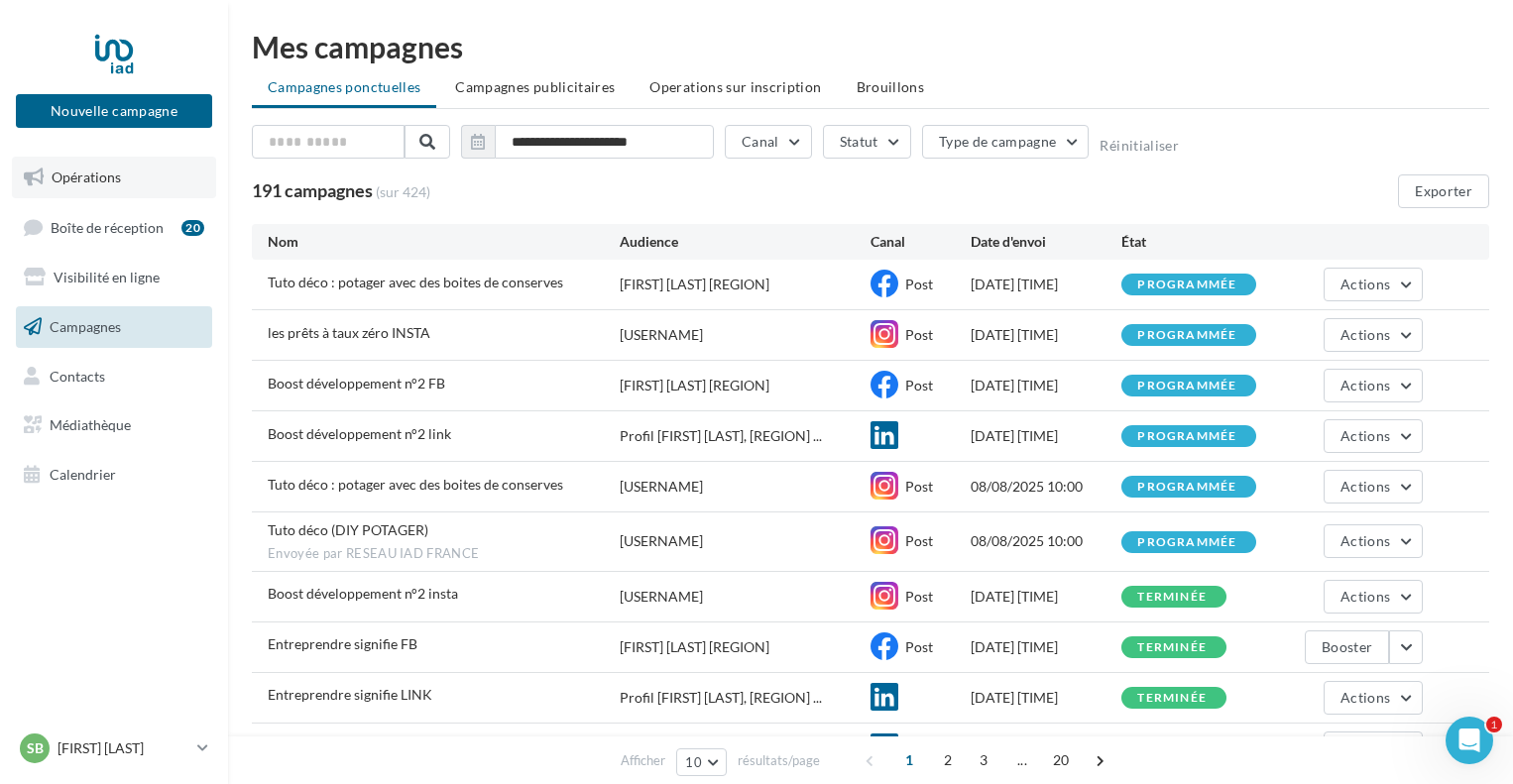 click on "Opérations" at bounding box center (86, 176) 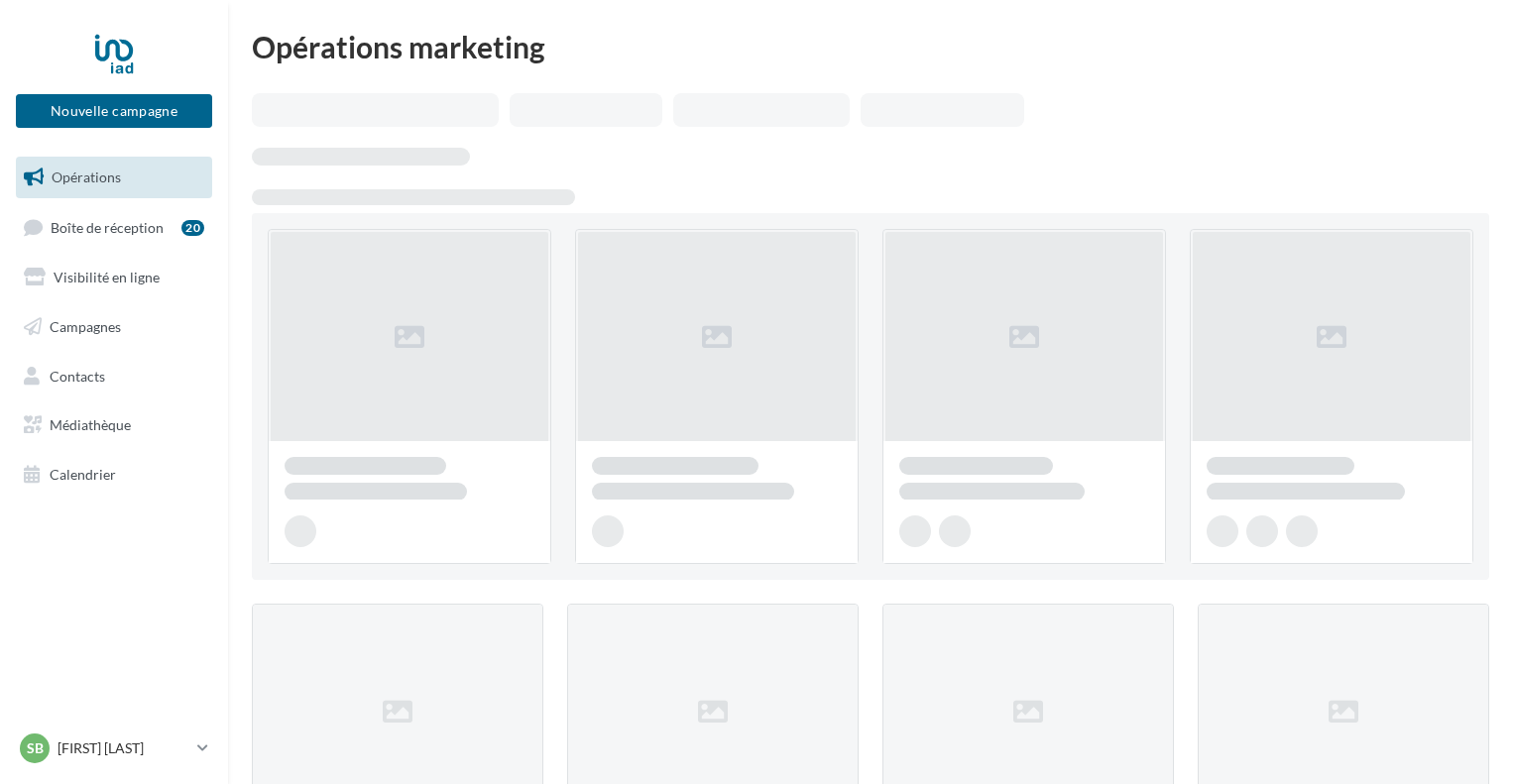 scroll, scrollTop: 0, scrollLeft: 0, axis: both 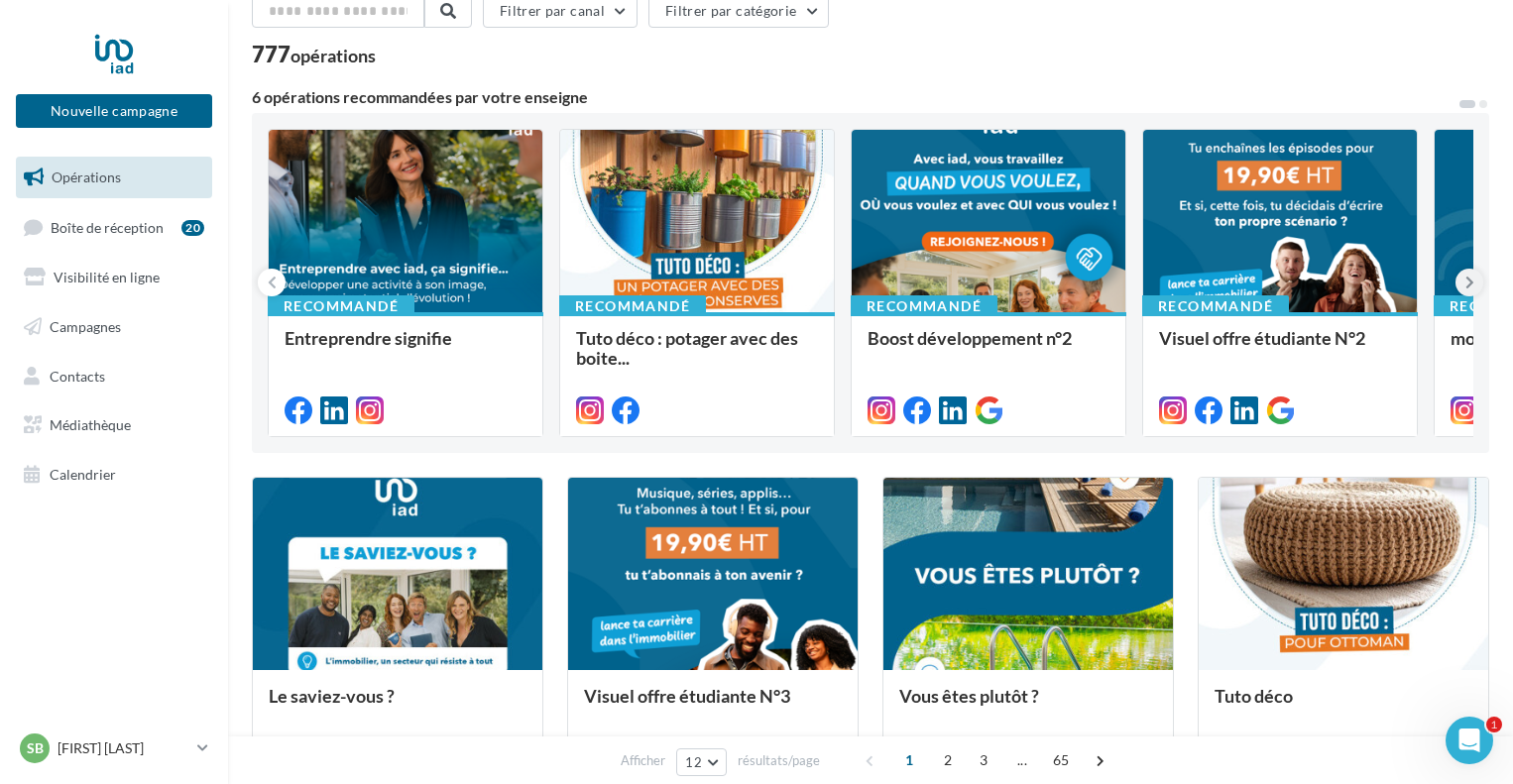 click at bounding box center [1469, 282] 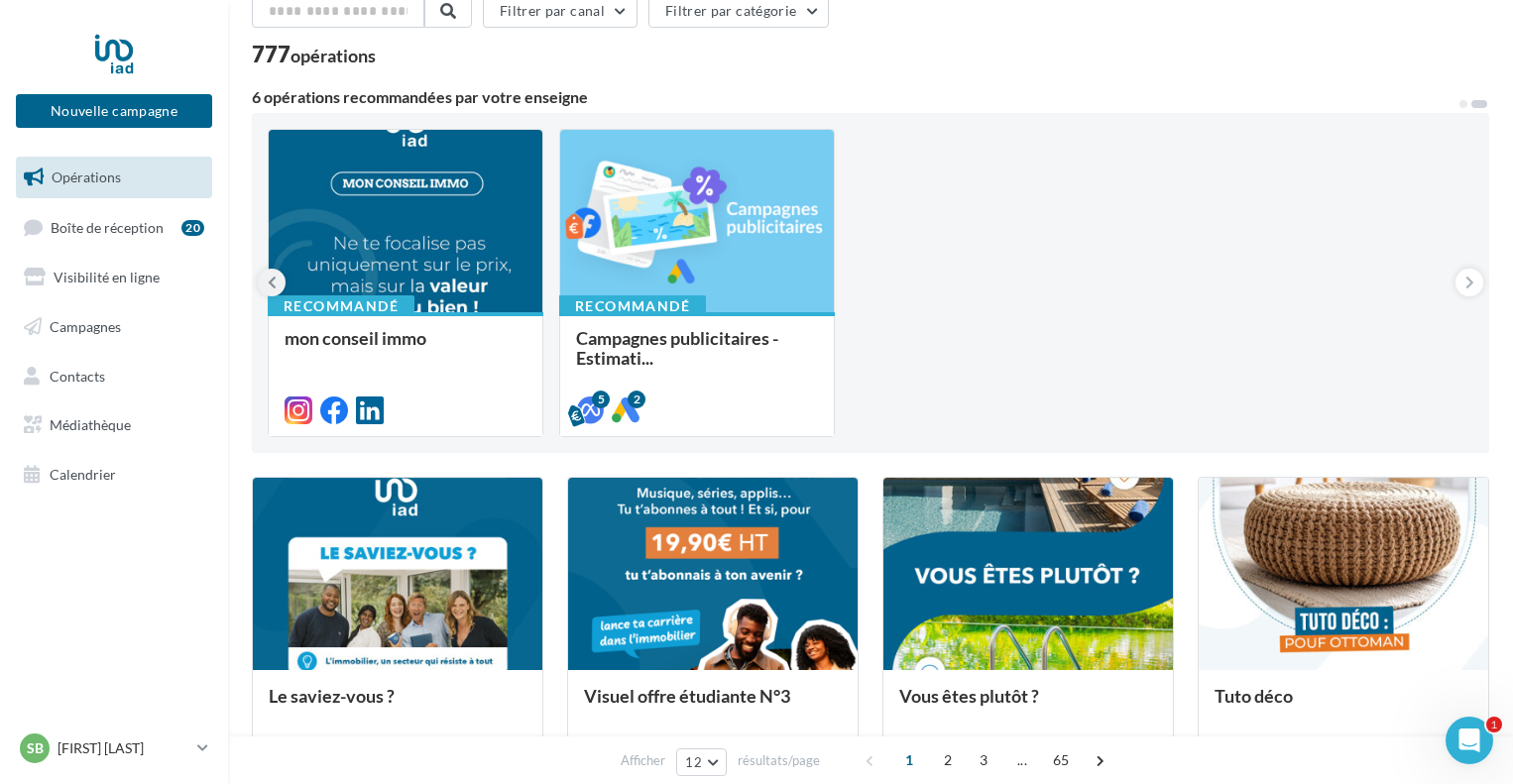 click at bounding box center (272, 282) 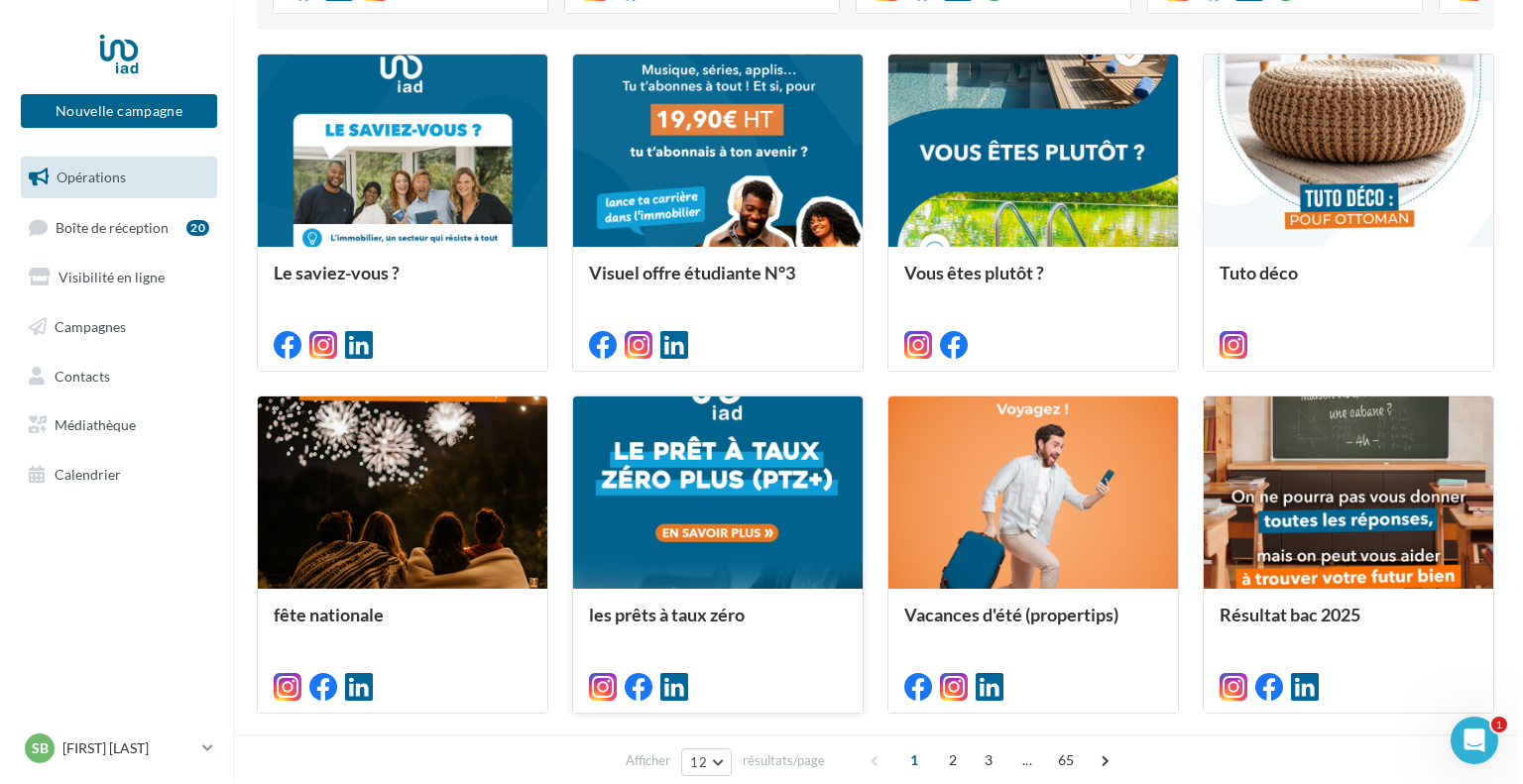 scroll, scrollTop: 595, scrollLeft: 0, axis: vertical 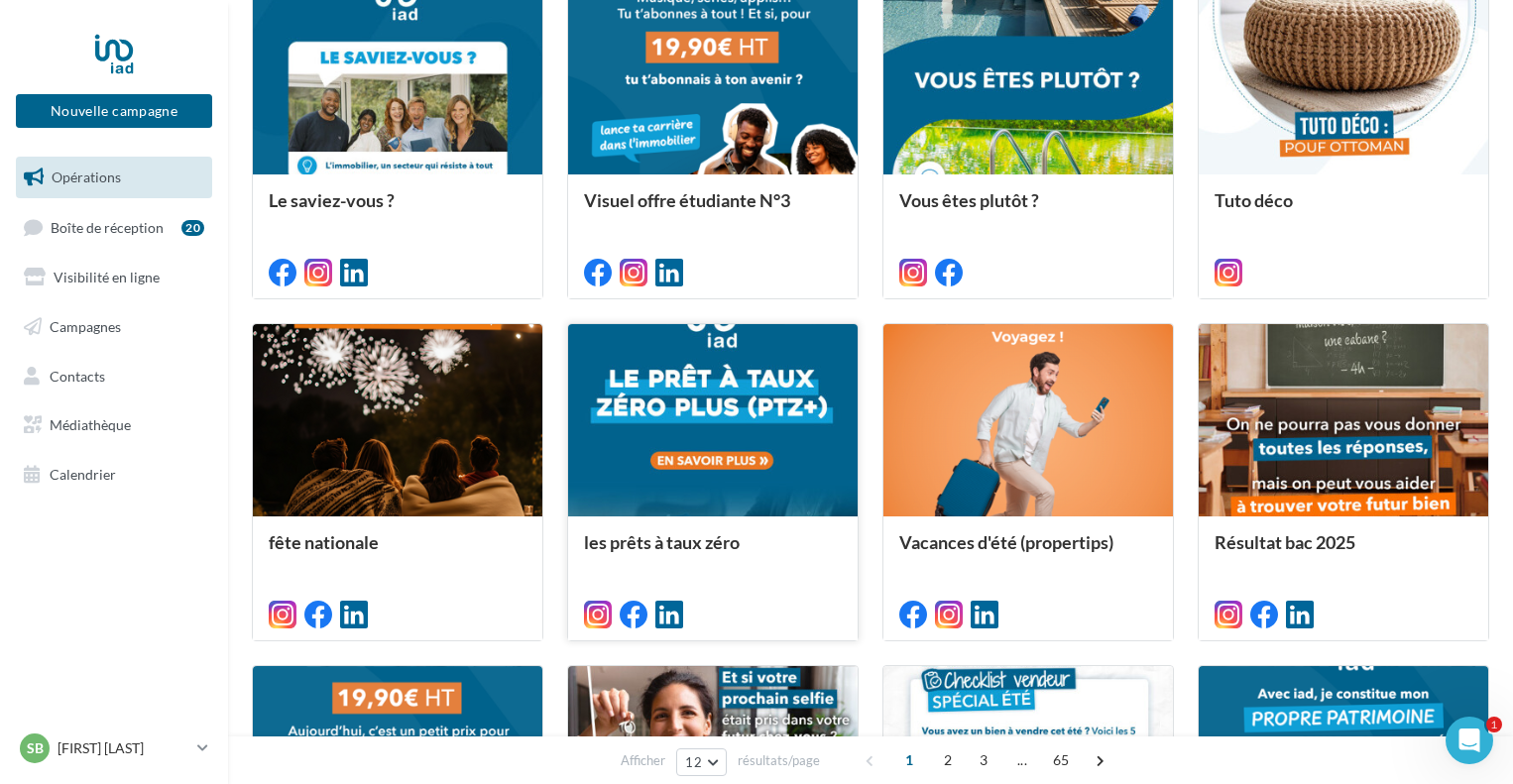 click at bounding box center [713, 421] 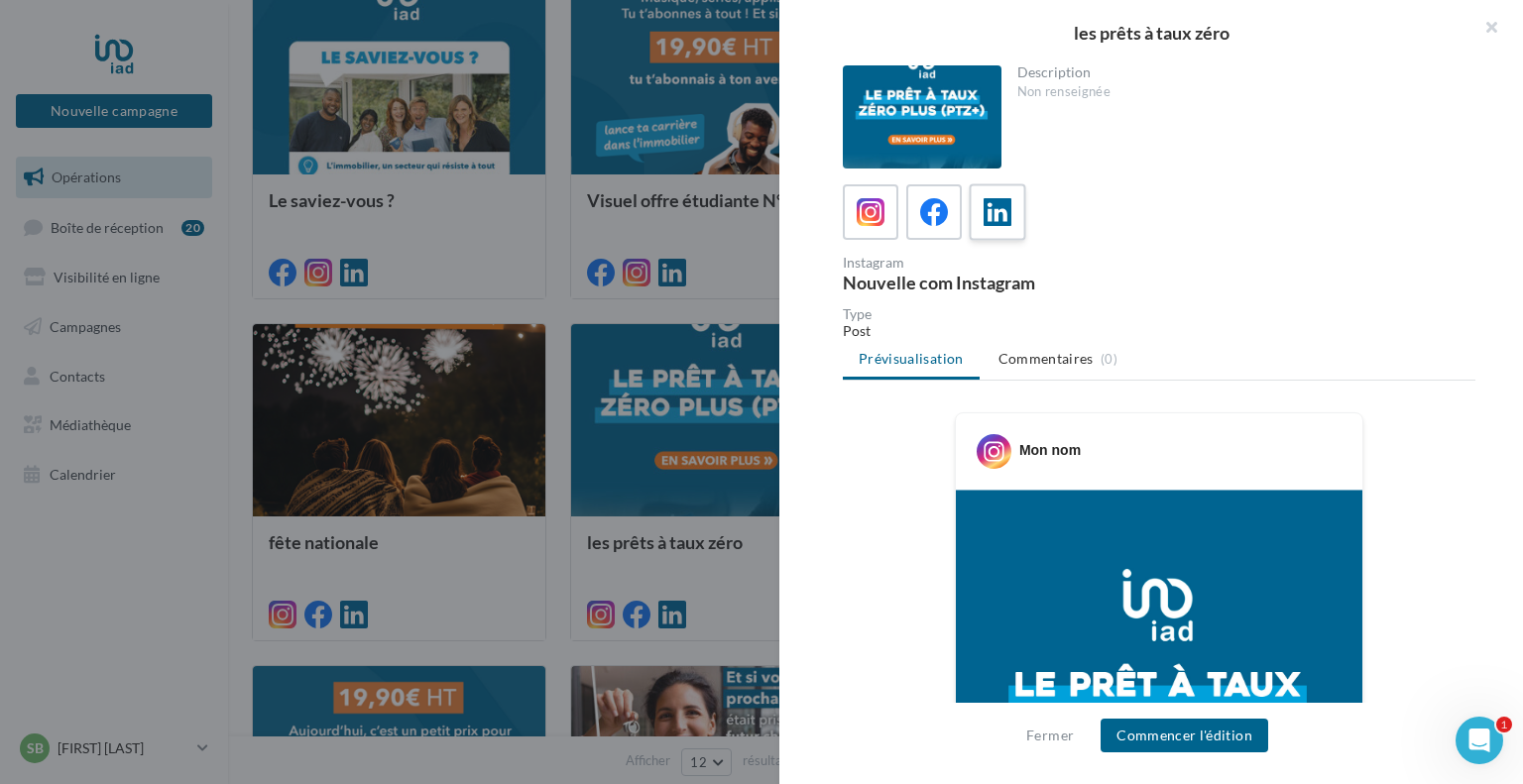 click at bounding box center [997, 212] 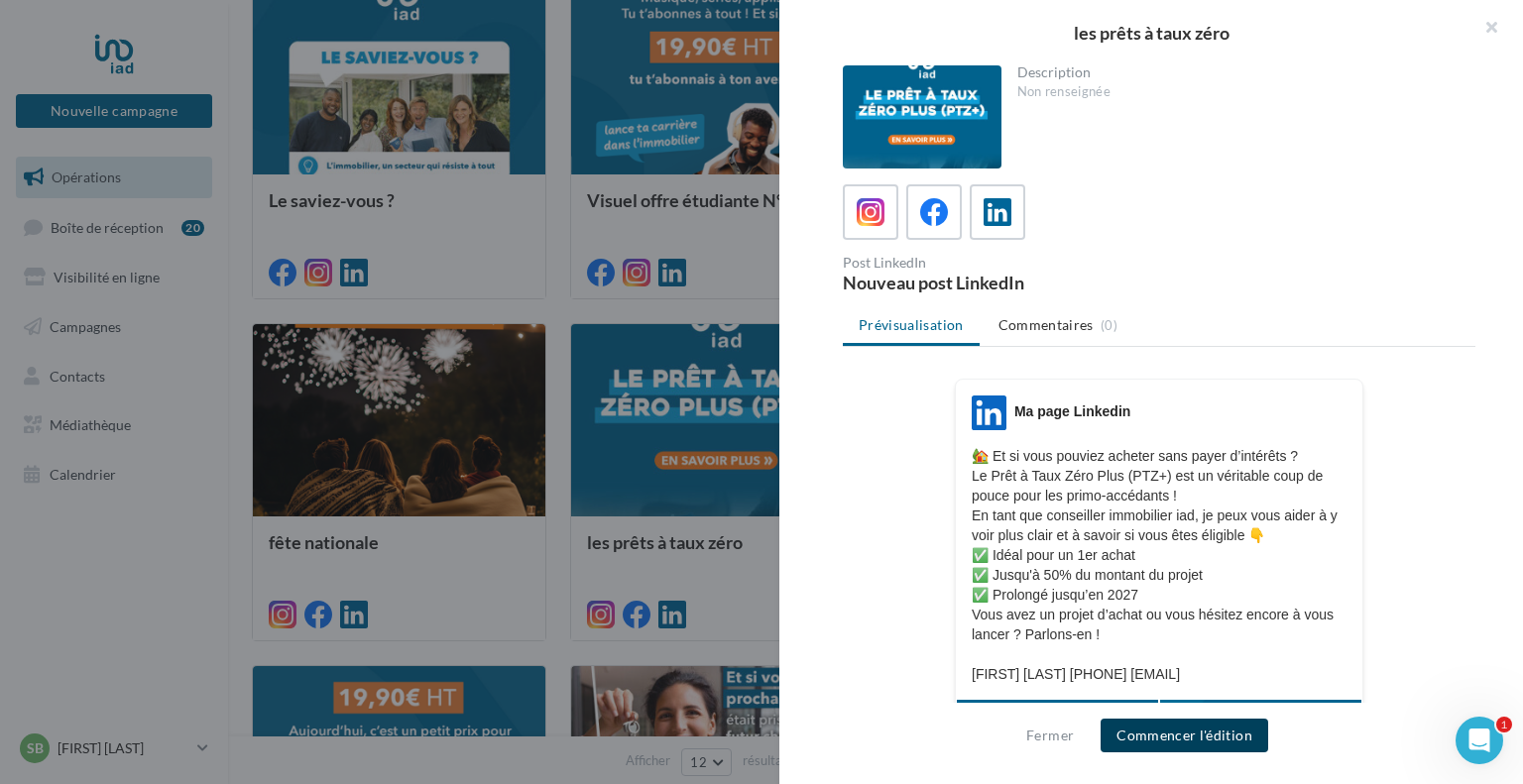 click on "Commencer l'édition" at bounding box center [1184, 735] 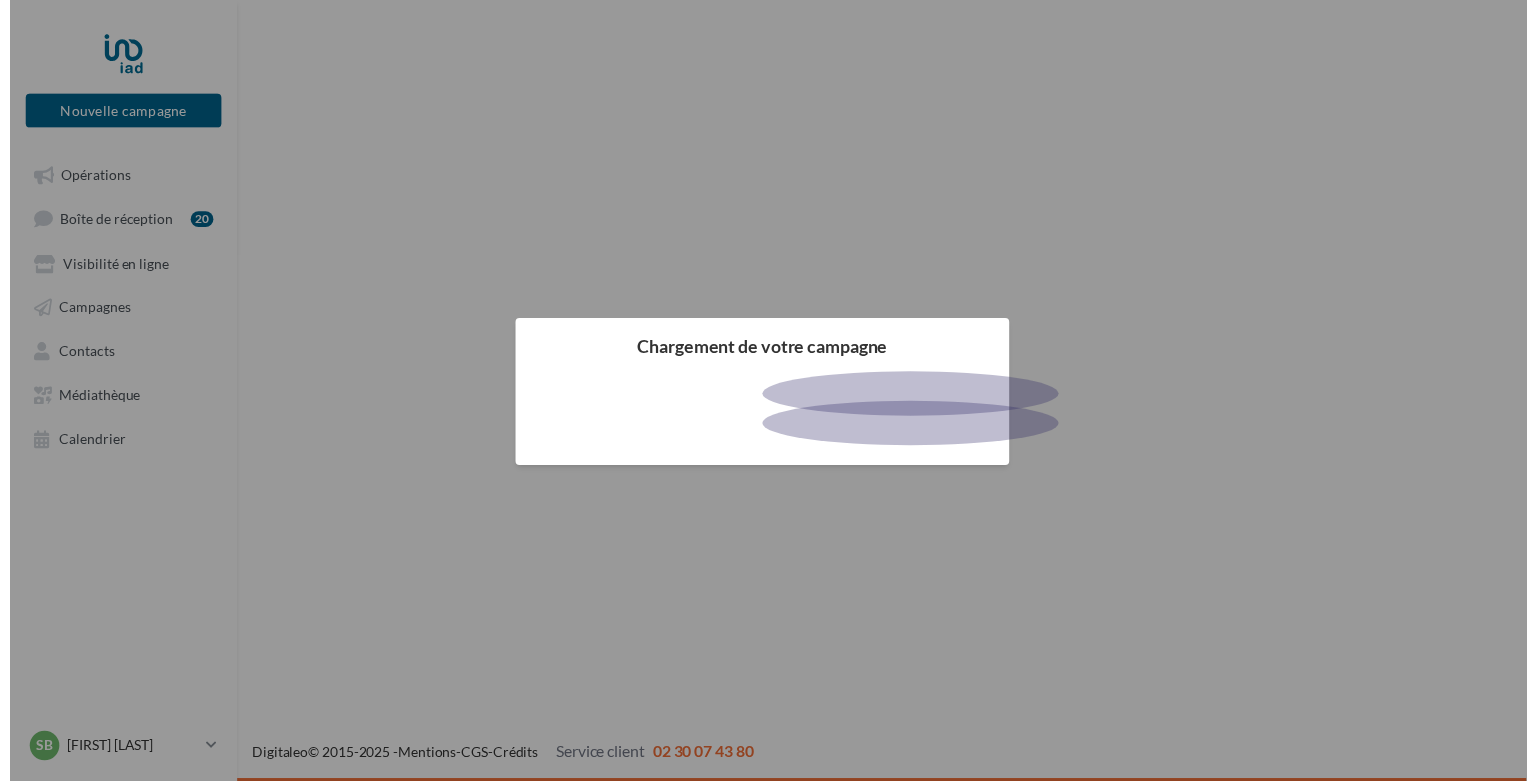 scroll, scrollTop: 0, scrollLeft: 0, axis: both 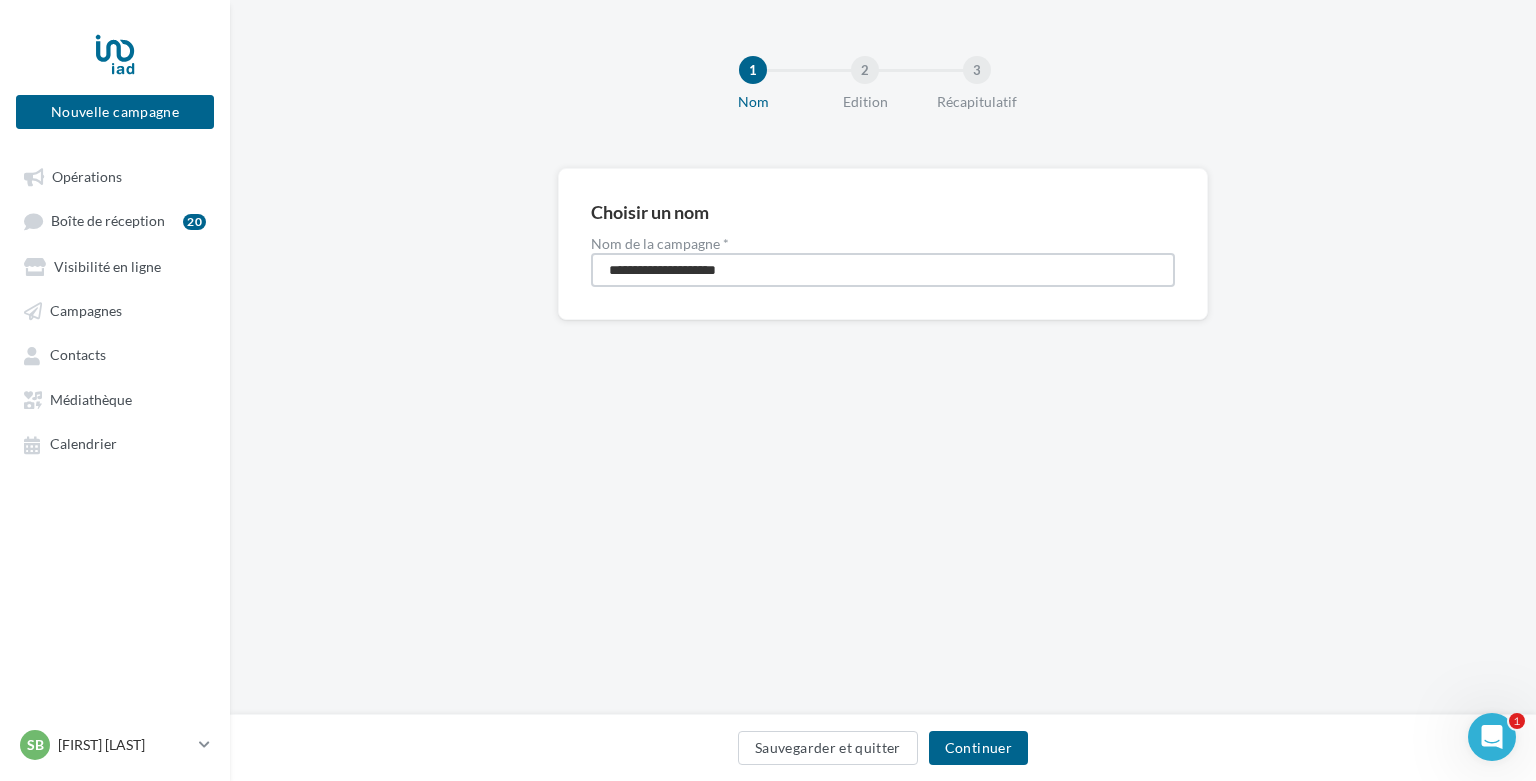 click on "**********" at bounding box center [883, 270] 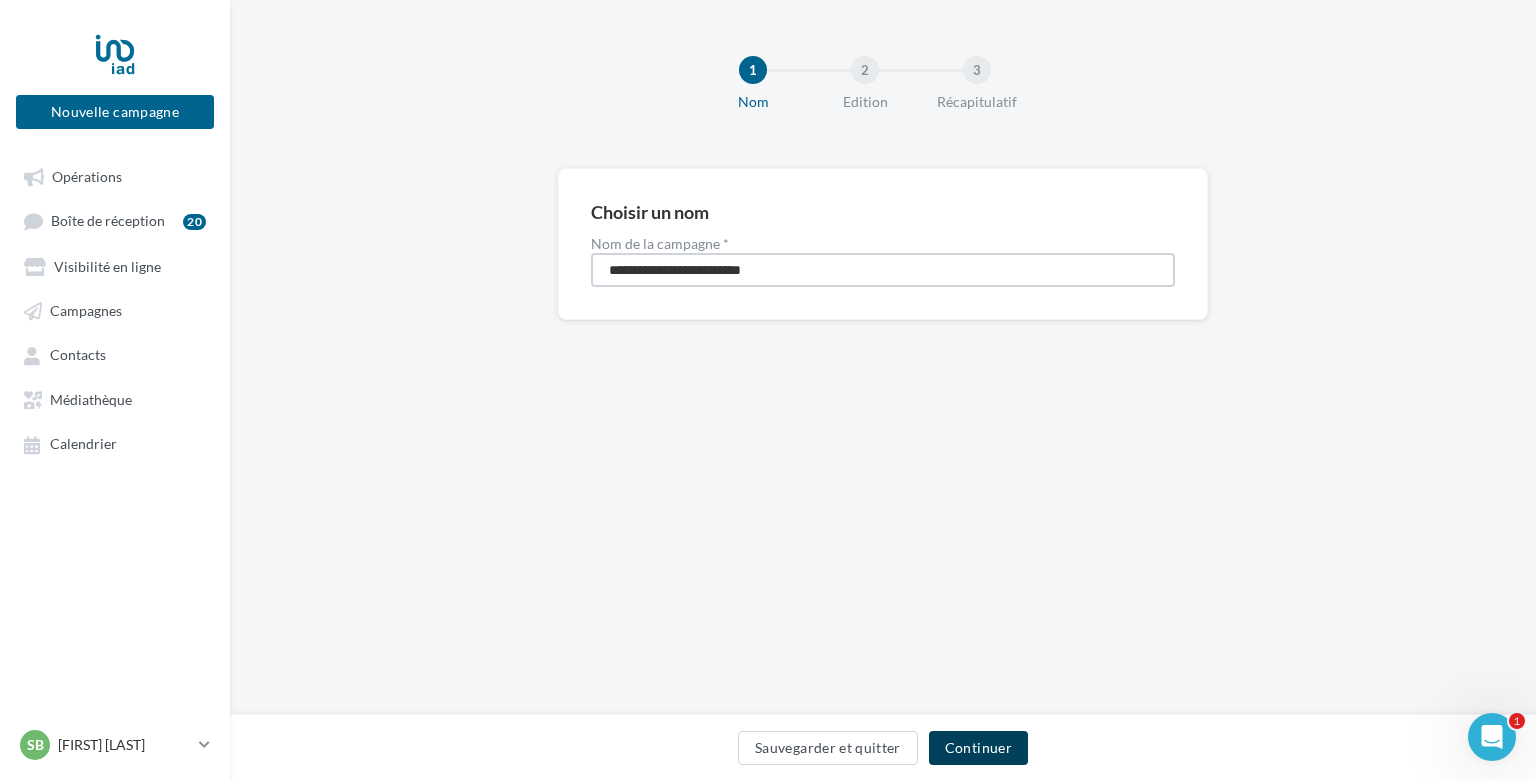 type on "**********" 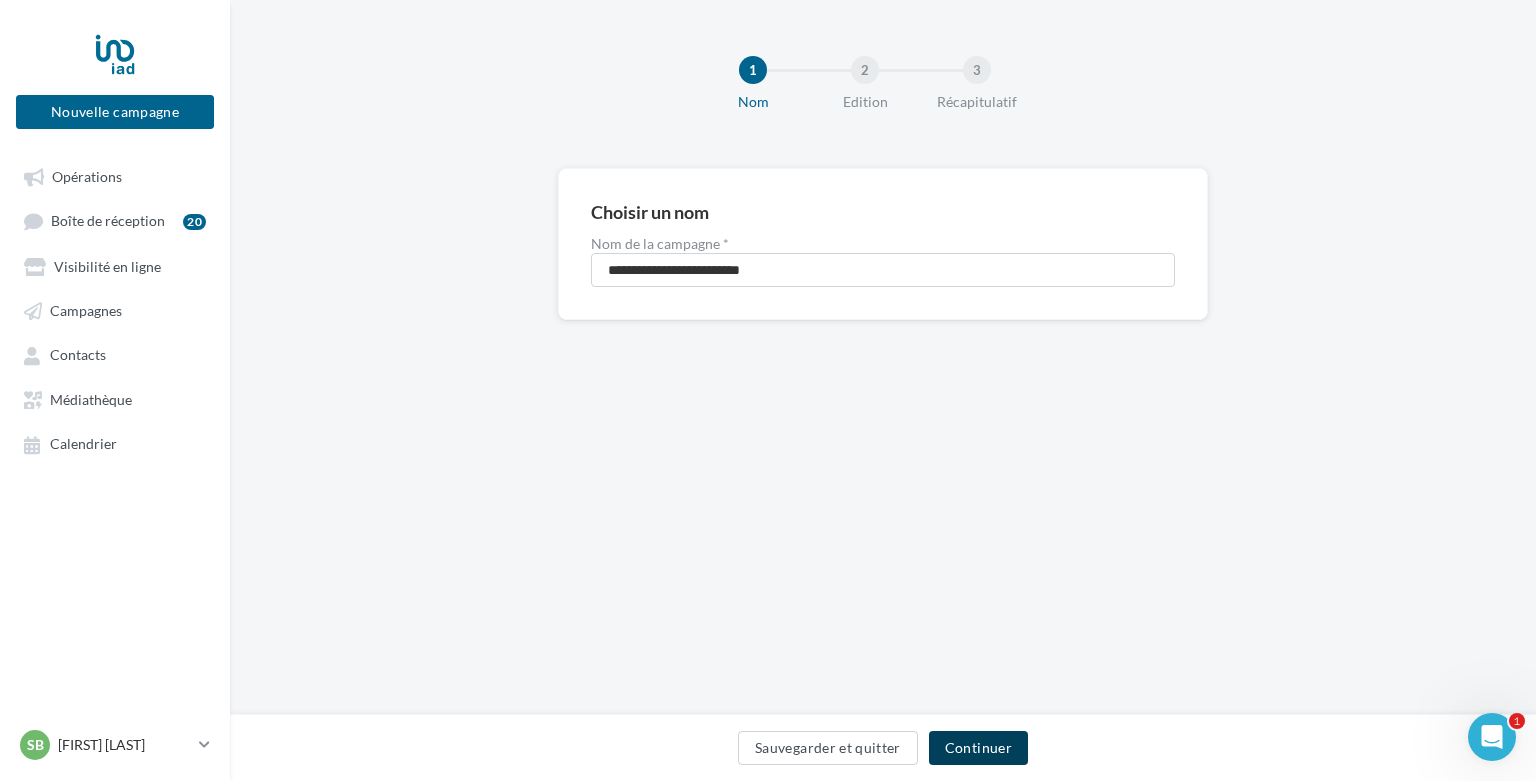 click on "Continuer" at bounding box center [978, 748] 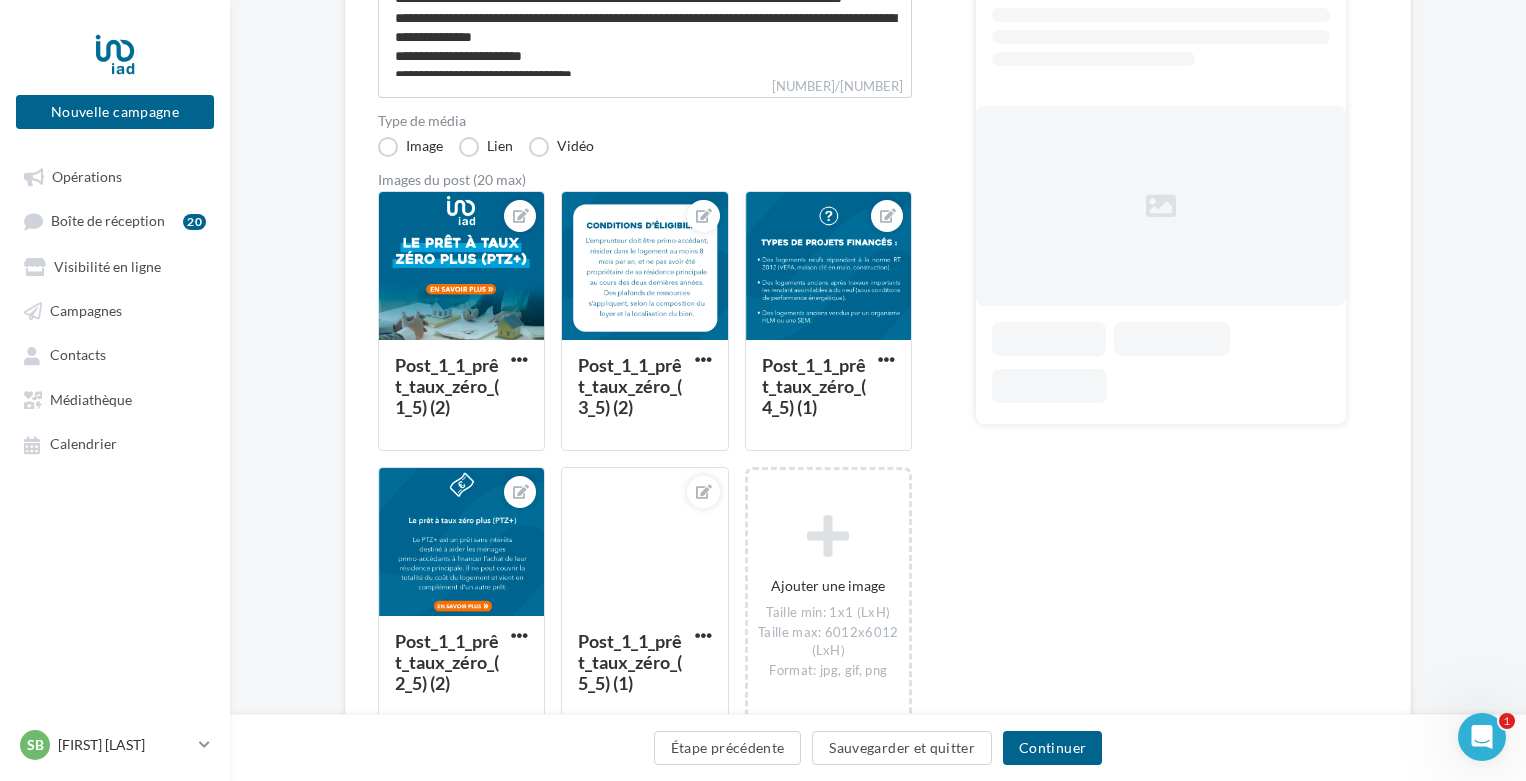 scroll, scrollTop: 400, scrollLeft: 0, axis: vertical 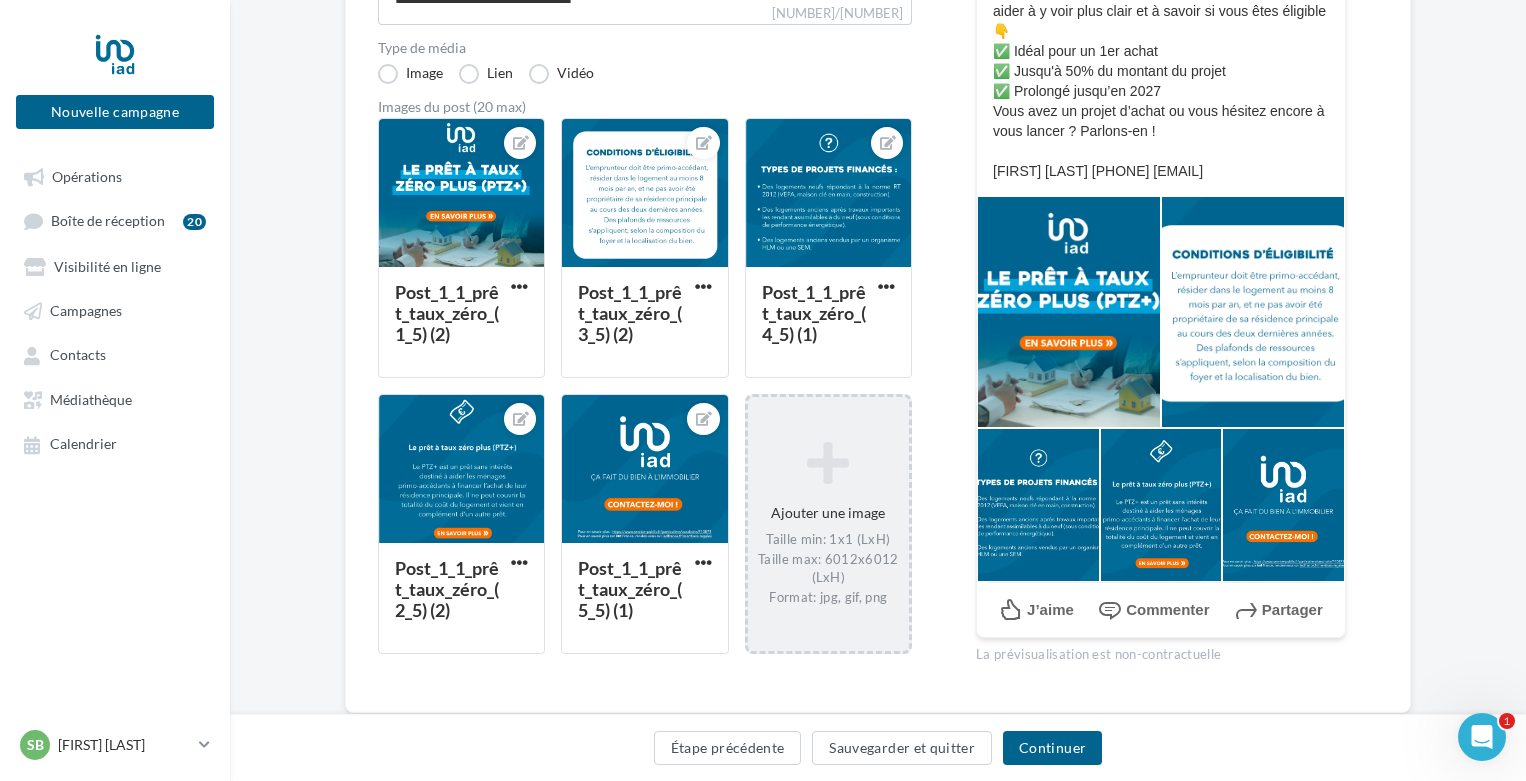 click on "Ajouter une image     Taille min: 1x1 (LxH)   Taille max: 6012x6012 (LxH)   Format: jpg, gif, png" at bounding box center (828, 524) 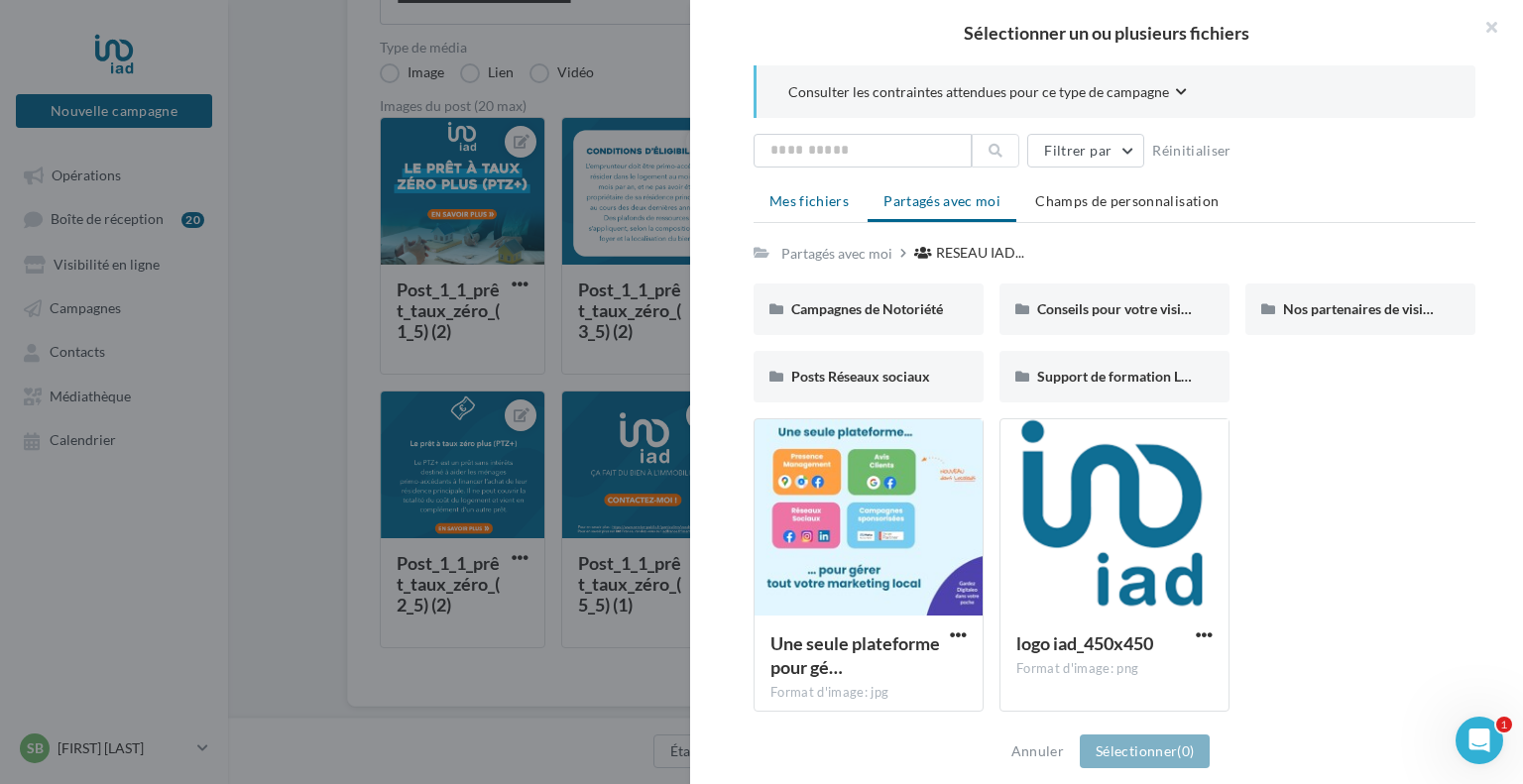 click on "Mes fichiers" at bounding box center [809, 200] 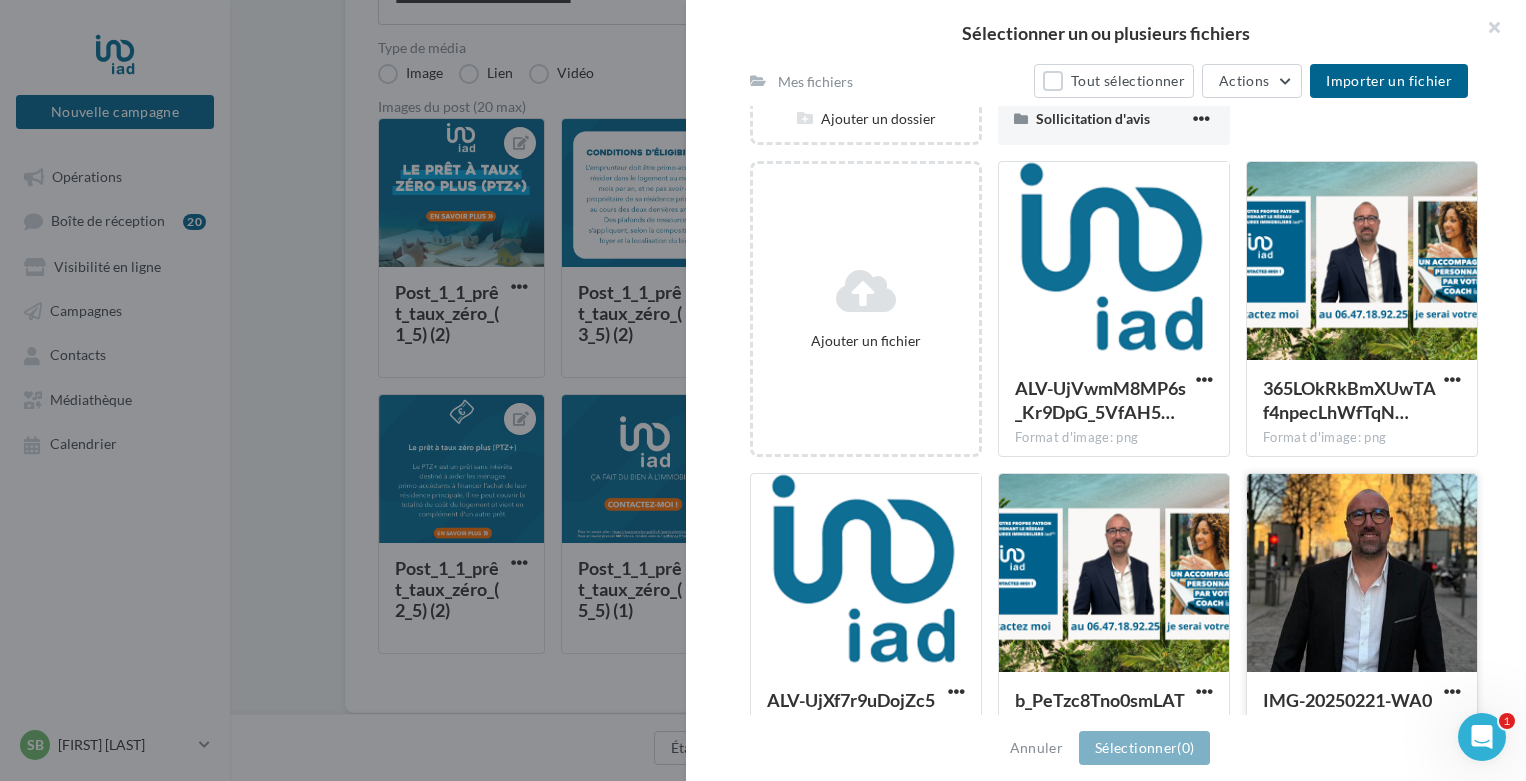 scroll, scrollTop: 200, scrollLeft: 0, axis: vertical 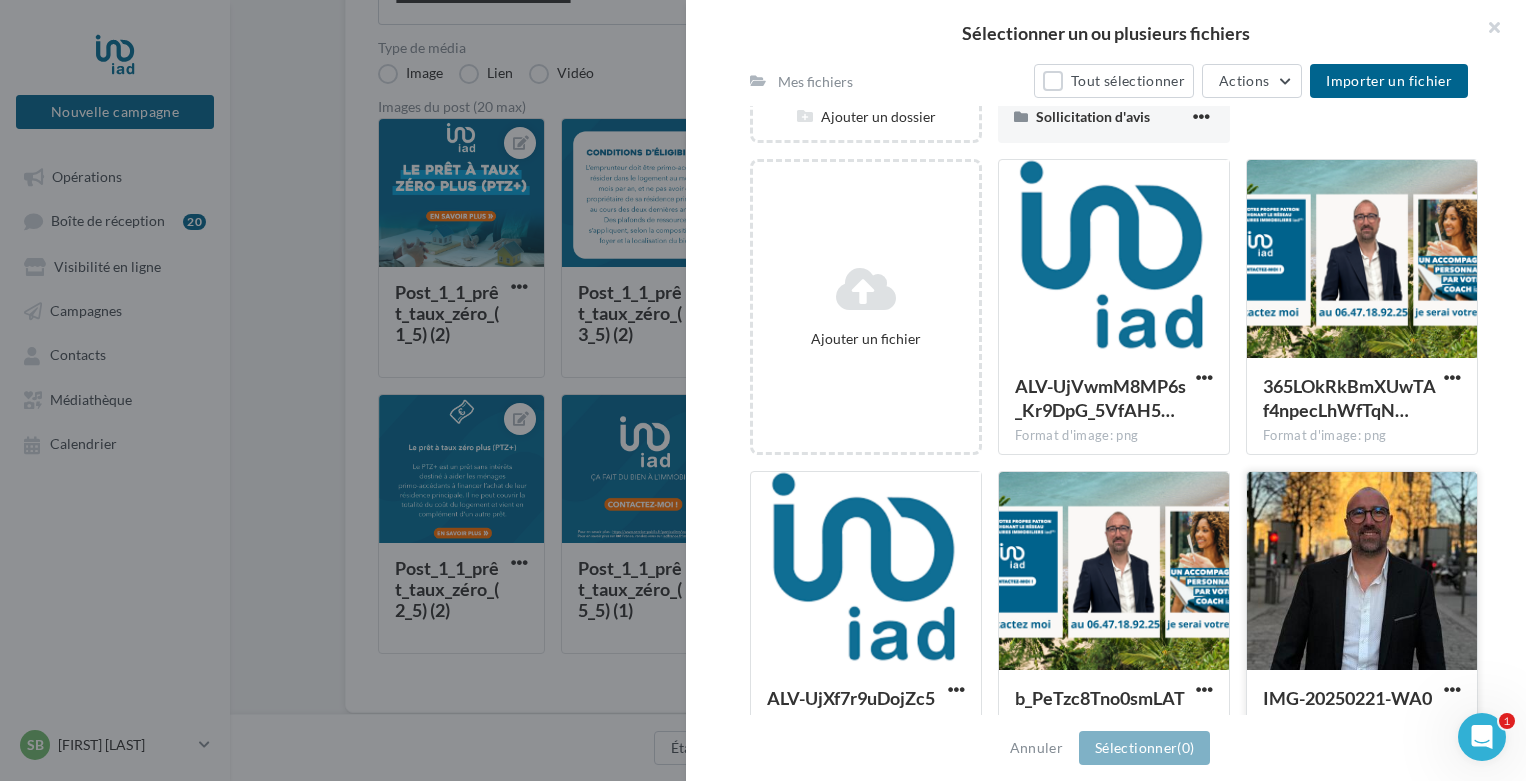 click at bounding box center [1362, 572] 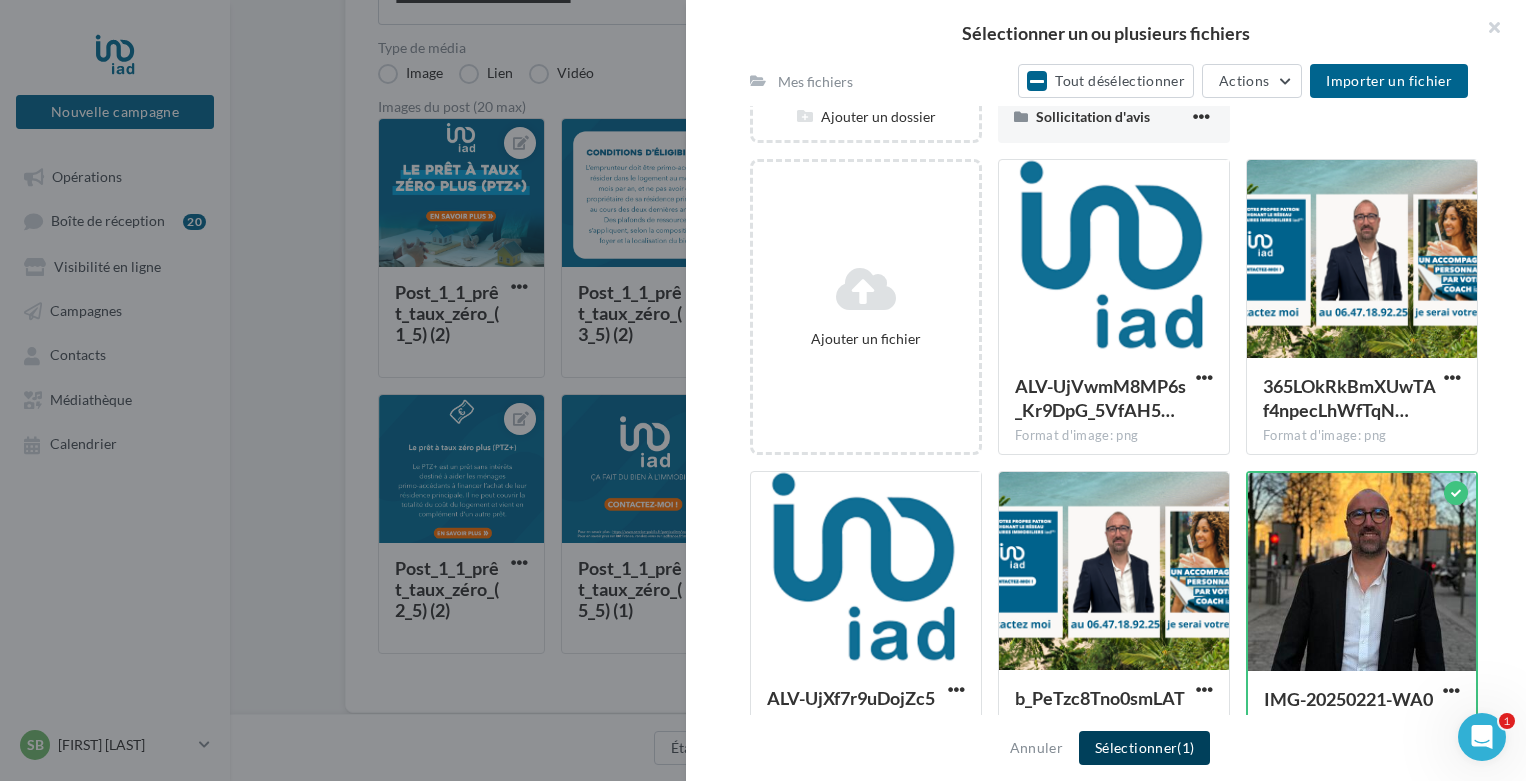 click on "Sélectionner   (1)" at bounding box center (1144, 748) 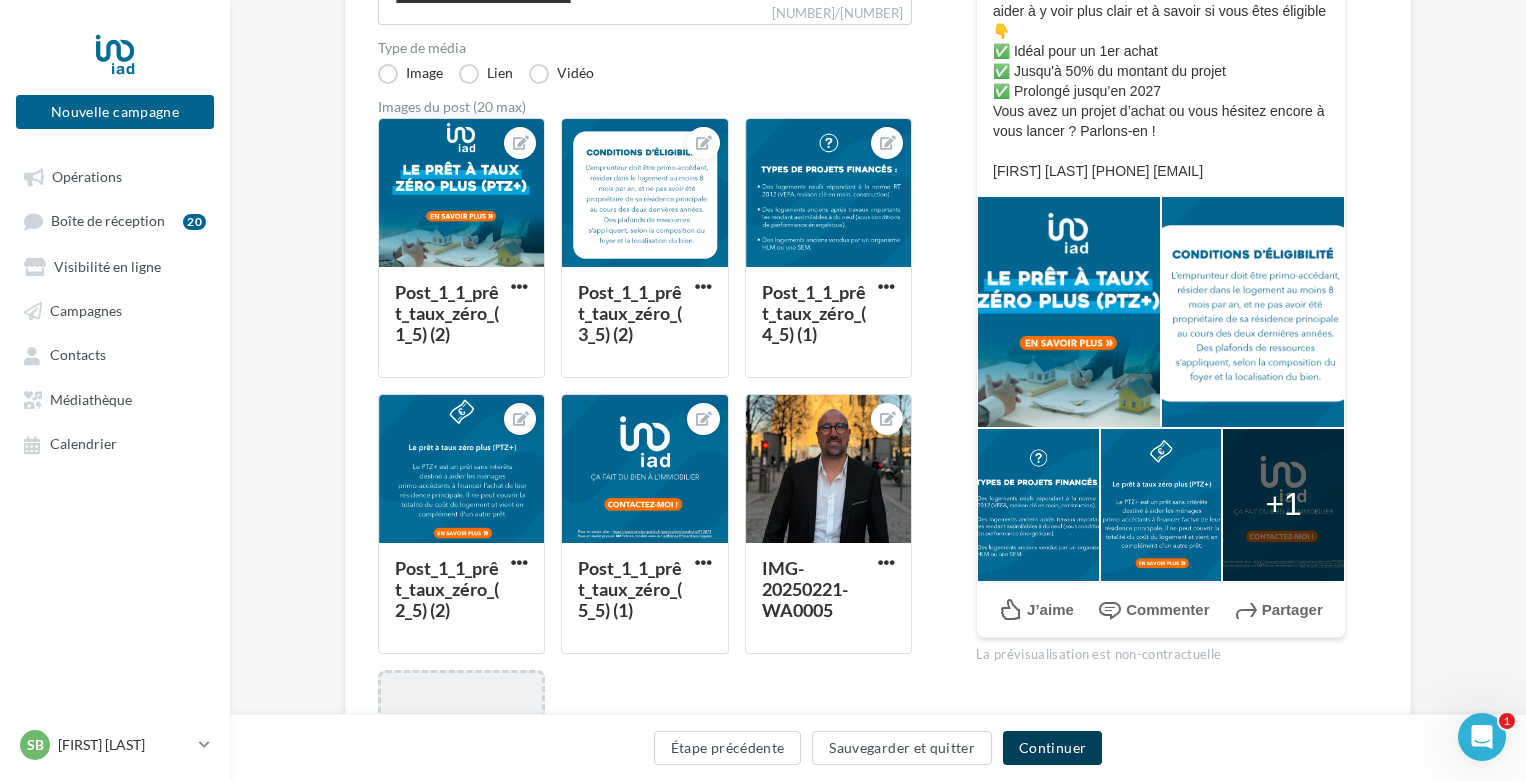 click on "Continuer" at bounding box center (1052, 748) 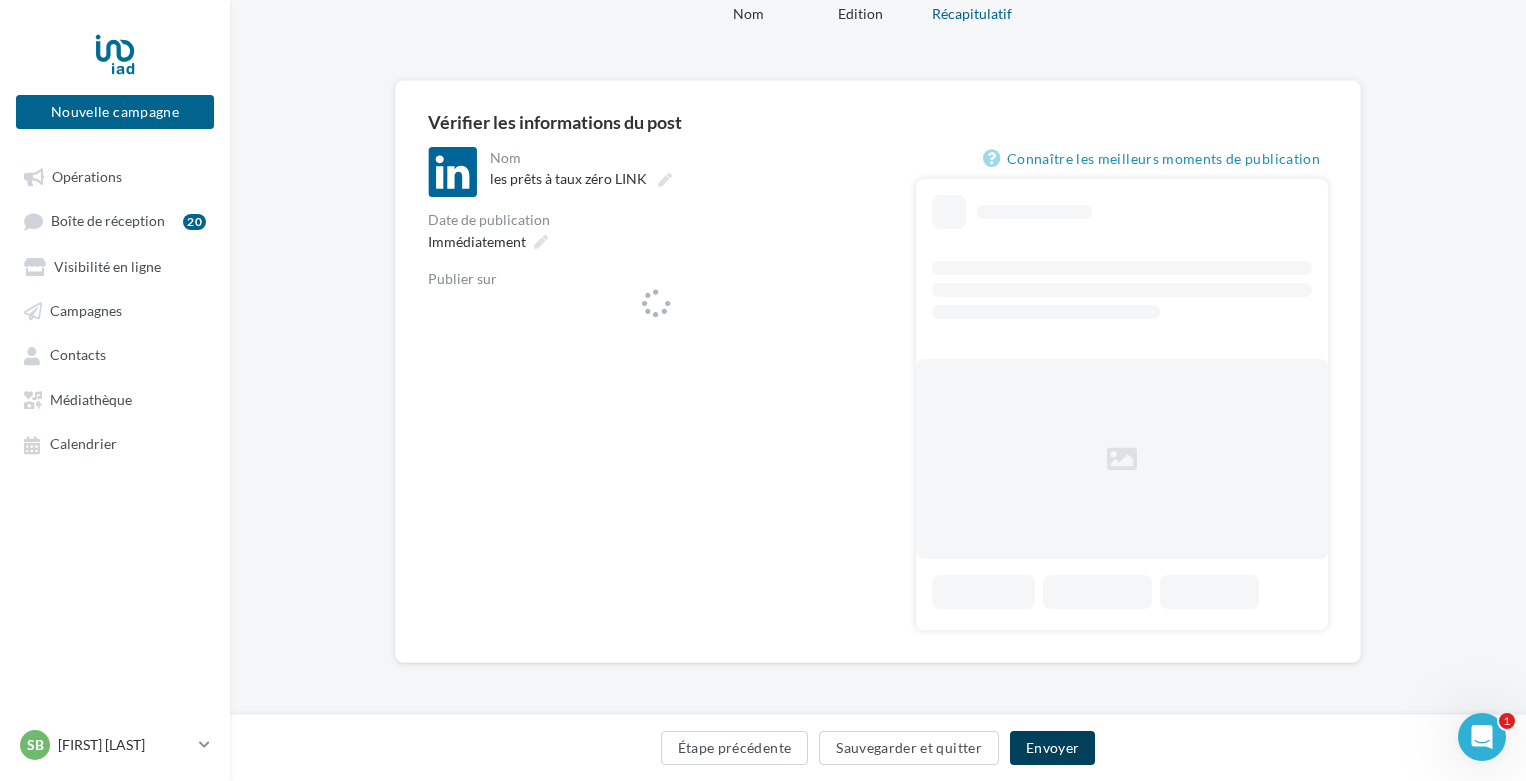 scroll, scrollTop: 86, scrollLeft: 0, axis: vertical 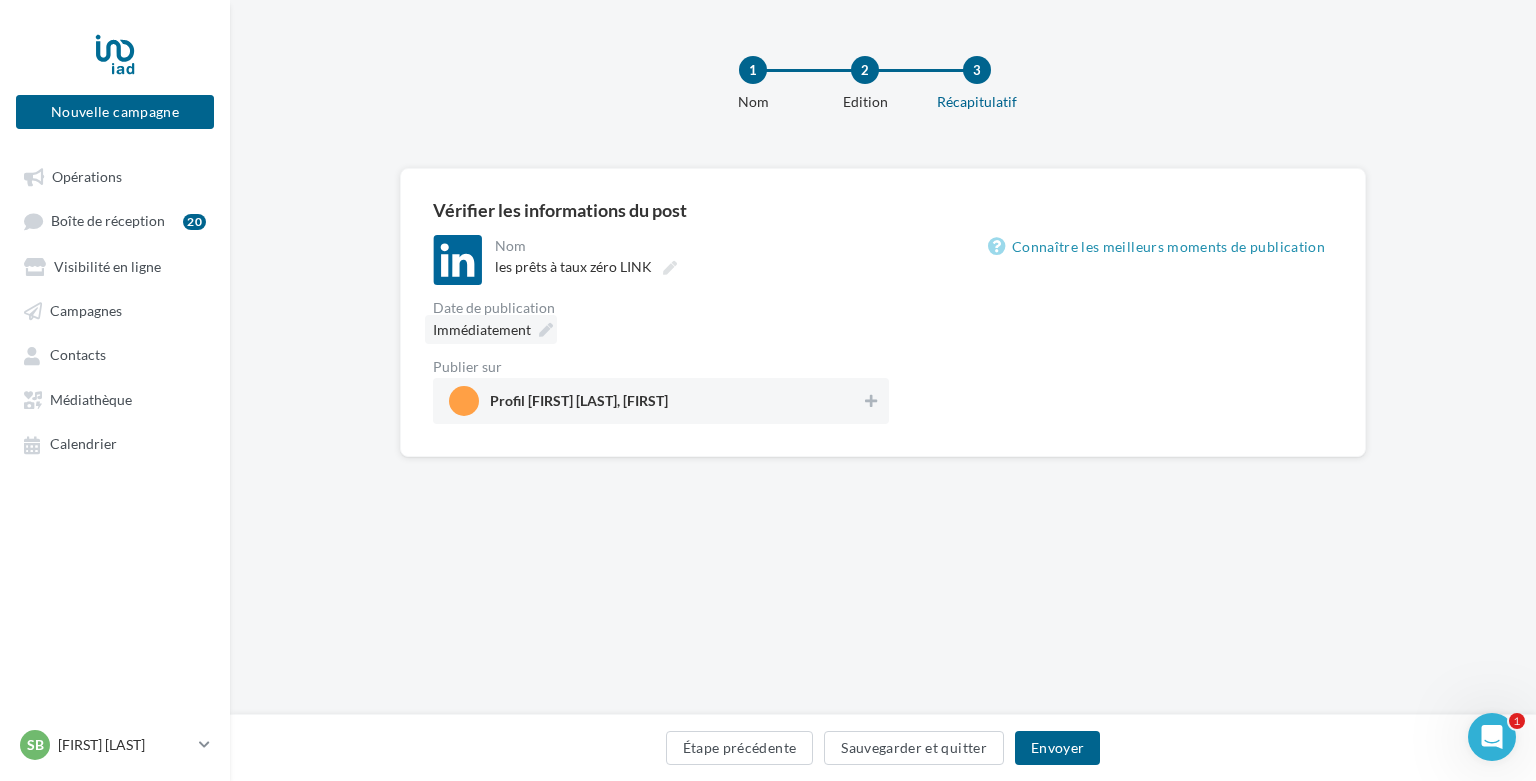 click on "Nom" at bounding box center (690, 246) 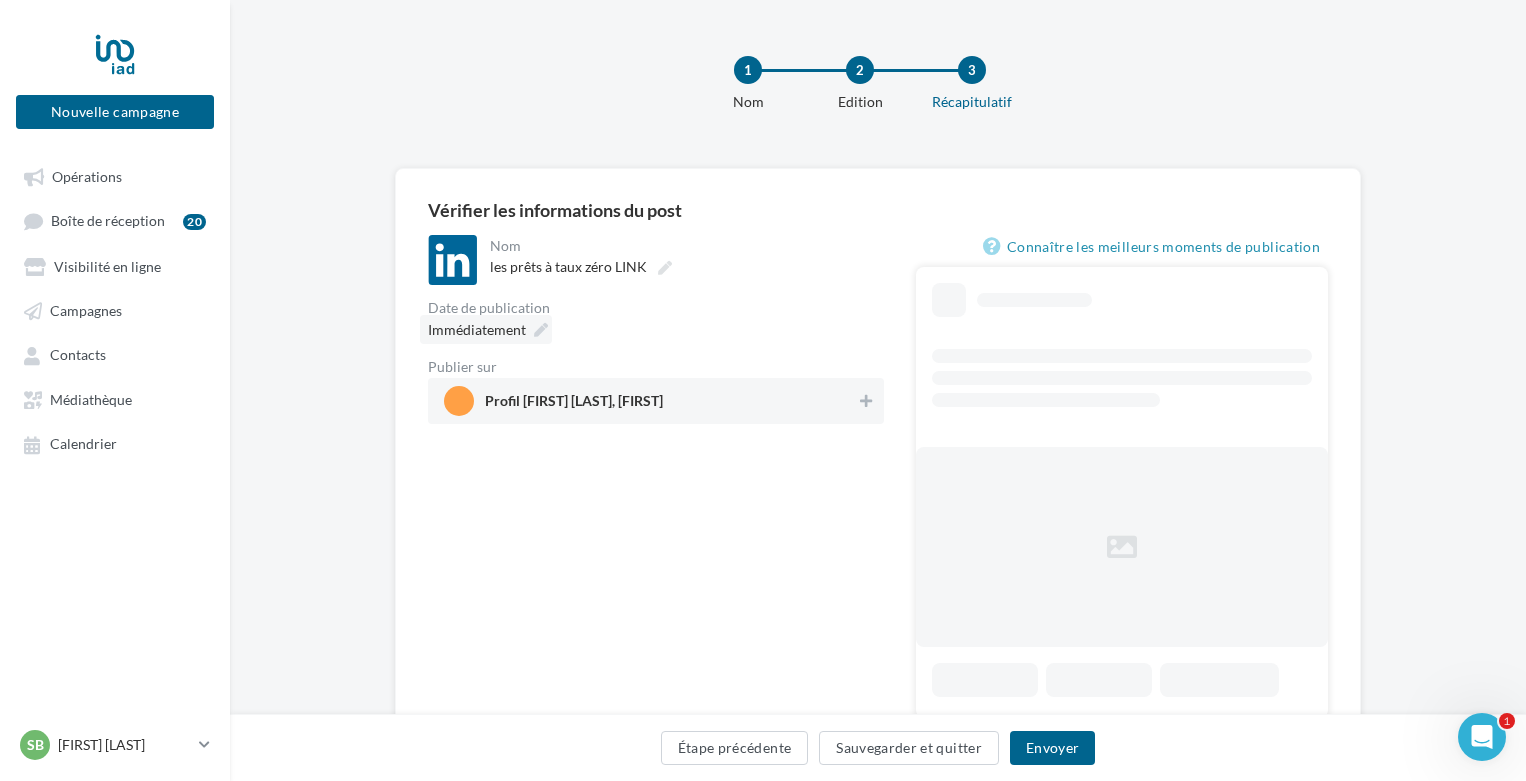click on "Immédiatement" at bounding box center [486, 329] 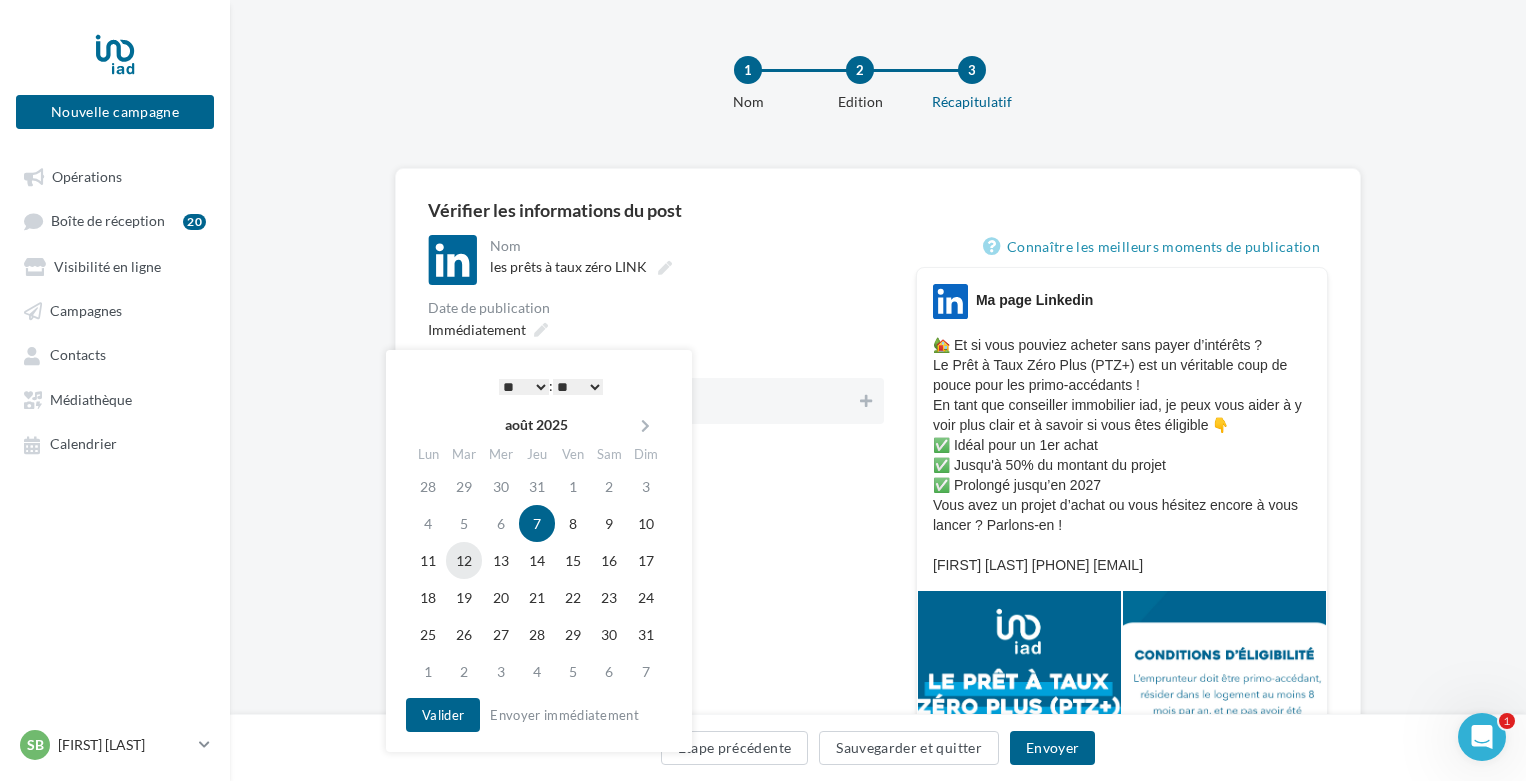 click on "12" at bounding box center [464, 560] 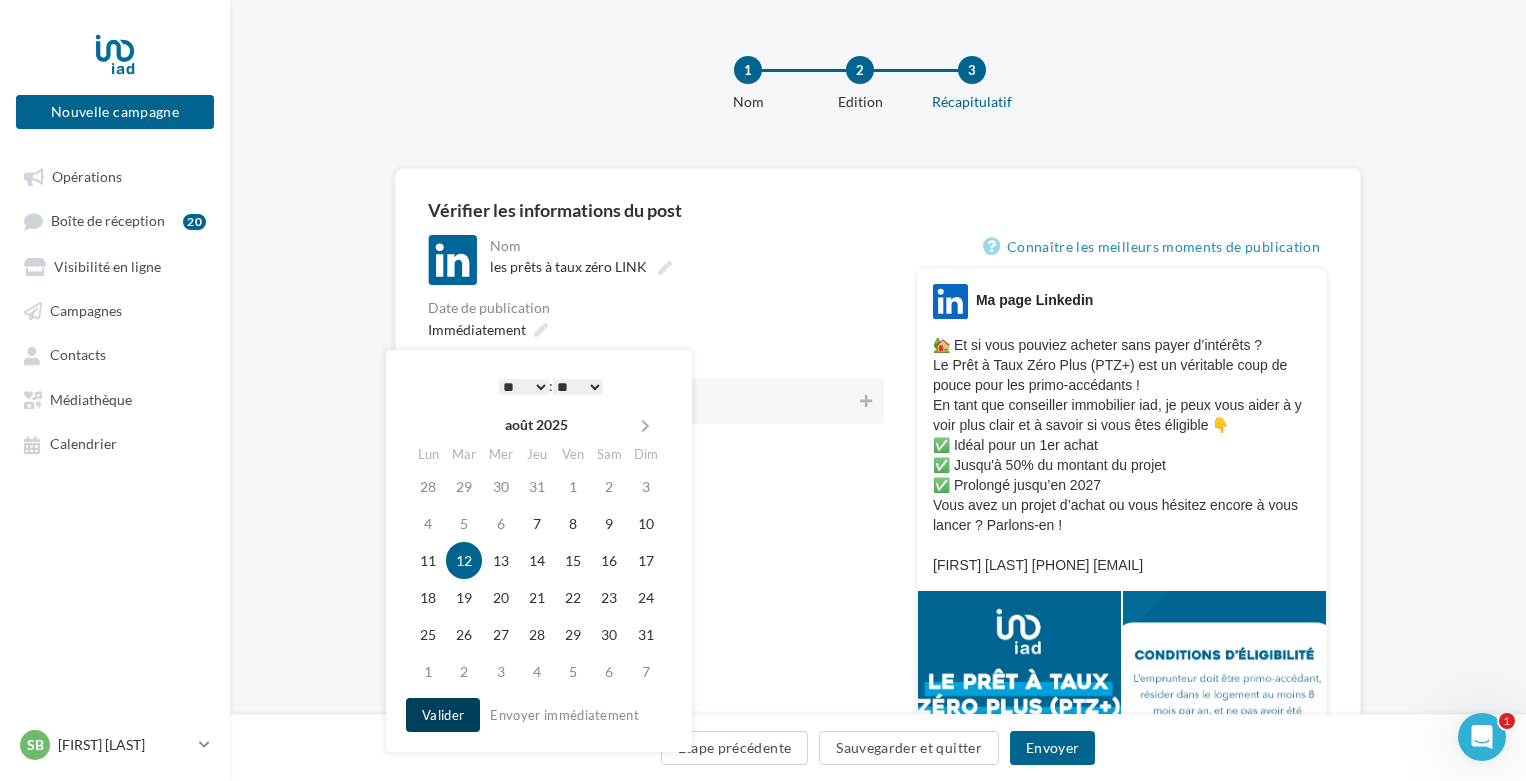 click on "Valider" at bounding box center (443, 715) 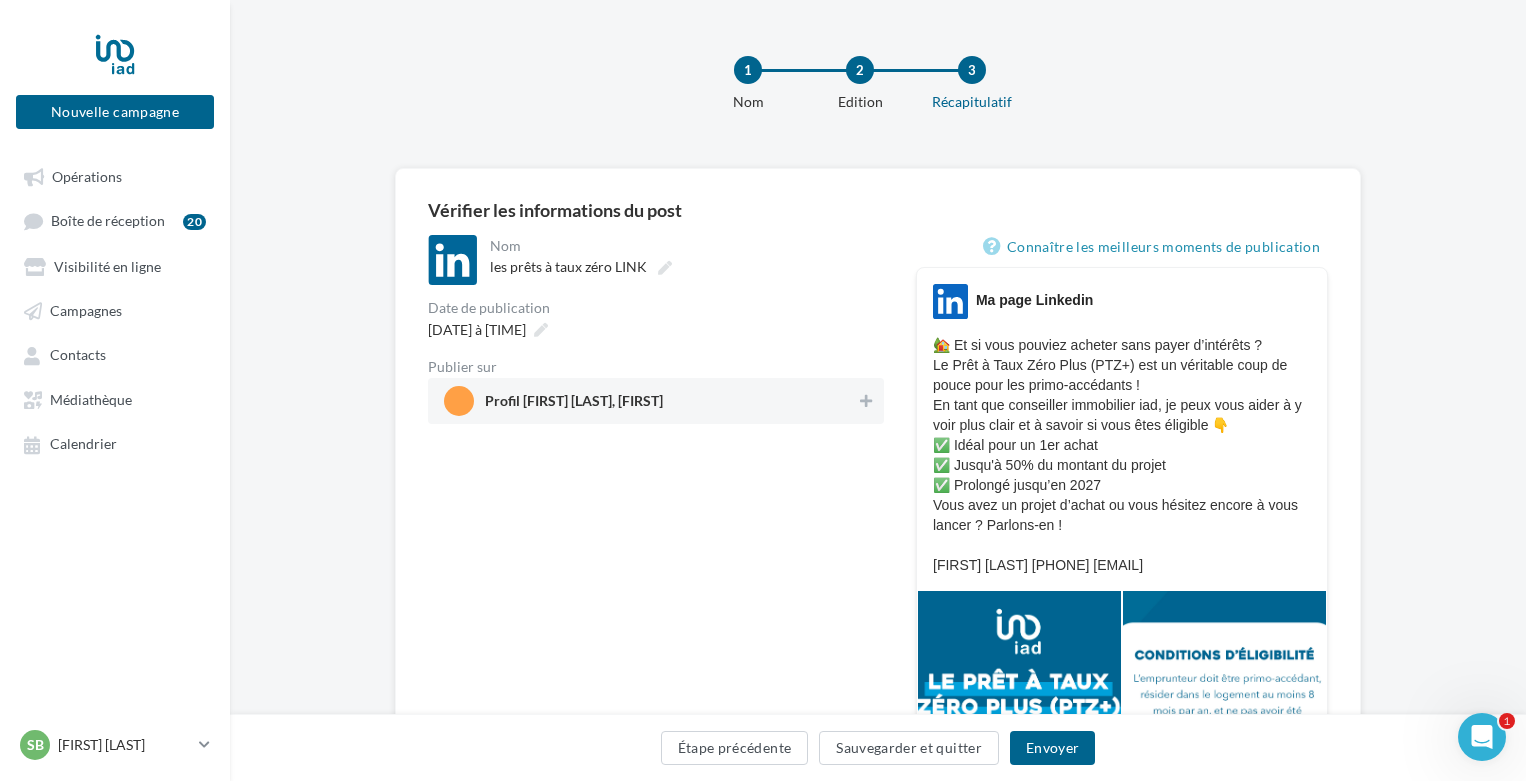 click on "Profil sébastien Vadde,  Sebastien" at bounding box center [650, 401] 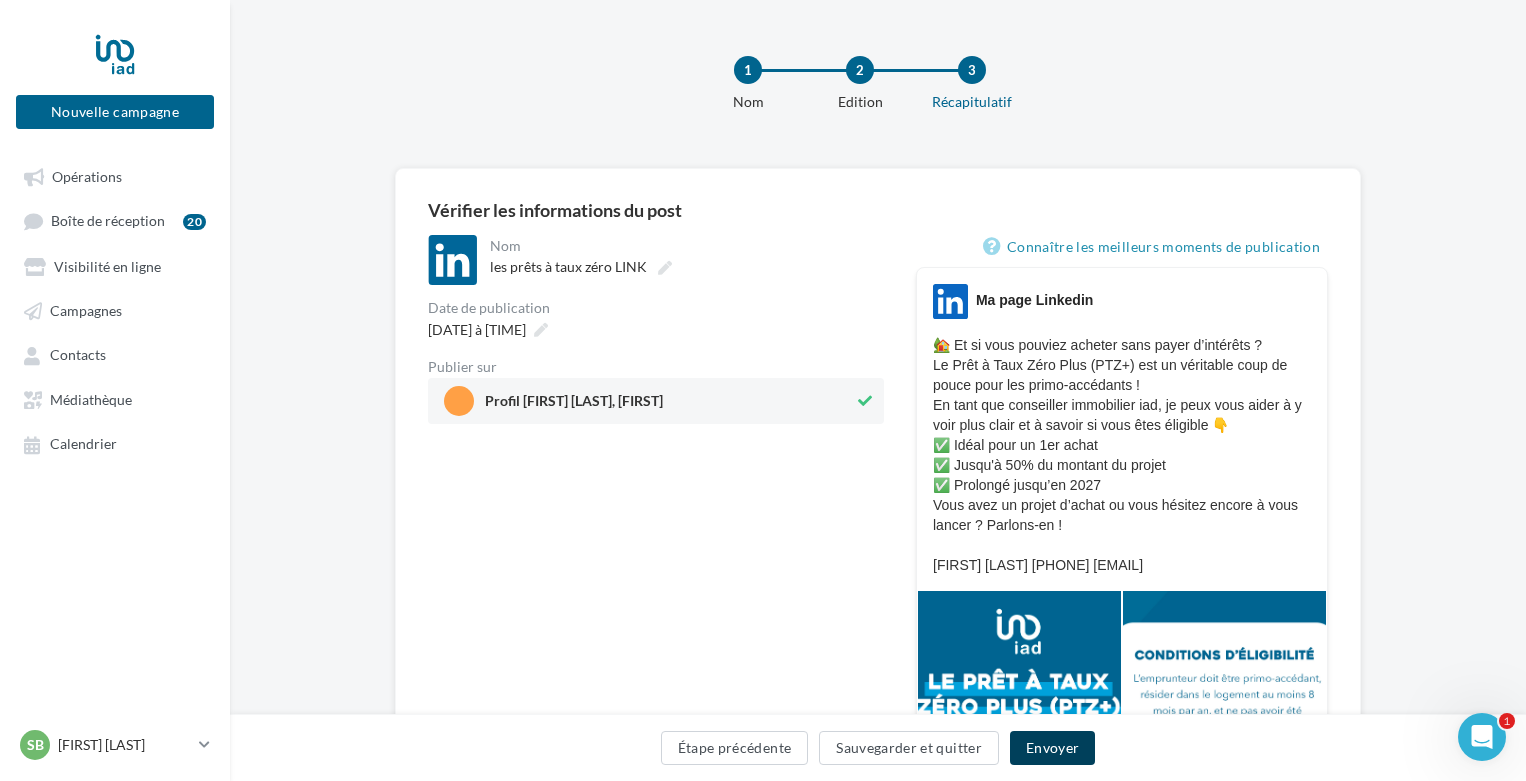 click on "Envoyer" at bounding box center [1052, 748] 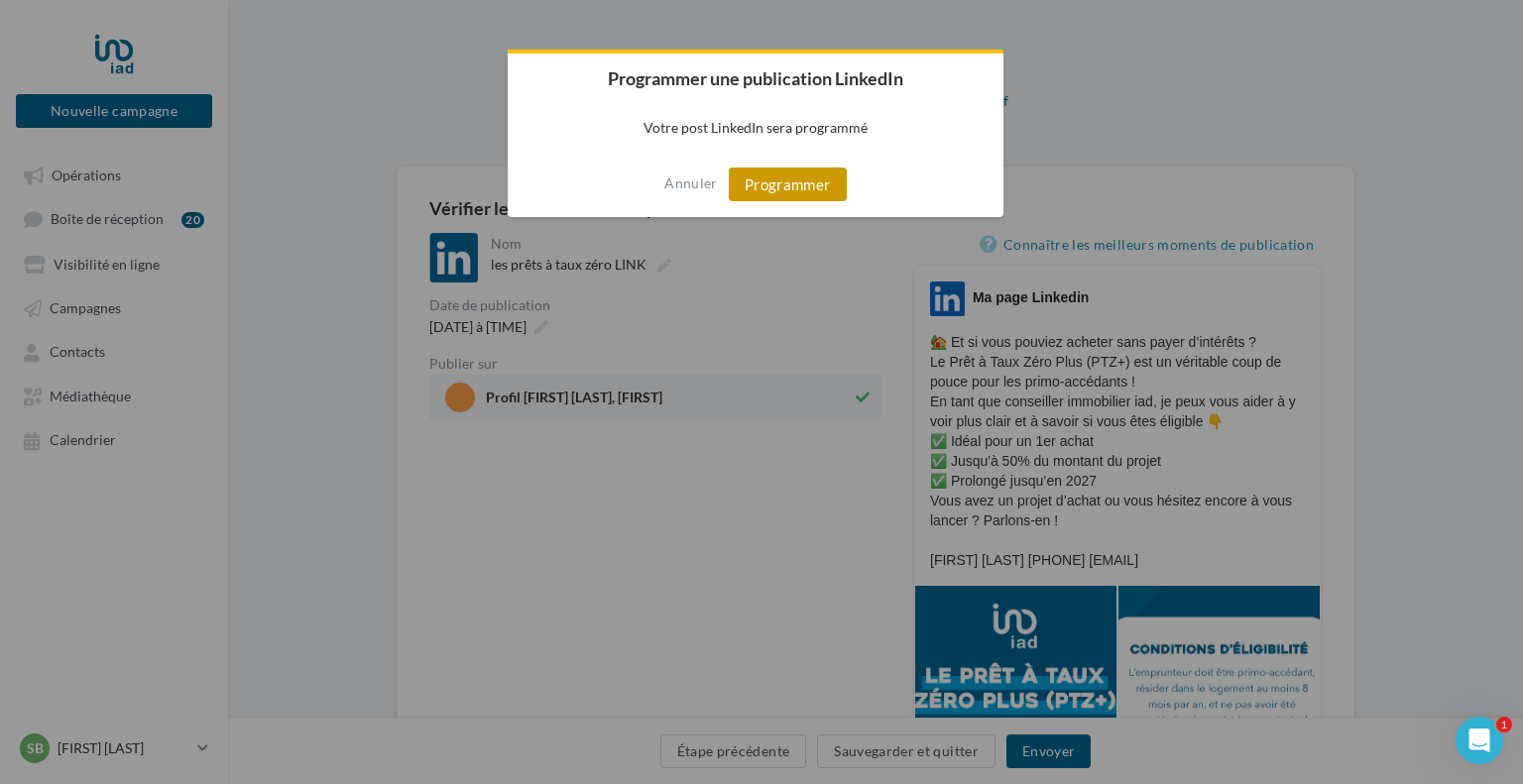 click on "Programmer" at bounding box center [787, 184] 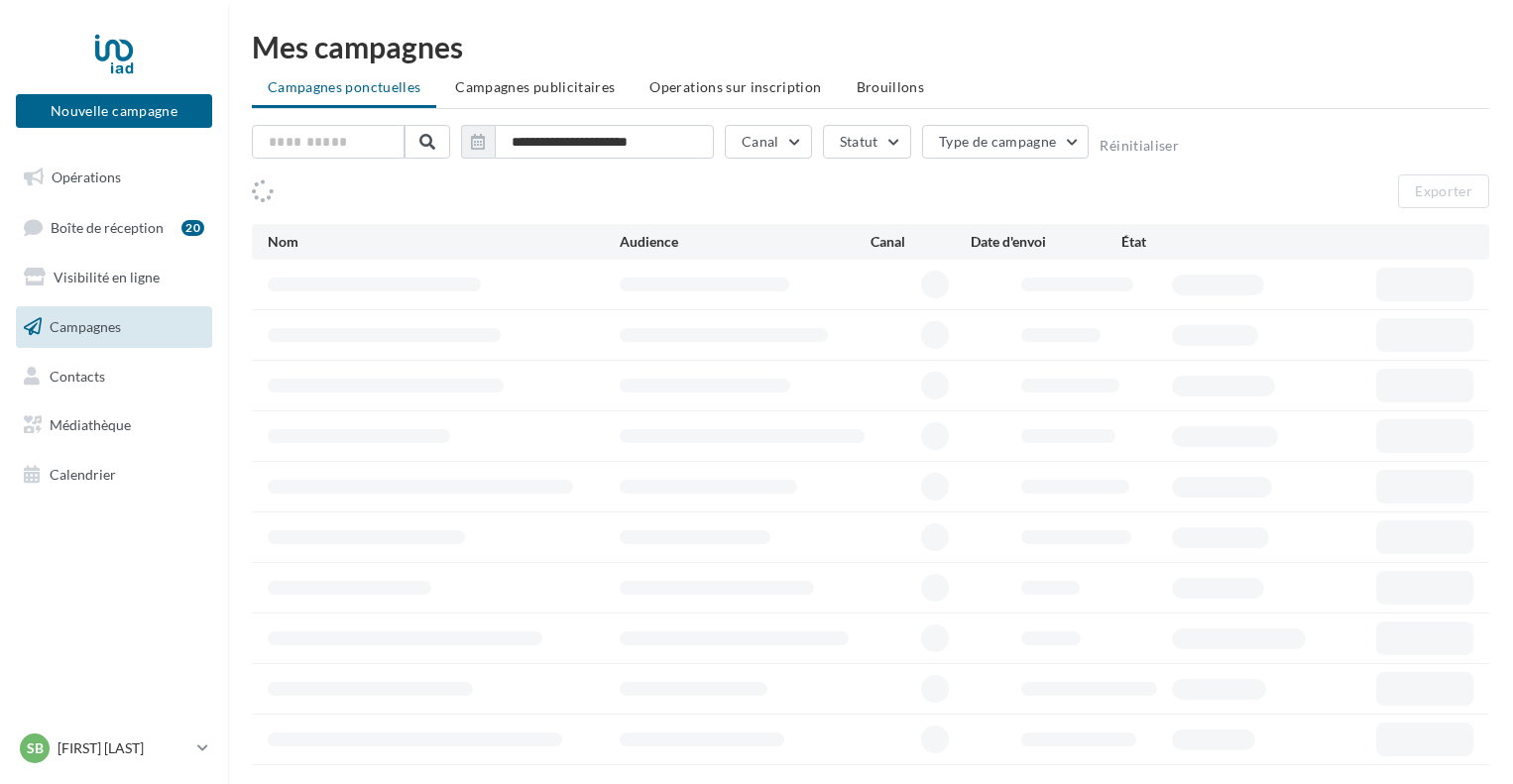 scroll, scrollTop: 0, scrollLeft: 0, axis: both 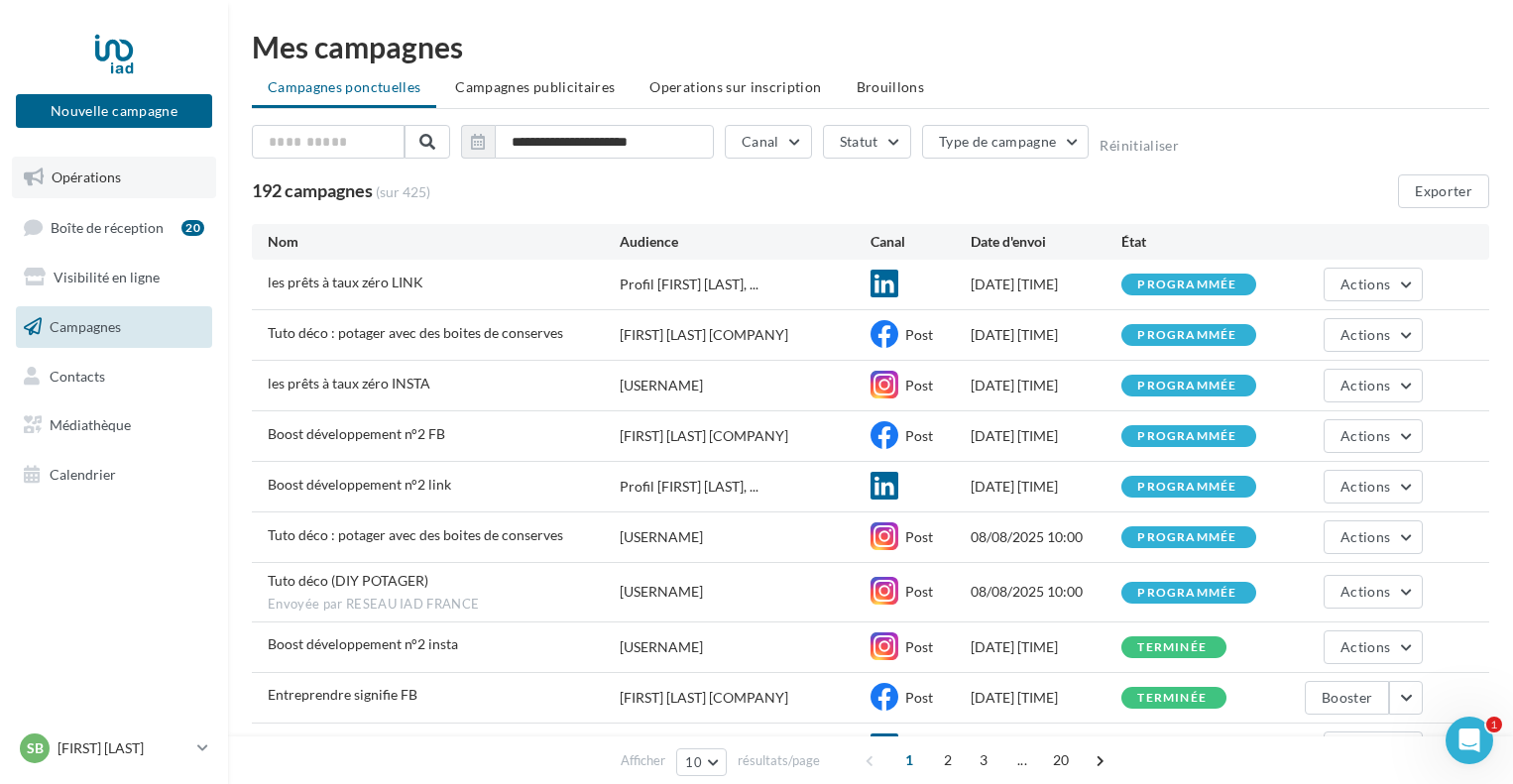 click on "Opérations" at bounding box center [86, 176] 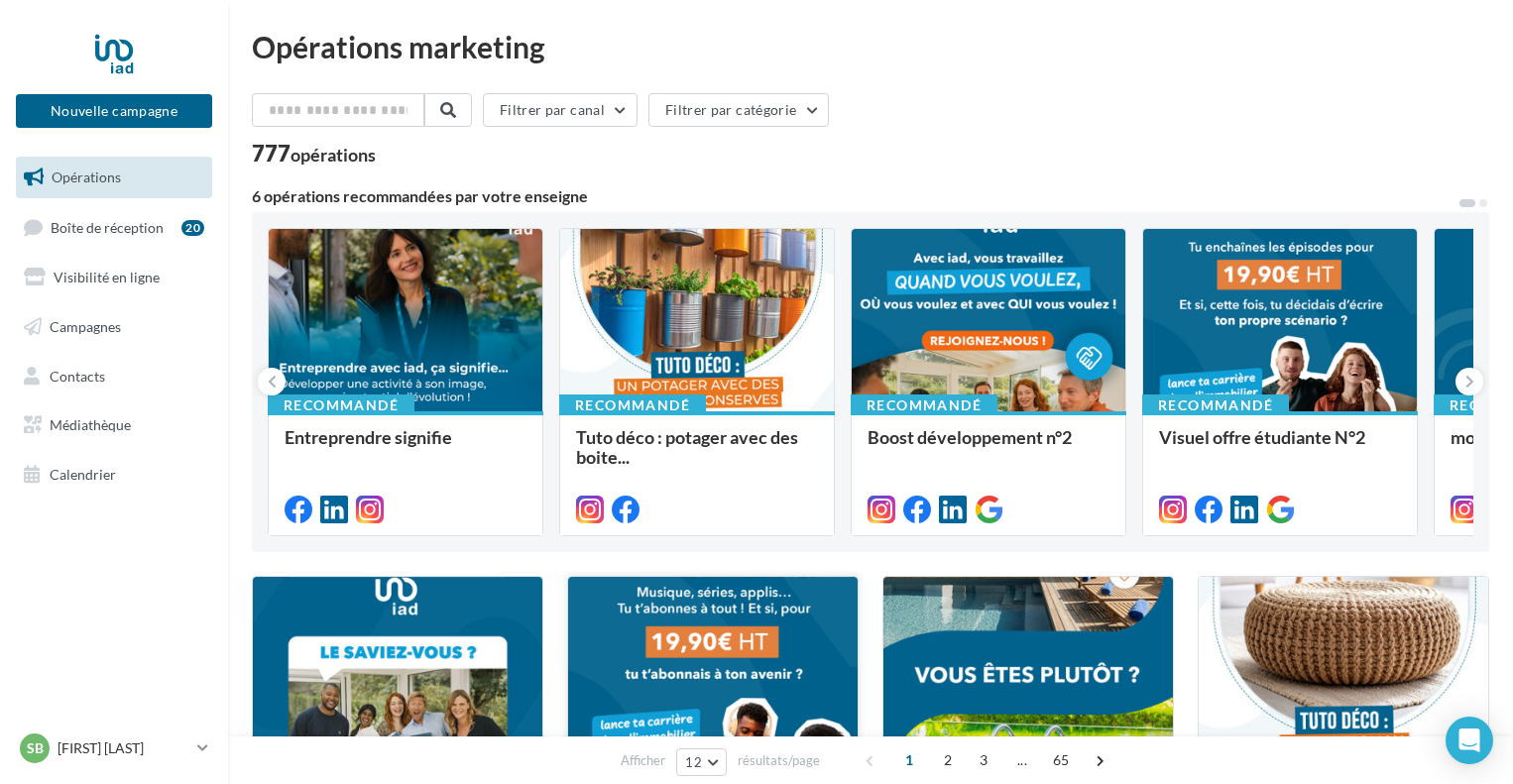 scroll, scrollTop: 0, scrollLeft: 0, axis: both 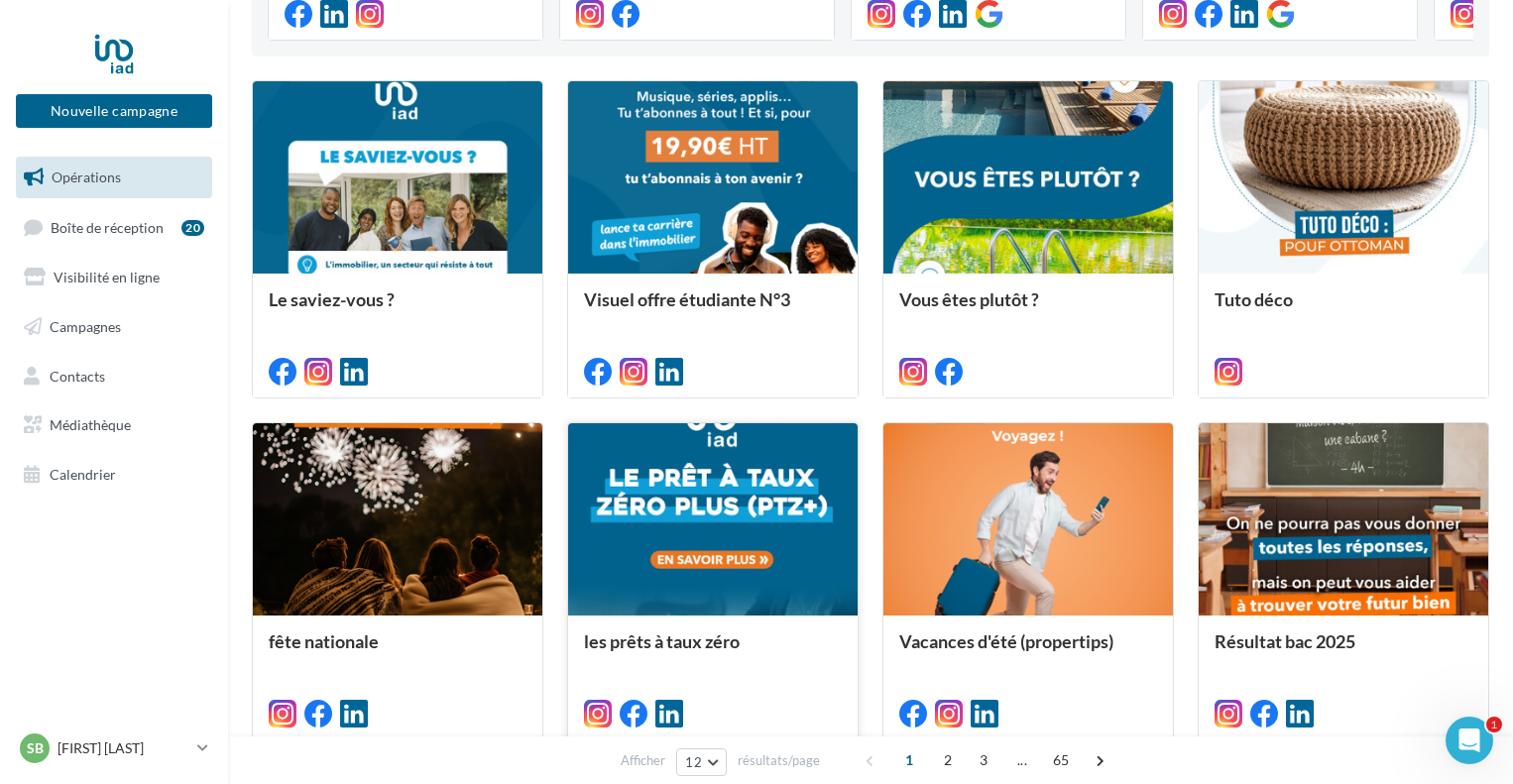 click at bounding box center [713, 520] 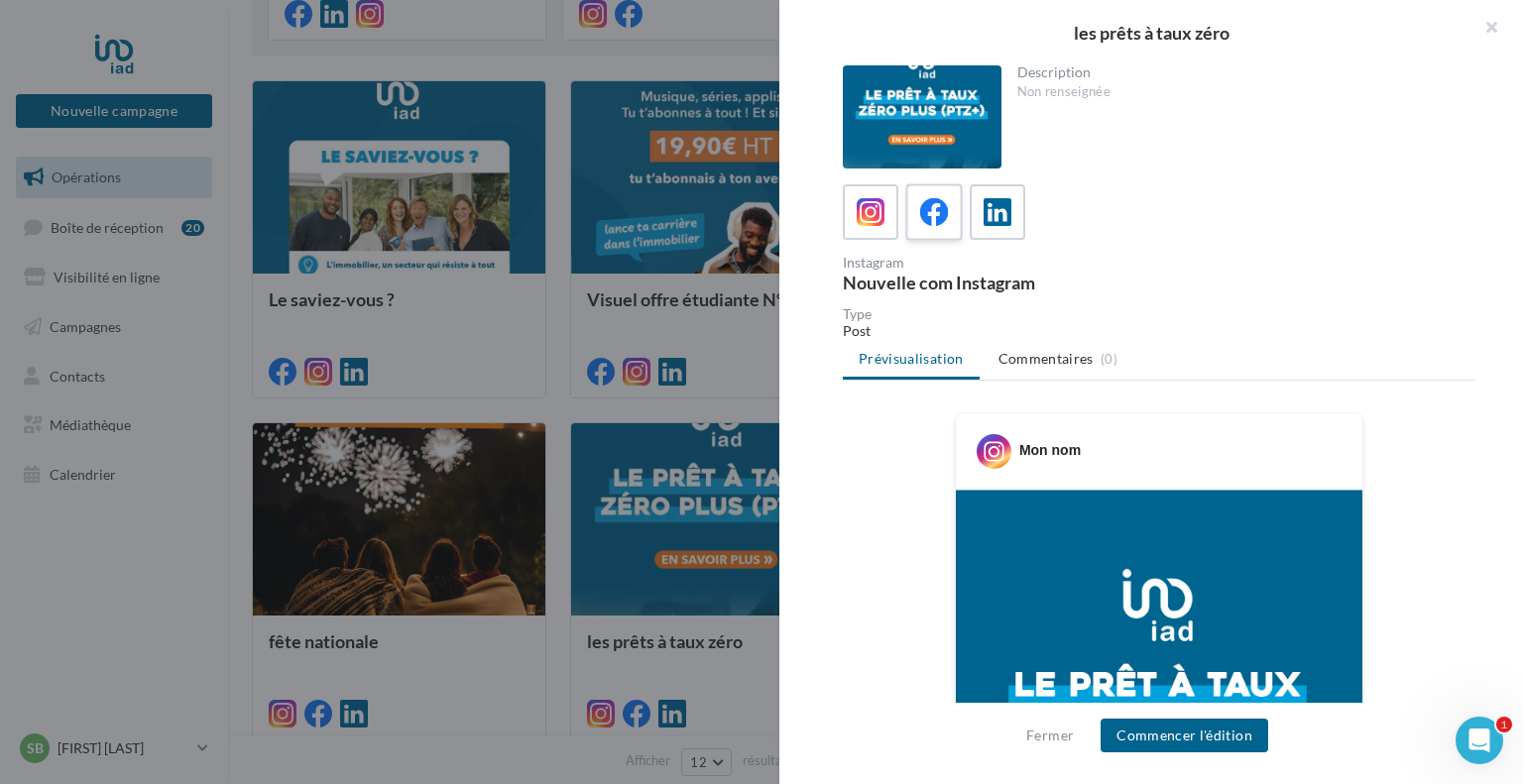 click at bounding box center (934, 212) 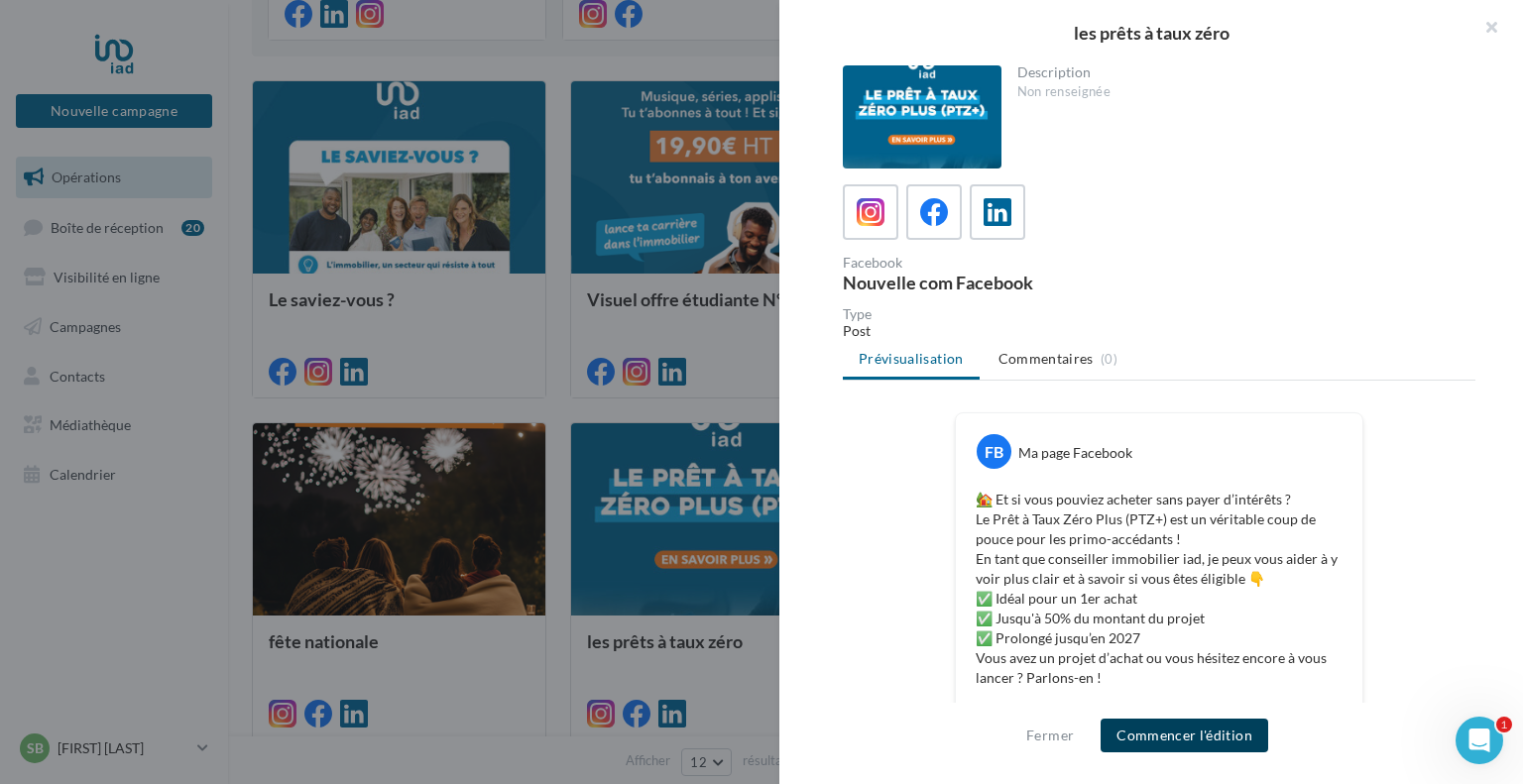 click on "Commencer l'édition" at bounding box center (1184, 735) 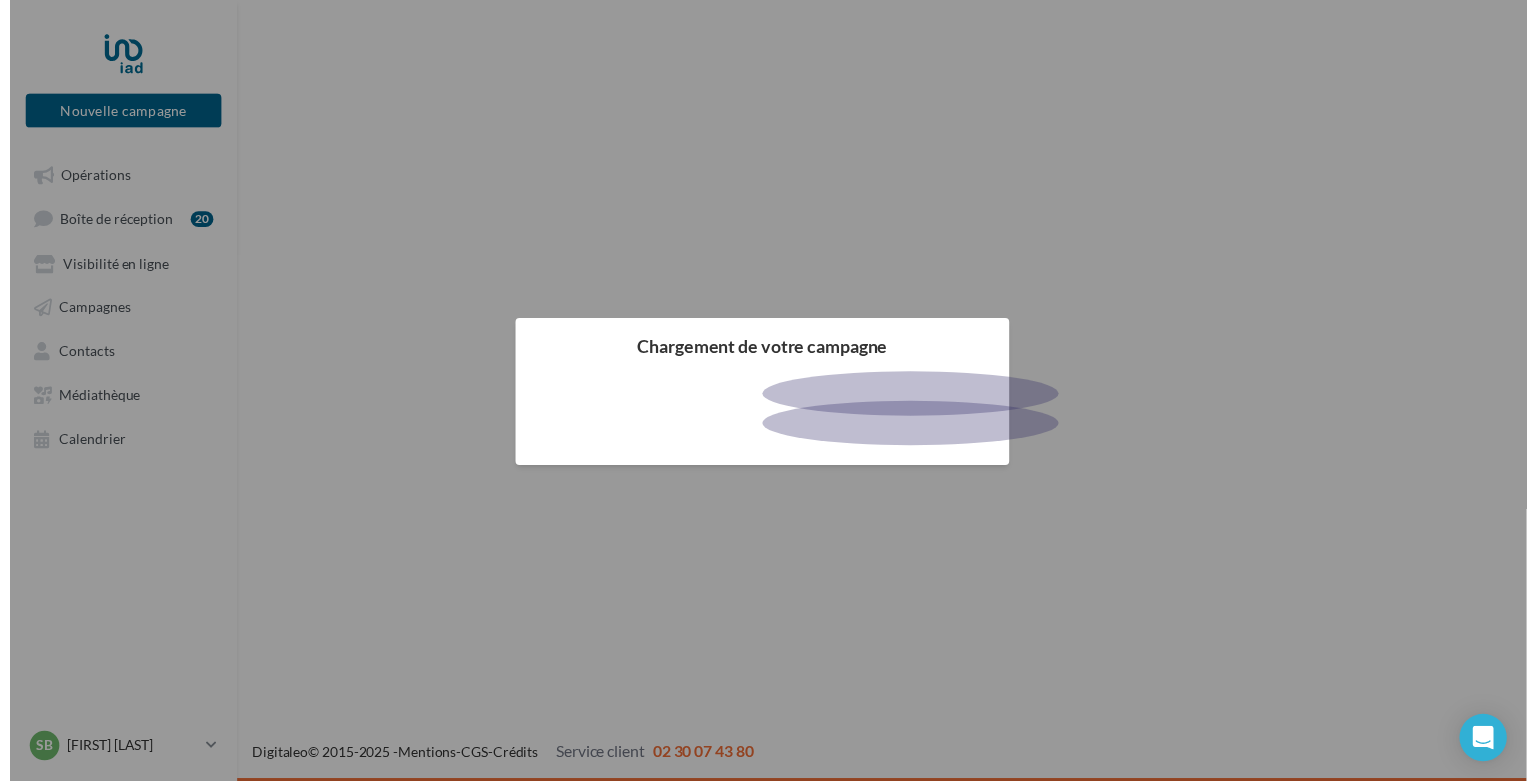scroll, scrollTop: 0, scrollLeft: 0, axis: both 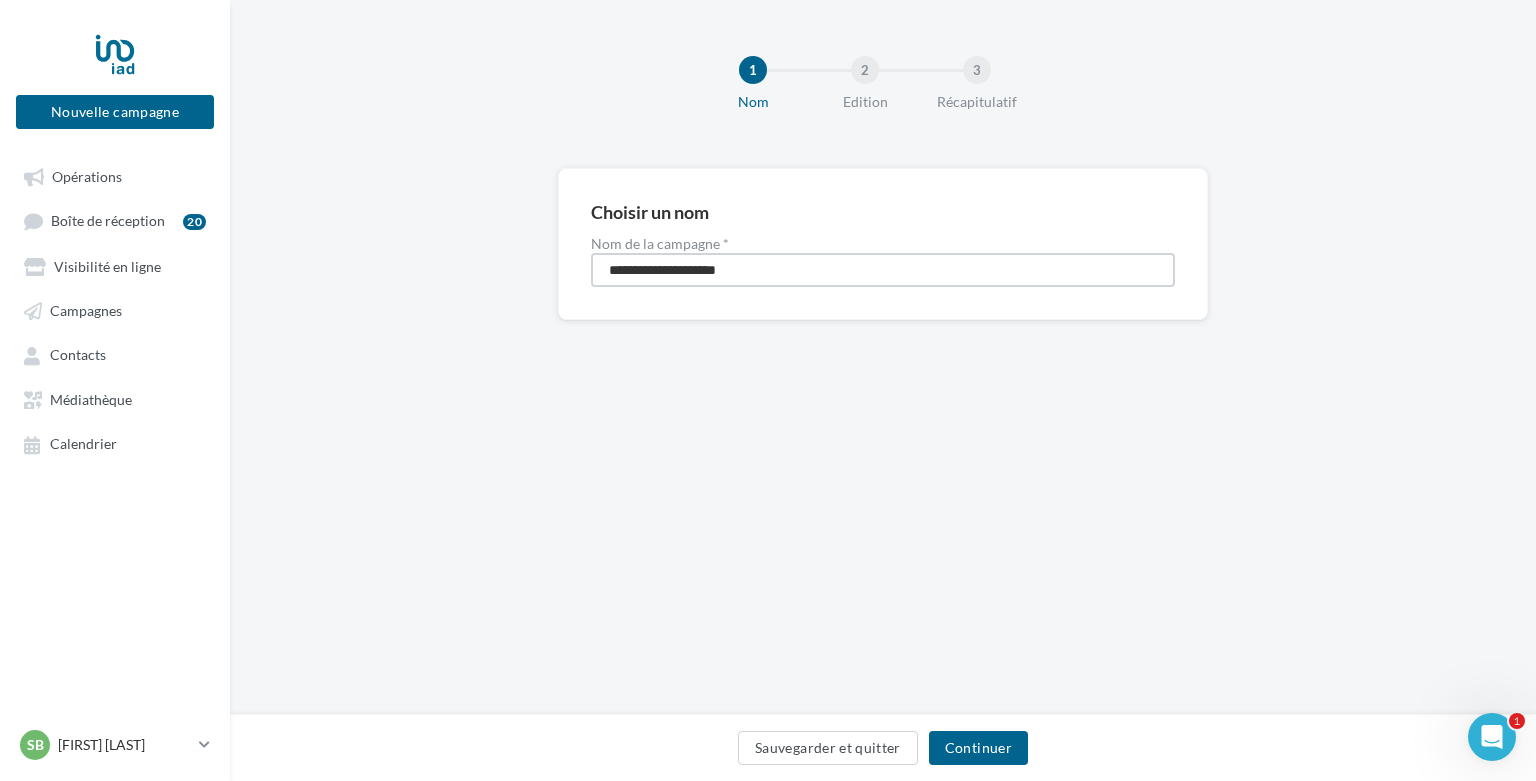 click on "**********" at bounding box center (883, 270) 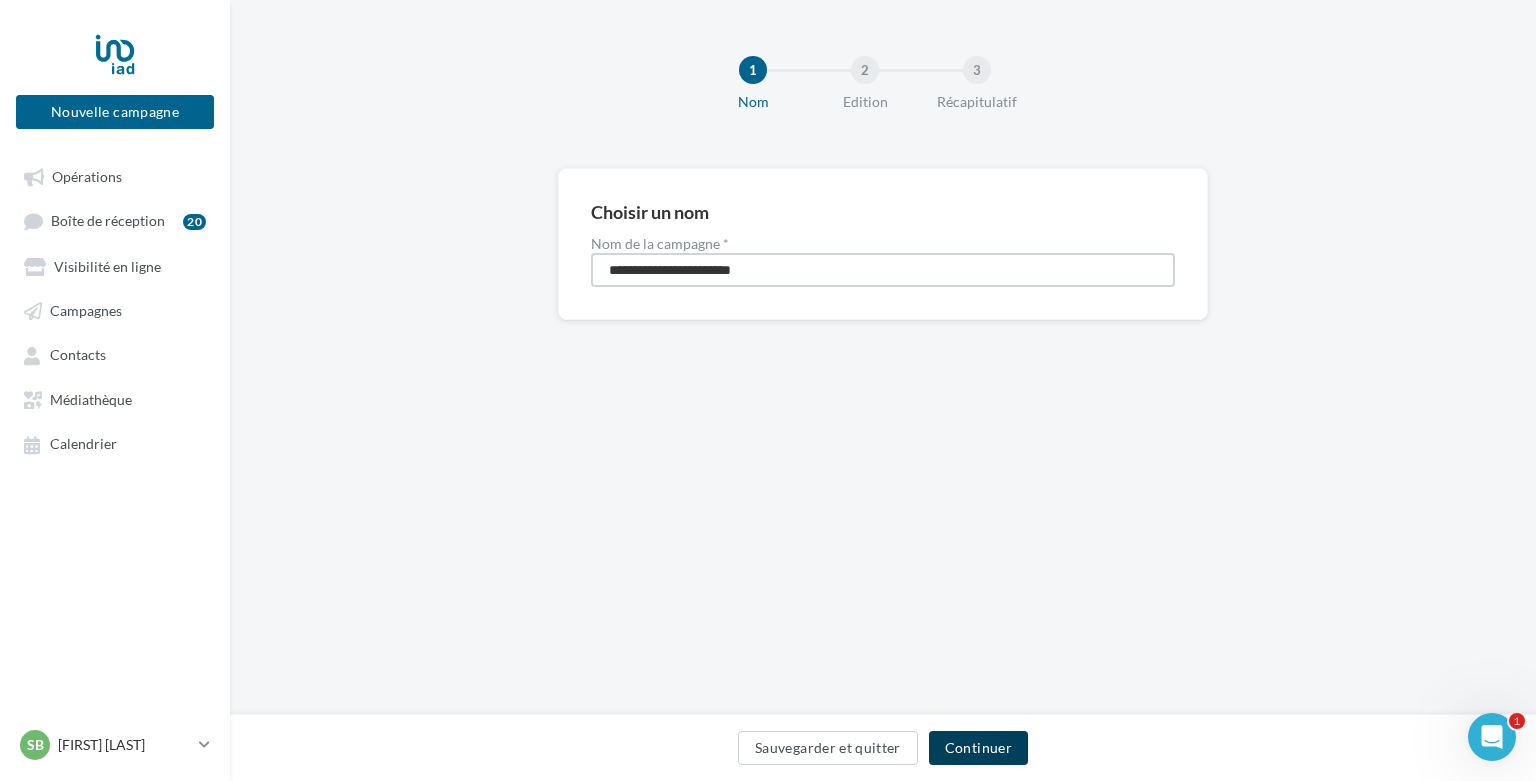 type on "**********" 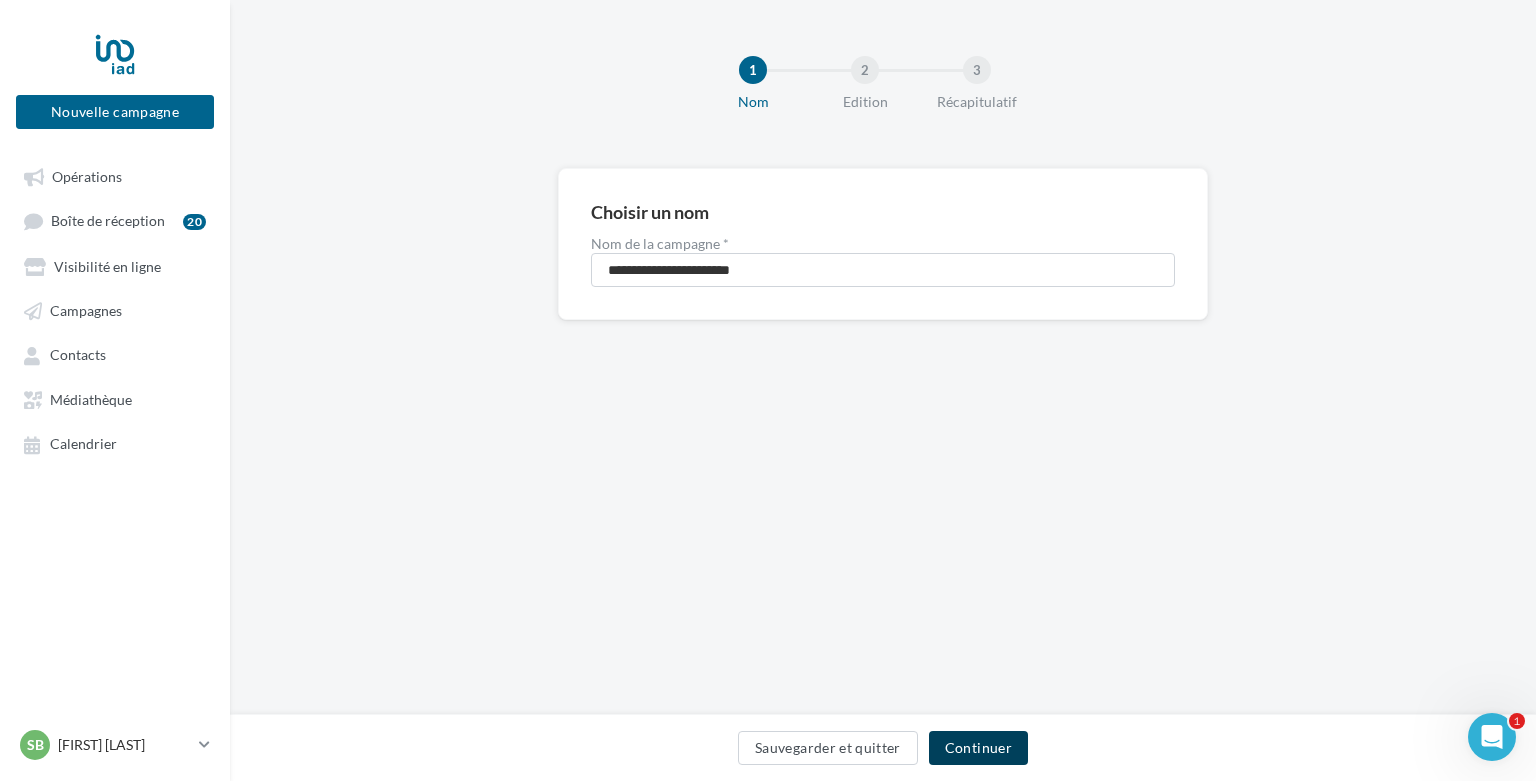 click on "Continuer" at bounding box center (978, 748) 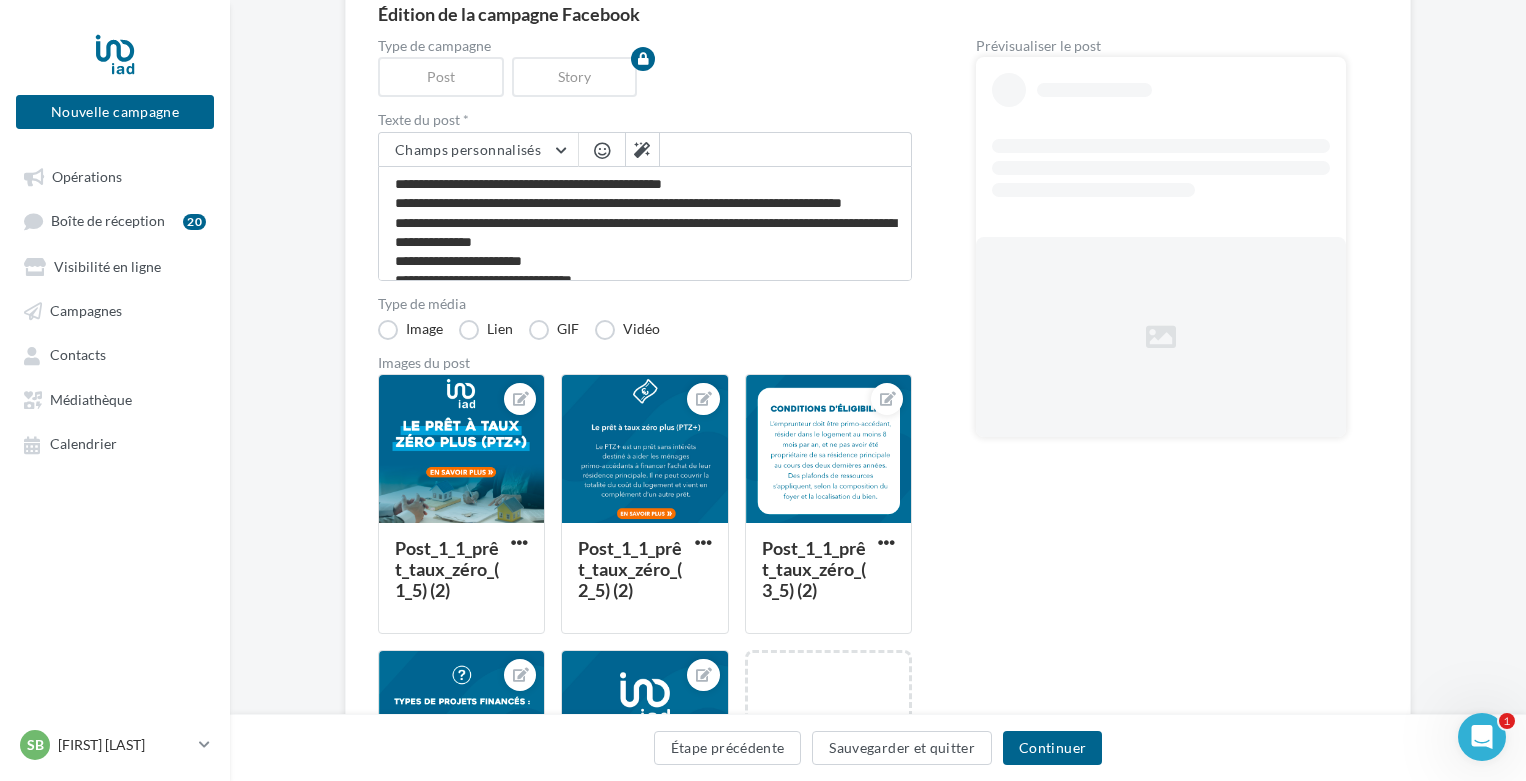 scroll, scrollTop: 300, scrollLeft: 0, axis: vertical 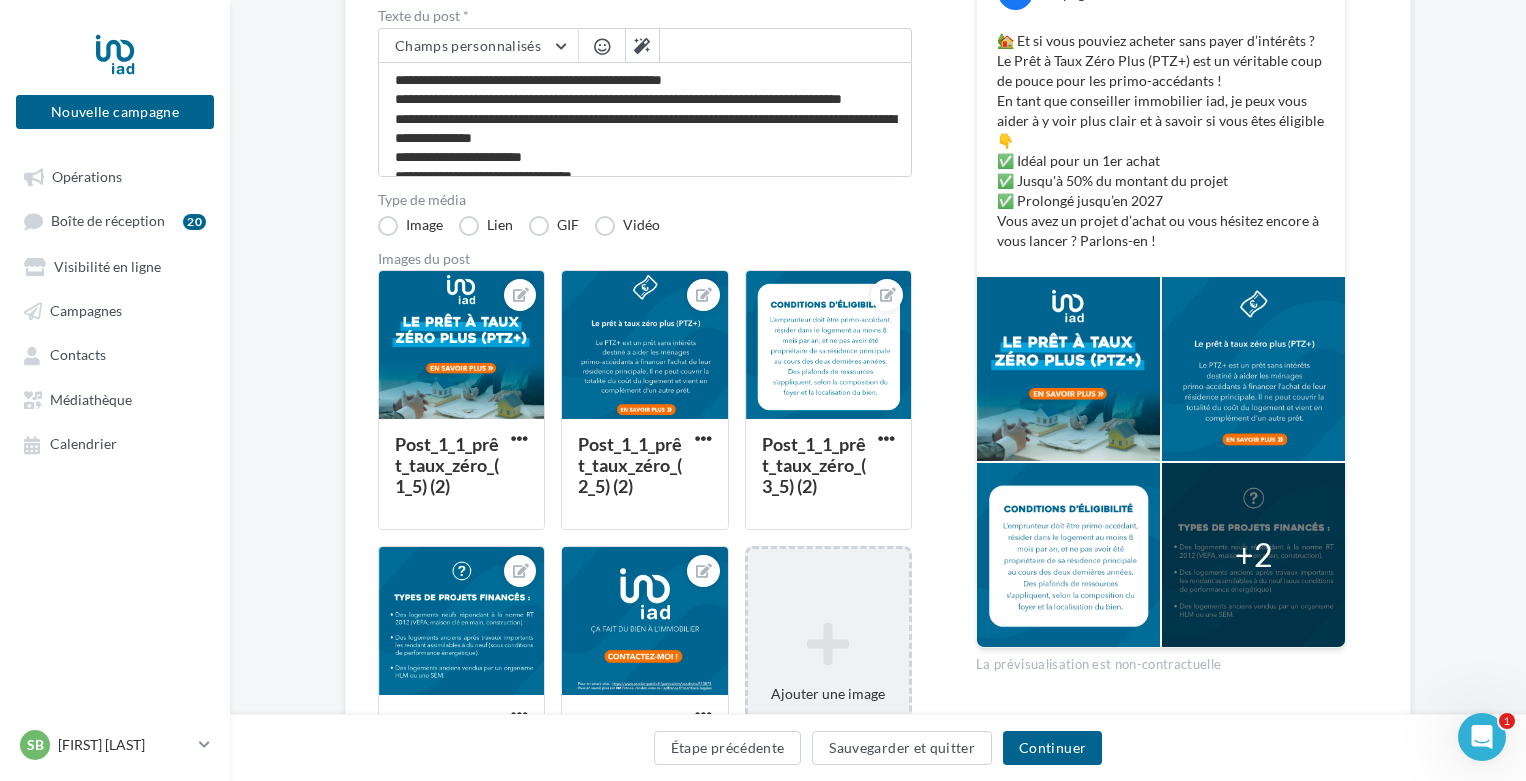 click on "Ajouter une image     Format: png, jpg" at bounding box center [828, 676] 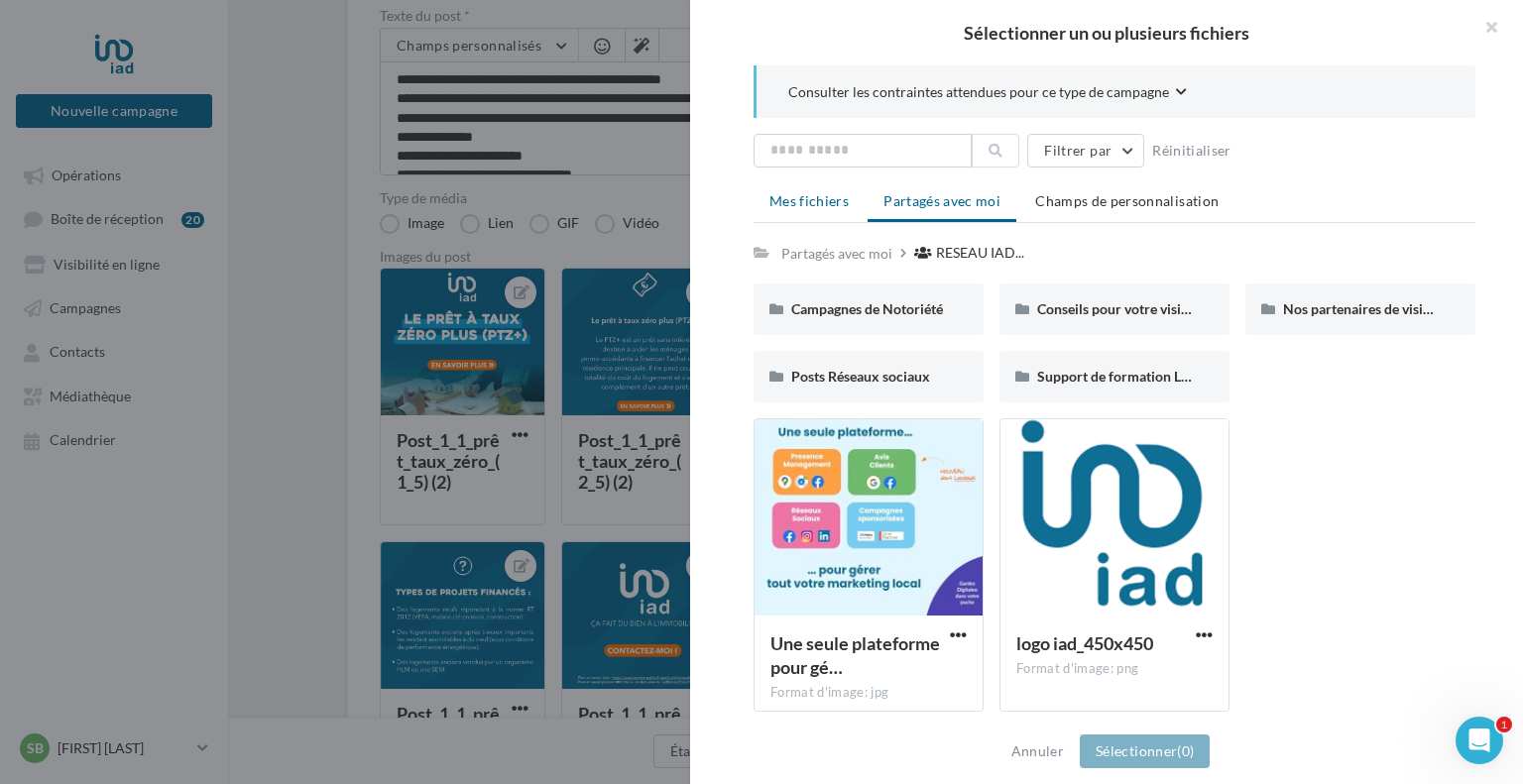 click on "Mes fichiers" at bounding box center (809, 200) 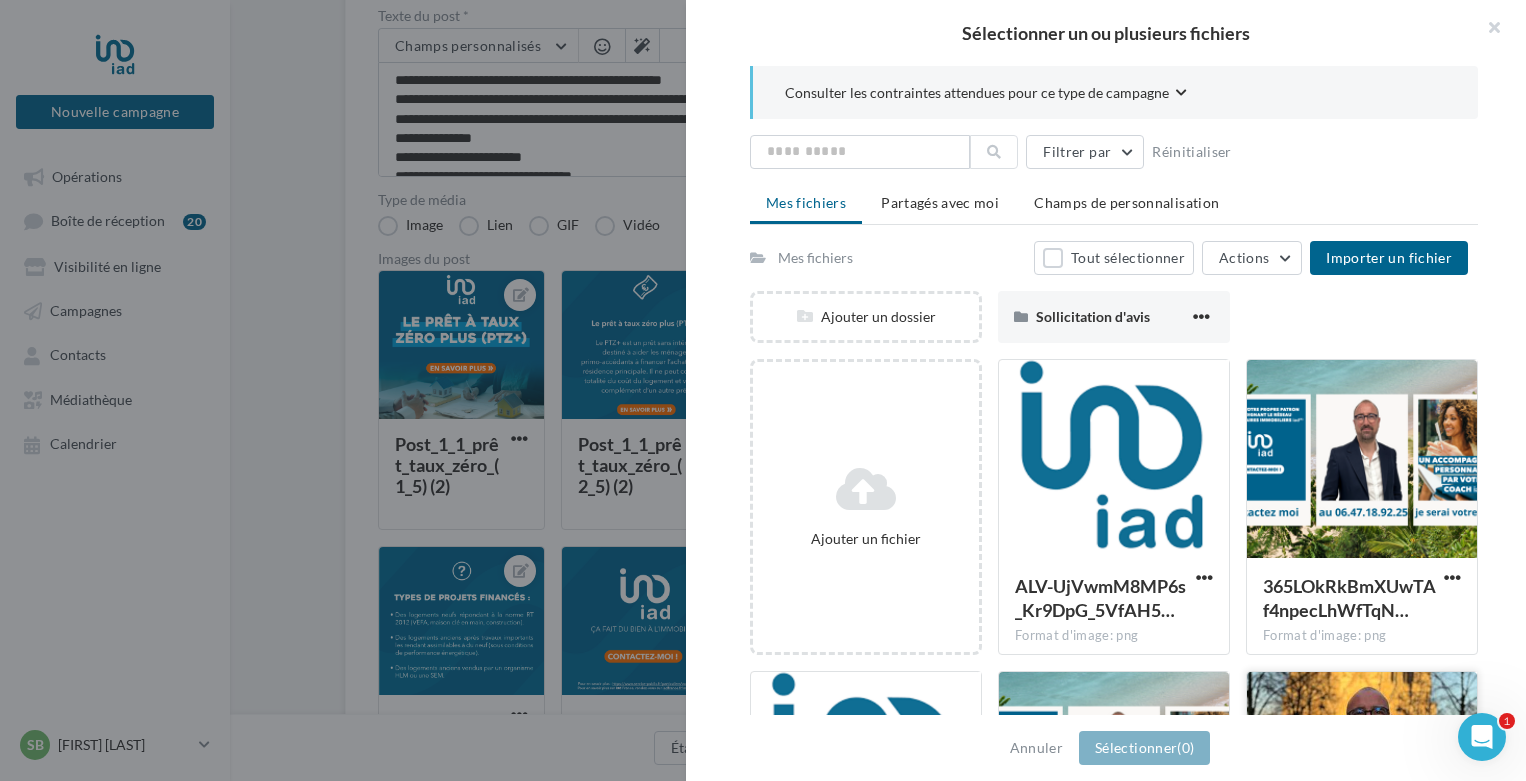 click at bounding box center [1362, 772] 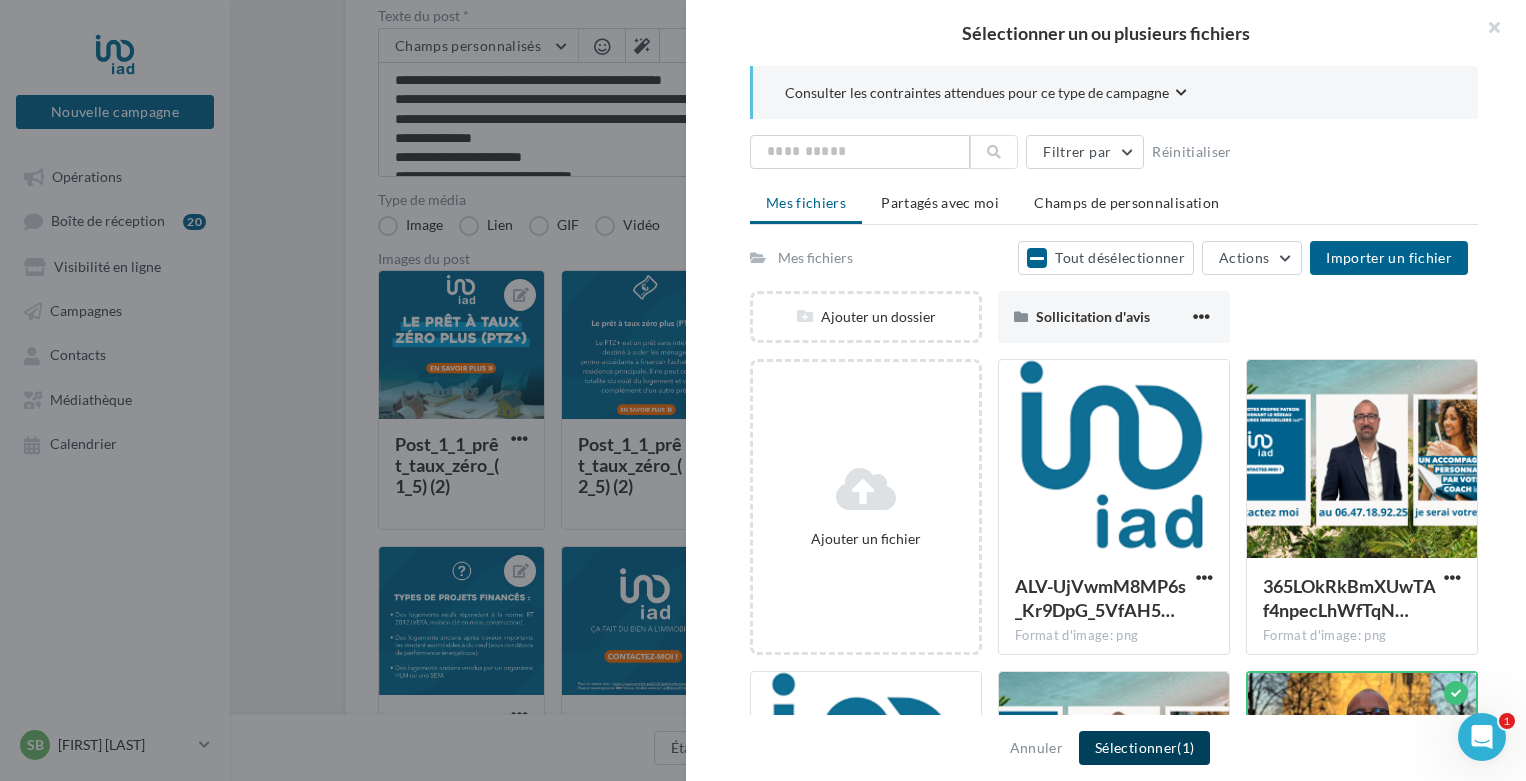click on "Sélectionner   (1)" at bounding box center (1144, 748) 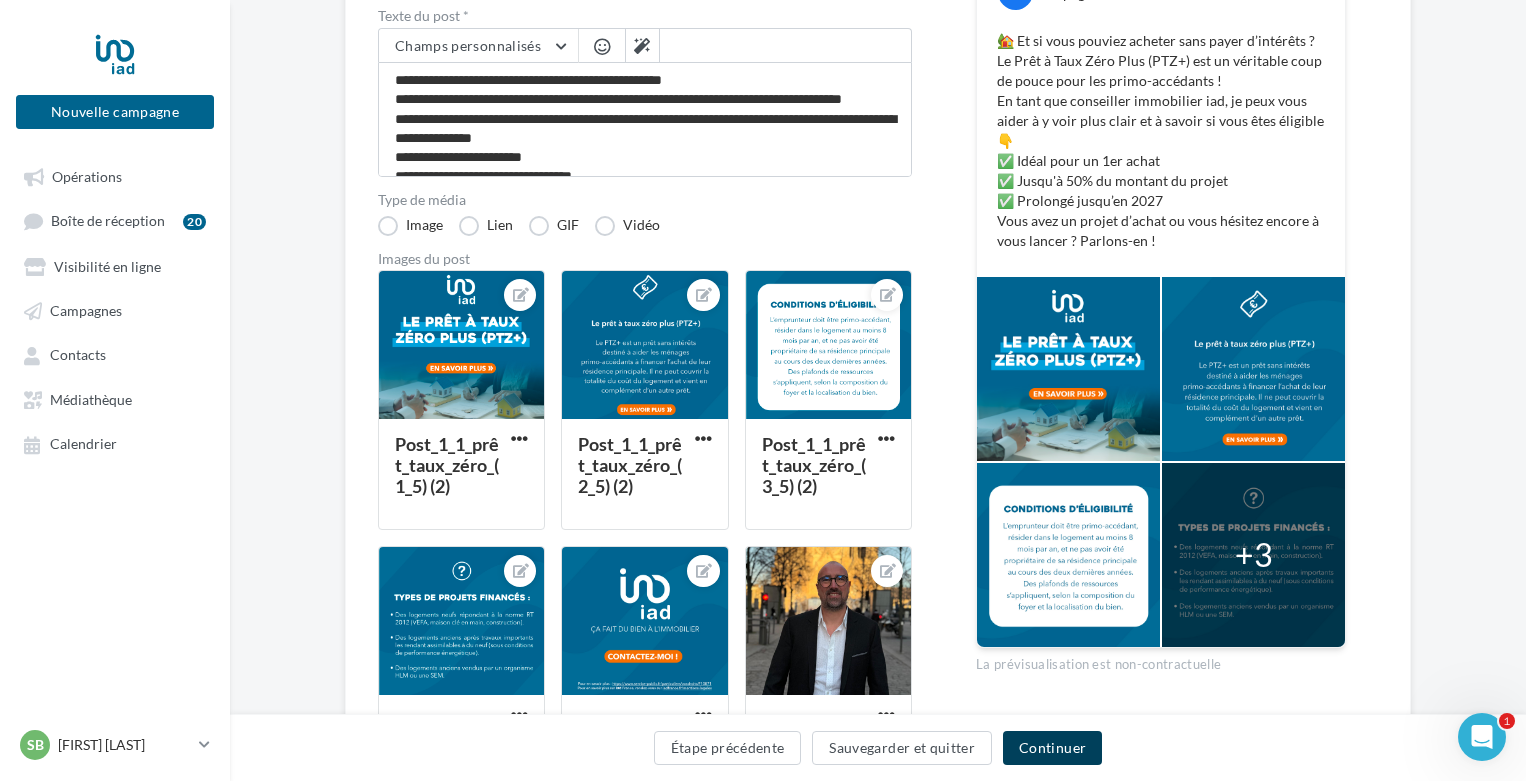 click on "Continuer" at bounding box center [1052, 748] 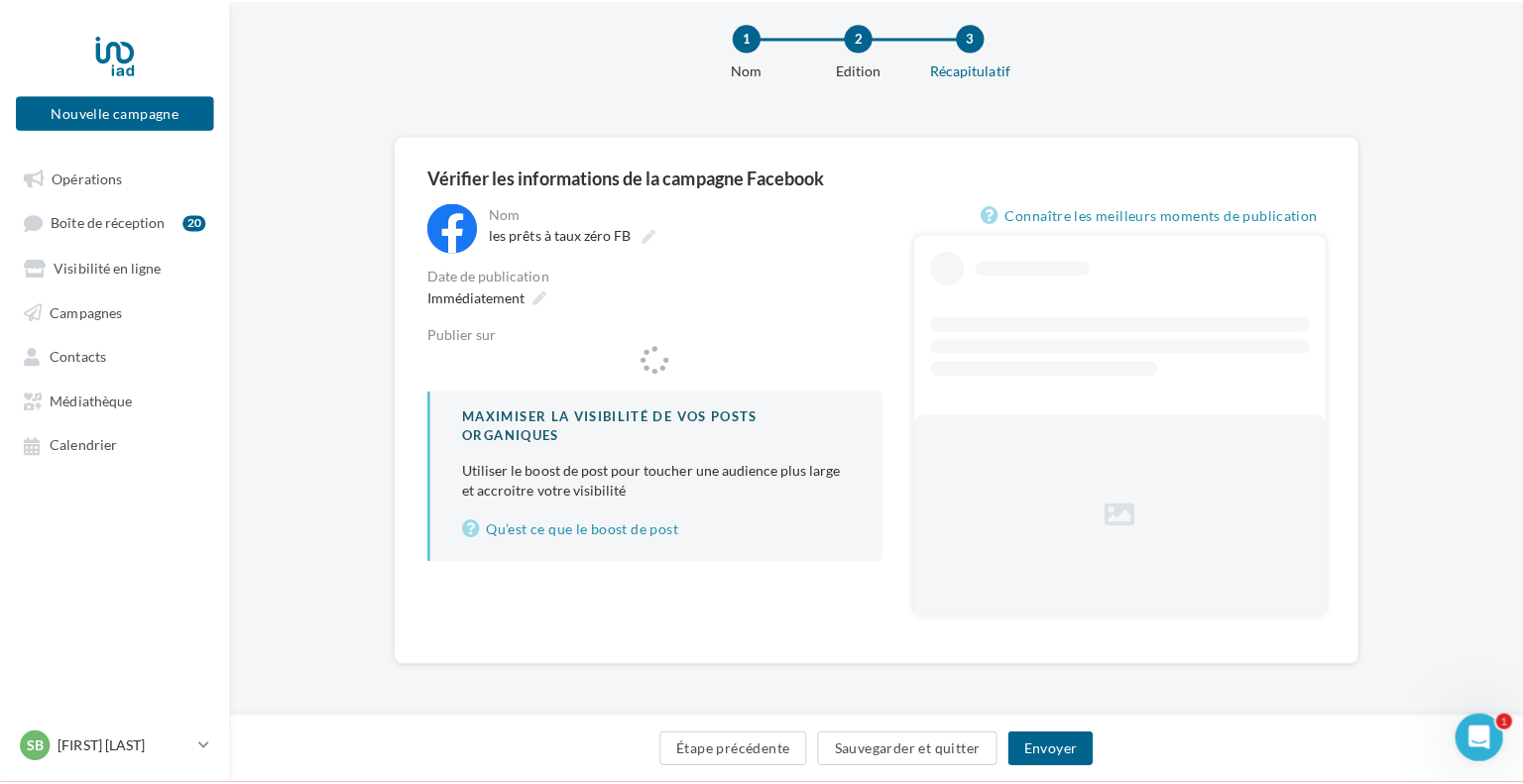 scroll, scrollTop: 32, scrollLeft: 0, axis: vertical 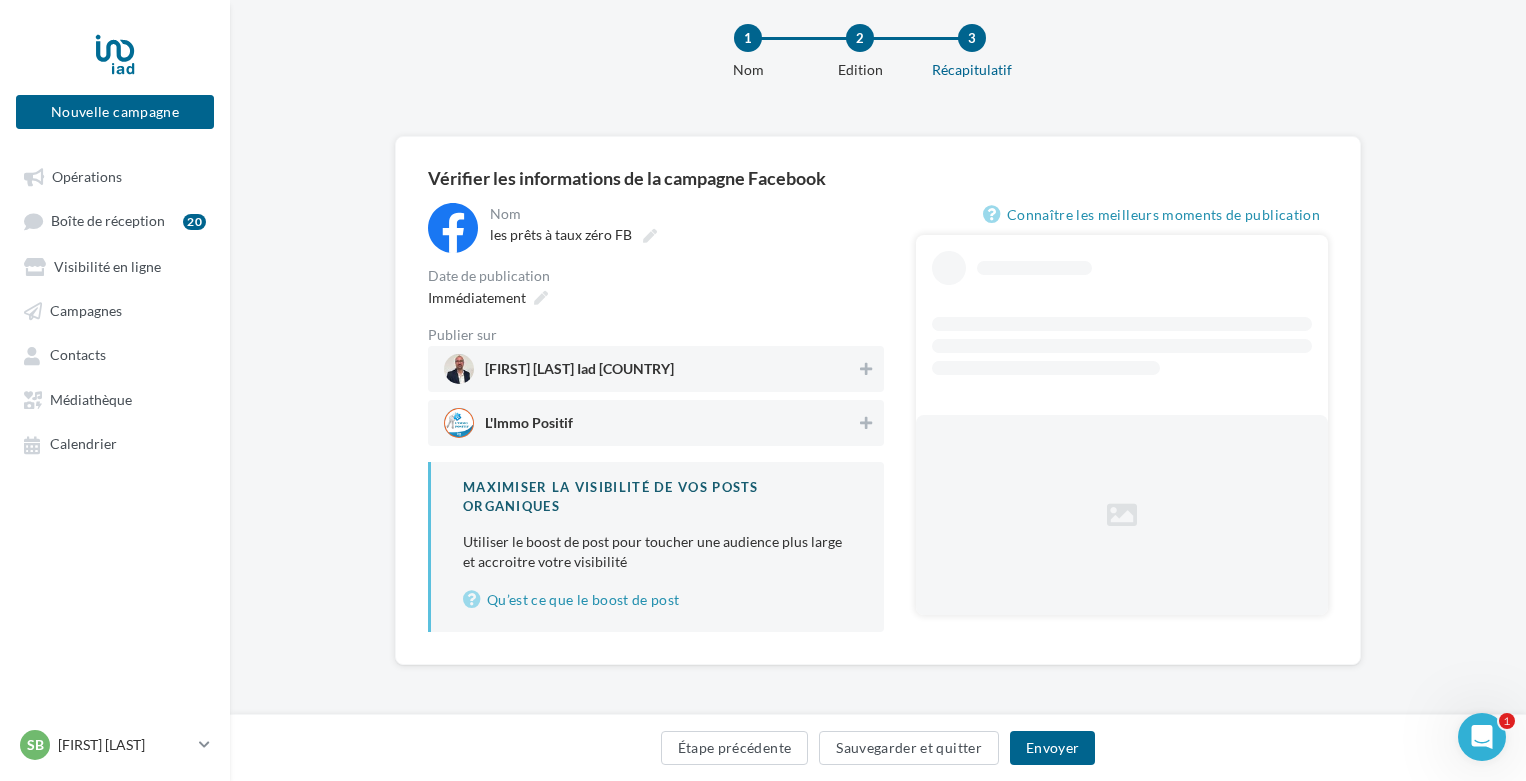 click on "[FIRST] [LAST] [CITY] [STATE]" at bounding box center [650, 369] 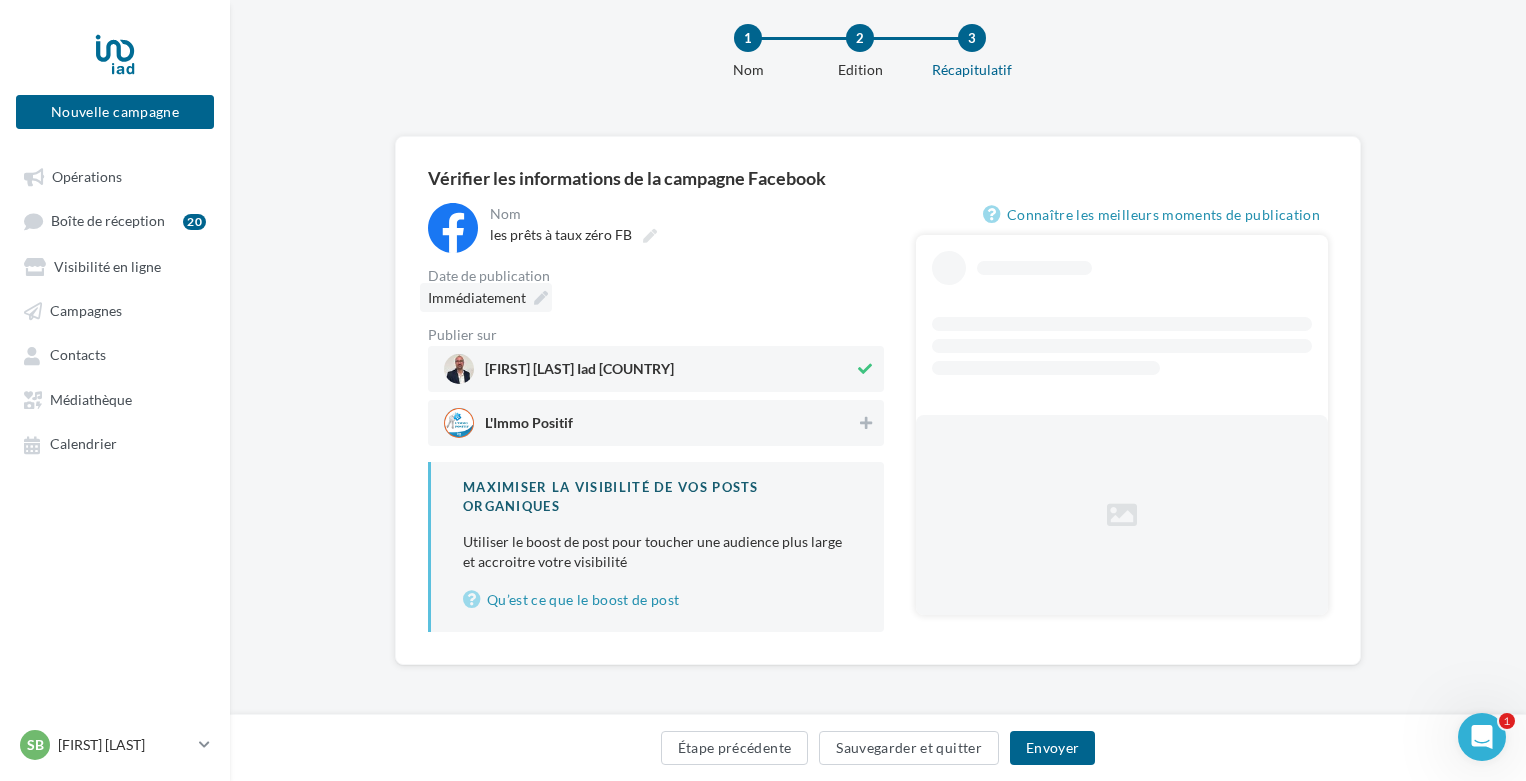 click on "Immédiatement" at bounding box center [486, 297] 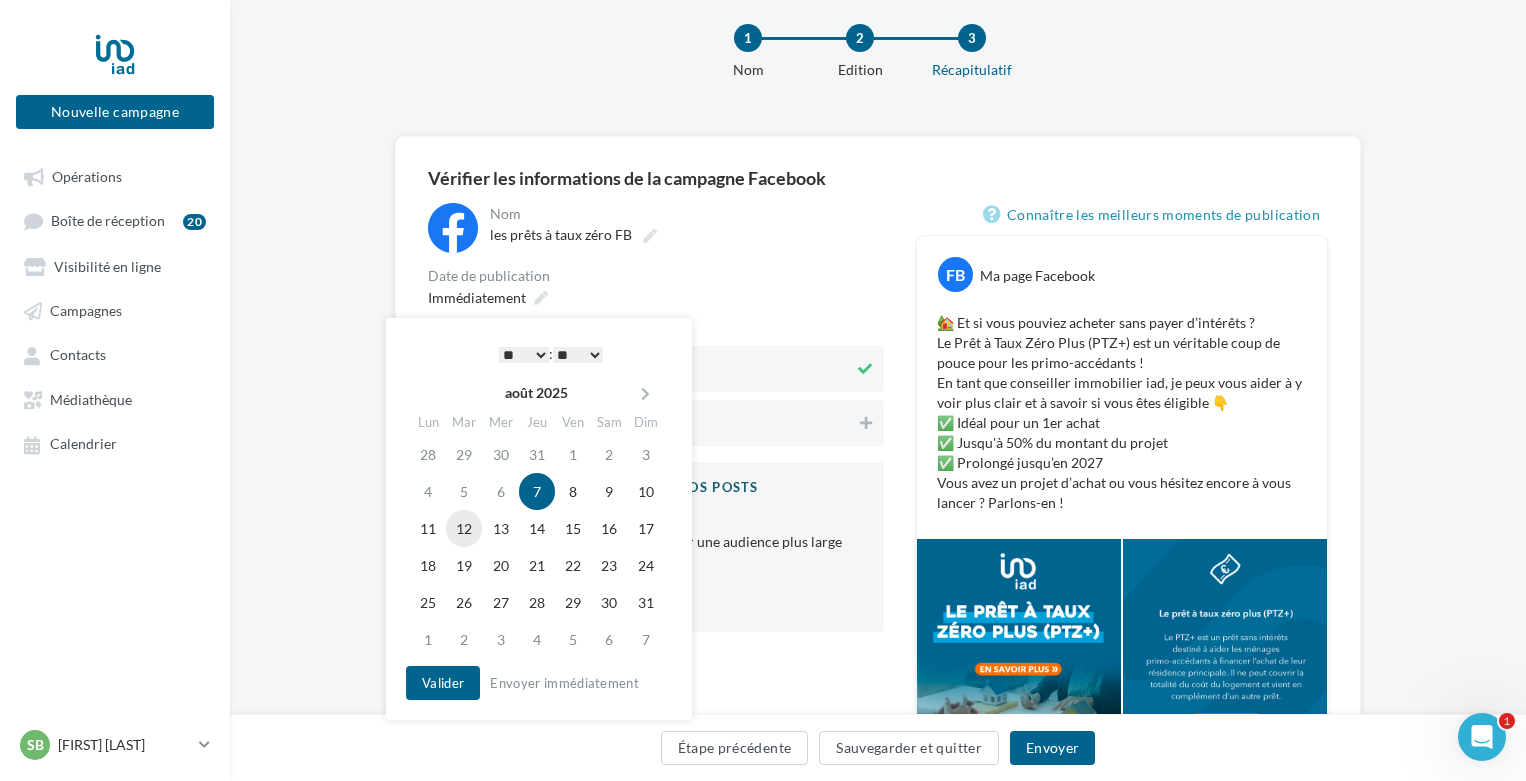 click on "12" at bounding box center (464, 528) 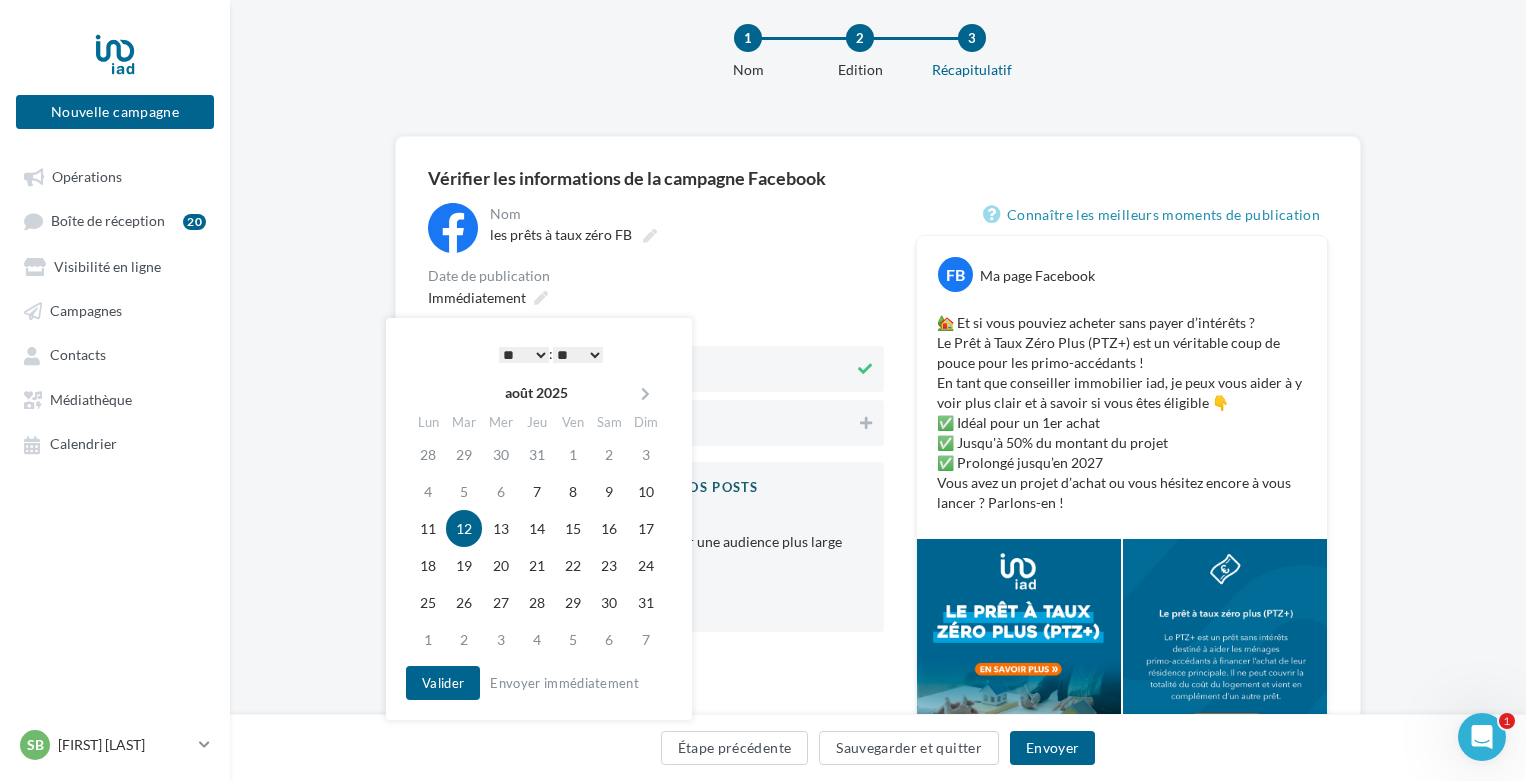 click on "** ** ** ** ** **" at bounding box center (578, 355) 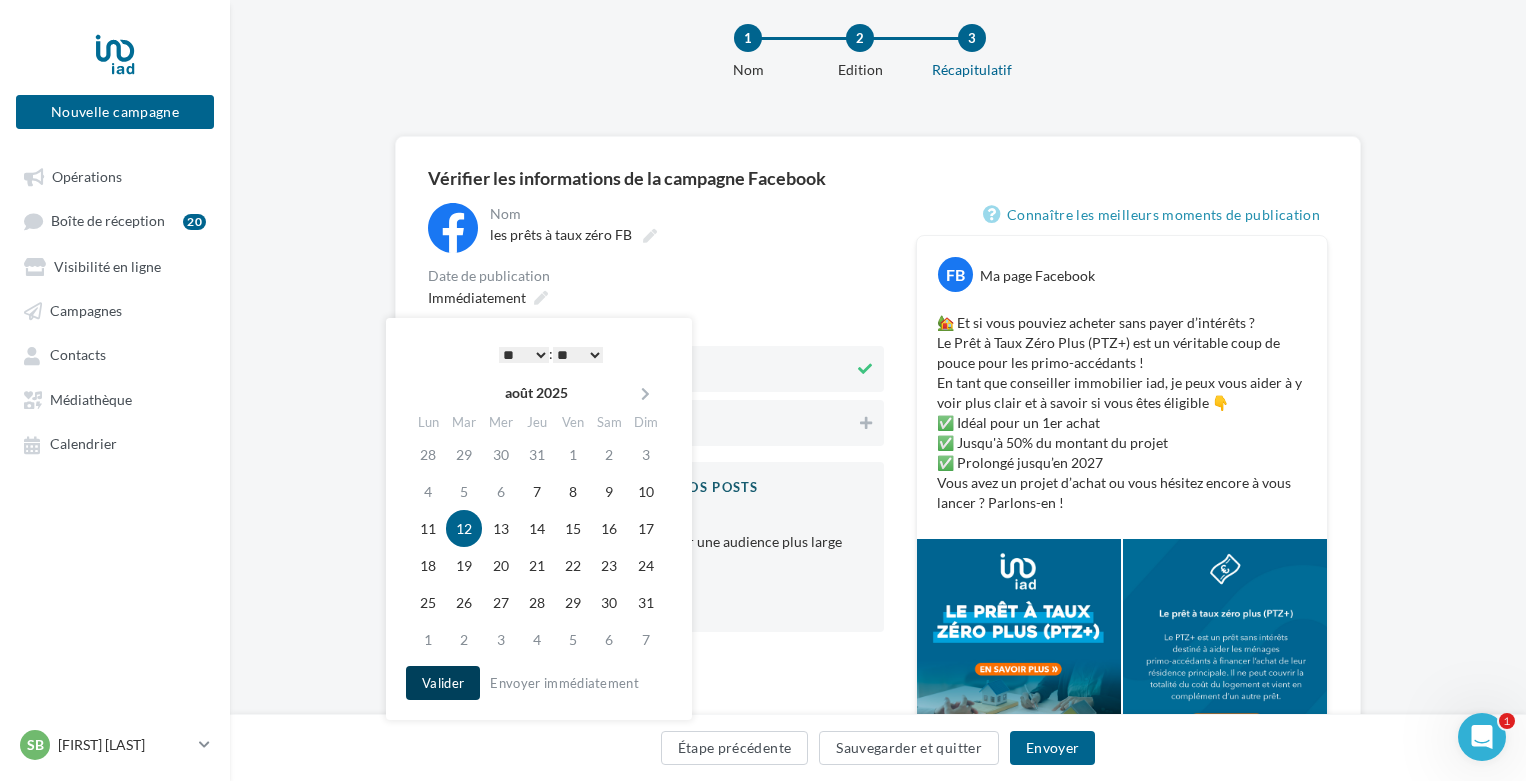 click on "Valider" at bounding box center (443, 683) 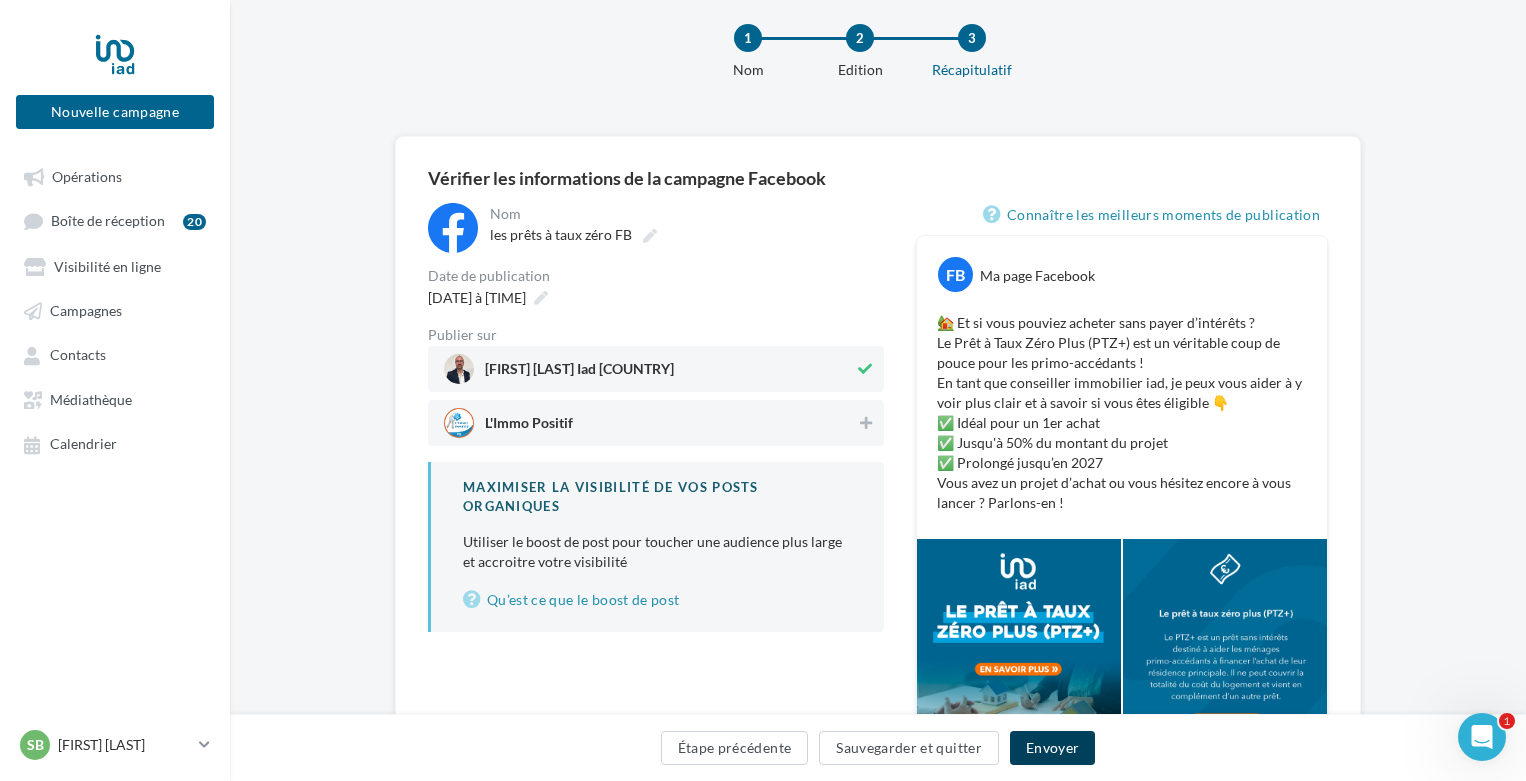 click on "Envoyer" at bounding box center [1052, 748] 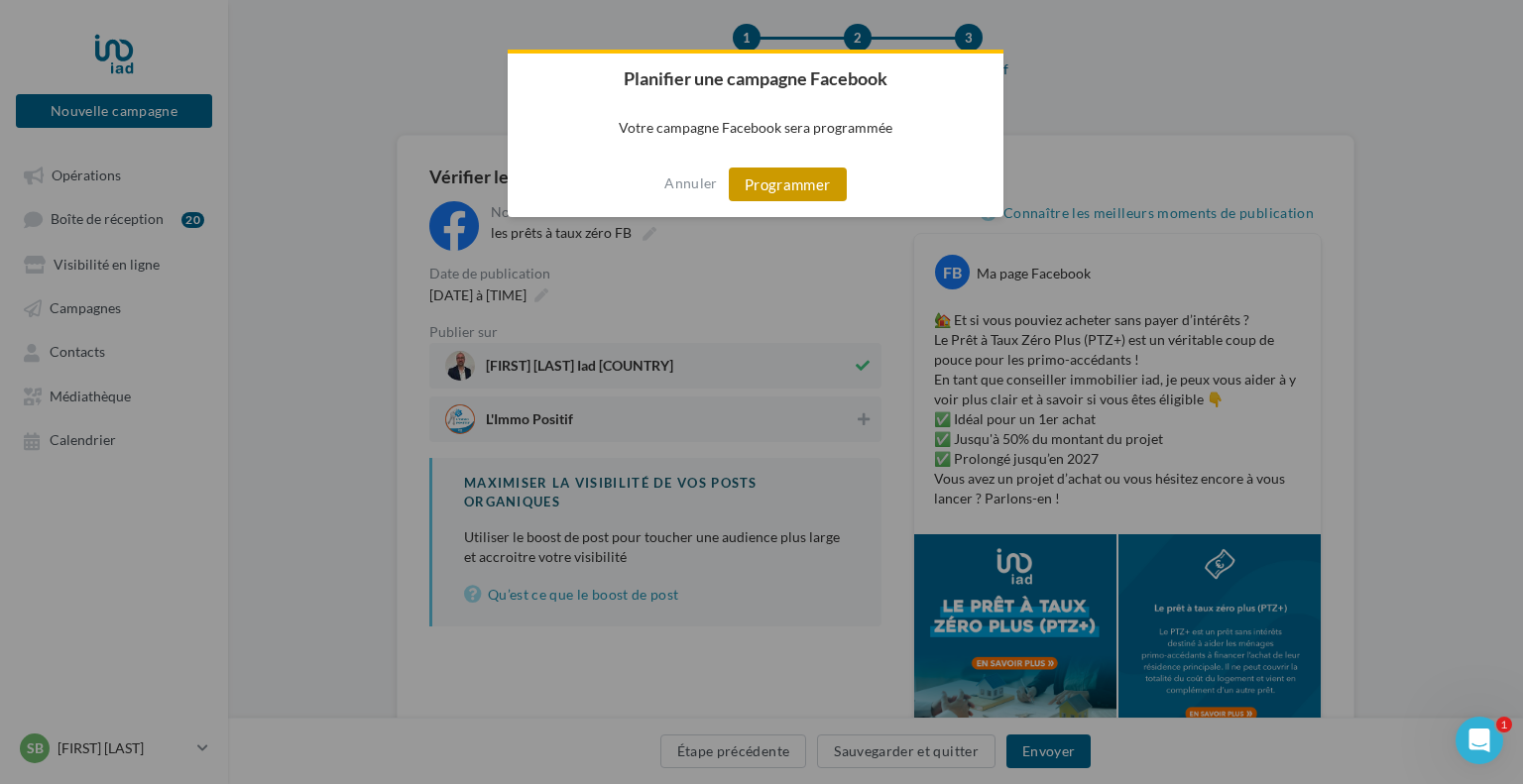 click on "Programmer" at bounding box center [787, 184] 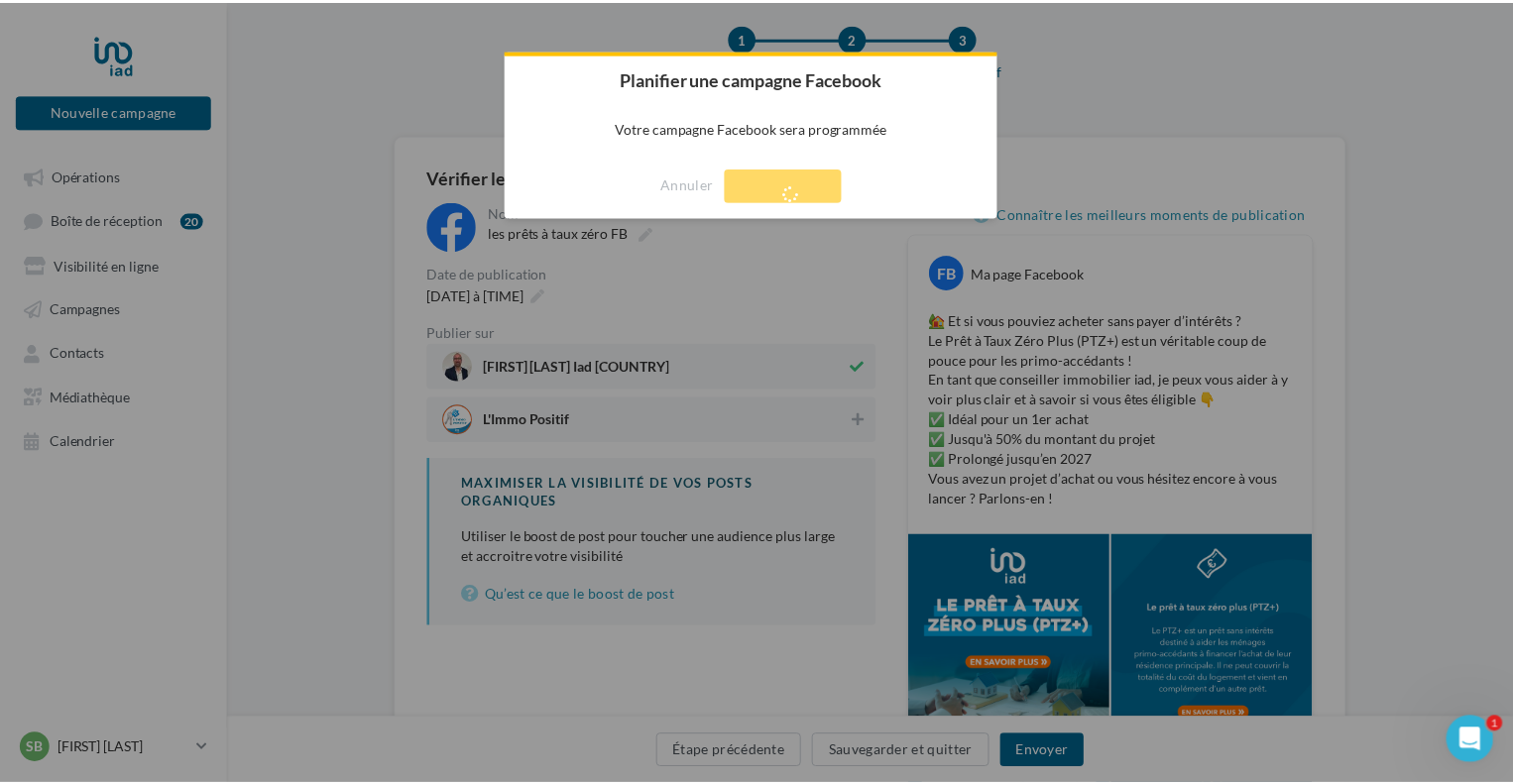 scroll, scrollTop: 32, scrollLeft: 0, axis: vertical 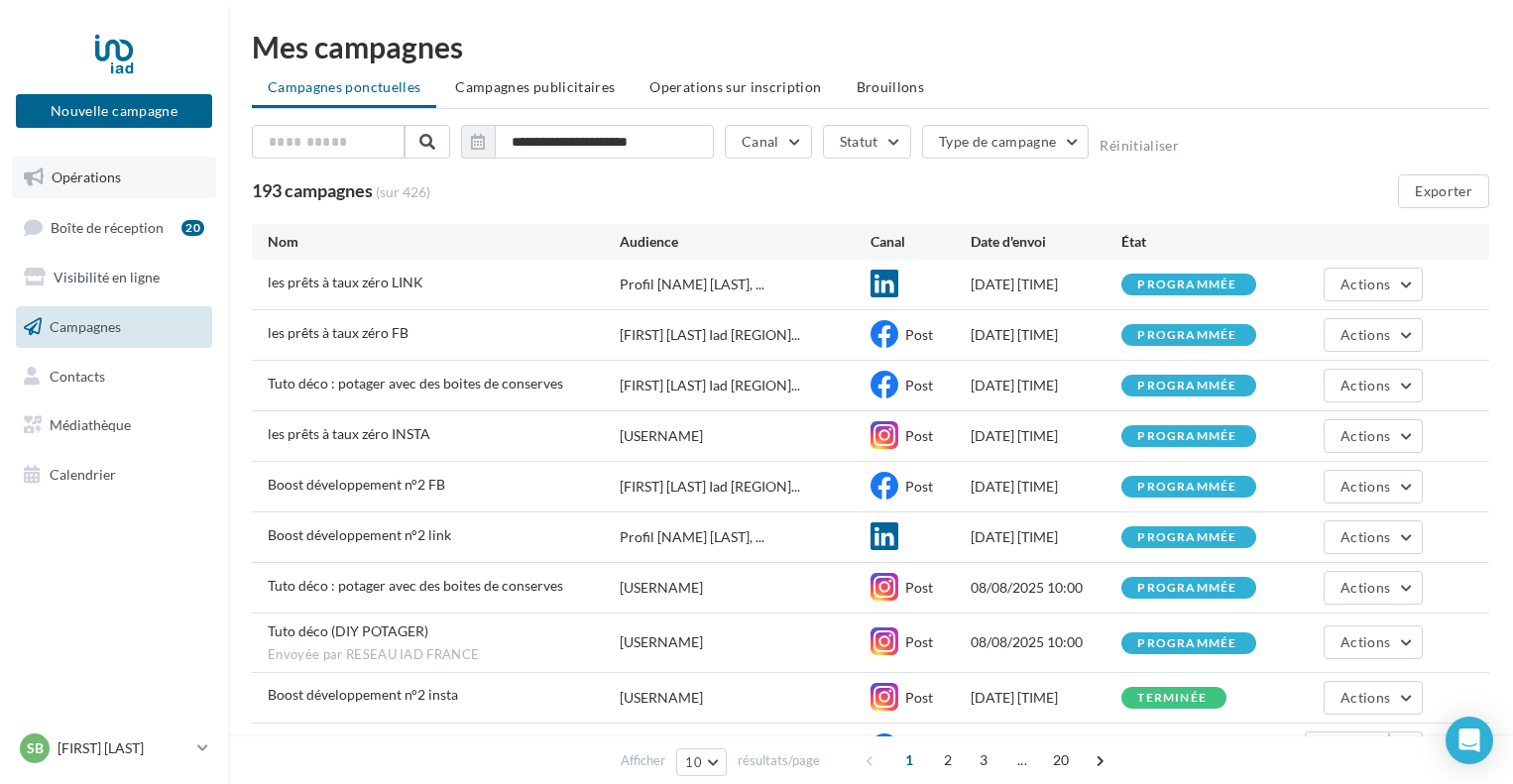 click on "Opérations" at bounding box center [86, 176] 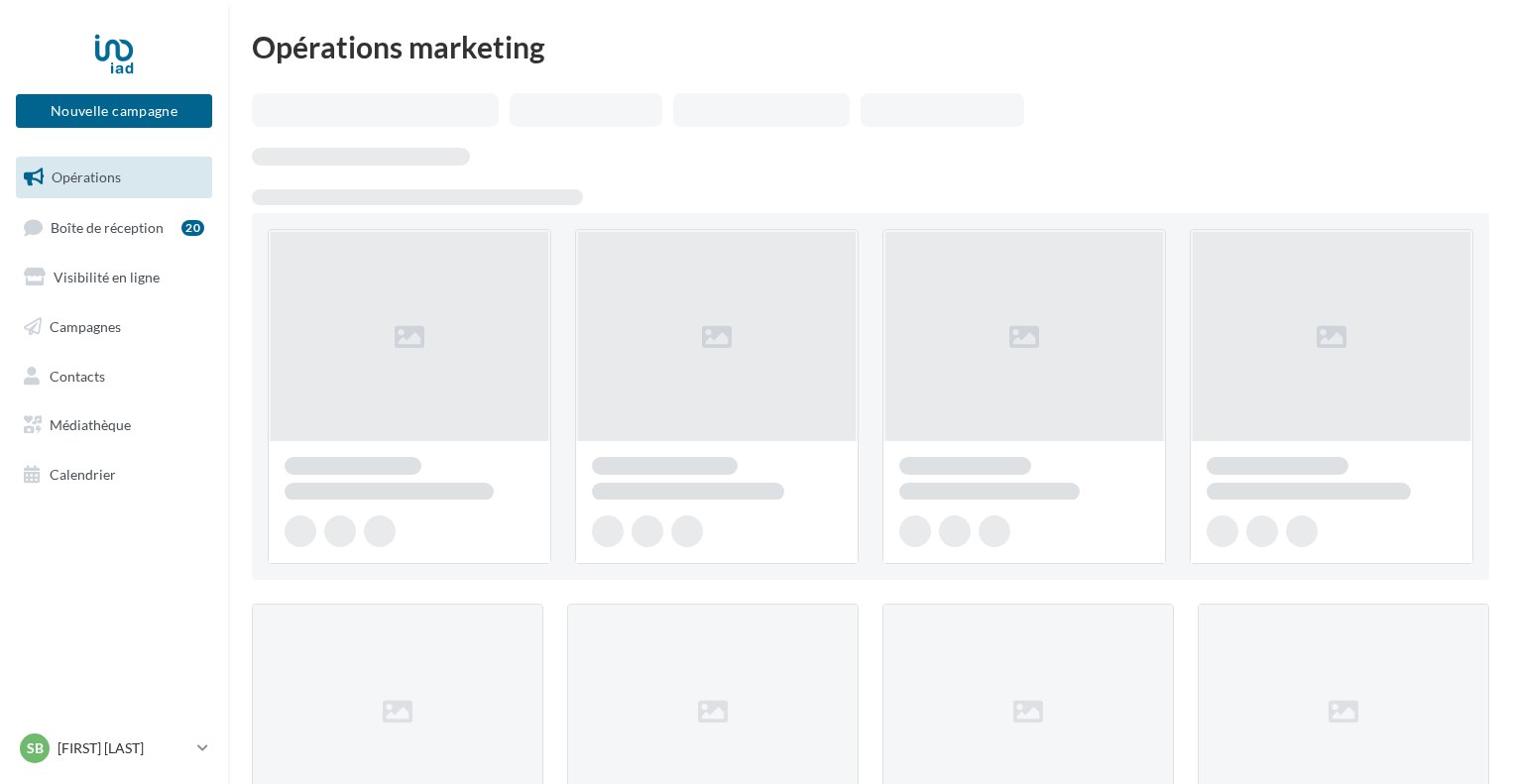 scroll, scrollTop: 0, scrollLeft: 0, axis: both 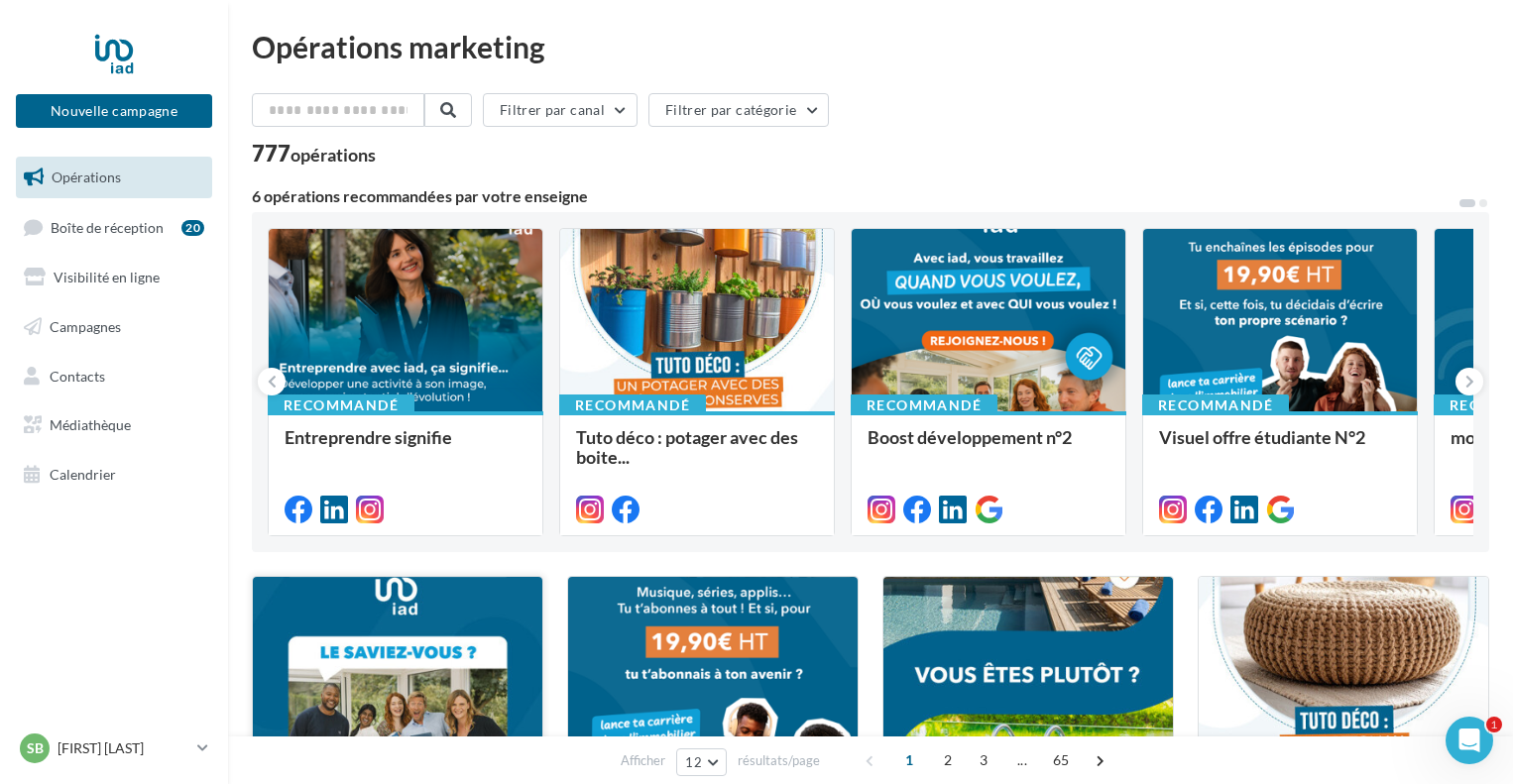click at bounding box center [398, 674] 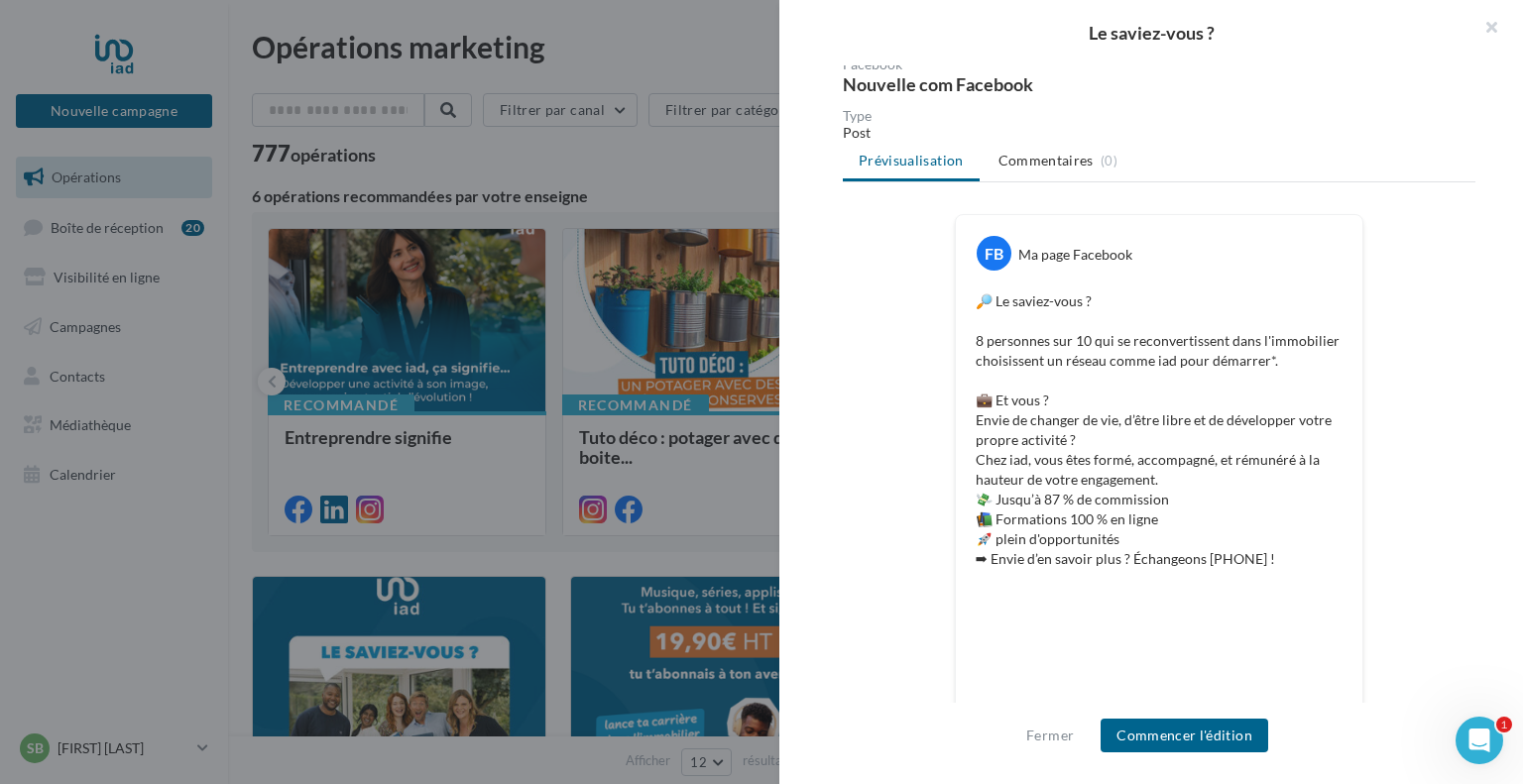 scroll, scrollTop: 297, scrollLeft: 0, axis: vertical 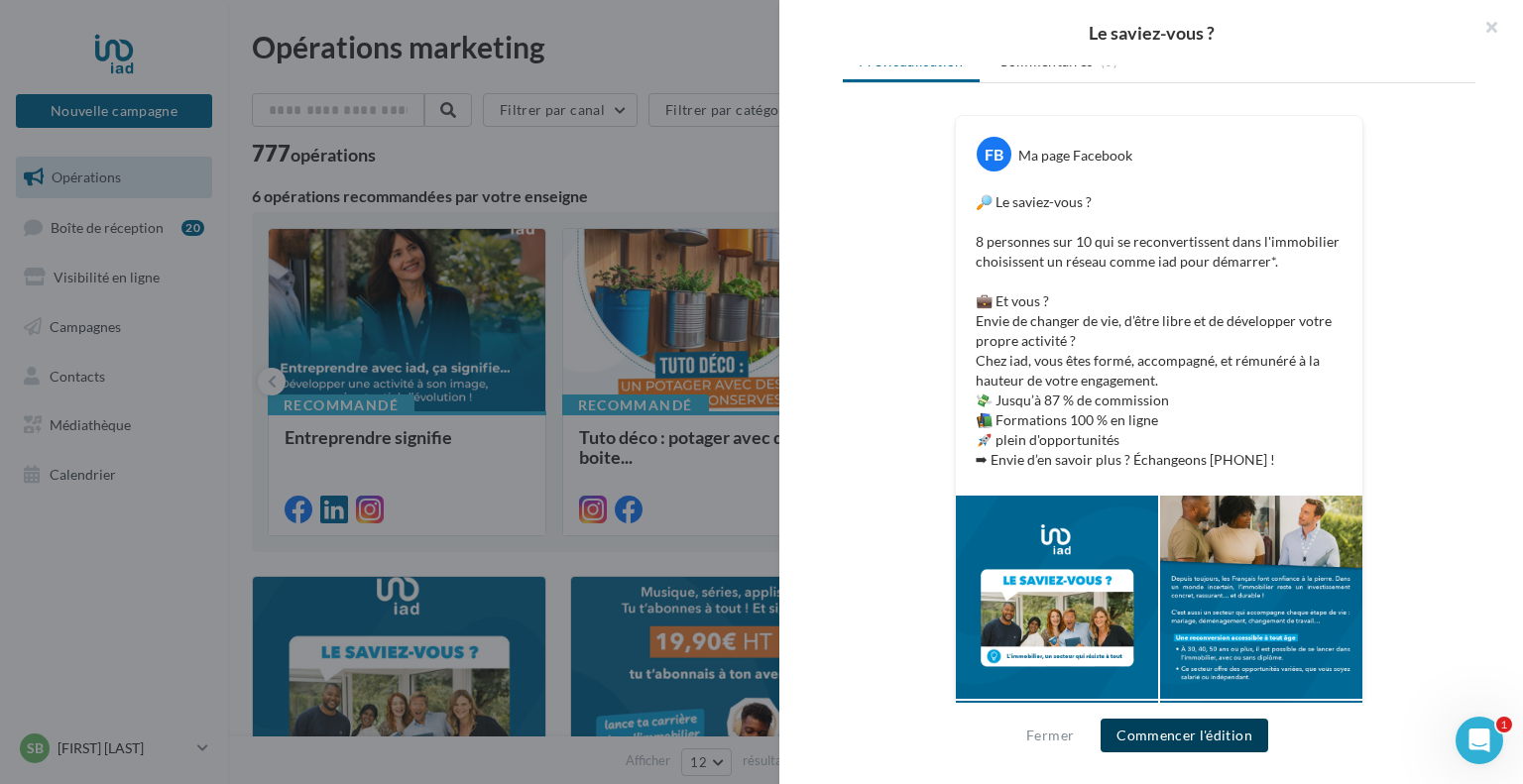 click on "Commencer l'édition" at bounding box center (1184, 735) 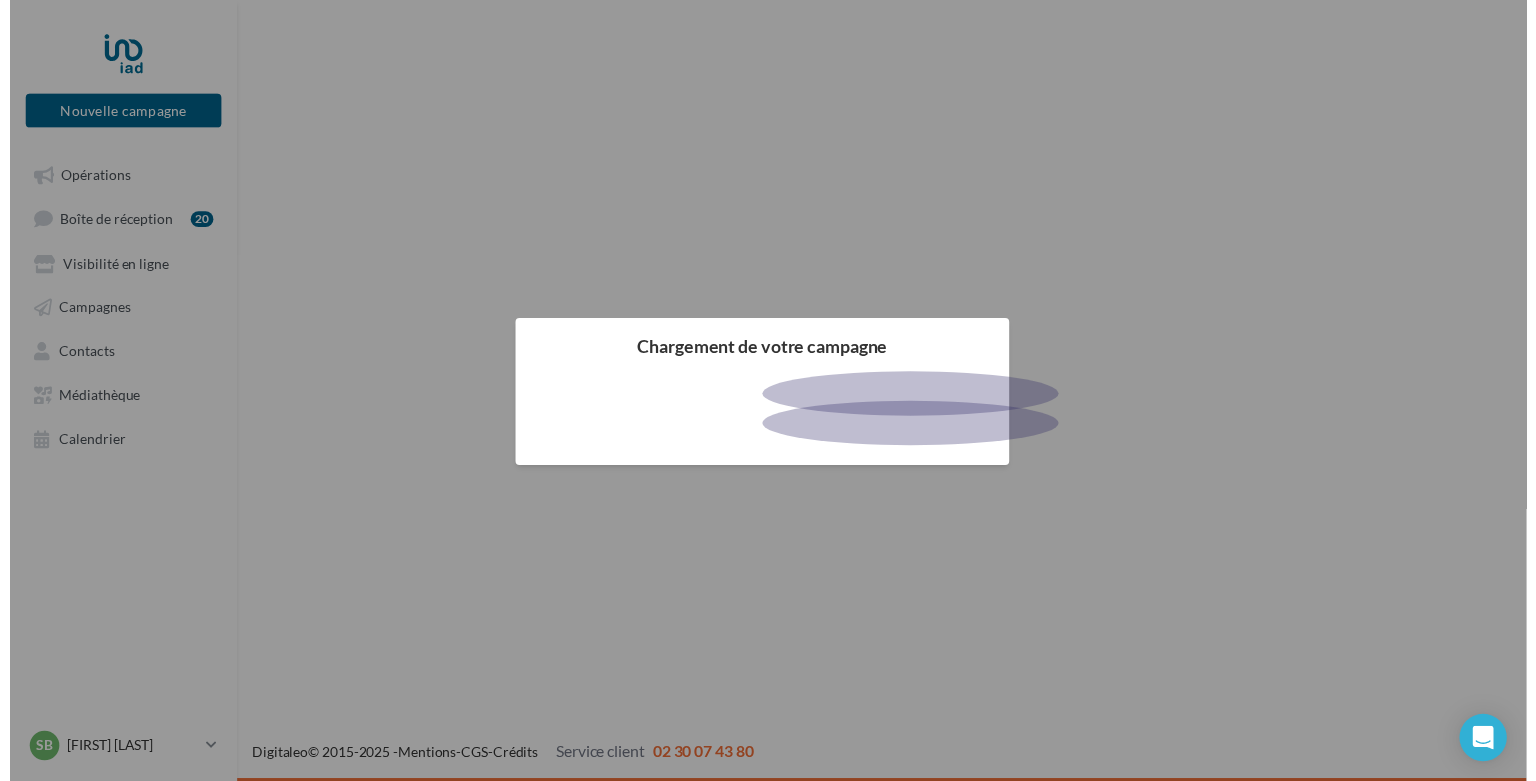 scroll, scrollTop: 0, scrollLeft: 0, axis: both 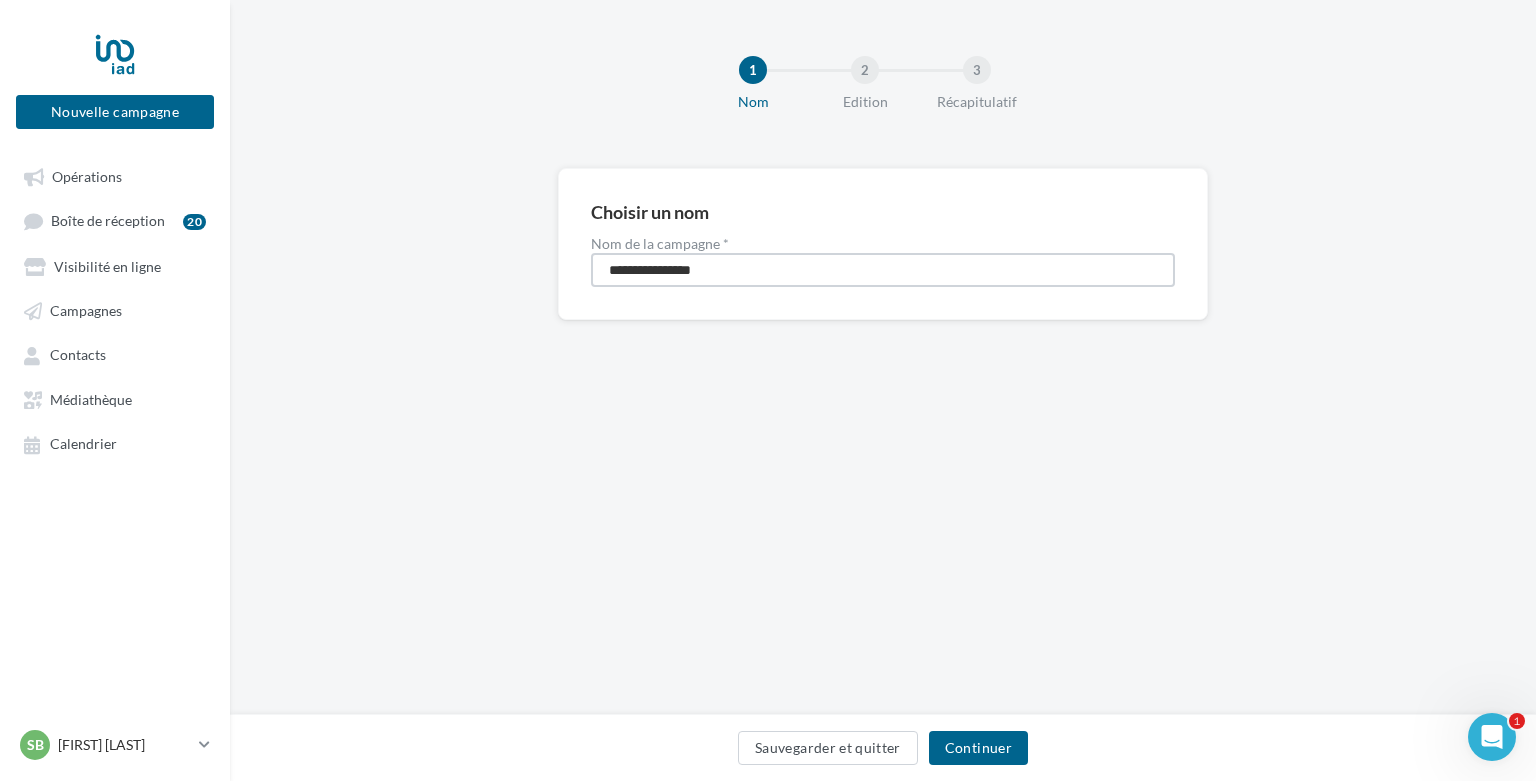click on "**********" at bounding box center [883, 270] 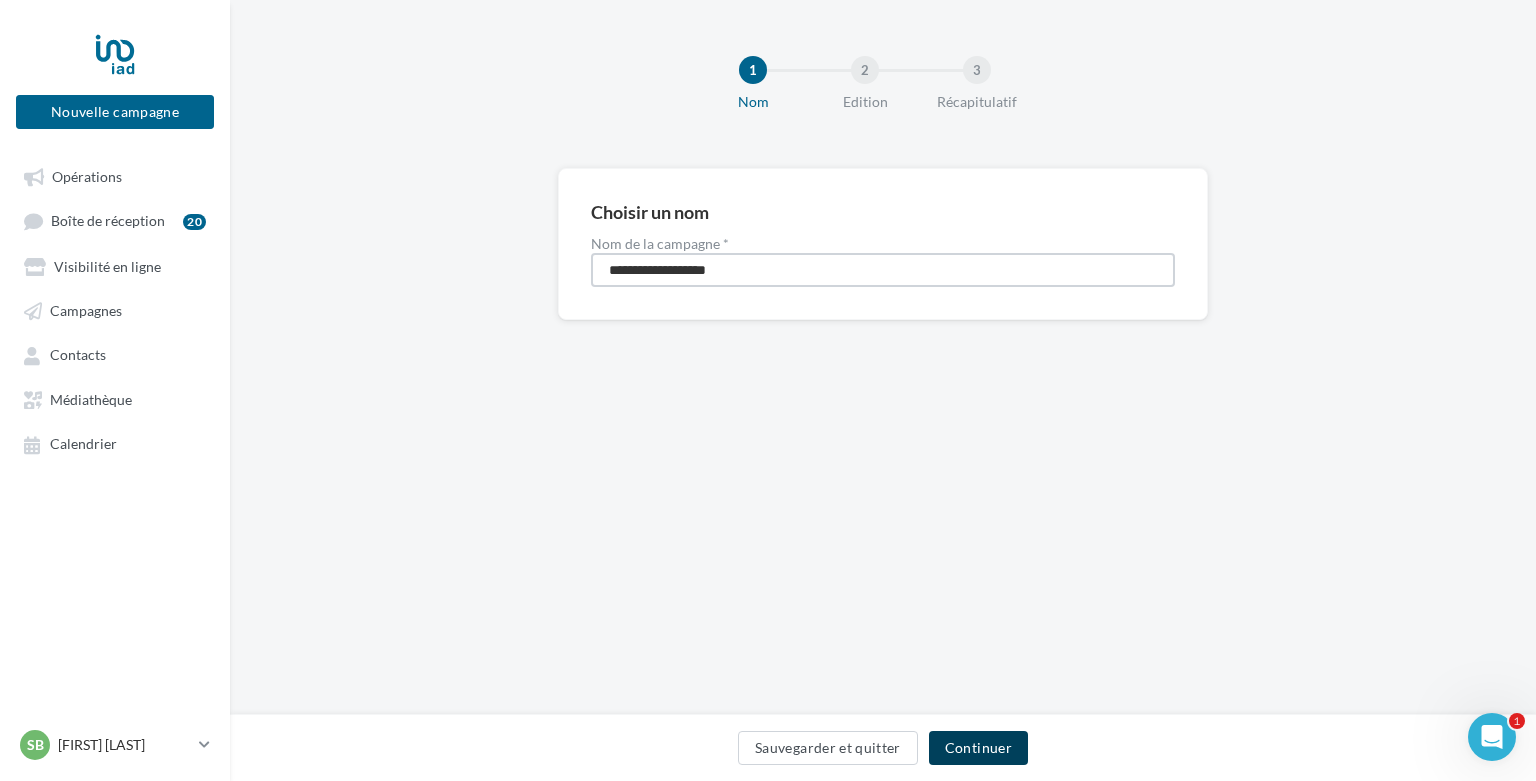 type on "**********" 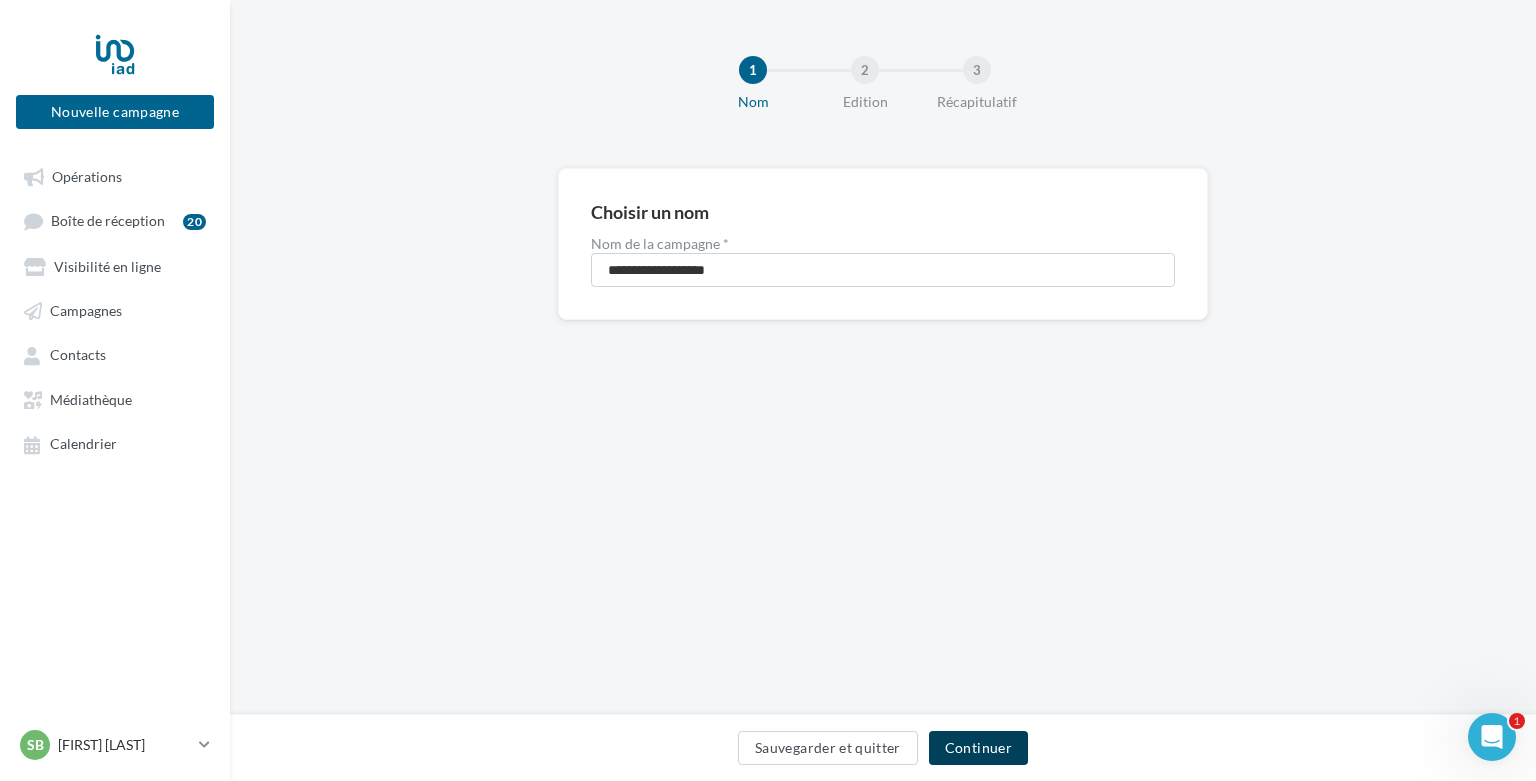 click on "Continuer" at bounding box center [978, 748] 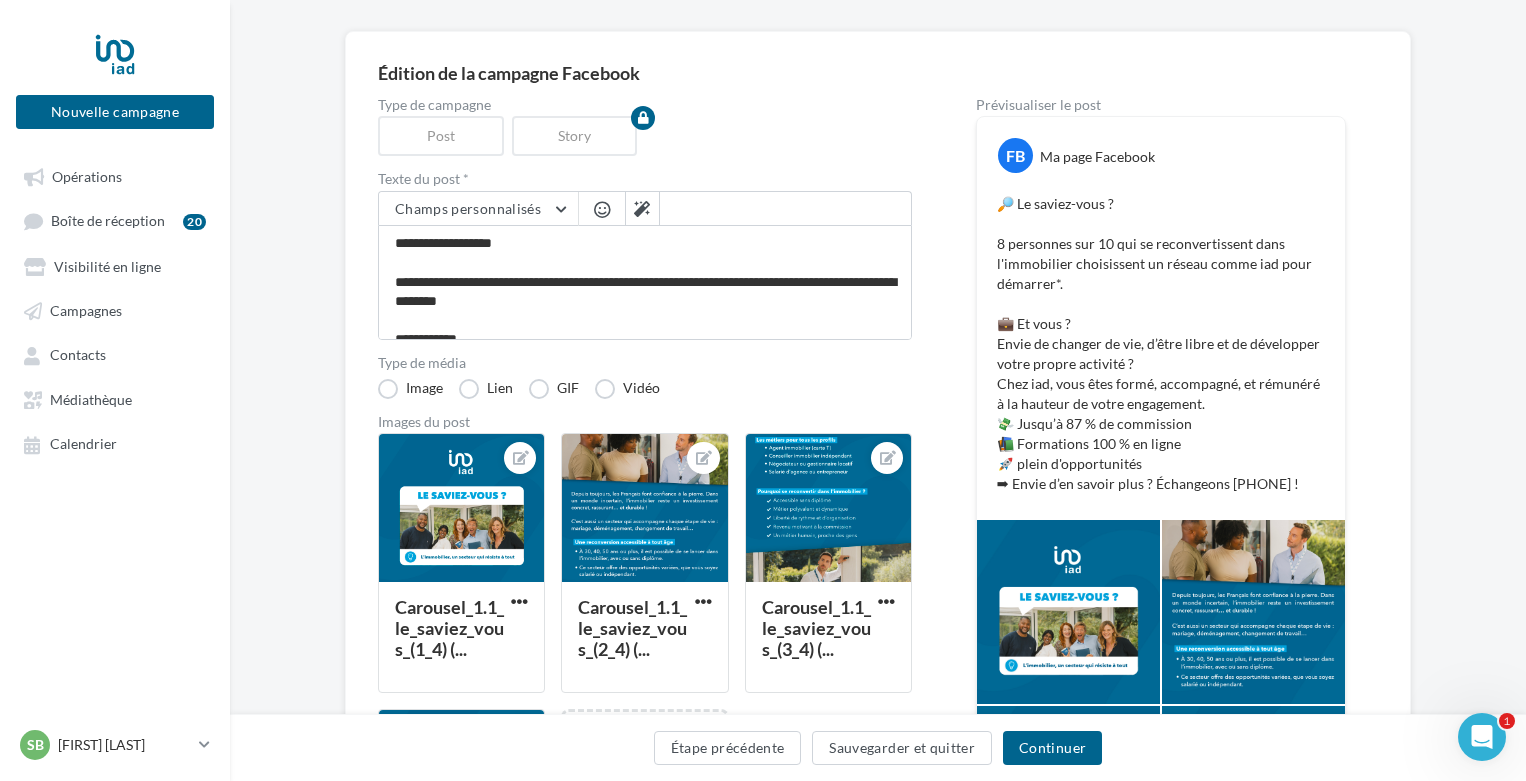 scroll, scrollTop: 400, scrollLeft: 0, axis: vertical 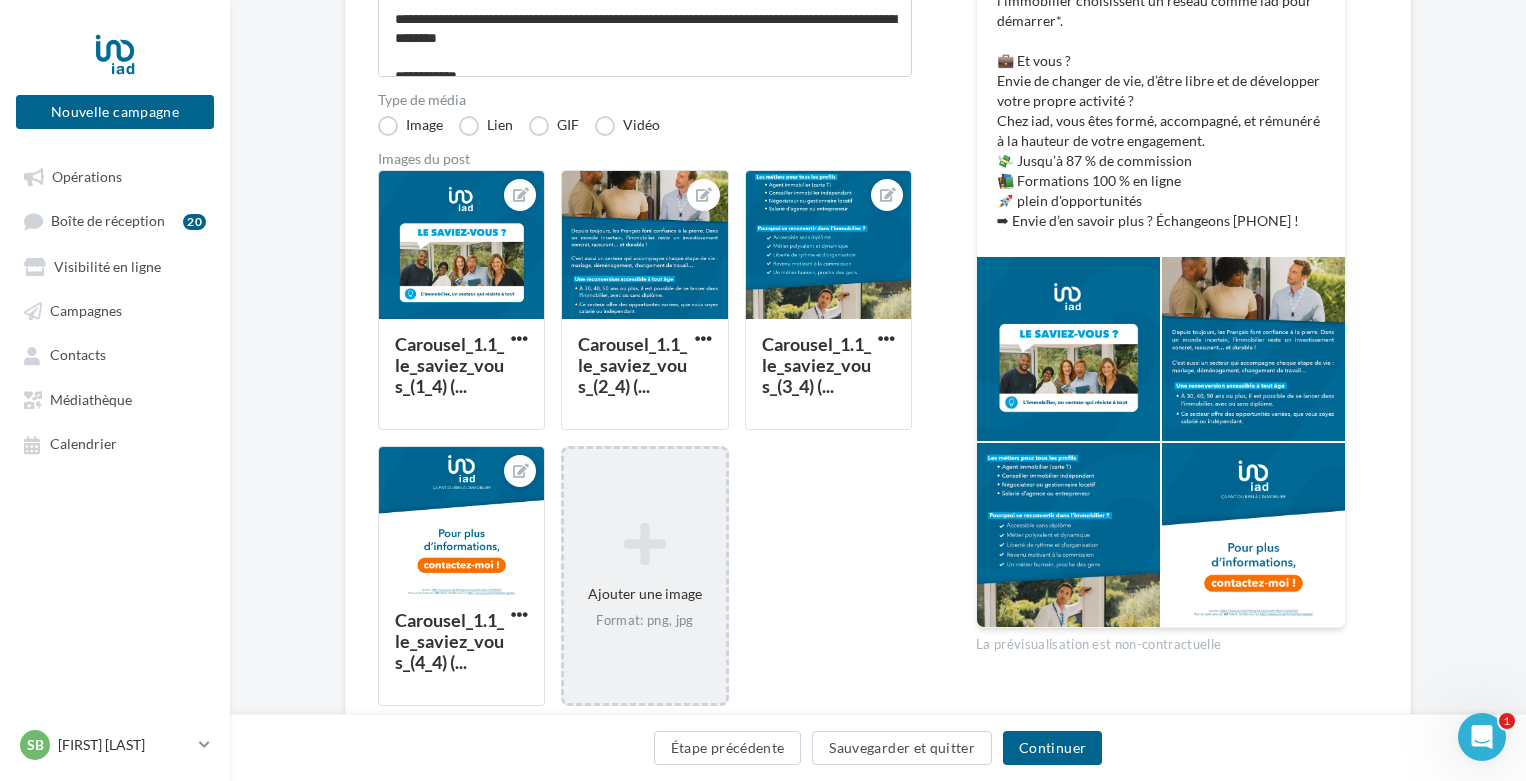 click at bounding box center (644, 544) 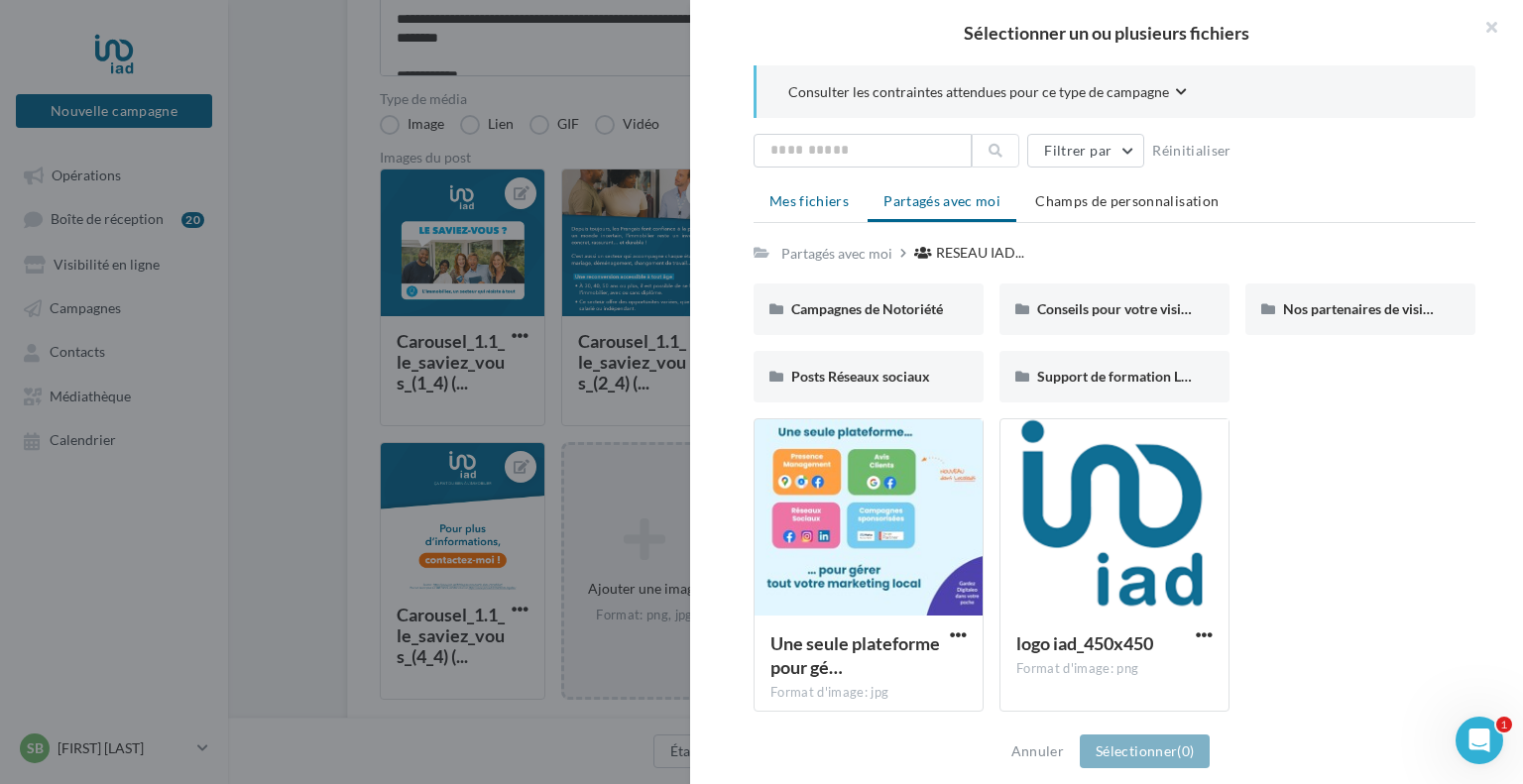 click on "Mes fichiers" at bounding box center (809, 200) 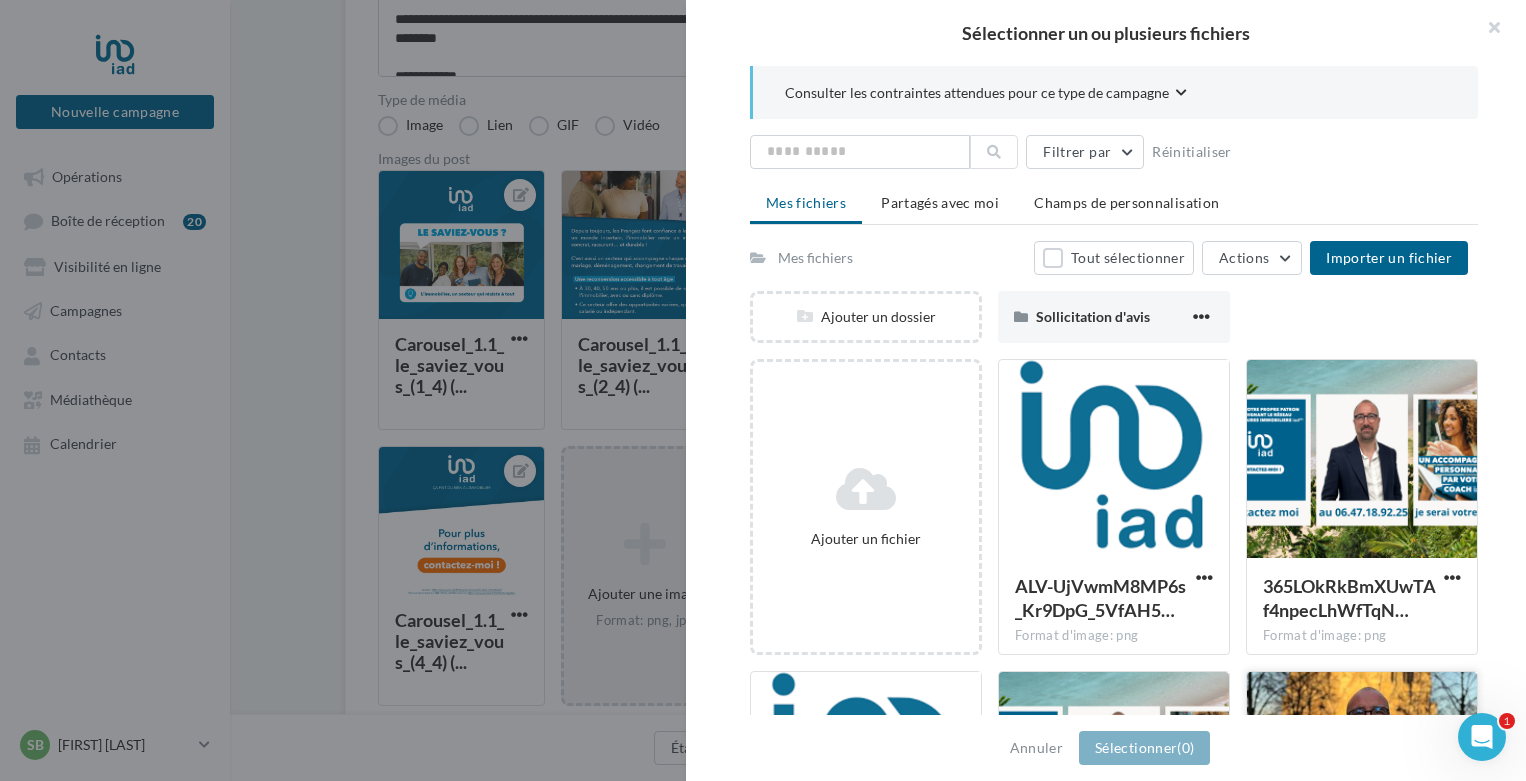 click at bounding box center [1362, 772] 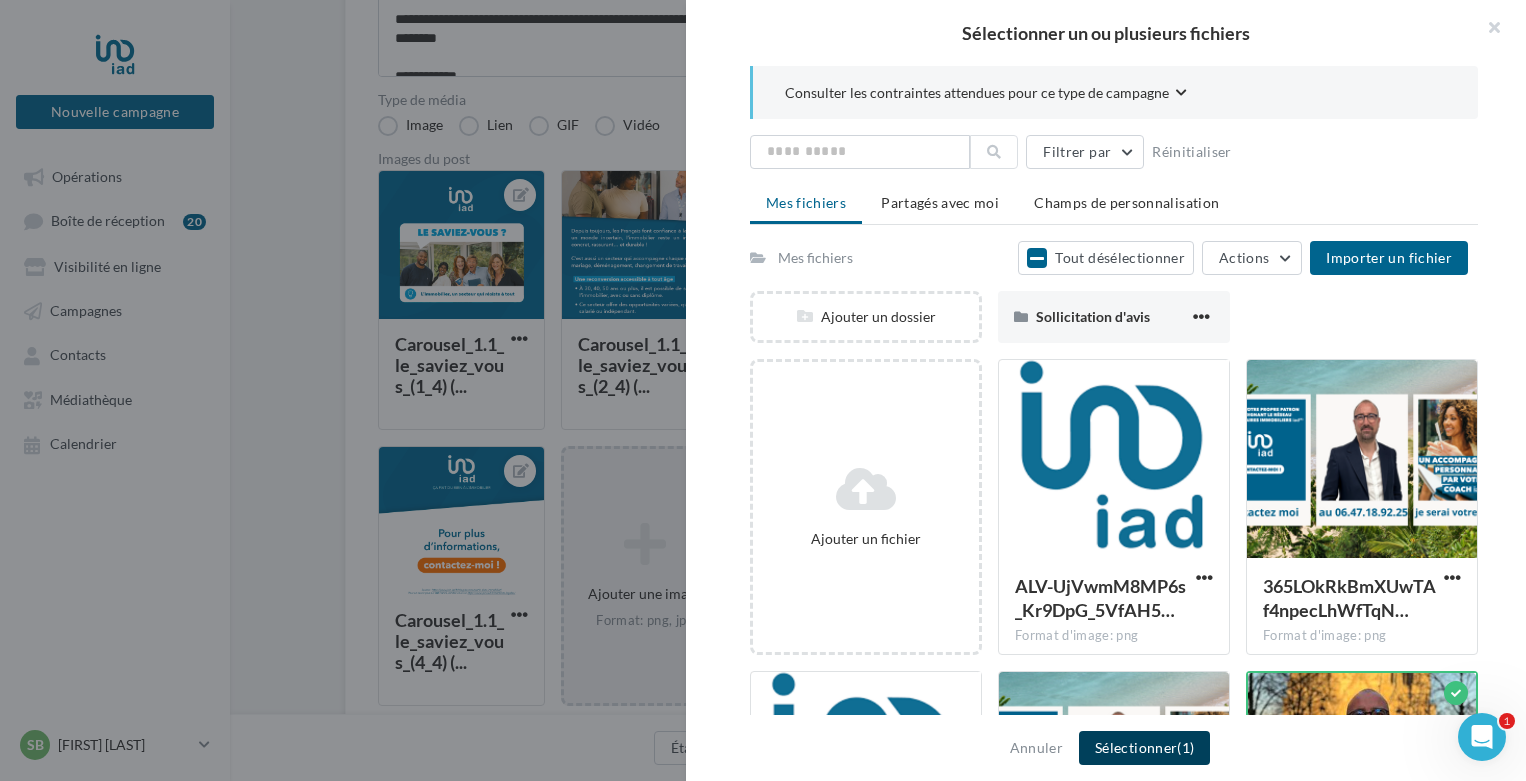 click on "Sélectionner   (1)" at bounding box center (1144, 748) 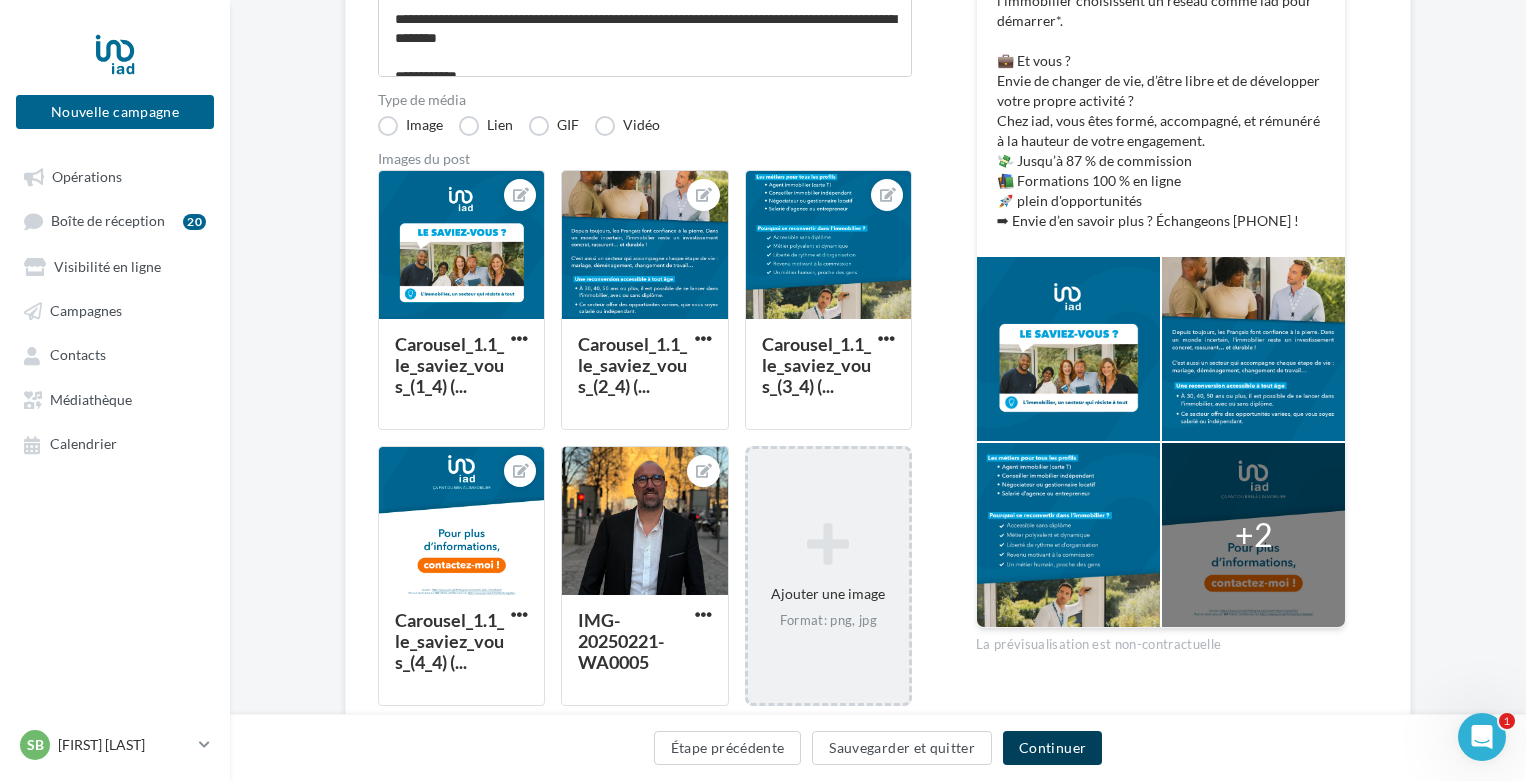 click on "Continuer" at bounding box center [1052, 748] 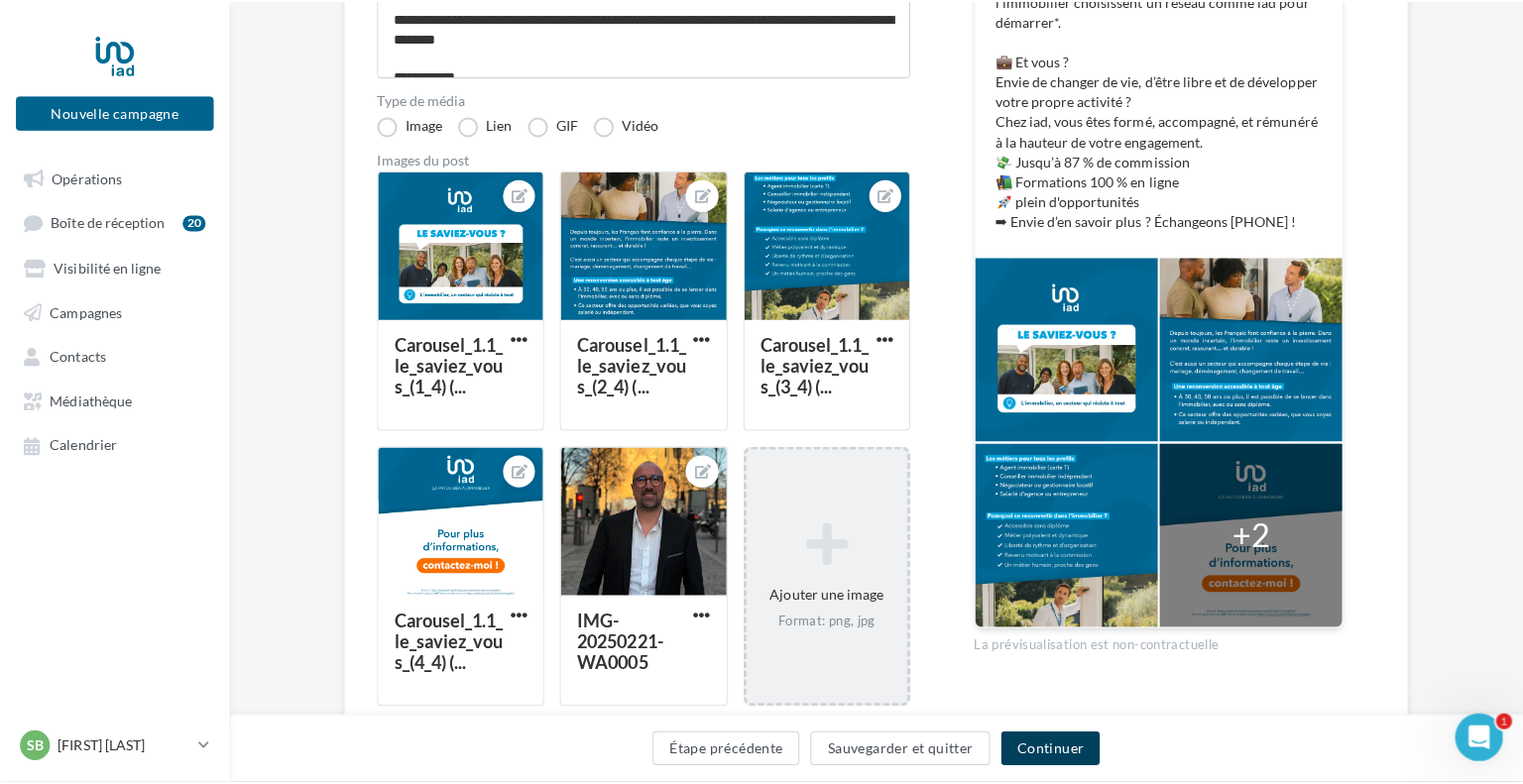 scroll, scrollTop: 32, scrollLeft: 0, axis: vertical 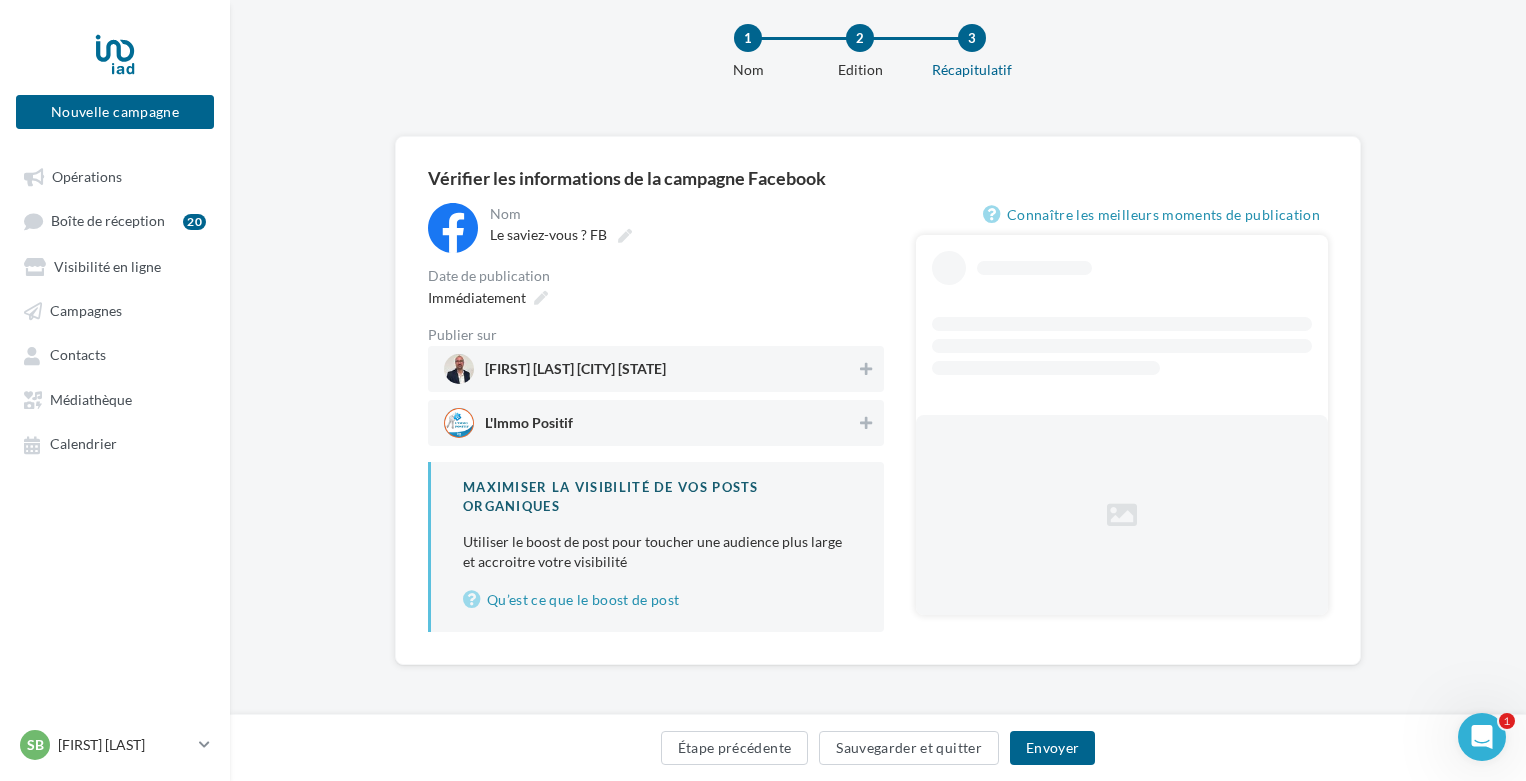 click on "Sébastien vadde Iad france" at bounding box center [650, 369] 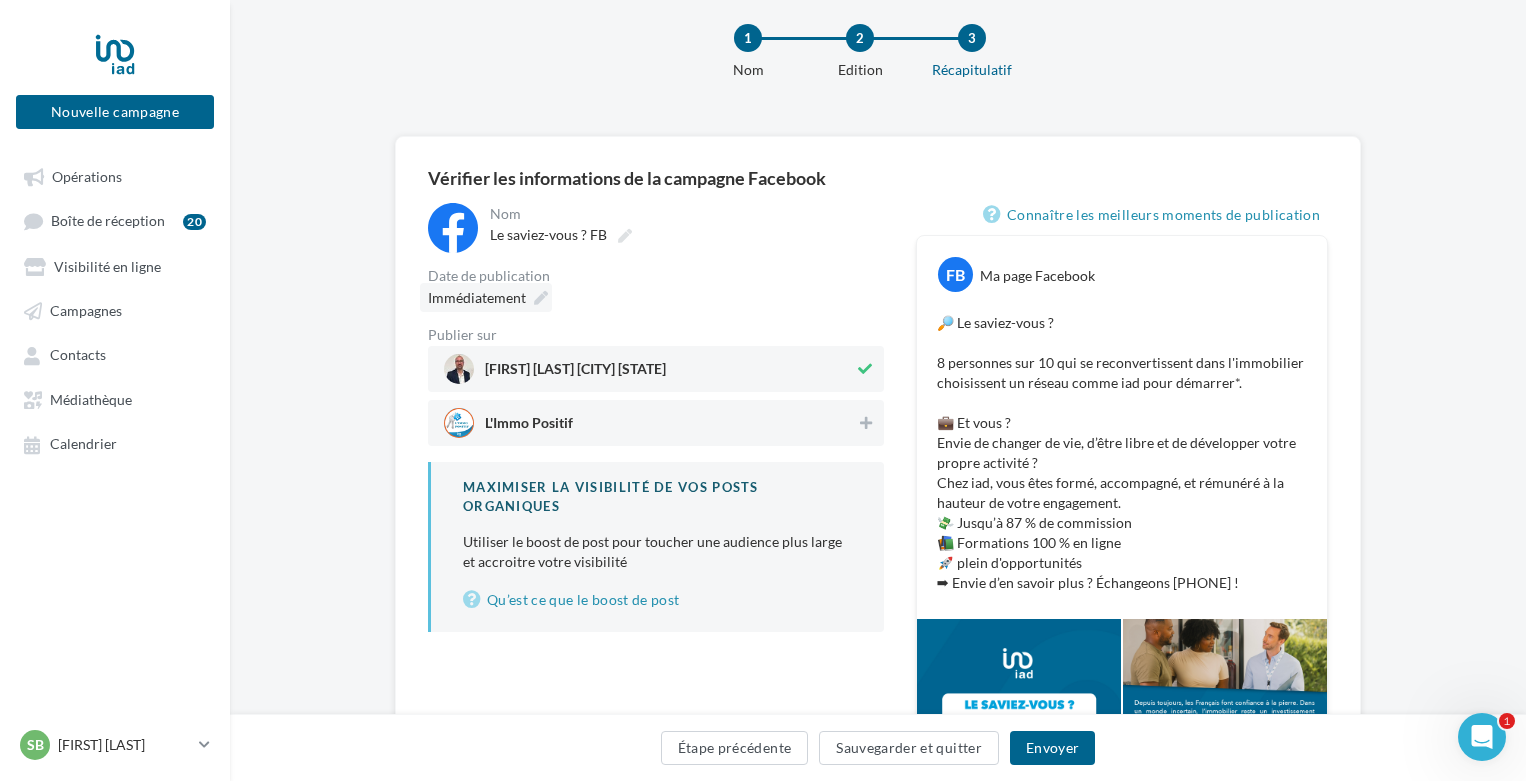 click on "Immédiatement" at bounding box center (477, 297) 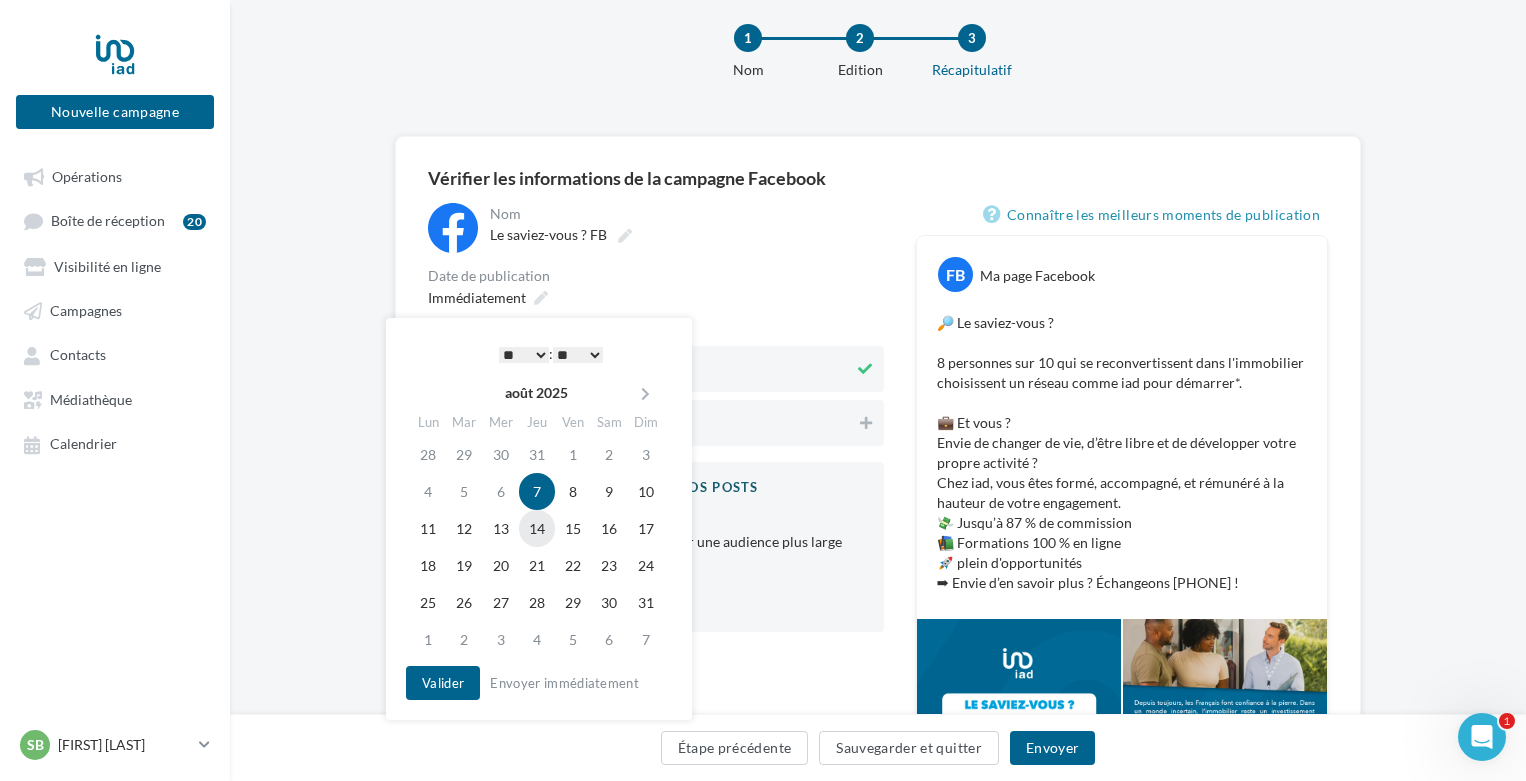 click on "14" at bounding box center (537, 528) 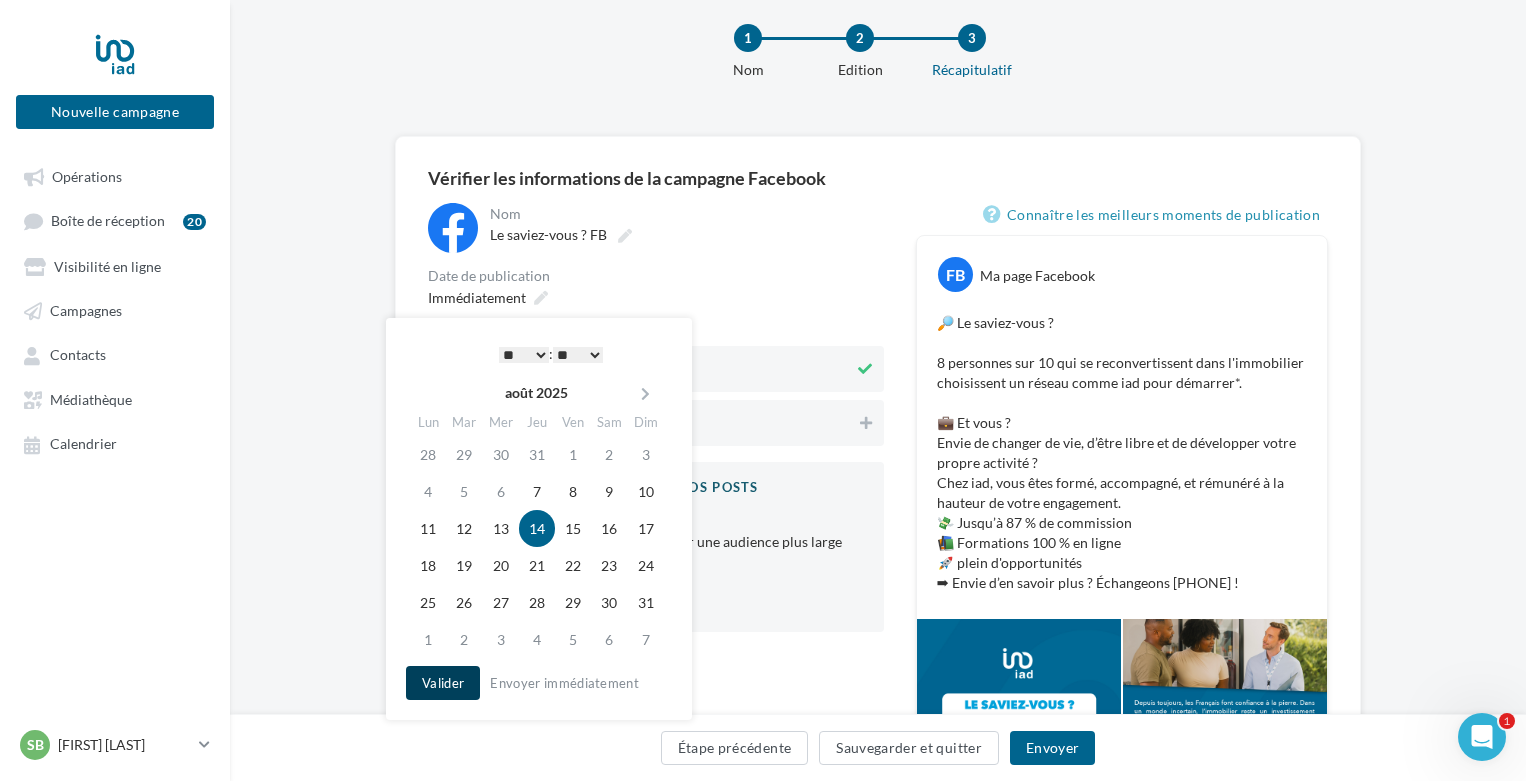 click on "Valider" at bounding box center (443, 683) 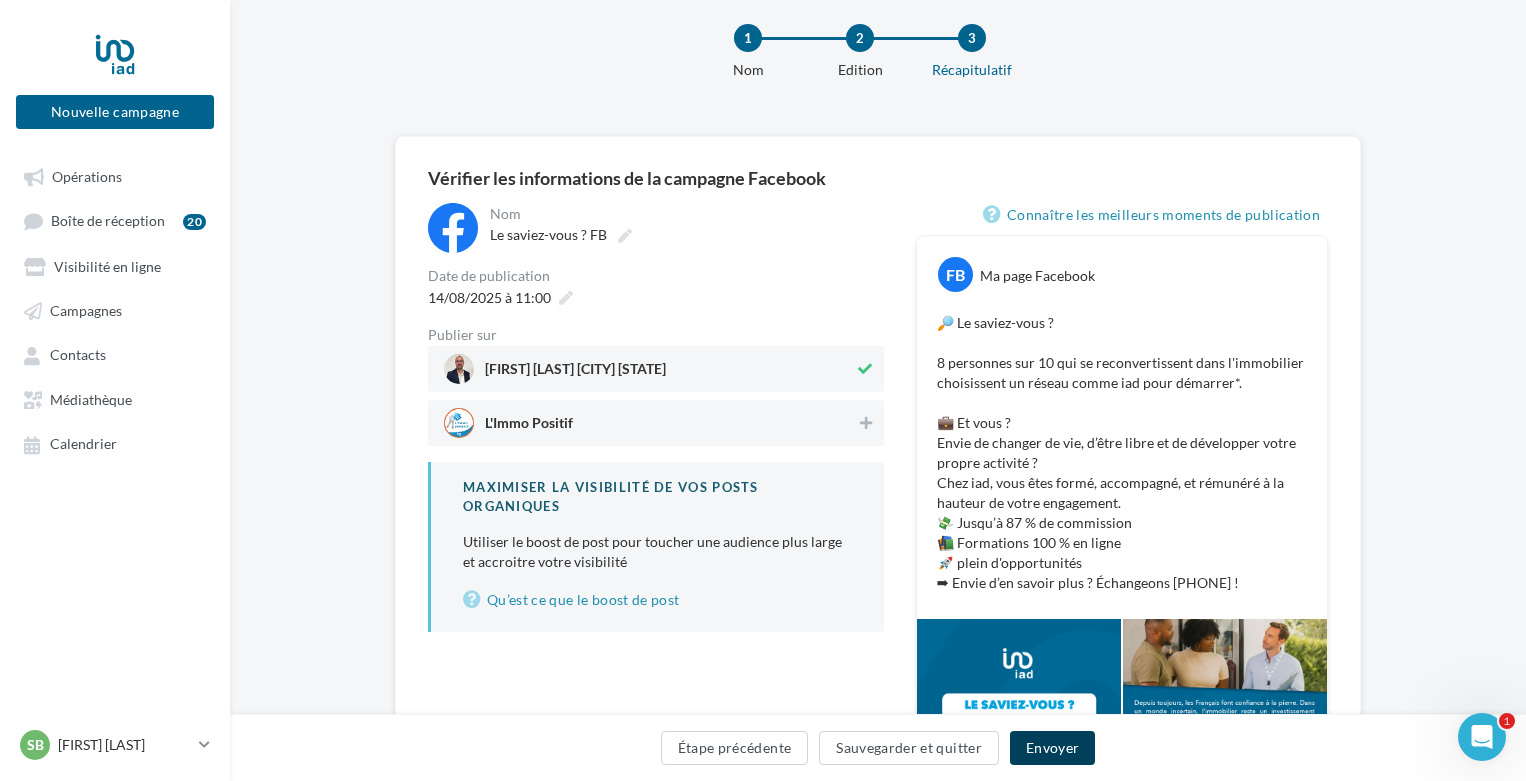 click on "Envoyer" at bounding box center [1052, 748] 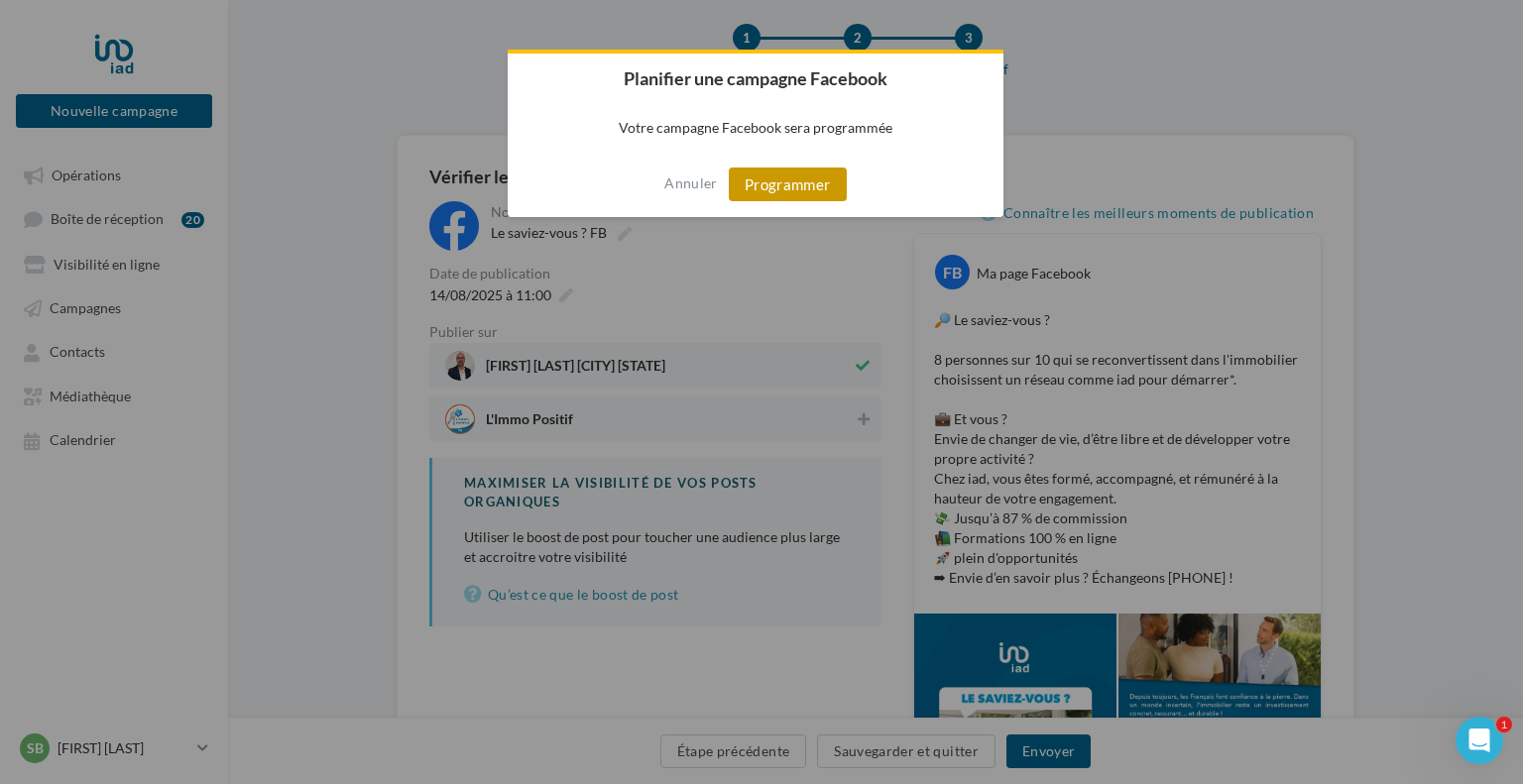 click on "Programmer" at bounding box center [787, 184] 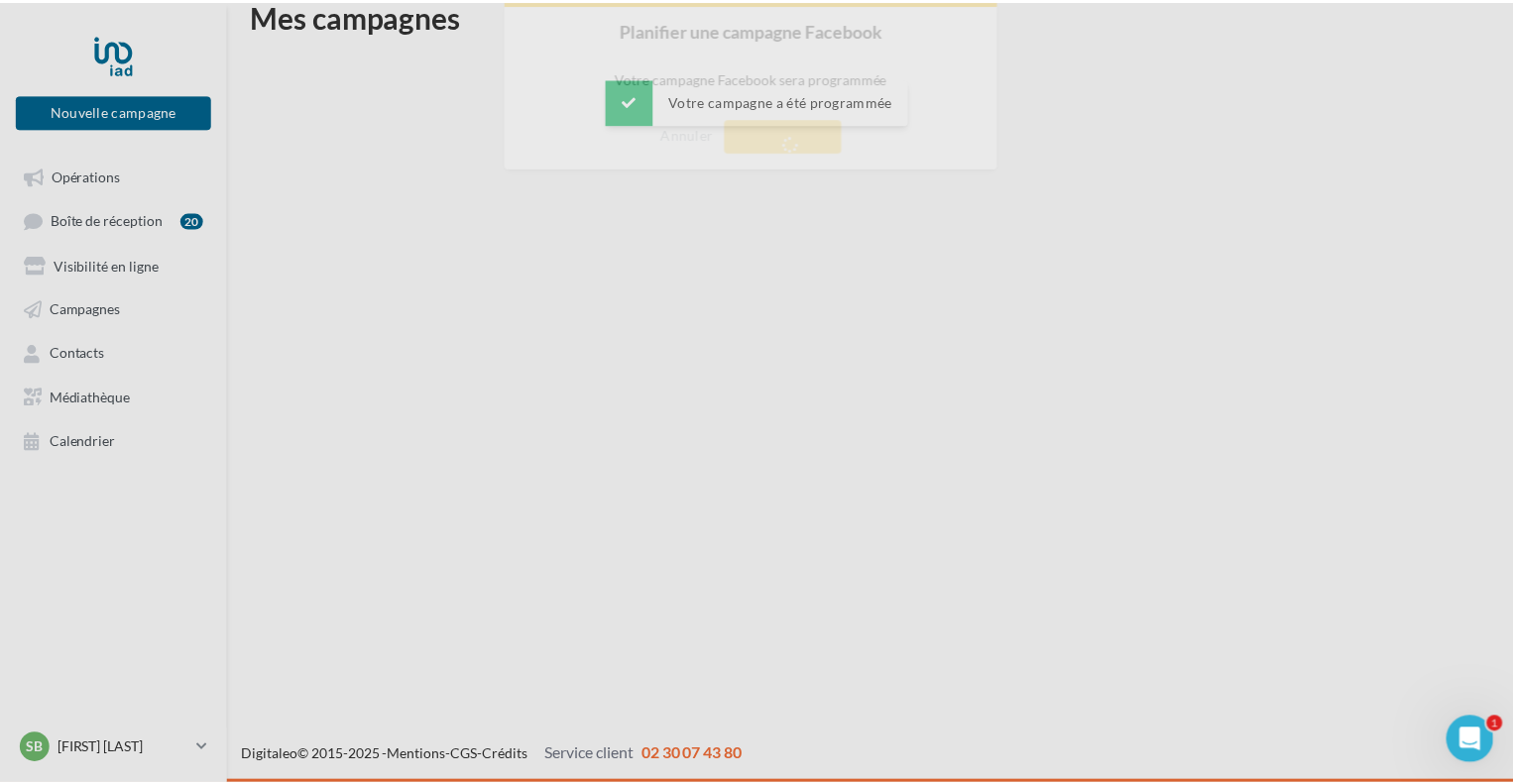 scroll, scrollTop: 32, scrollLeft: 0, axis: vertical 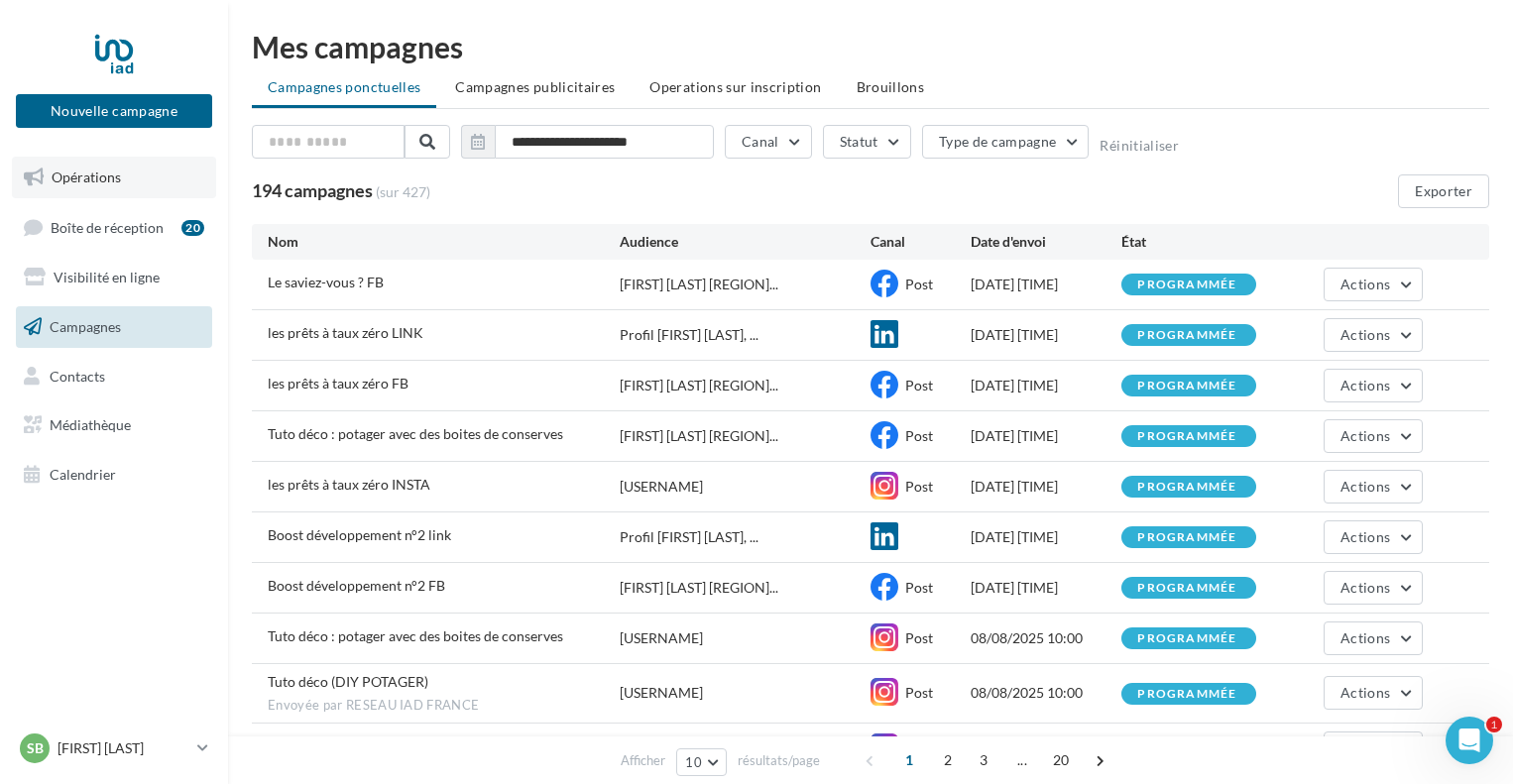 click on "Opérations" at bounding box center (86, 176) 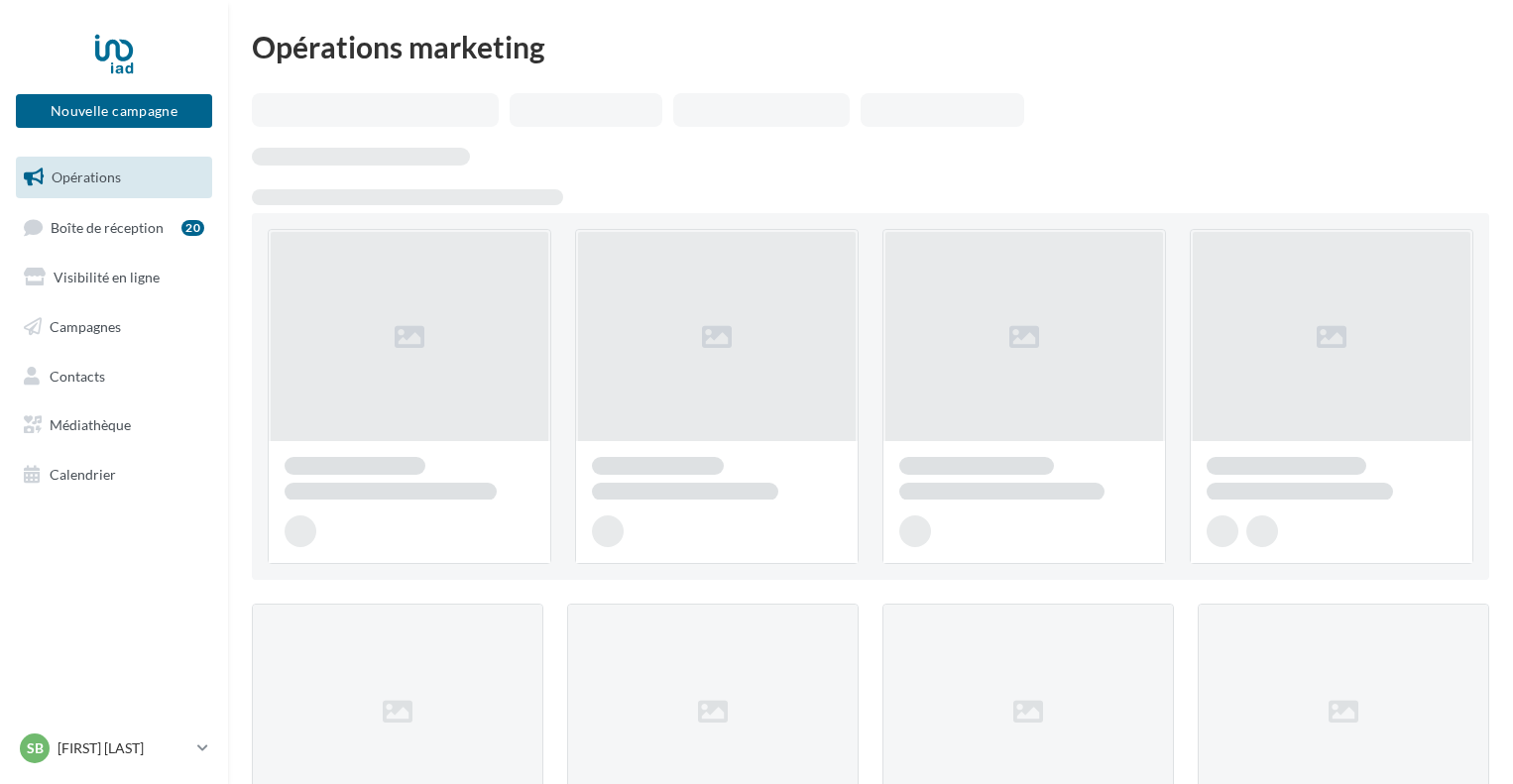 scroll, scrollTop: 0, scrollLeft: 0, axis: both 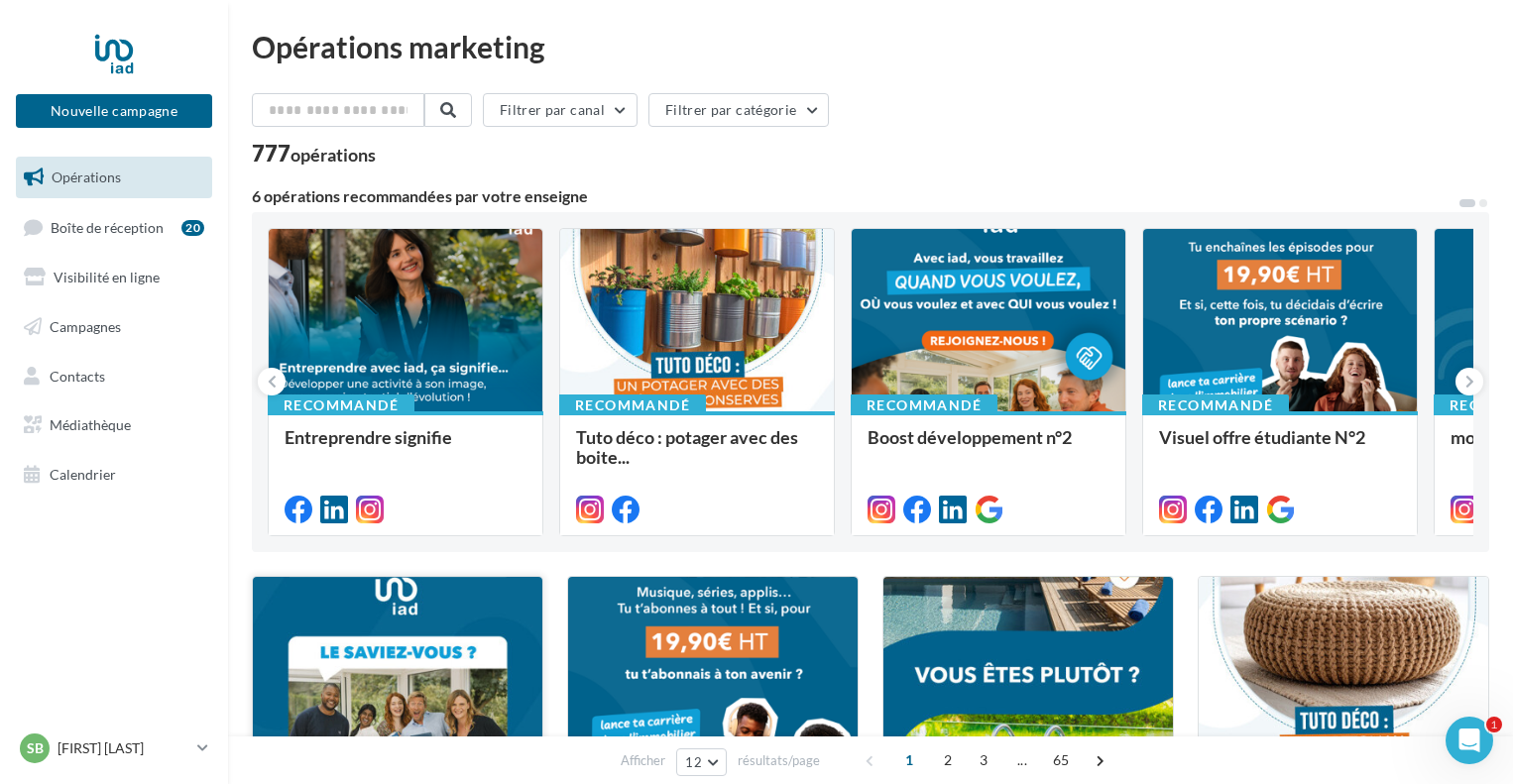 click at bounding box center (398, 674) 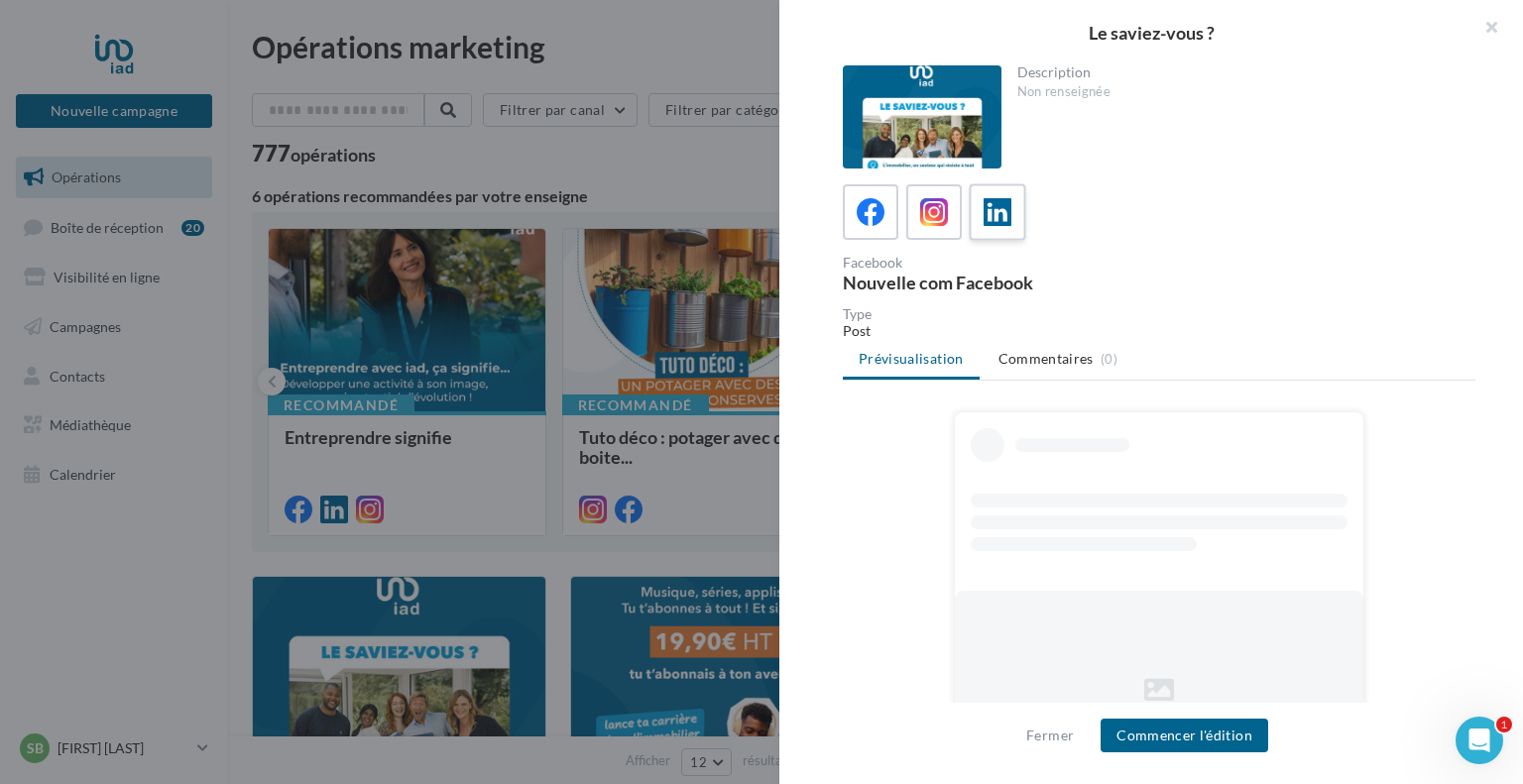 click at bounding box center (997, 212) 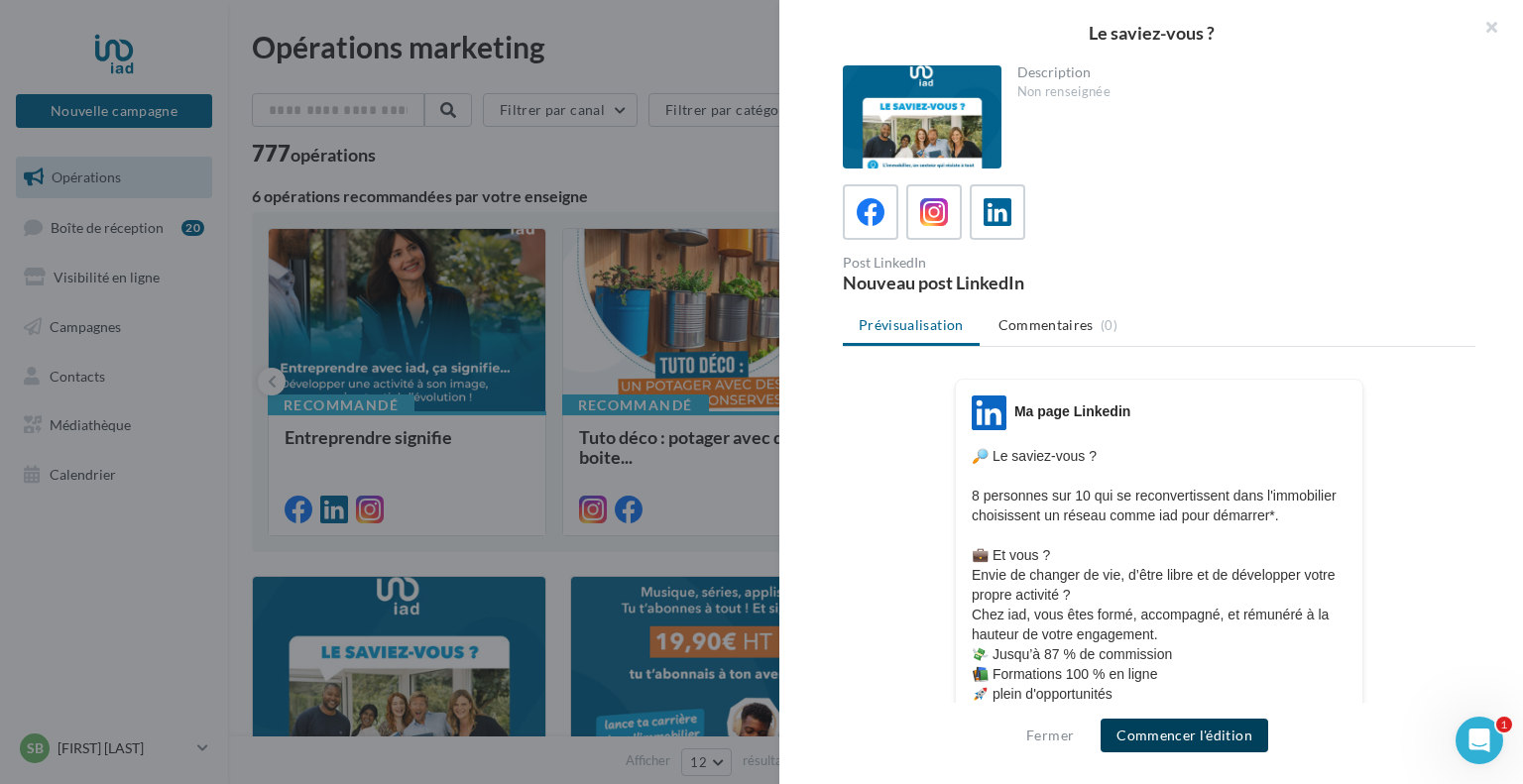 click on "Commencer l'édition" at bounding box center (1184, 735) 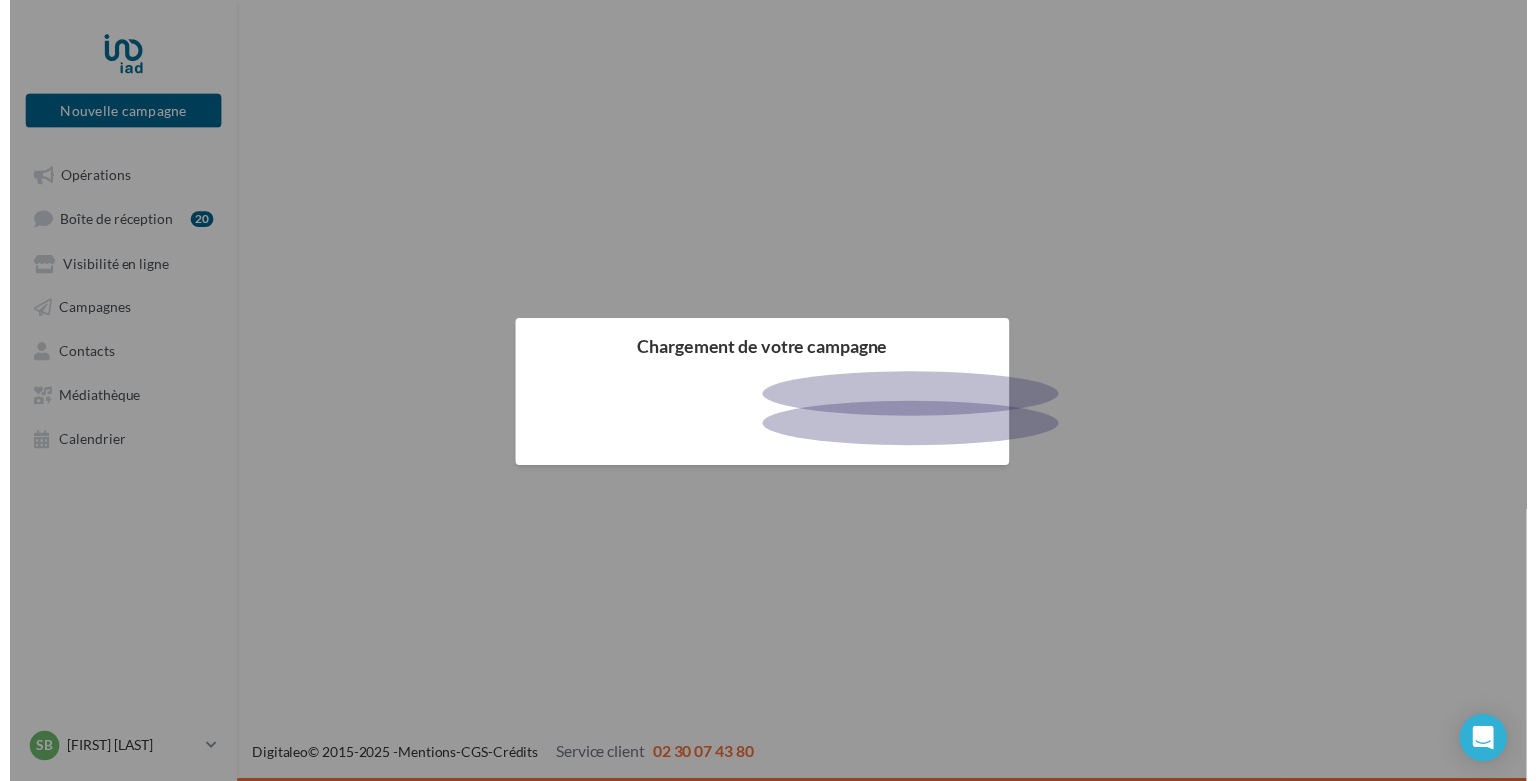 scroll, scrollTop: 0, scrollLeft: 0, axis: both 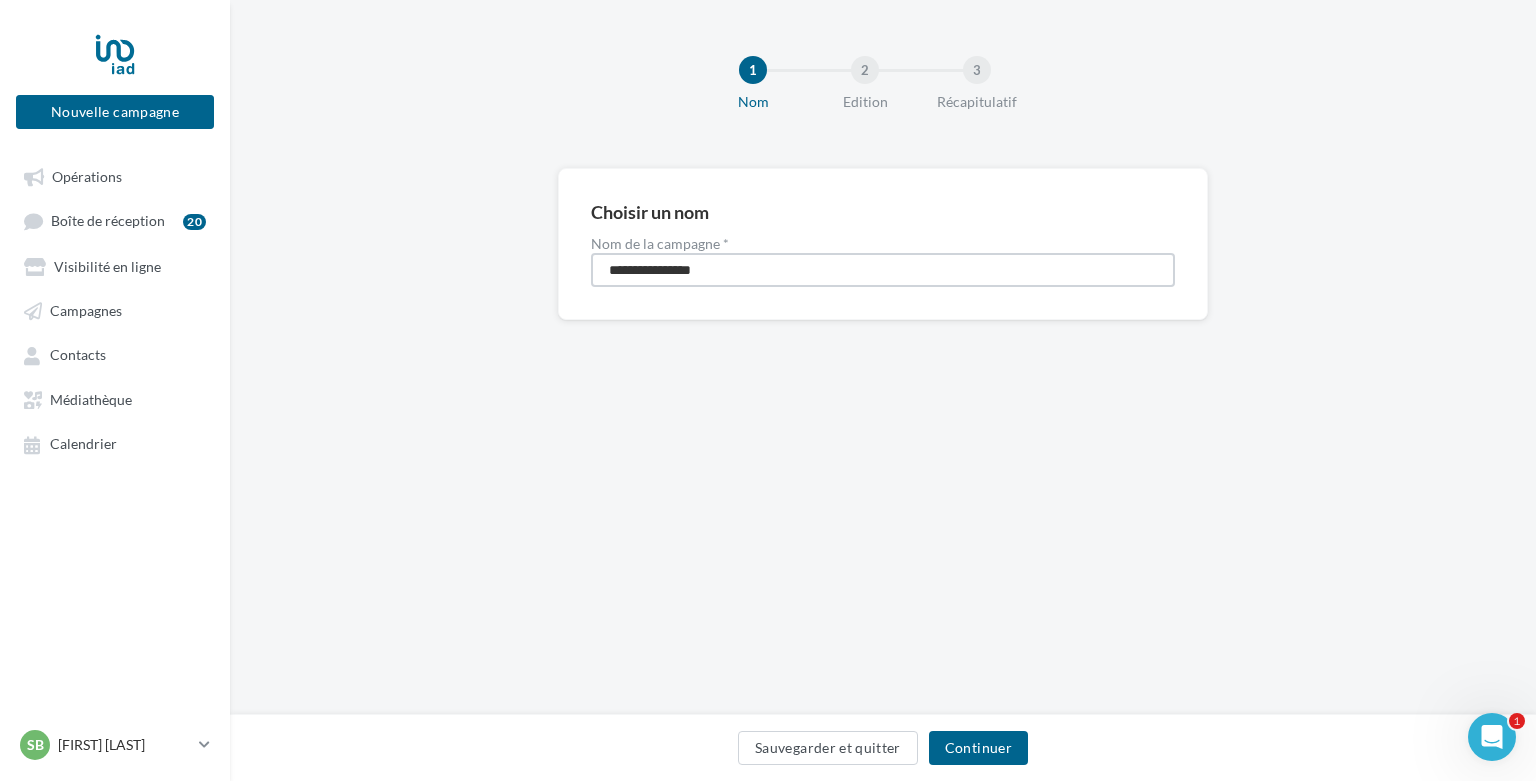 click on "**********" at bounding box center [883, 270] 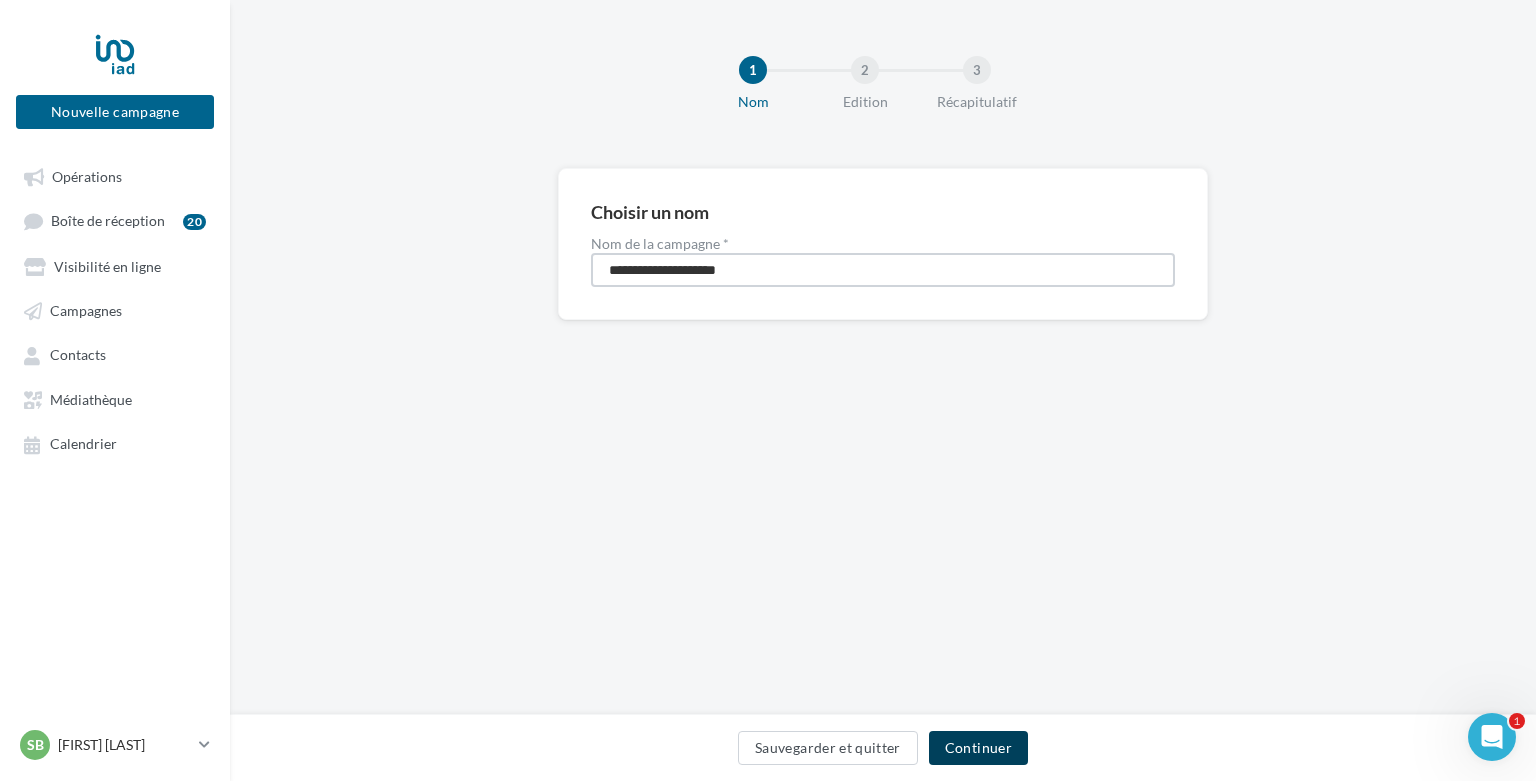 type on "**********" 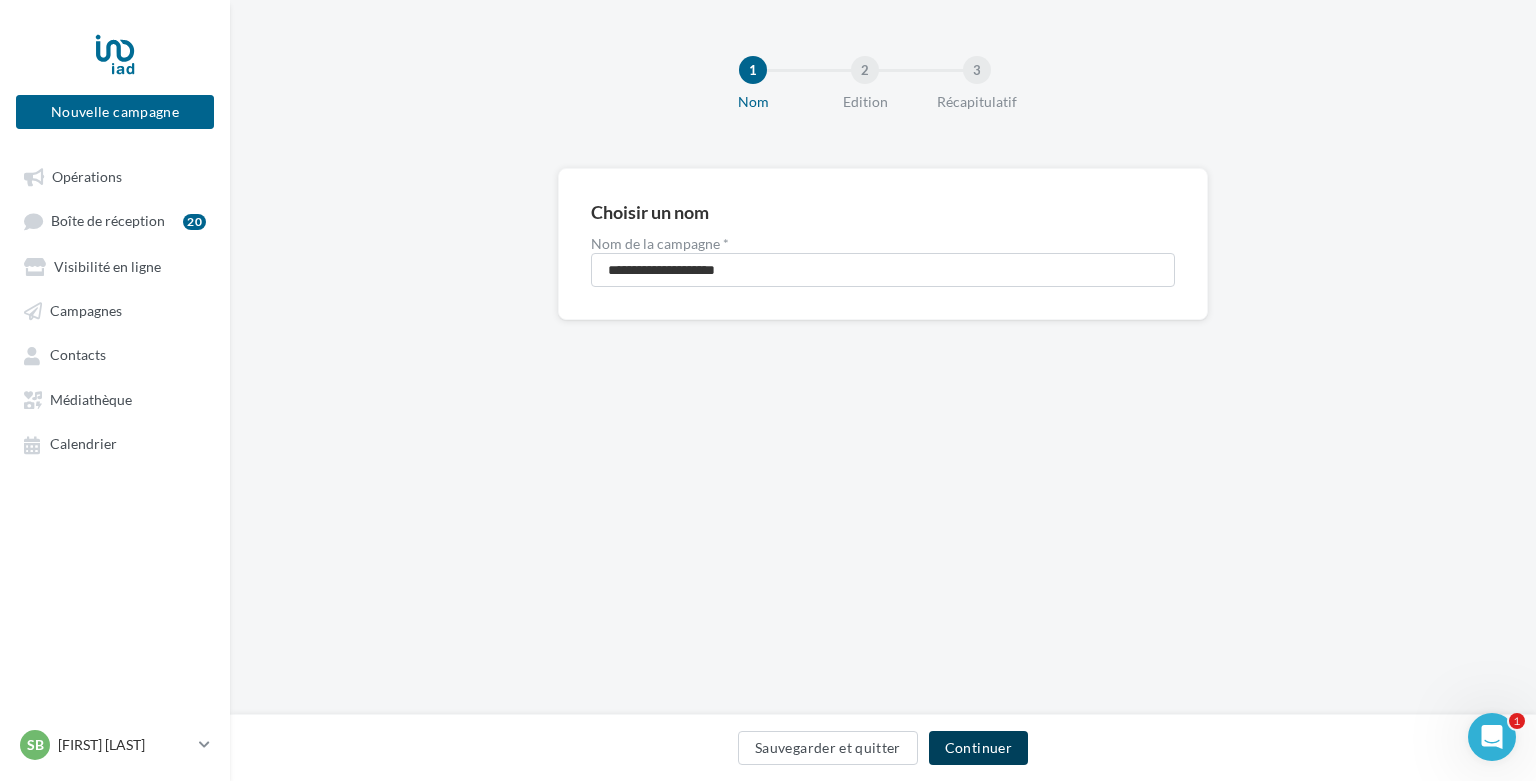 click on "Continuer" at bounding box center [978, 748] 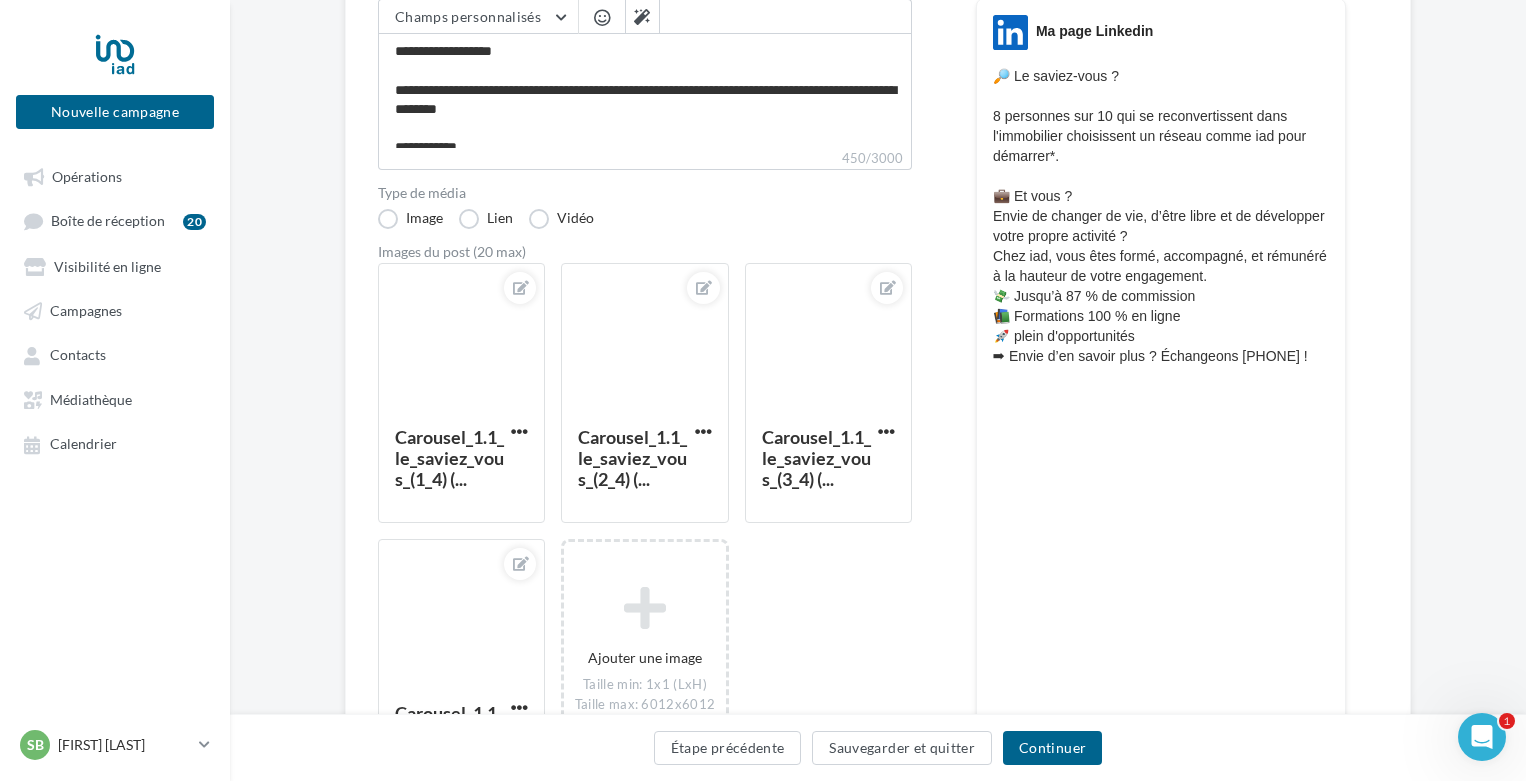 scroll, scrollTop: 300, scrollLeft: 0, axis: vertical 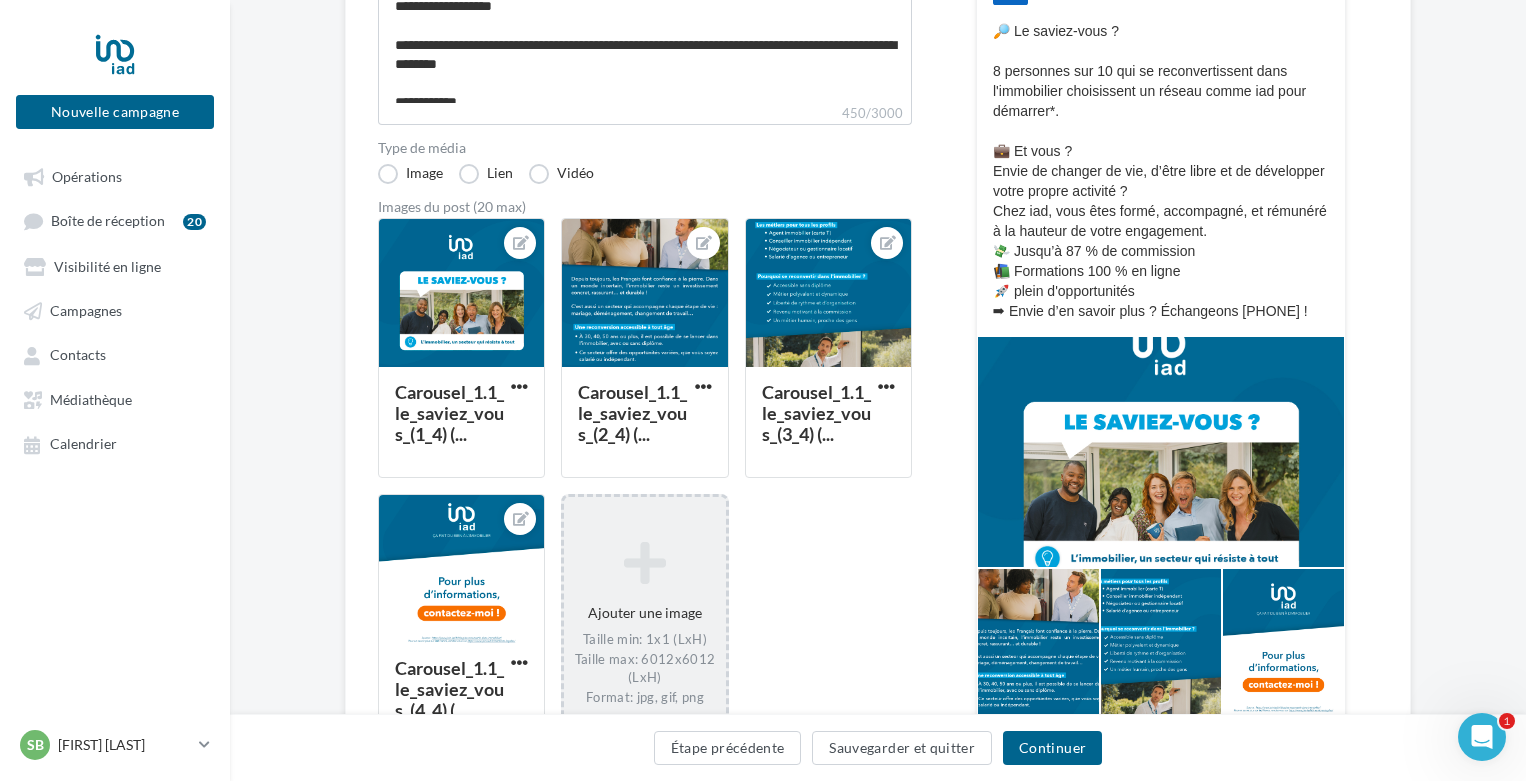 click on "Ajouter une image     Taille min: 1x1 (LxH)   Taille max: 6012x6012 (LxH)   Format: jpg, gif, png" at bounding box center (644, 624) 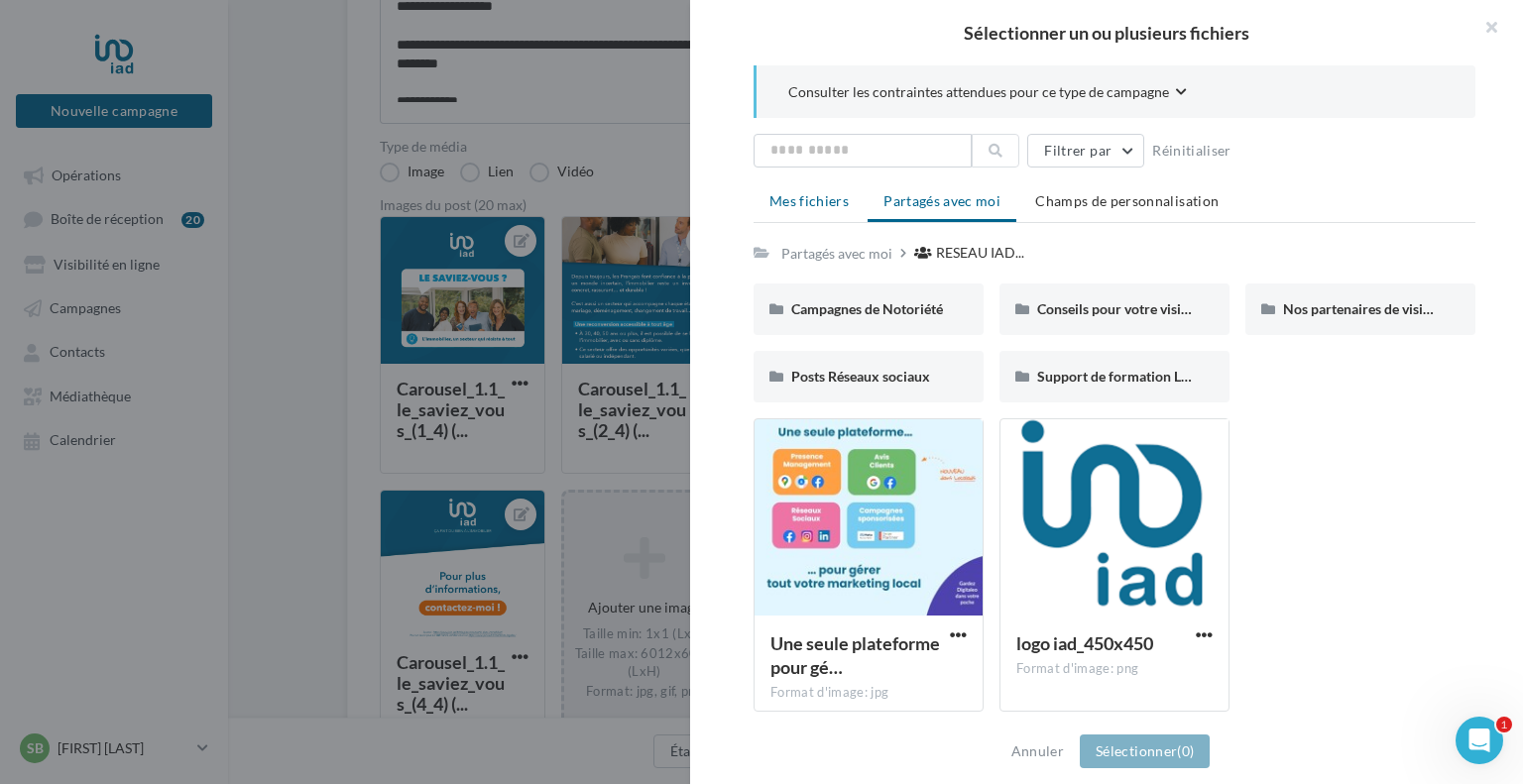 click on "Mes fichiers" at bounding box center (809, 200) 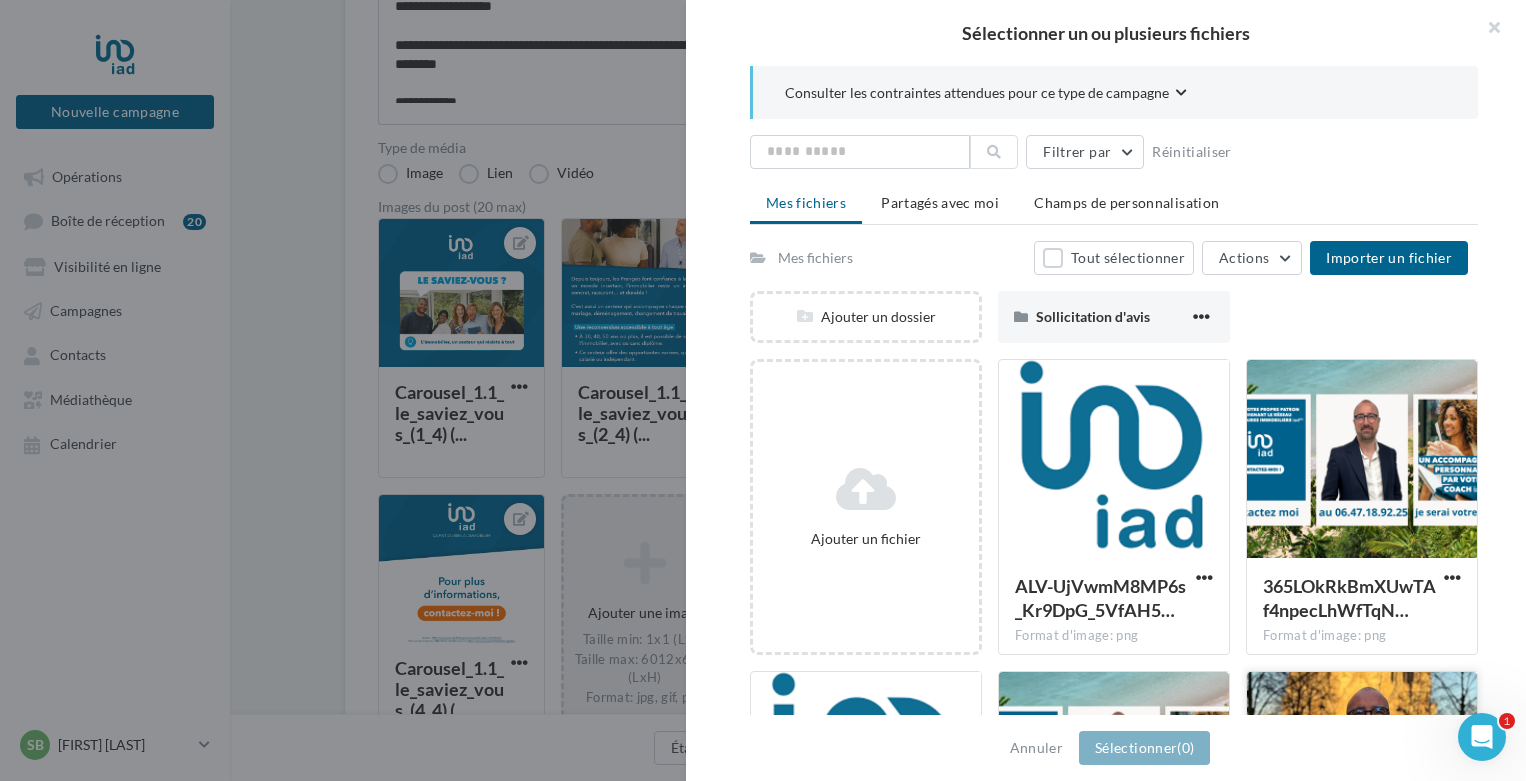 click at bounding box center [1362, 772] 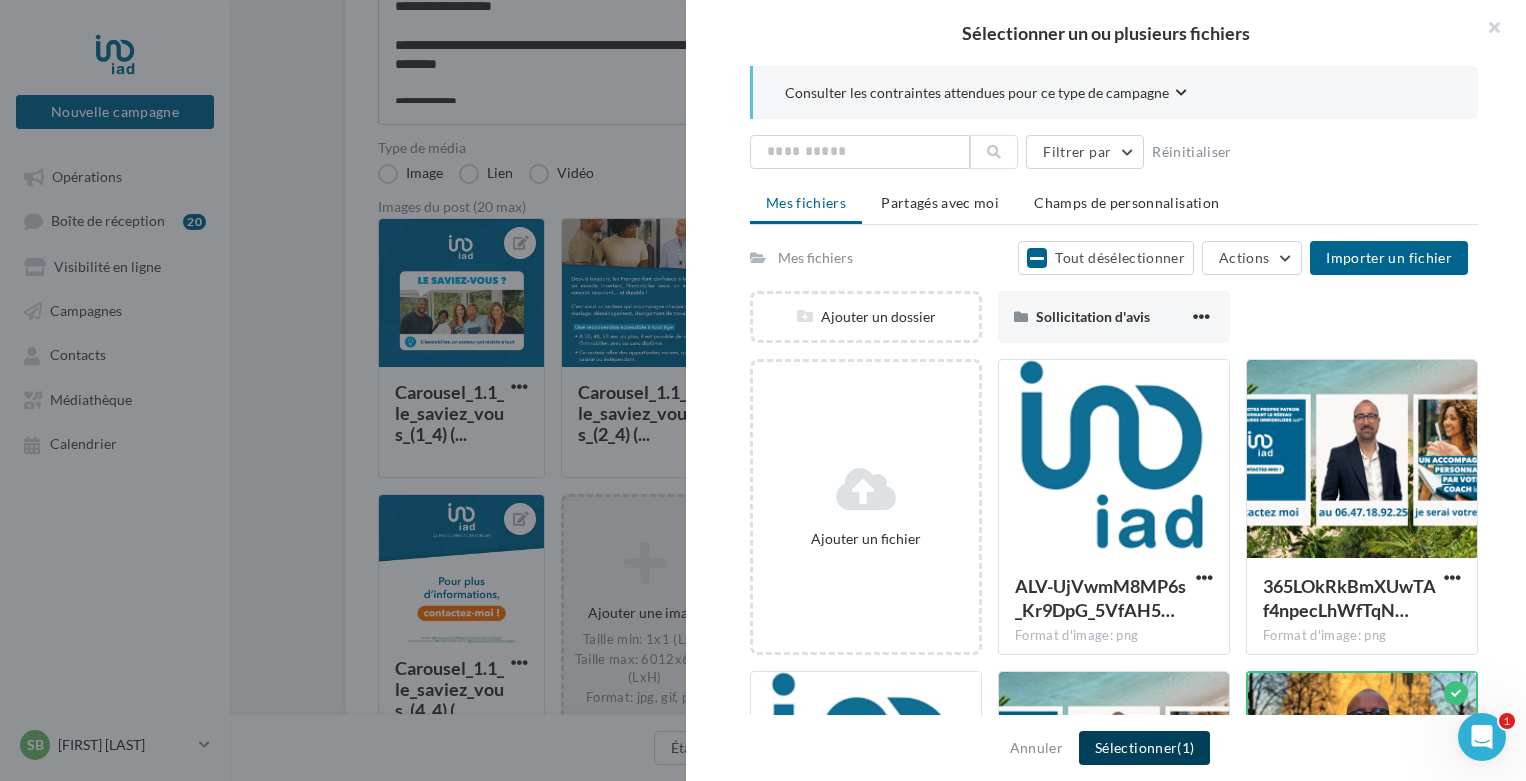 click on "Sélectionner   (1)" at bounding box center (1144, 748) 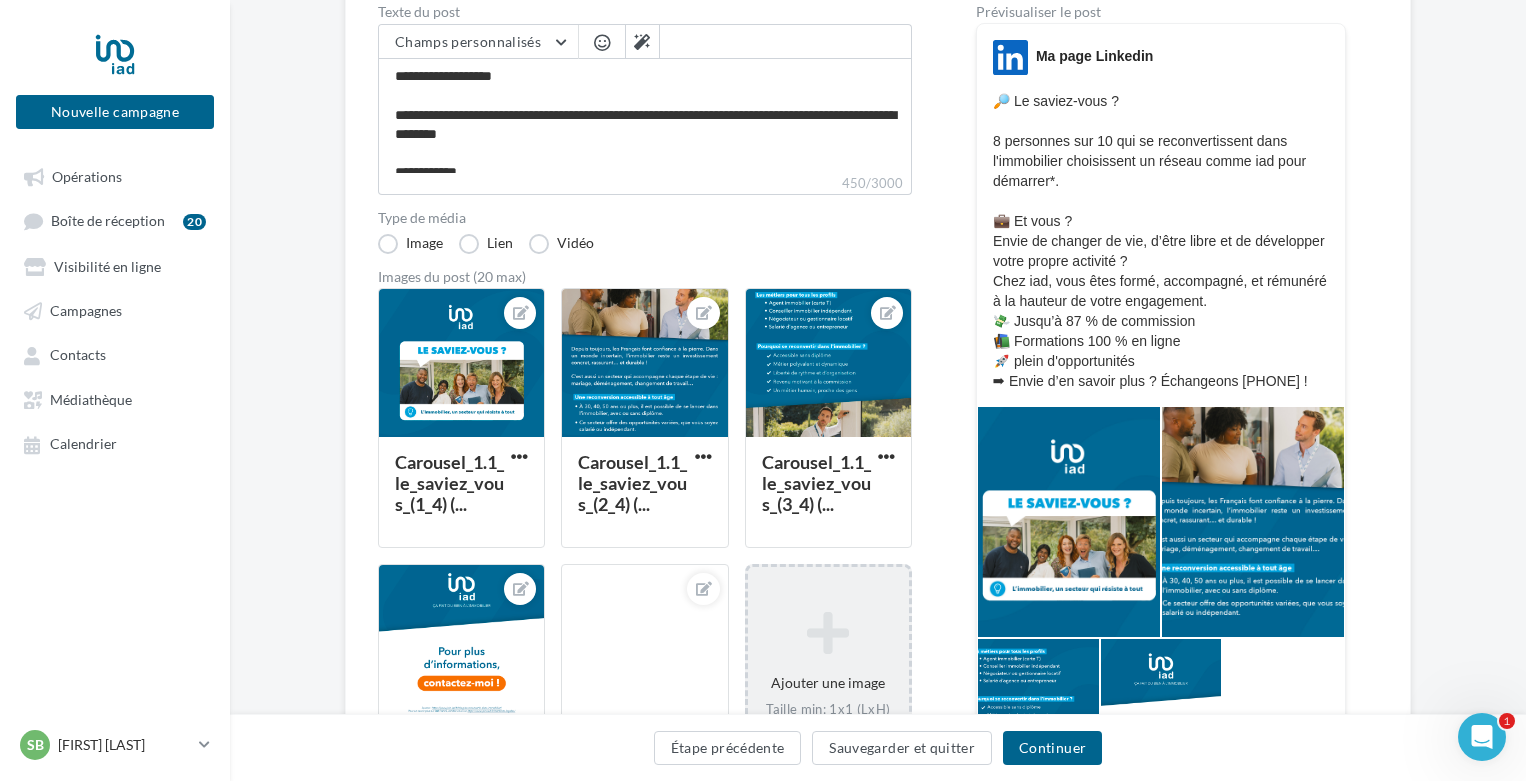 scroll, scrollTop: 200, scrollLeft: 0, axis: vertical 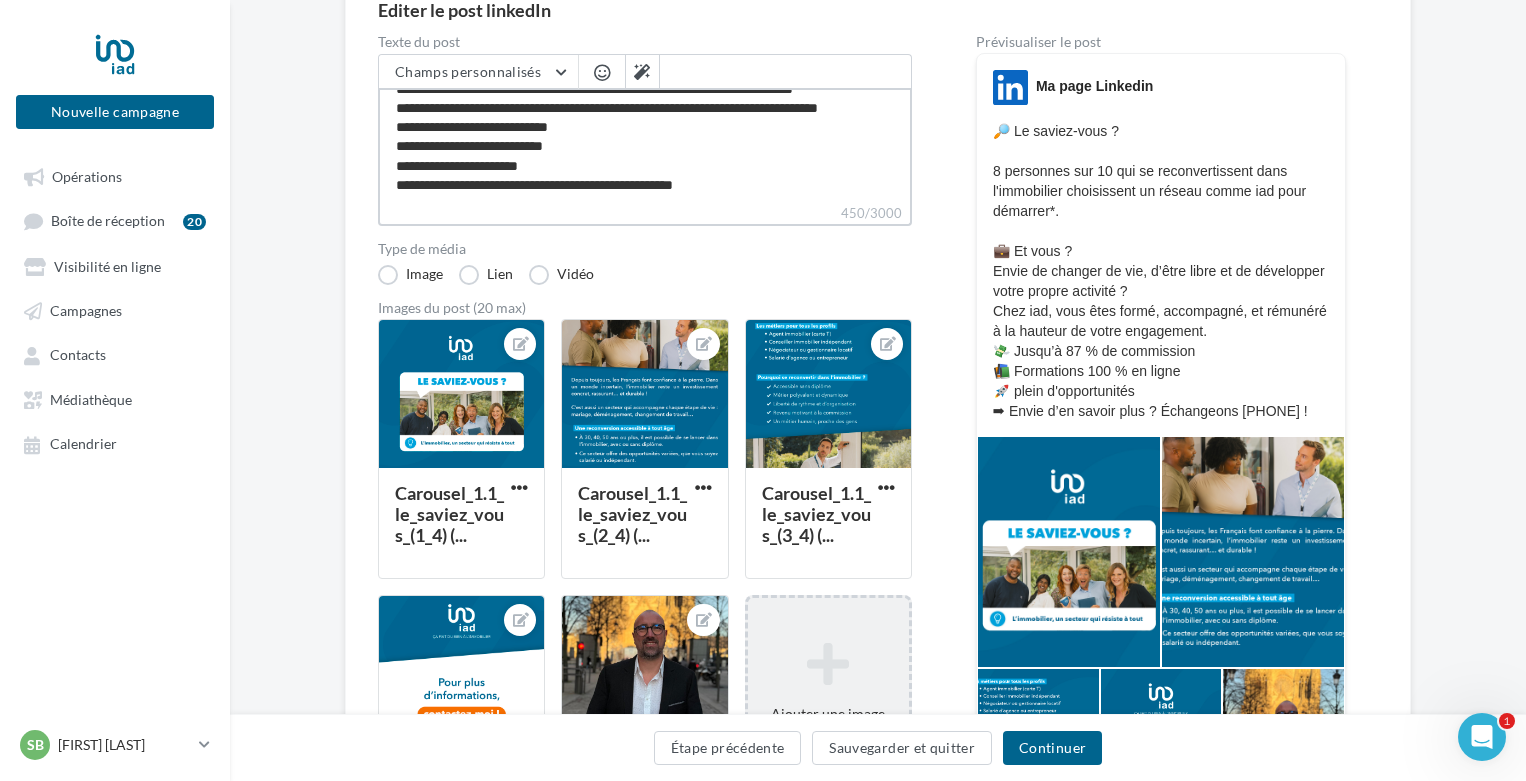 click on "**********" at bounding box center (645, 145) 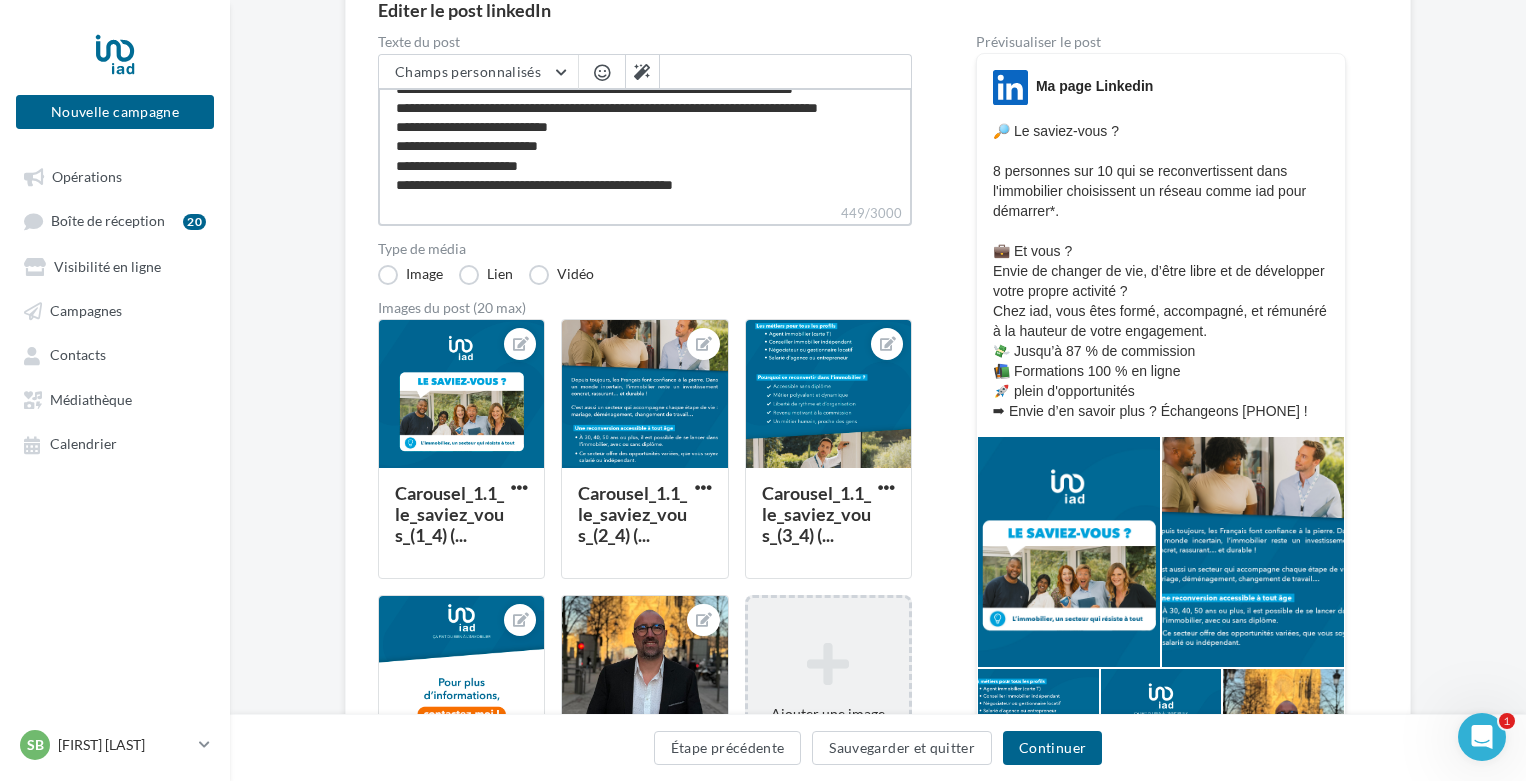 type on "**********" 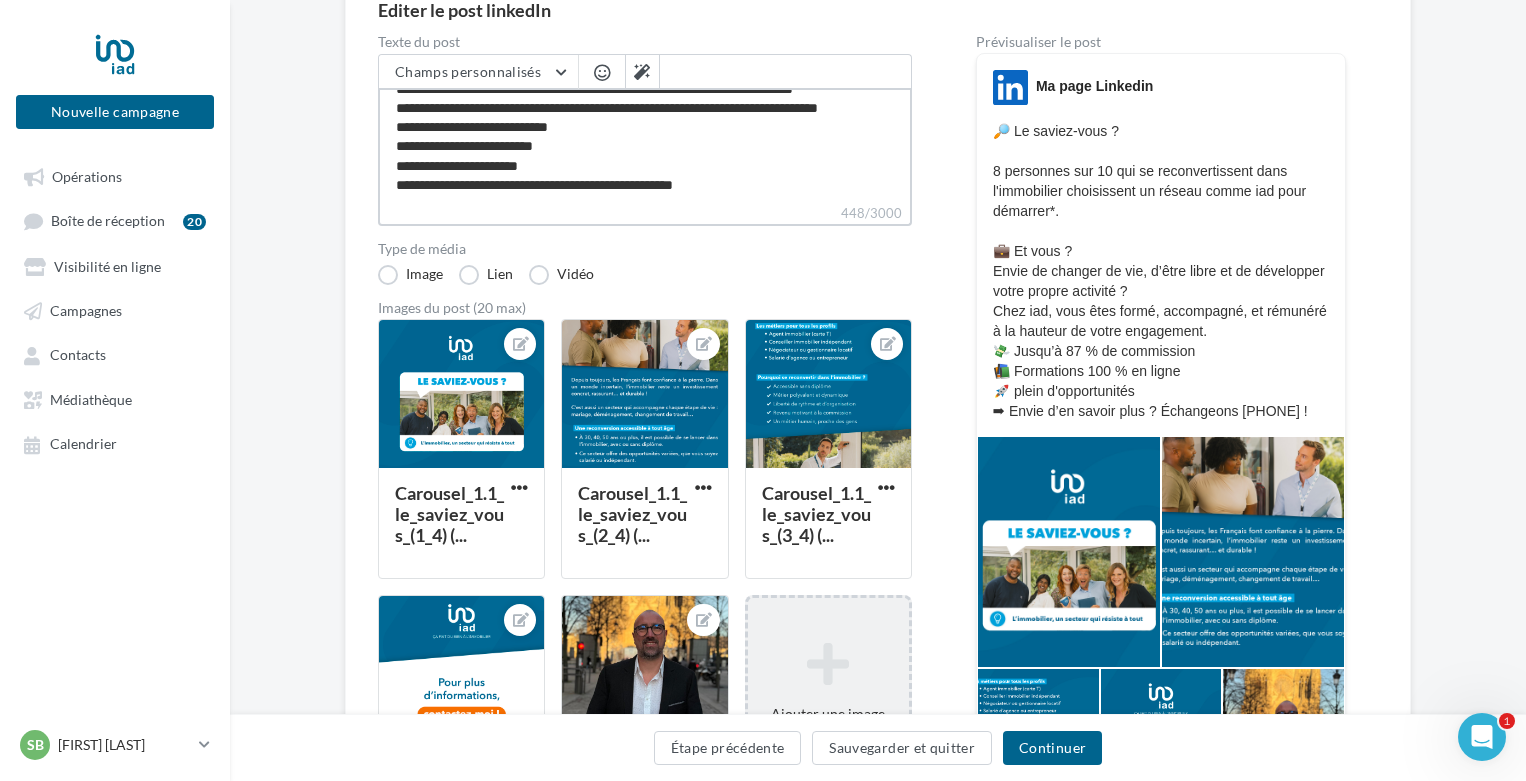 type on "**********" 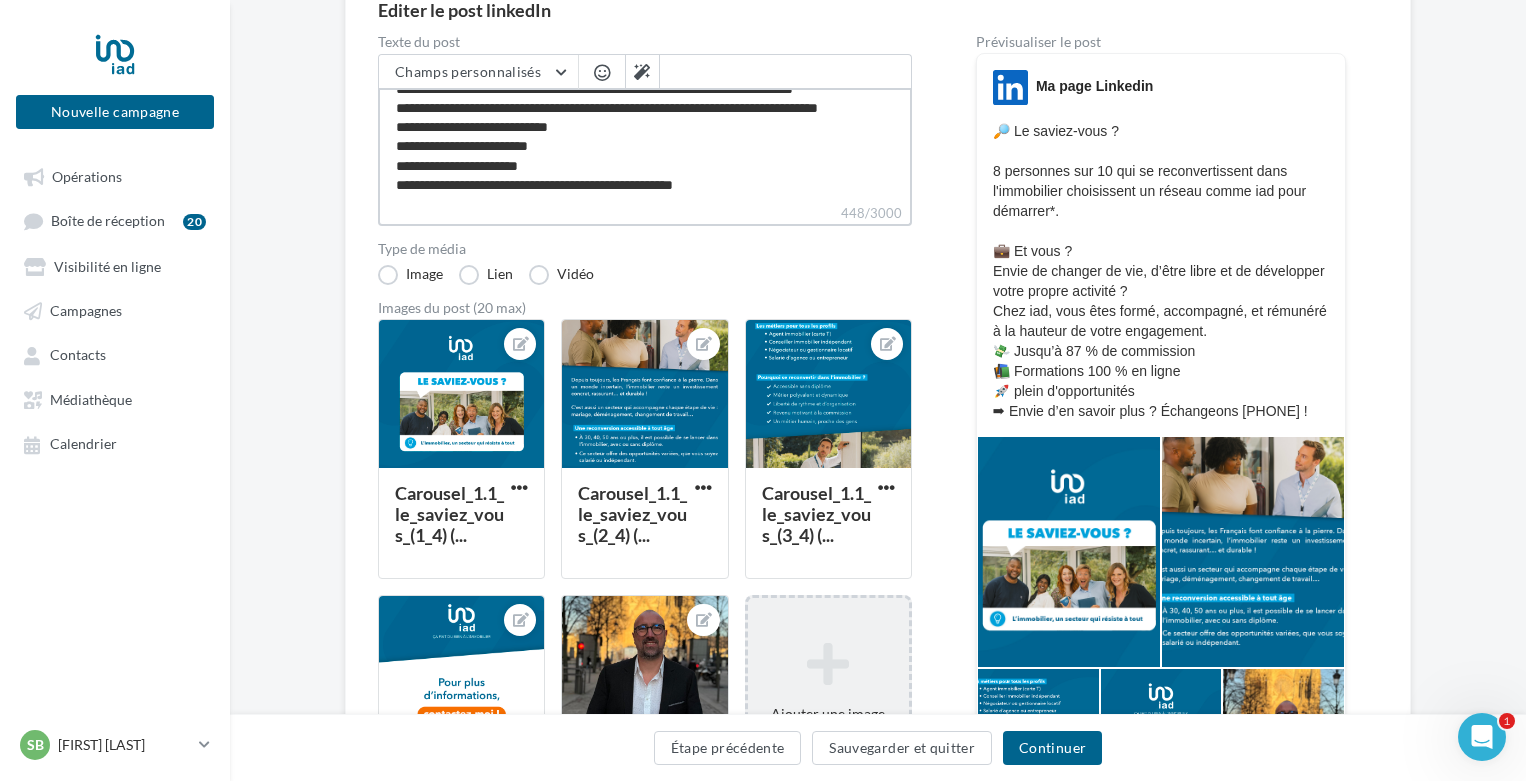 type on "**********" 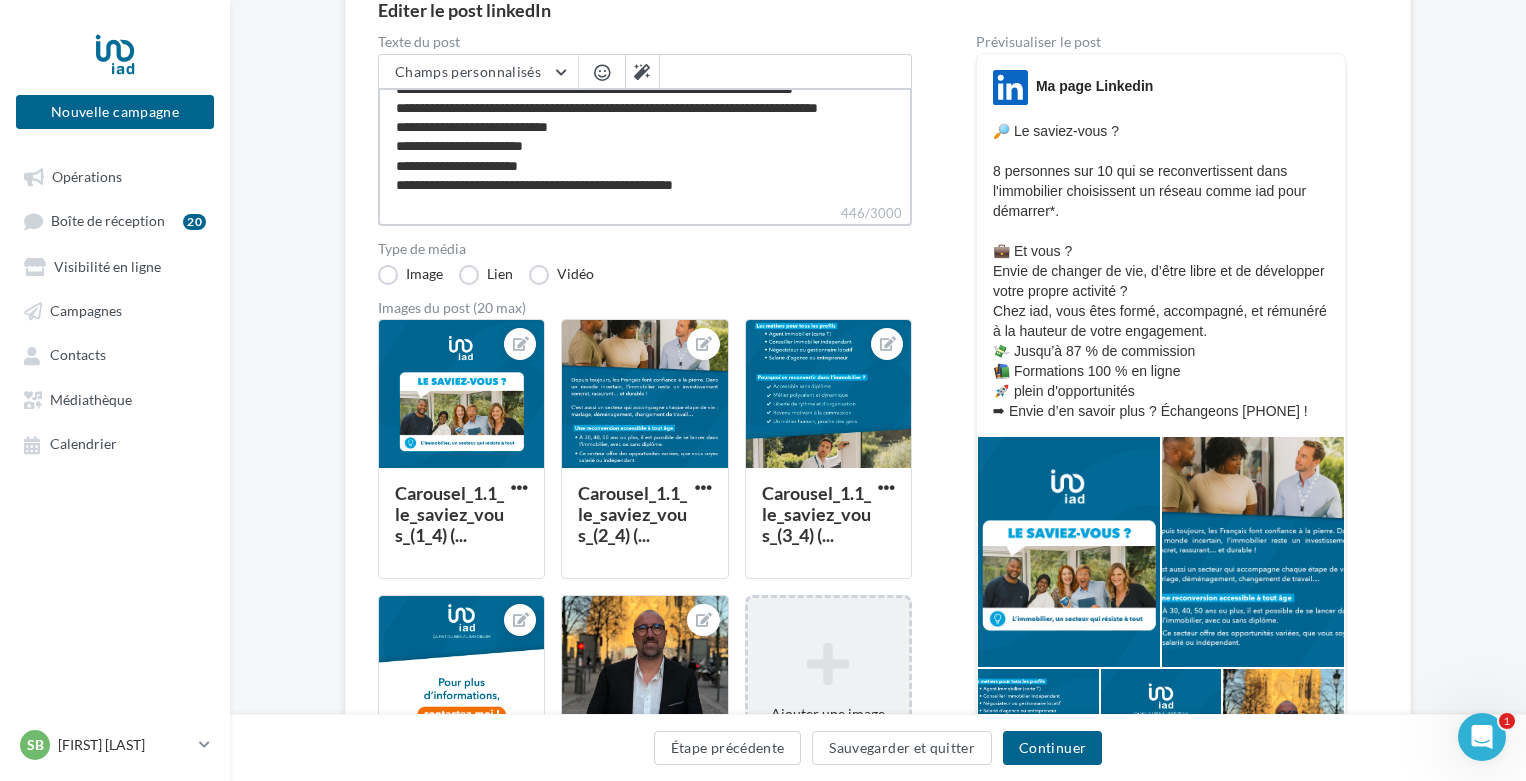 type on "**********" 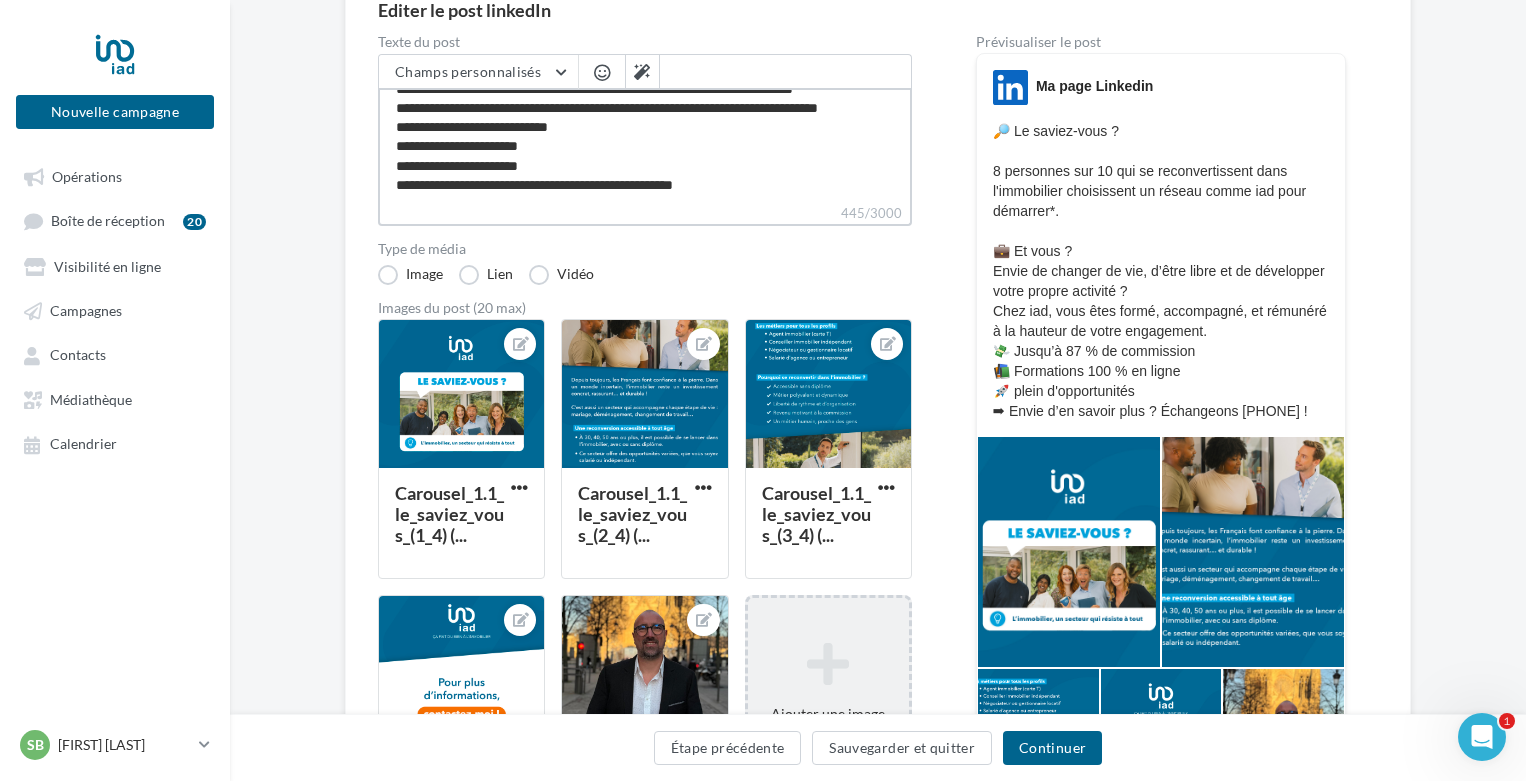 type on "**********" 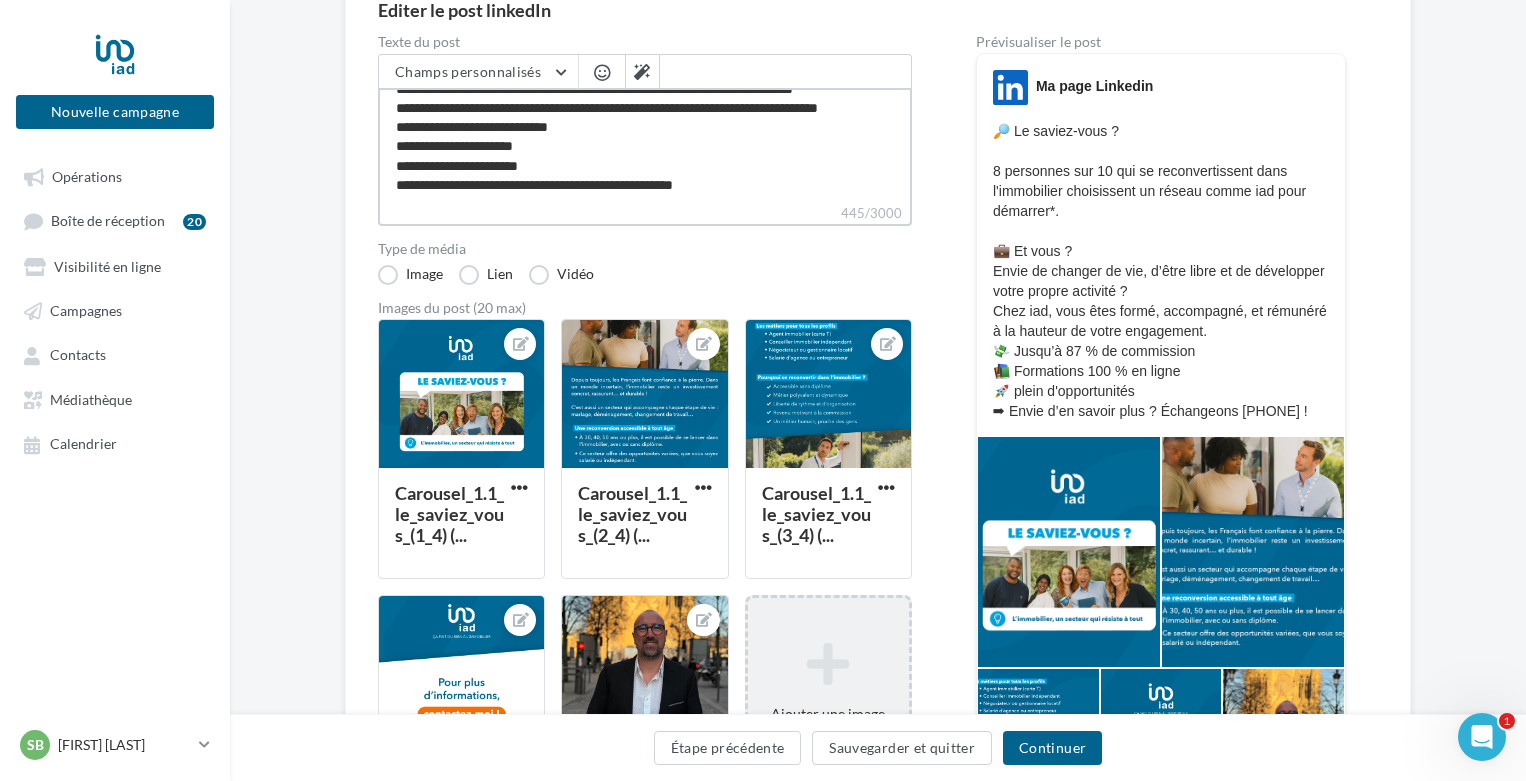 type on "**********" 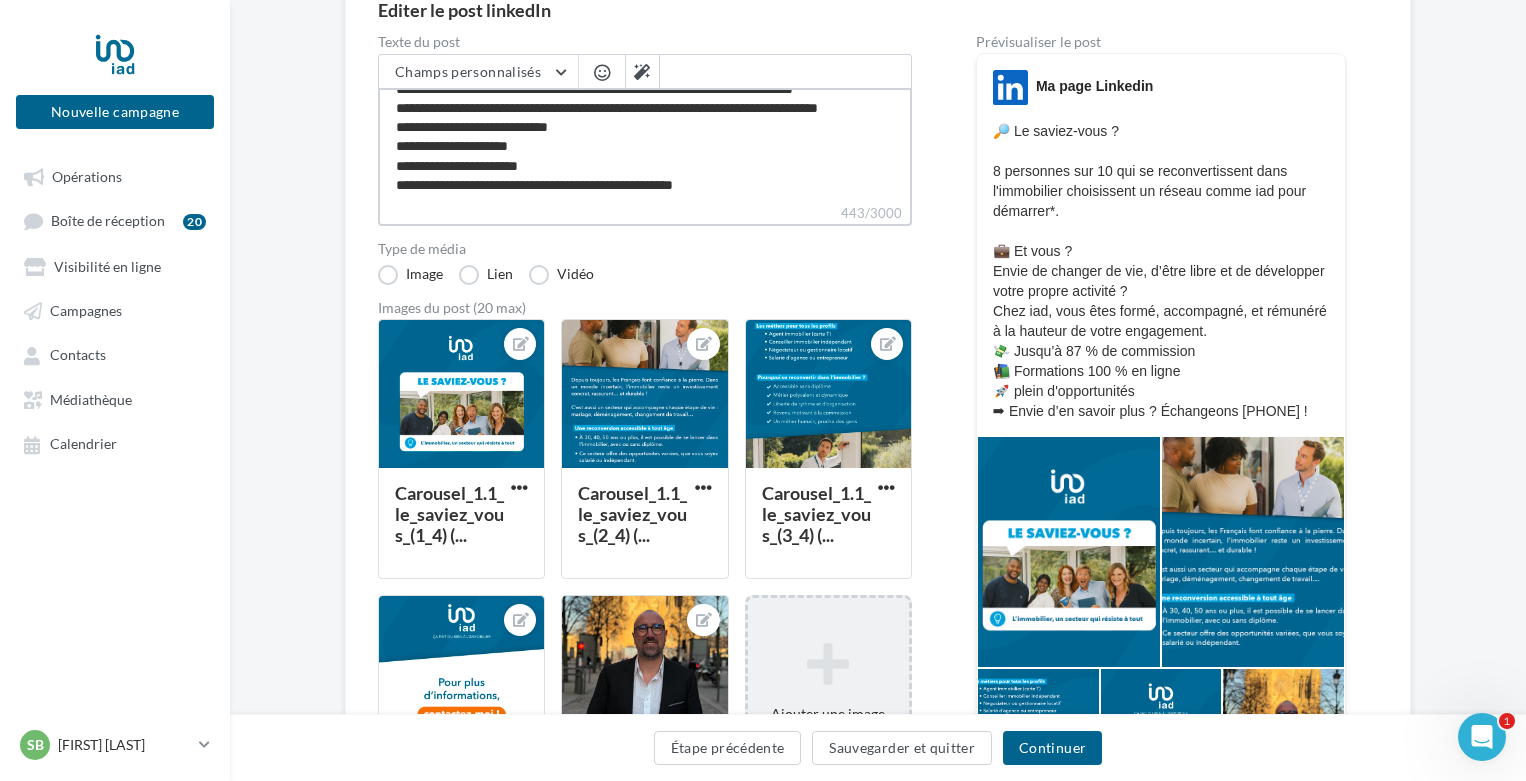 type on "**********" 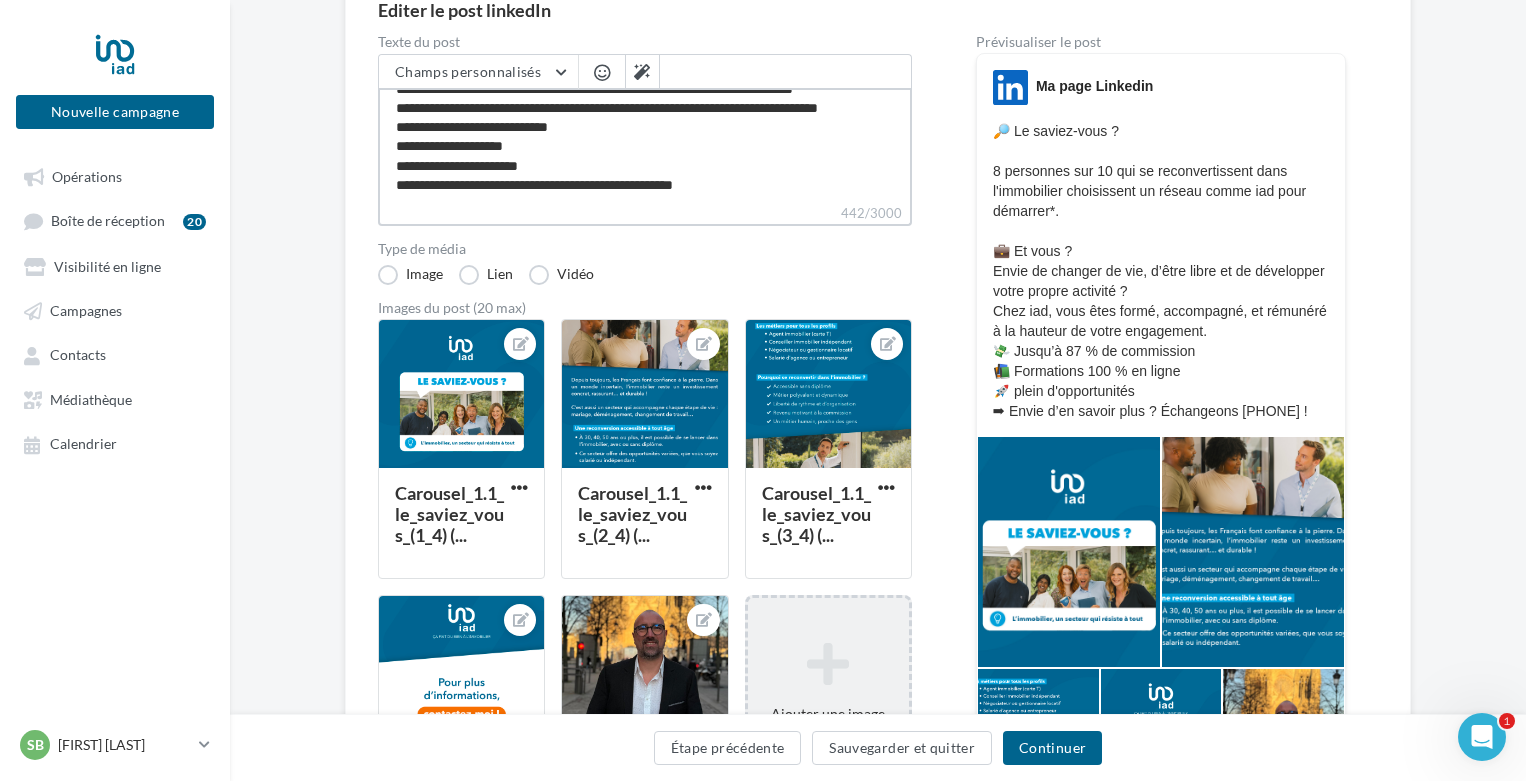 type on "**********" 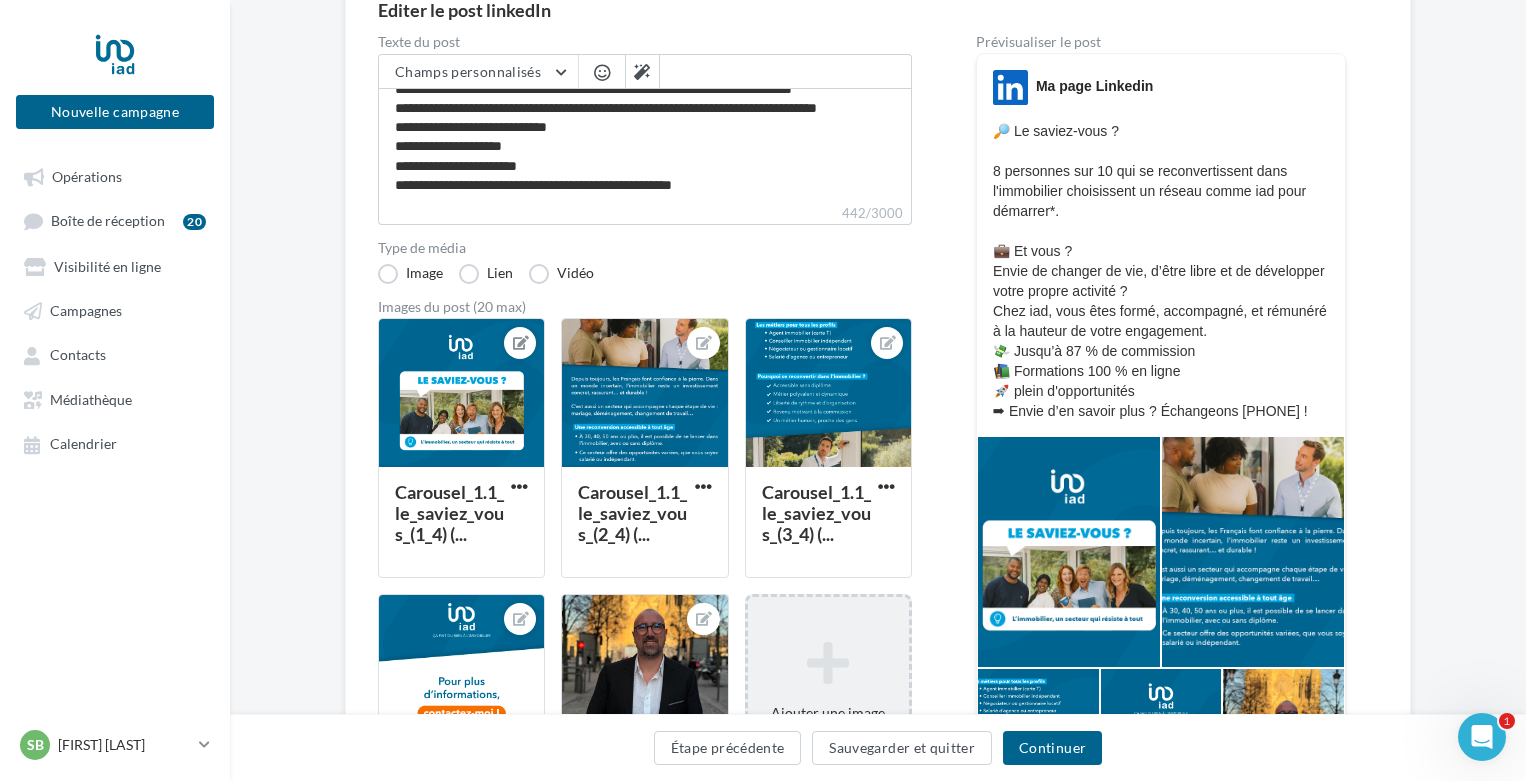 scroll, scrollTop: 152, scrollLeft: 0, axis: vertical 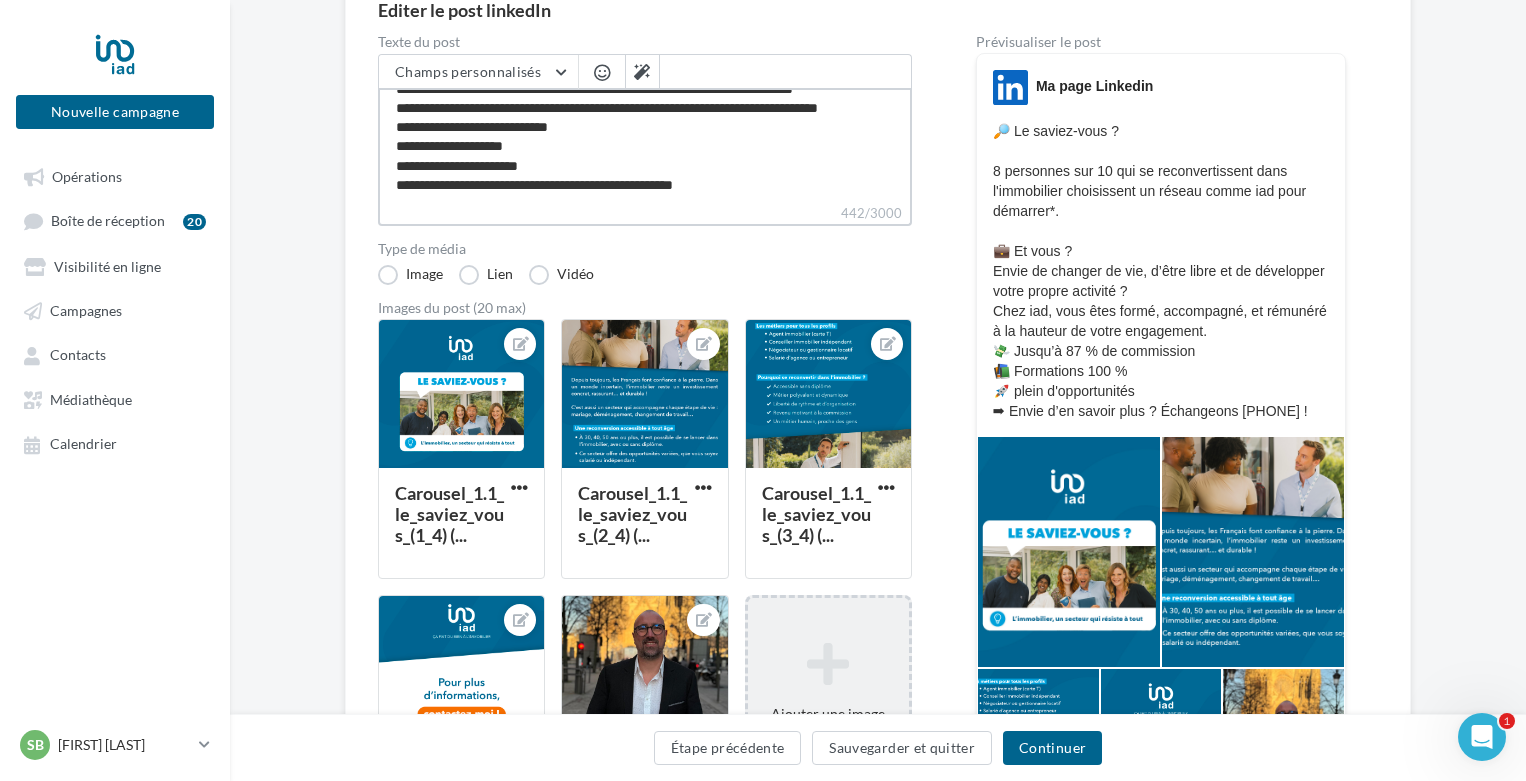 click on "**********" at bounding box center [645, 145] 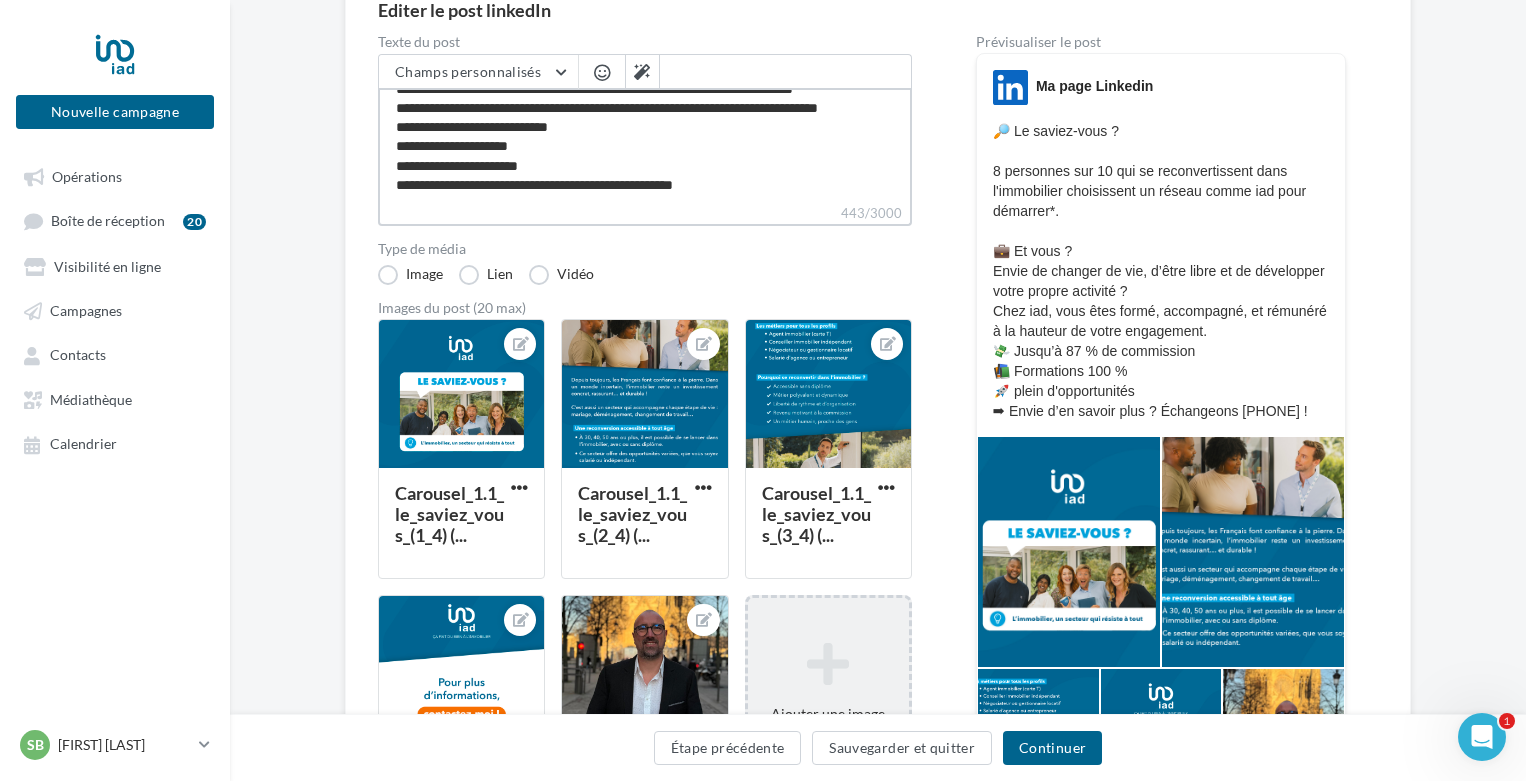 type on "**********" 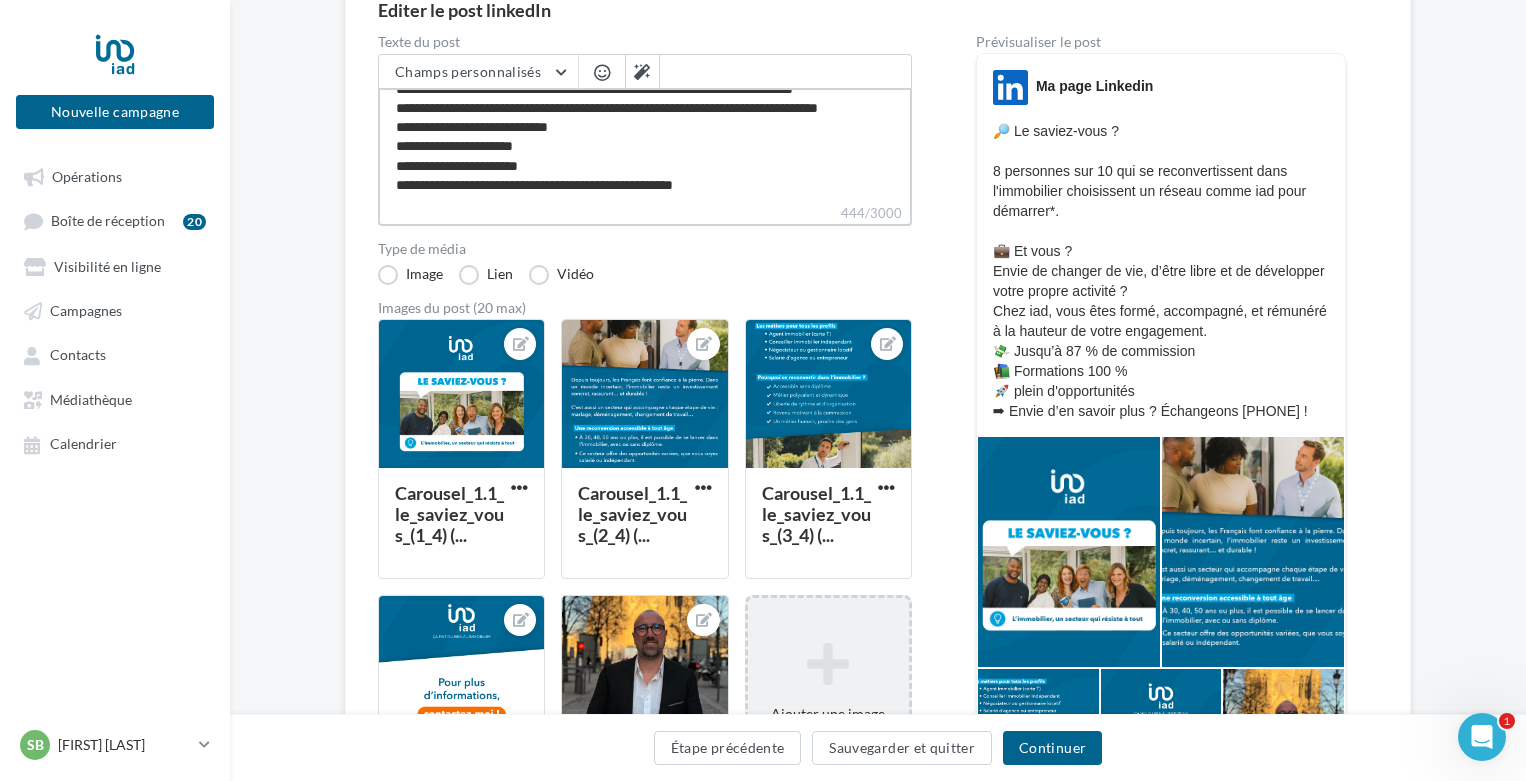 type on "**********" 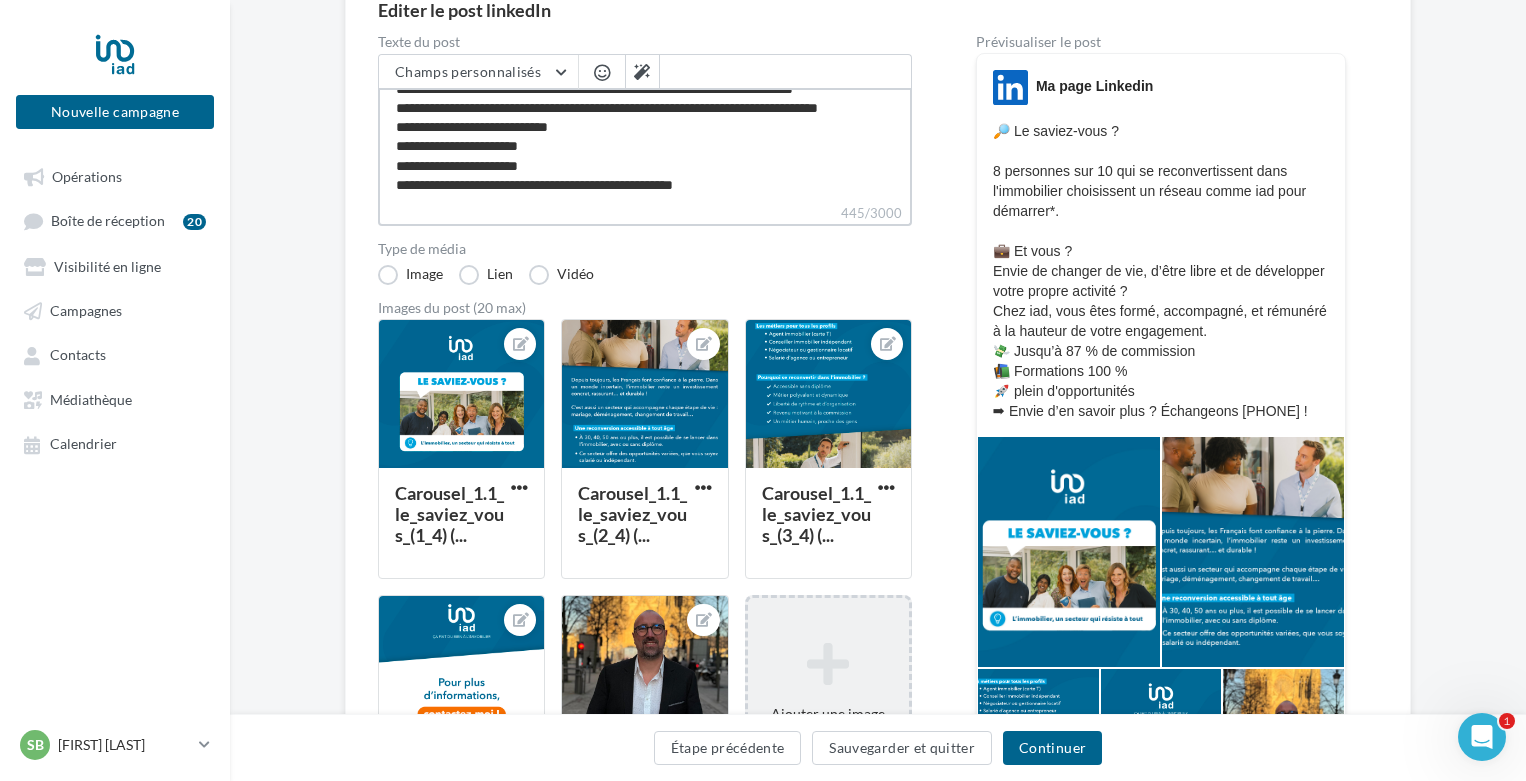 type on "**********" 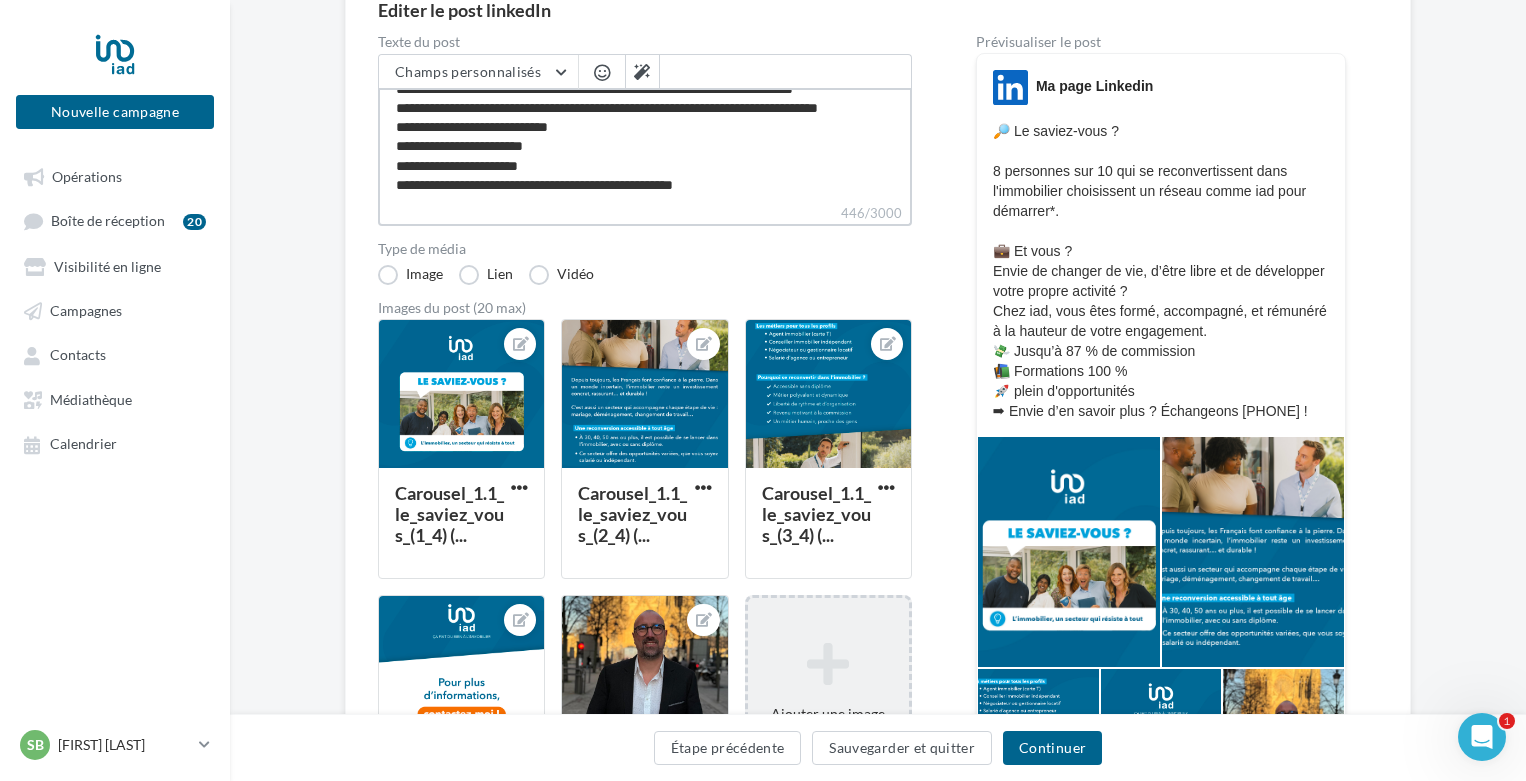 type on "**********" 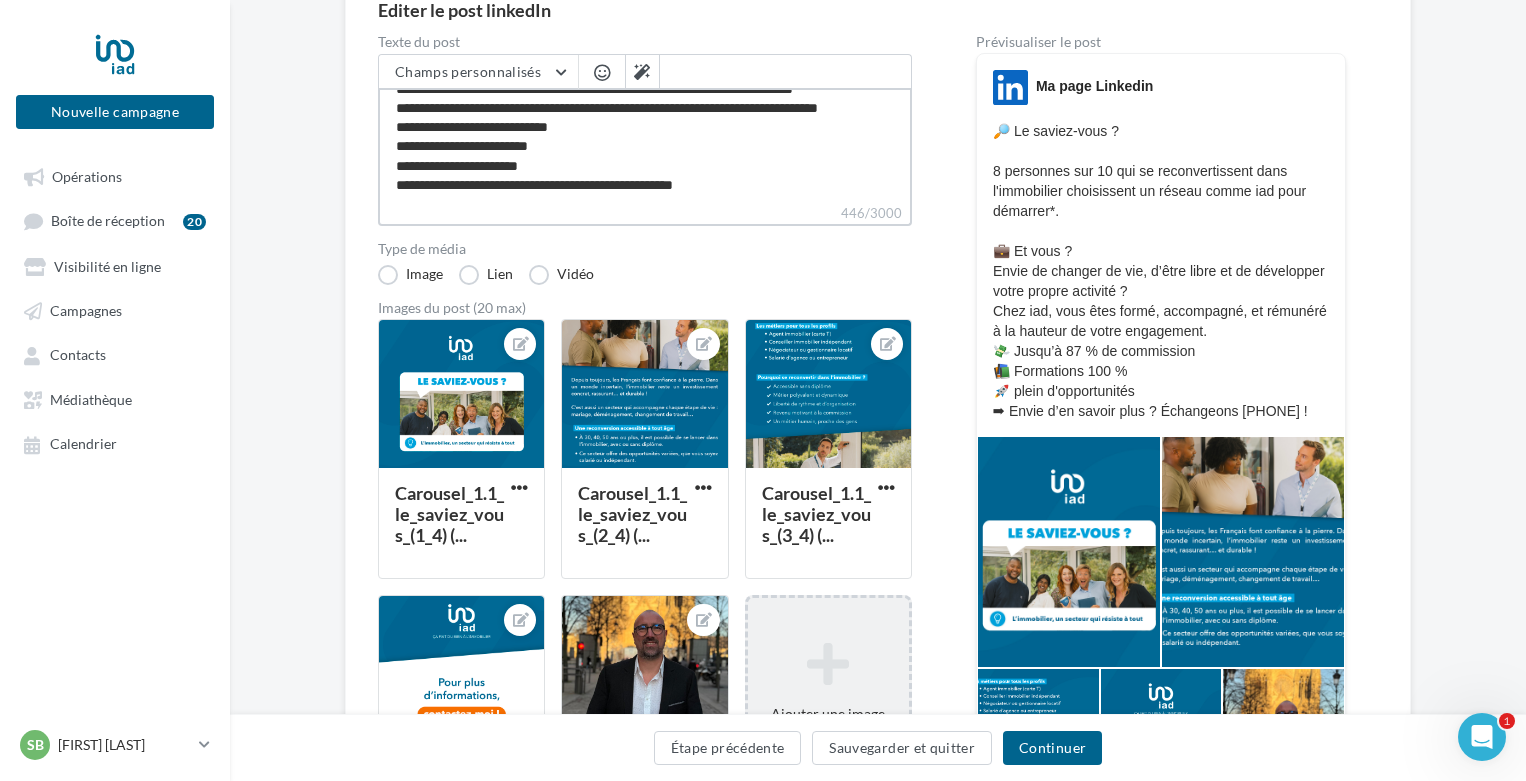 type on "**********" 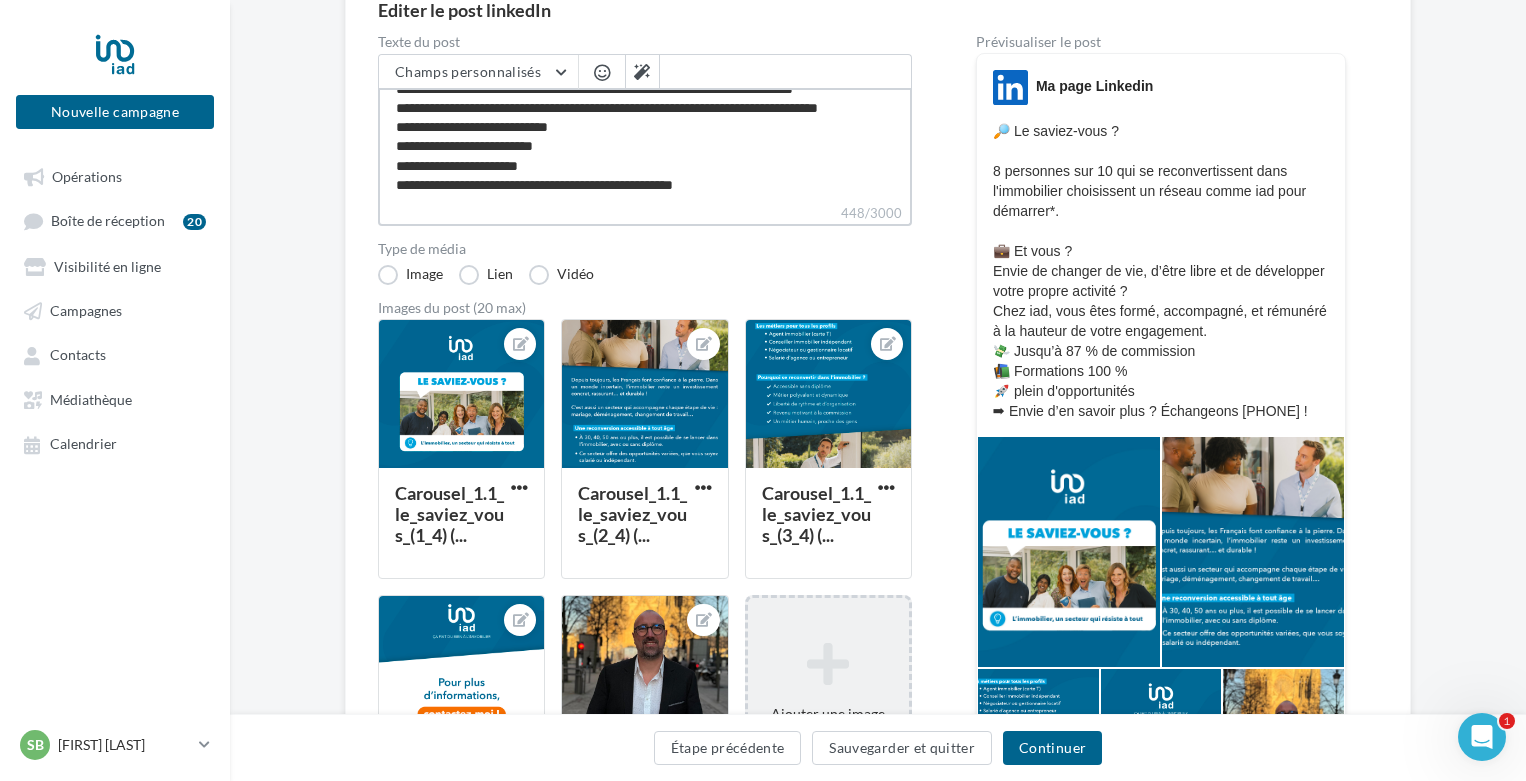 type on "**********" 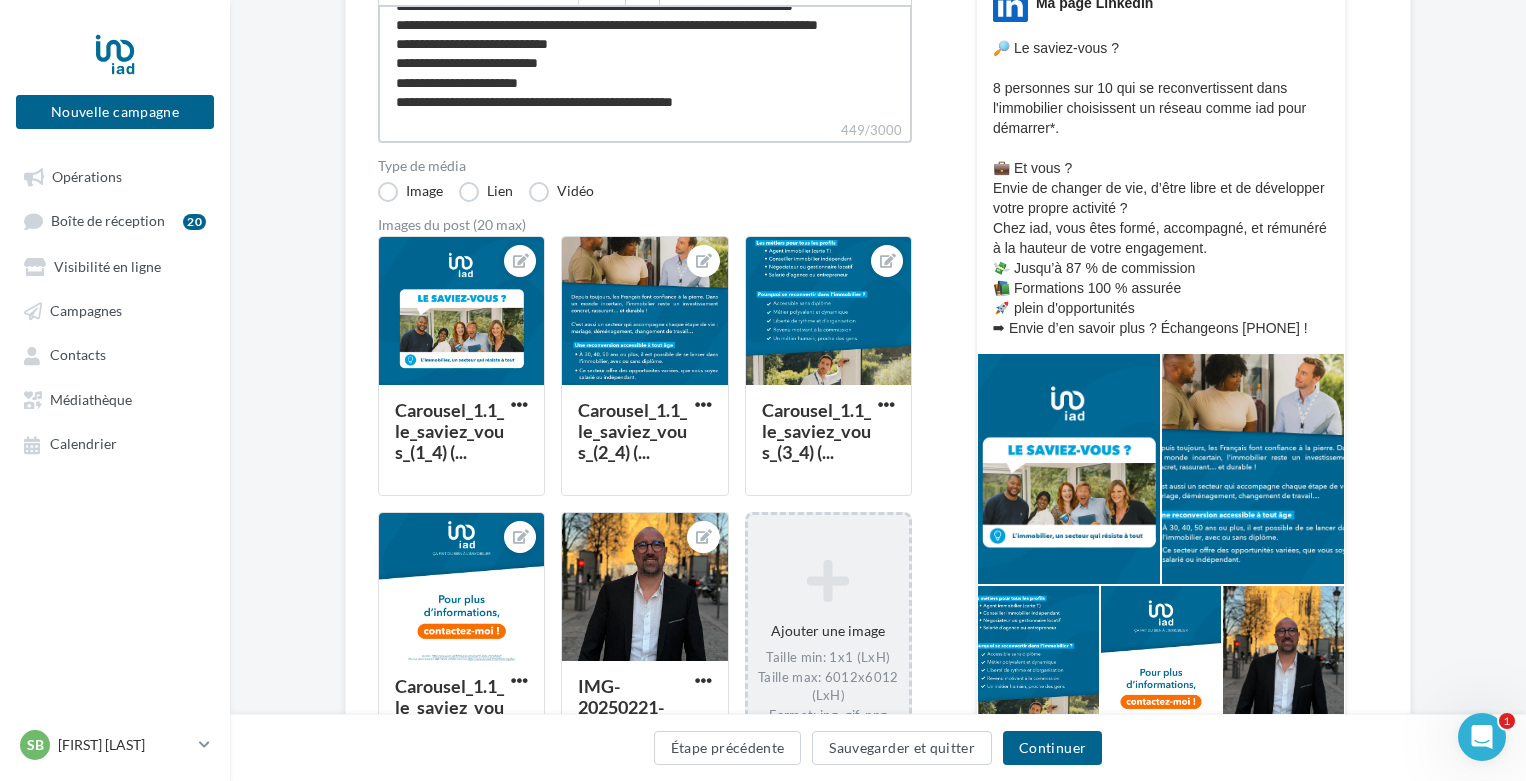 scroll, scrollTop: 300, scrollLeft: 0, axis: vertical 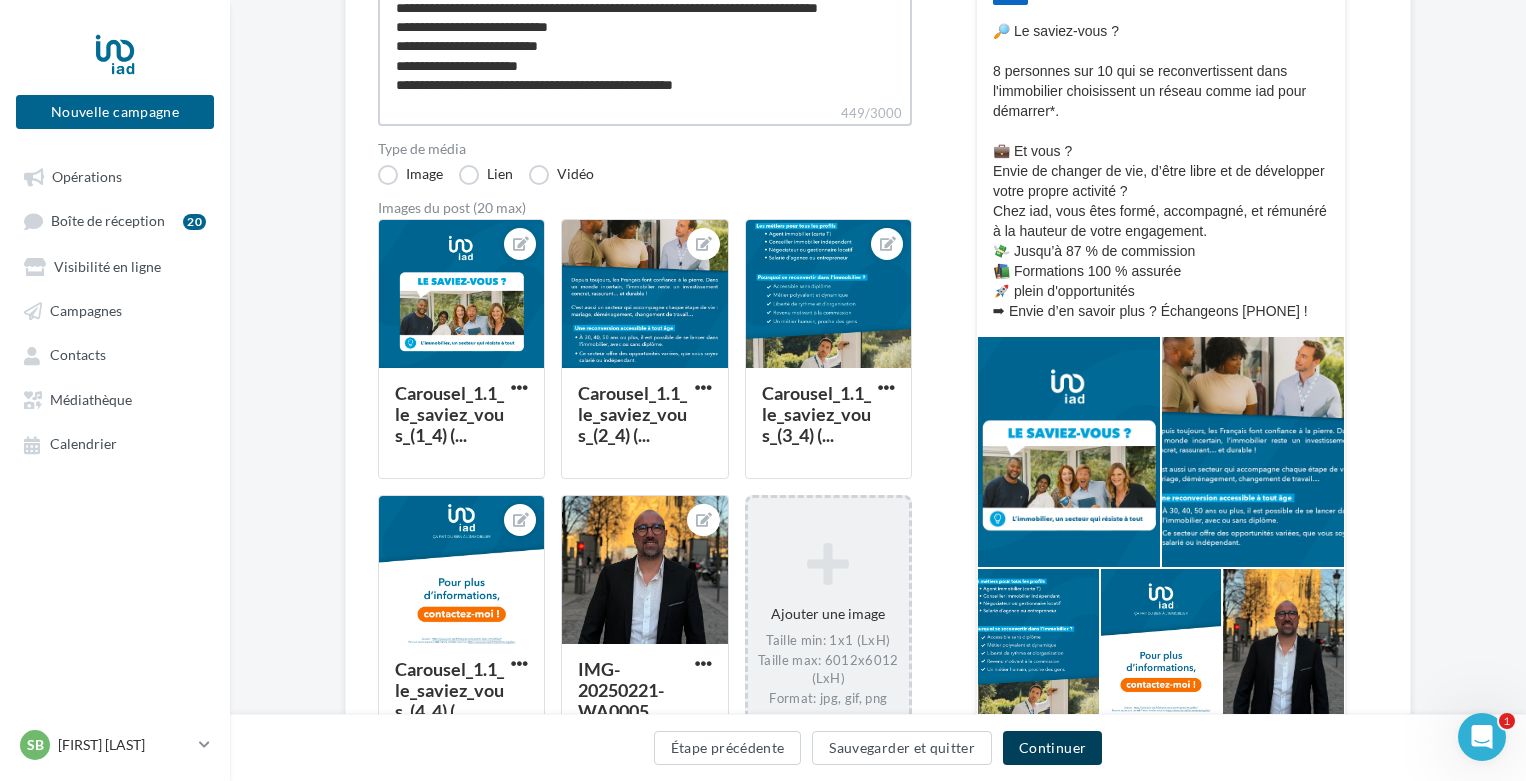 type on "**********" 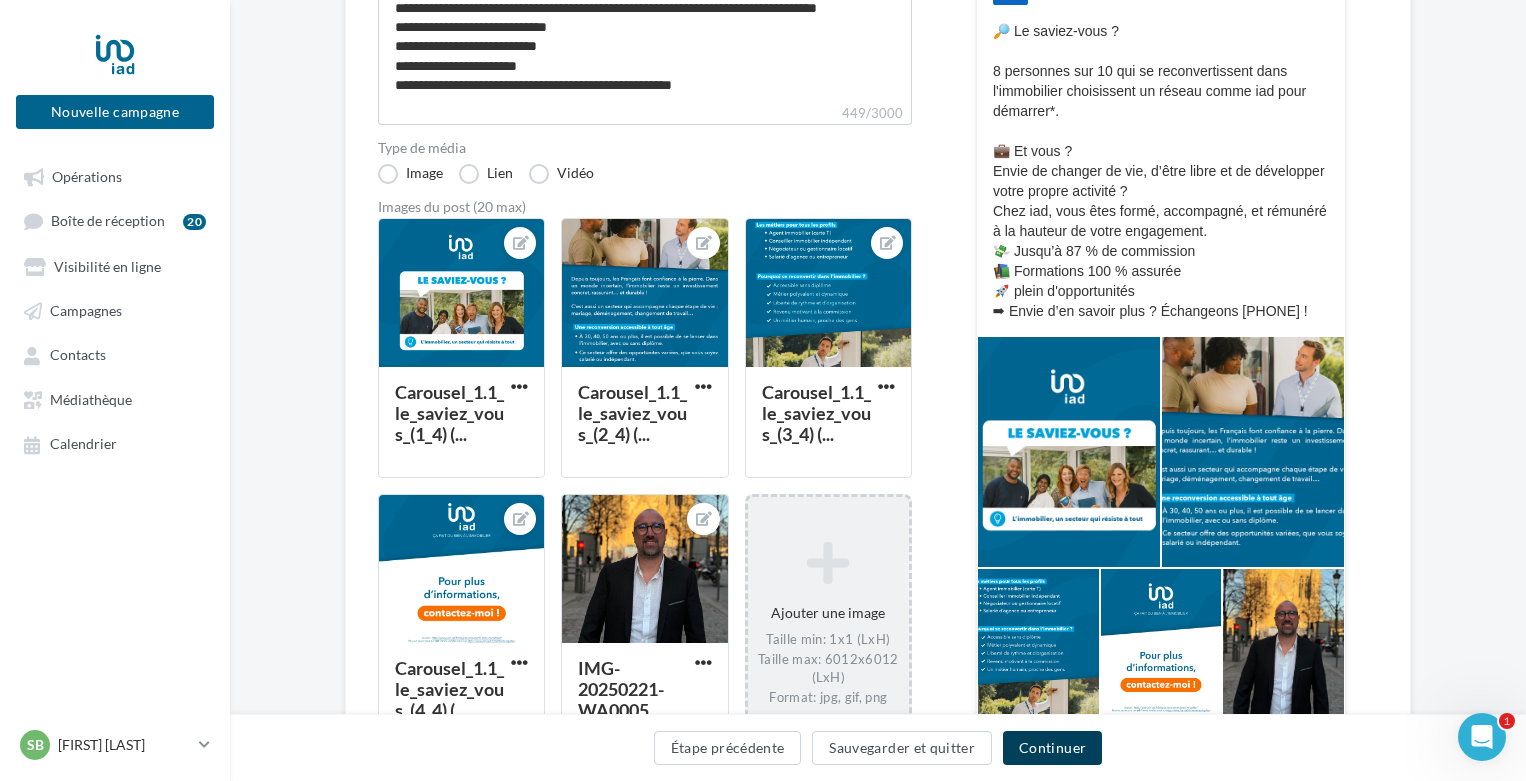 scroll, scrollTop: 152, scrollLeft: 0, axis: vertical 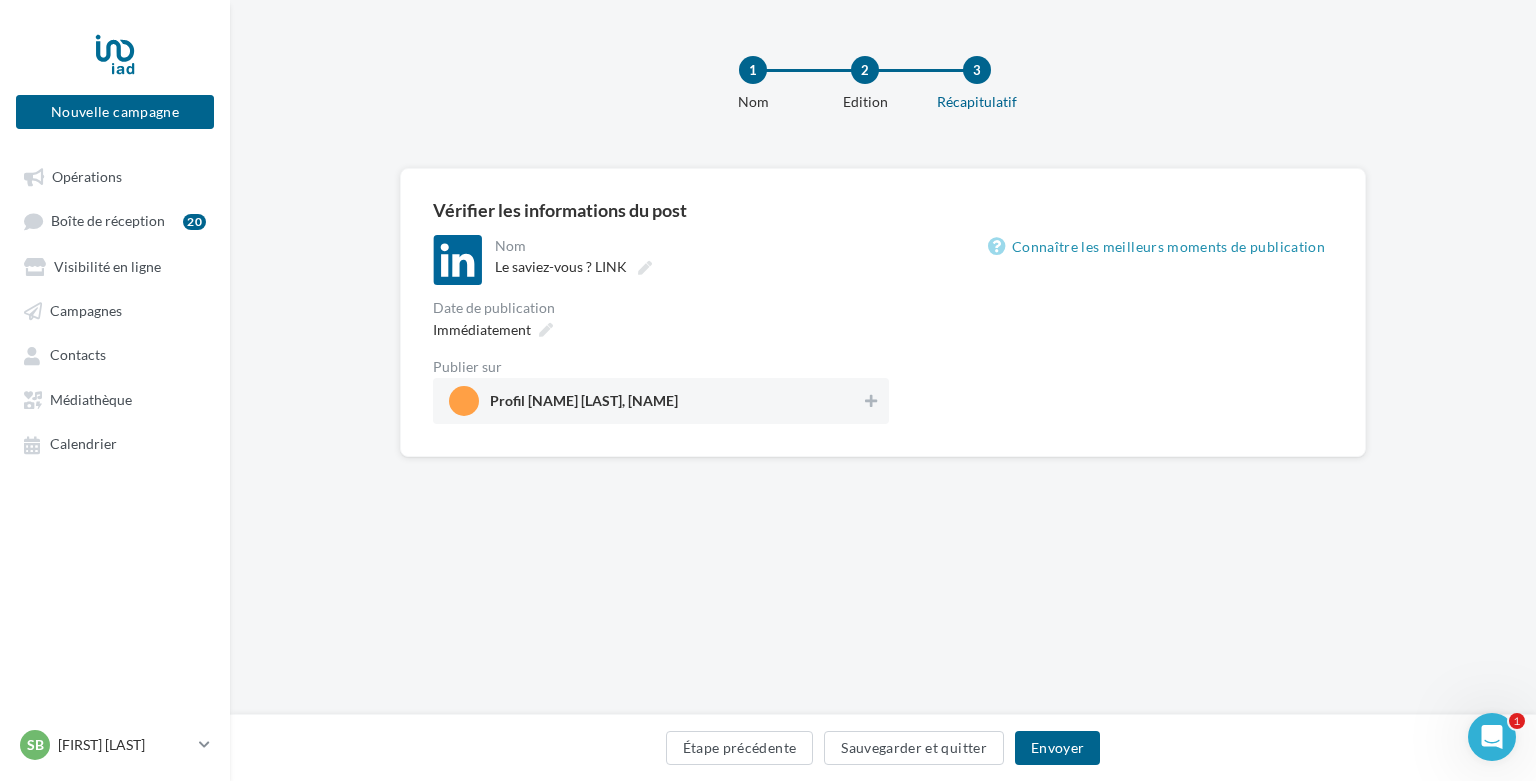 click on "Profil [NAME] [LAST],  [NAME]" at bounding box center [584, 405] 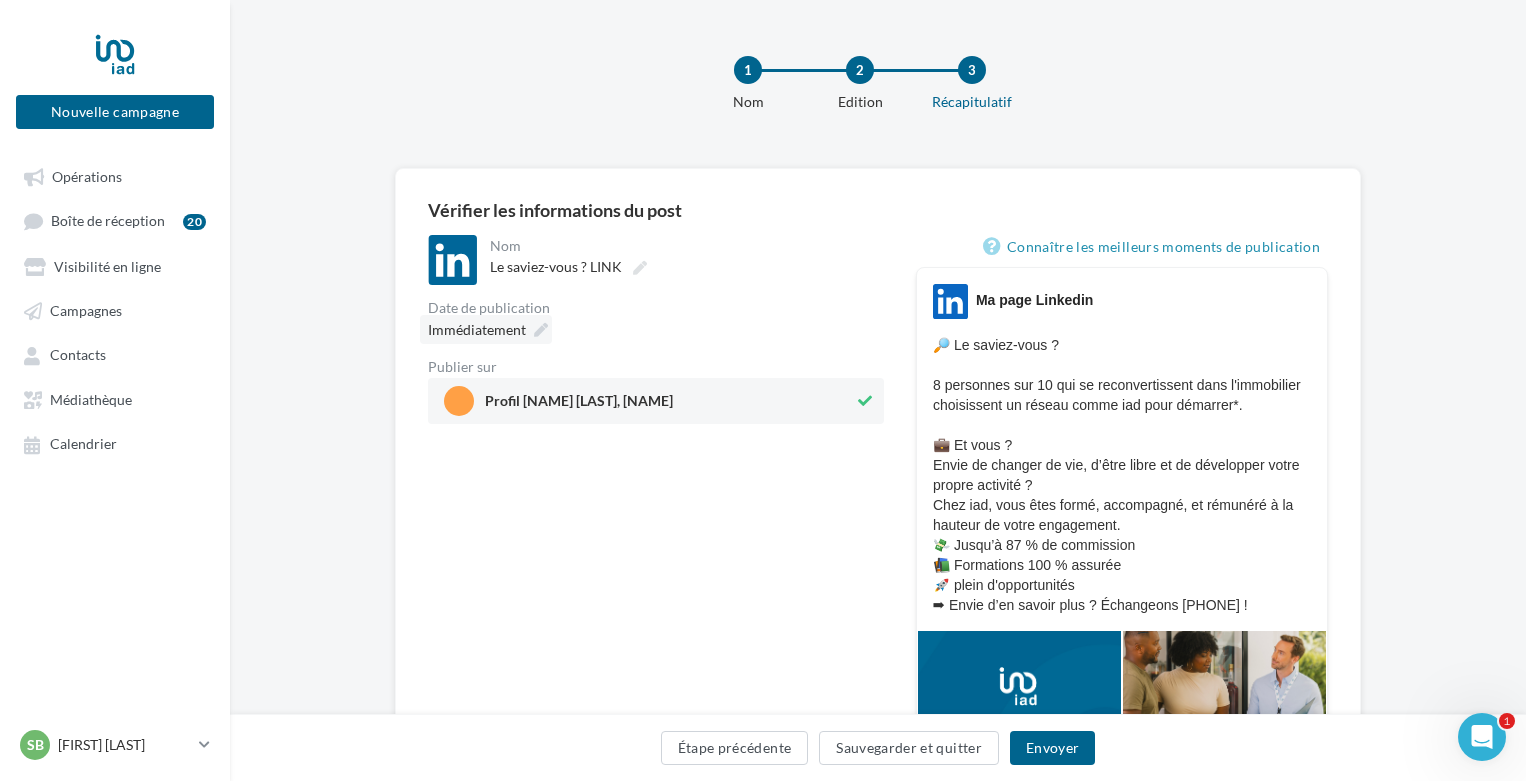 click on "Immédiatement" at bounding box center [486, 329] 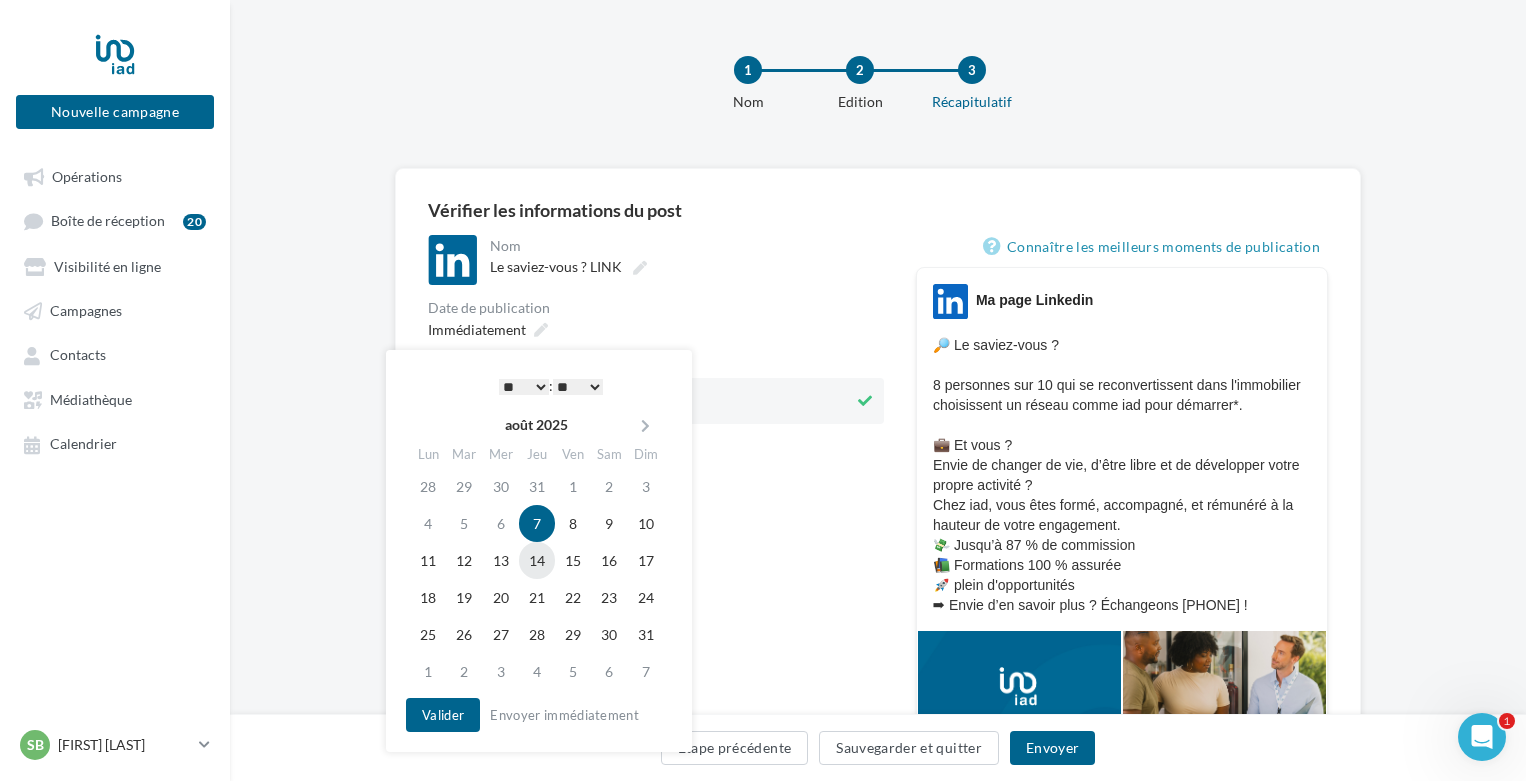 click on "14" at bounding box center (537, 560) 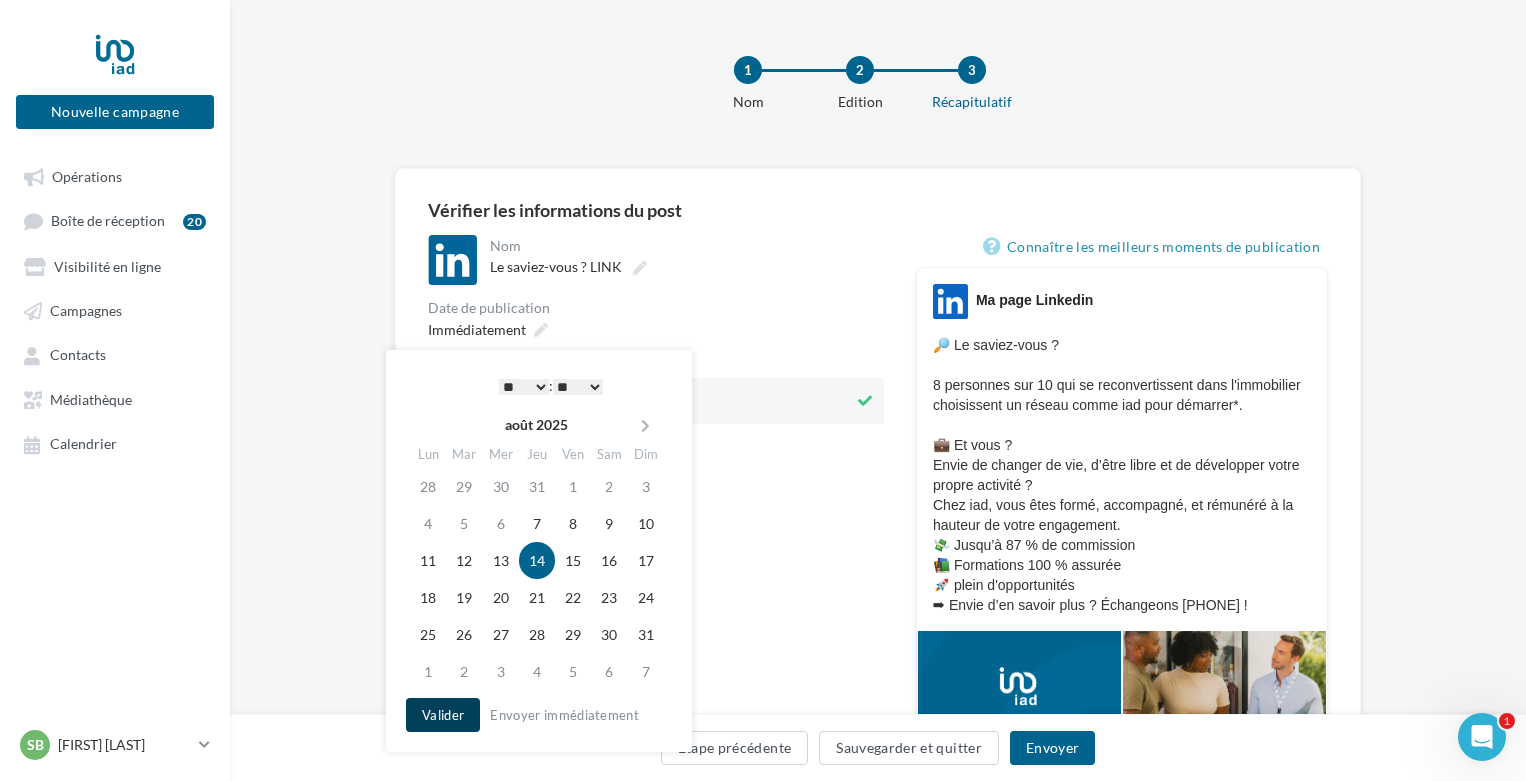 click on "Valider" at bounding box center [443, 715] 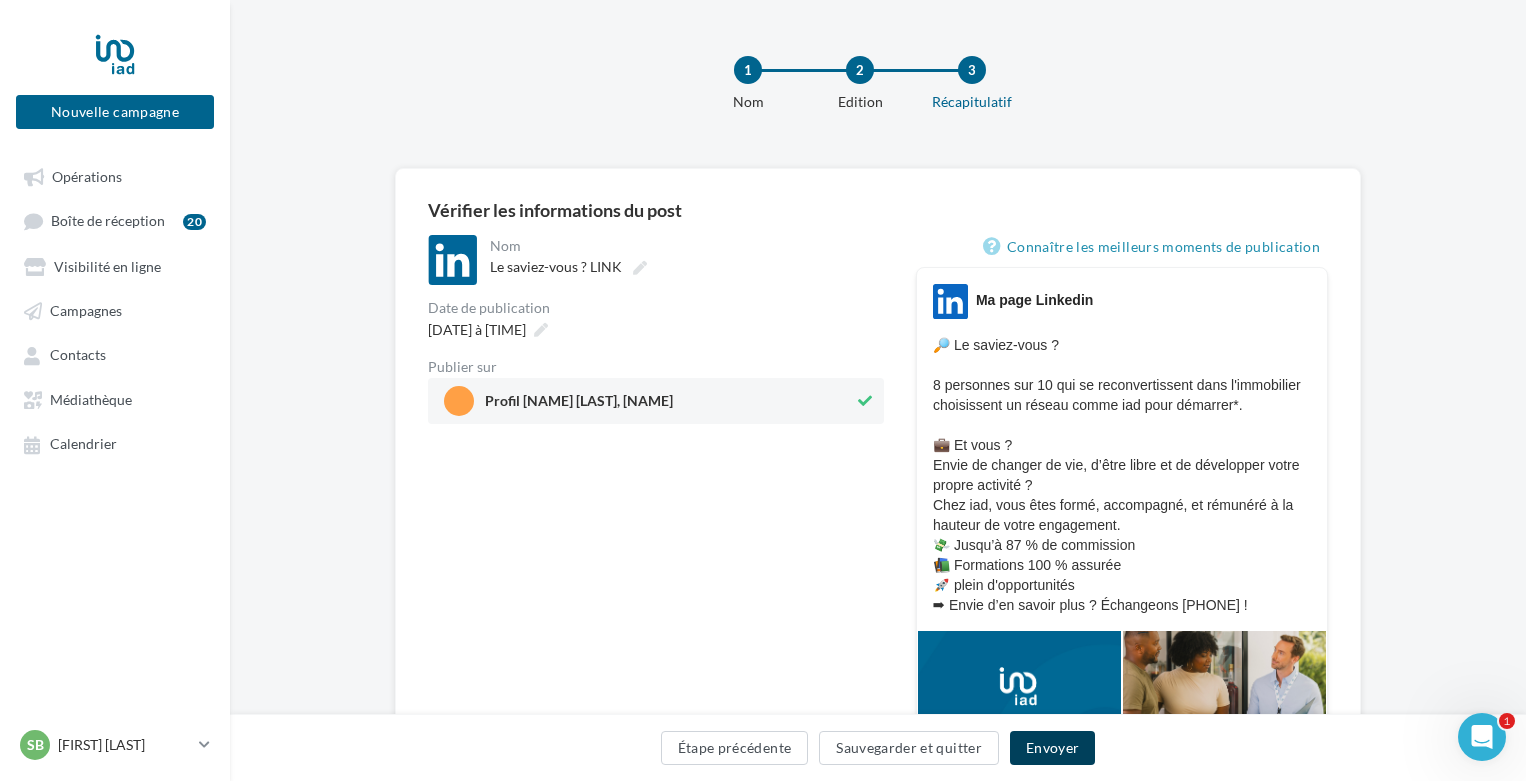 click on "Envoyer" at bounding box center [1052, 748] 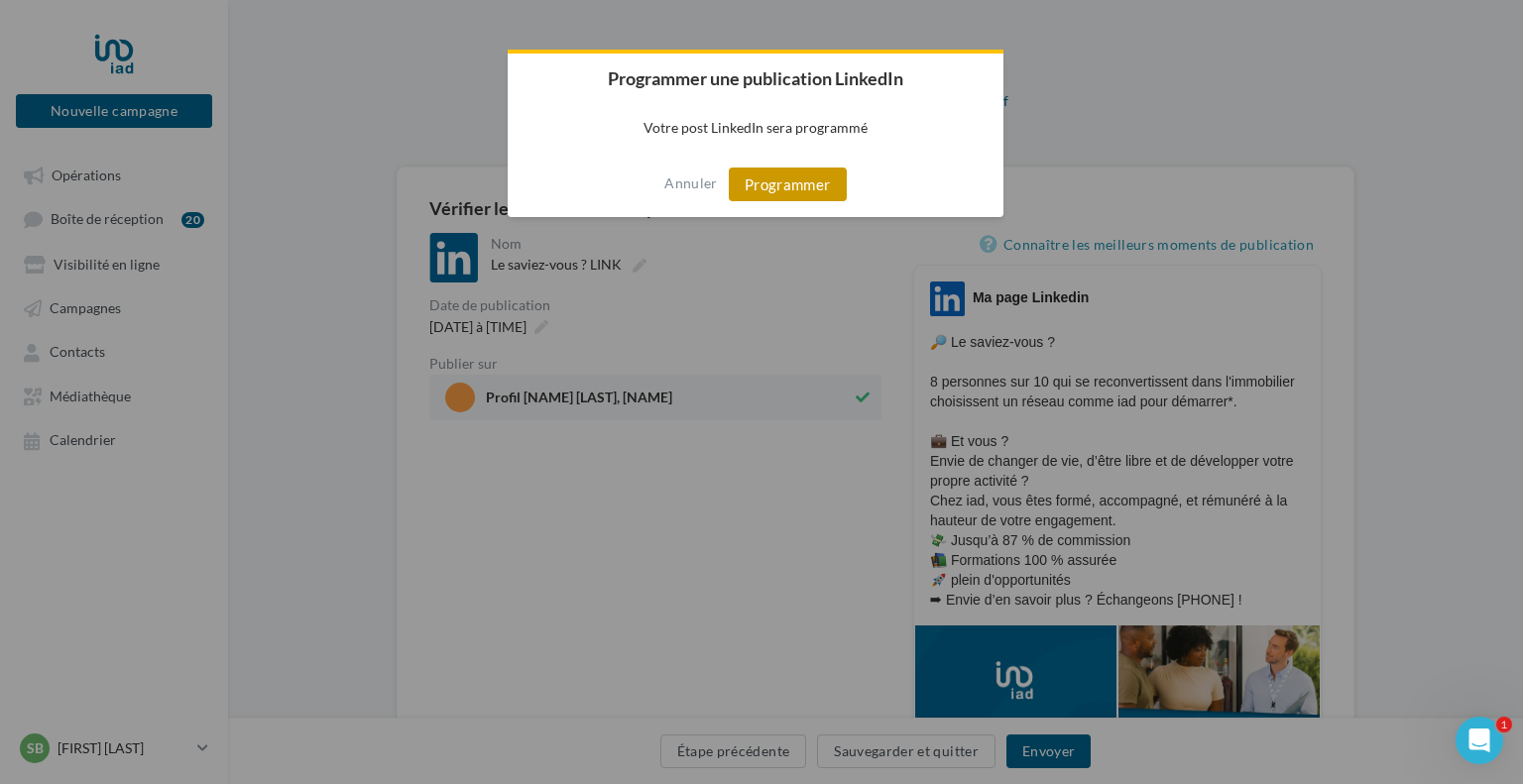 click on "Programmer" at bounding box center [787, 184] 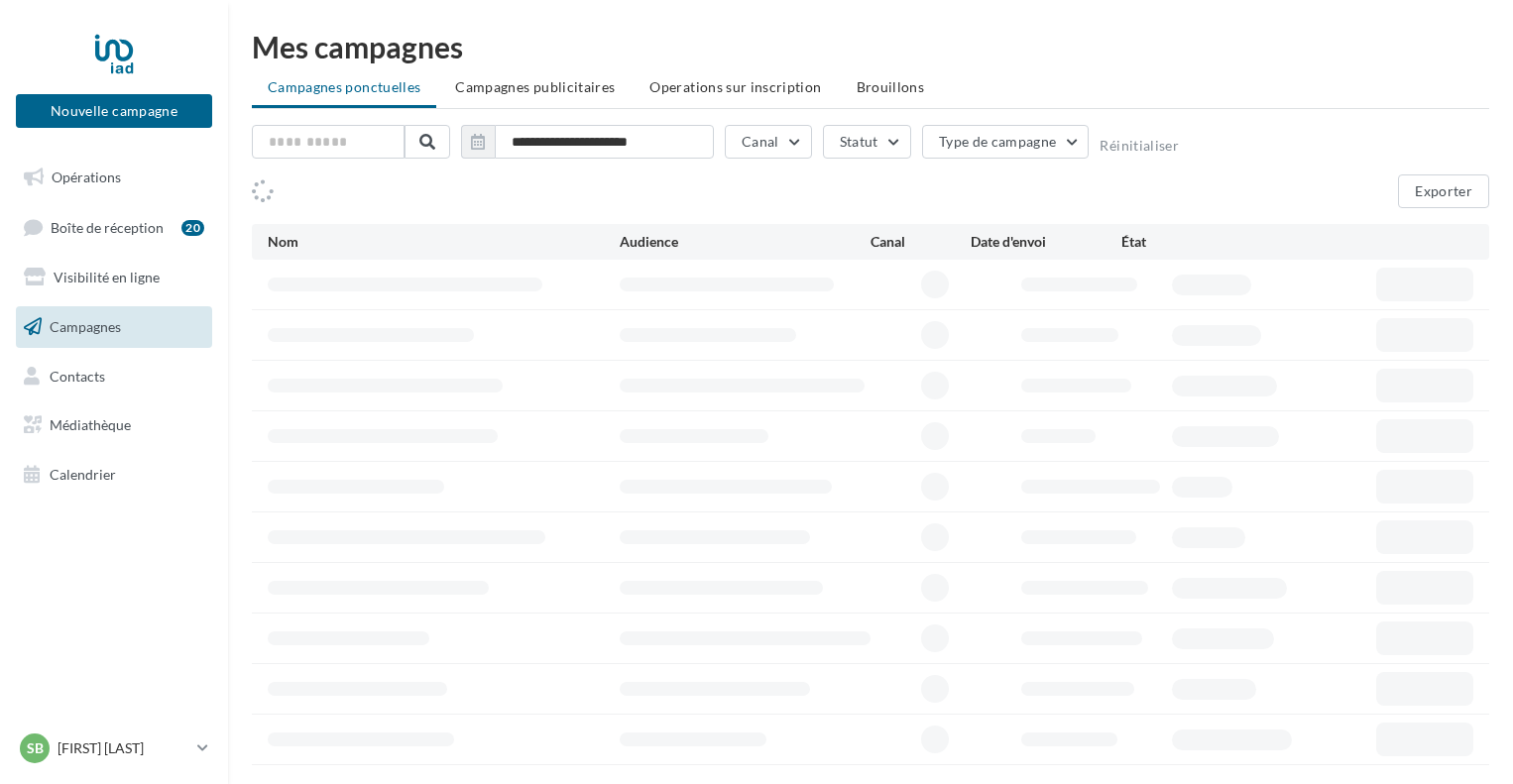 scroll, scrollTop: 0, scrollLeft: 0, axis: both 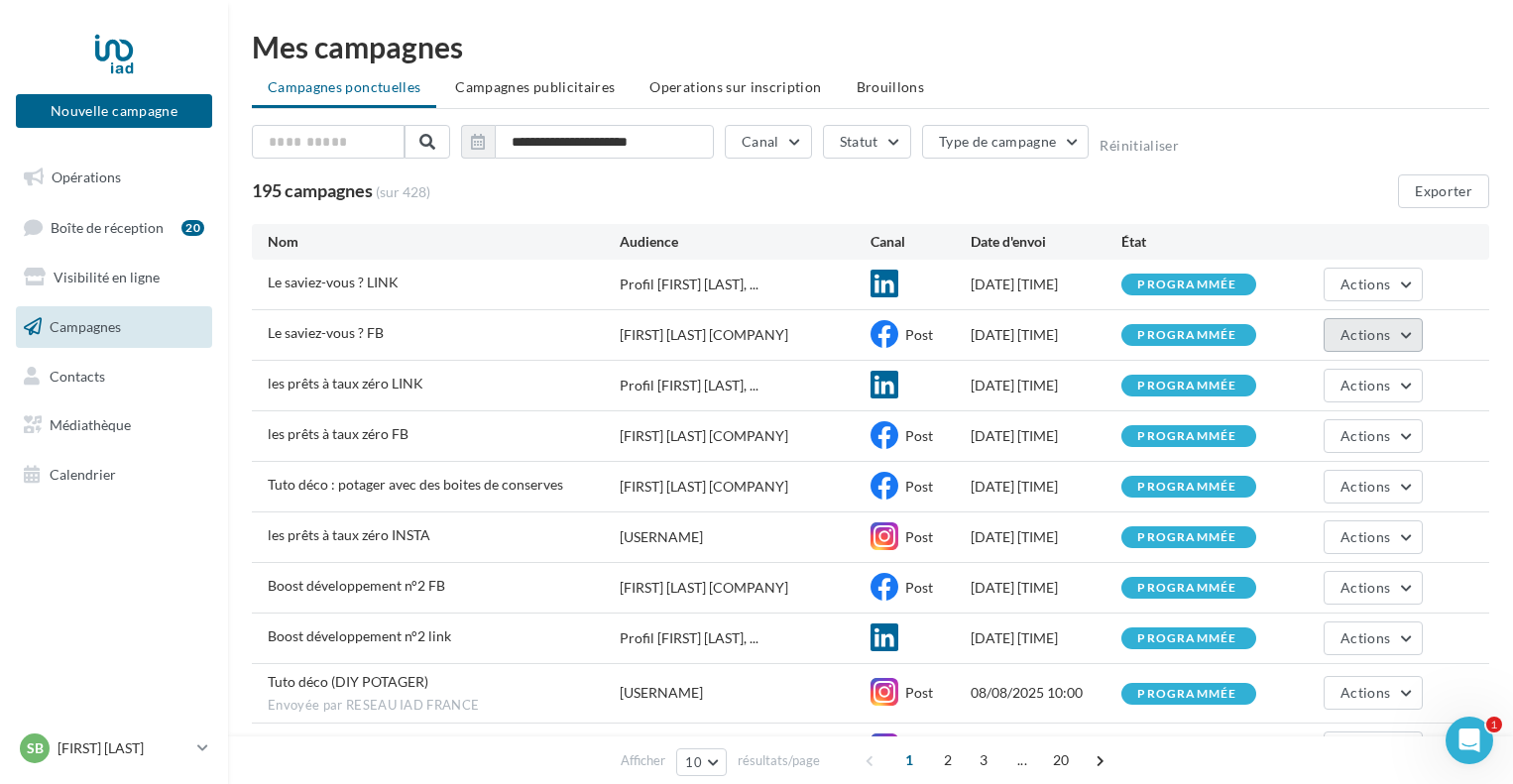 click on "Actions" at bounding box center [1373, 335] 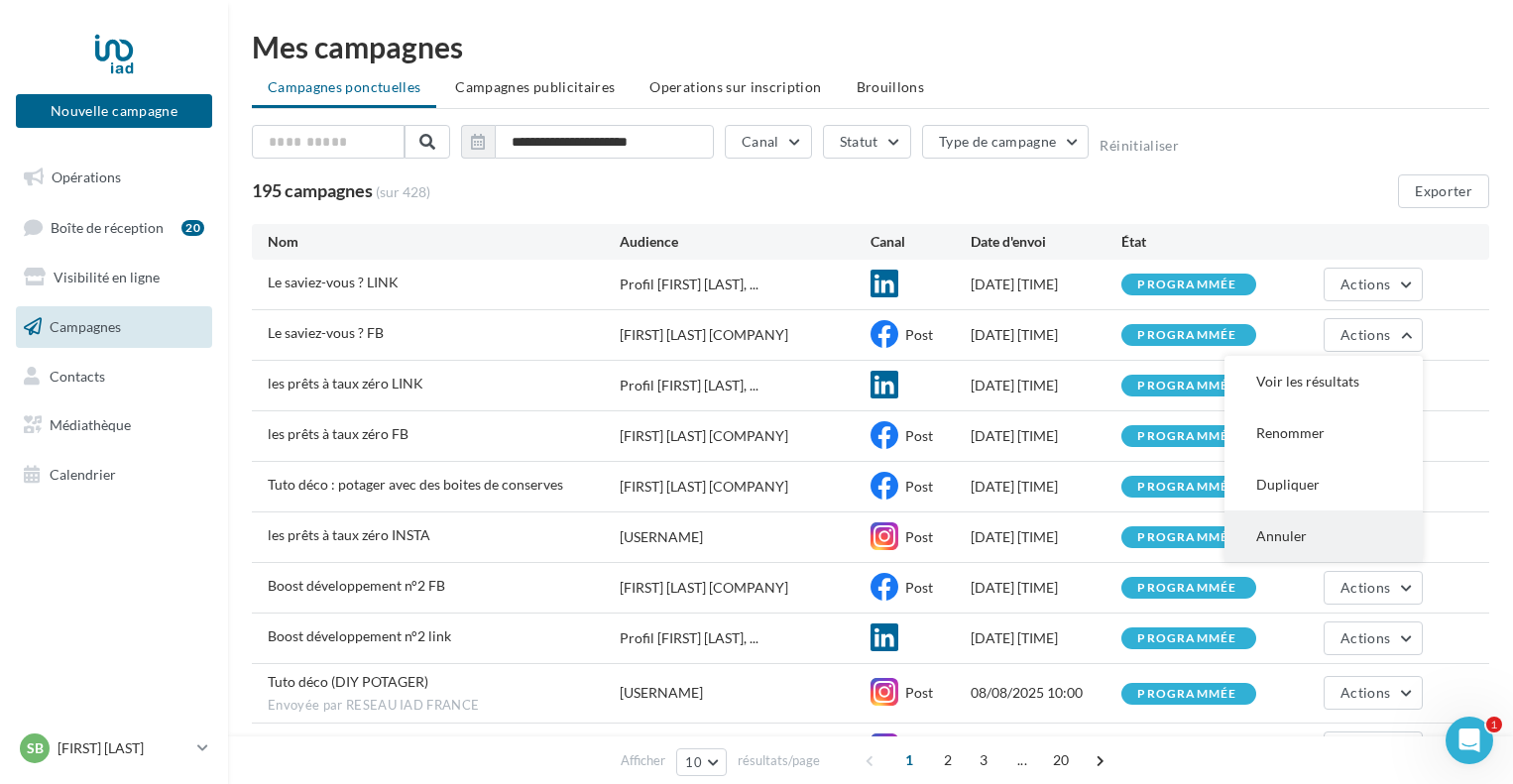 click on "Annuler" at bounding box center (1324, 536) 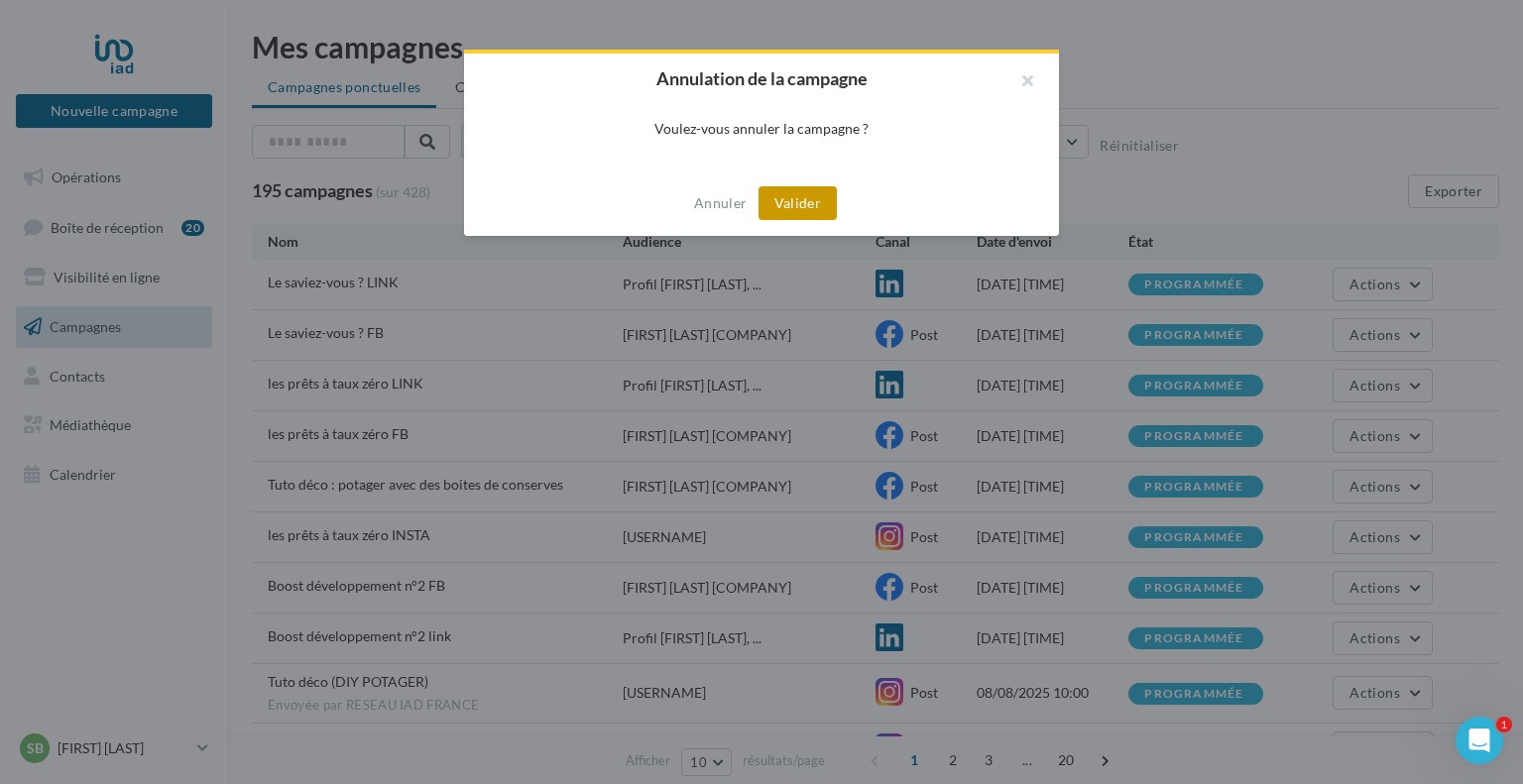 click on "Valider" at bounding box center (797, 203) 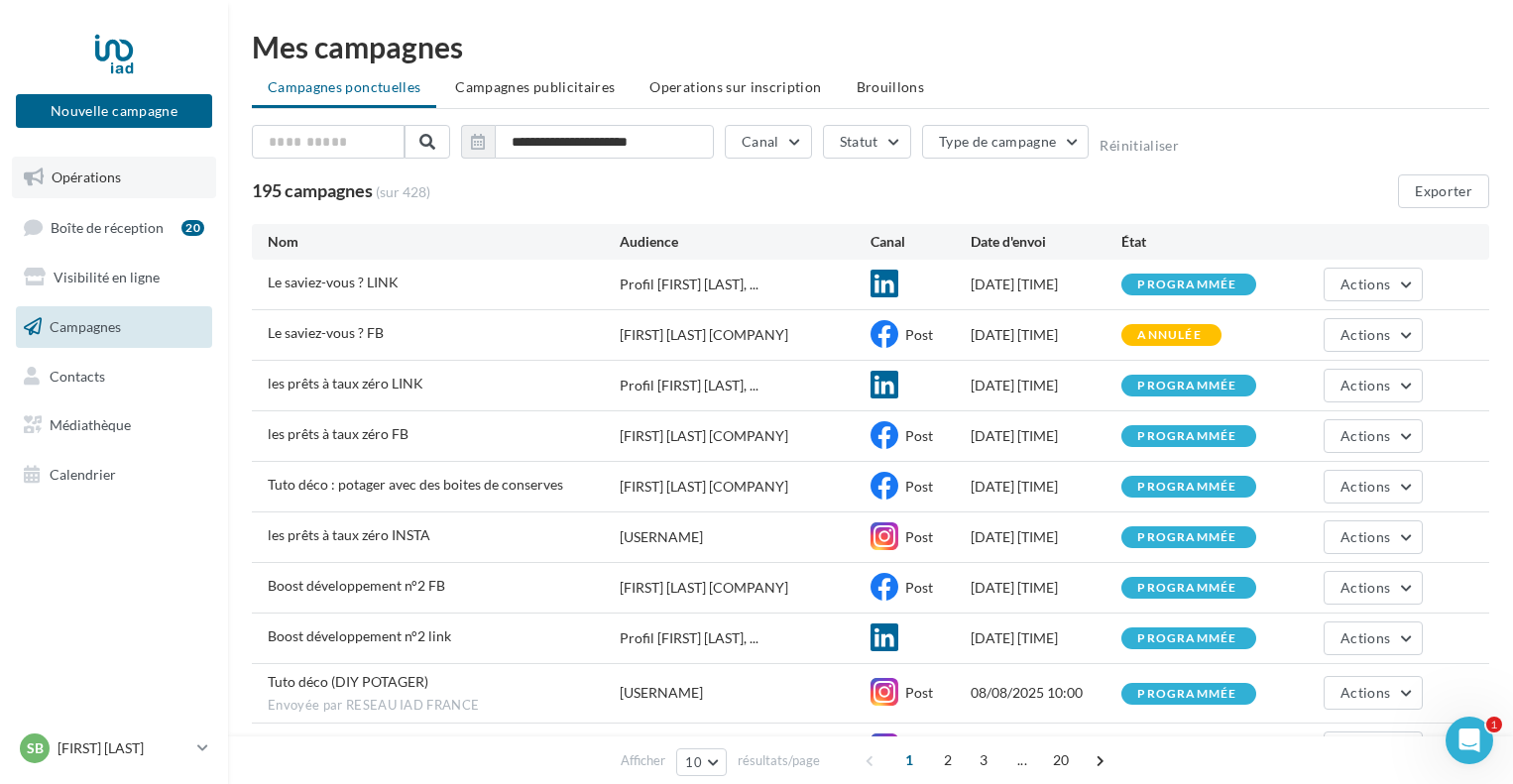 click on "Opérations" at bounding box center [86, 176] 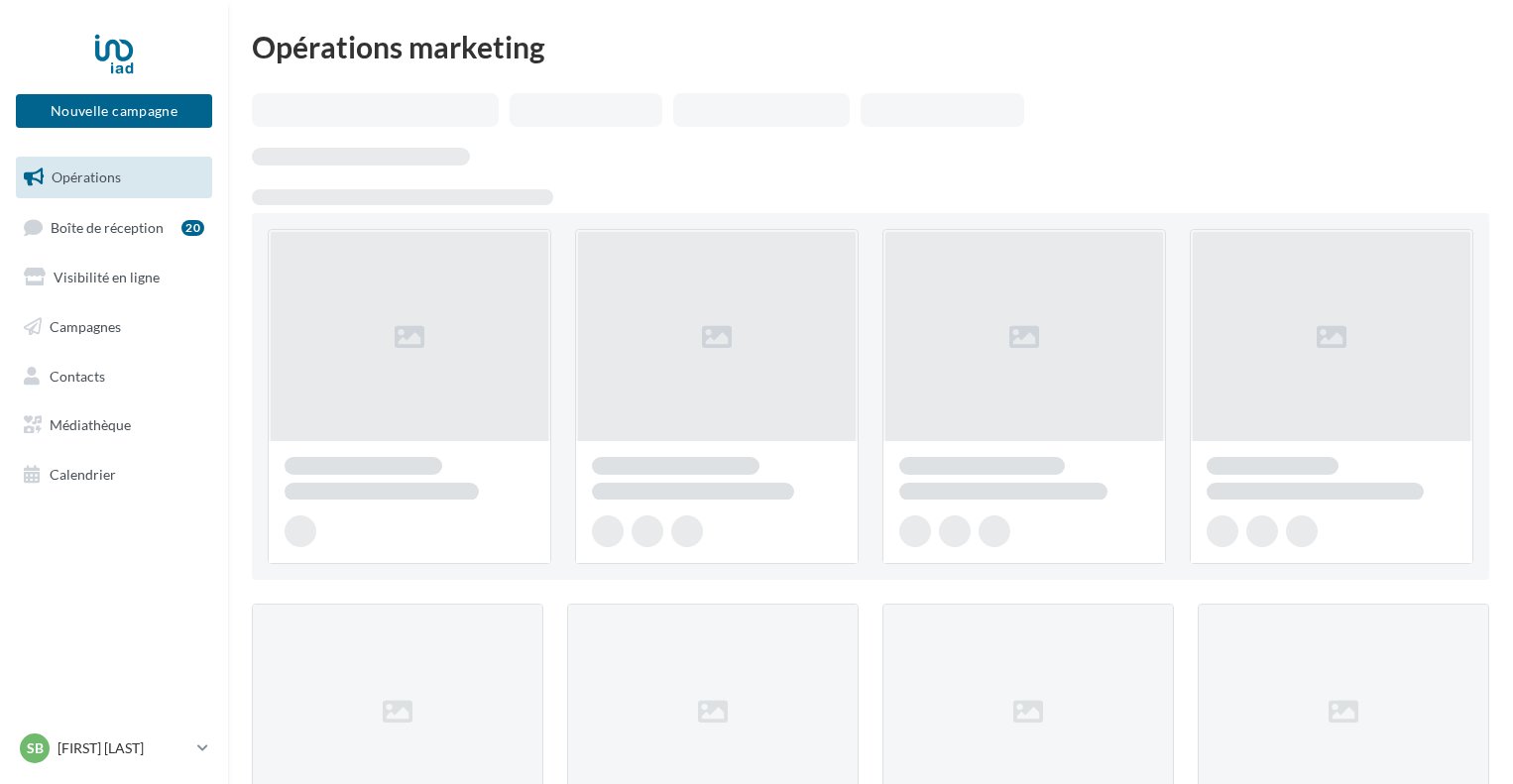 scroll, scrollTop: 0, scrollLeft: 0, axis: both 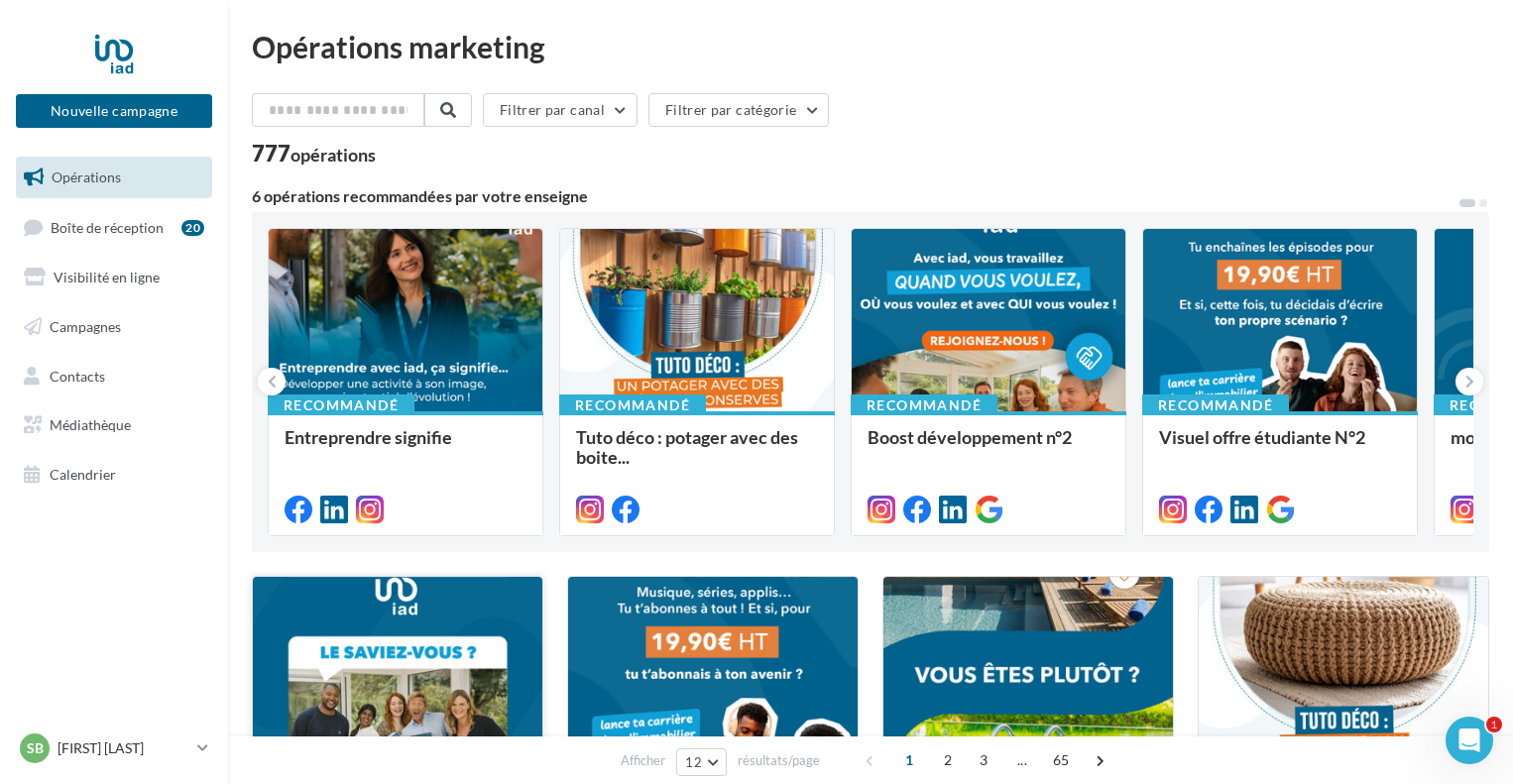 click at bounding box center [398, 674] 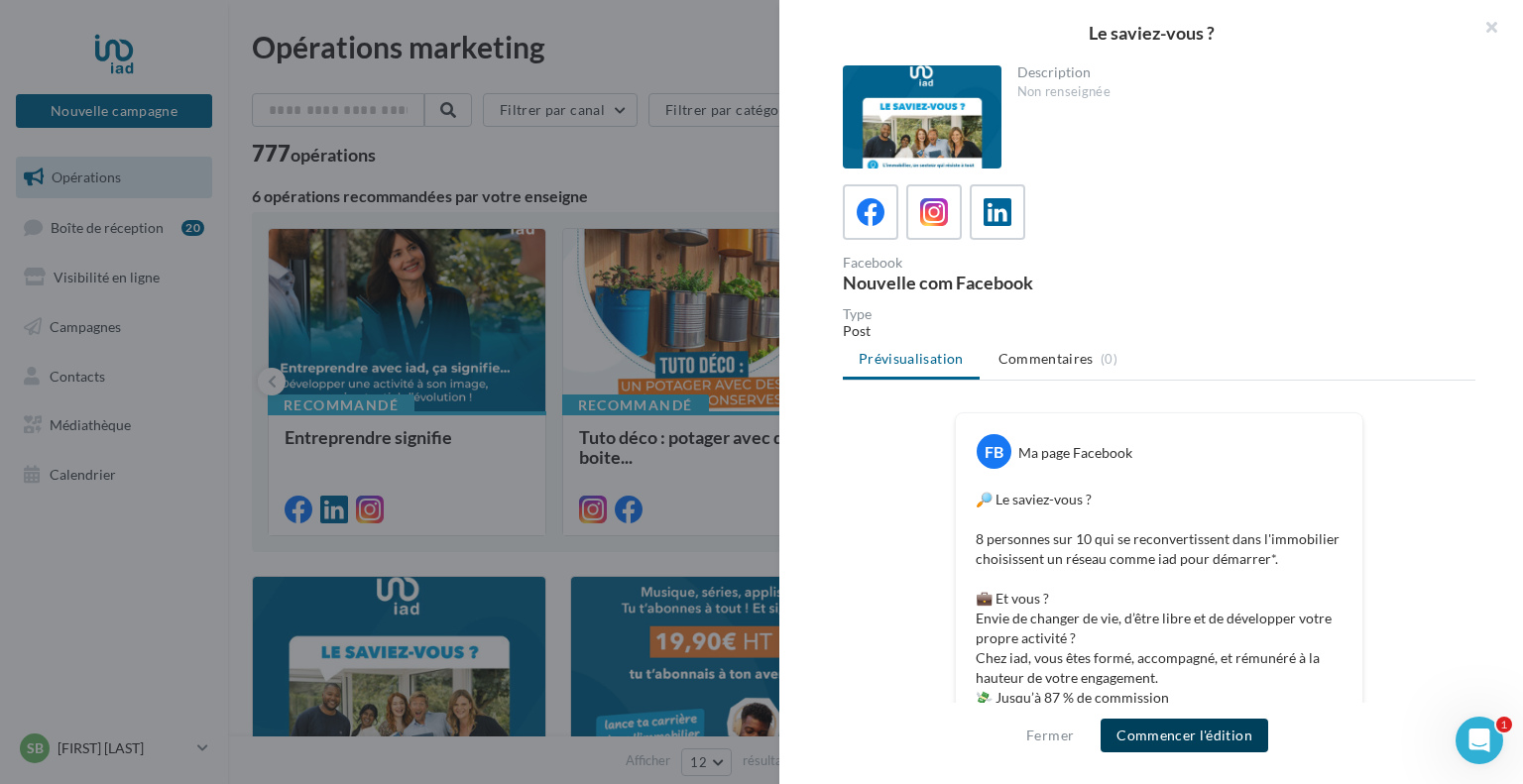 click on "Commencer l'édition" at bounding box center (1184, 735) 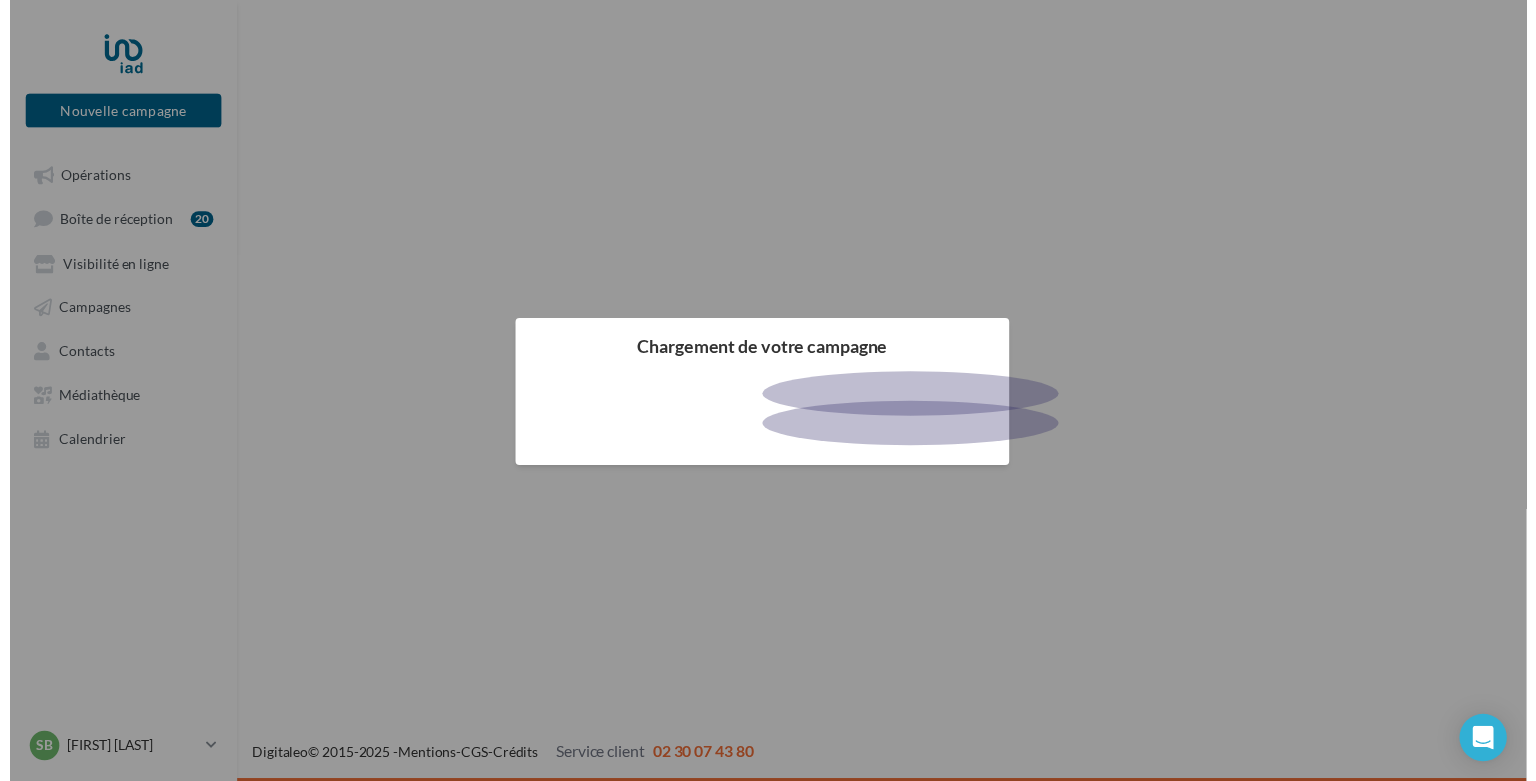 scroll, scrollTop: 0, scrollLeft: 0, axis: both 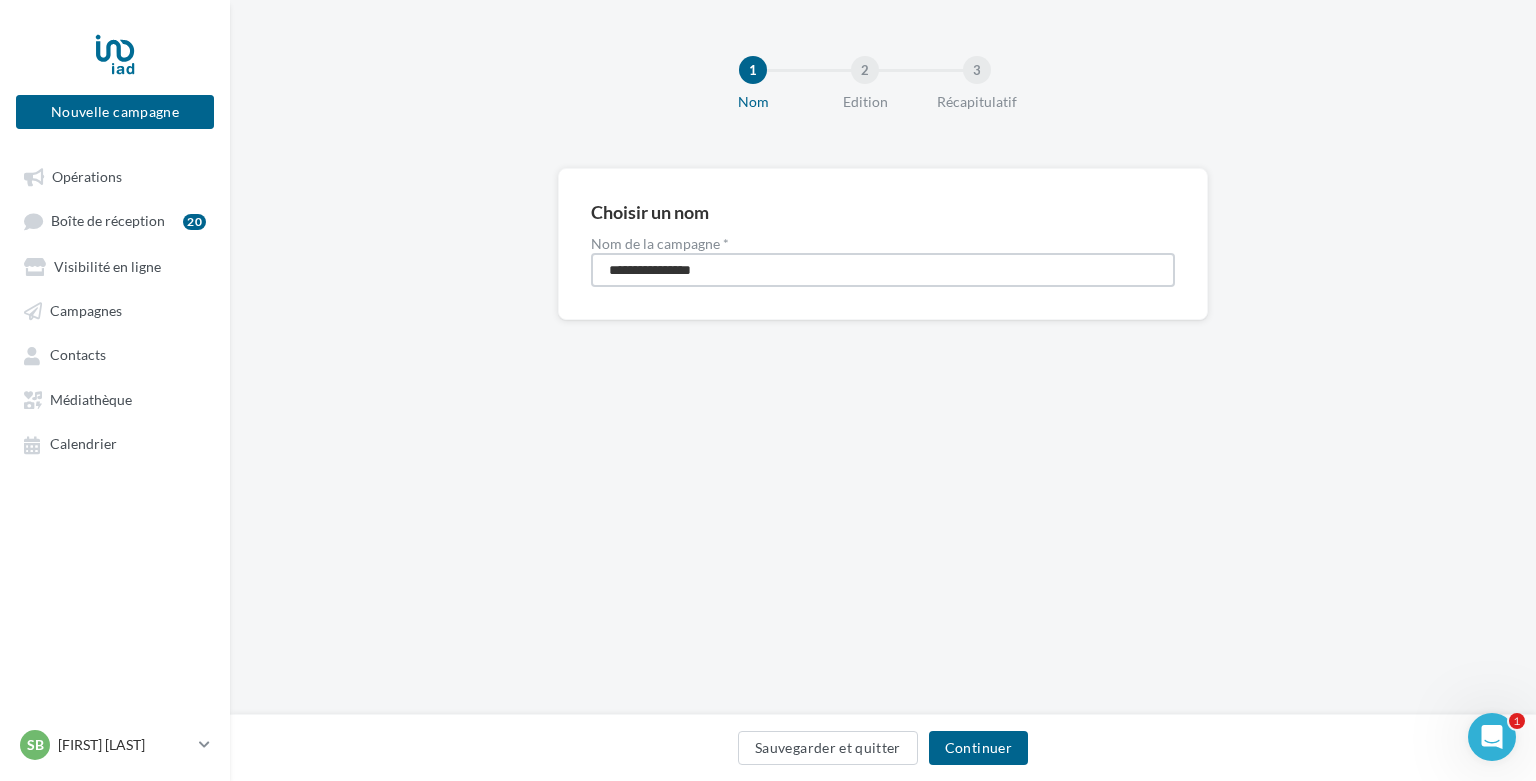 click on "**********" at bounding box center [883, 270] 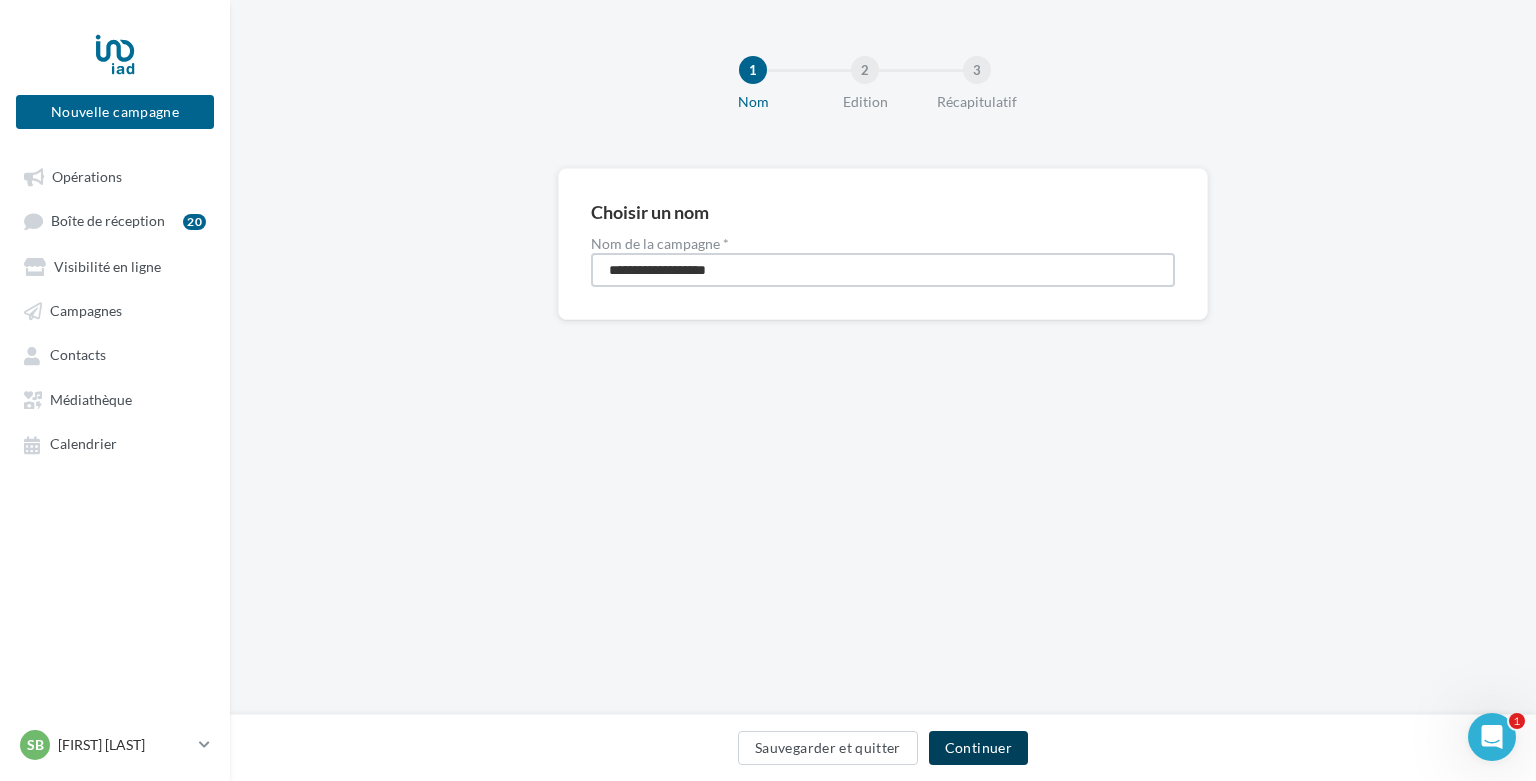 type on "**********" 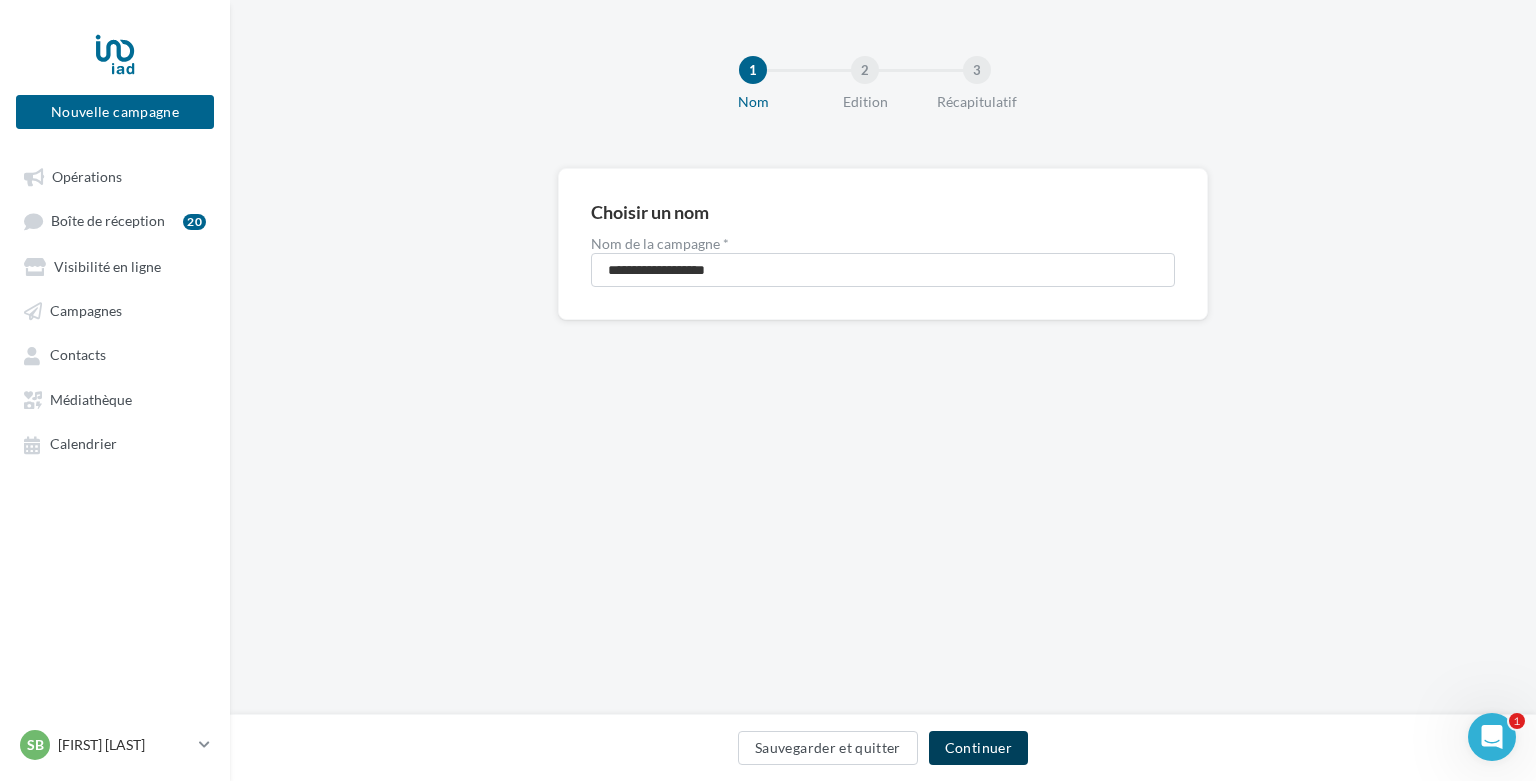 click on "Continuer" at bounding box center (978, 748) 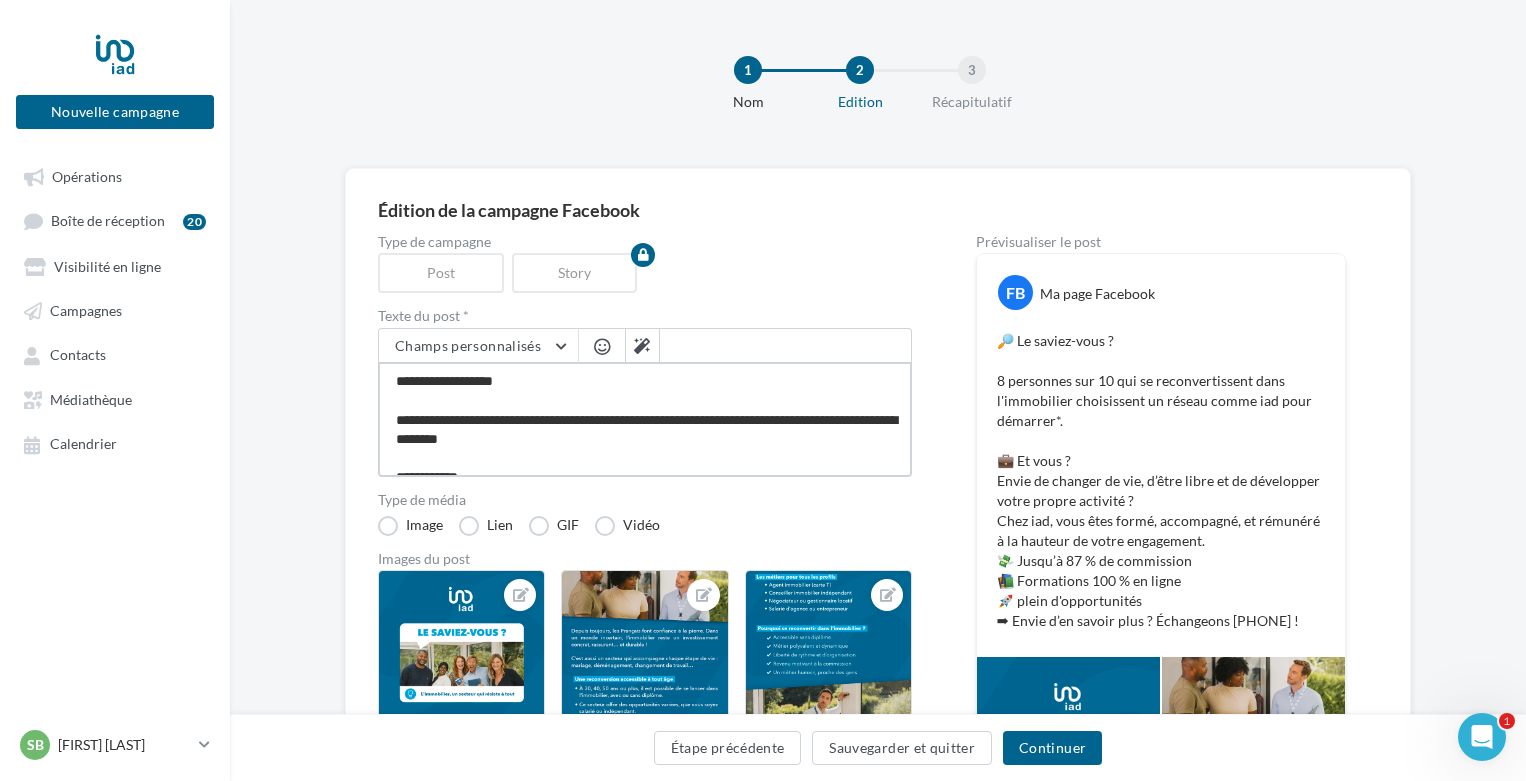 click on "**********" at bounding box center (645, 419) 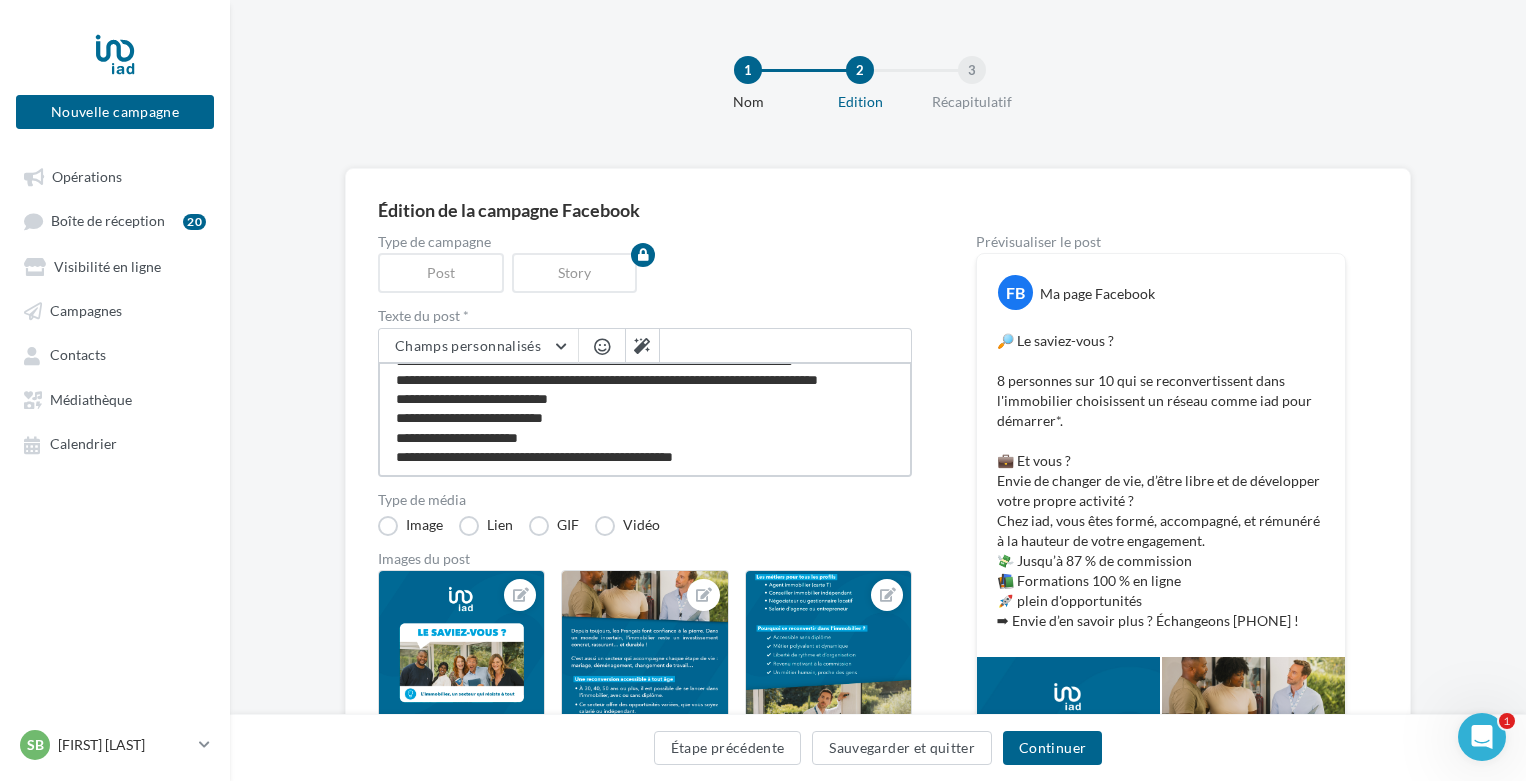 scroll, scrollTop: 155, scrollLeft: 0, axis: vertical 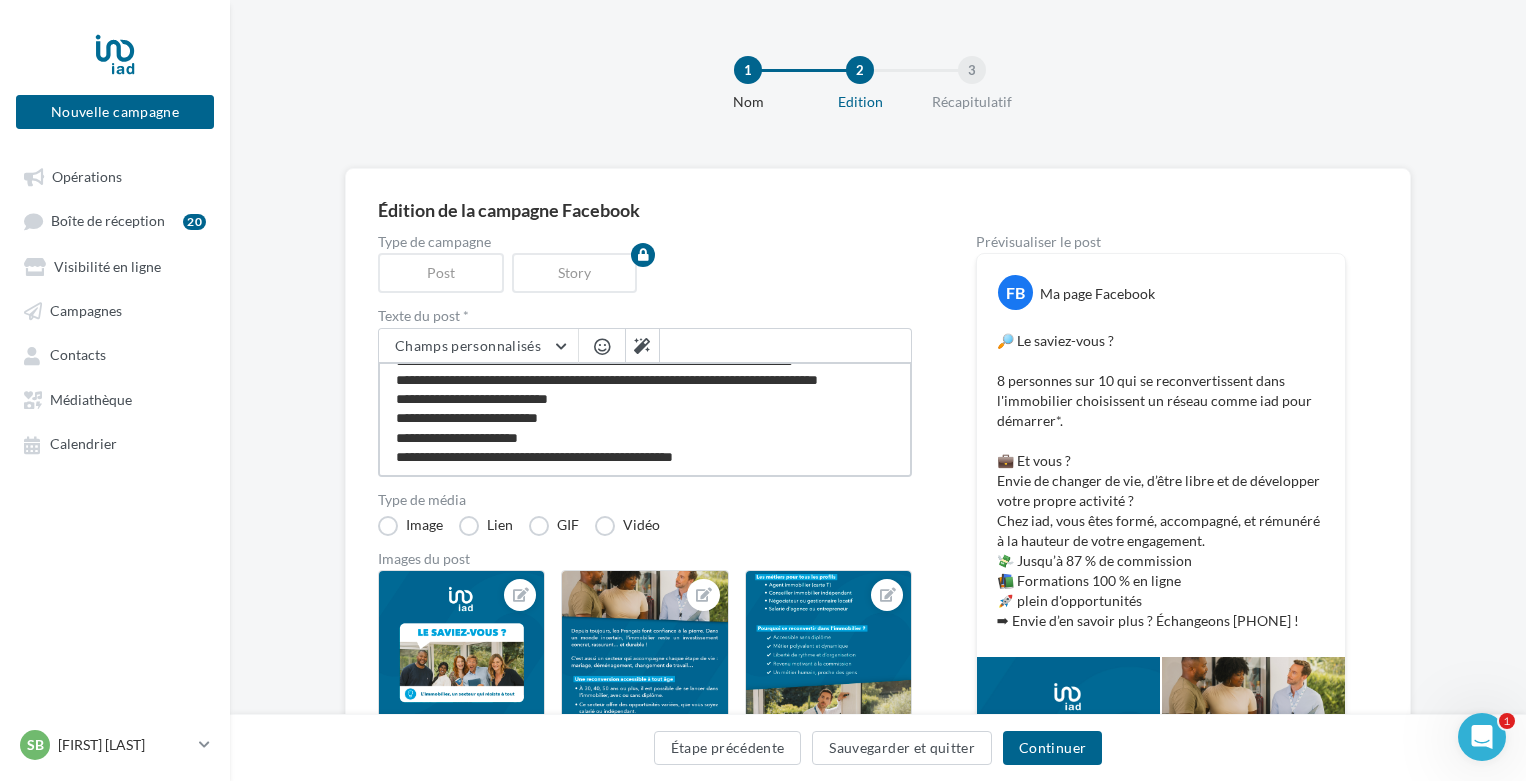 type on "**********" 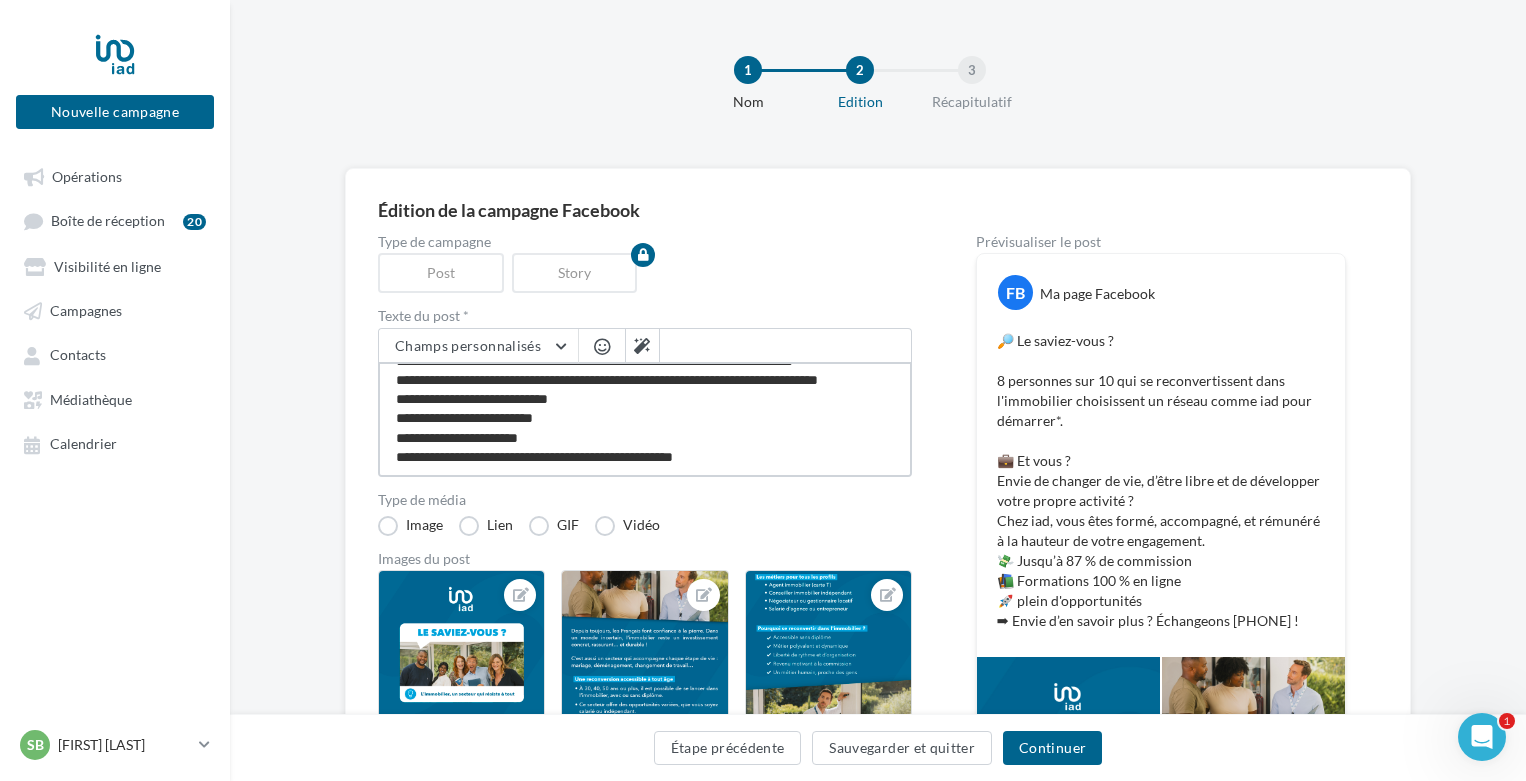 type on "**********" 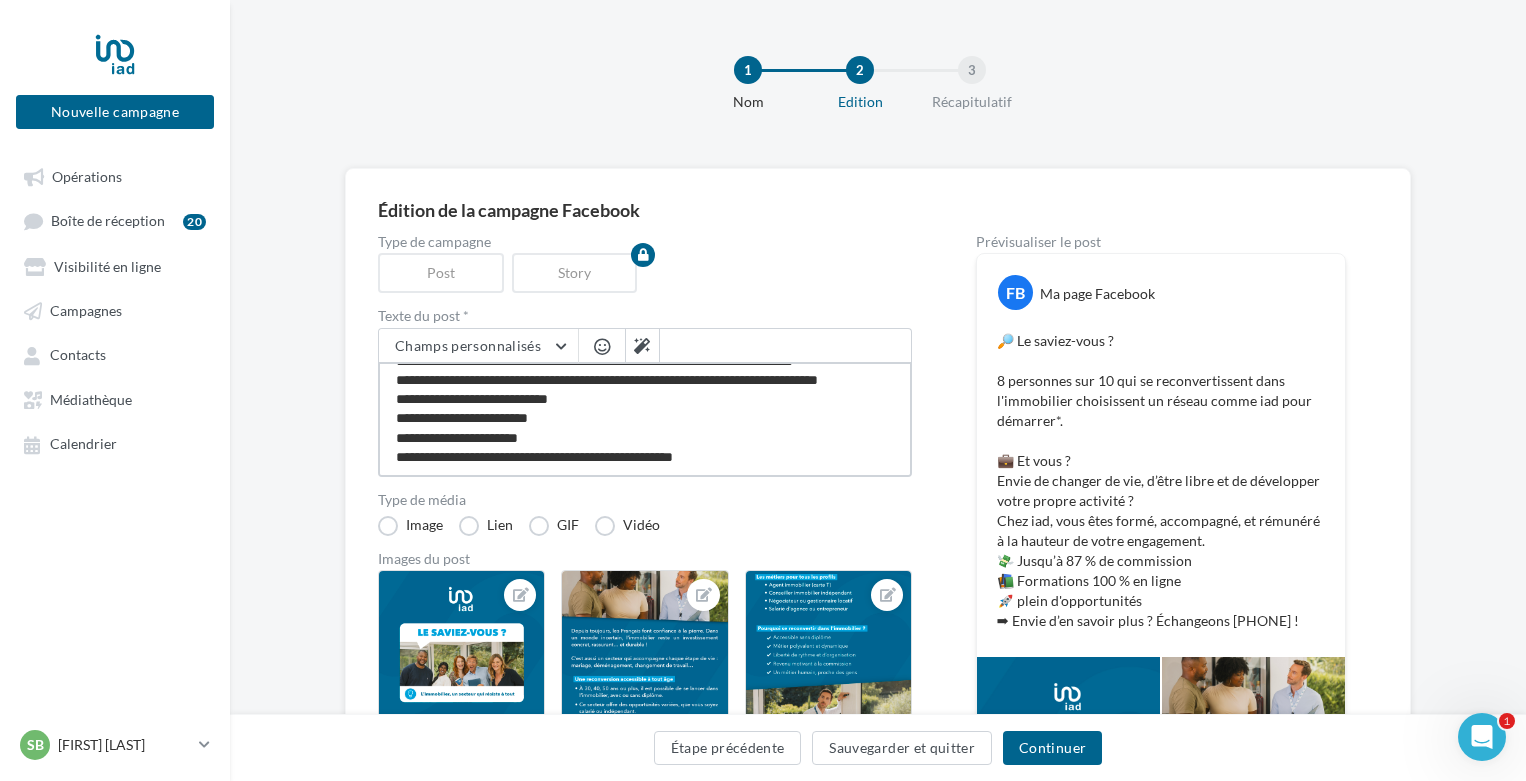 type on "**********" 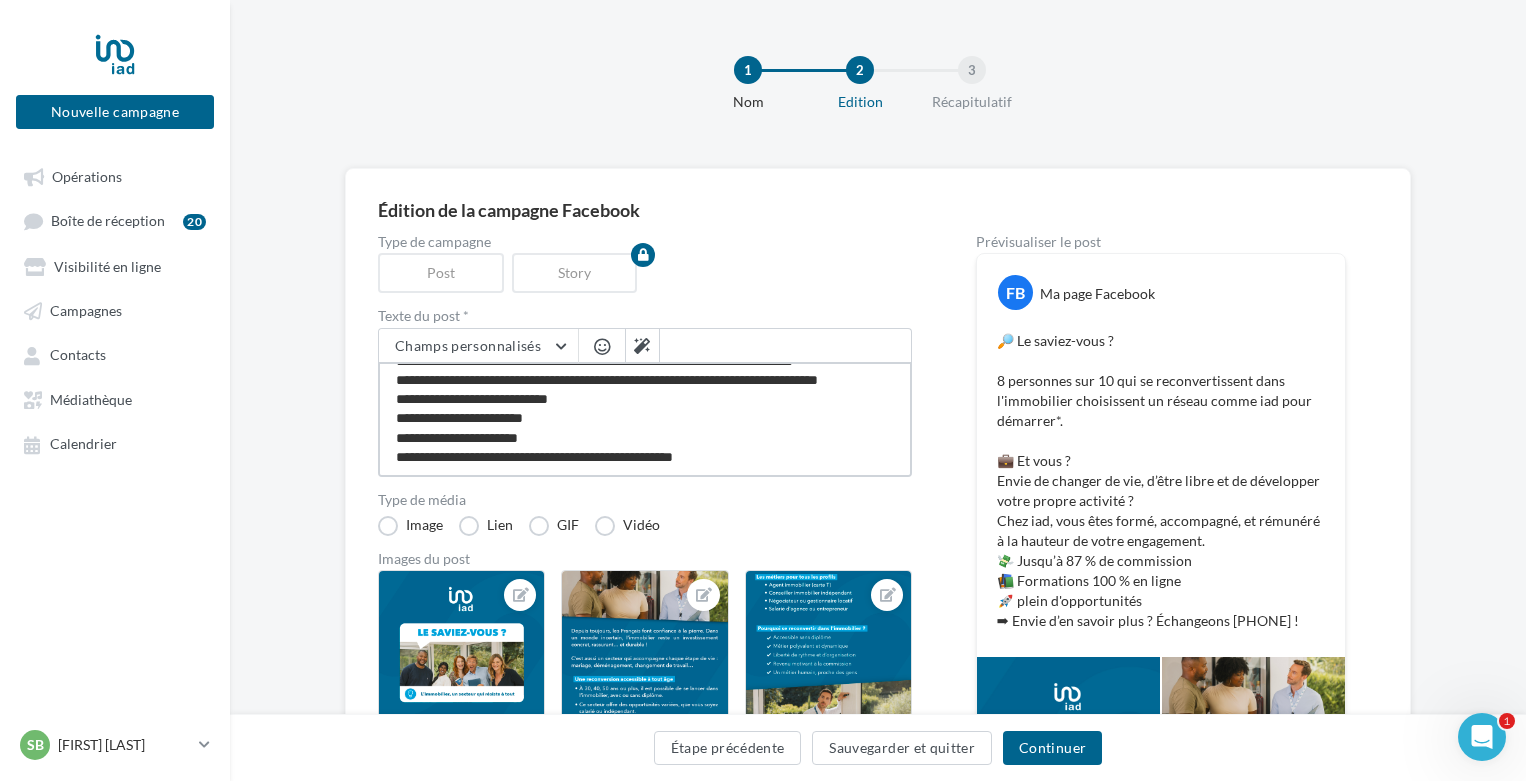 type on "**********" 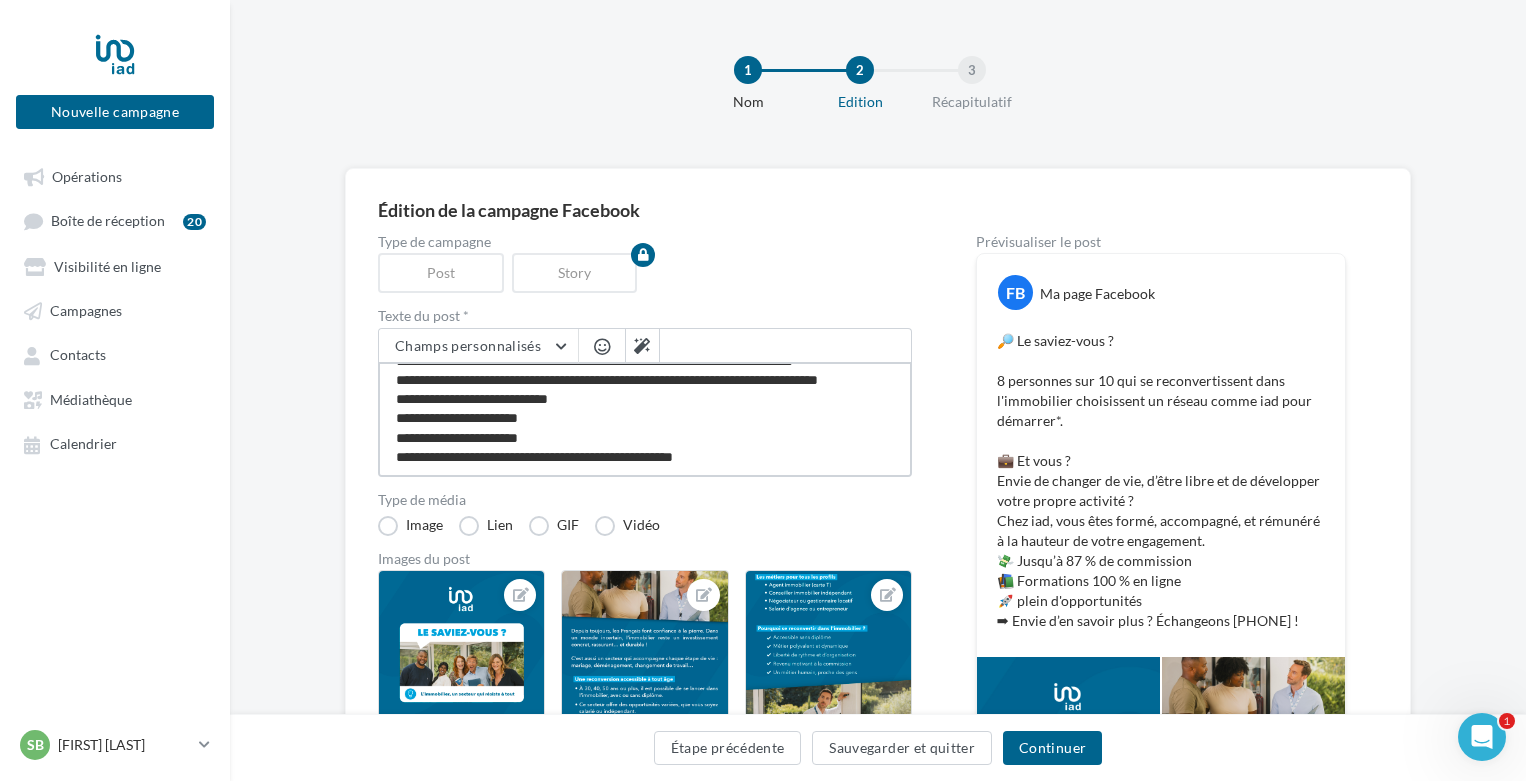 type on "**********" 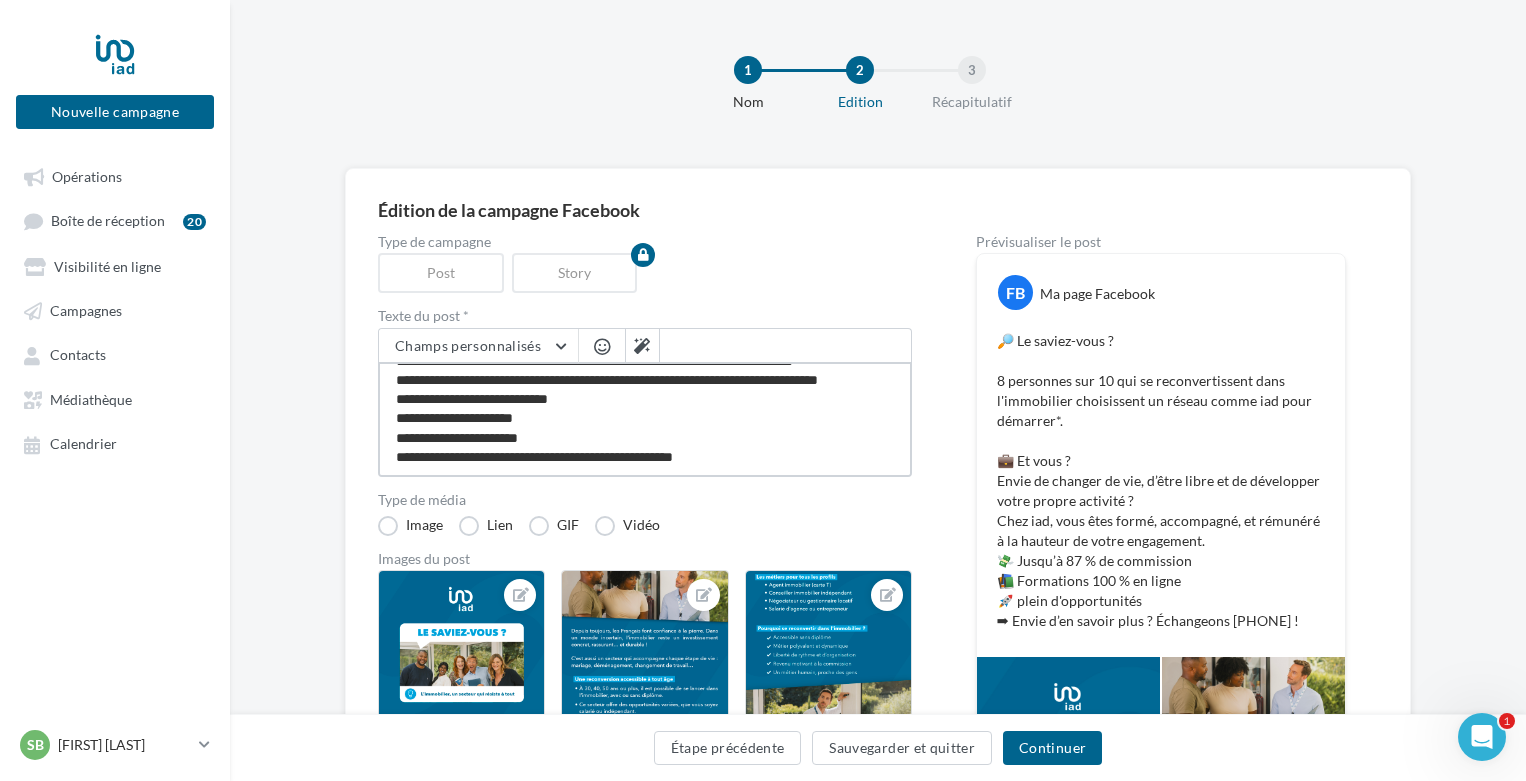 type on "**********" 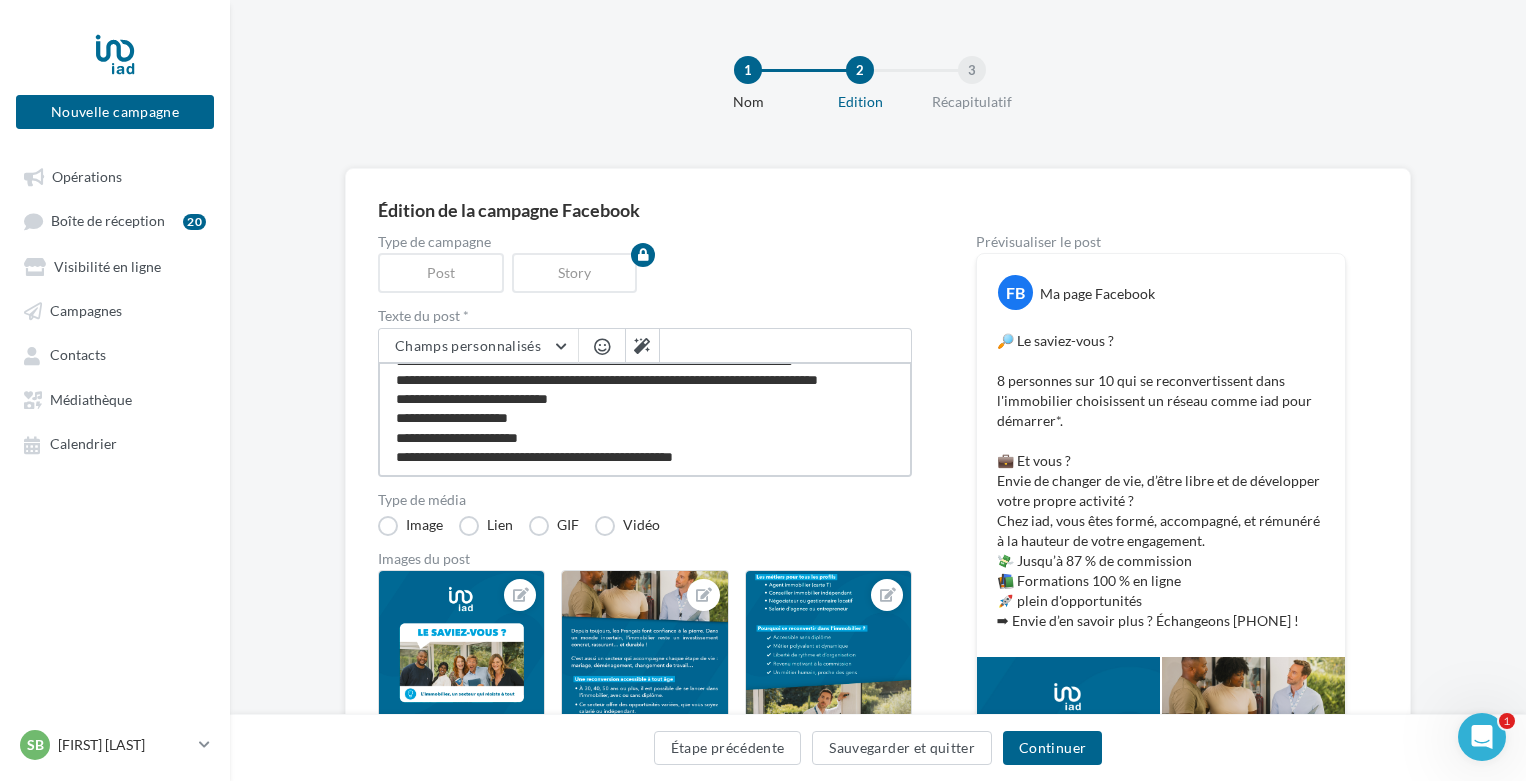 type on "**********" 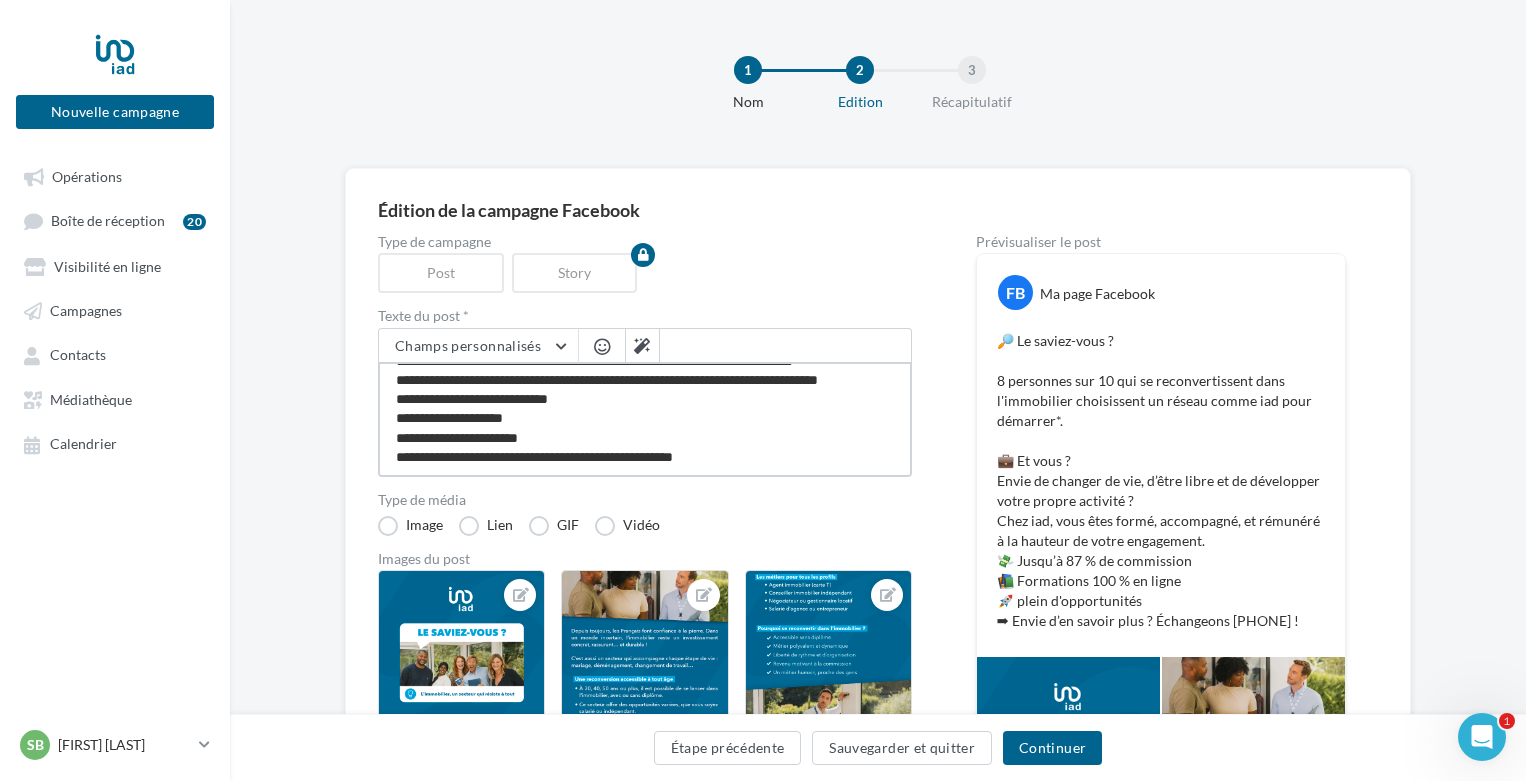 type on "**********" 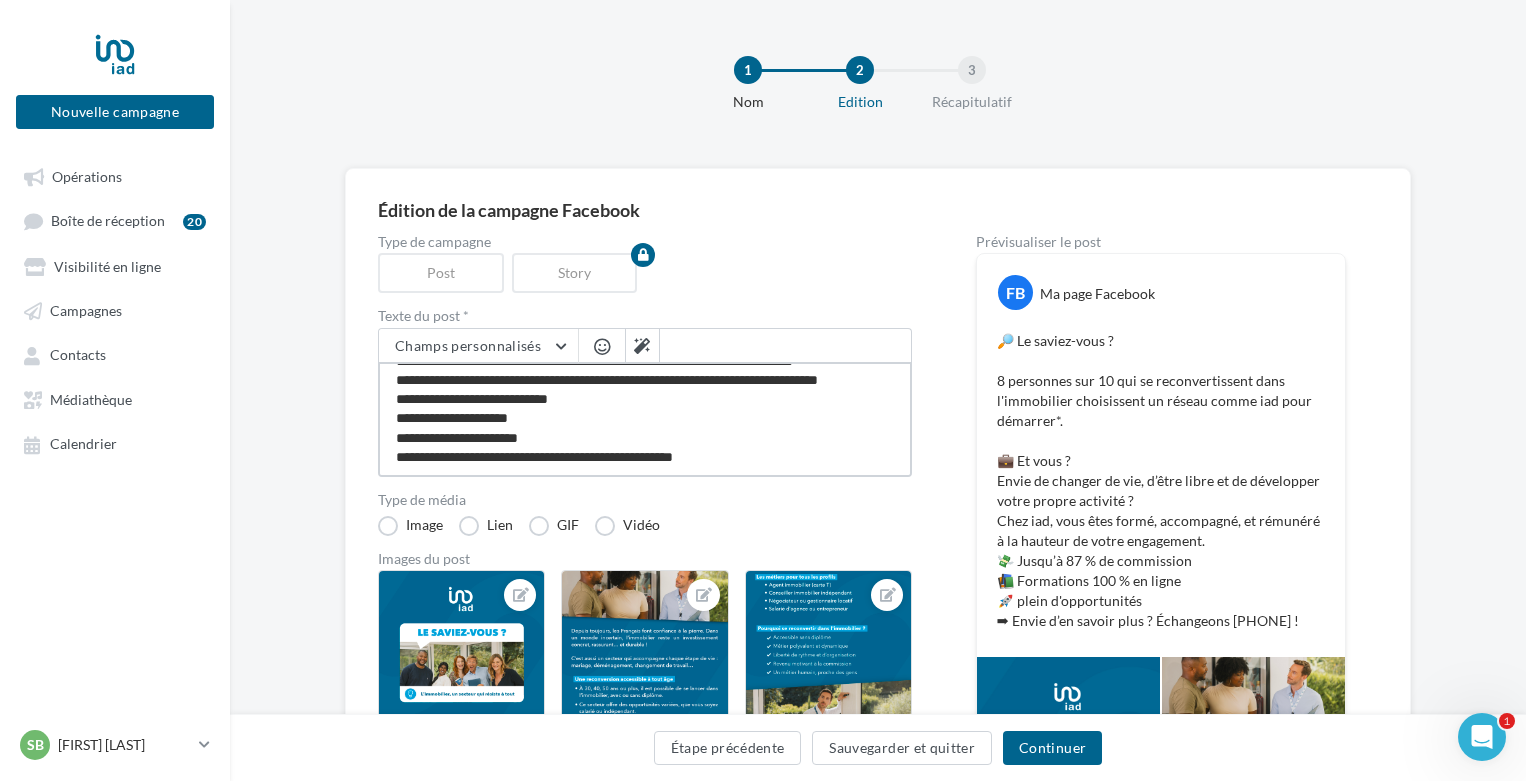 type on "**********" 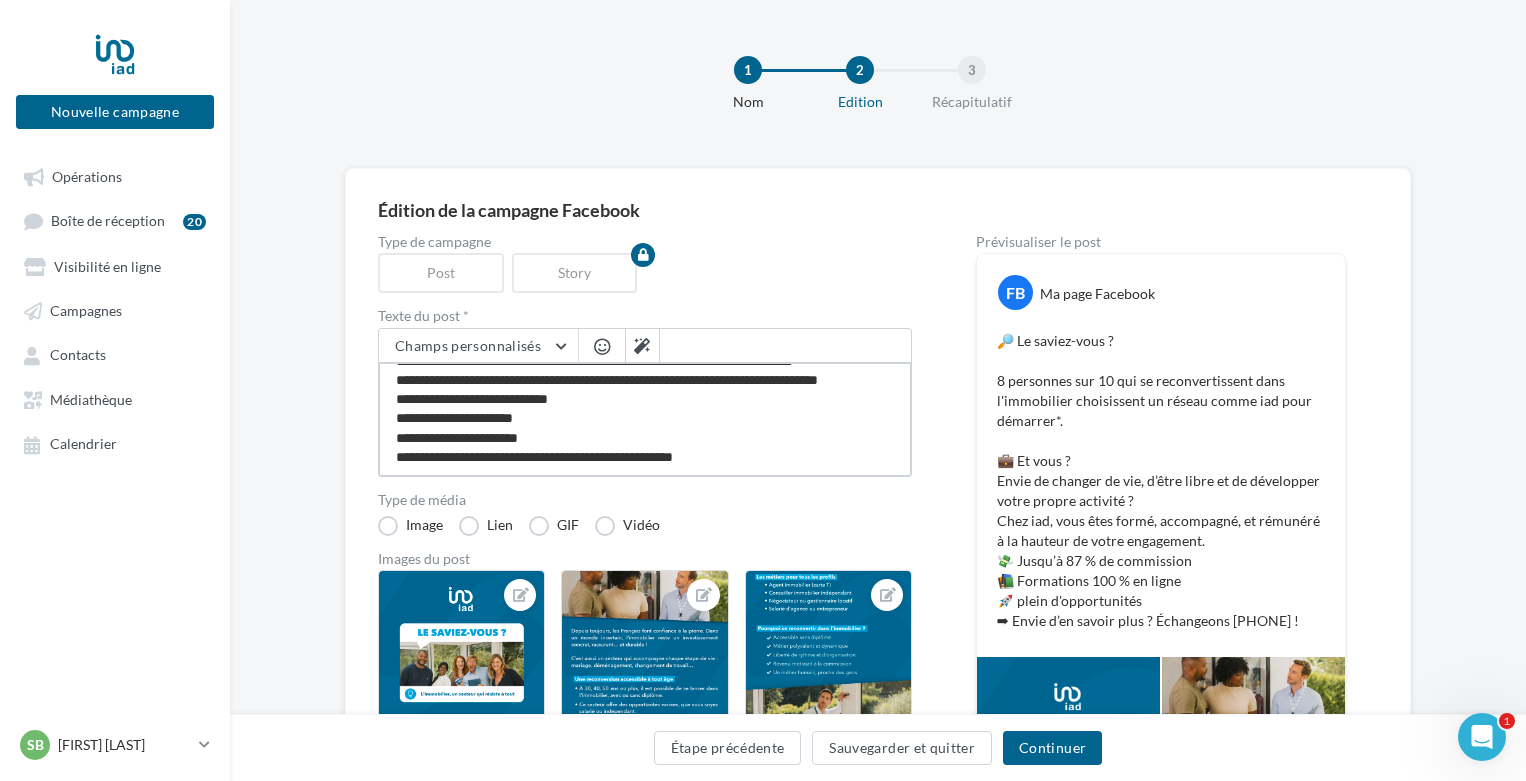 type on "**********" 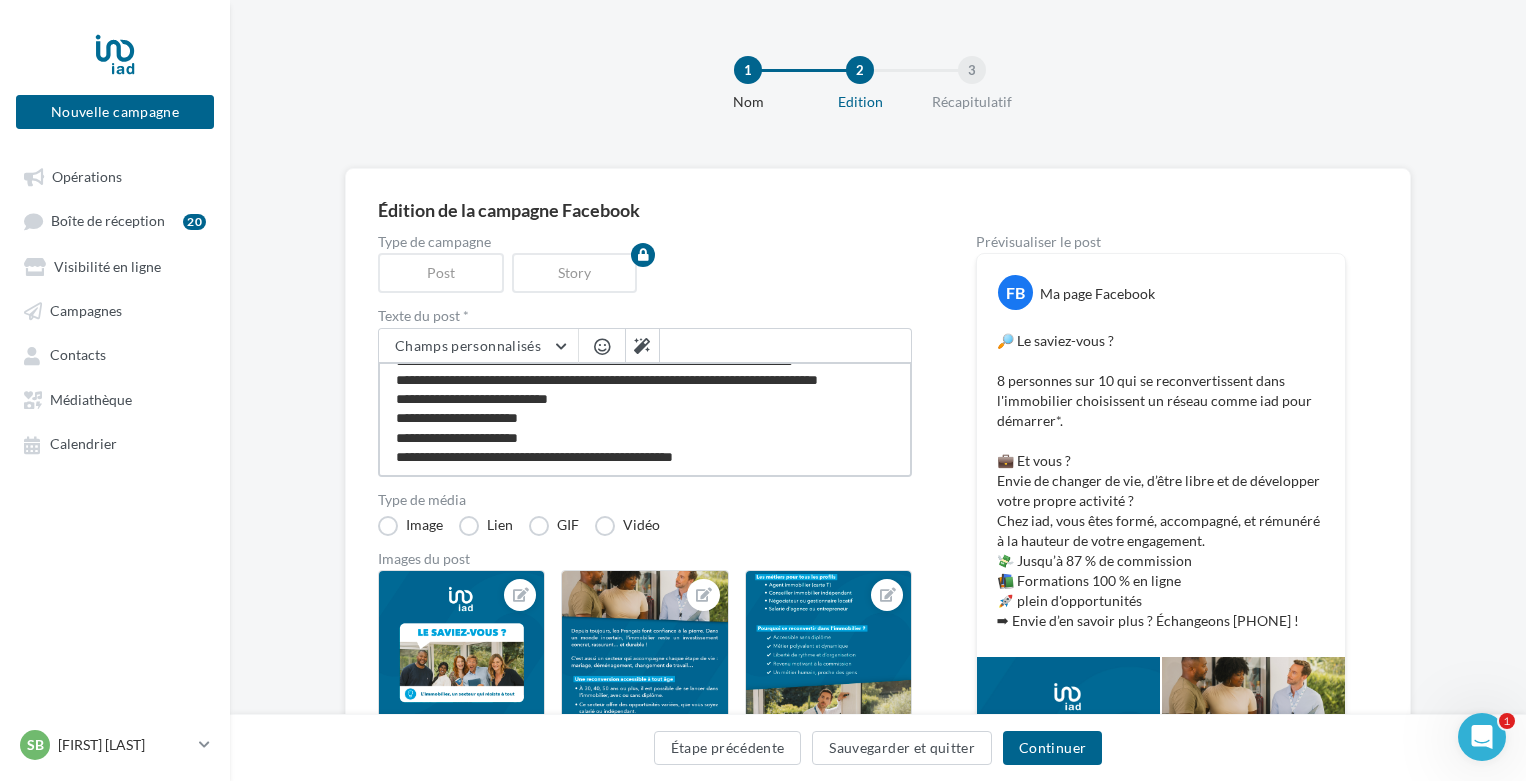type on "**********" 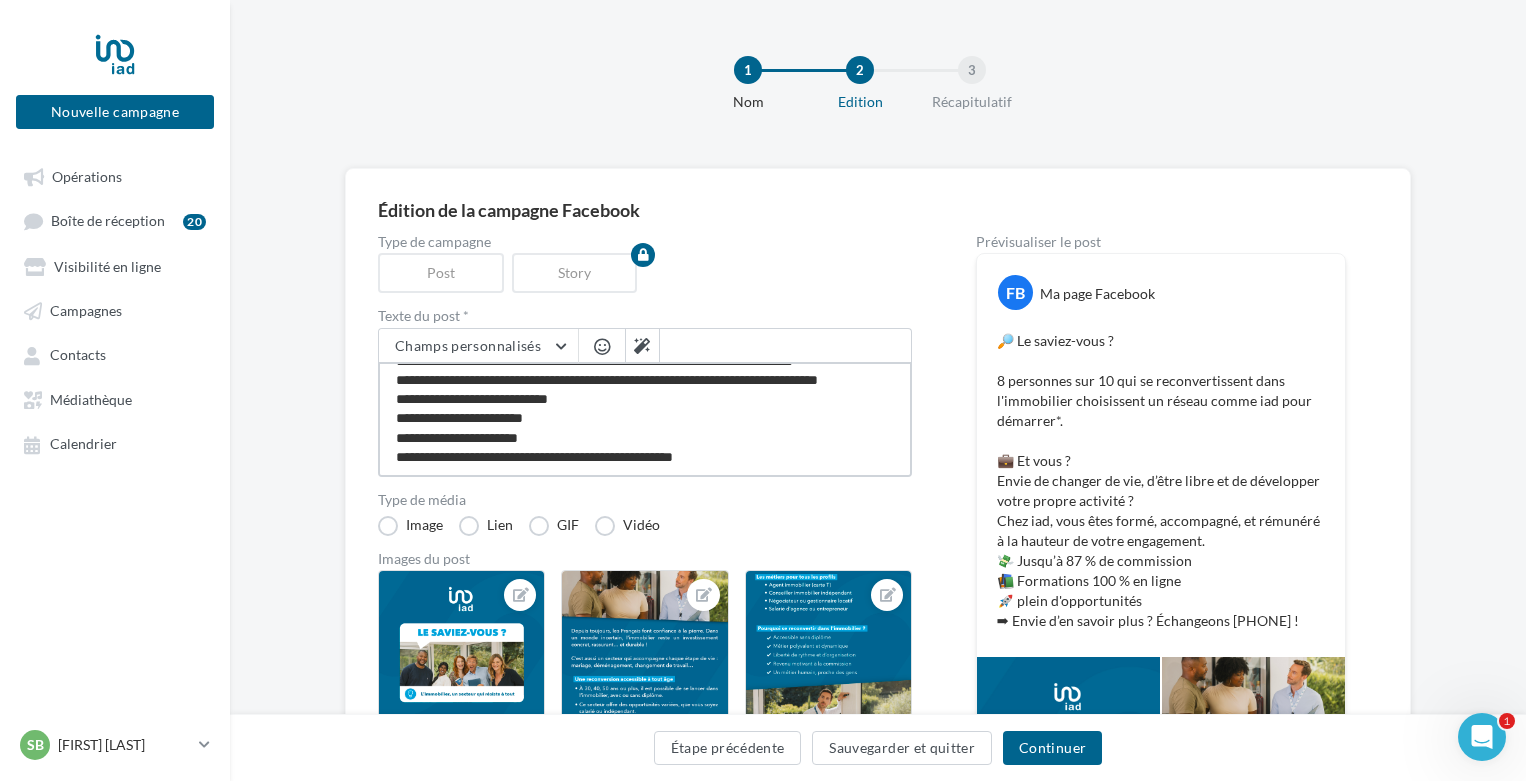type on "**********" 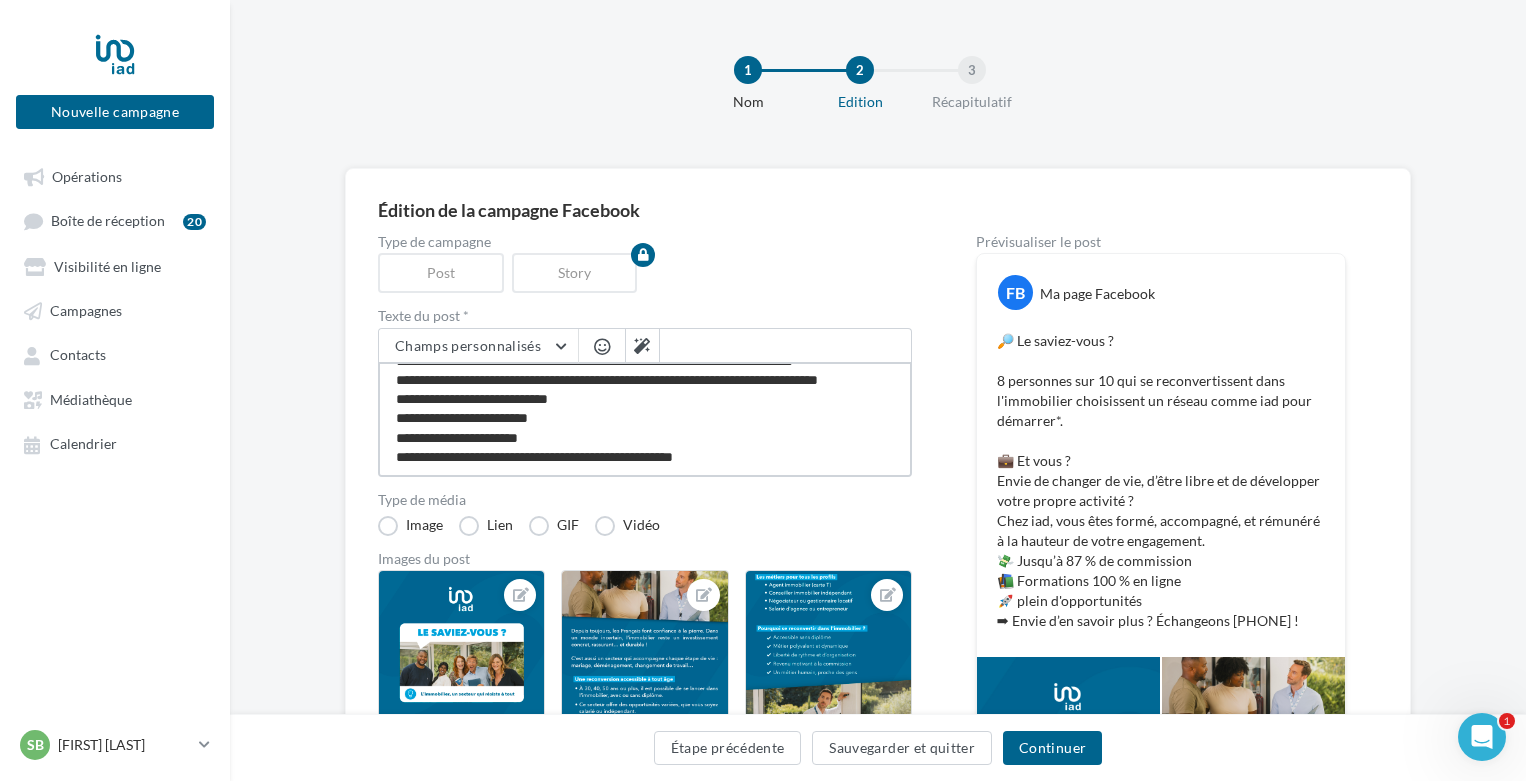type on "**********" 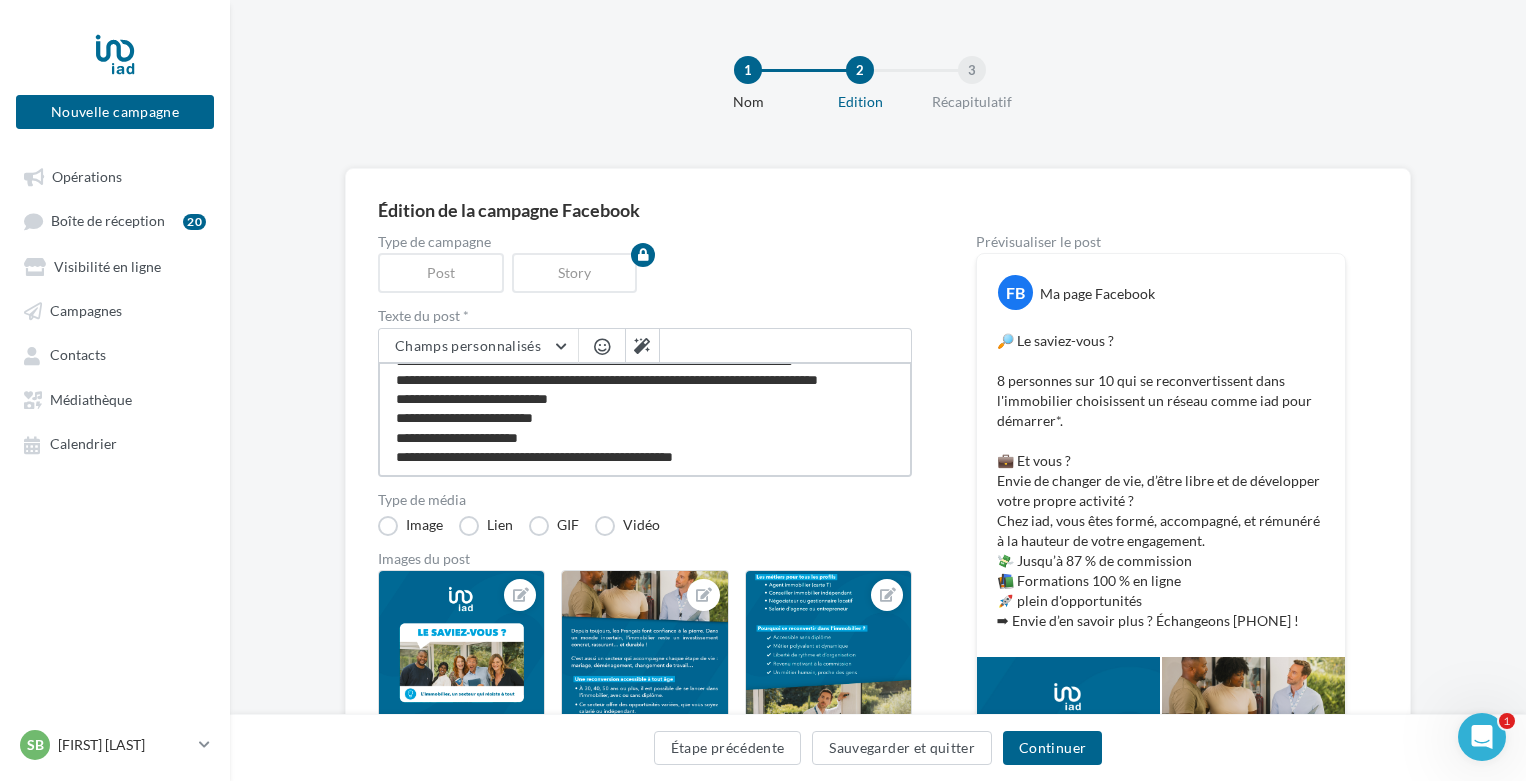 type on "**********" 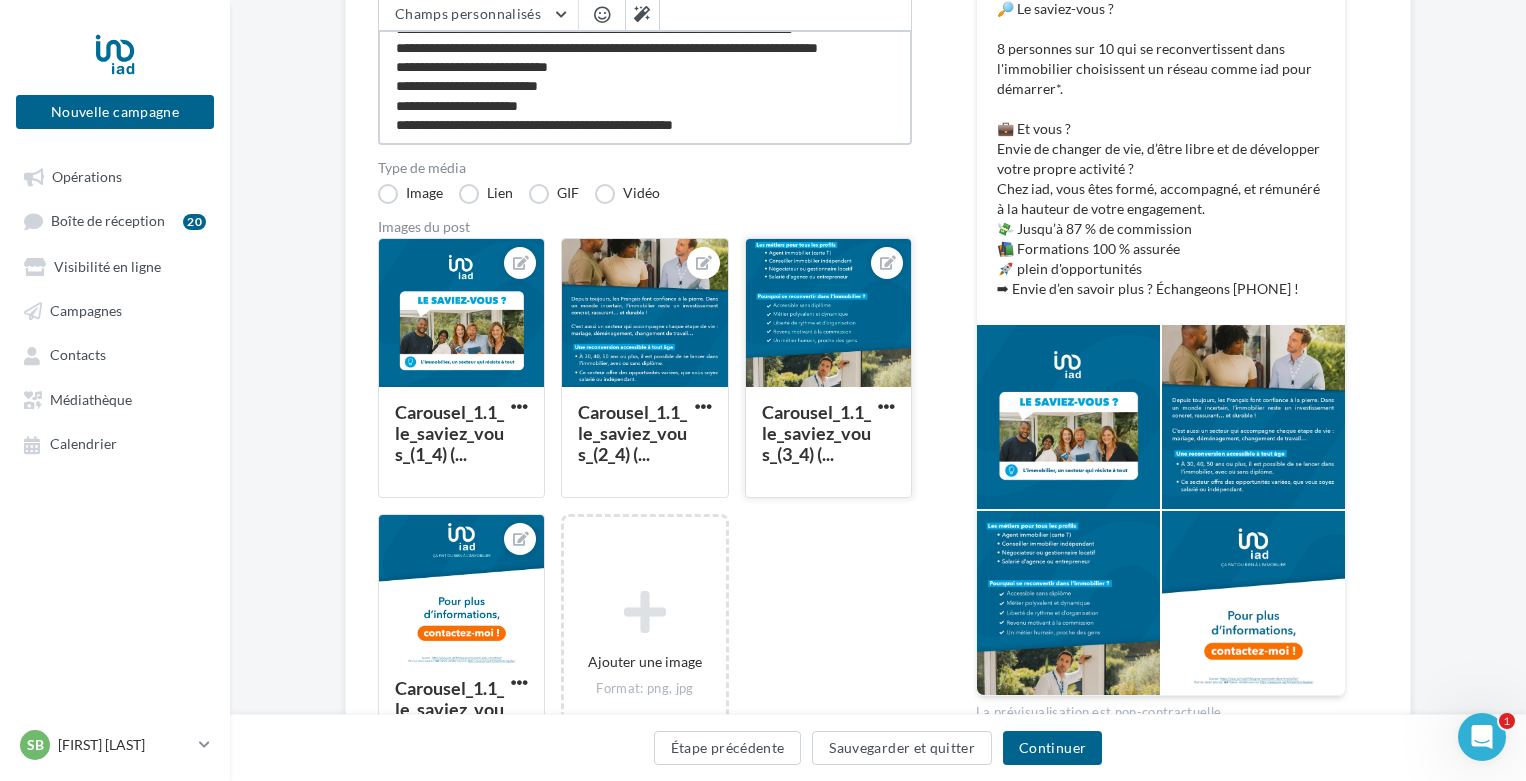 scroll, scrollTop: 400, scrollLeft: 0, axis: vertical 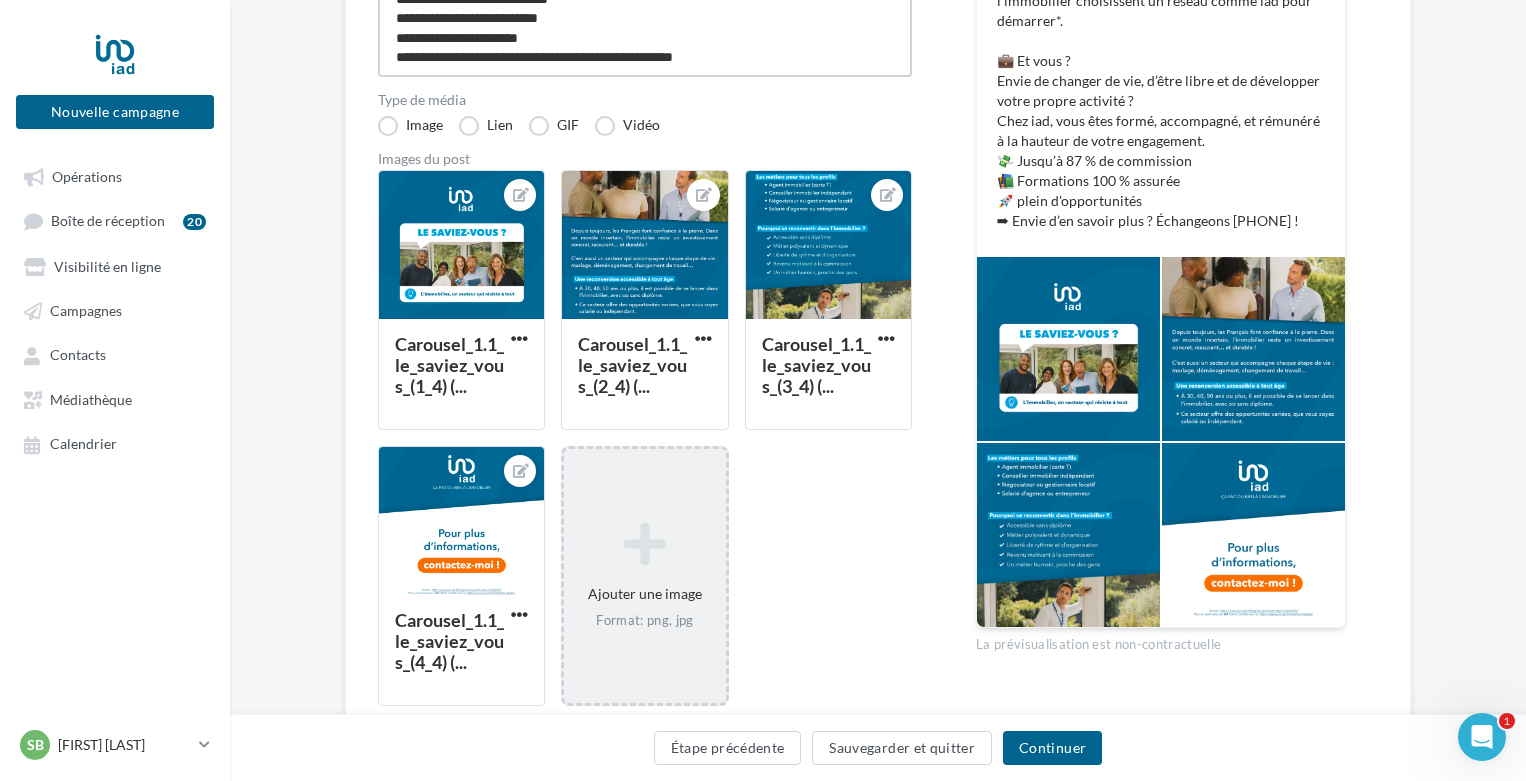 type on "**********" 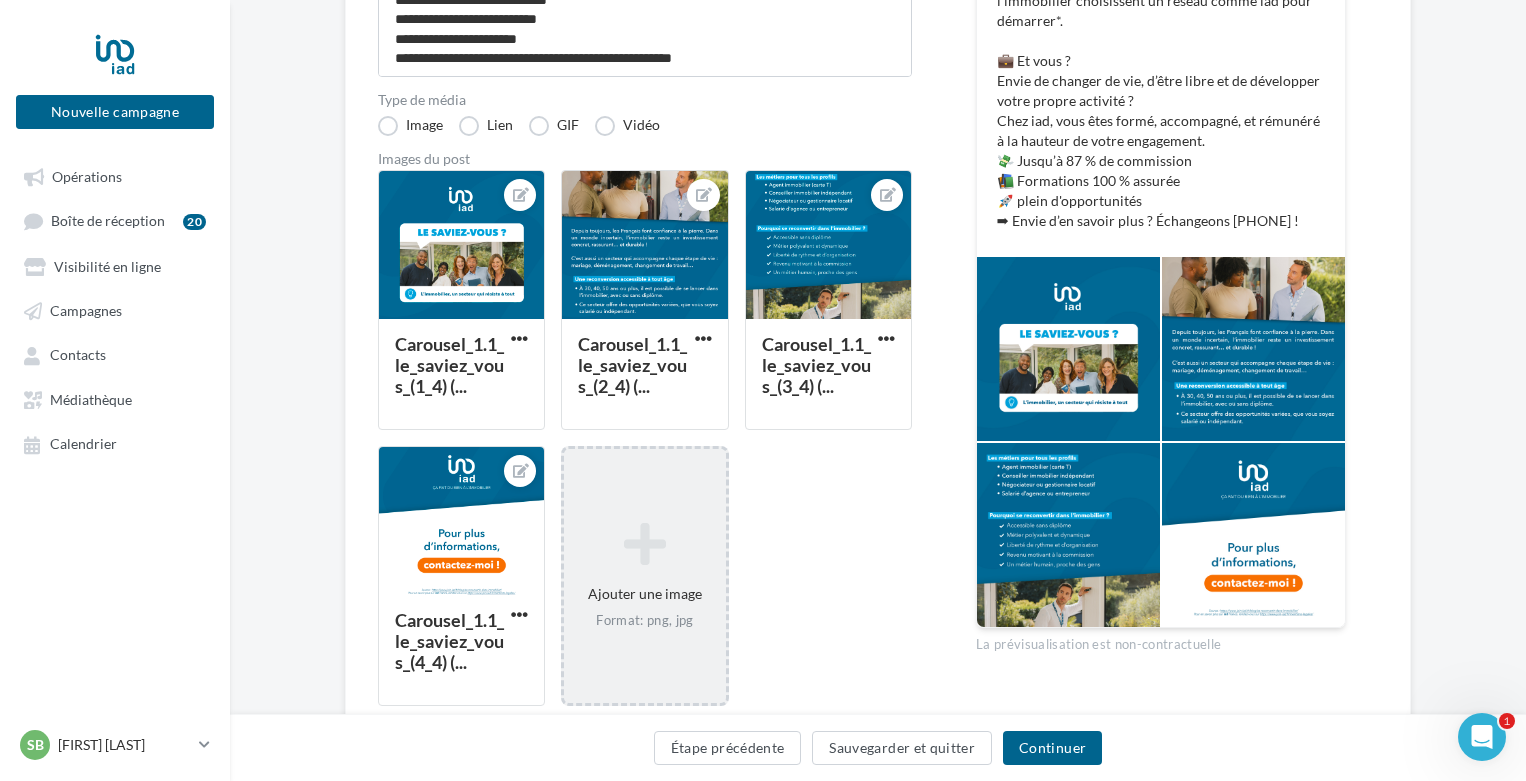 click at bounding box center (644, 544) 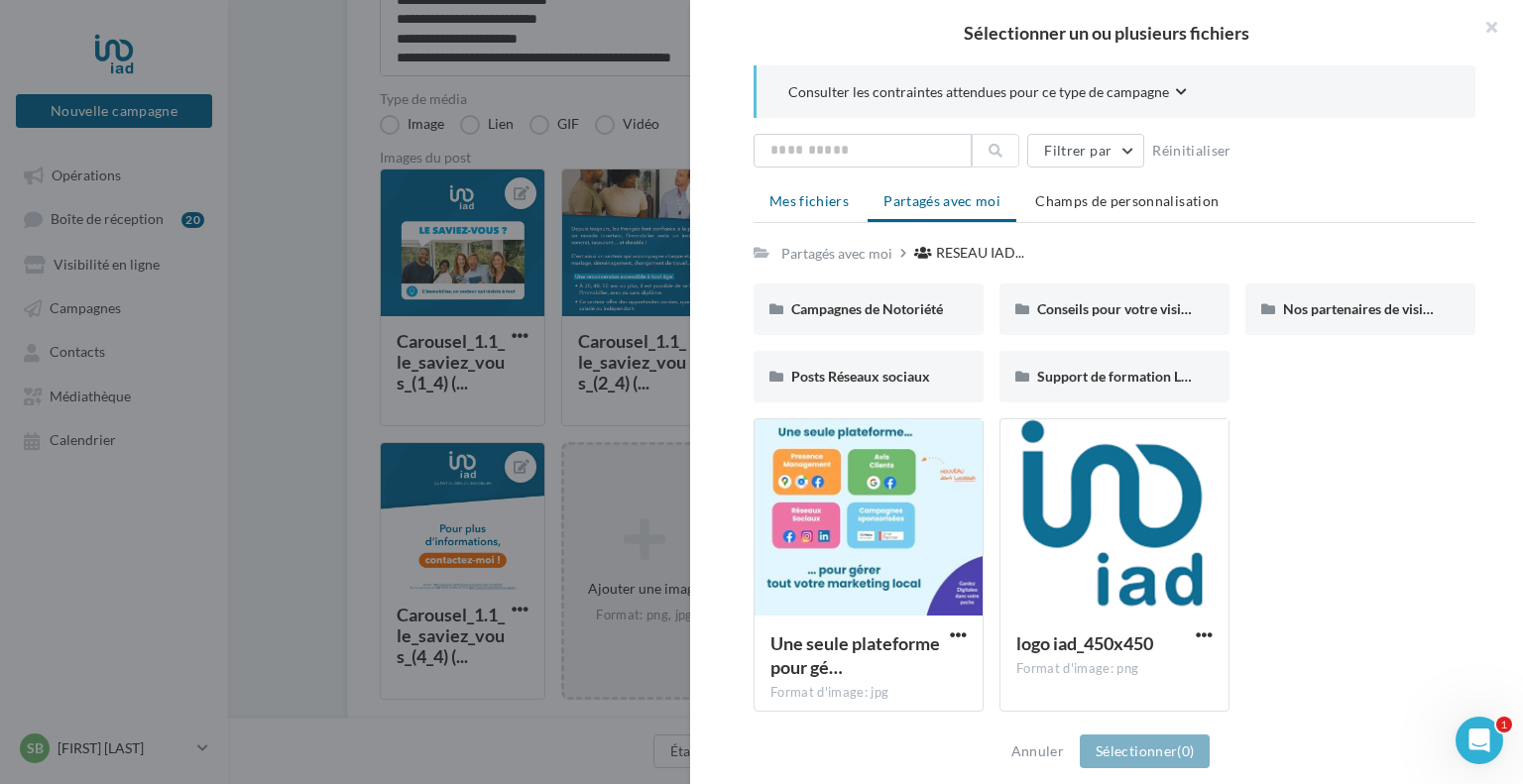 click on "Mes fichiers" at bounding box center [809, 200] 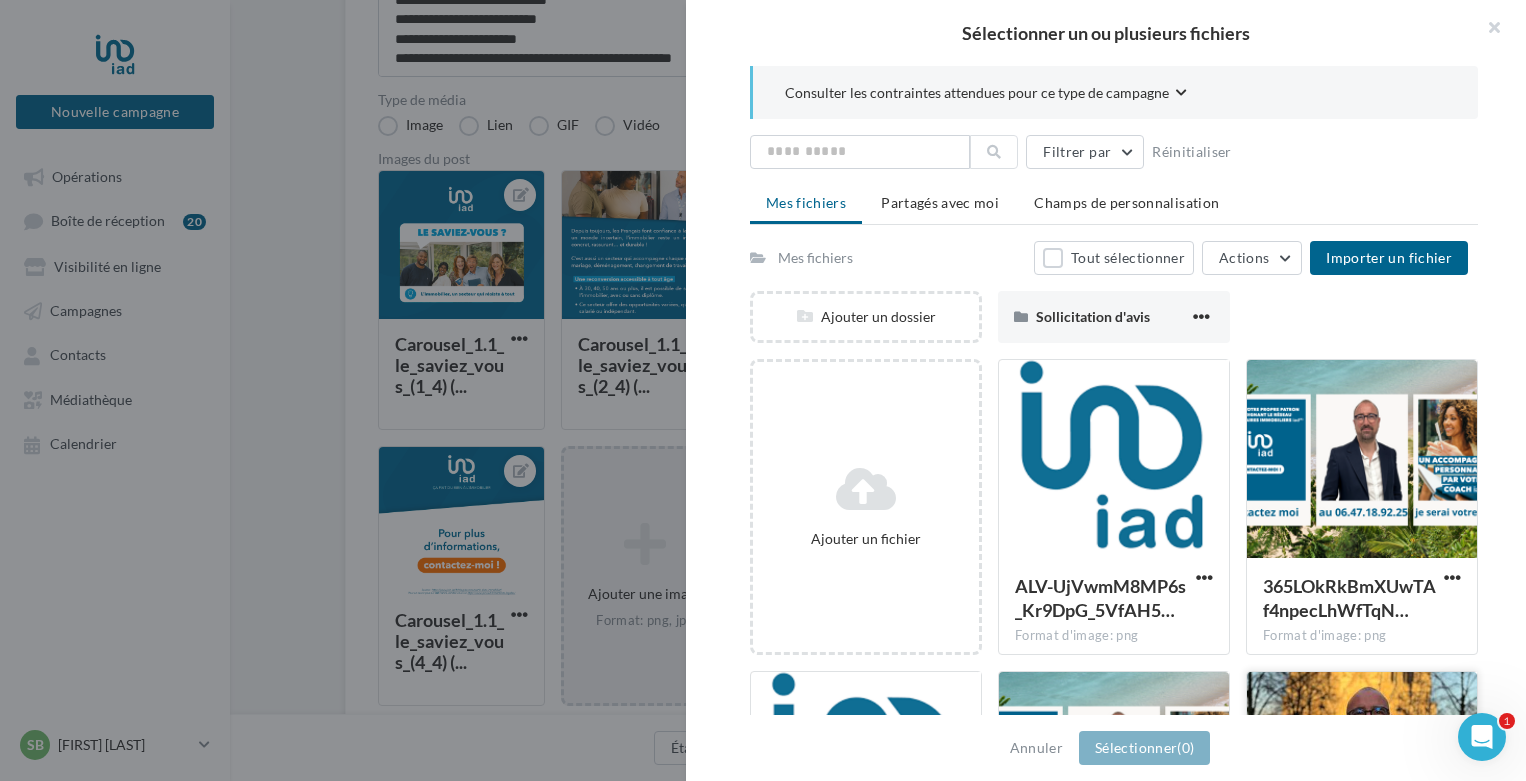 click at bounding box center [1362, 772] 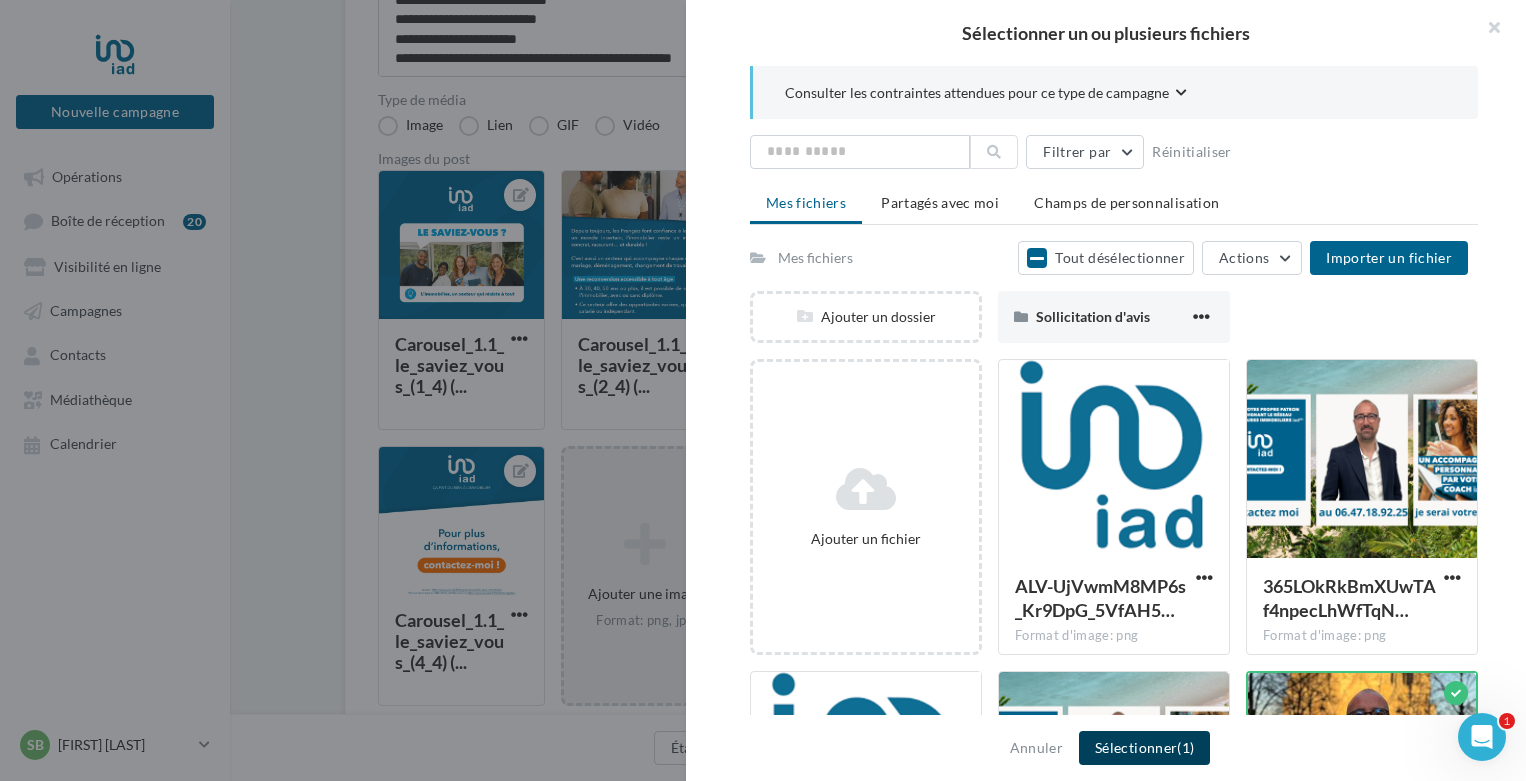 click on "Sélectionner   (1)" at bounding box center [1144, 748] 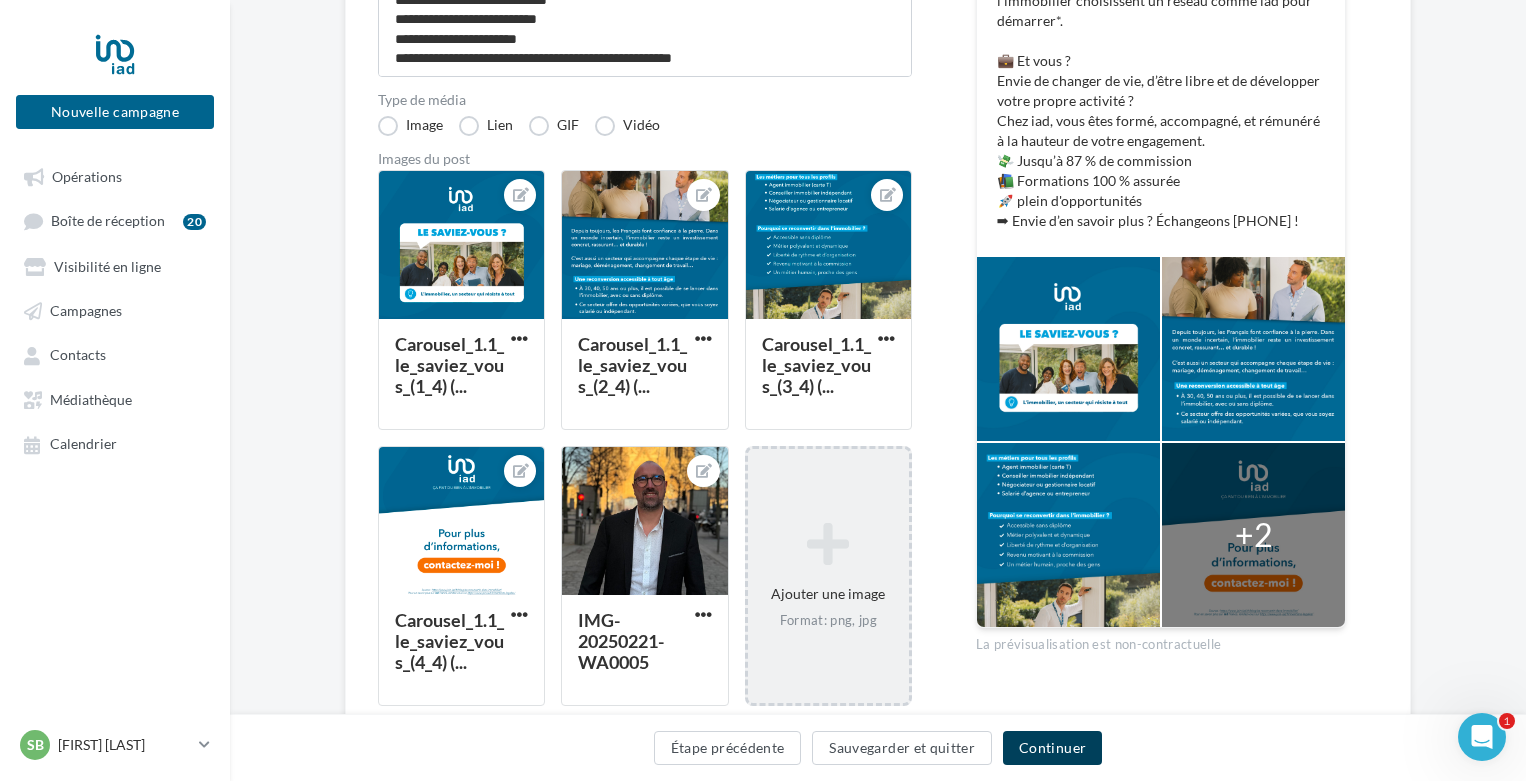 click on "Continuer" at bounding box center [1052, 748] 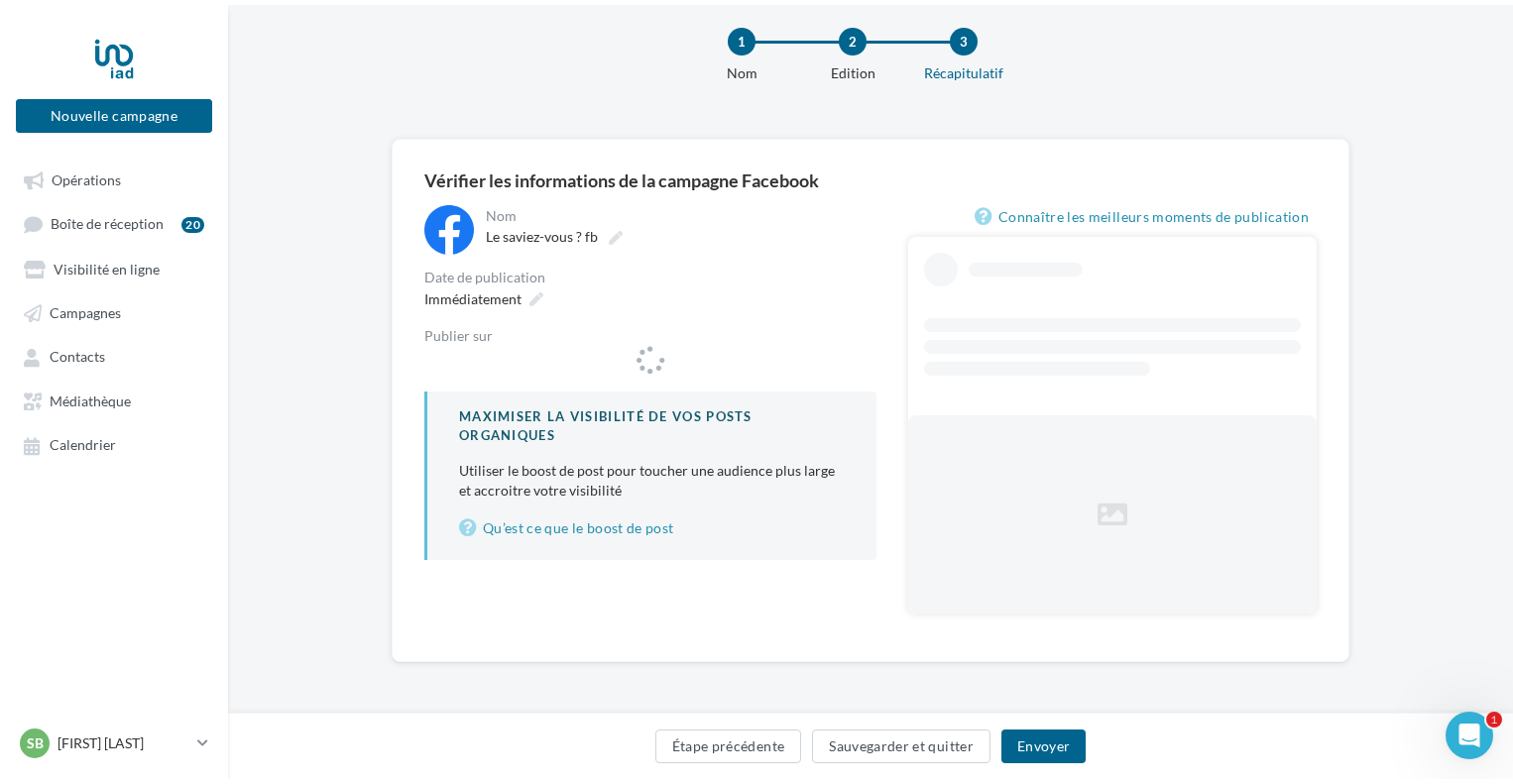 scroll, scrollTop: 0, scrollLeft: 0, axis: both 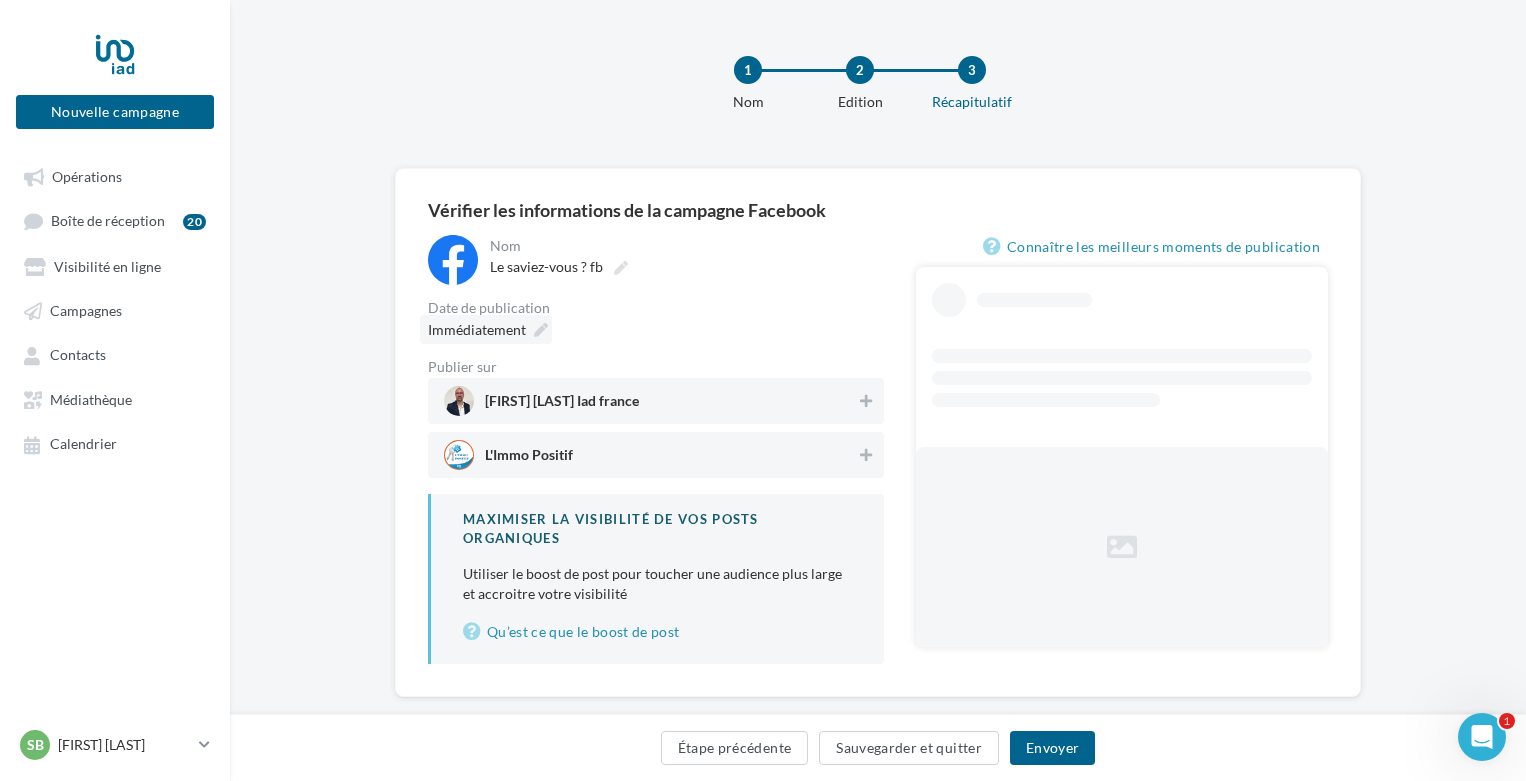 click on "Immédiatement" at bounding box center (486, 329) 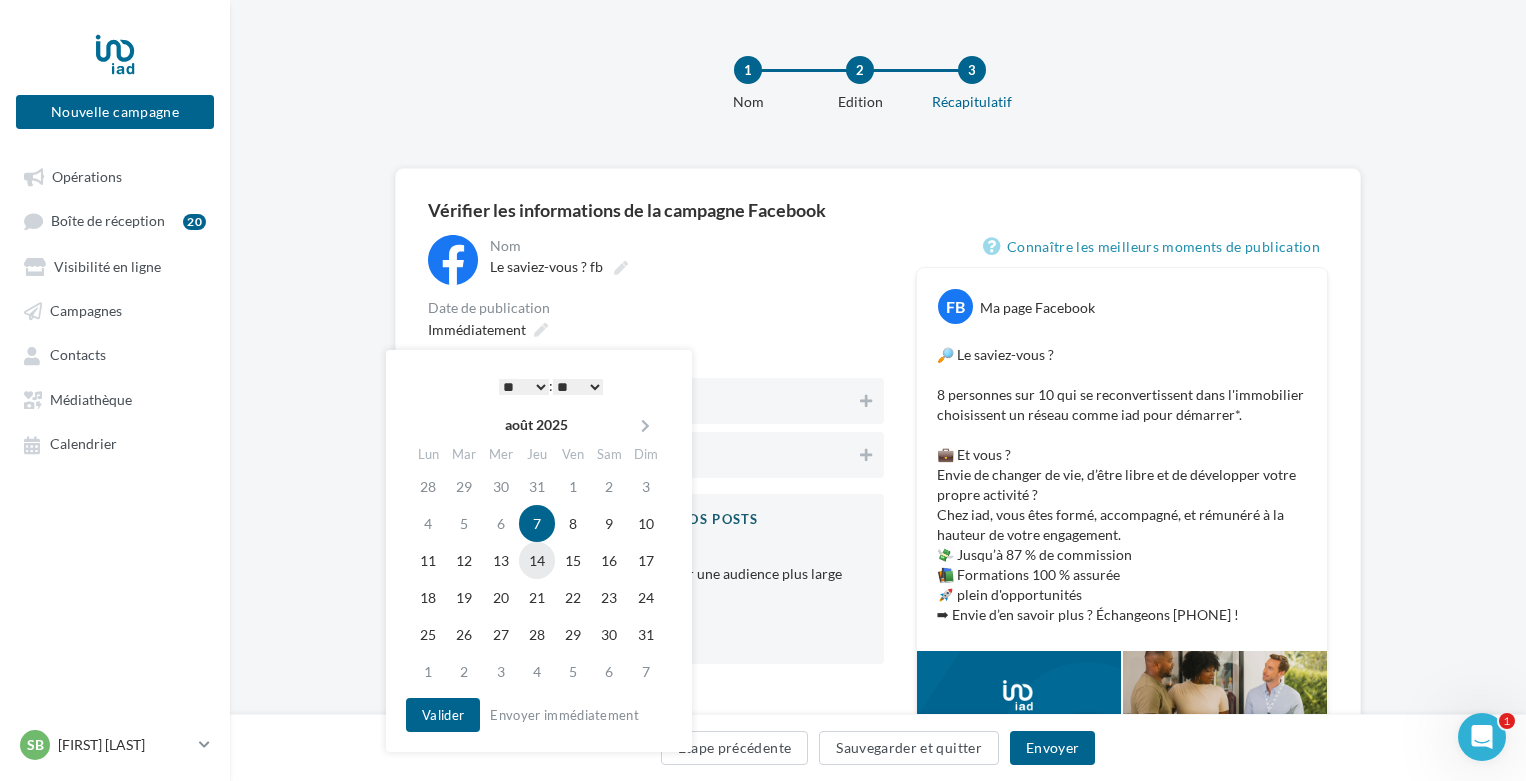 click on "14" at bounding box center [537, 560] 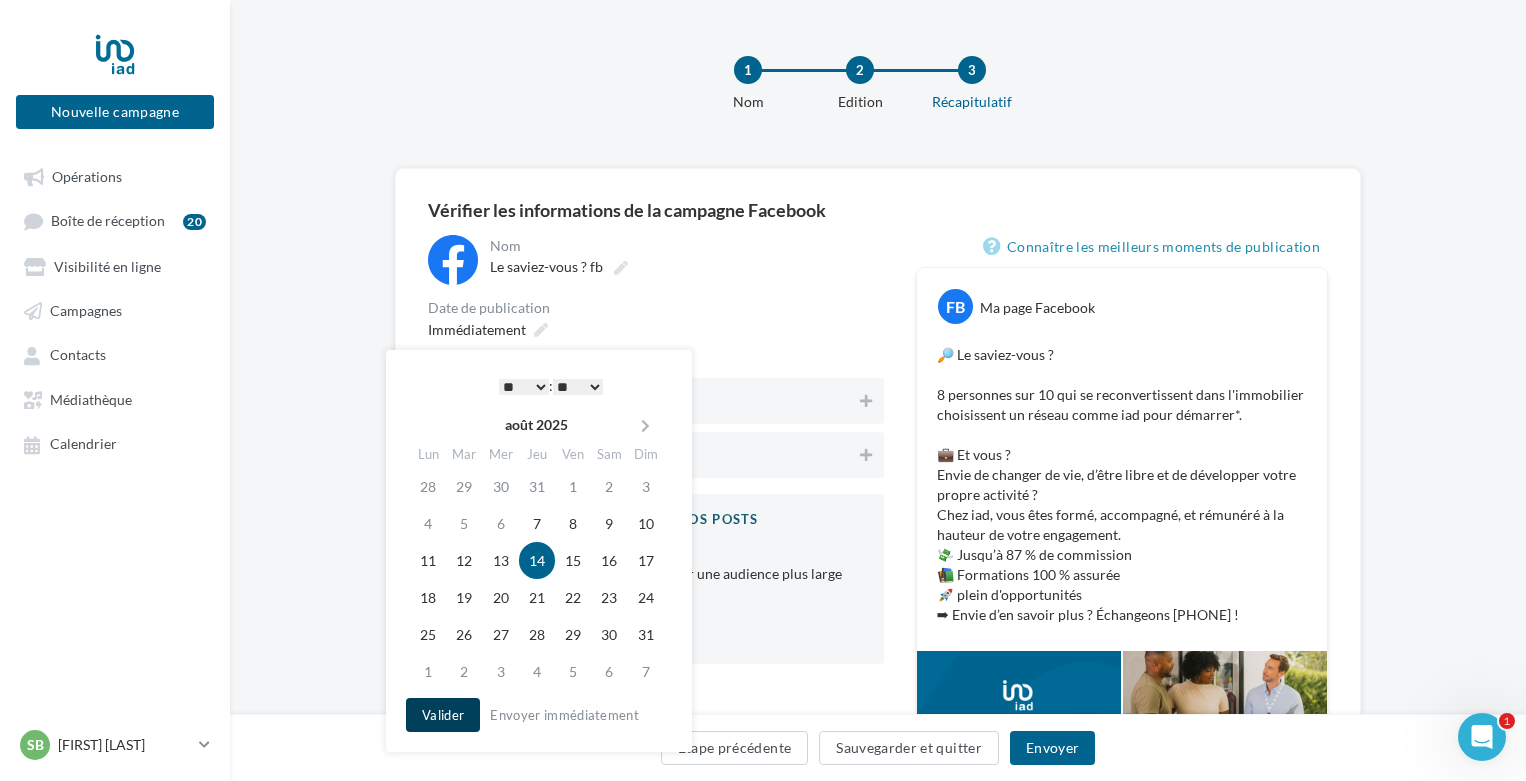 click on "Valider" at bounding box center [443, 715] 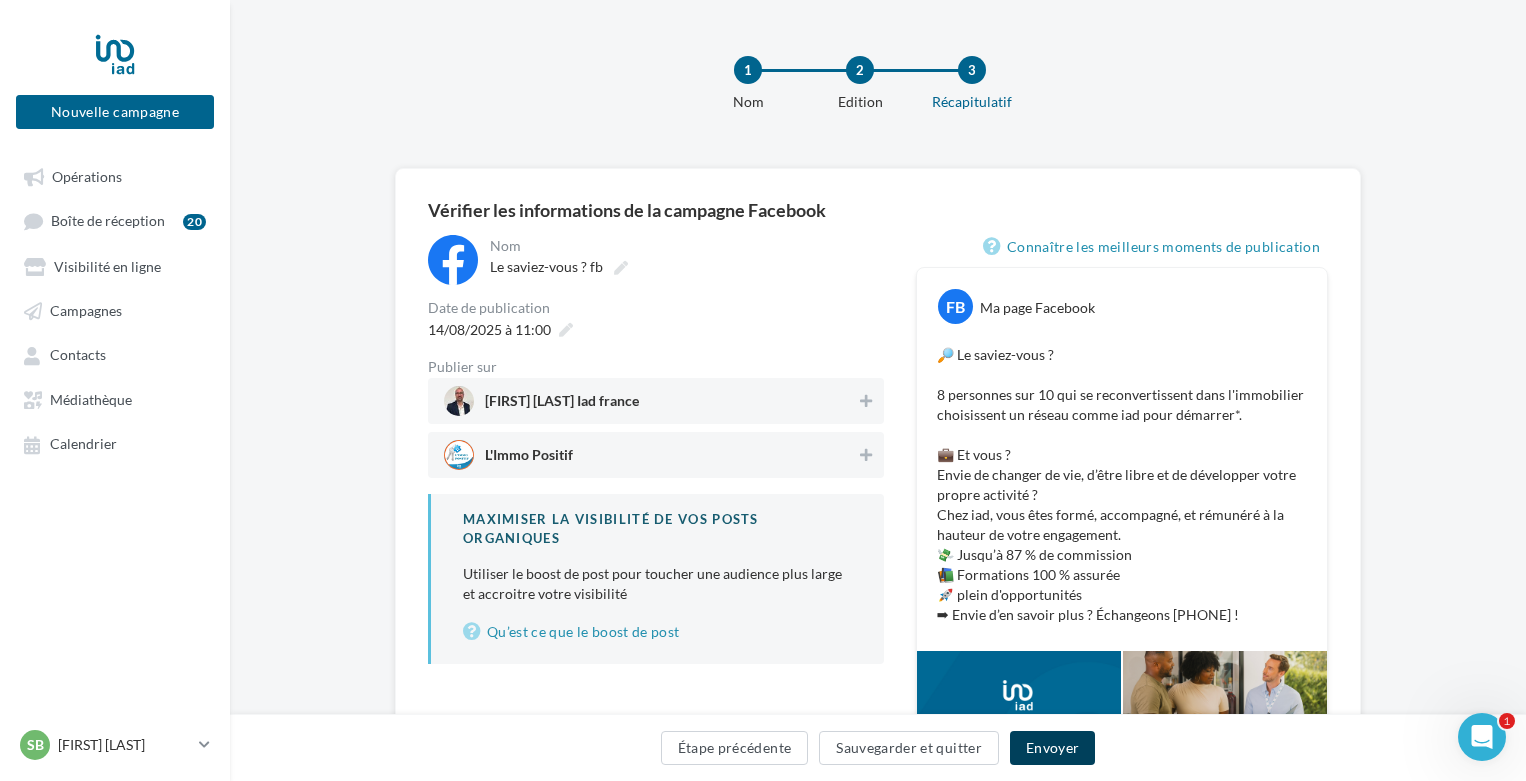 click on "Envoyer" at bounding box center [1052, 748] 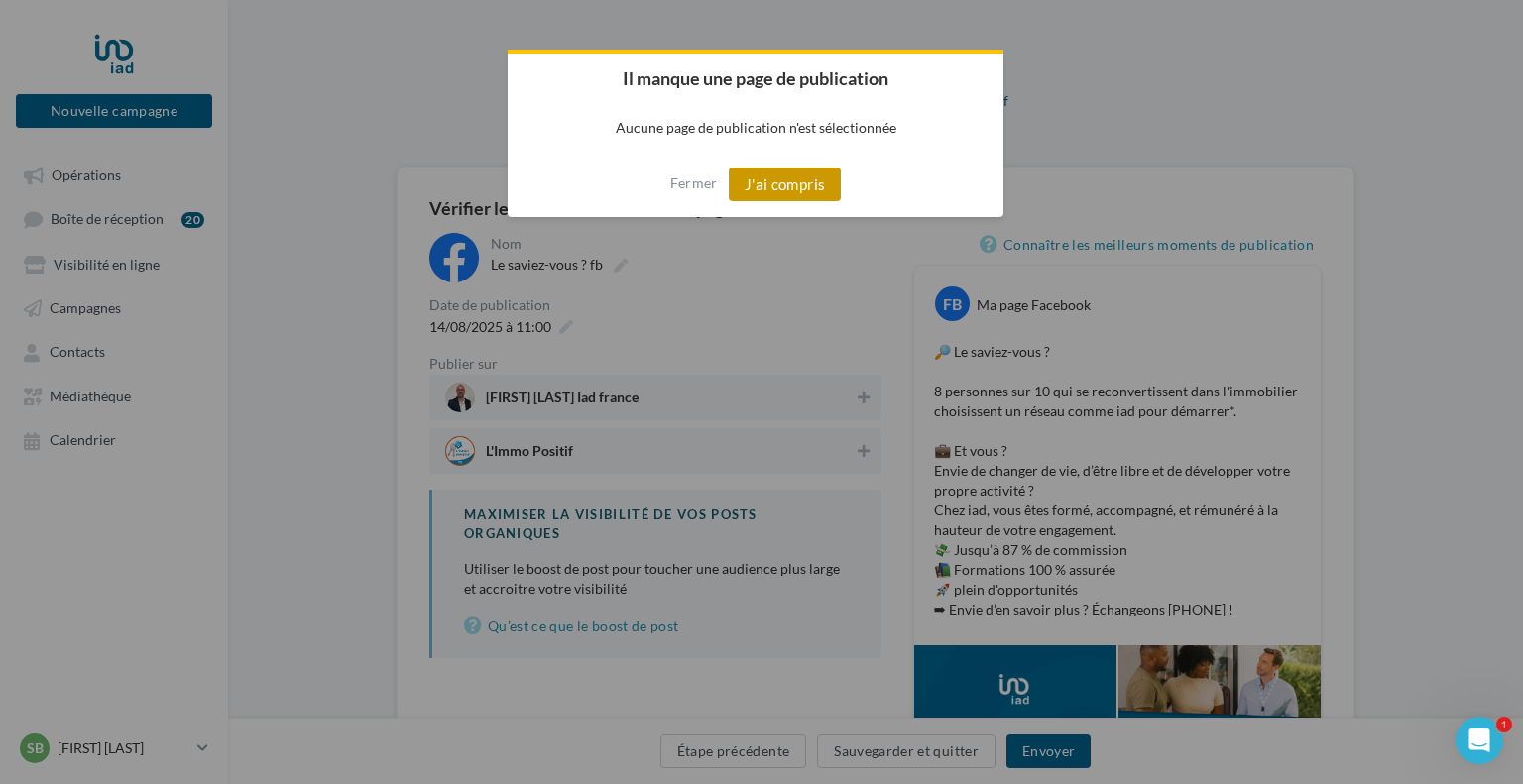 click on "J'ai compris" at bounding box center (785, 184) 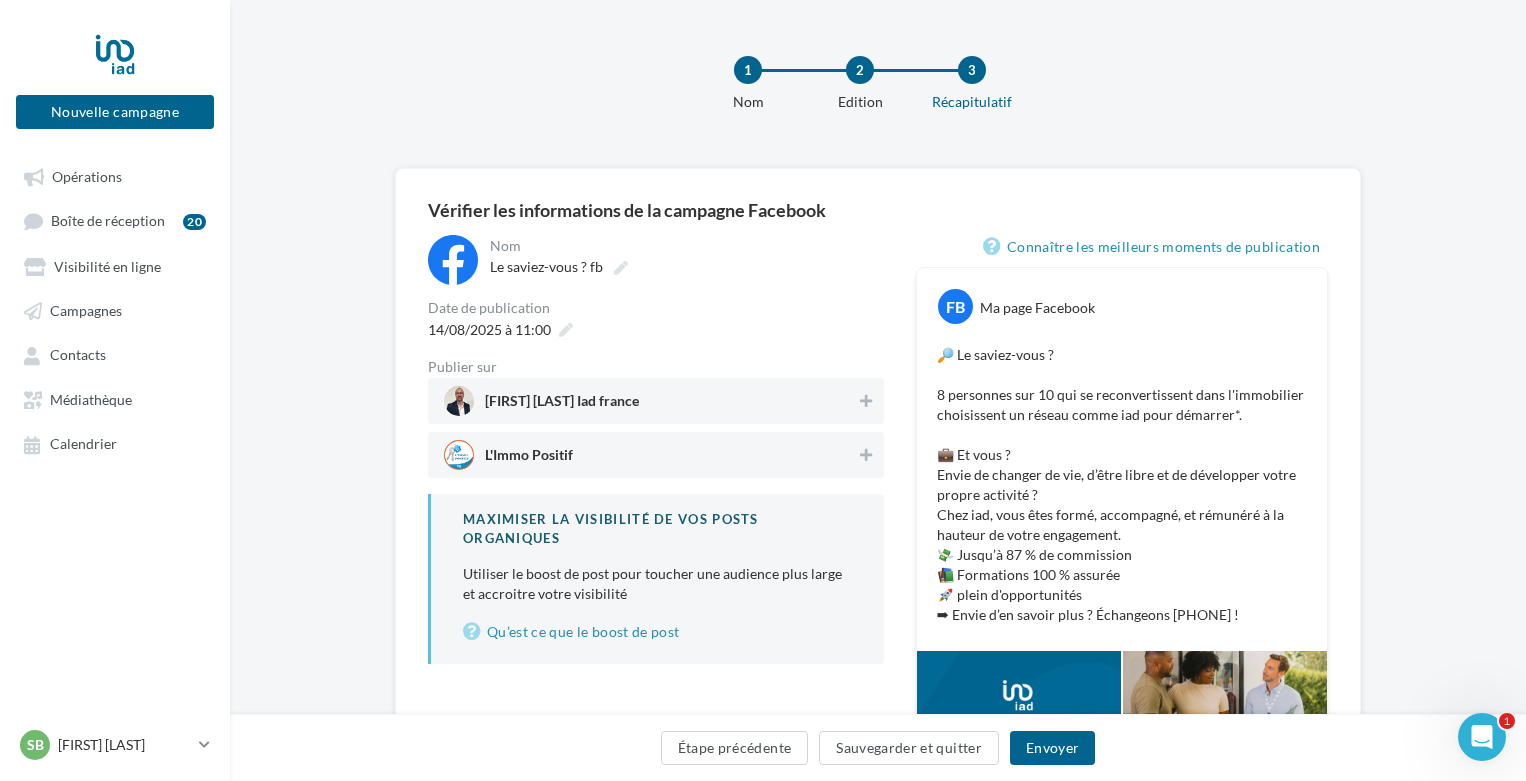 click on "[FIRST] [LAST] Iad france" at bounding box center (650, 401) 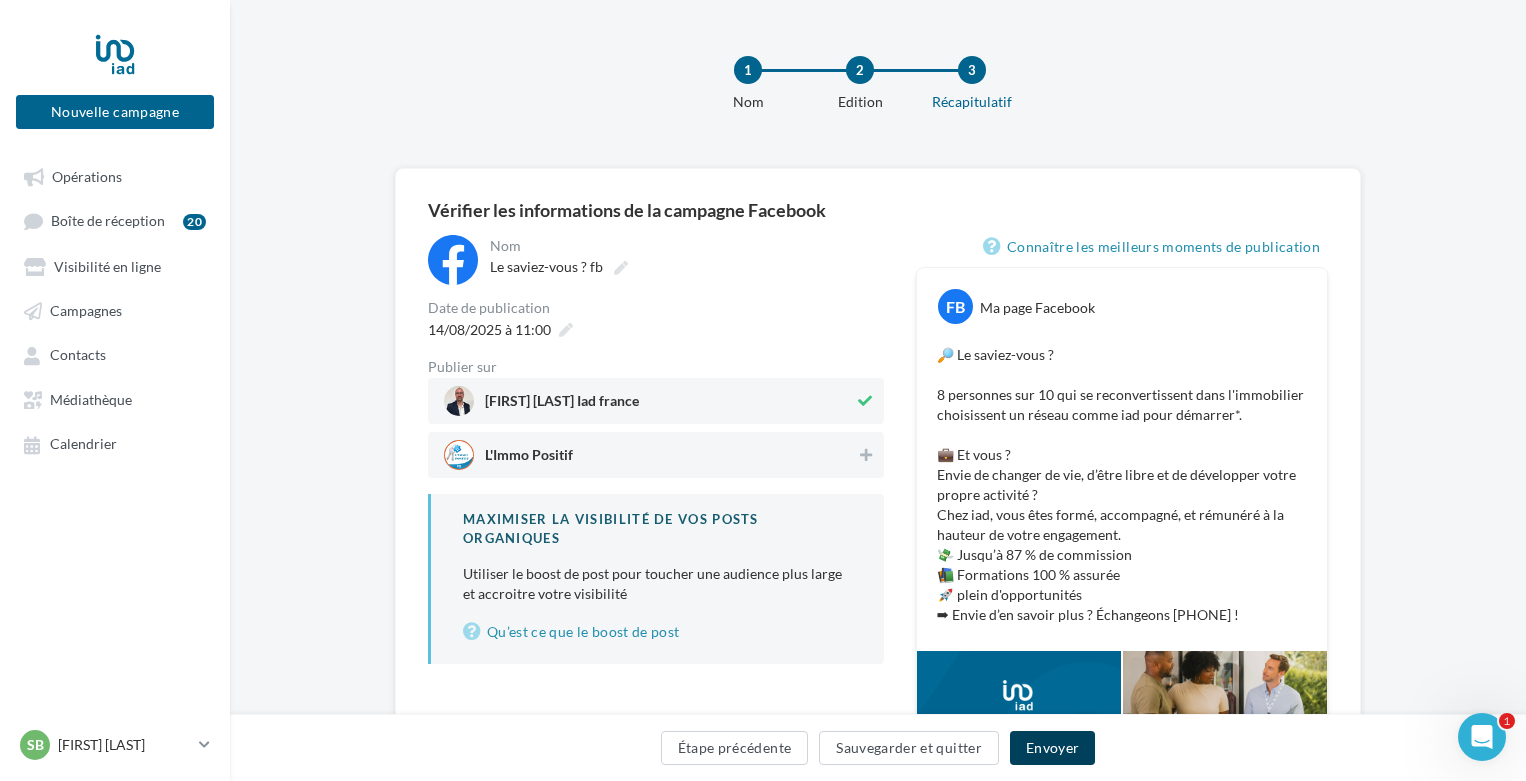 click on "Envoyer" at bounding box center [1052, 748] 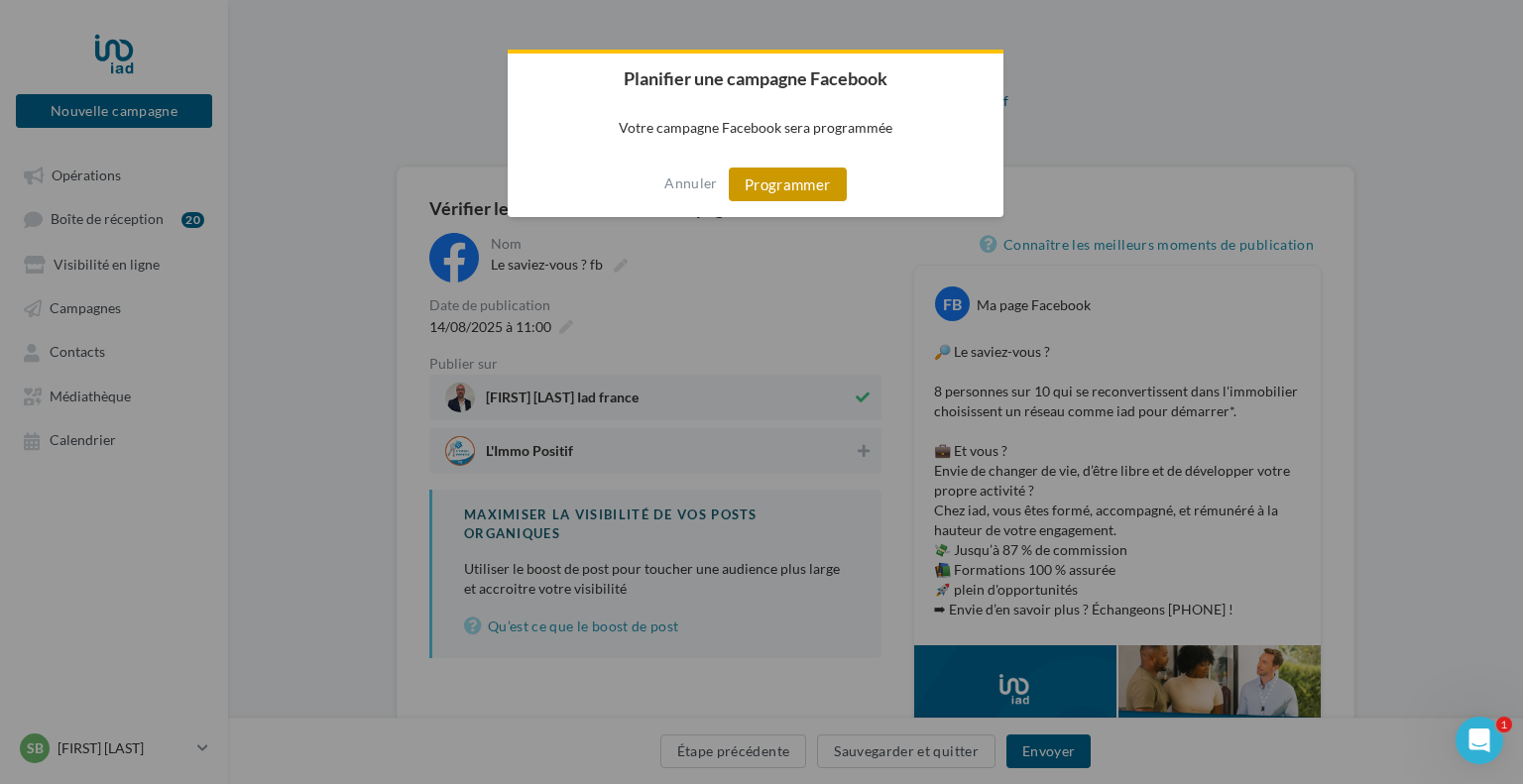 click on "Programmer" at bounding box center [787, 184] 